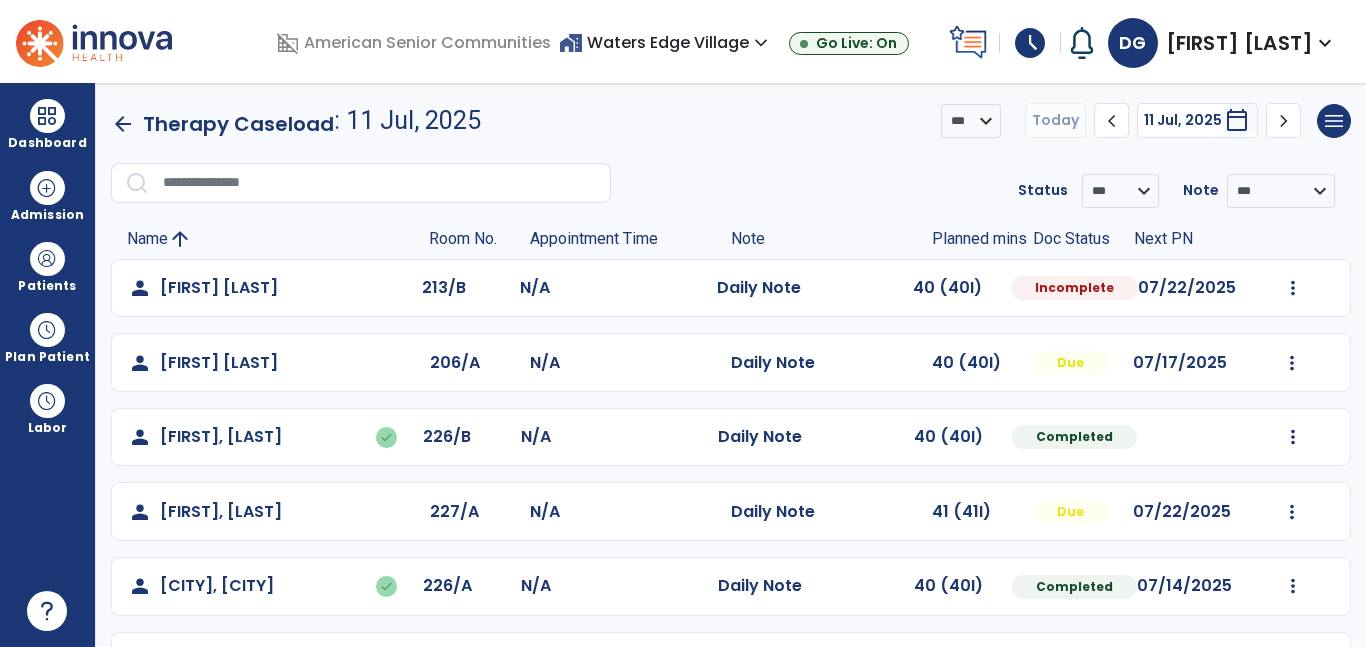 scroll, scrollTop: 0, scrollLeft: 0, axis: both 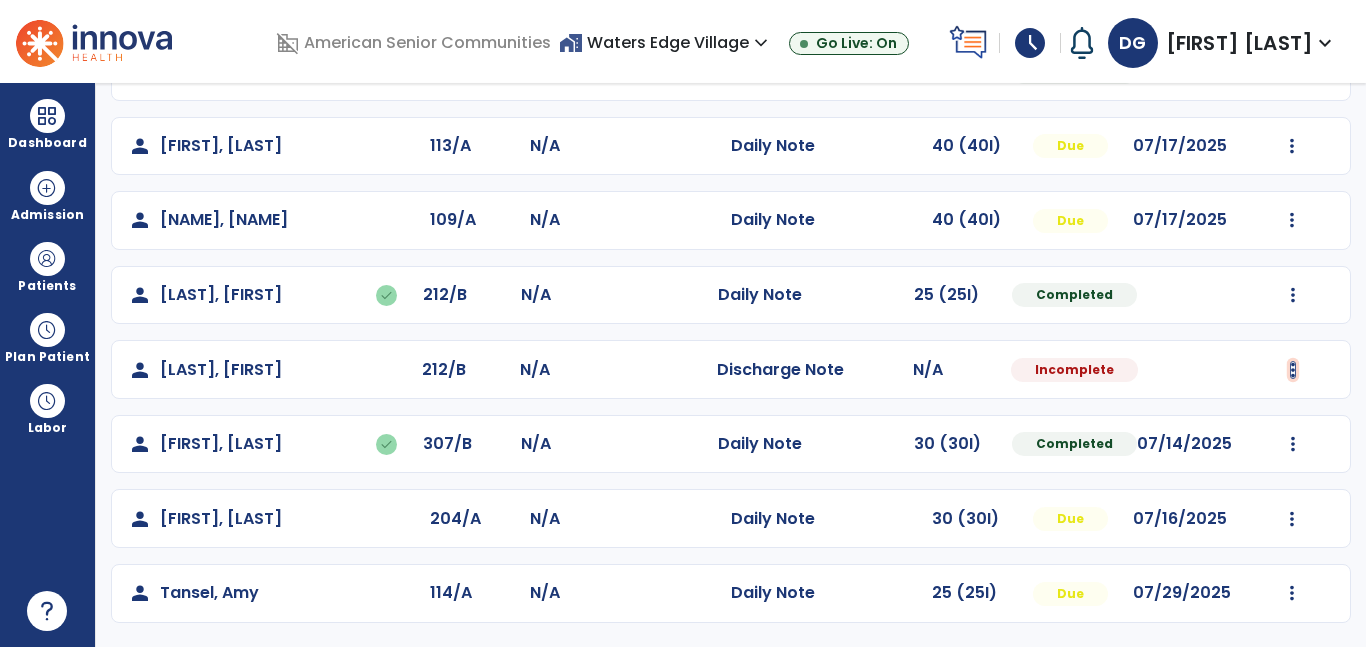 click at bounding box center [1293, -227] 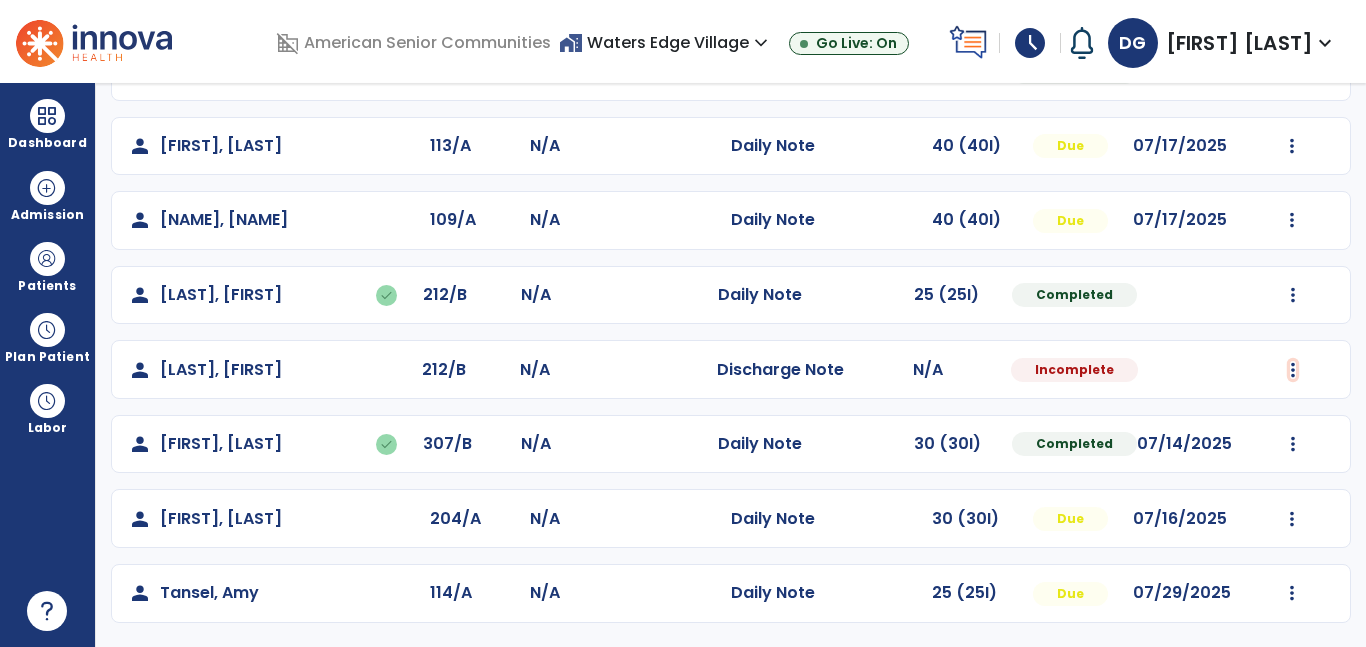 scroll, scrollTop: 22, scrollLeft: 0, axis: vertical 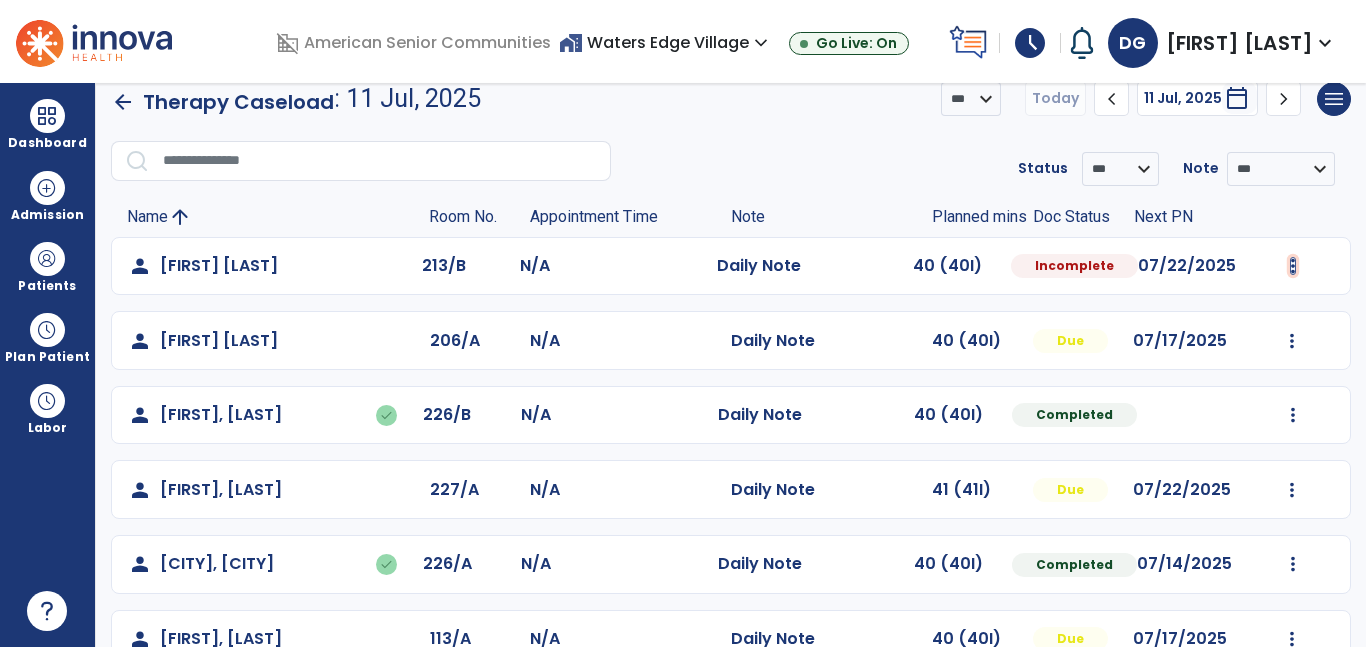 click at bounding box center [1293, 266] 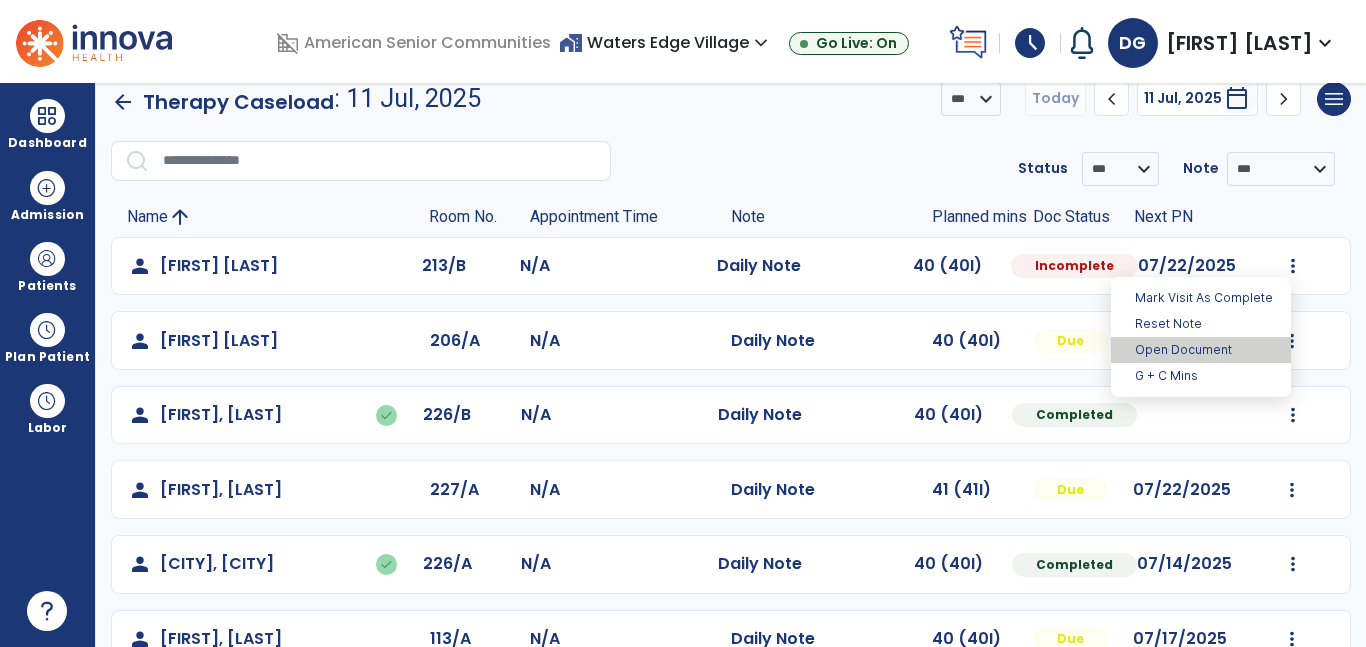 click on "Open Document" at bounding box center (1201, 350) 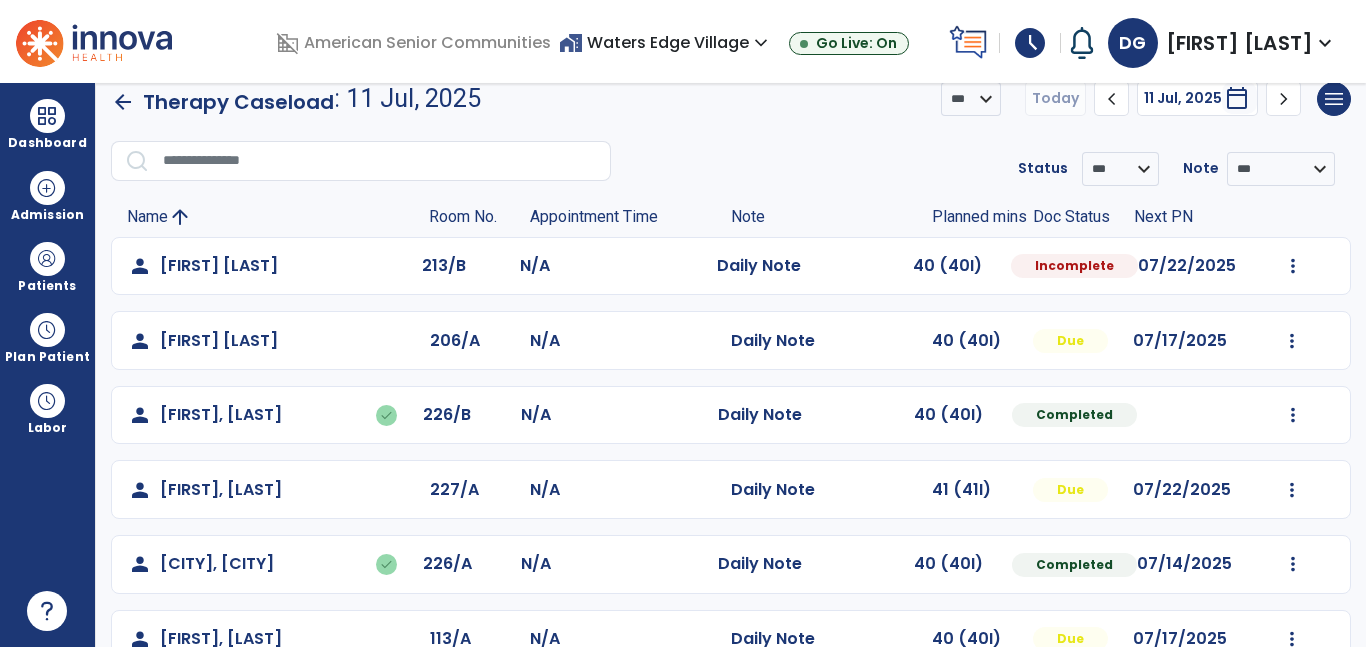 select on "*" 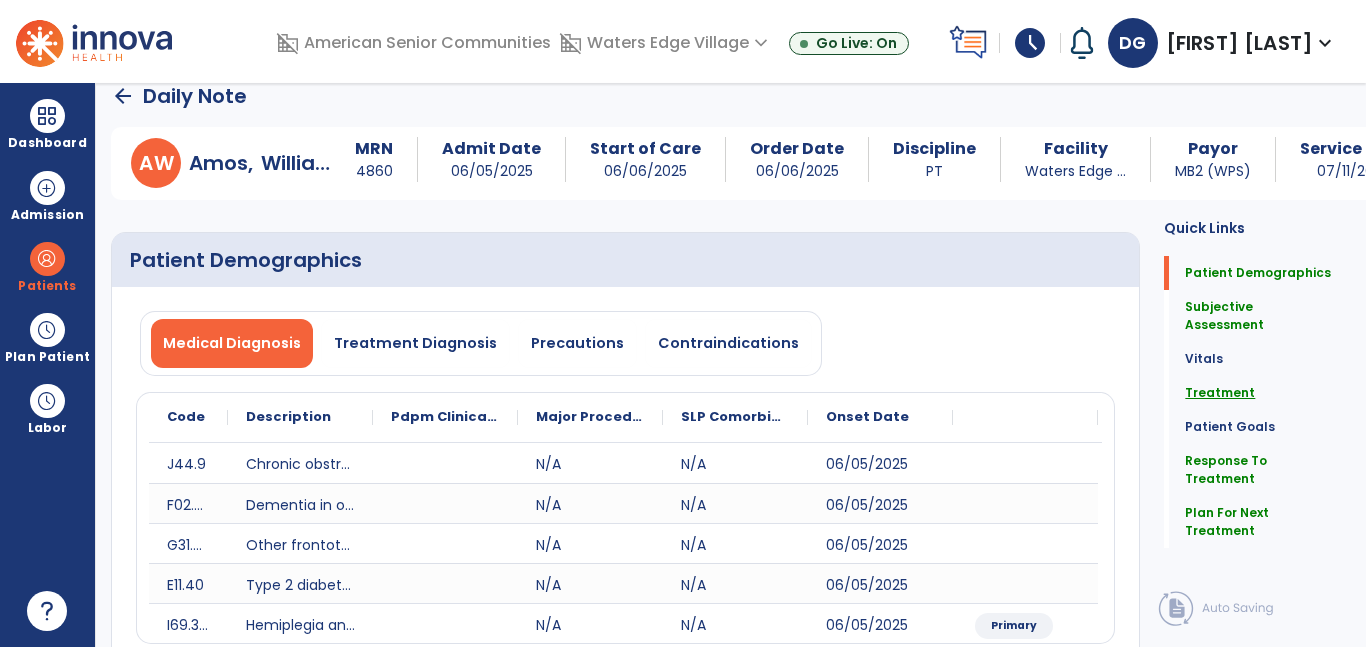 click on "Treatment" 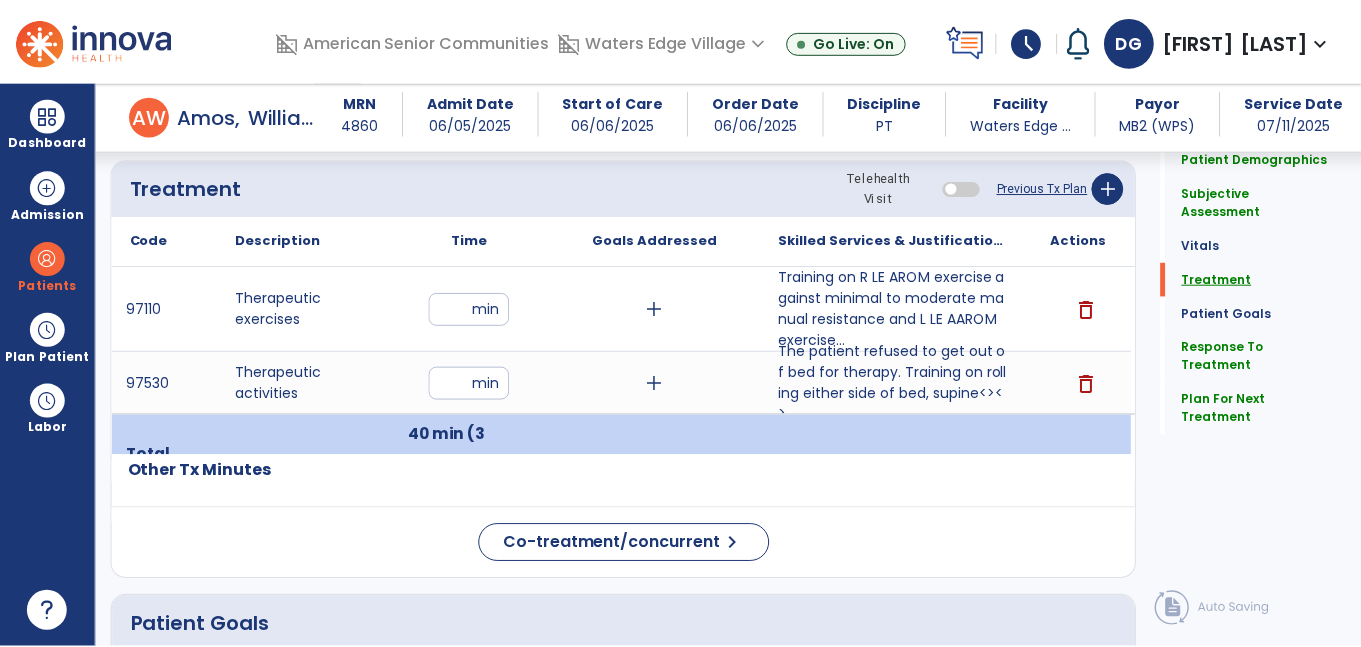 scroll, scrollTop: 1272, scrollLeft: 0, axis: vertical 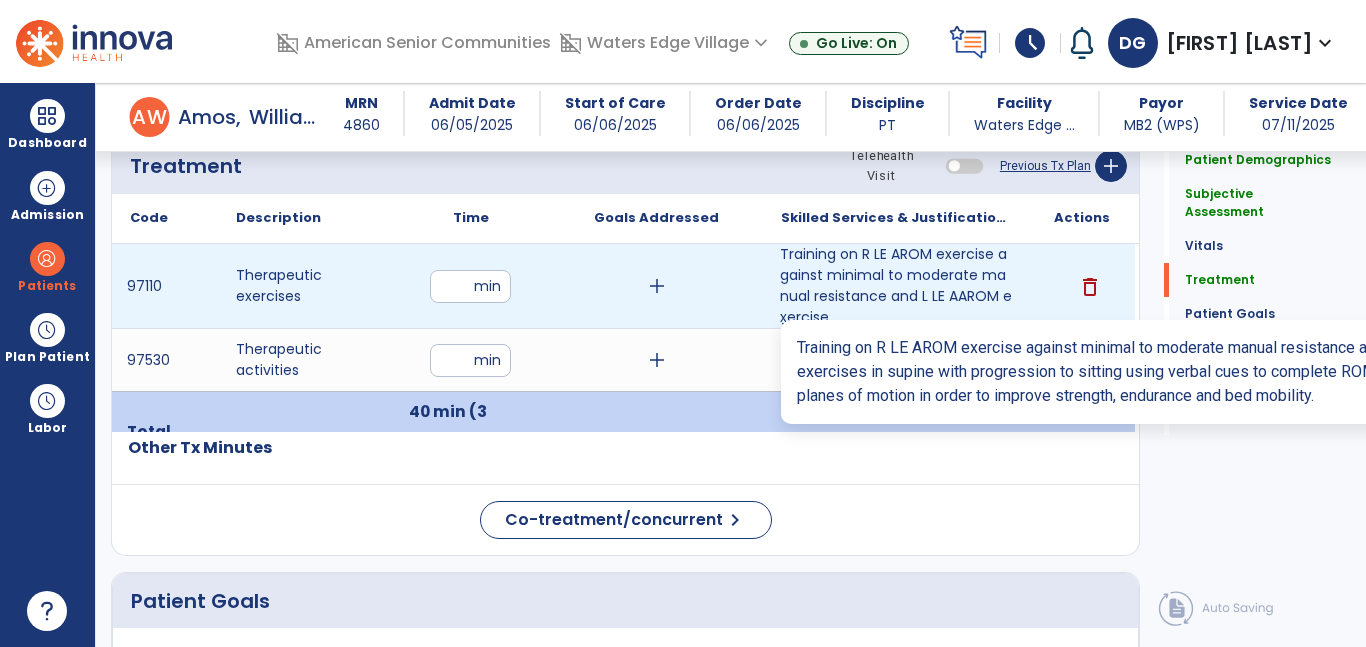 click on "Training on R LE AROM exercise against minimal to moderate manual resistance and L LE AAROM exercise..." at bounding box center (896, 286) 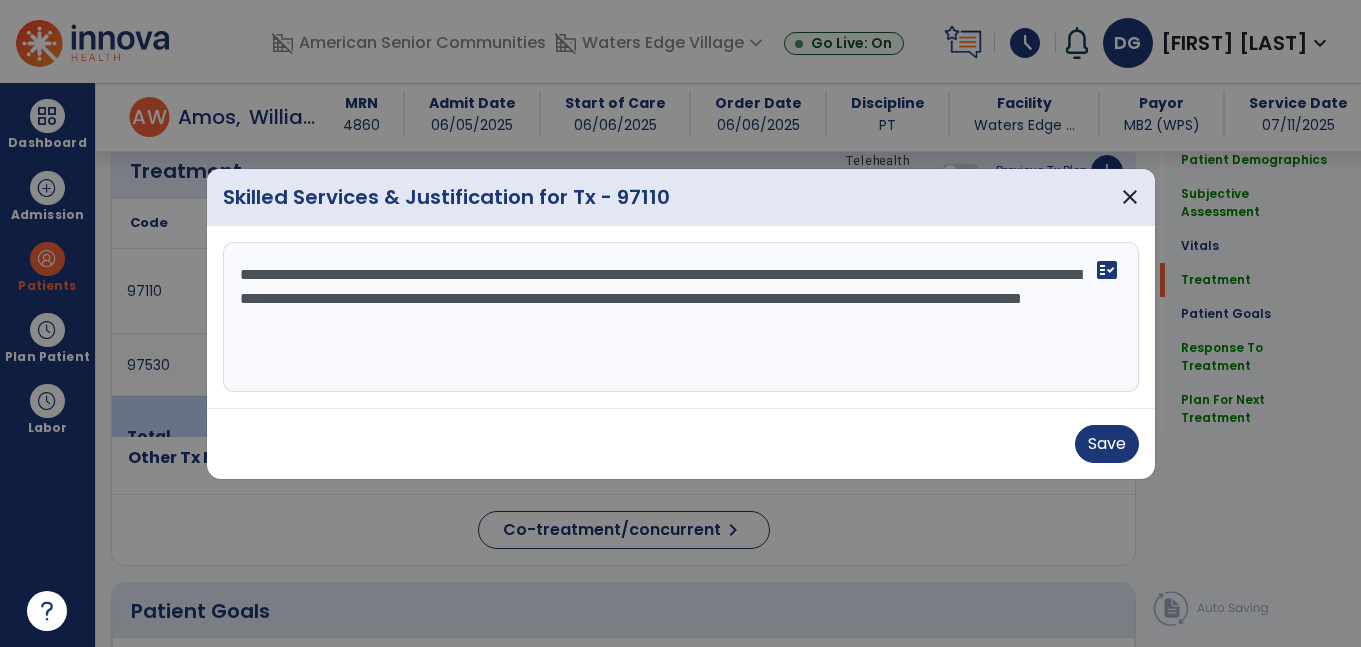 scroll, scrollTop: 1272, scrollLeft: 0, axis: vertical 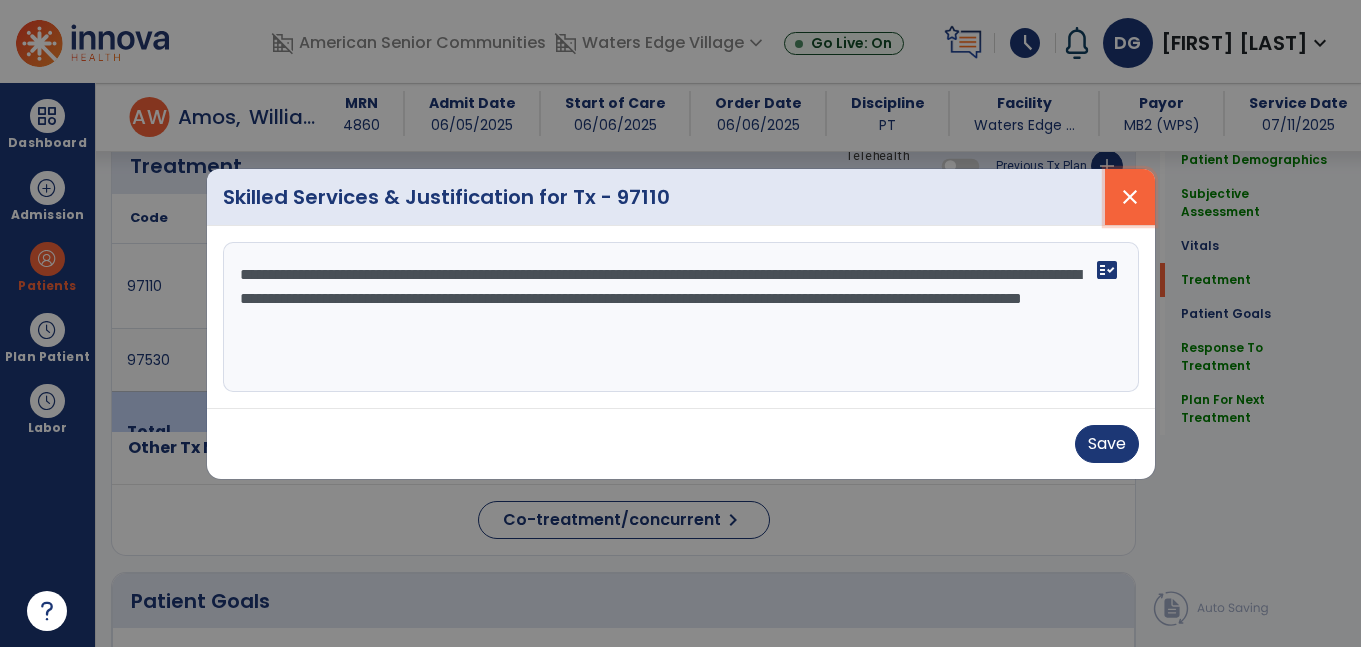 click on "close" at bounding box center [1130, 197] 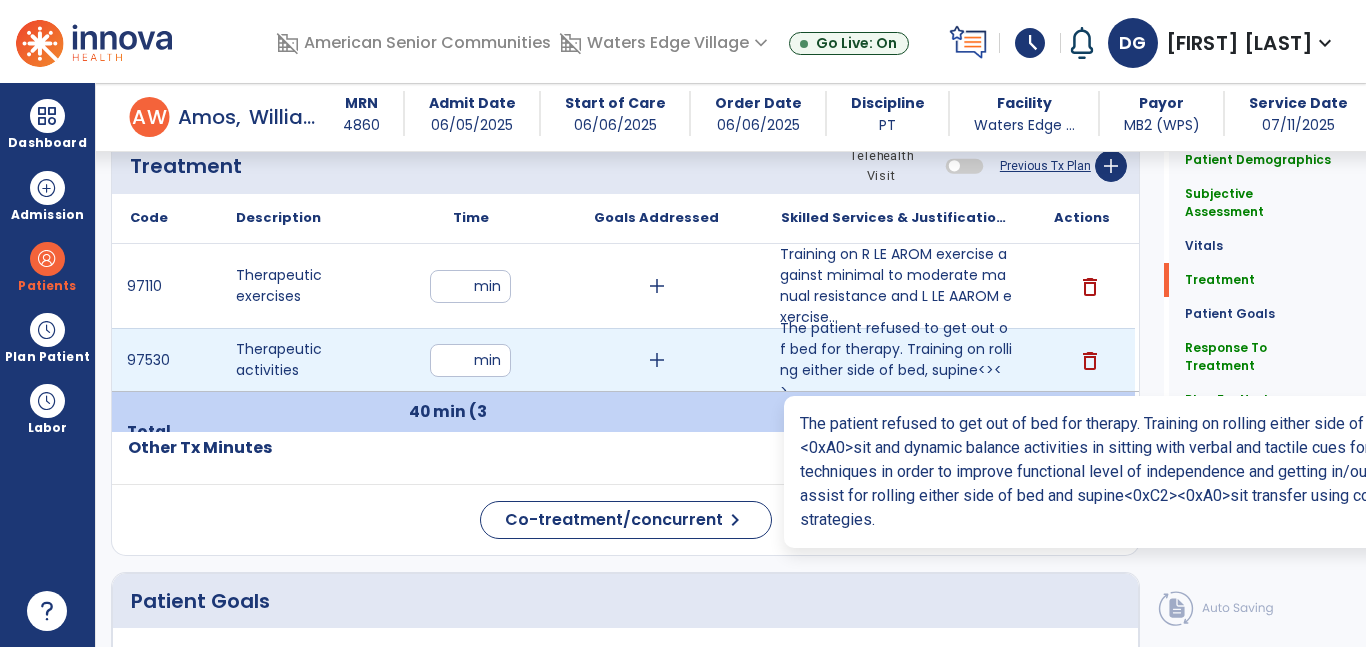 click on "The patient refused to get out of bed for therapy. Training on rolling either side of bed, supine<><>..." at bounding box center [896, 360] 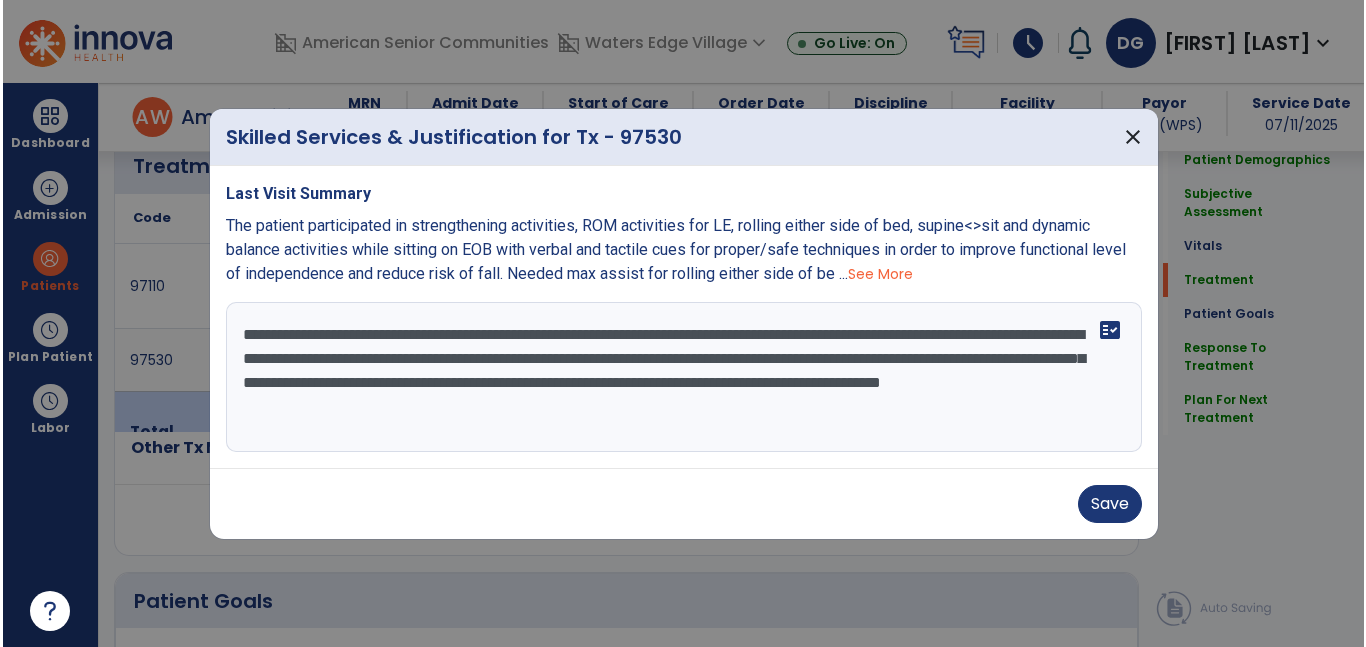 scroll, scrollTop: 1272, scrollLeft: 0, axis: vertical 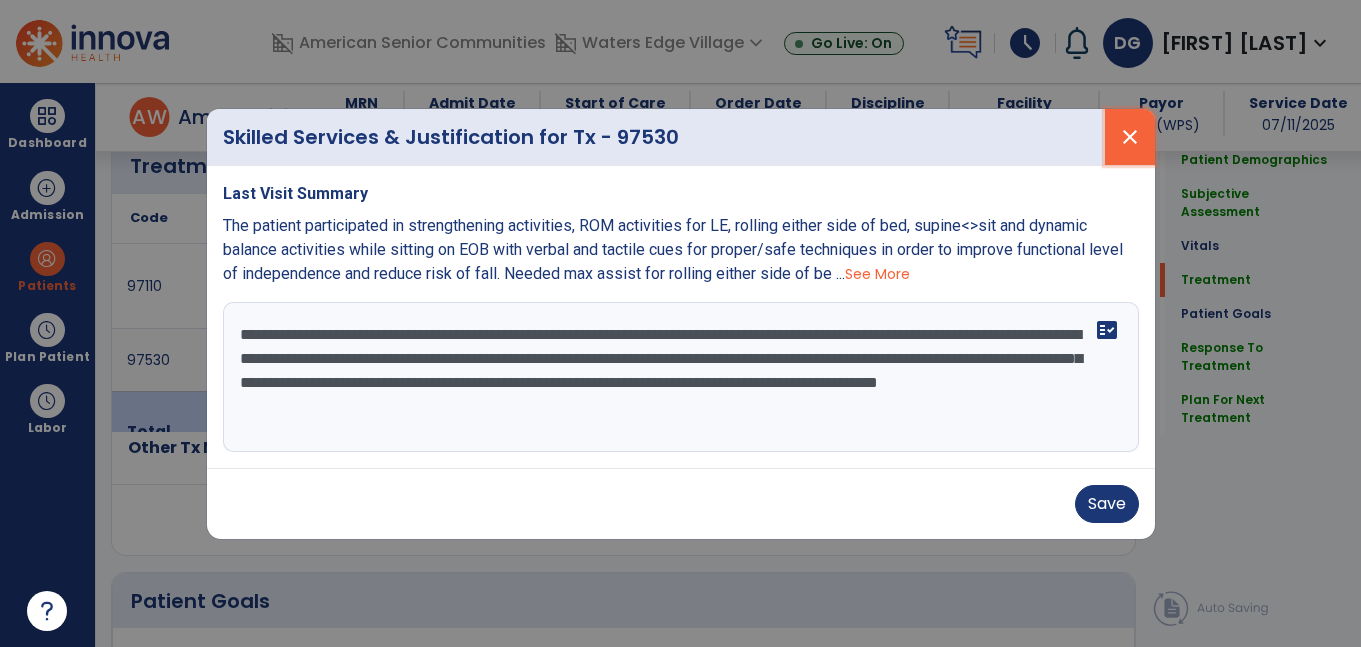 click on "close" at bounding box center (1130, 137) 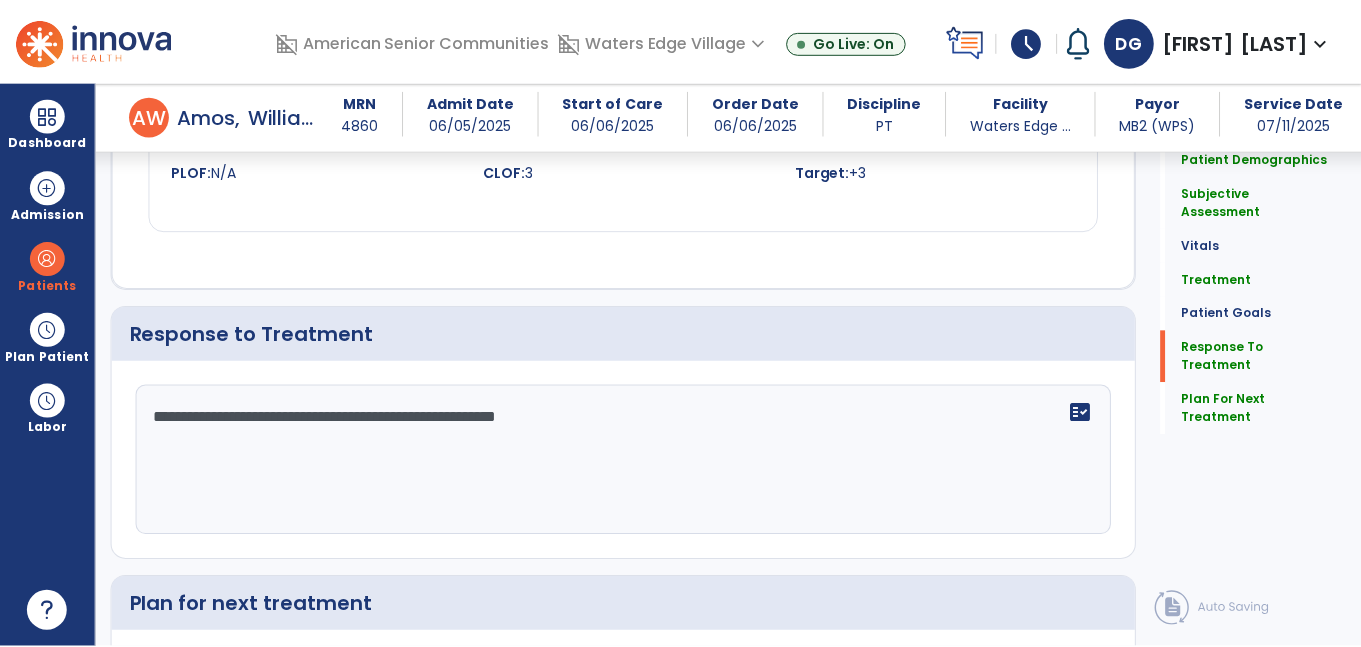 scroll, scrollTop: 3730, scrollLeft: 0, axis: vertical 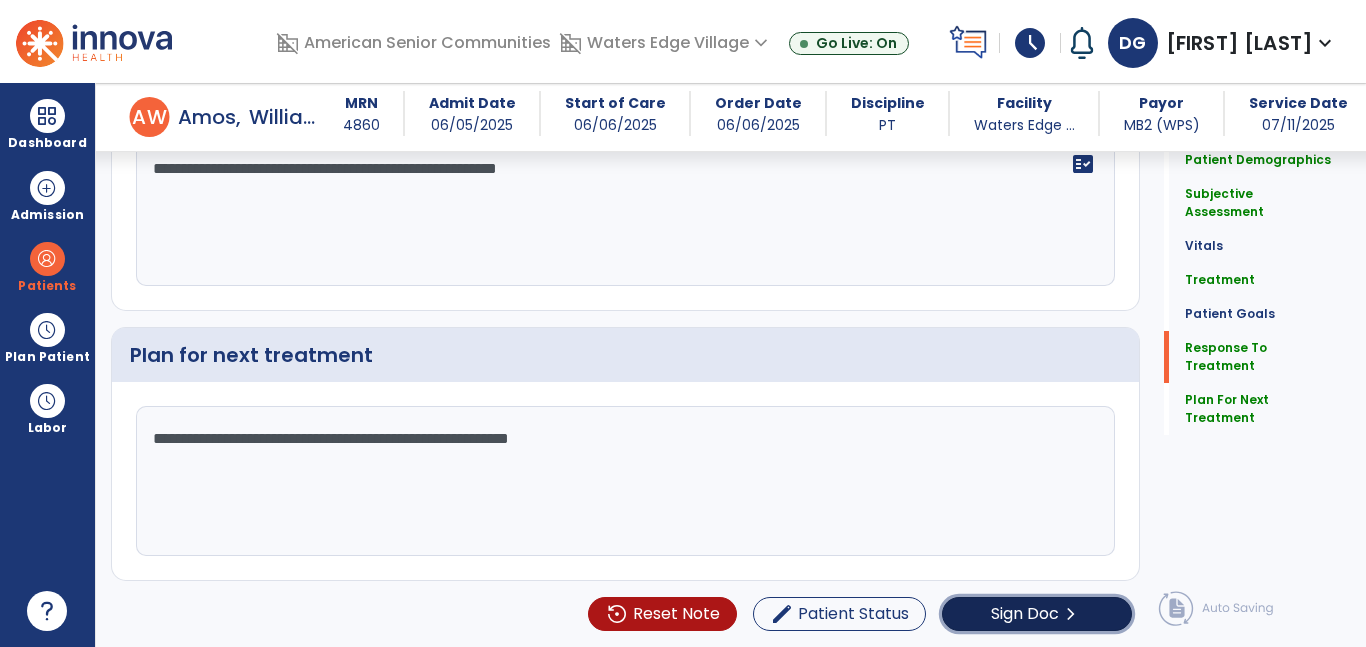 click on "Sign Doc  chevron_right" 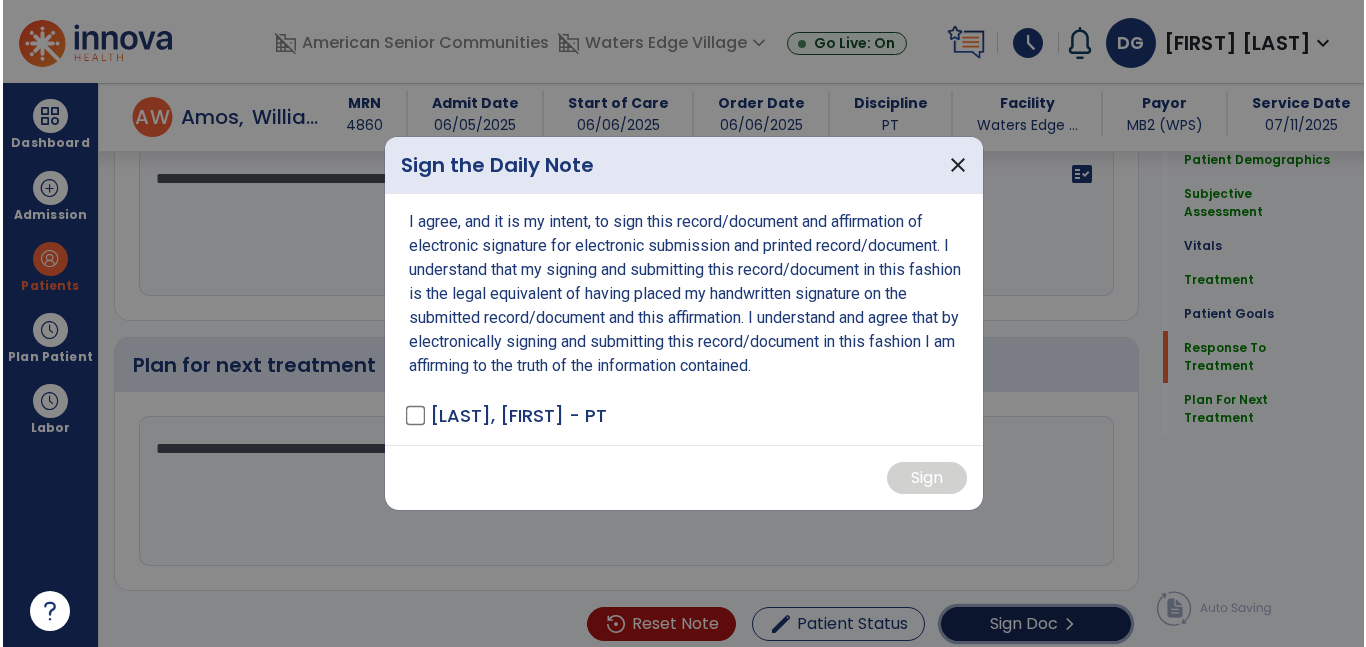 scroll, scrollTop: 3730, scrollLeft: 0, axis: vertical 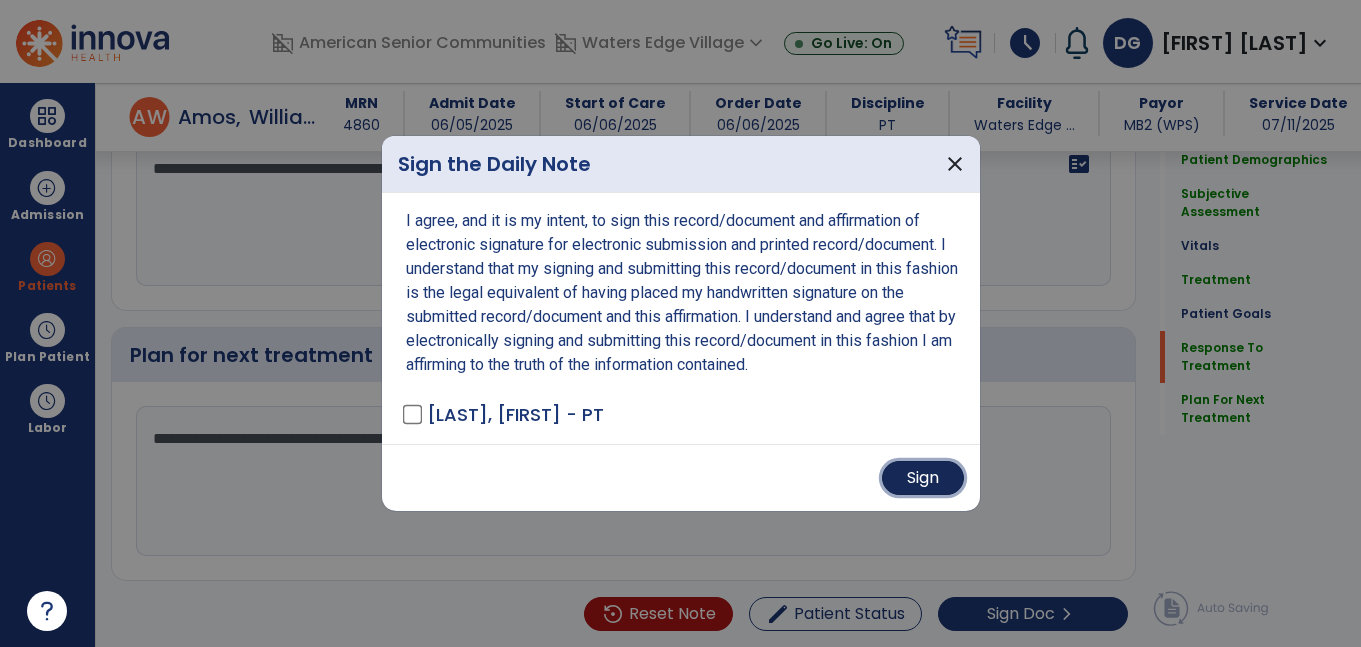 click on "Sign" at bounding box center [923, 478] 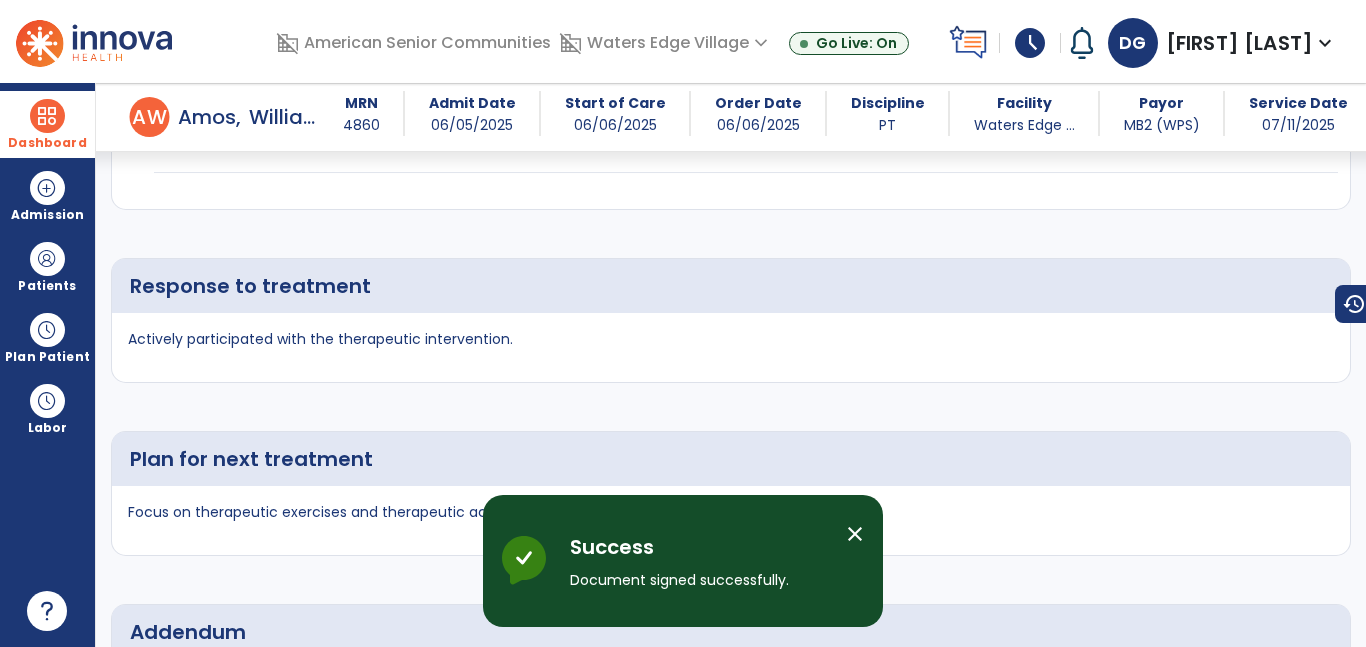 click on "Dashboard  dashboard  Therapist Dashboard" at bounding box center [47, 124] 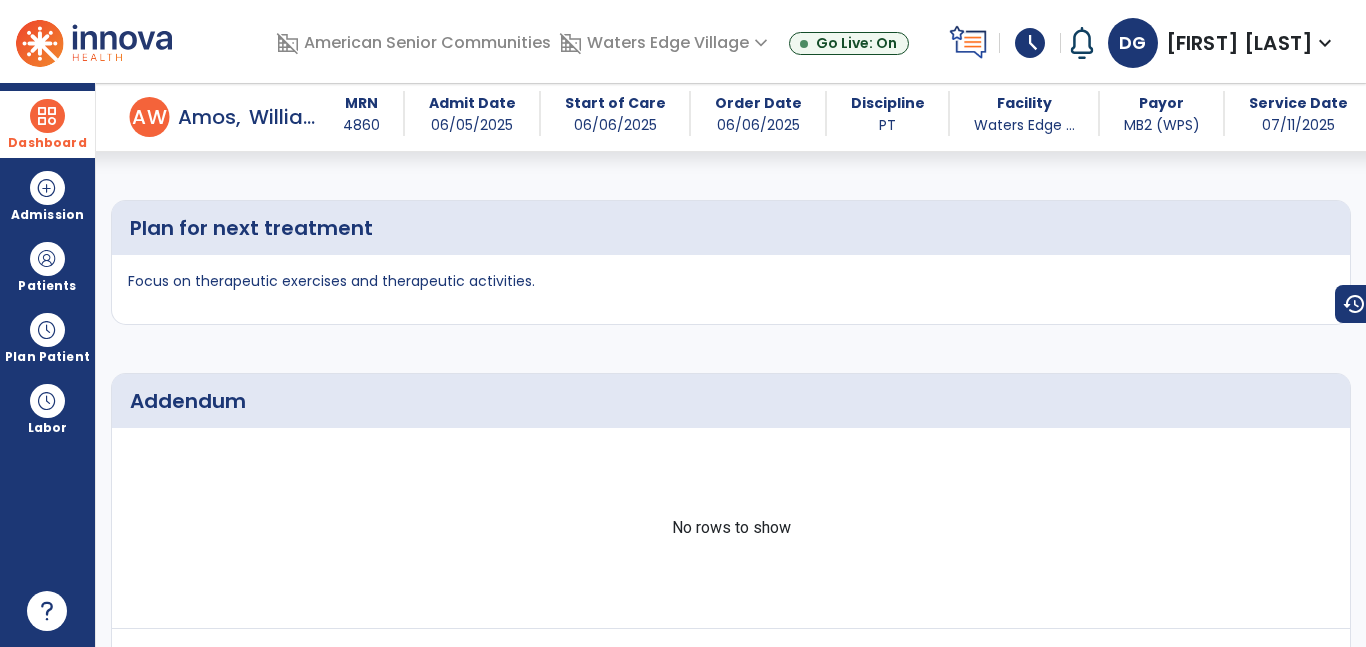 scroll, scrollTop: 5571, scrollLeft: 0, axis: vertical 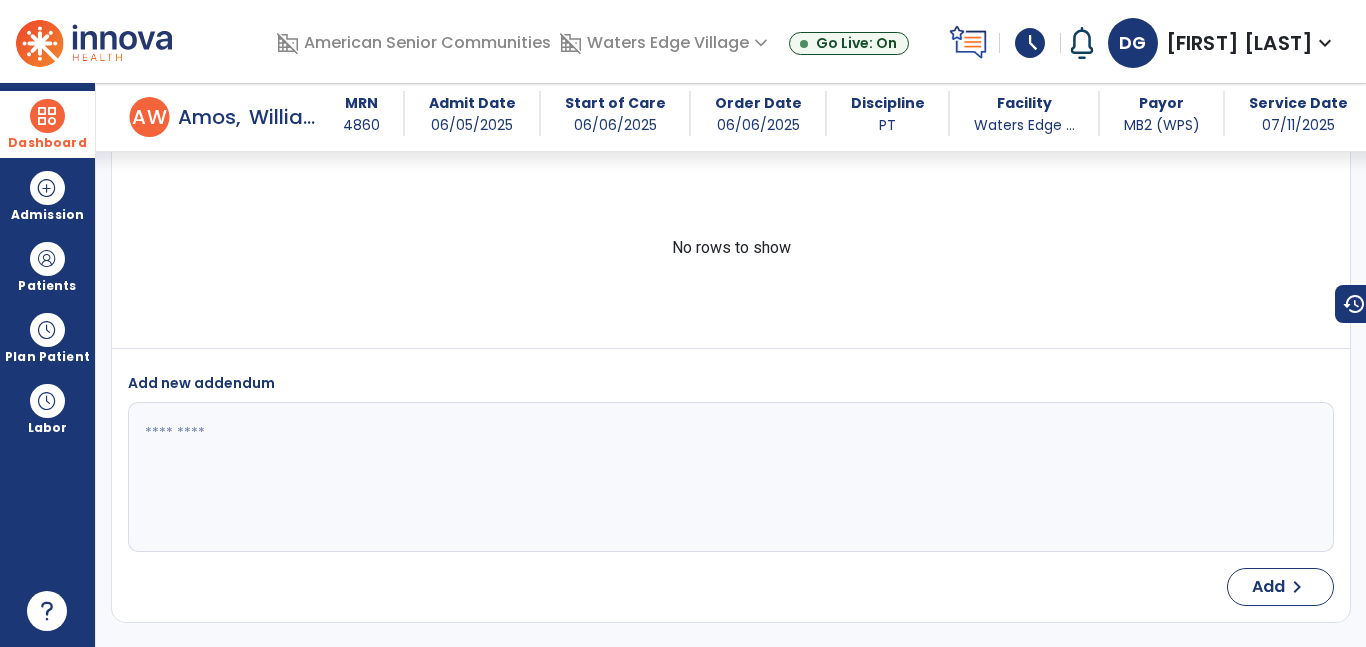 click on "Dashboard" at bounding box center [47, 124] 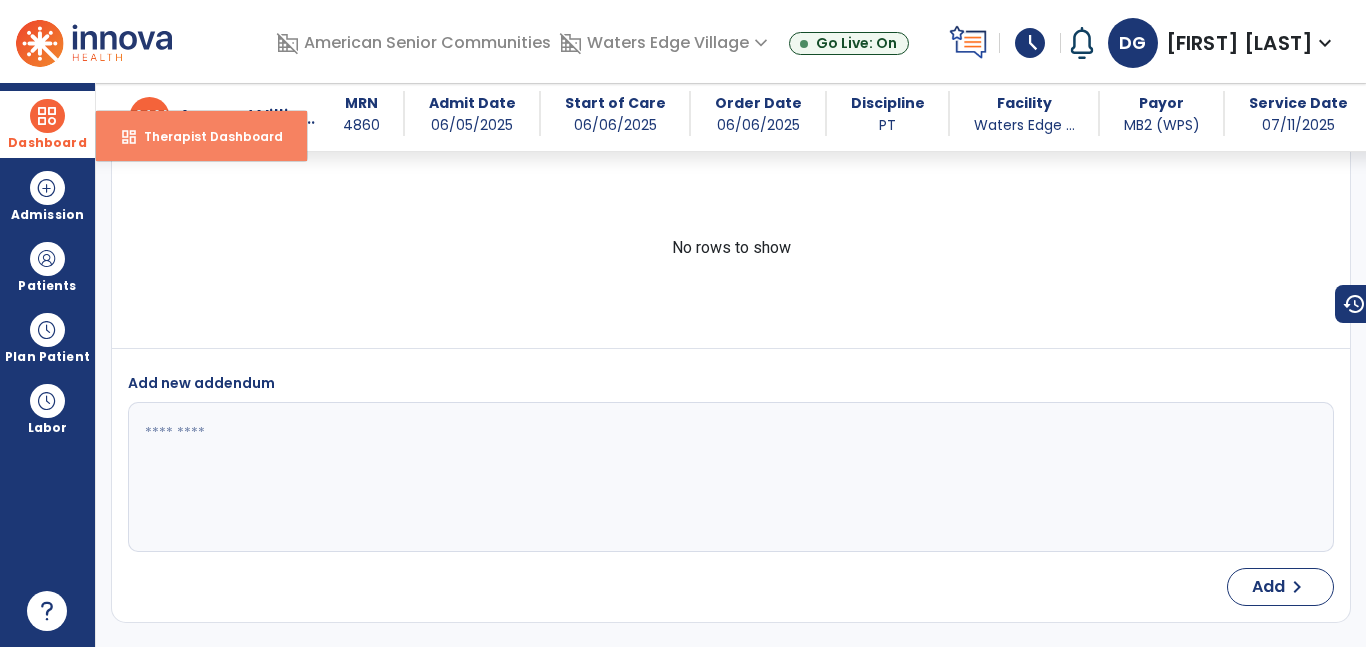 click on "dashboard" at bounding box center (129, 137) 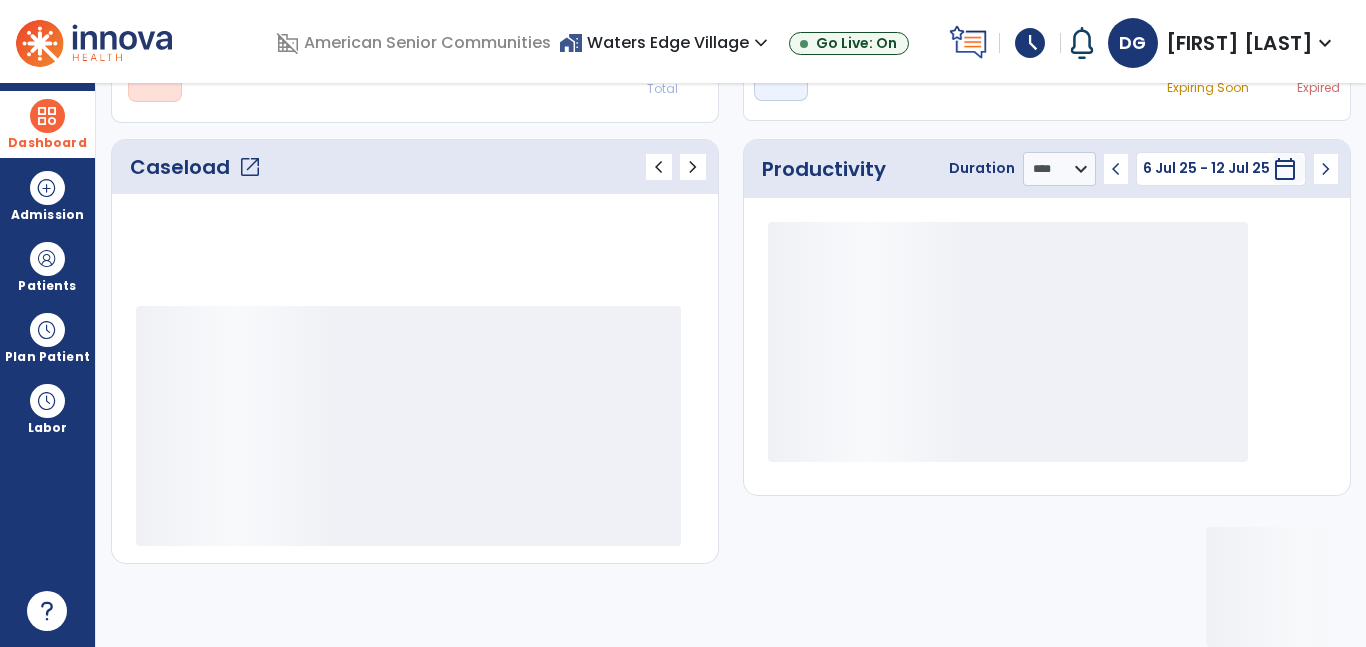 scroll, scrollTop: 230, scrollLeft: 0, axis: vertical 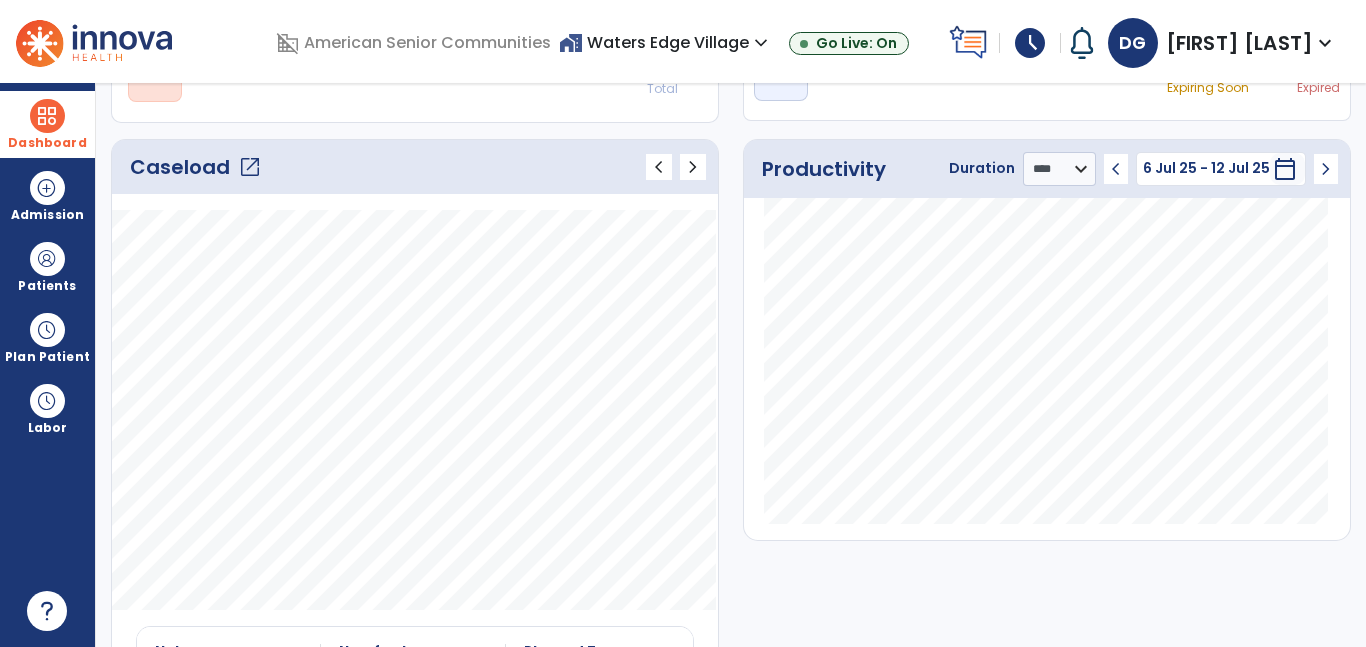 click on "Caseload   open_in_new   chevron_left   chevron_right" 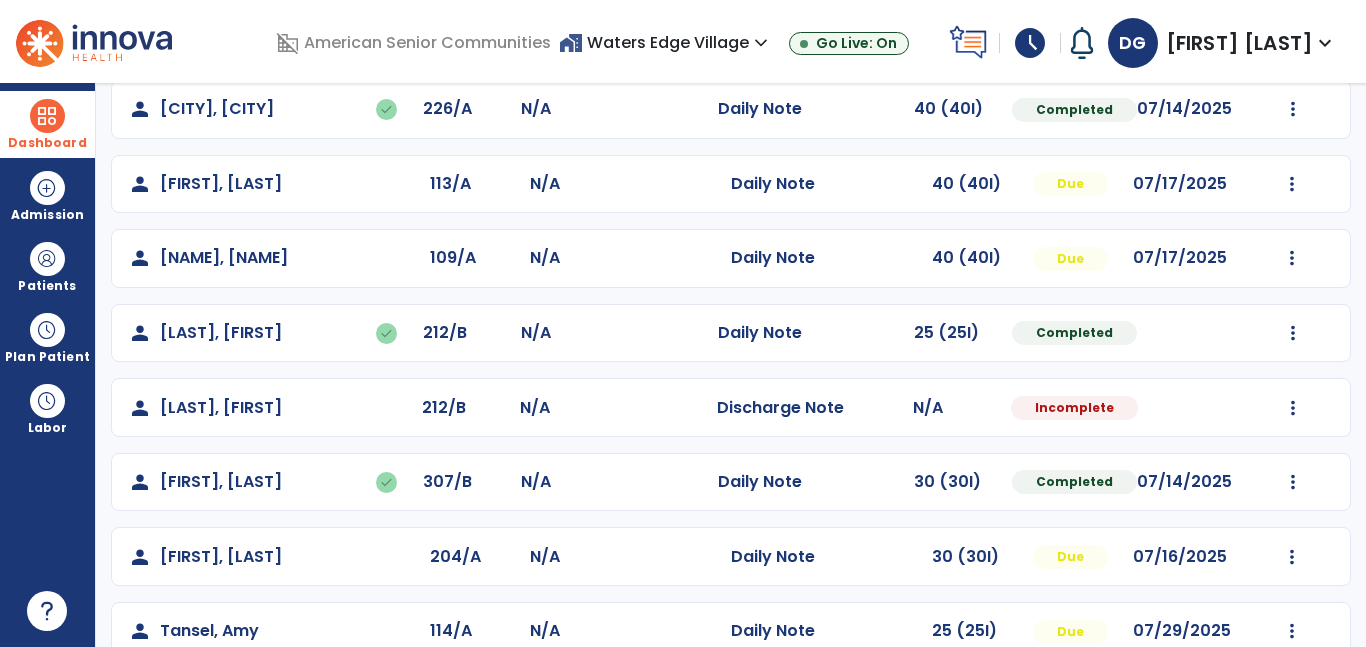 scroll, scrollTop: 515, scrollLeft: 0, axis: vertical 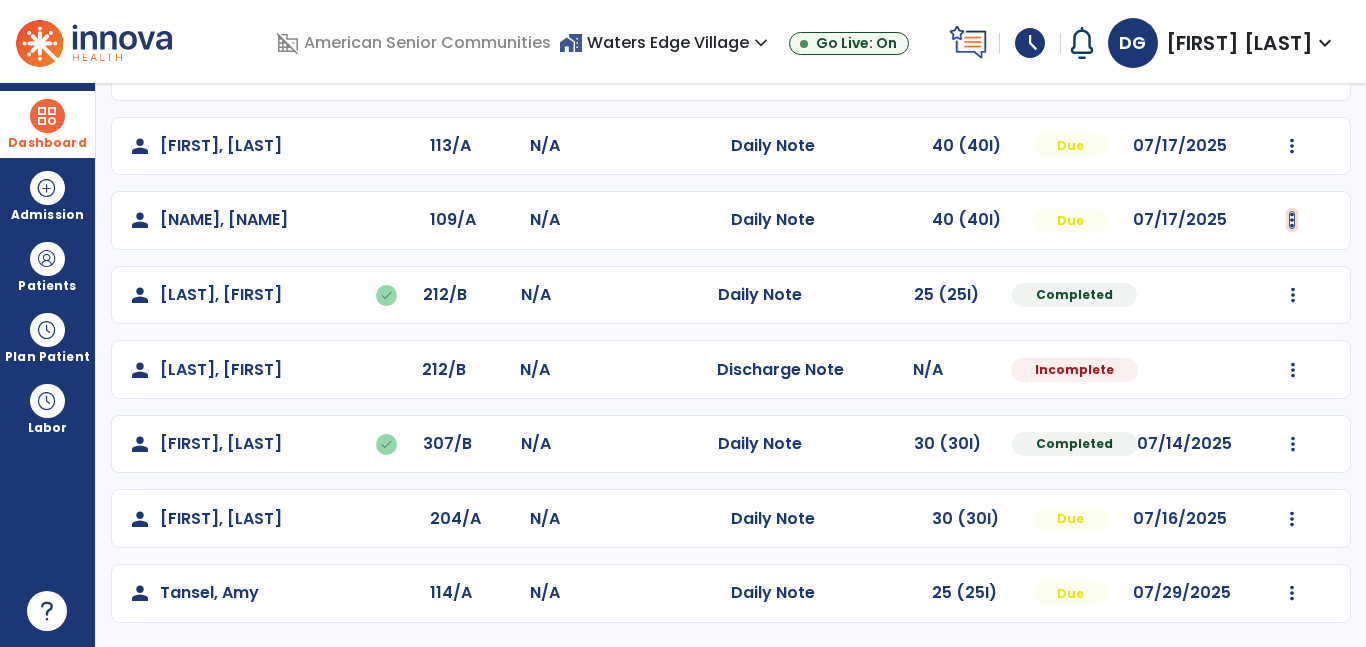 click at bounding box center [1293, -227] 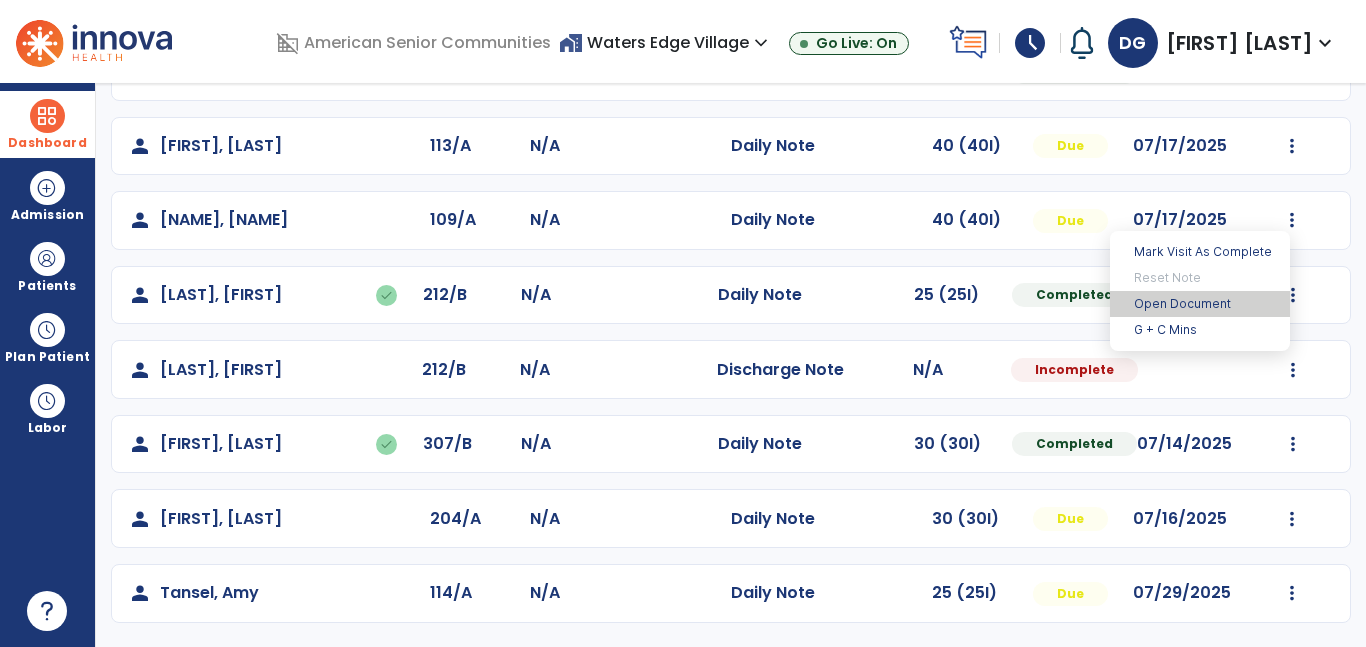 click on "Open Document" at bounding box center [1200, 304] 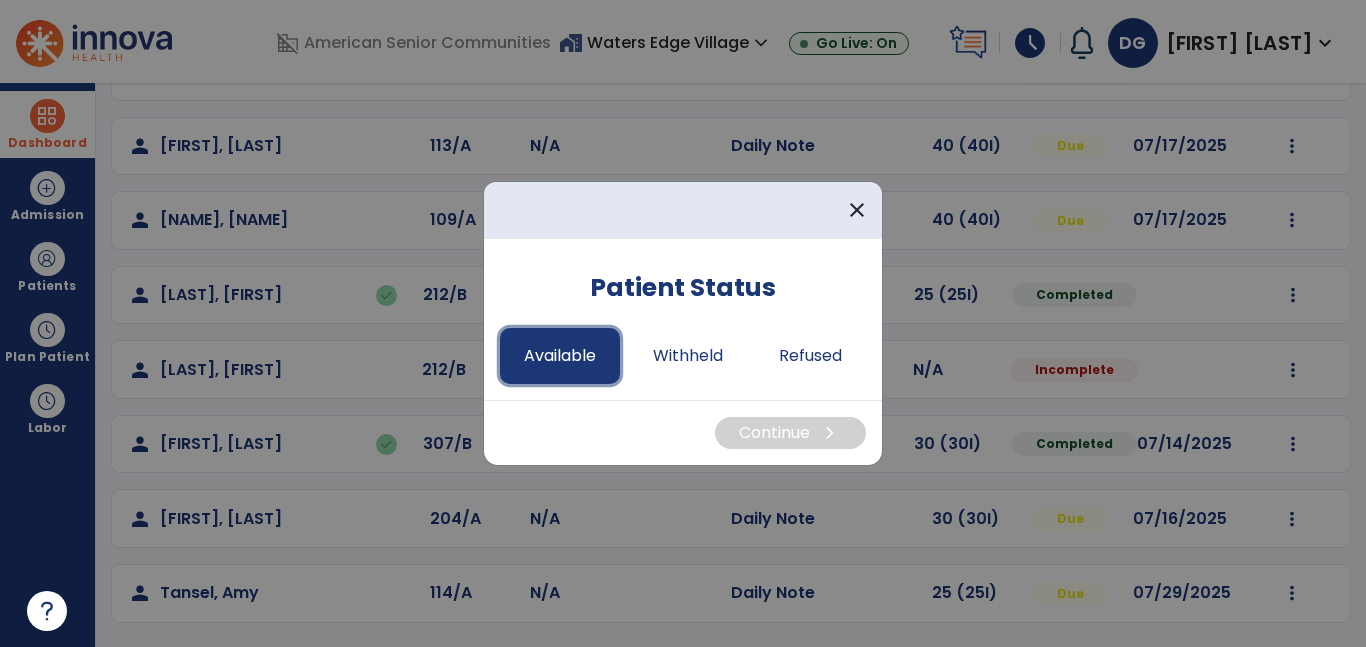 click on "Available" at bounding box center [560, 356] 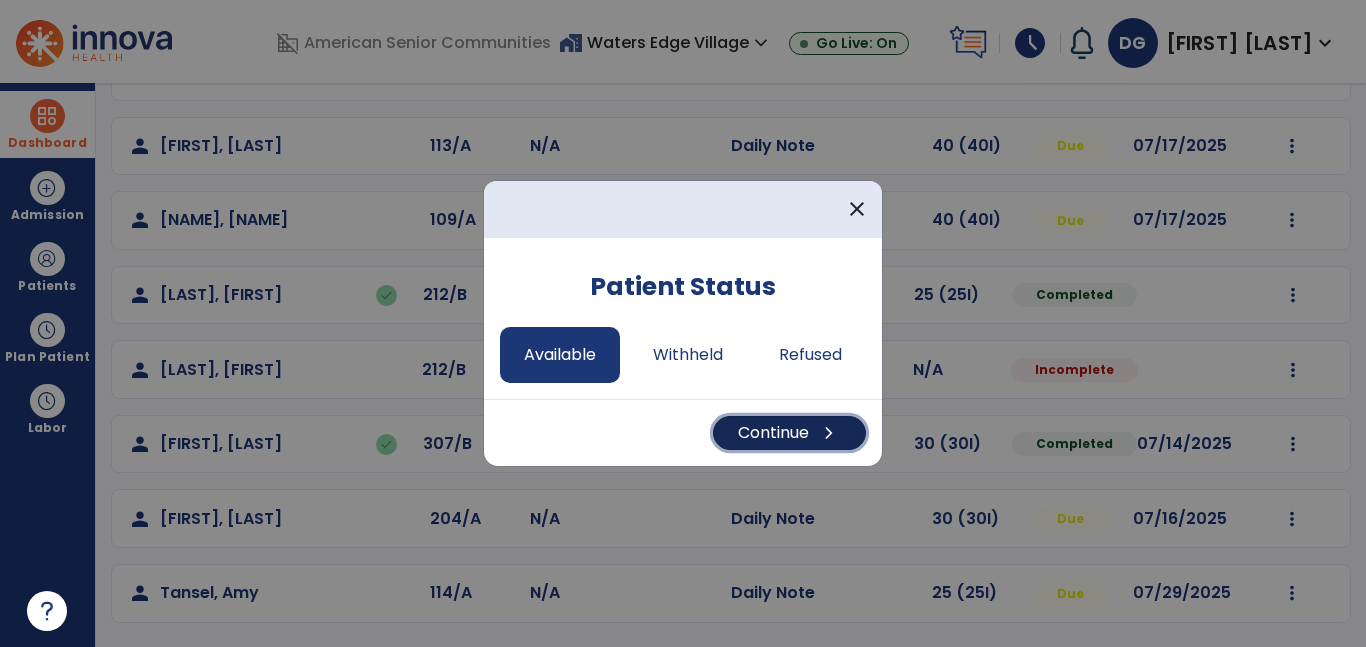 click on "Continue   chevron_right" at bounding box center (789, 433) 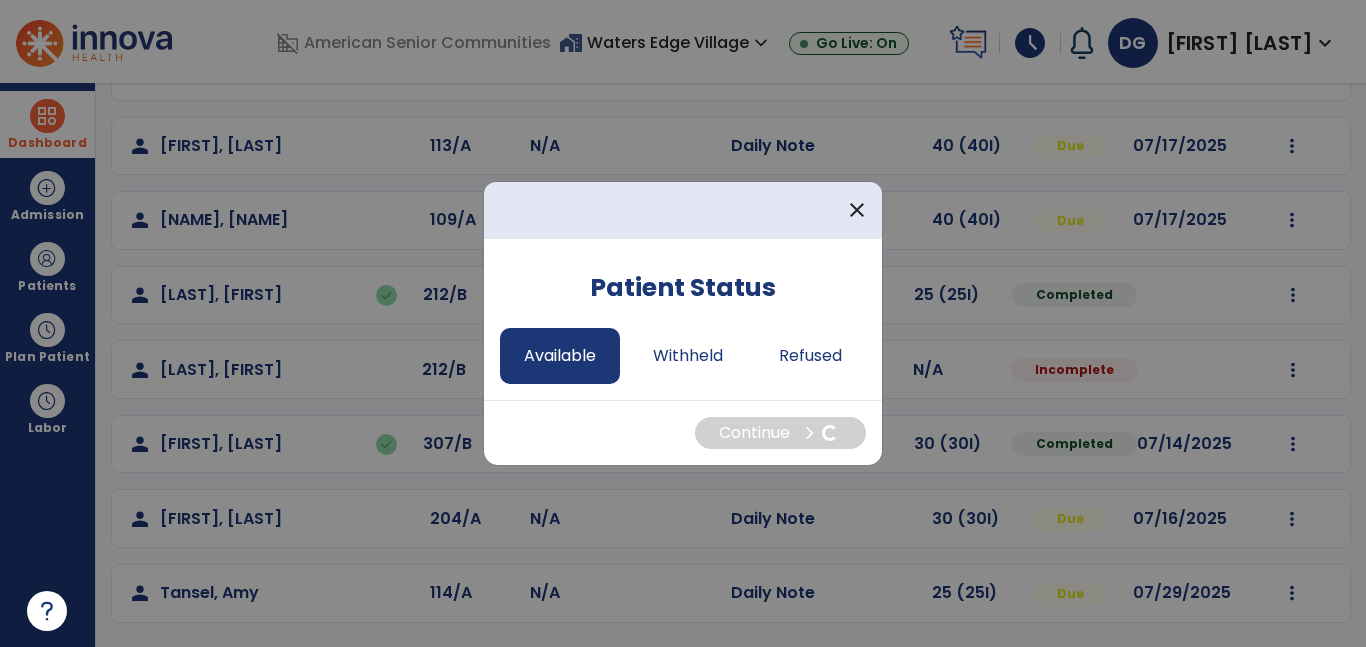 select on "*" 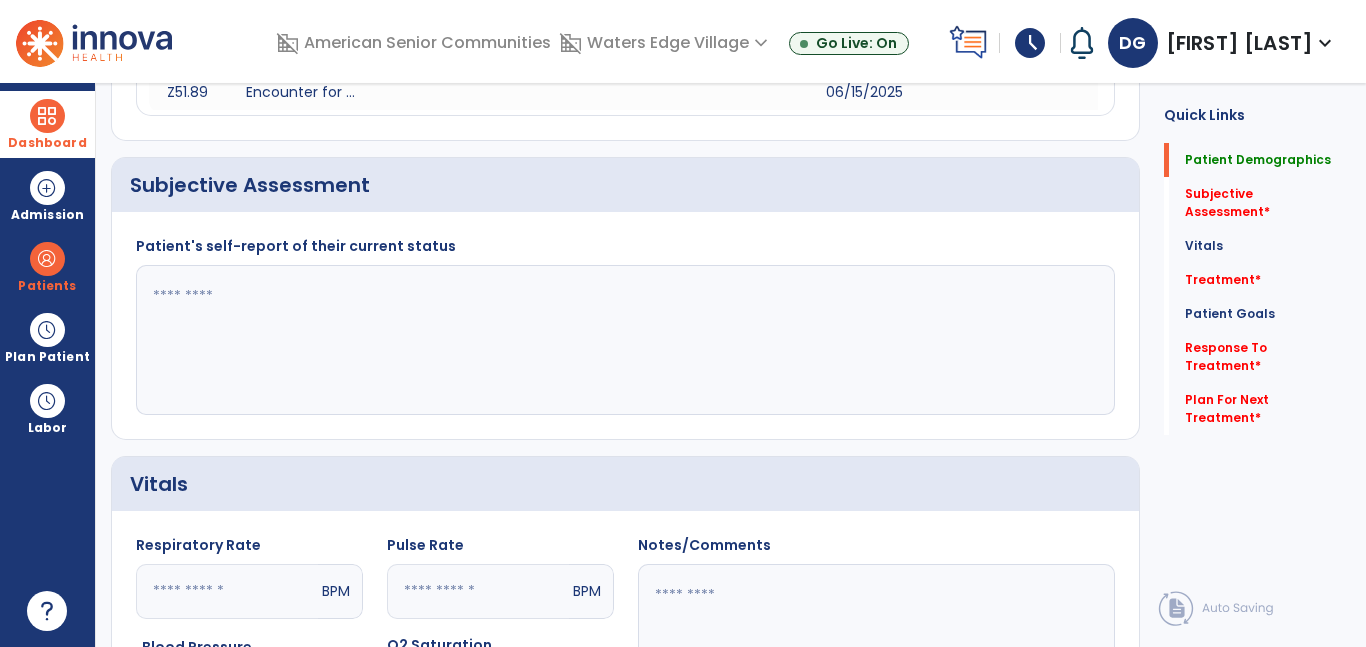 scroll, scrollTop: 0, scrollLeft: 0, axis: both 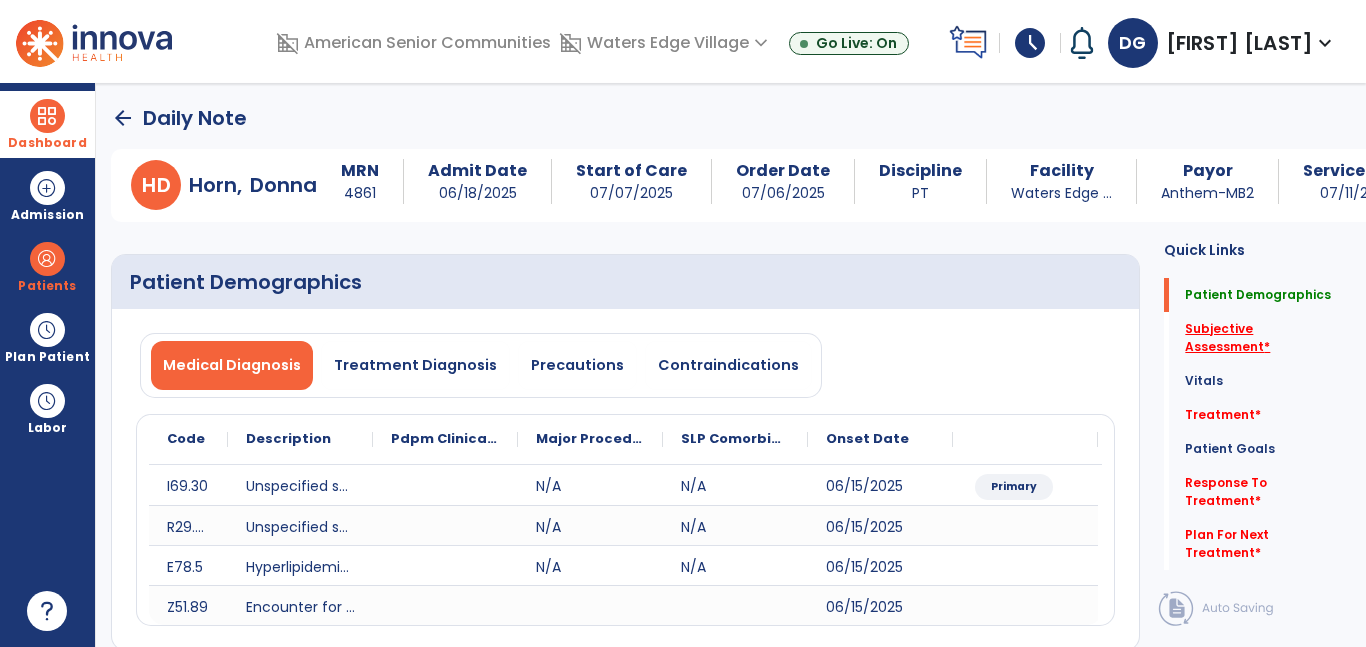 click on "Subjective Assessment   *" 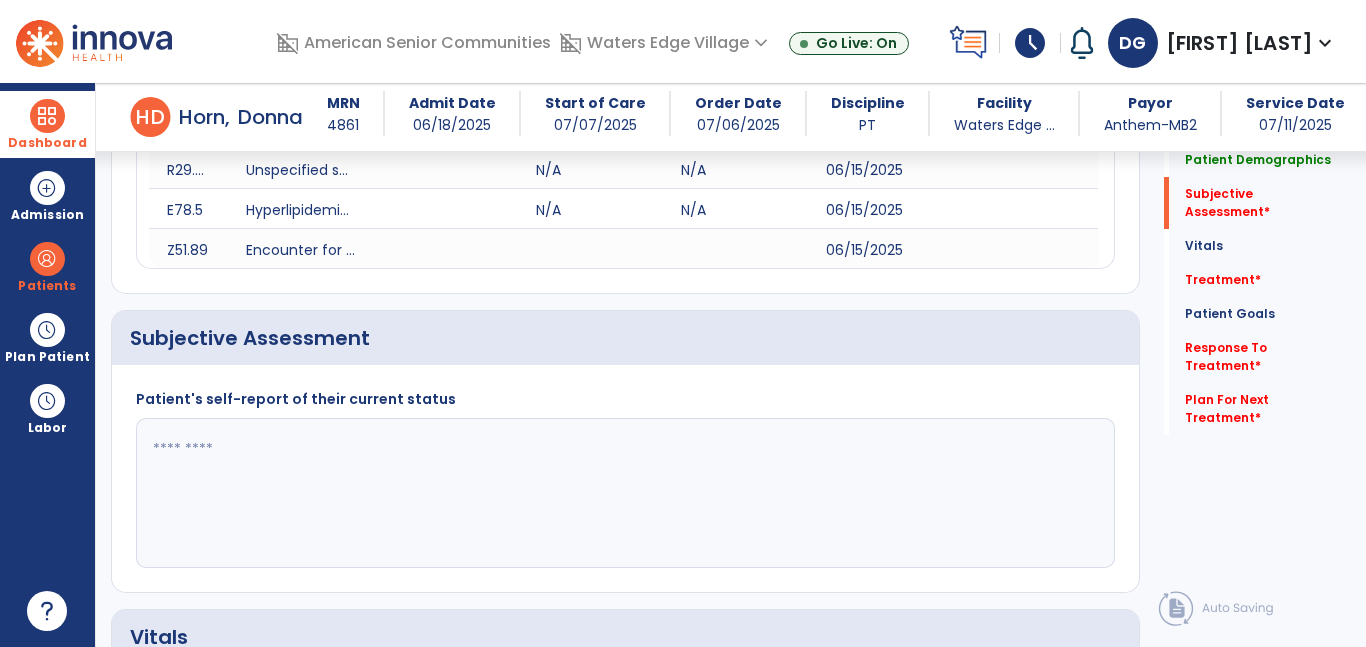 scroll, scrollTop: 443, scrollLeft: 0, axis: vertical 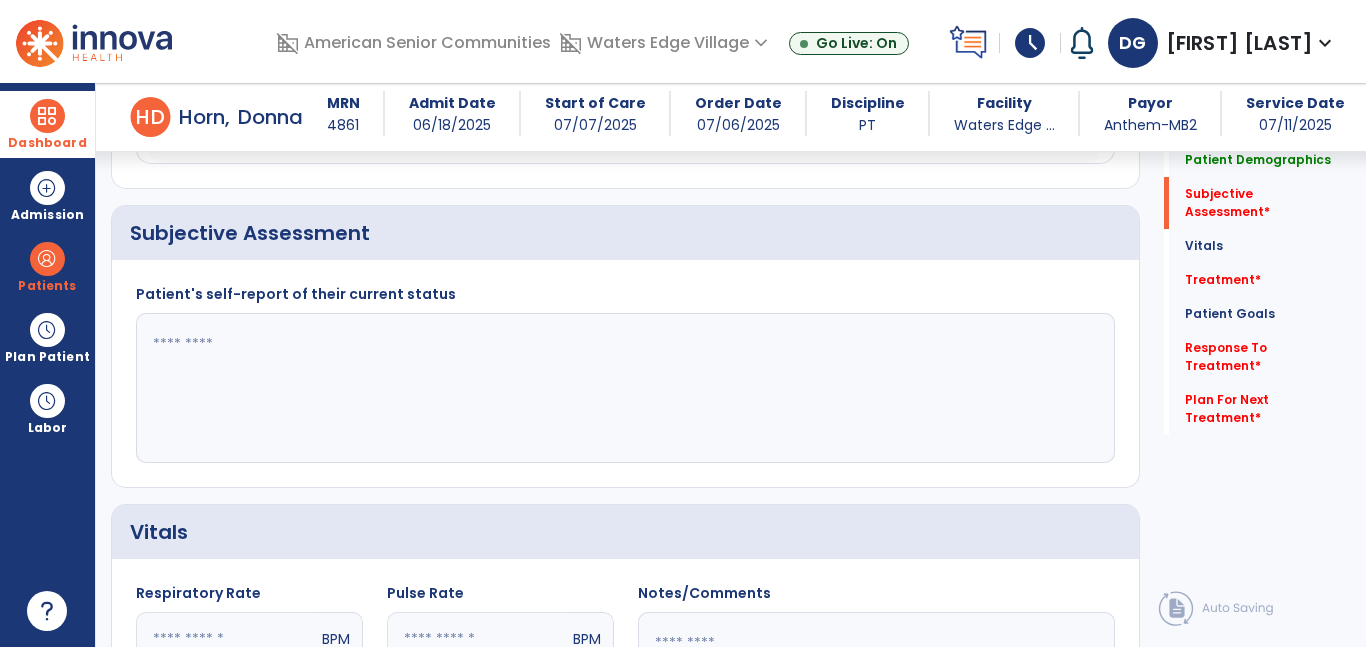 click 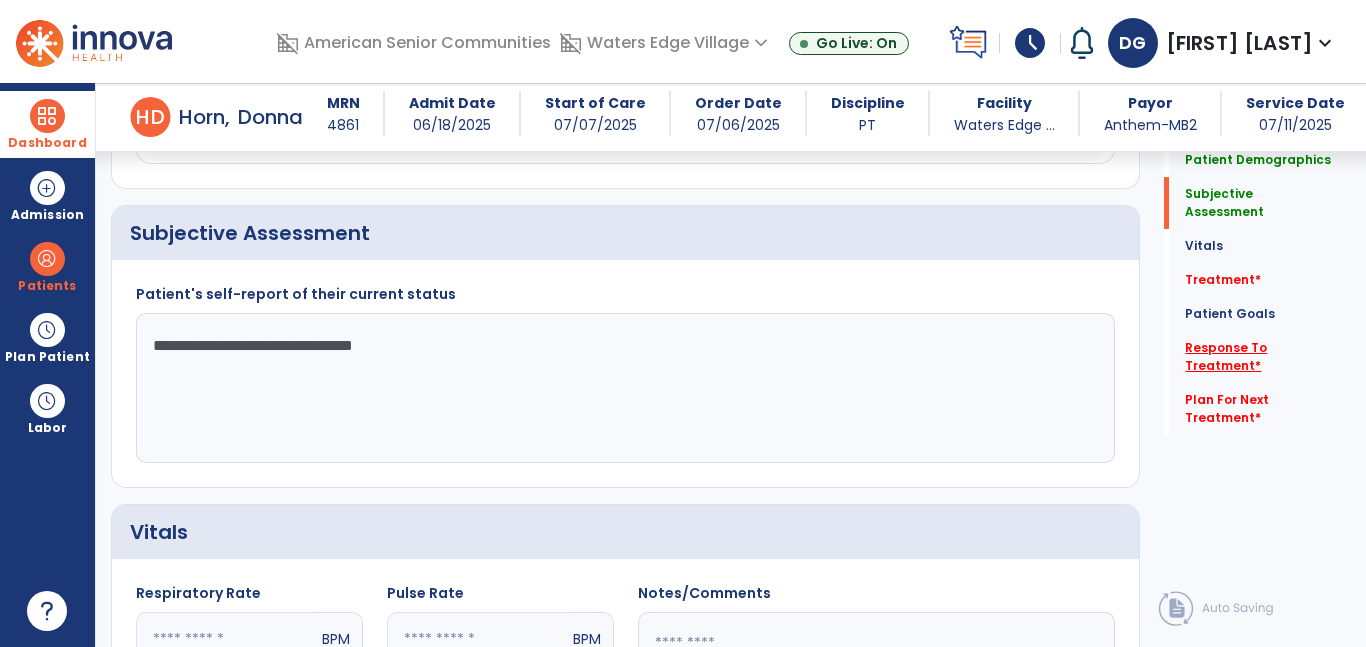 type on "**********" 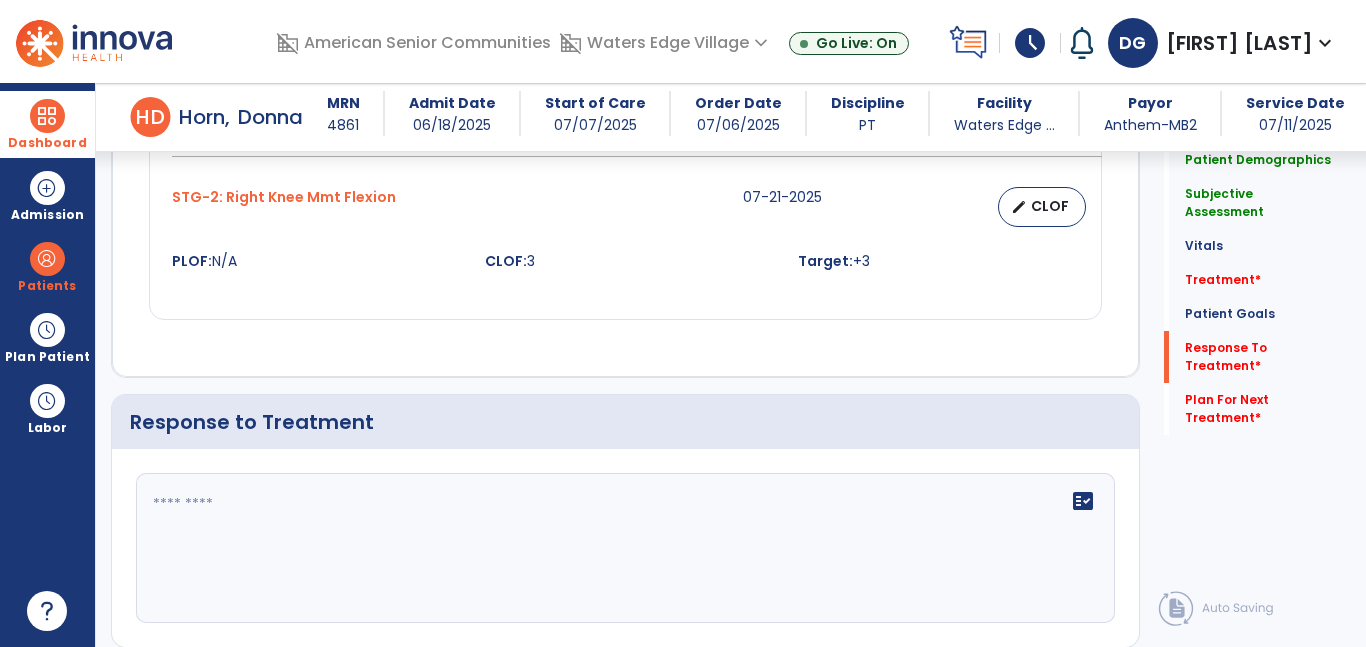 scroll, scrollTop: 3154, scrollLeft: 0, axis: vertical 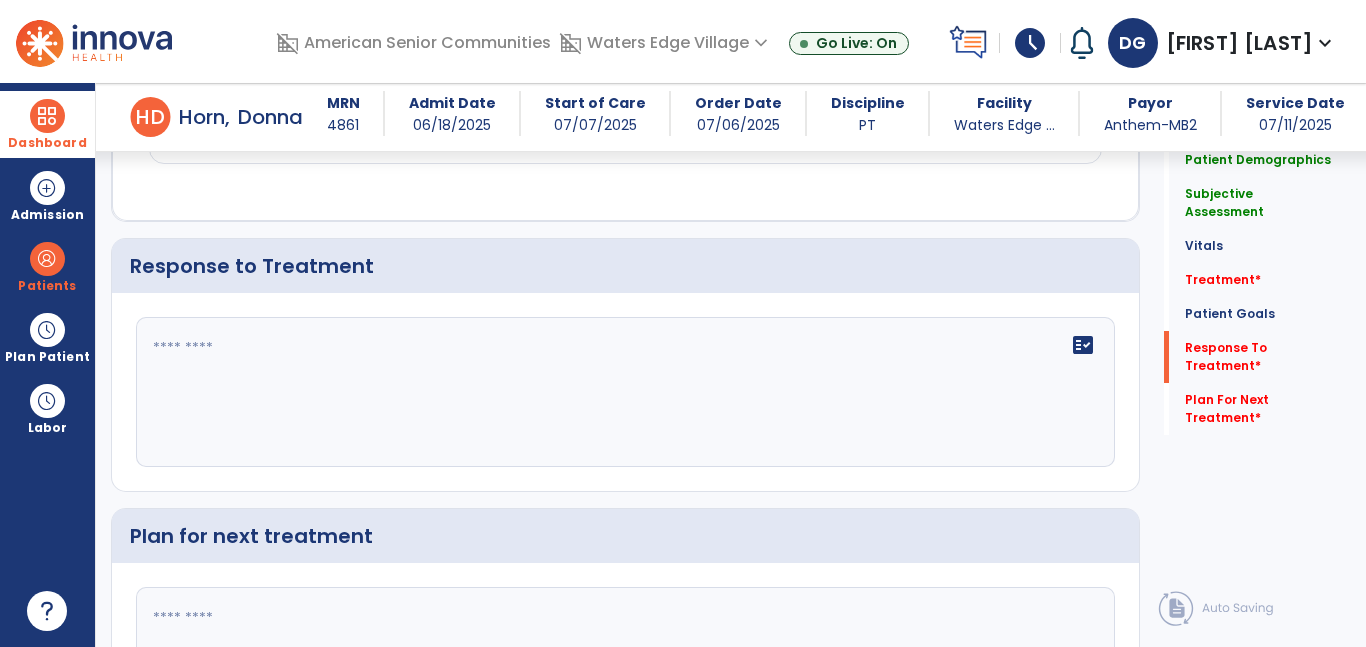click on "fact_check" 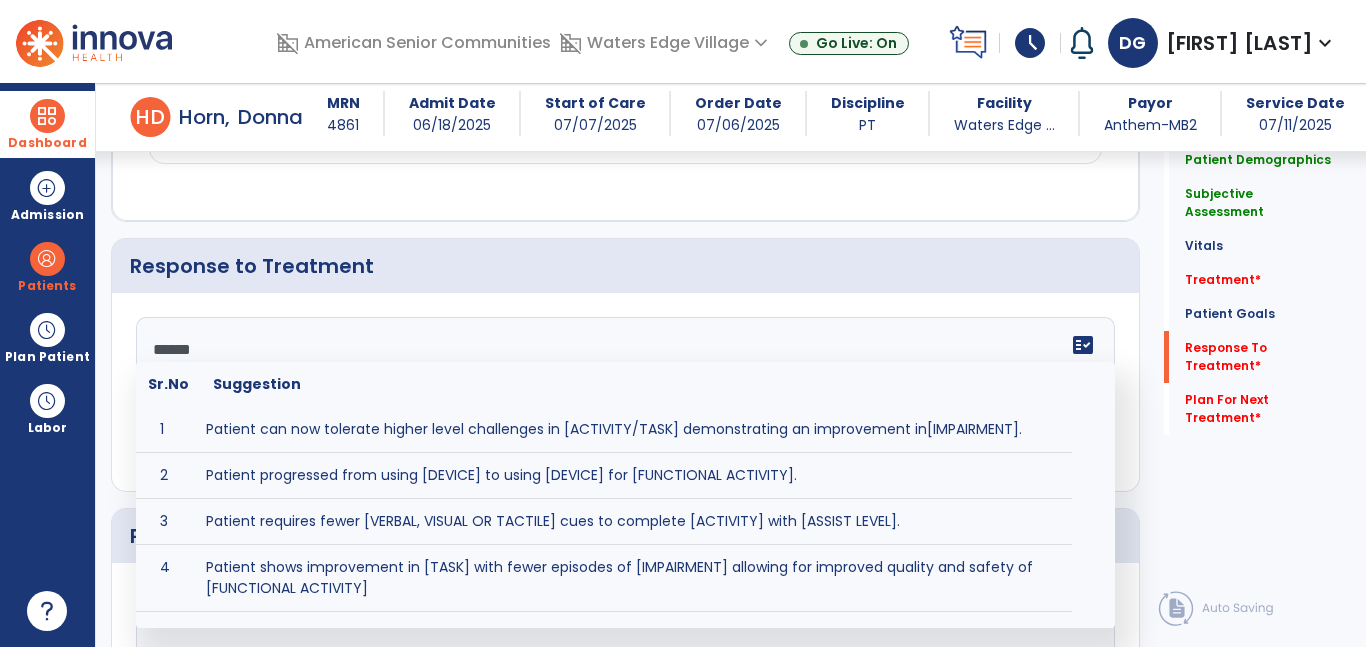 type on "*******" 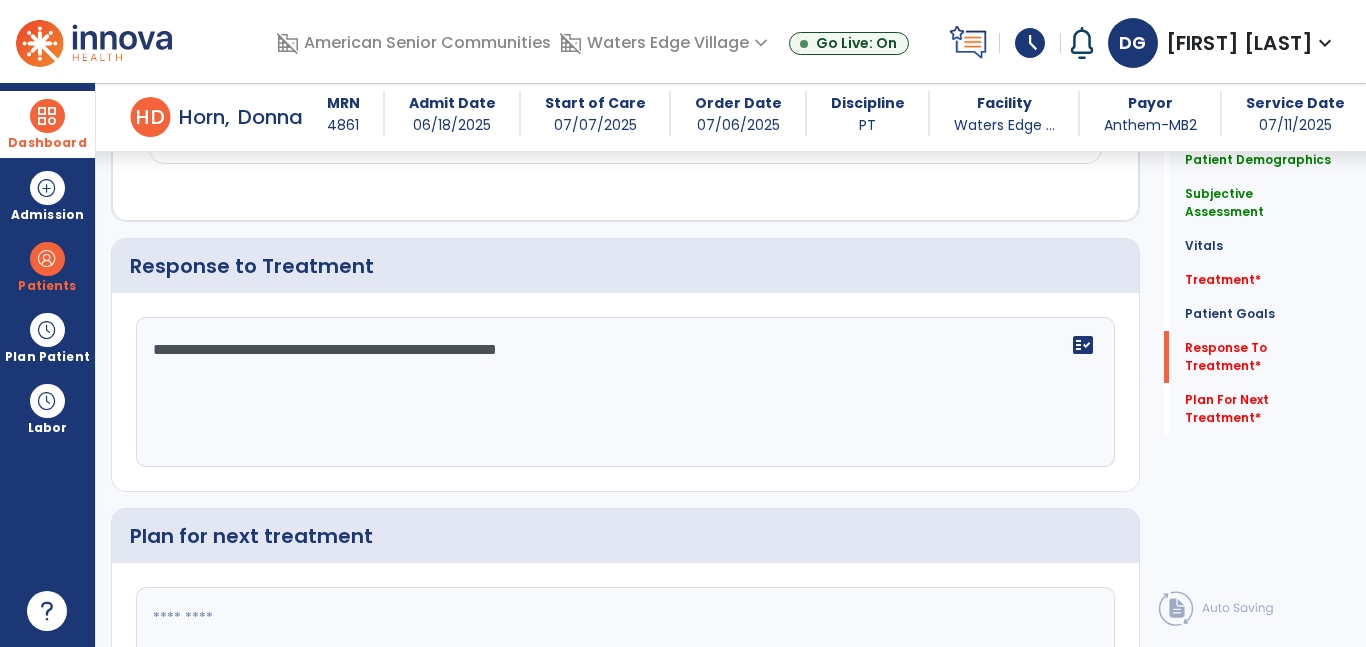 type on "**********" 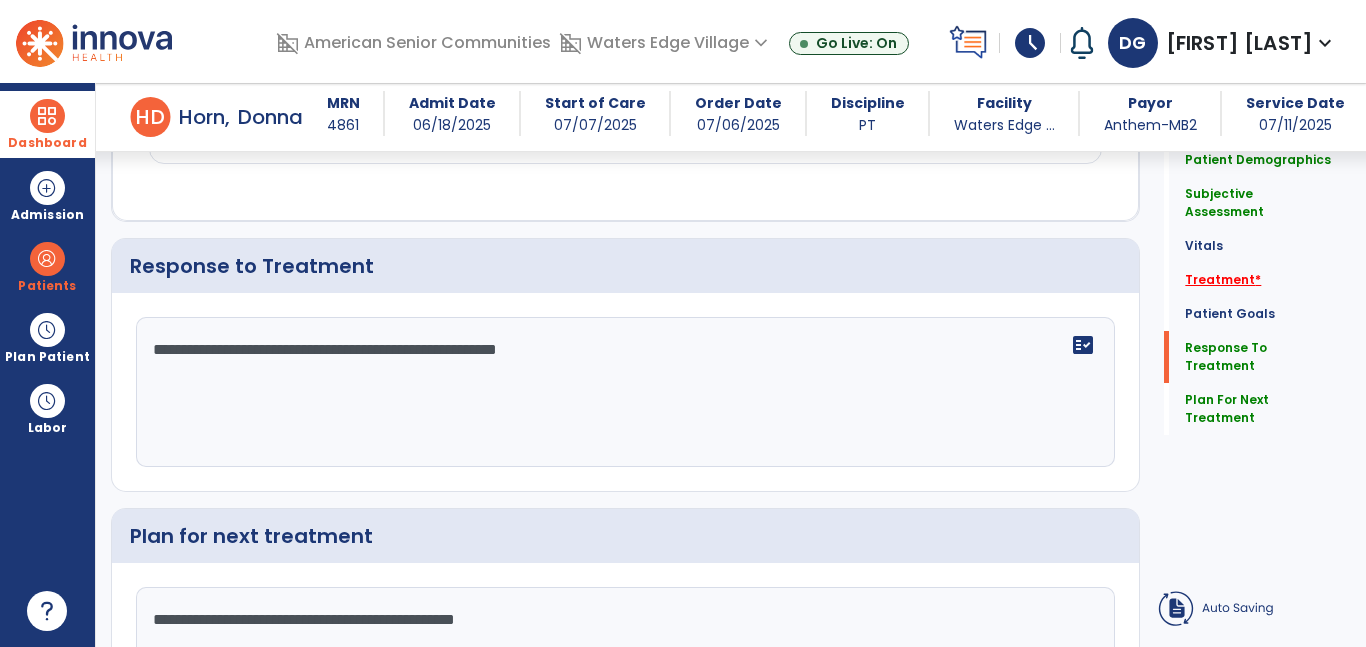 type on "**********" 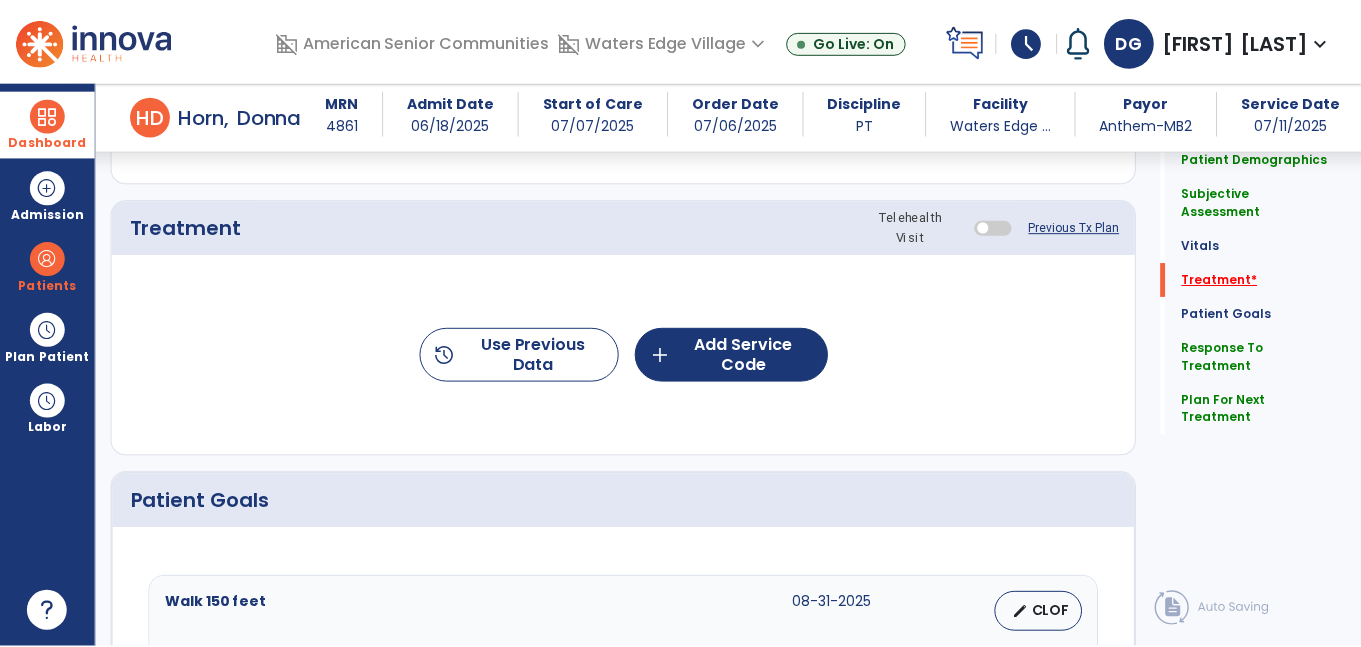 scroll, scrollTop: 1132, scrollLeft: 0, axis: vertical 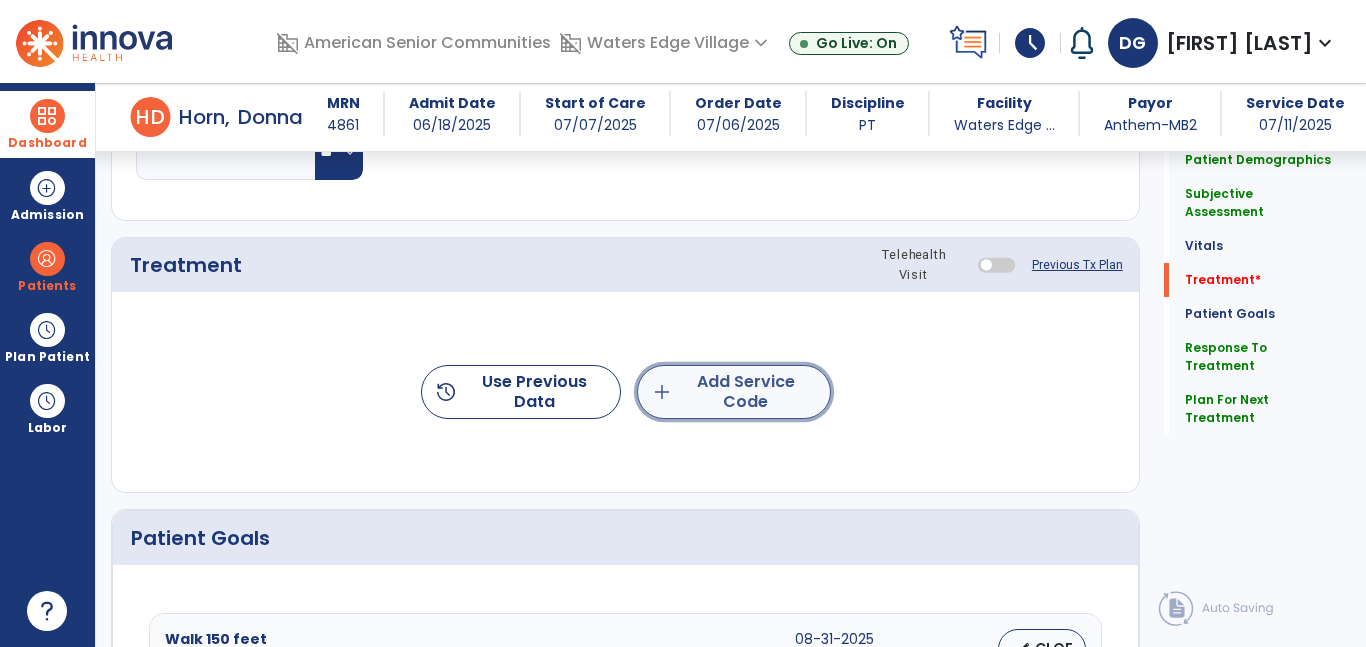 click on "add  Add Service Code" 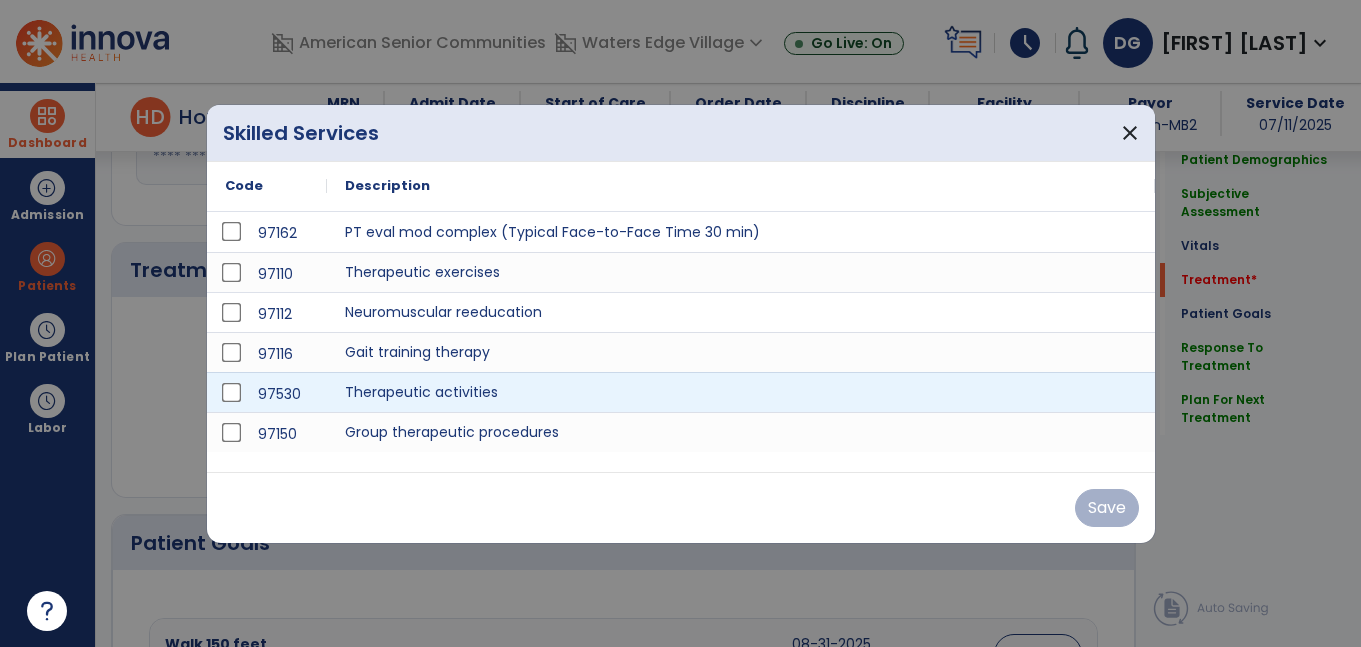 scroll, scrollTop: 1132, scrollLeft: 0, axis: vertical 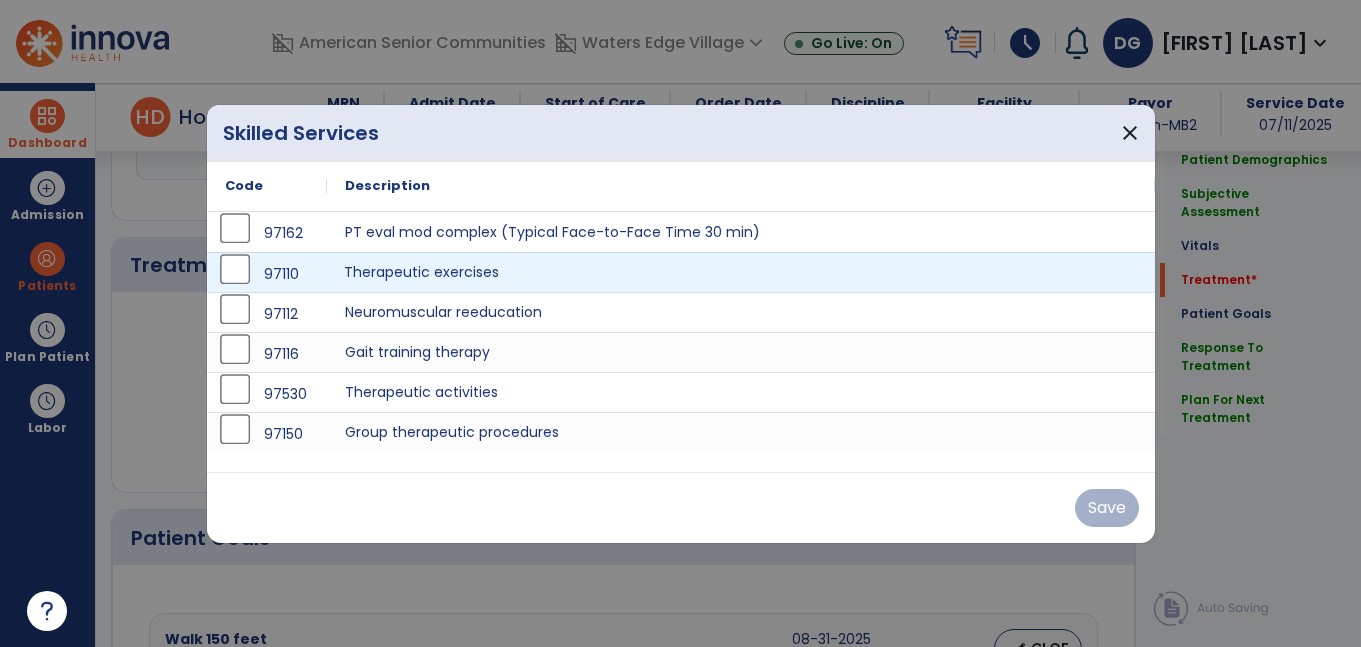 click on "Therapeutic exercises" at bounding box center (741, 272) 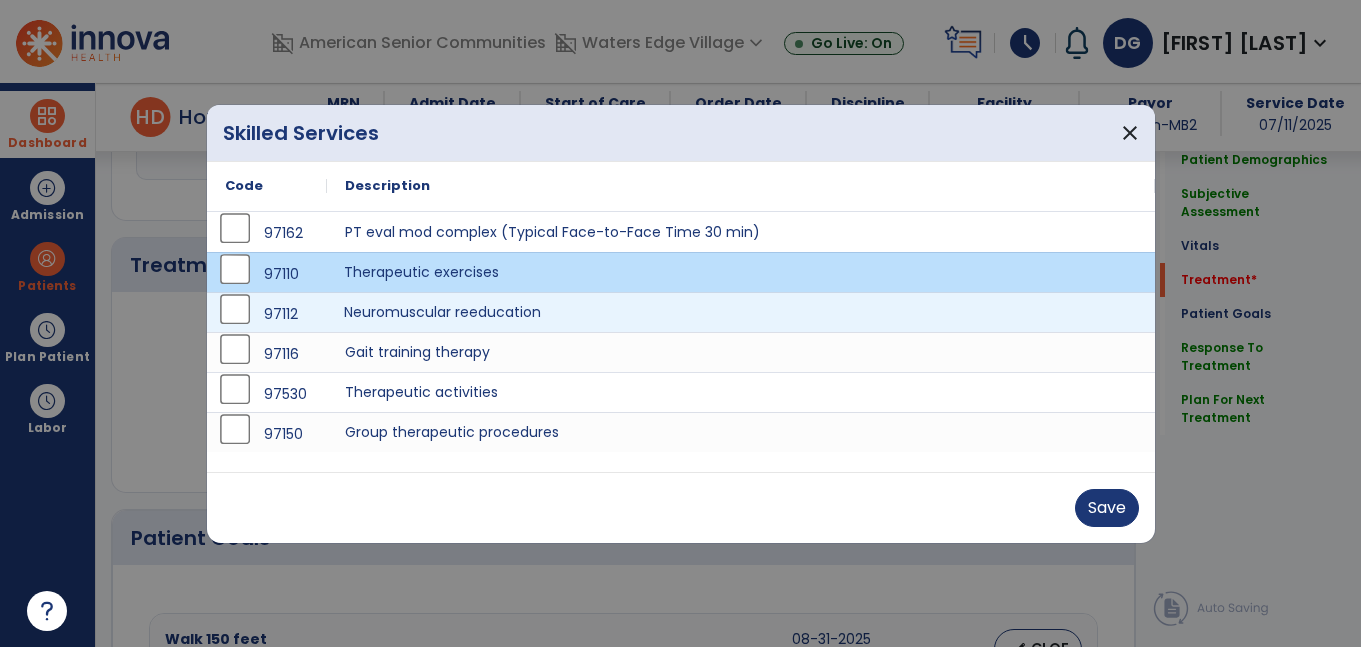 click on "Neuromuscular reeducation" at bounding box center [741, 312] 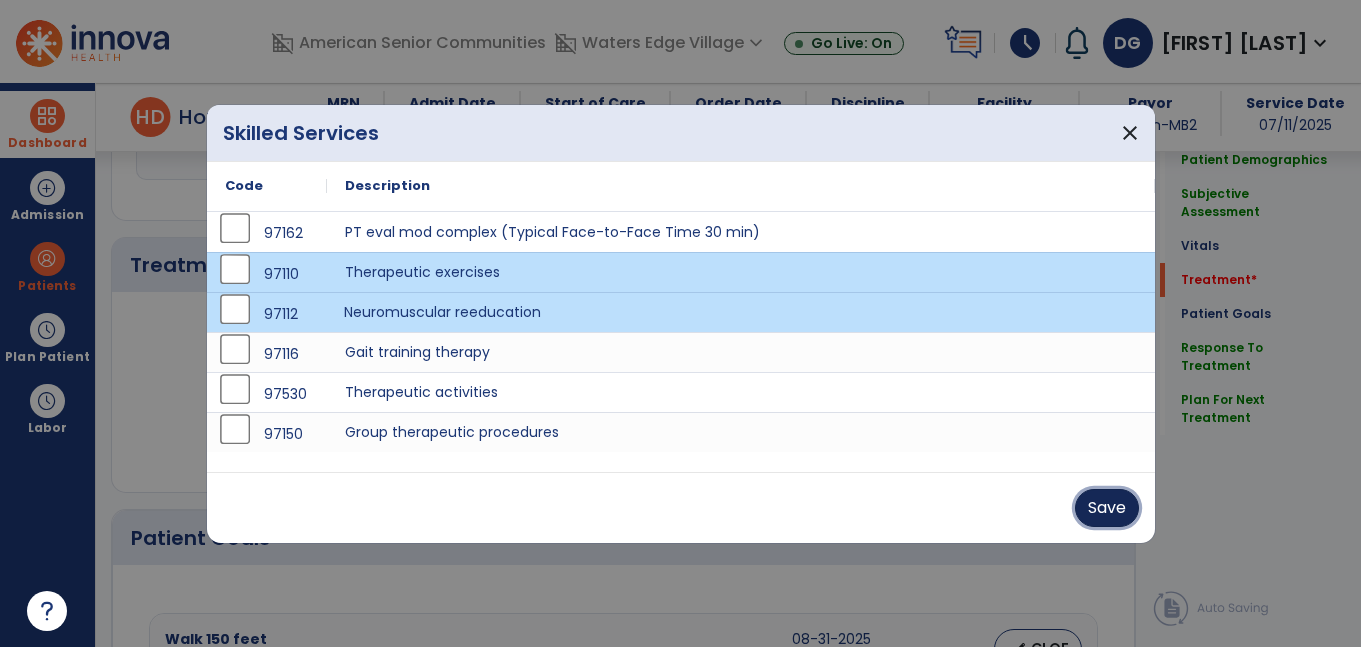click on "Save" at bounding box center (1107, 508) 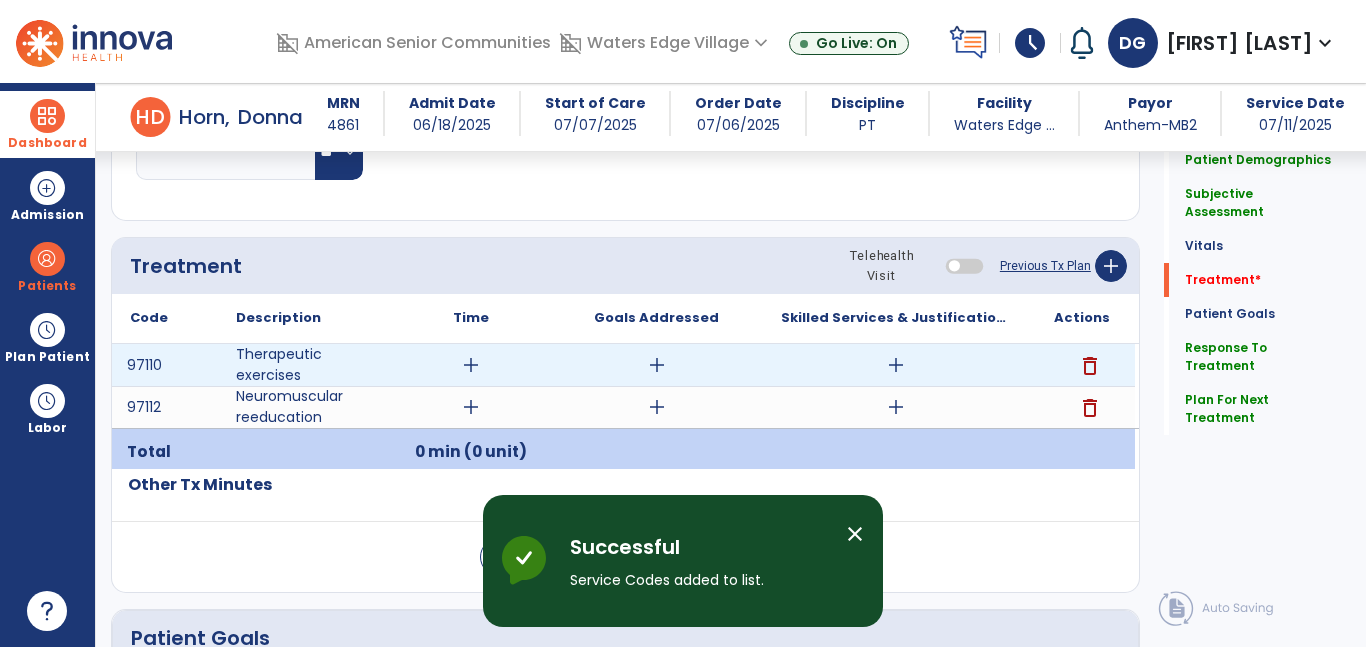 click on "add" at bounding box center (471, 365) 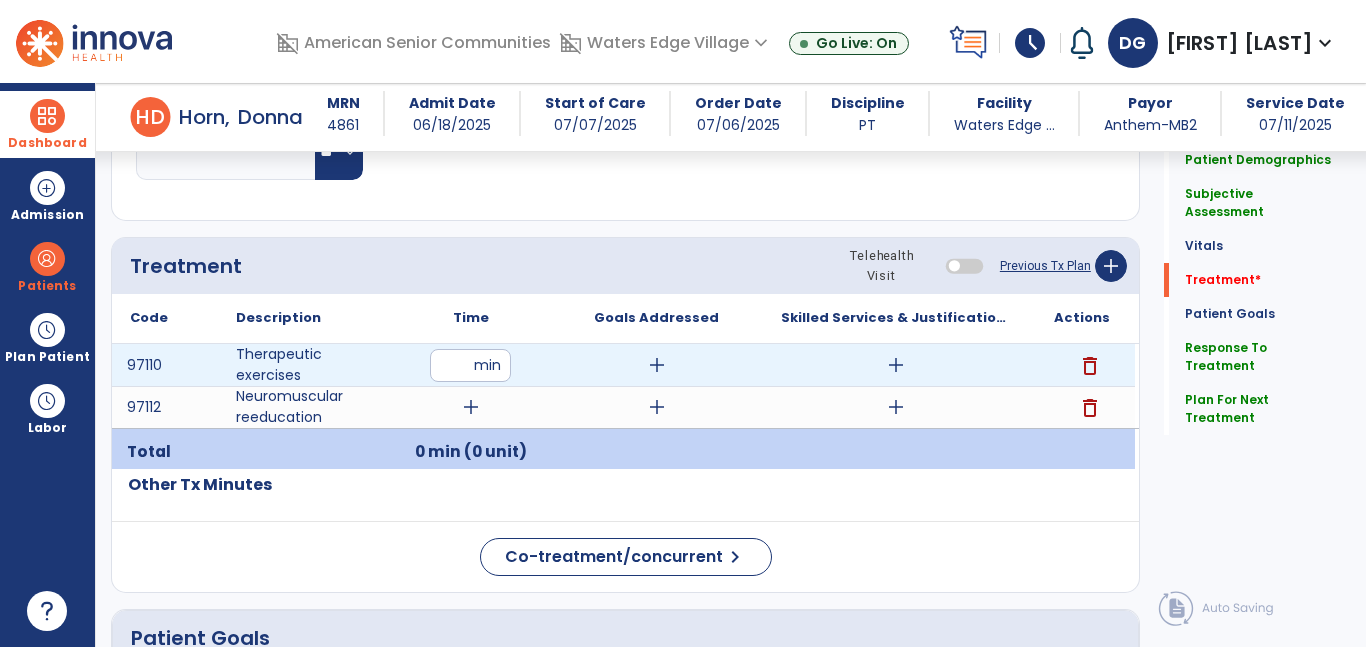 type on "**" 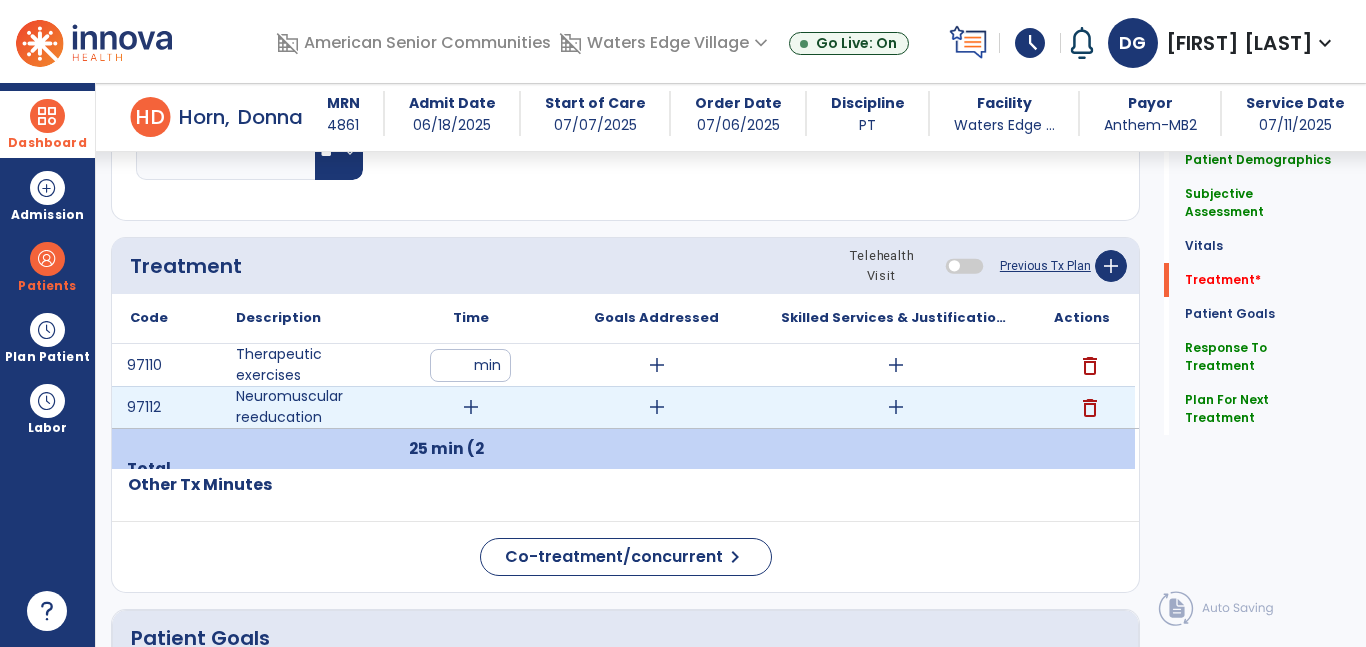 click on "add" at bounding box center (471, 407) 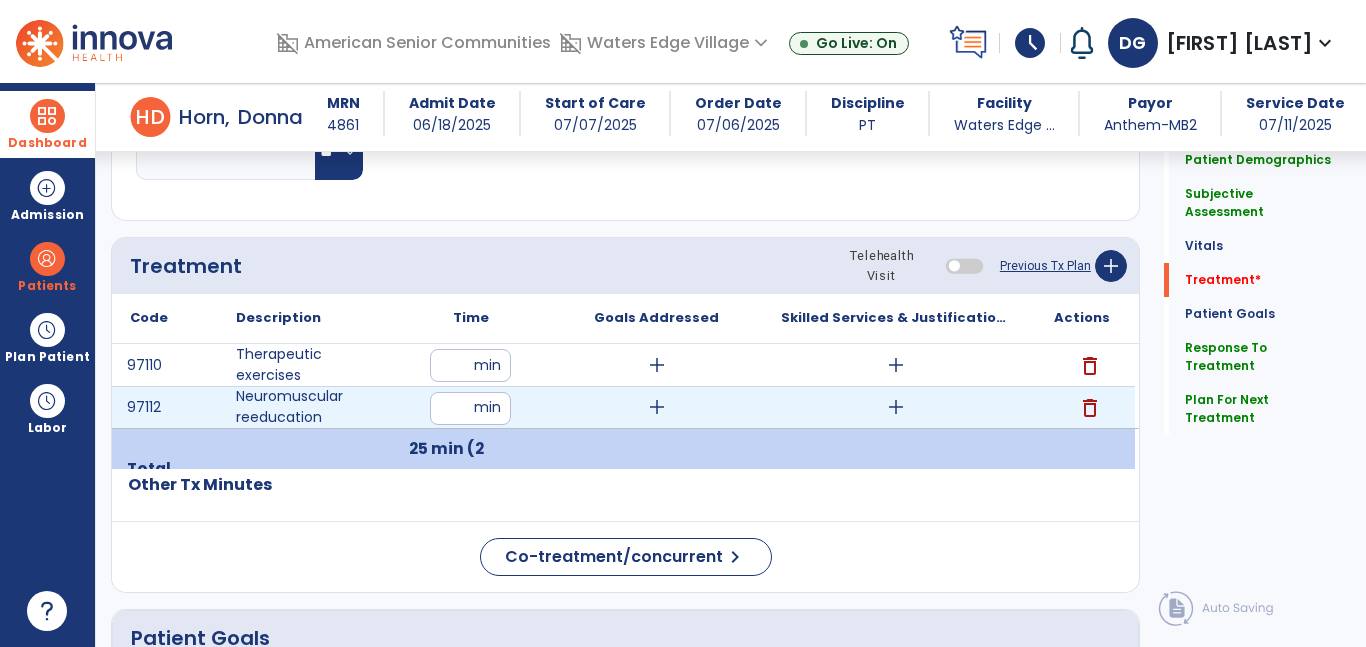 type on "**" 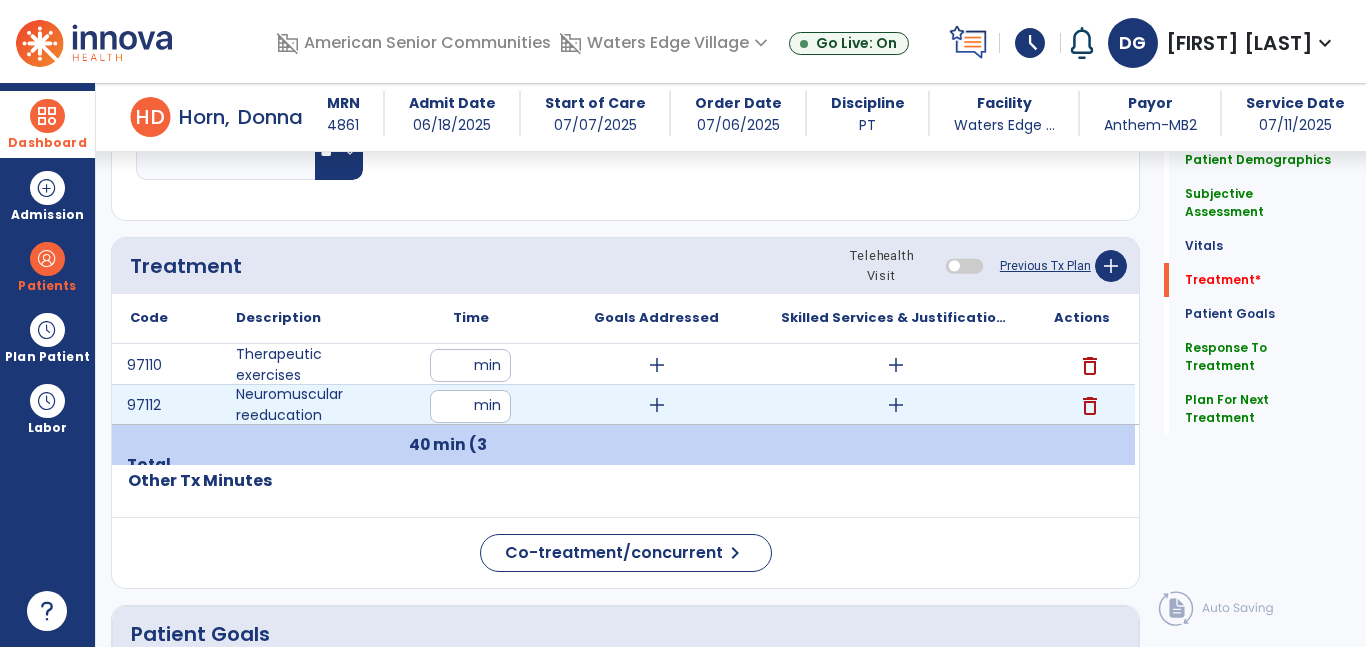 click on "add" at bounding box center (896, 405) 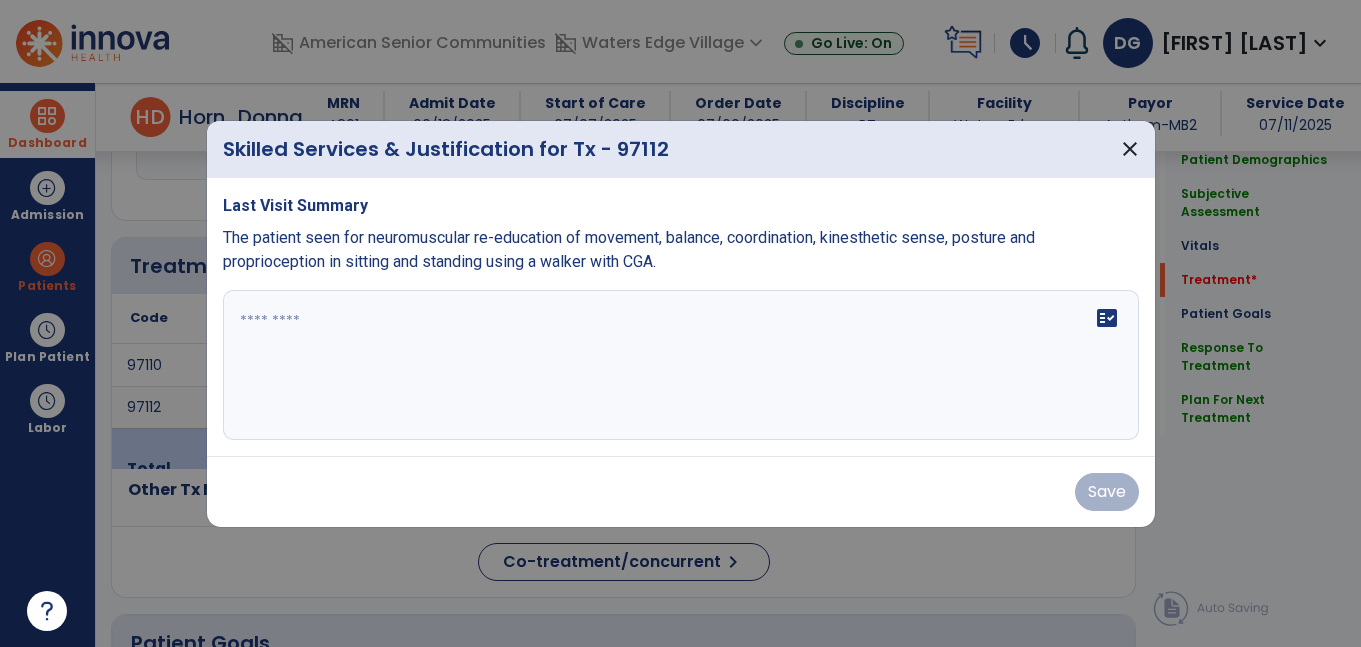 scroll, scrollTop: 1132, scrollLeft: 0, axis: vertical 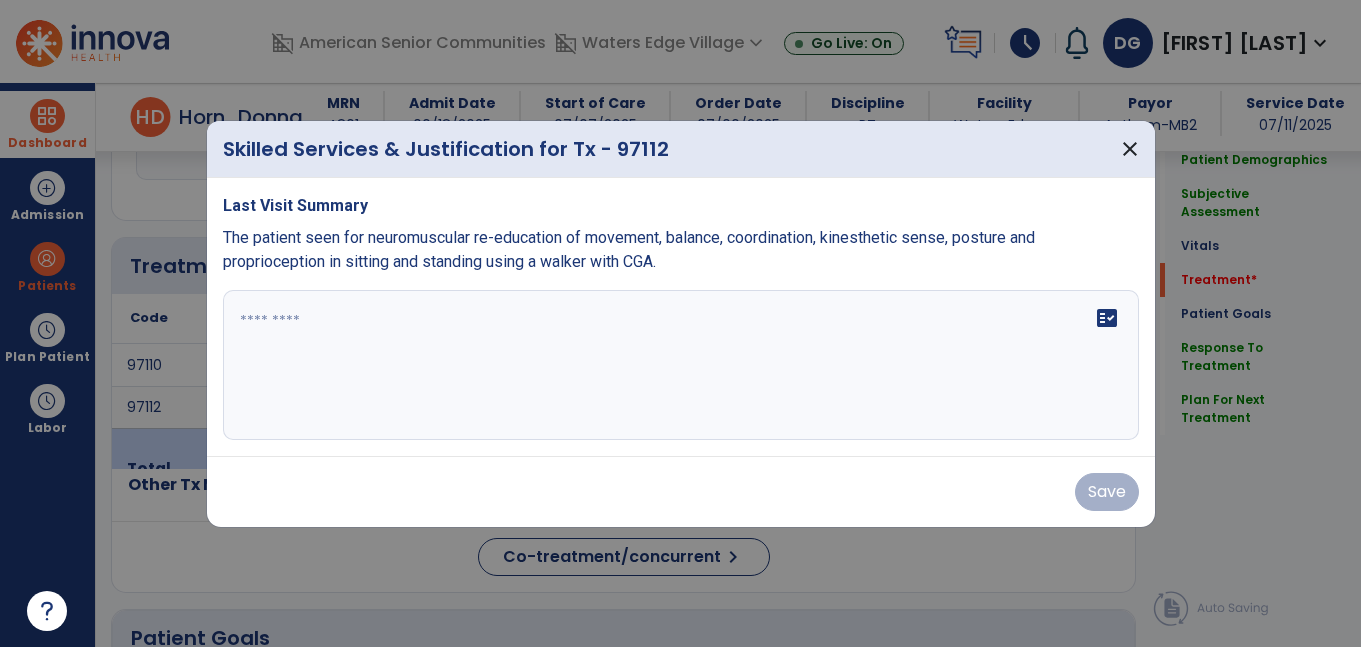 click at bounding box center [681, 365] 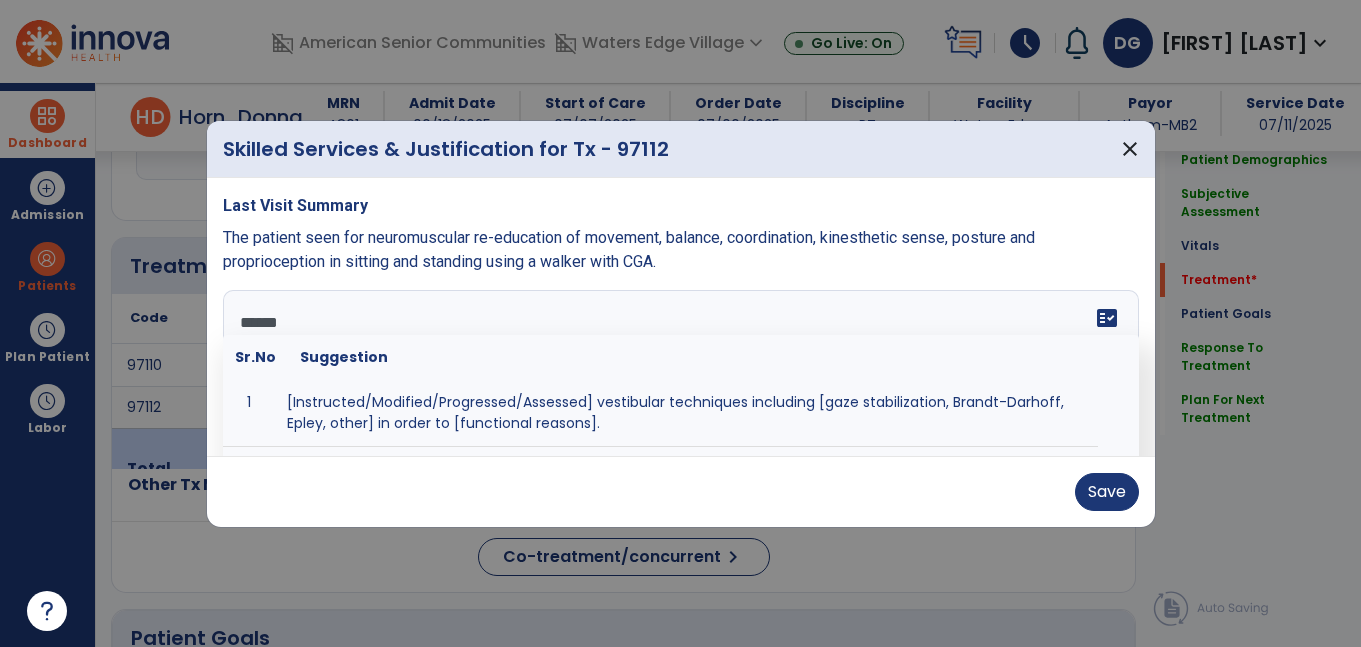 type on "*******" 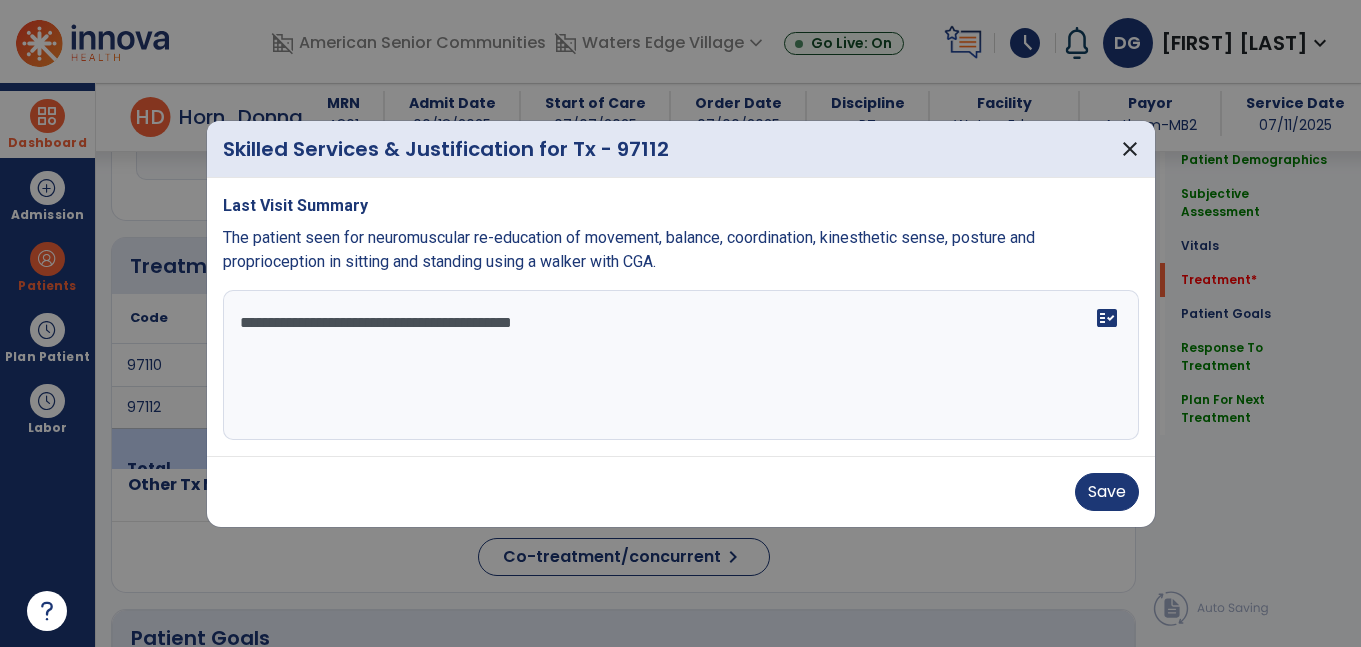 click on "**********" at bounding box center (681, 365) 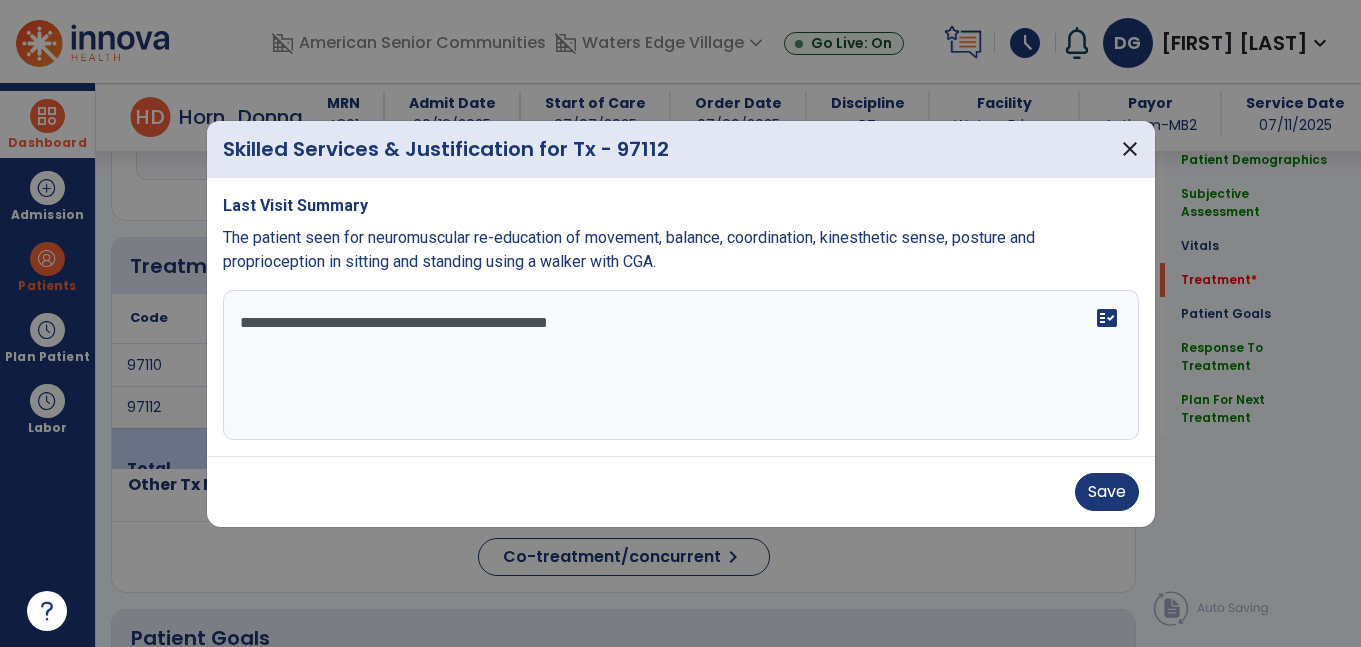 click on "**********" at bounding box center [681, 365] 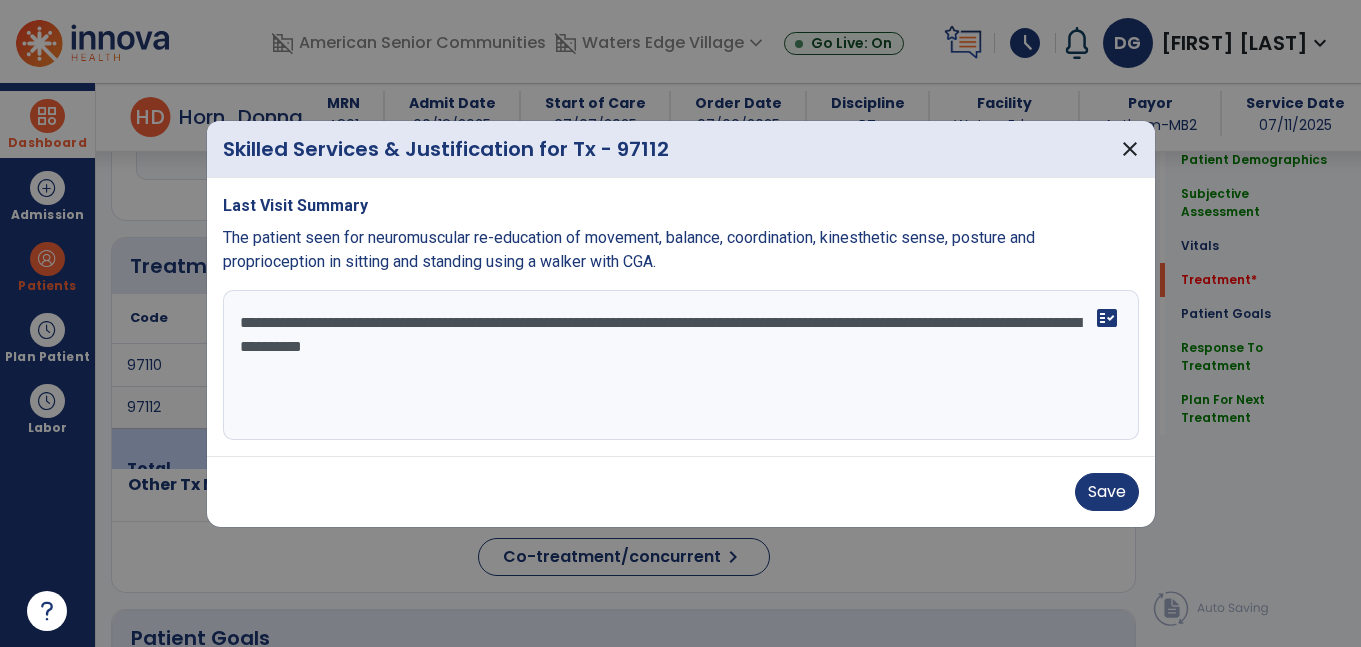 click on "**********" at bounding box center (681, 365) 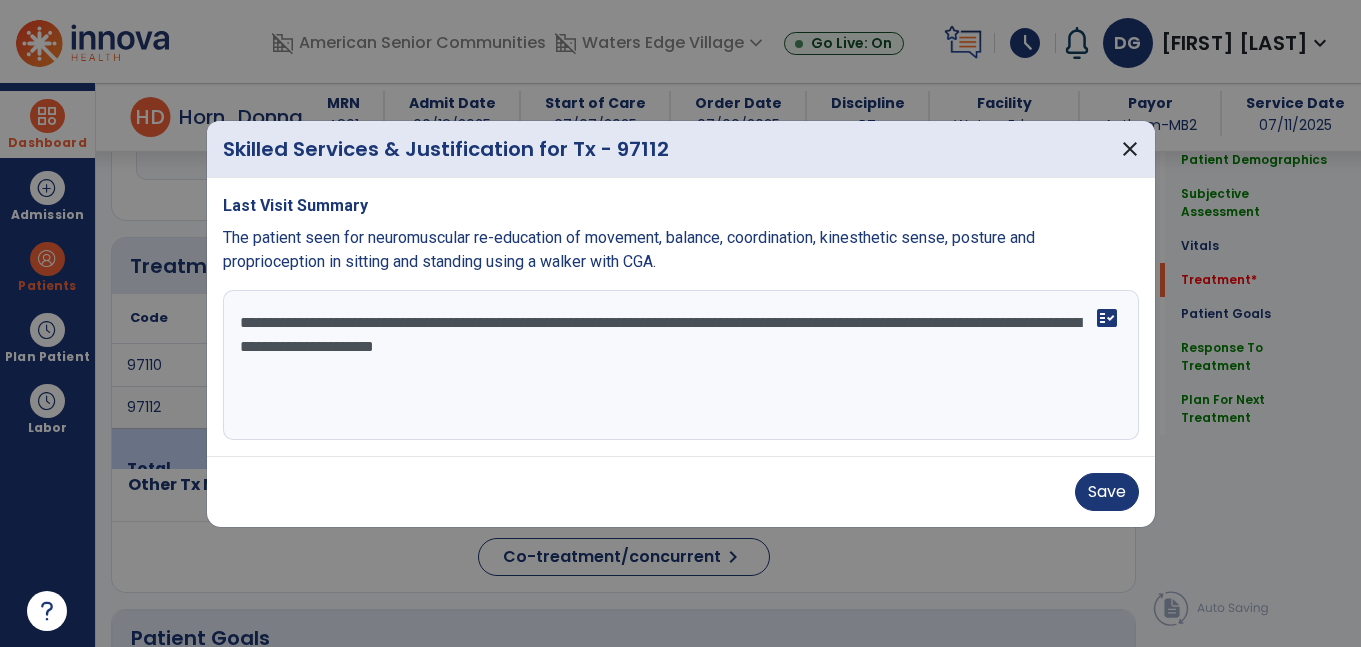 click on "**********" at bounding box center [681, 365] 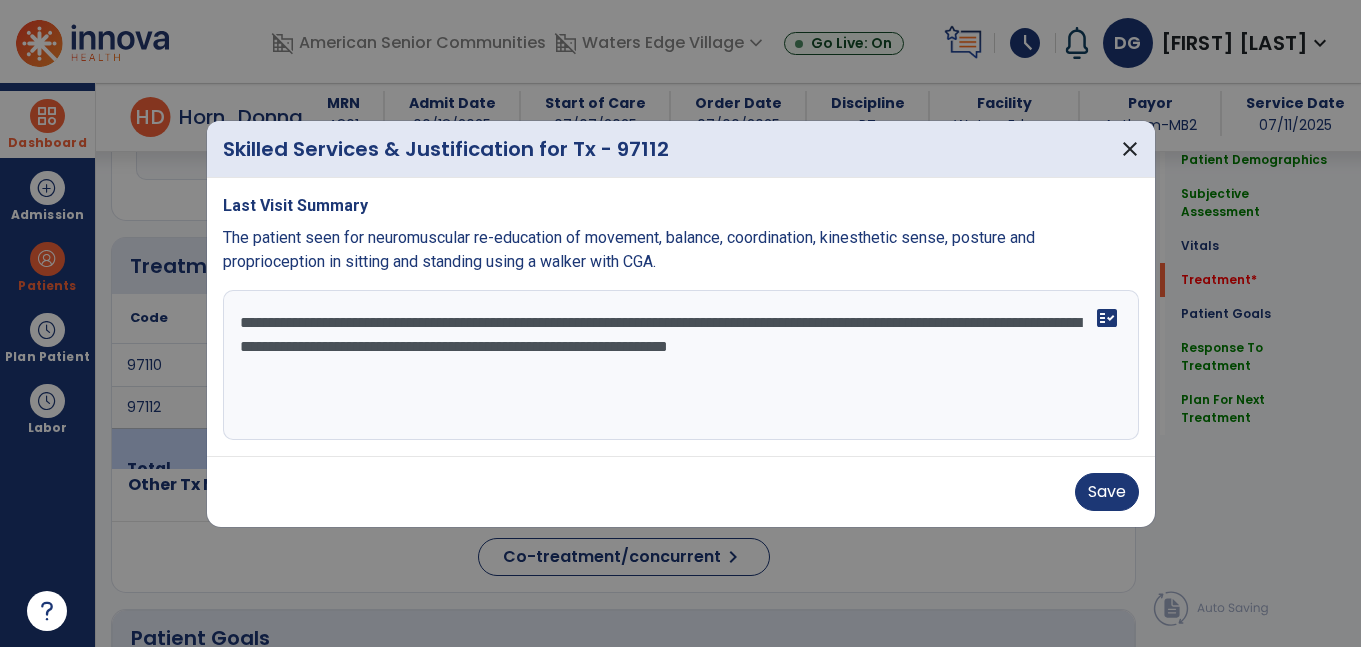 click on "**********" at bounding box center [681, 365] 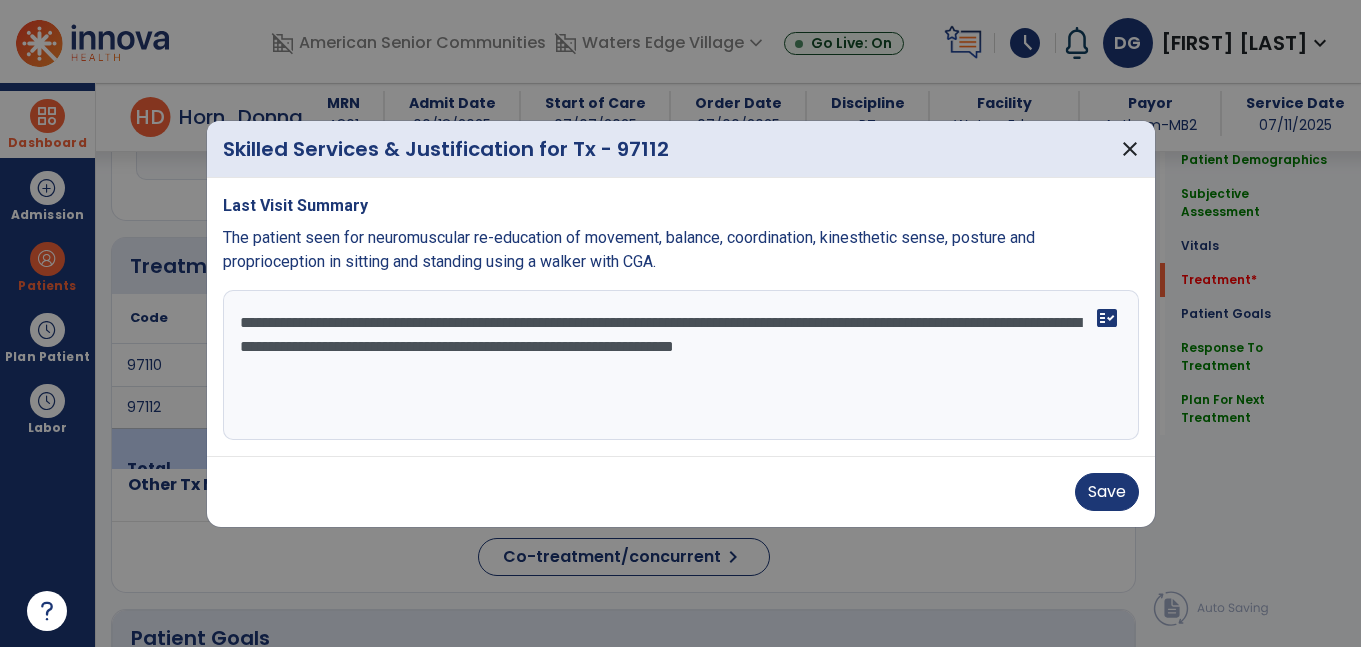click on "**********" at bounding box center [681, 365] 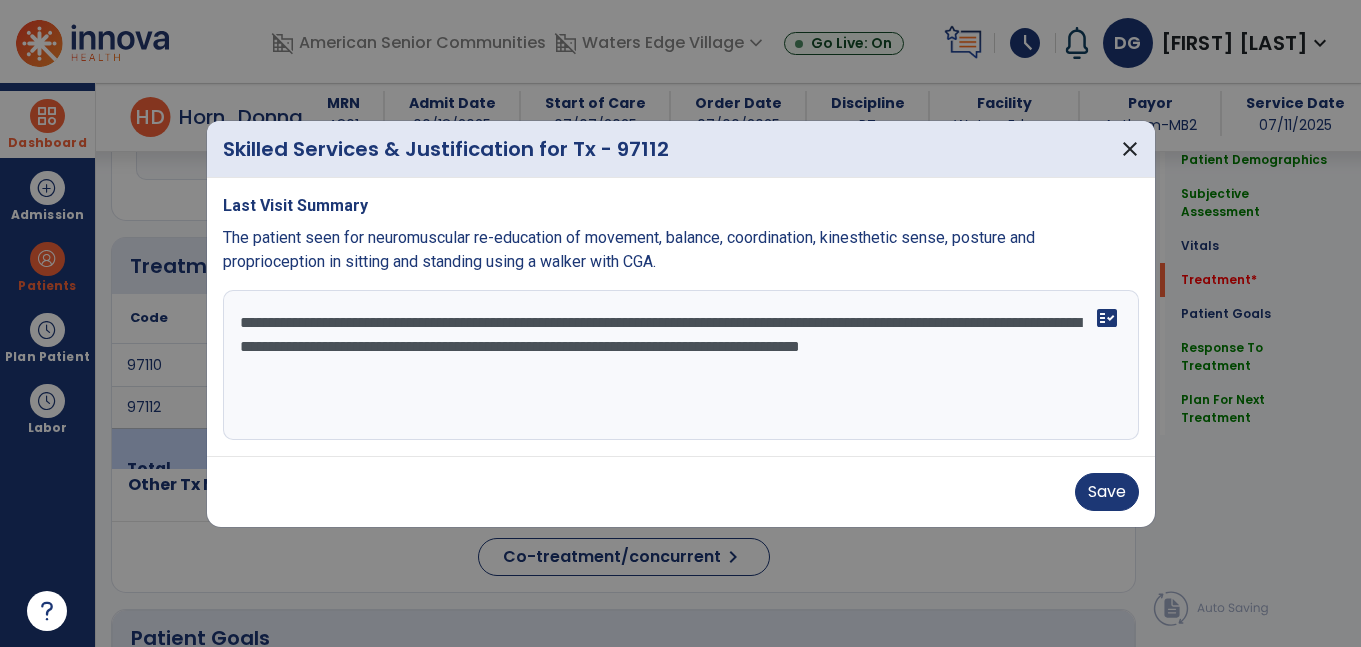 click on "**********" at bounding box center [681, 365] 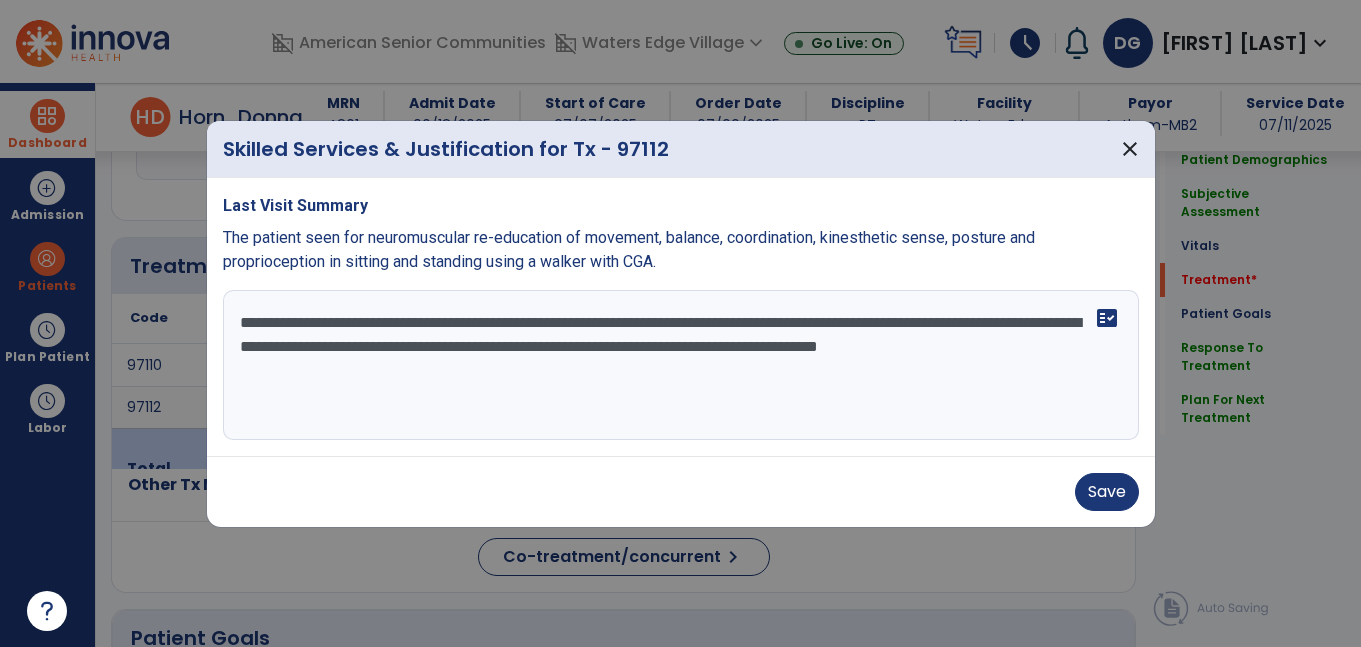 click on "**********" at bounding box center (681, 365) 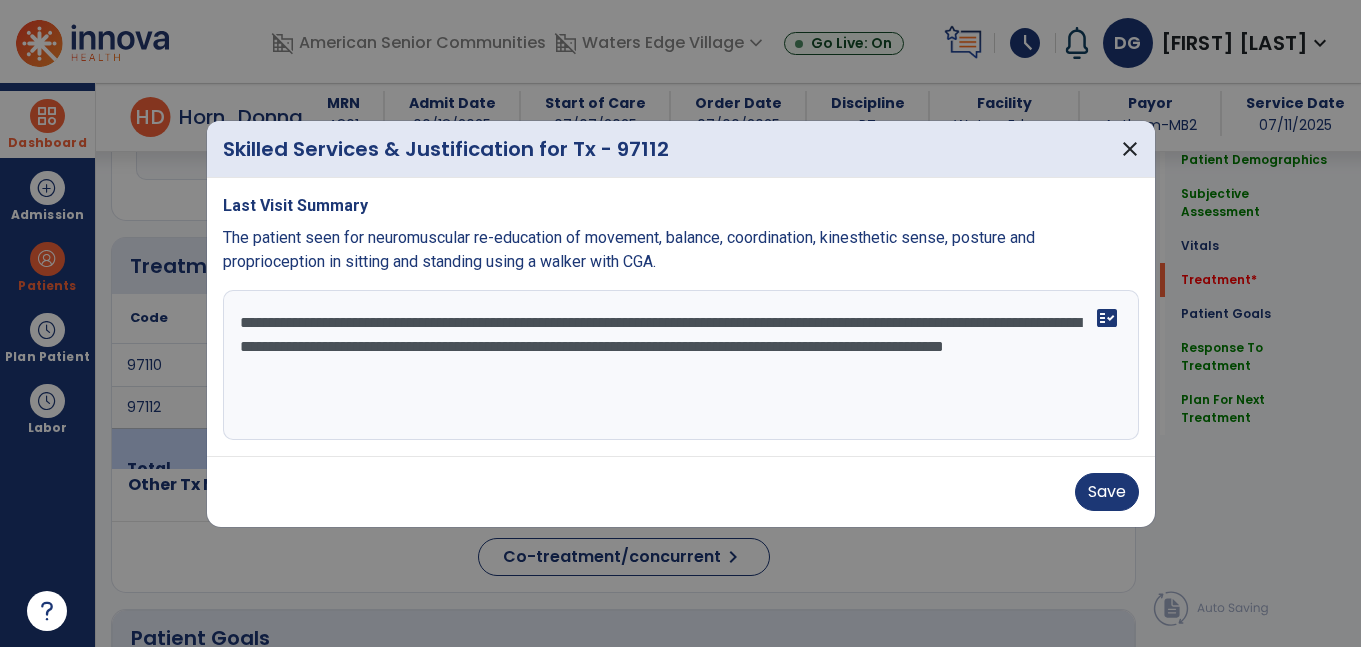 click on "**********" at bounding box center [681, 365] 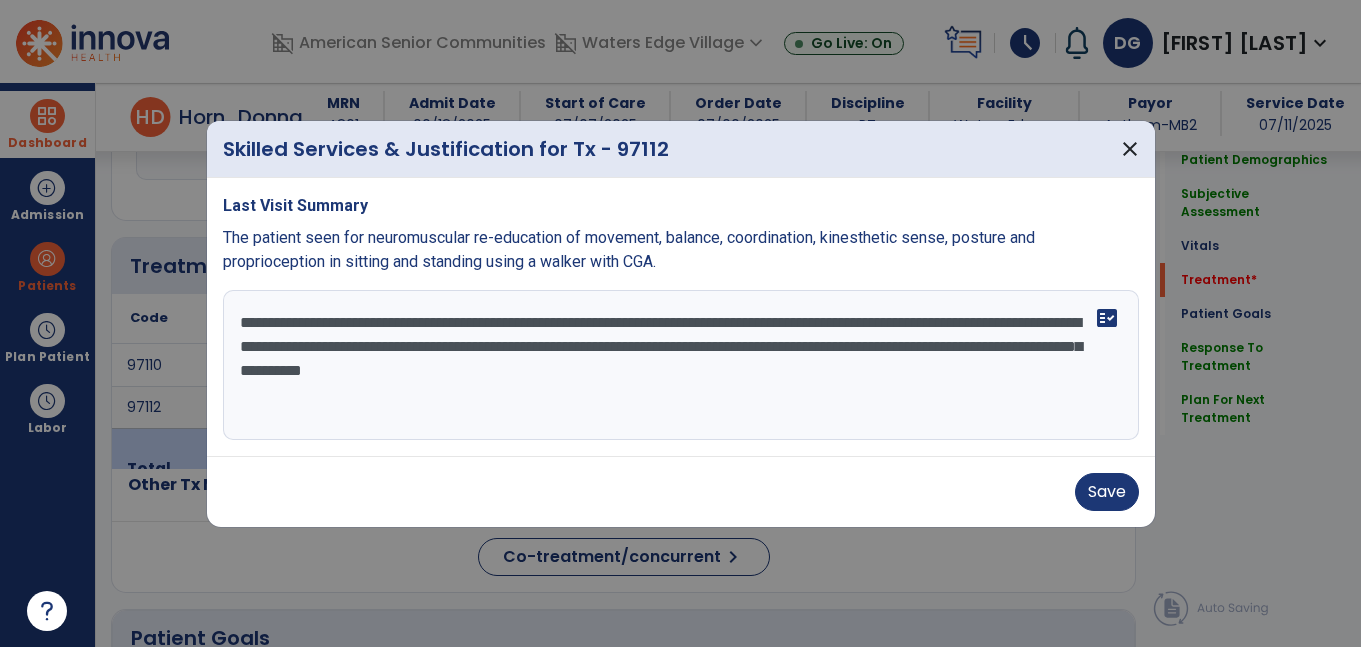 type on "**********" 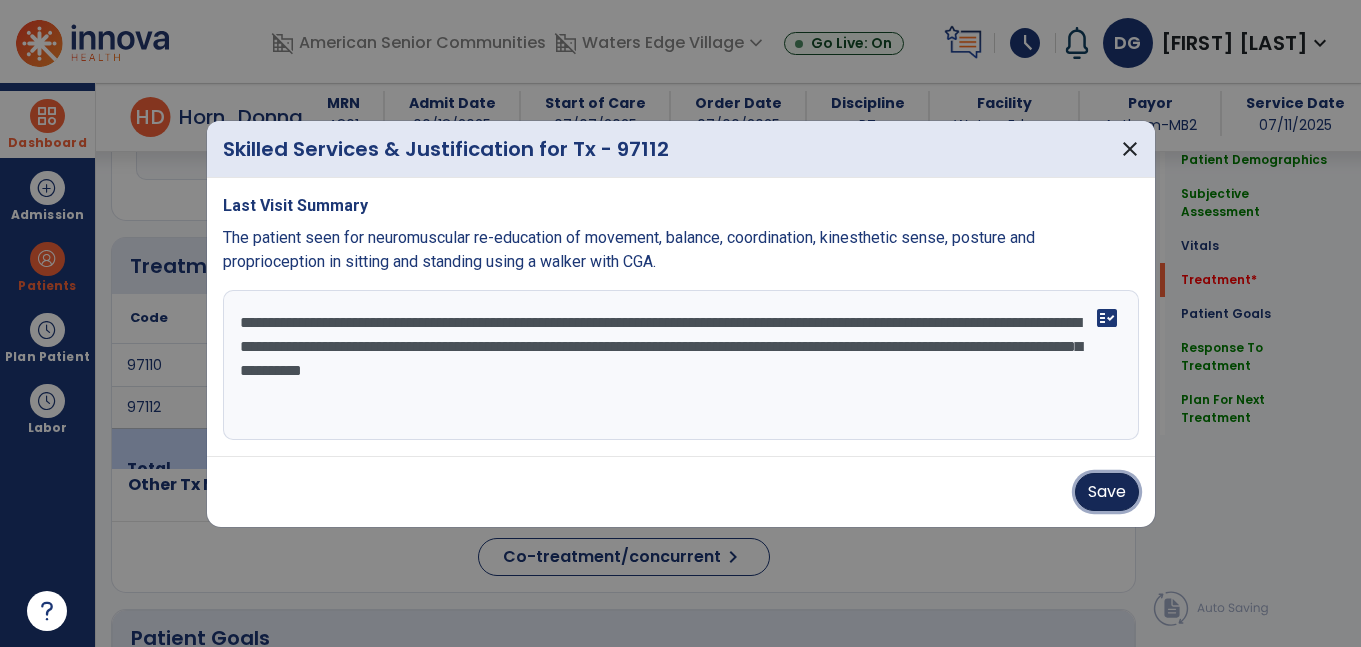 click on "Save" at bounding box center (1107, 492) 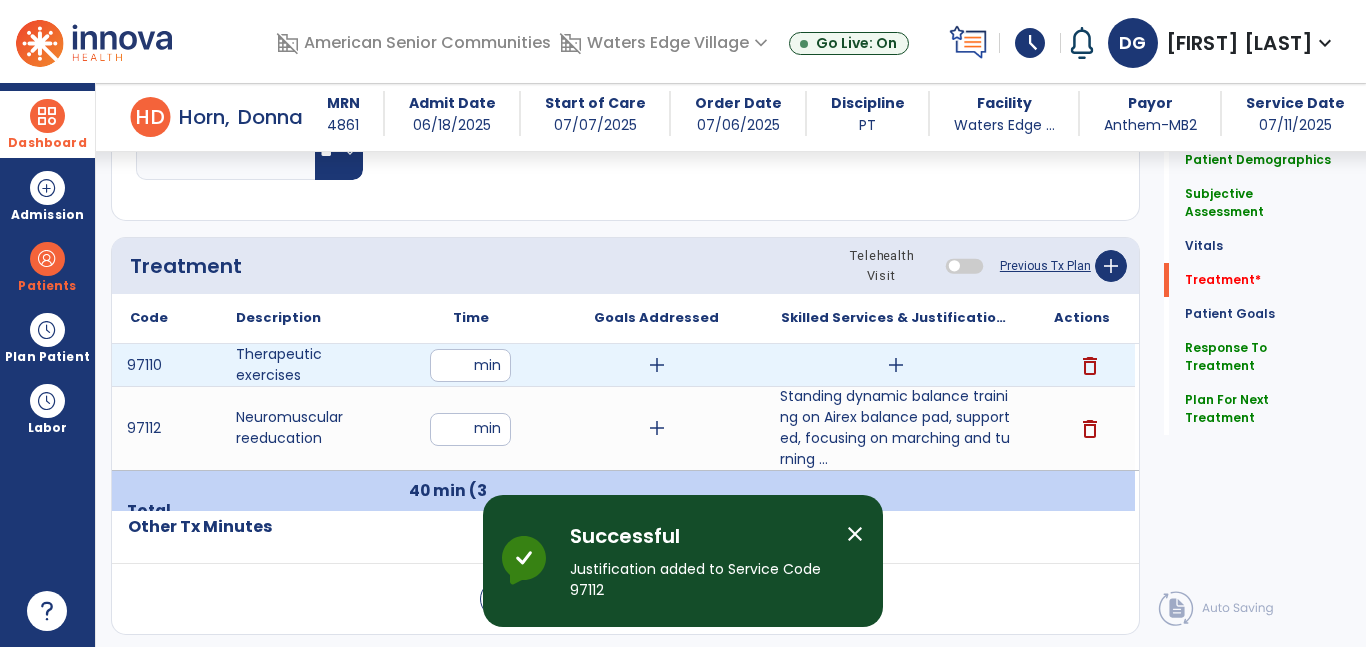 click on "add" at bounding box center (896, 365) 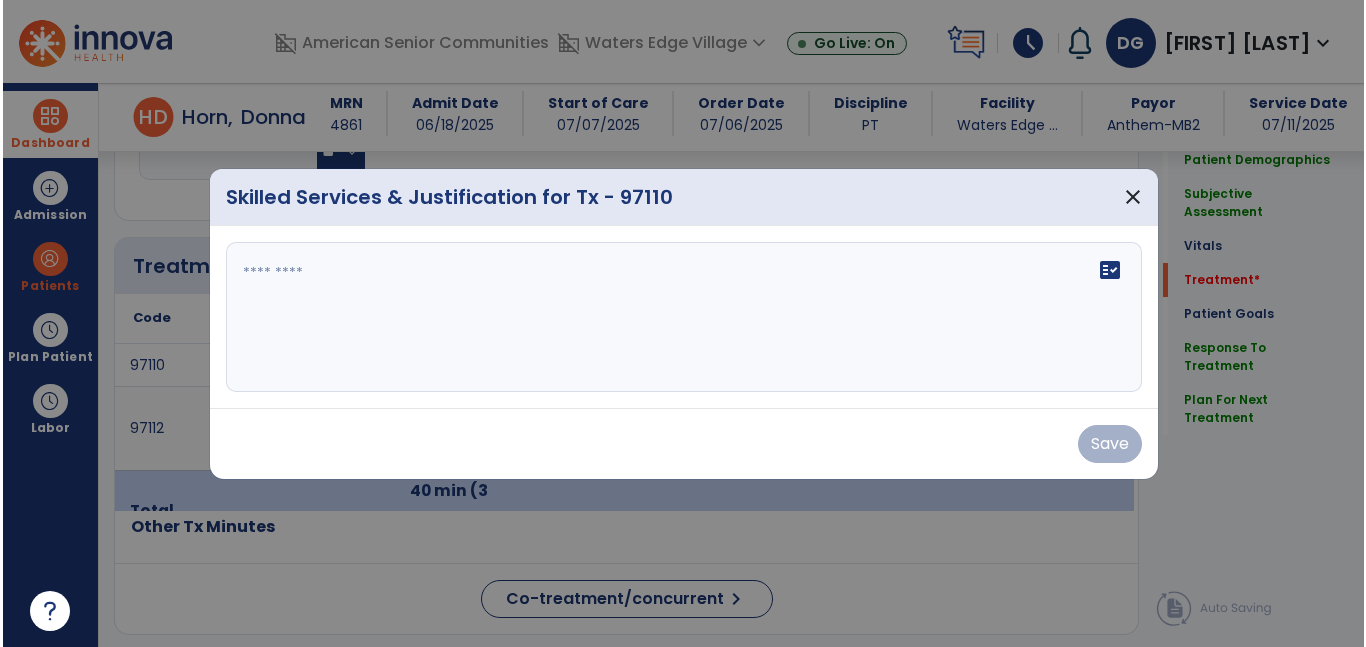 scroll, scrollTop: 1132, scrollLeft: 0, axis: vertical 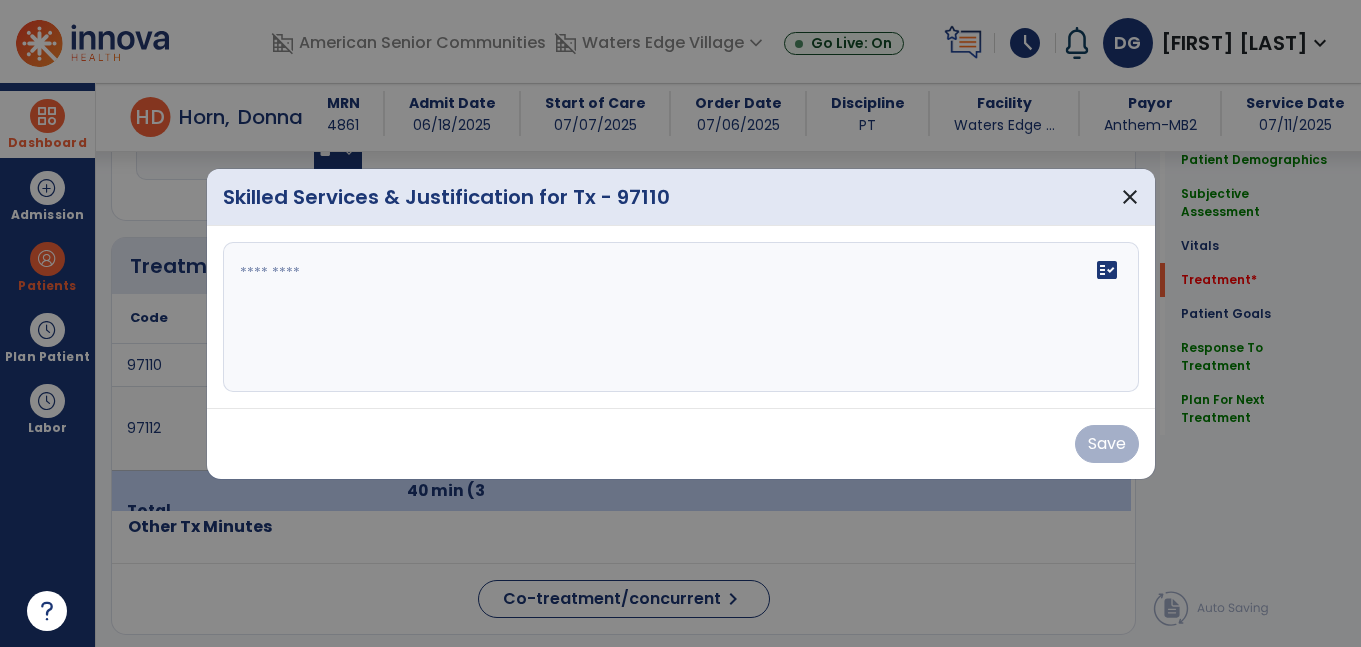 click on "fact_check" at bounding box center [681, 317] 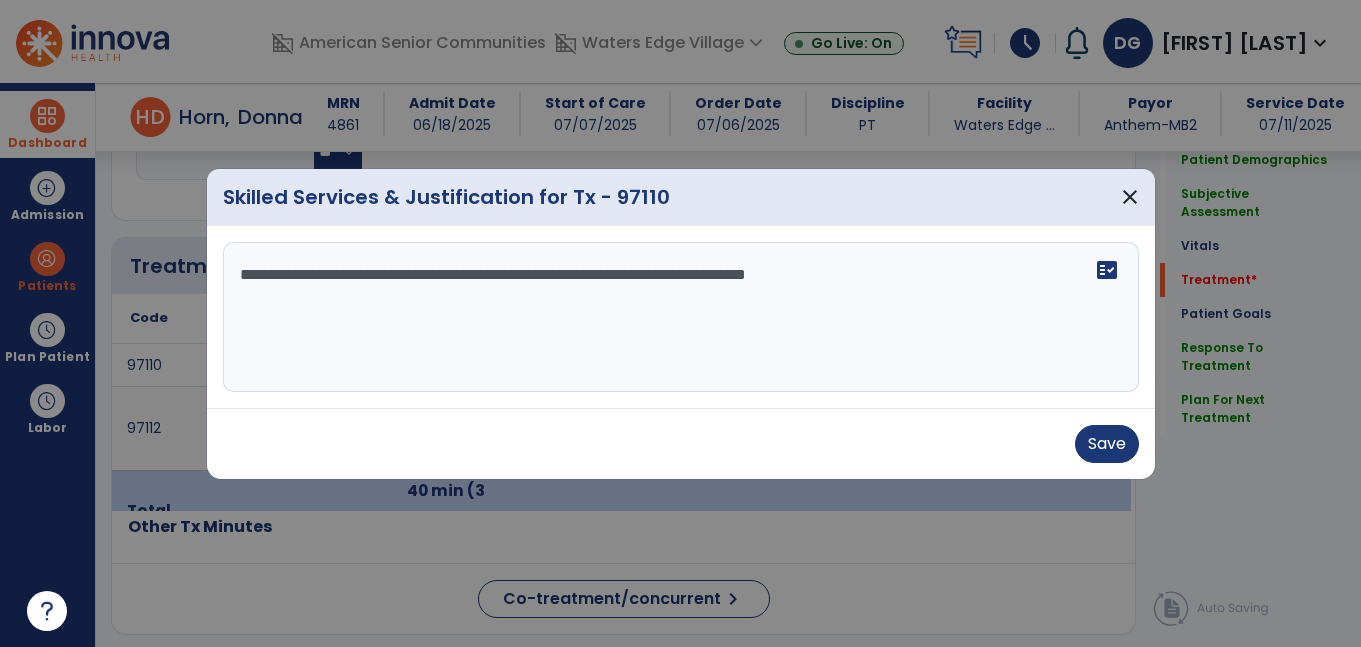 type on "**********" 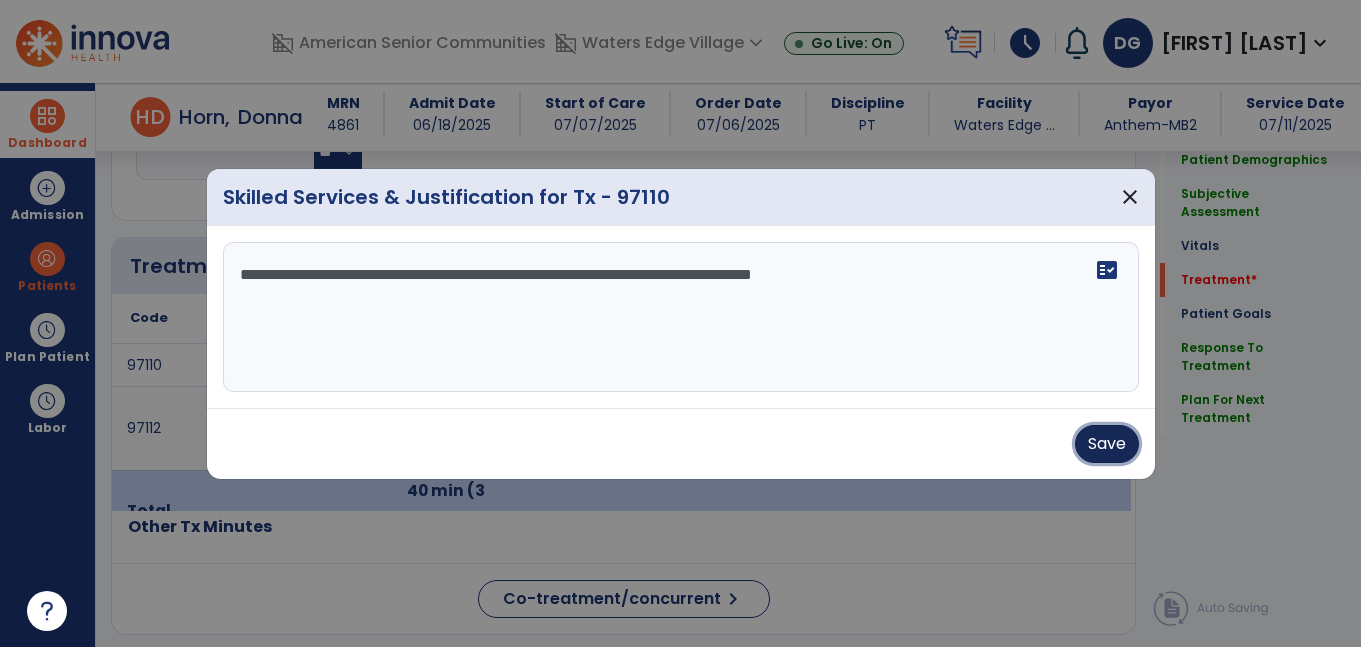 click on "Save" at bounding box center [1107, 444] 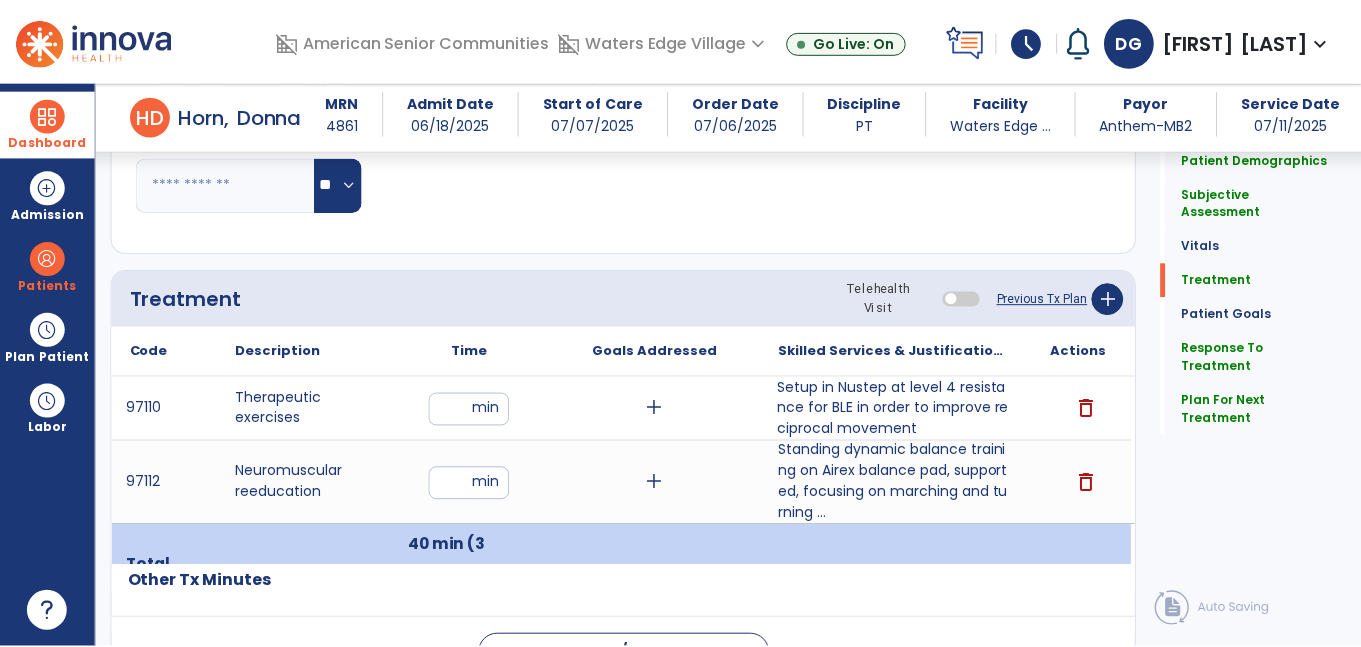 scroll, scrollTop: 1093, scrollLeft: 0, axis: vertical 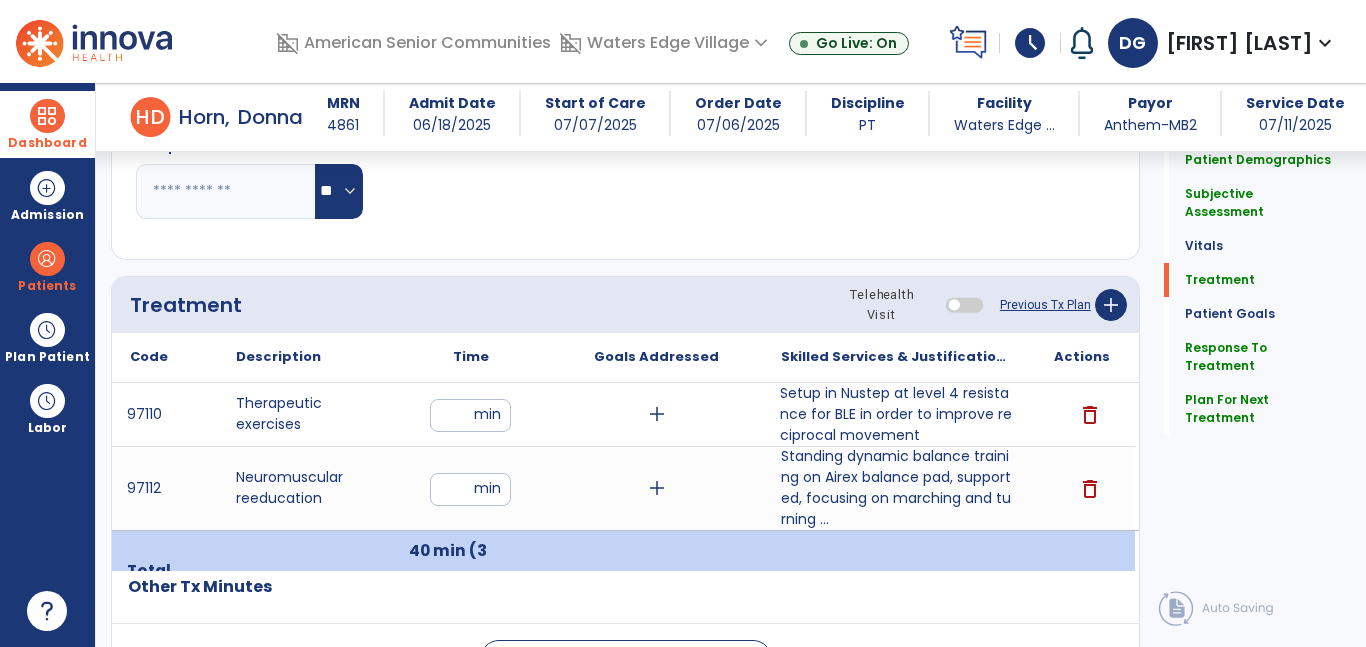 click on "Setup in Nustep at level 4 resistance for BLE in order to improve reciprocal movement" at bounding box center [896, 414] 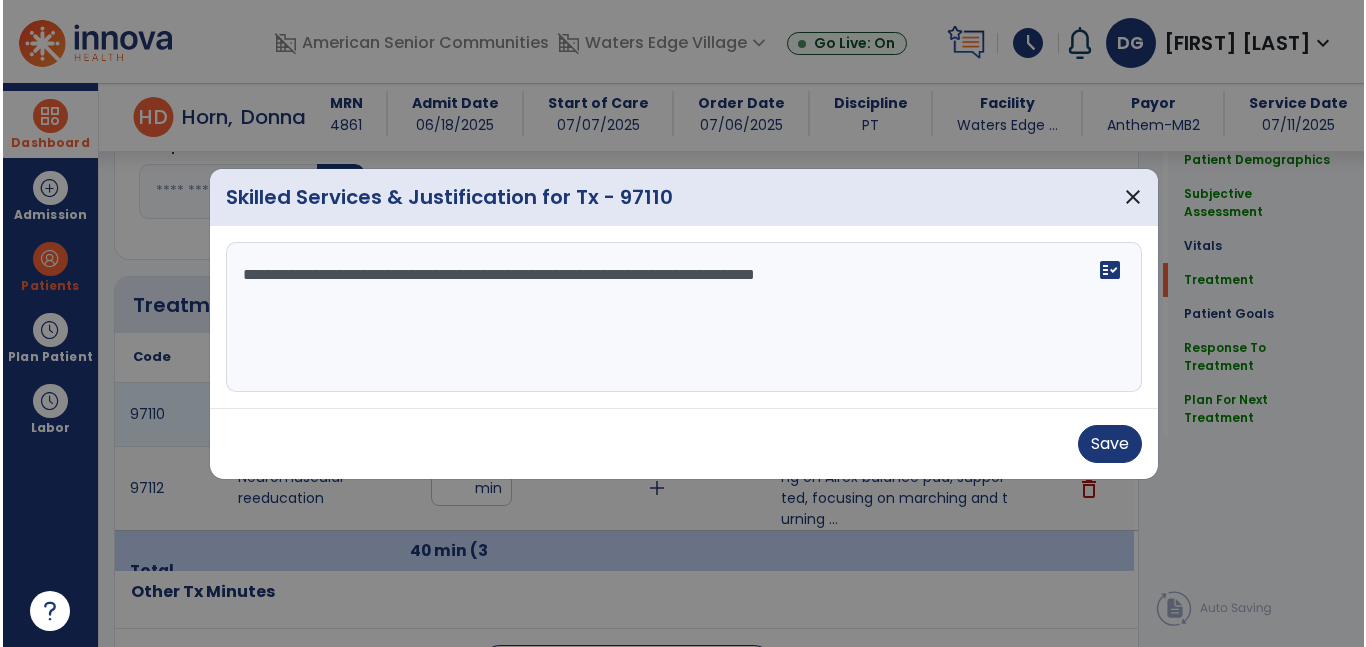 scroll, scrollTop: 1093, scrollLeft: 0, axis: vertical 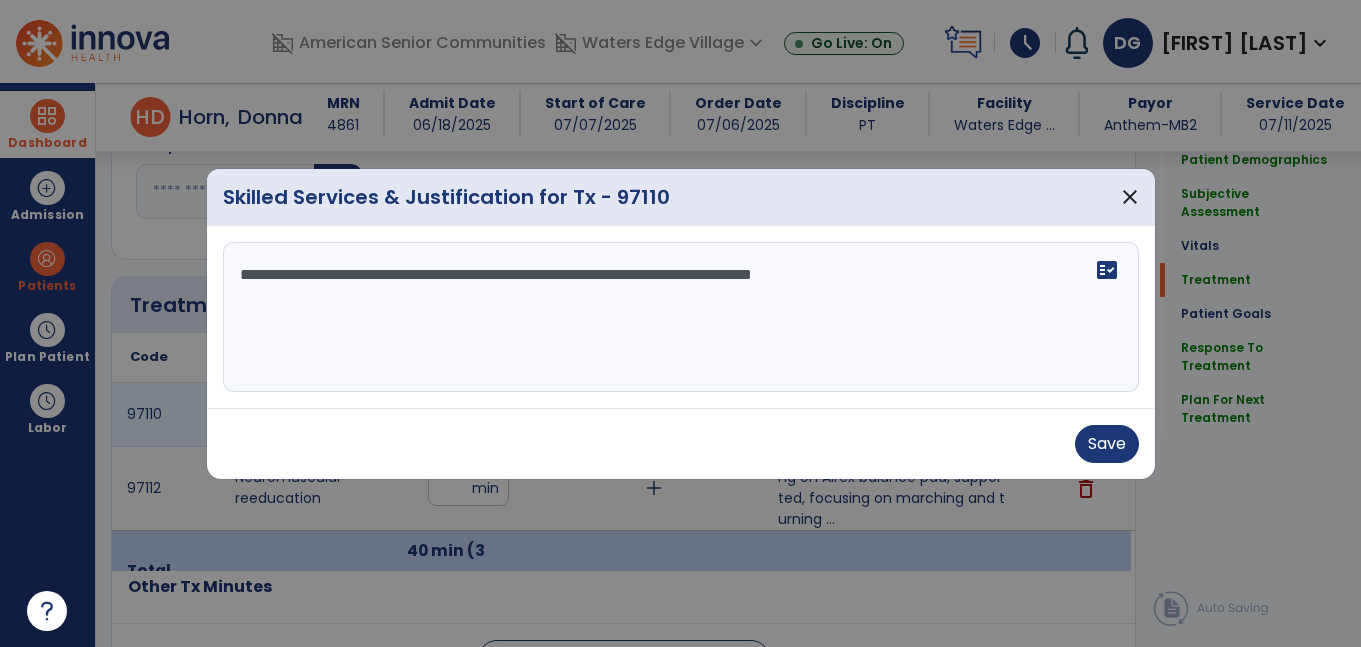 click on "**********" at bounding box center (681, 317) 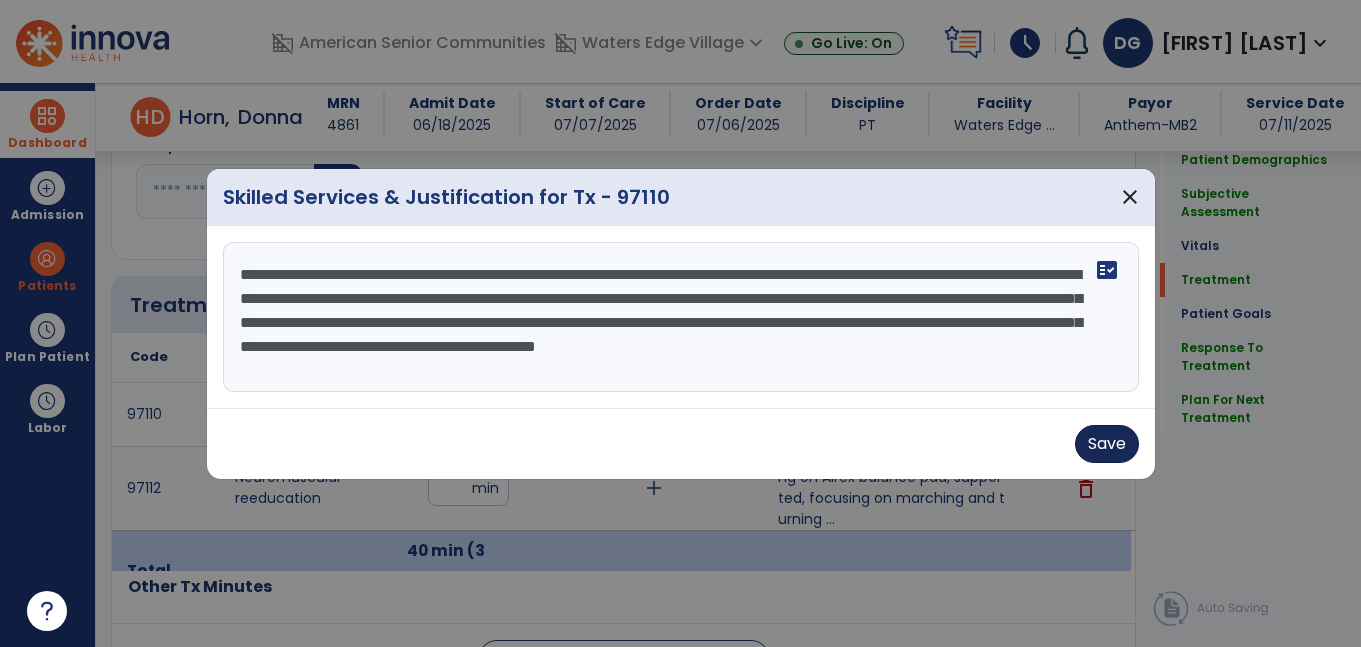 type on "**********" 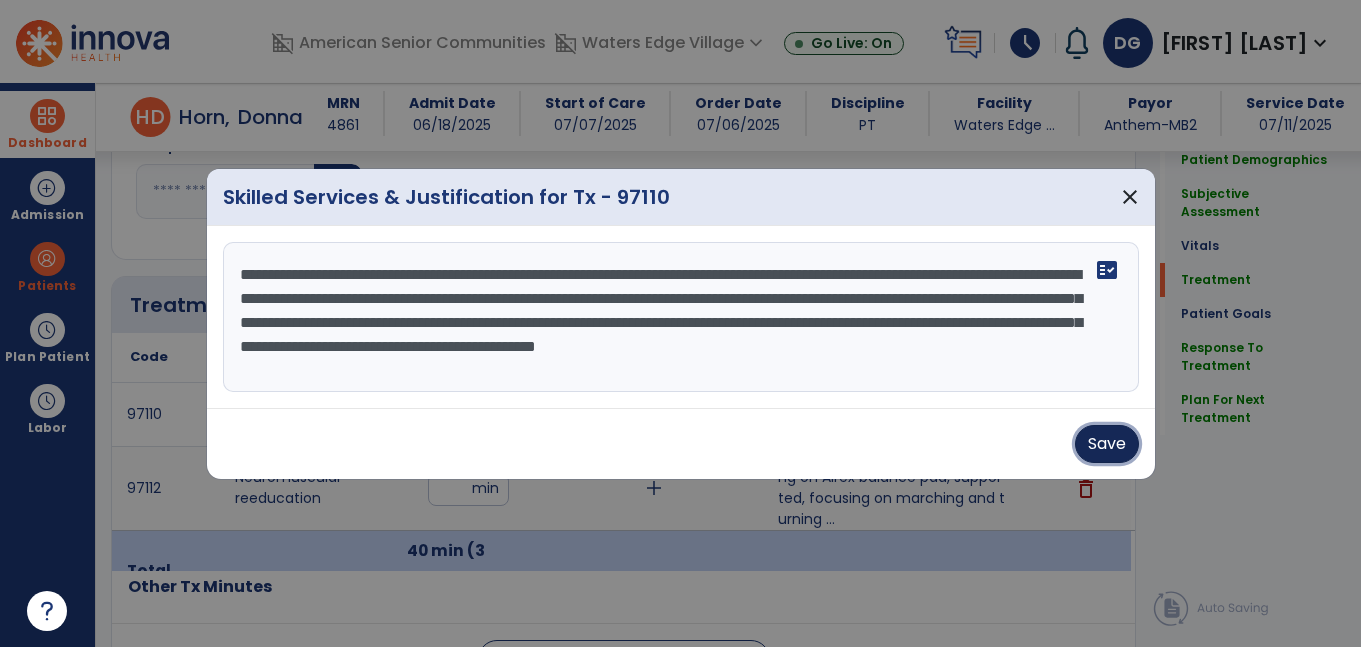 click on "Save" at bounding box center [1107, 444] 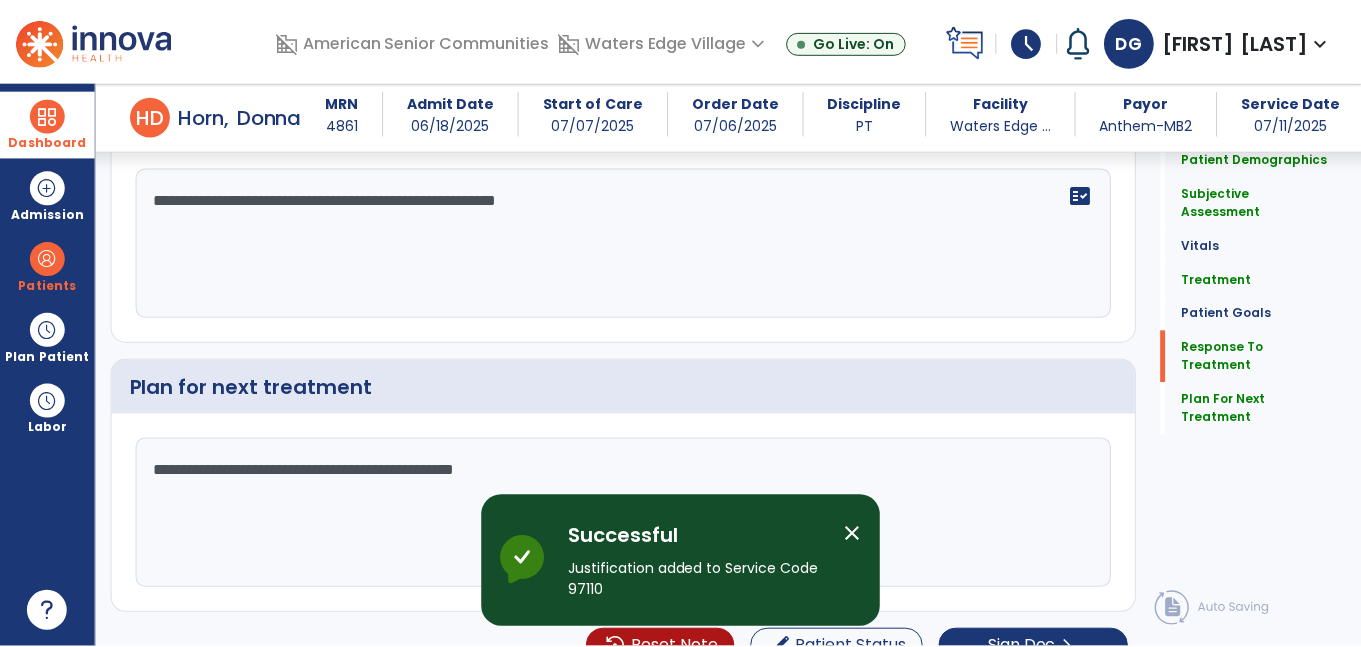 scroll, scrollTop: 3486, scrollLeft: 0, axis: vertical 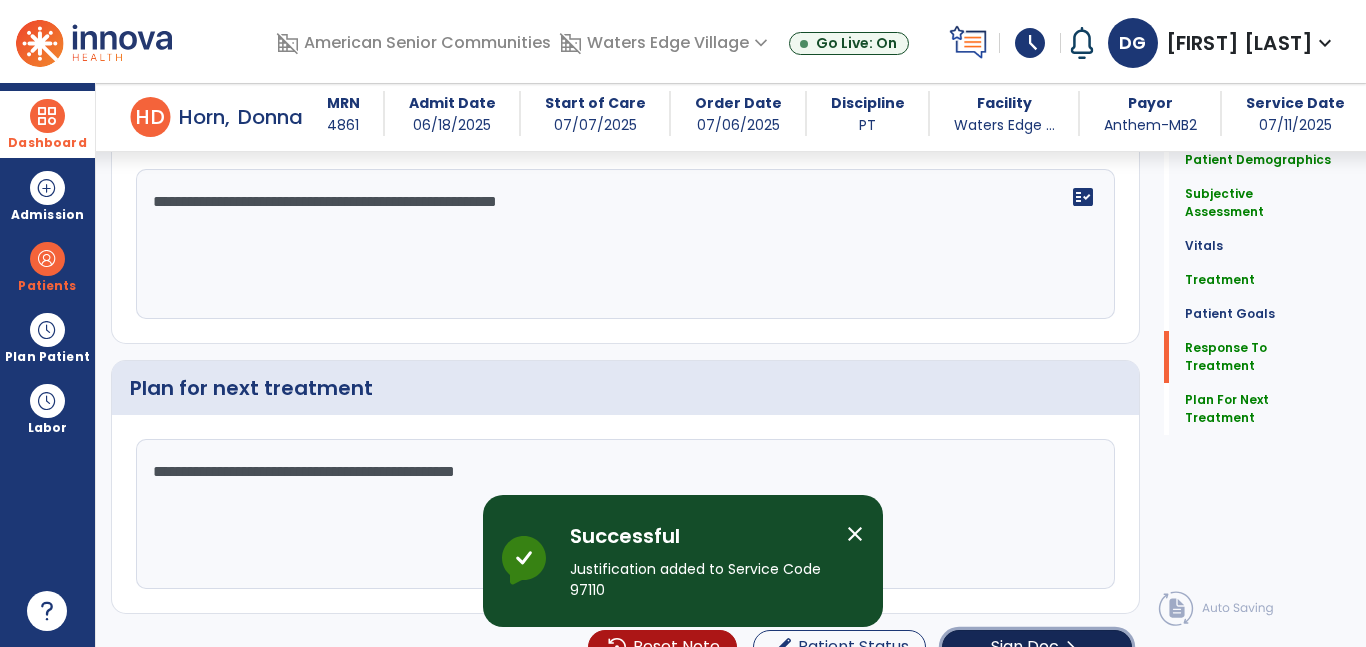 click on "Sign Doc" 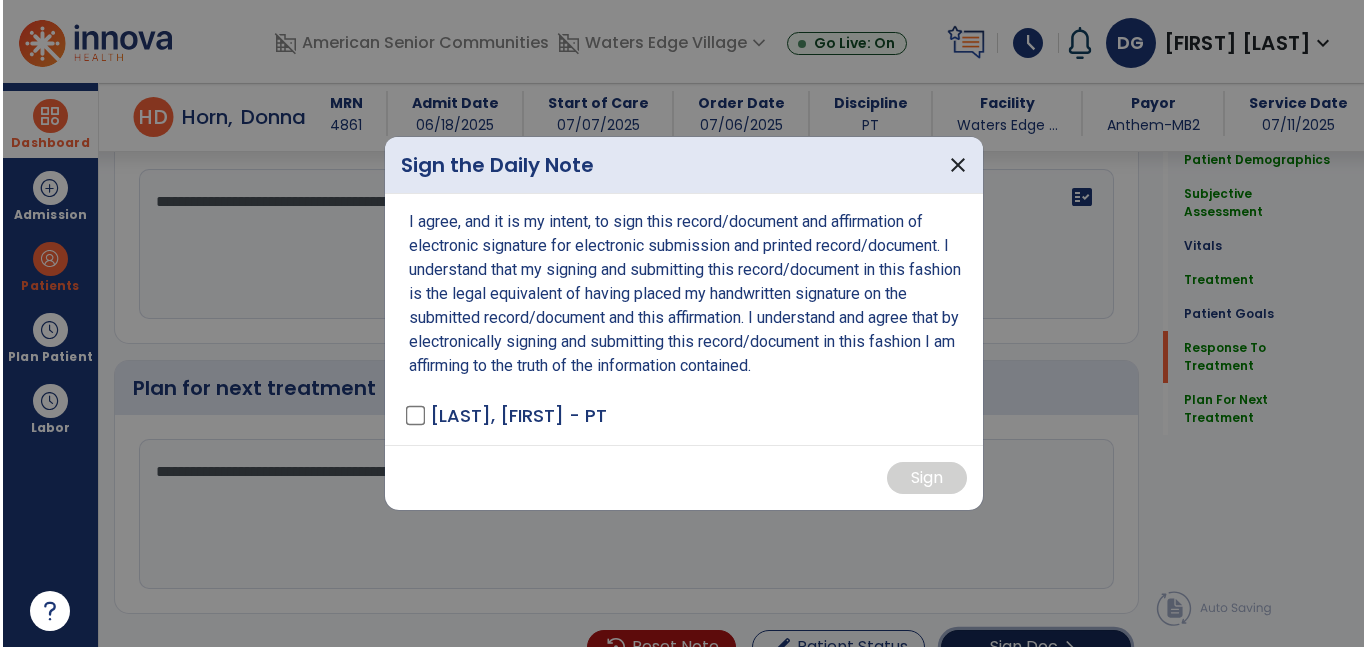 scroll, scrollTop: 3486, scrollLeft: 0, axis: vertical 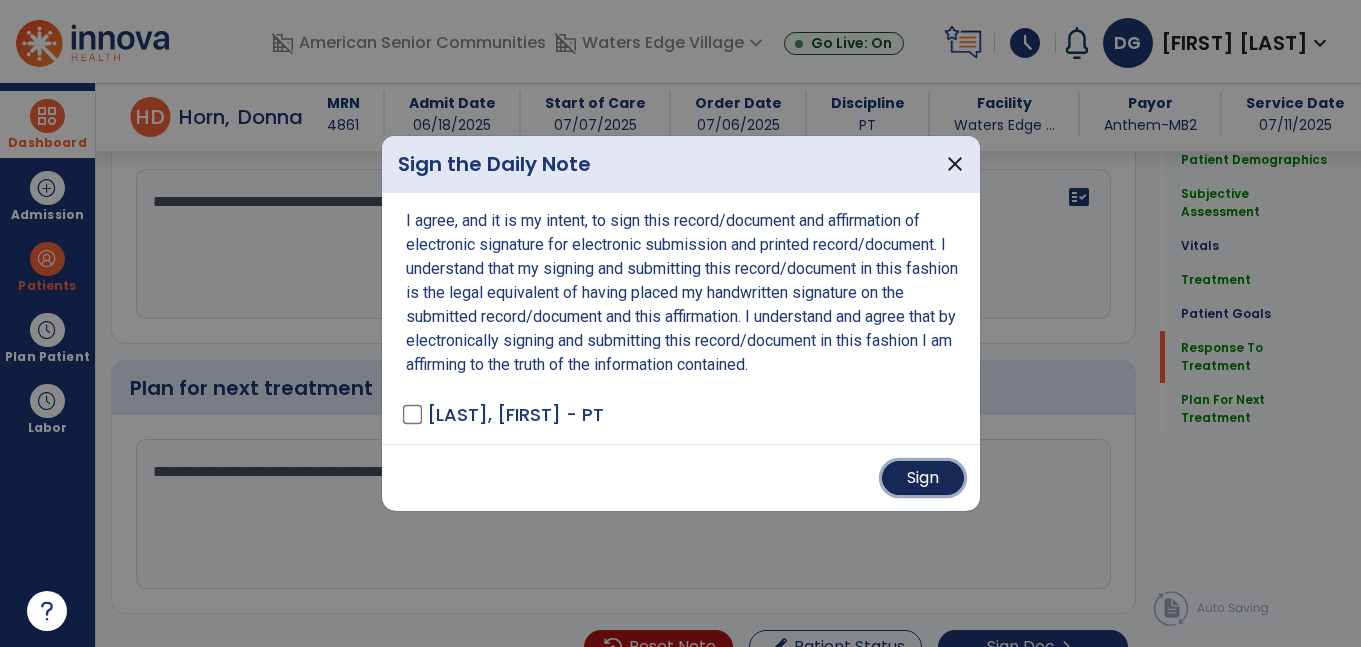 click on "Sign" at bounding box center (923, 478) 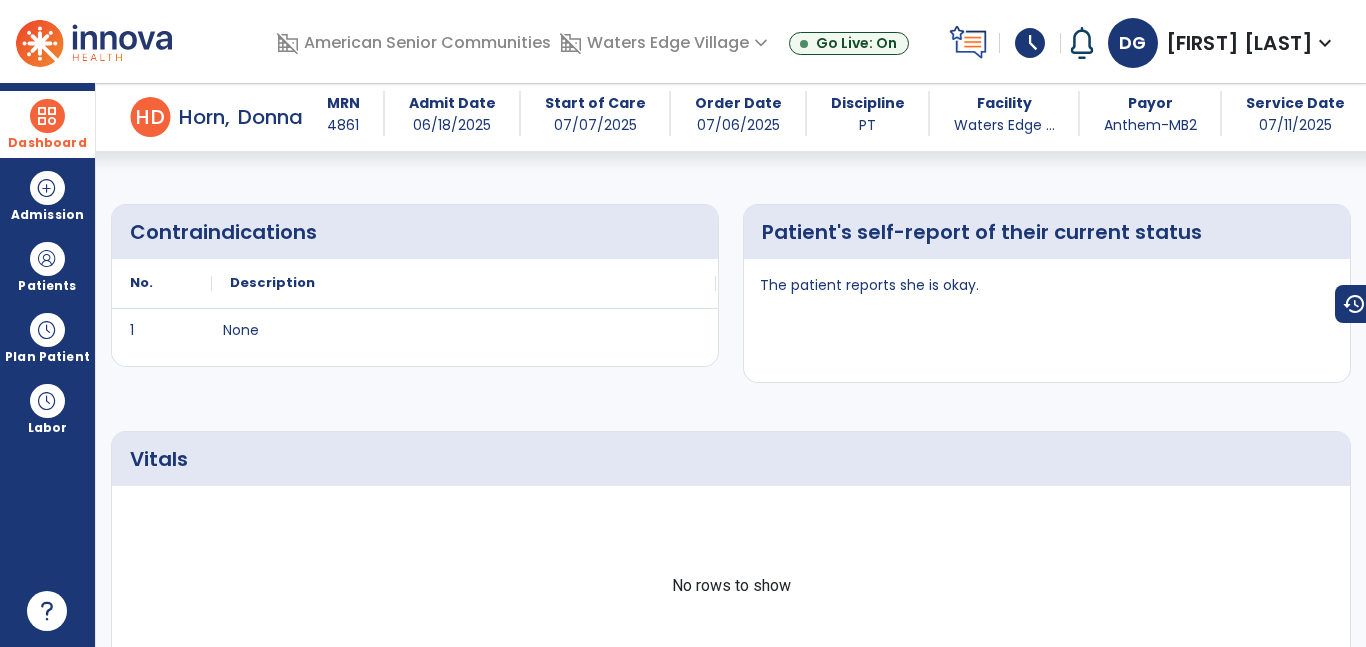 scroll, scrollTop: 0, scrollLeft: 0, axis: both 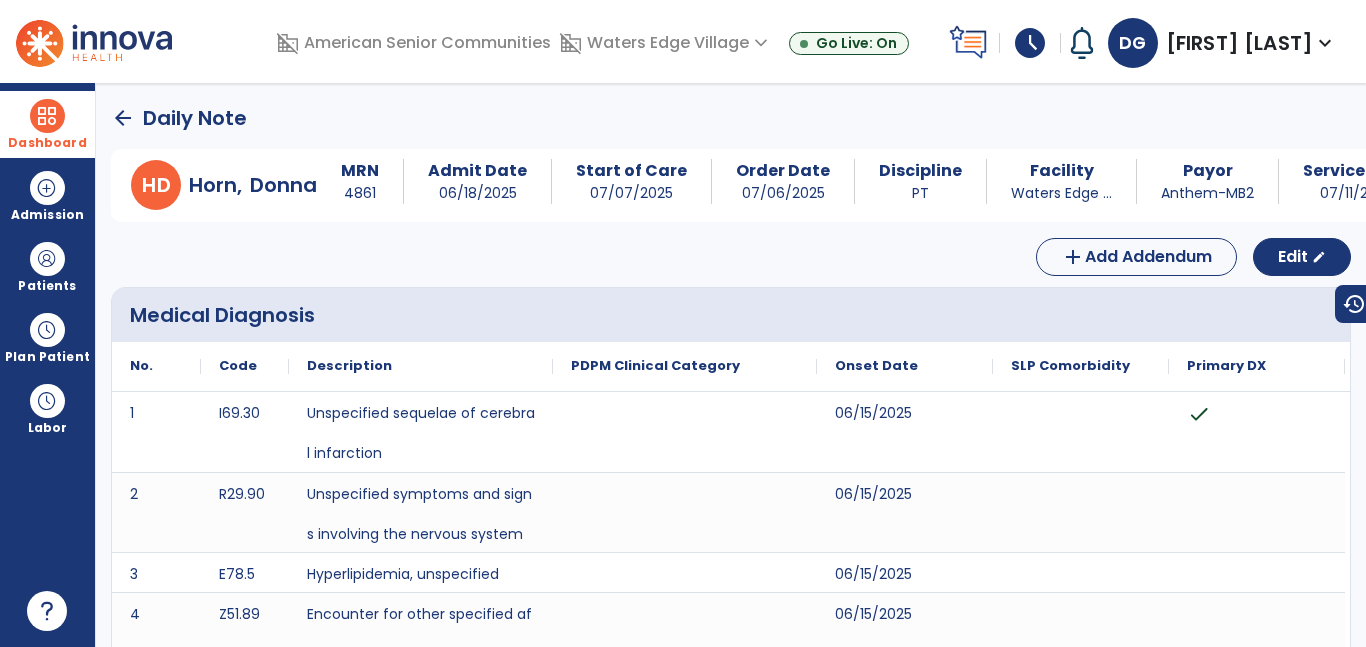 click at bounding box center [47, 116] 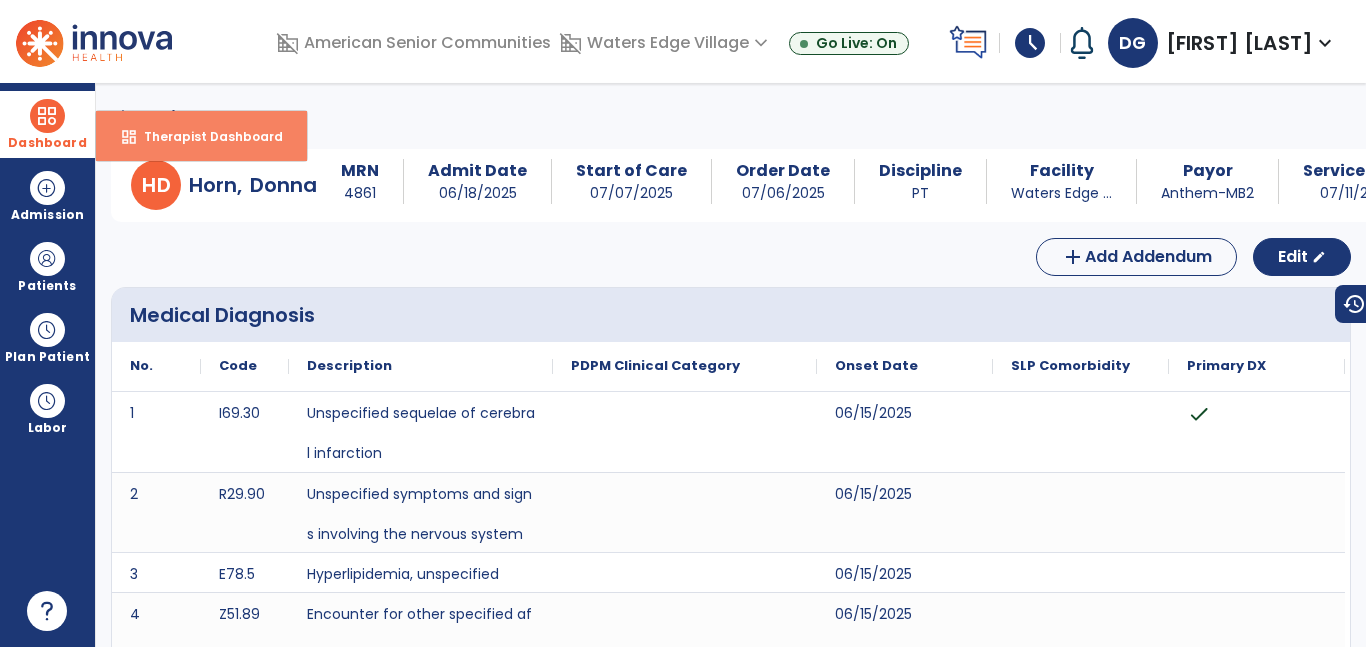 click on "Therapist Dashboard" at bounding box center (205, 136) 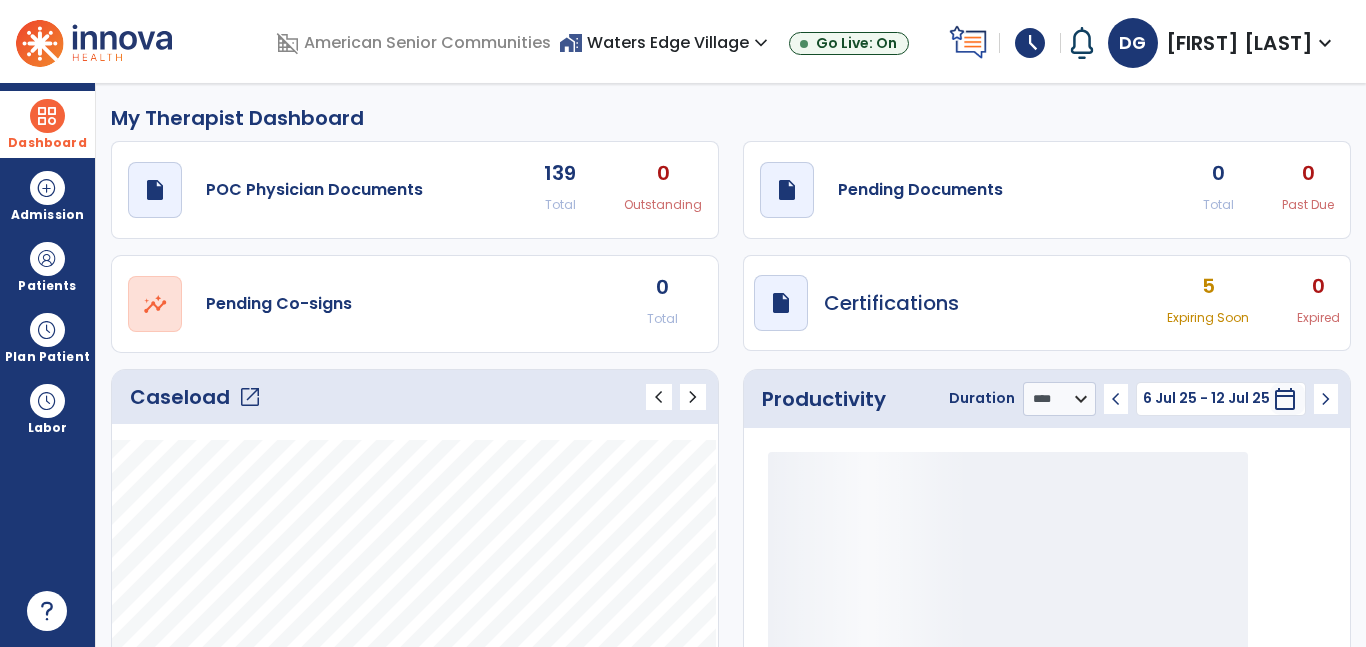 click on "open_in_new" 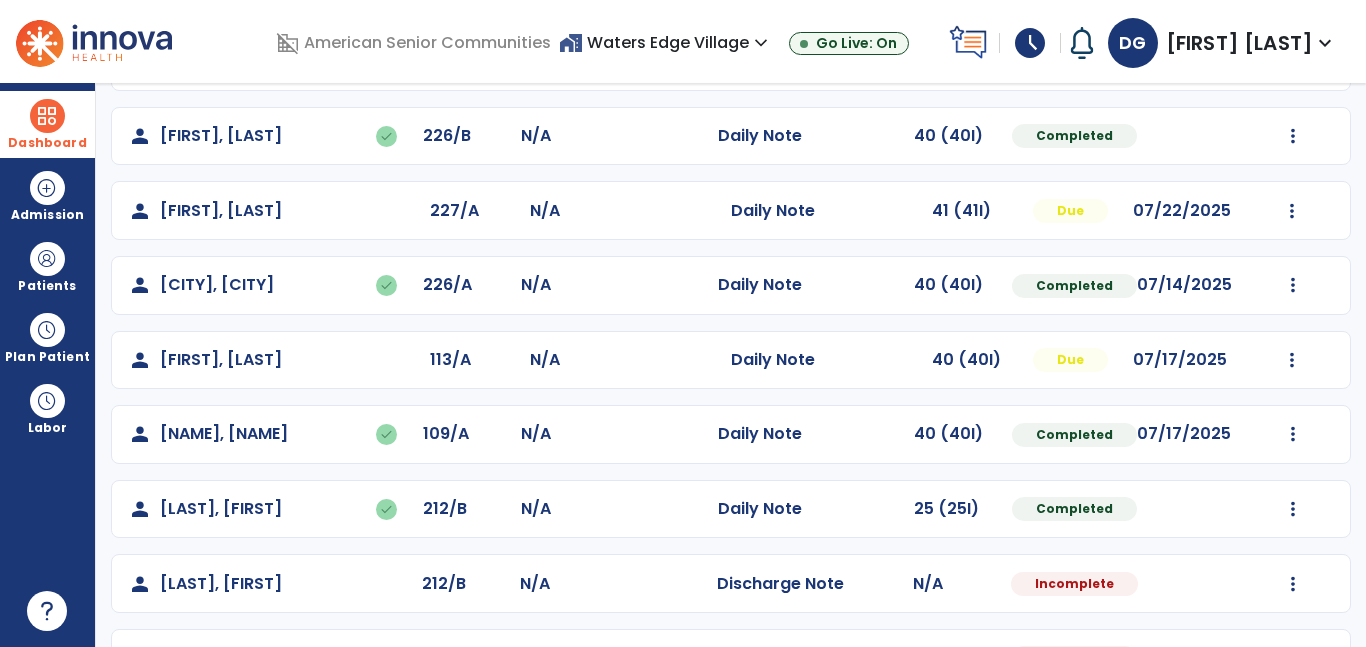 scroll, scrollTop: 515, scrollLeft: 0, axis: vertical 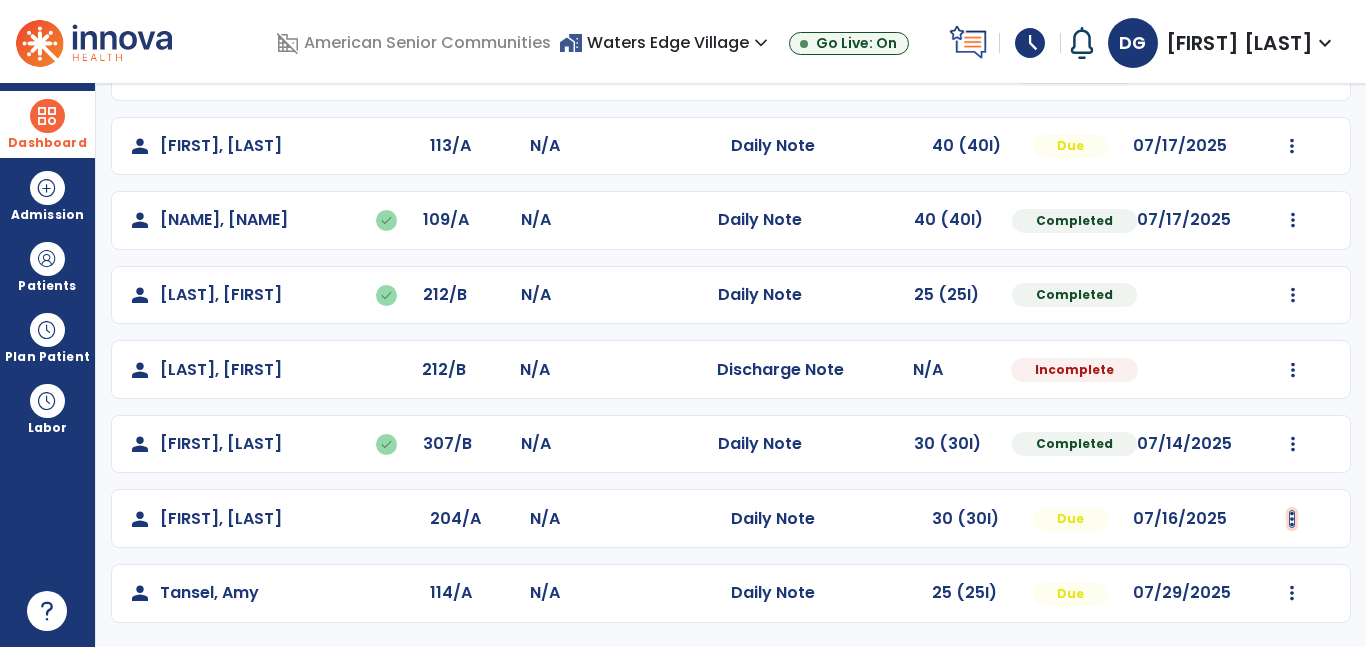 click at bounding box center [1293, -227] 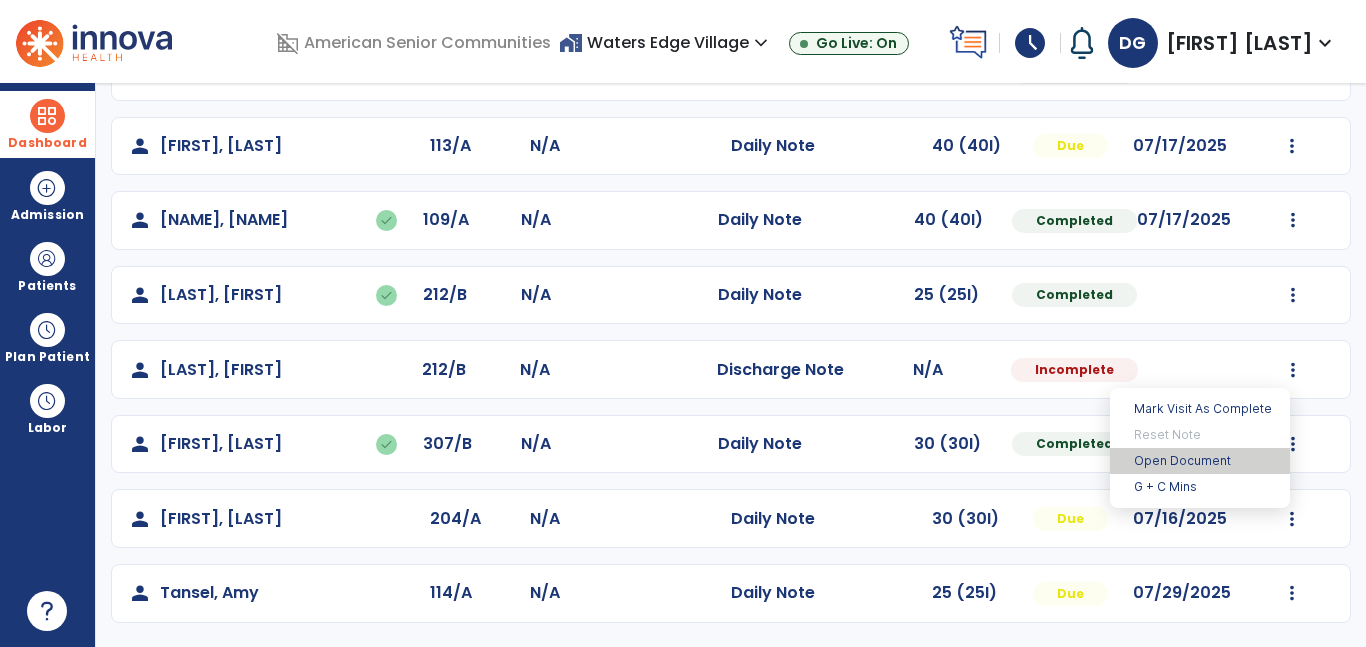 click on "Open Document" at bounding box center (1200, 461) 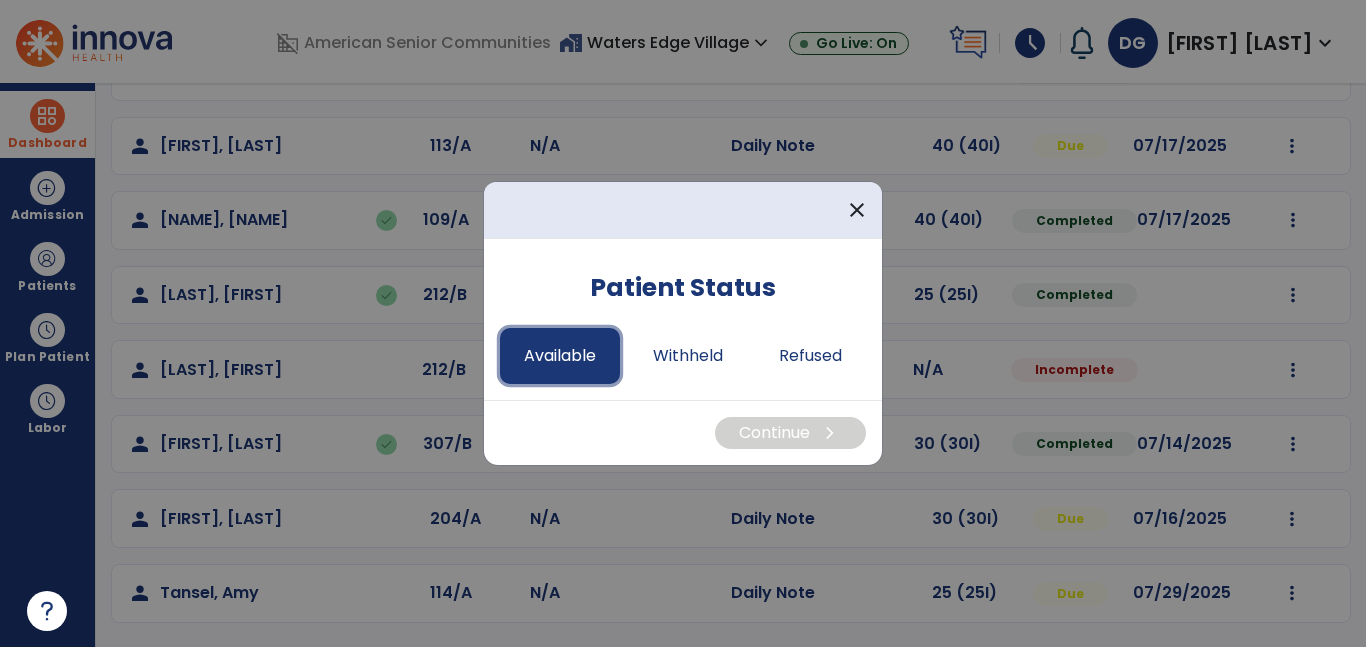 click on "Available" at bounding box center [560, 356] 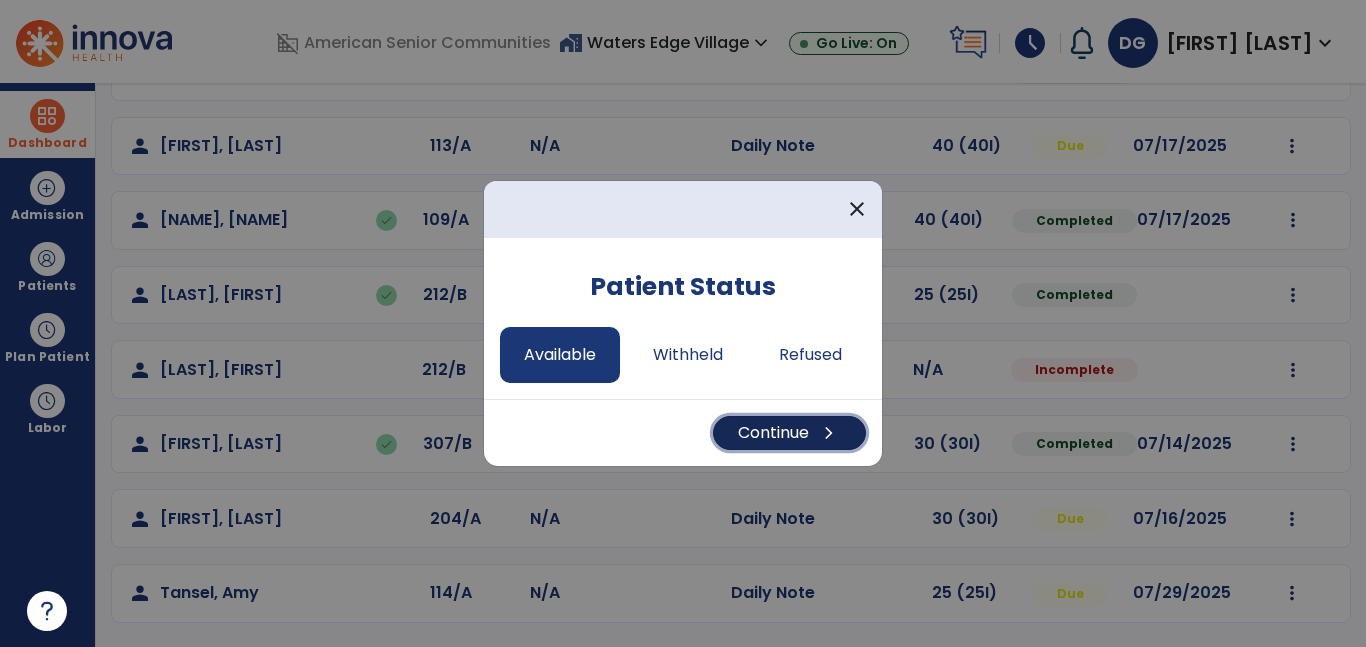 click on "Continue   chevron_right" at bounding box center [789, 433] 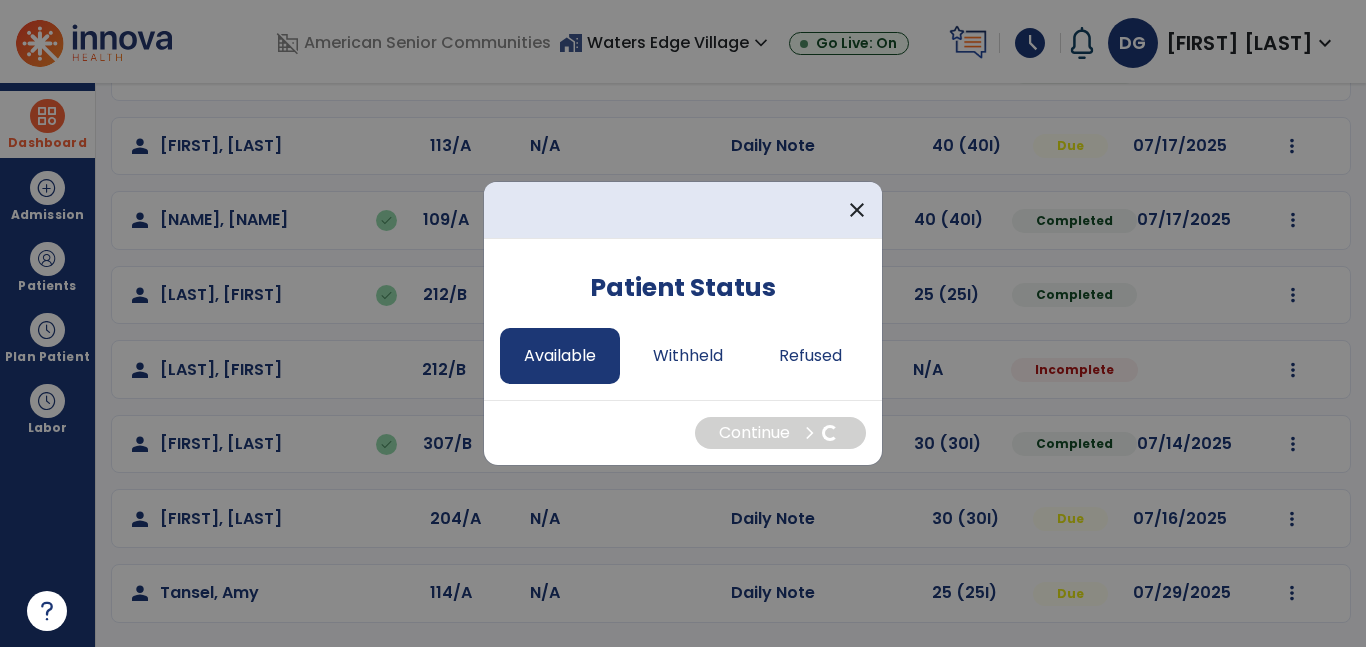 select on "*" 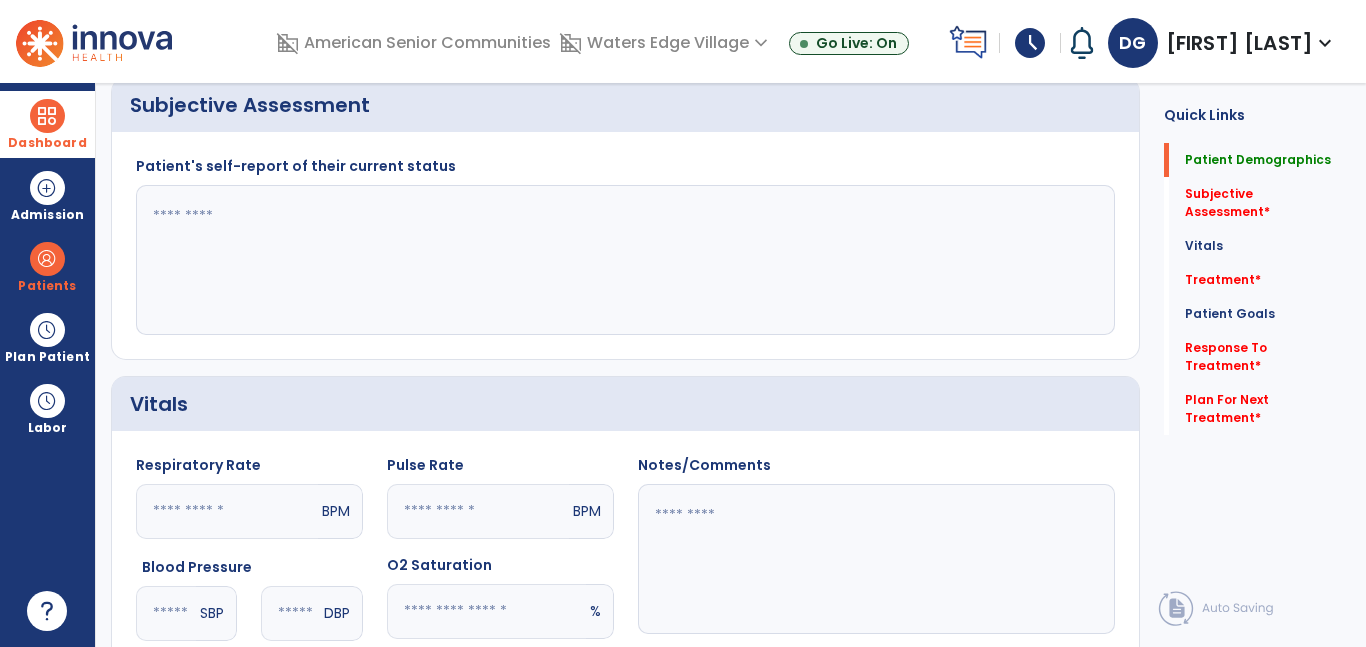 scroll, scrollTop: 0, scrollLeft: 0, axis: both 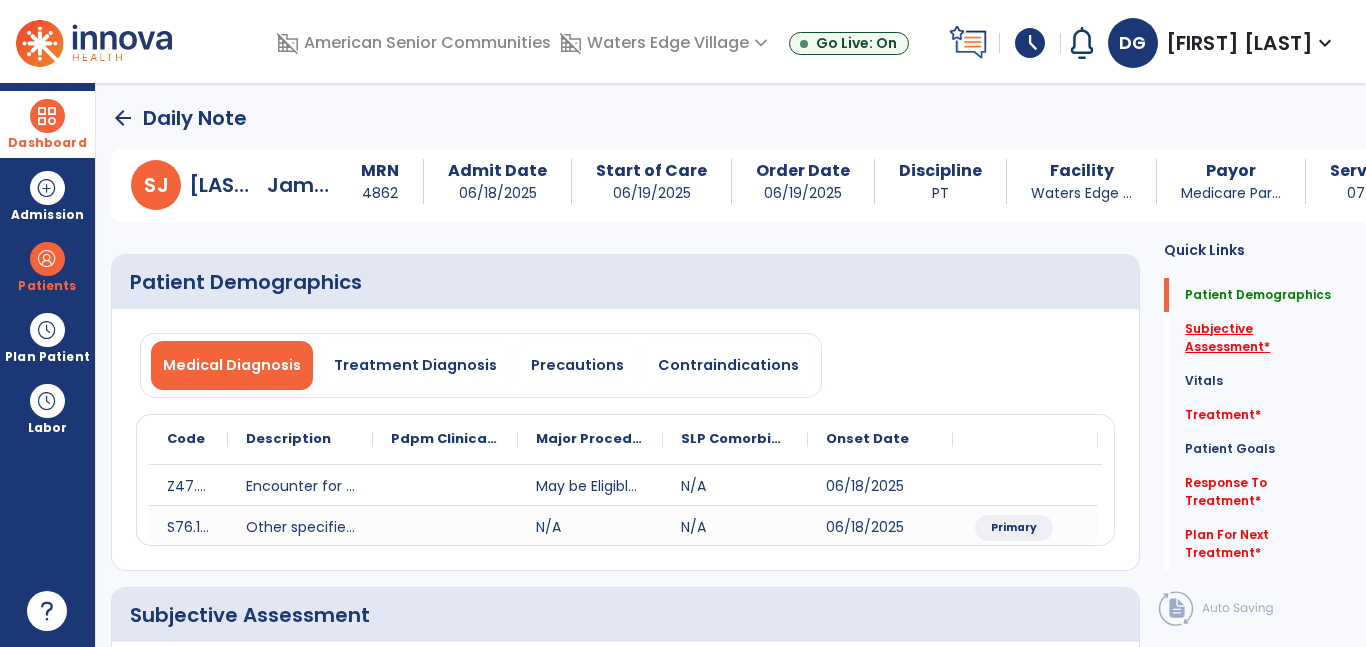 click on "Subjective Assessment   *" 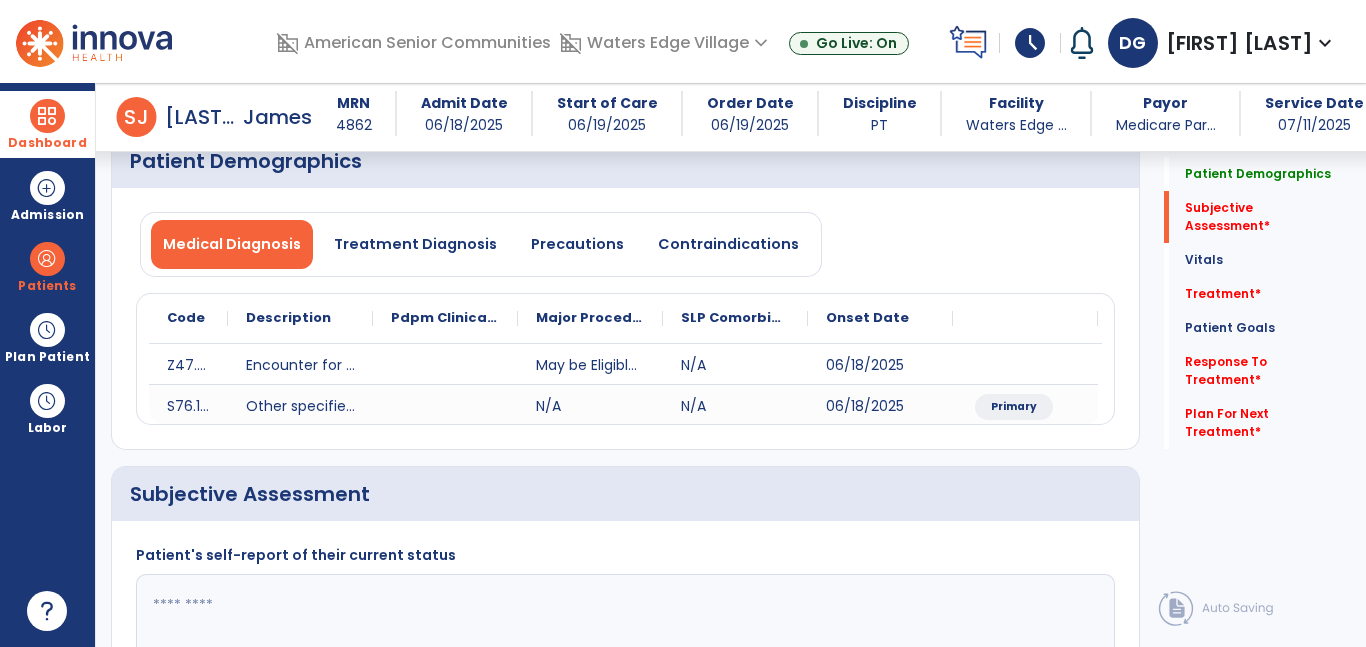 scroll, scrollTop: 363, scrollLeft: 0, axis: vertical 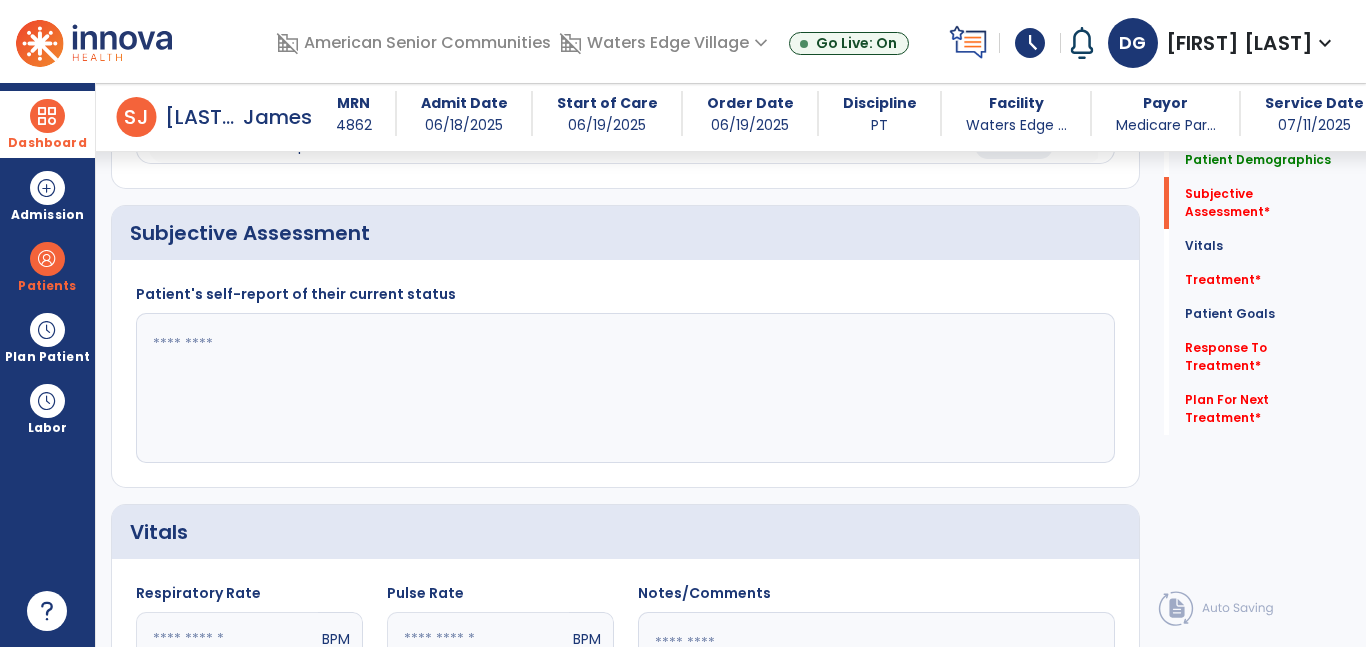 click 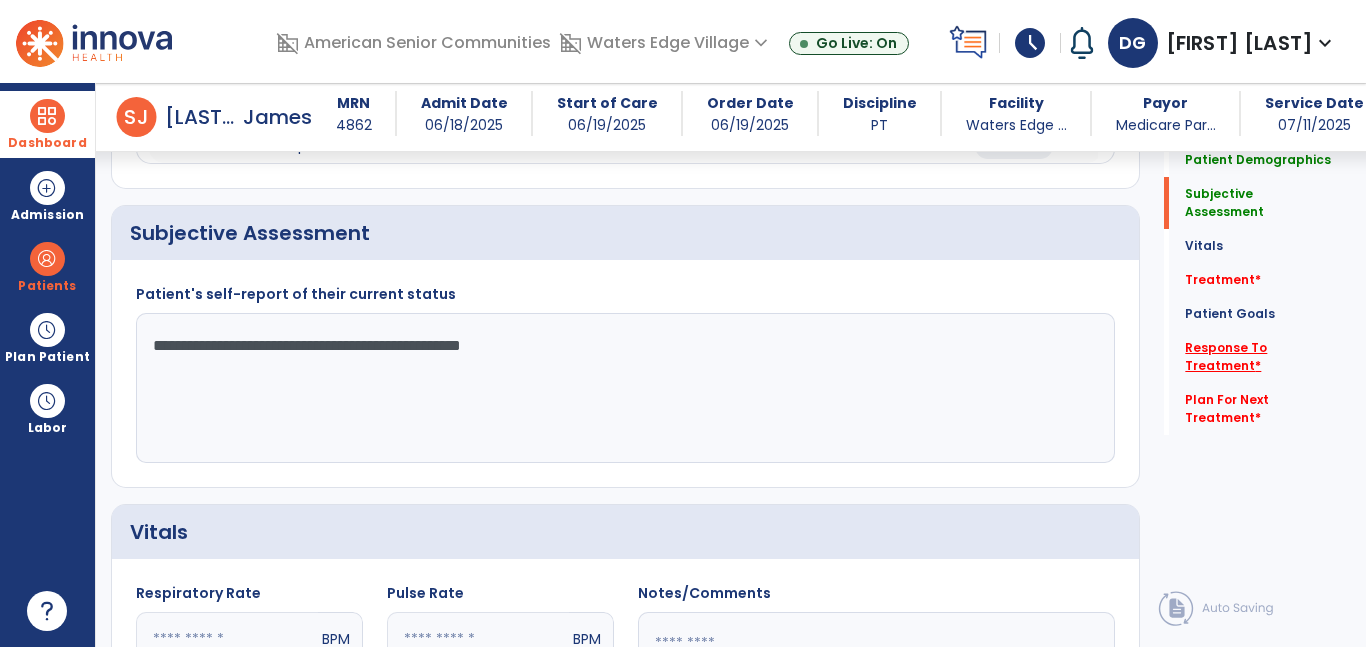 type on "**********" 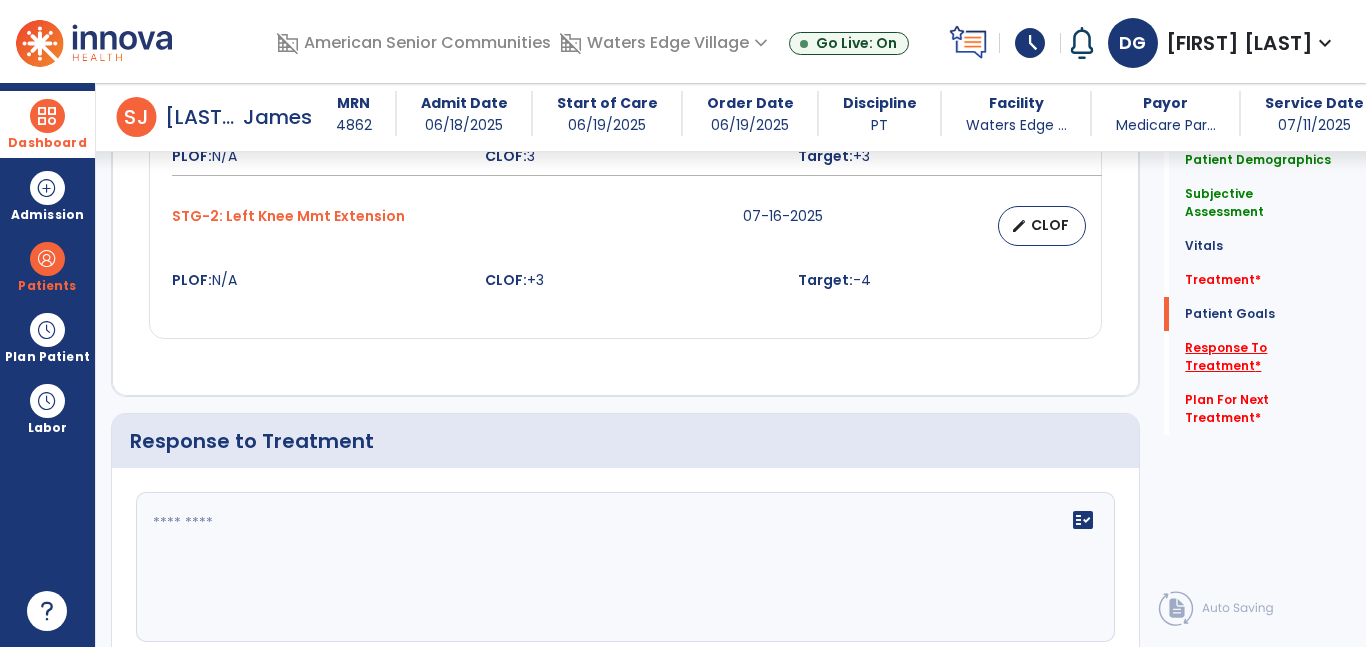 scroll, scrollTop: 3063, scrollLeft: 0, axis: vertical 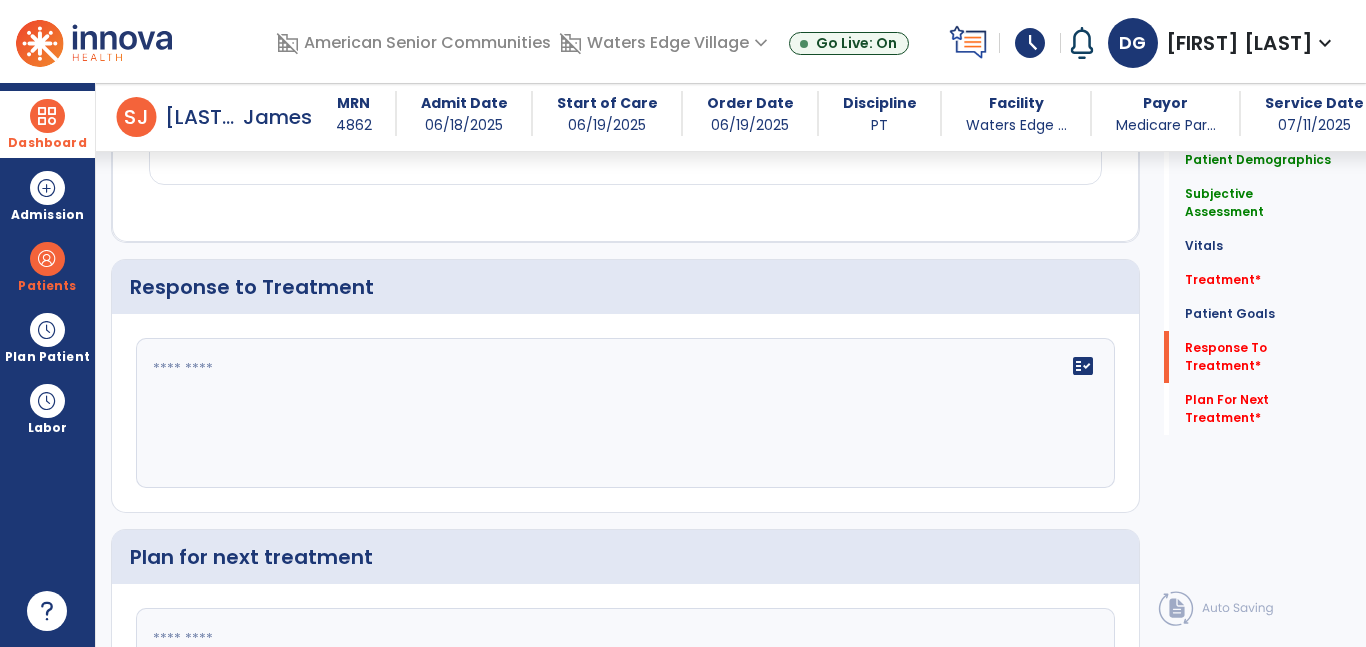 click 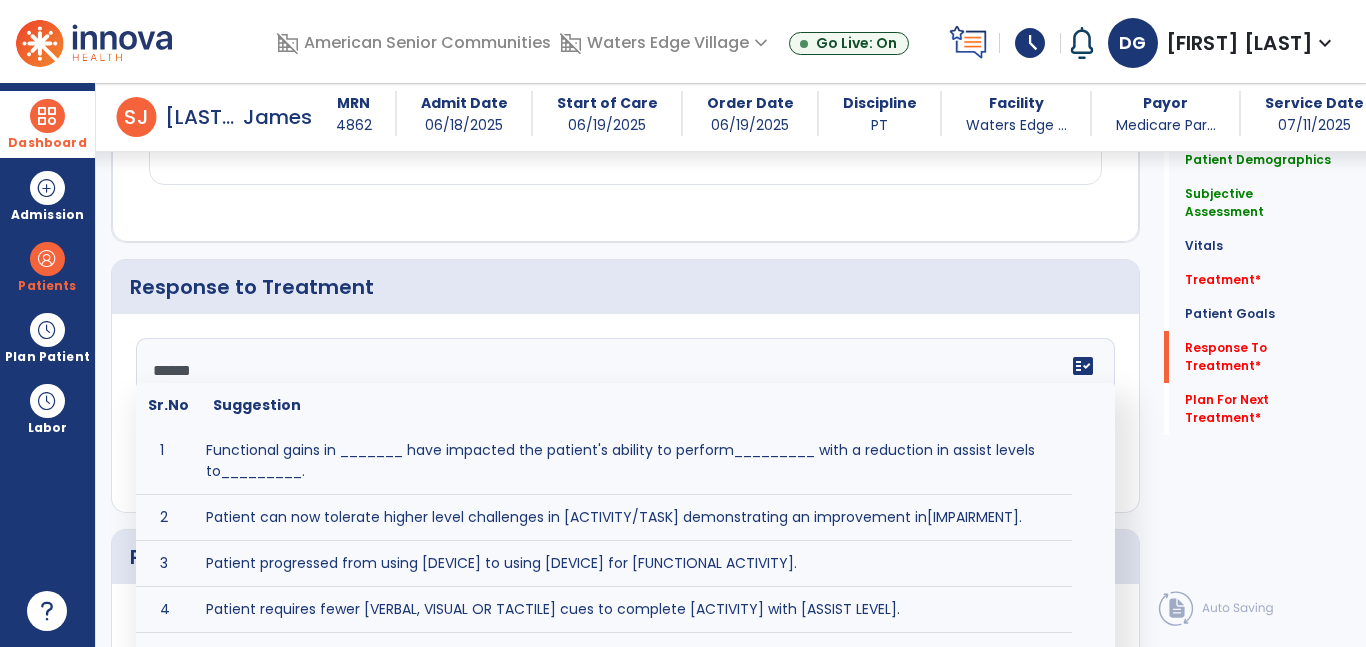 type on "*******" 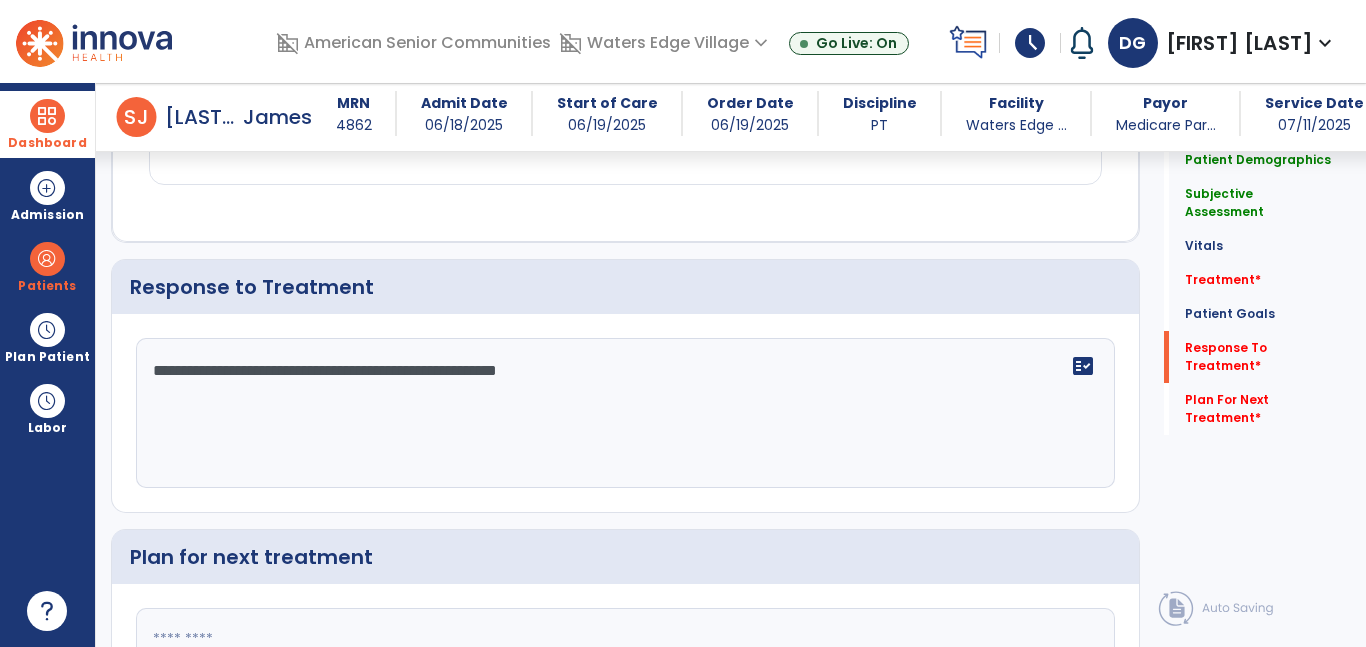 type on "**********" 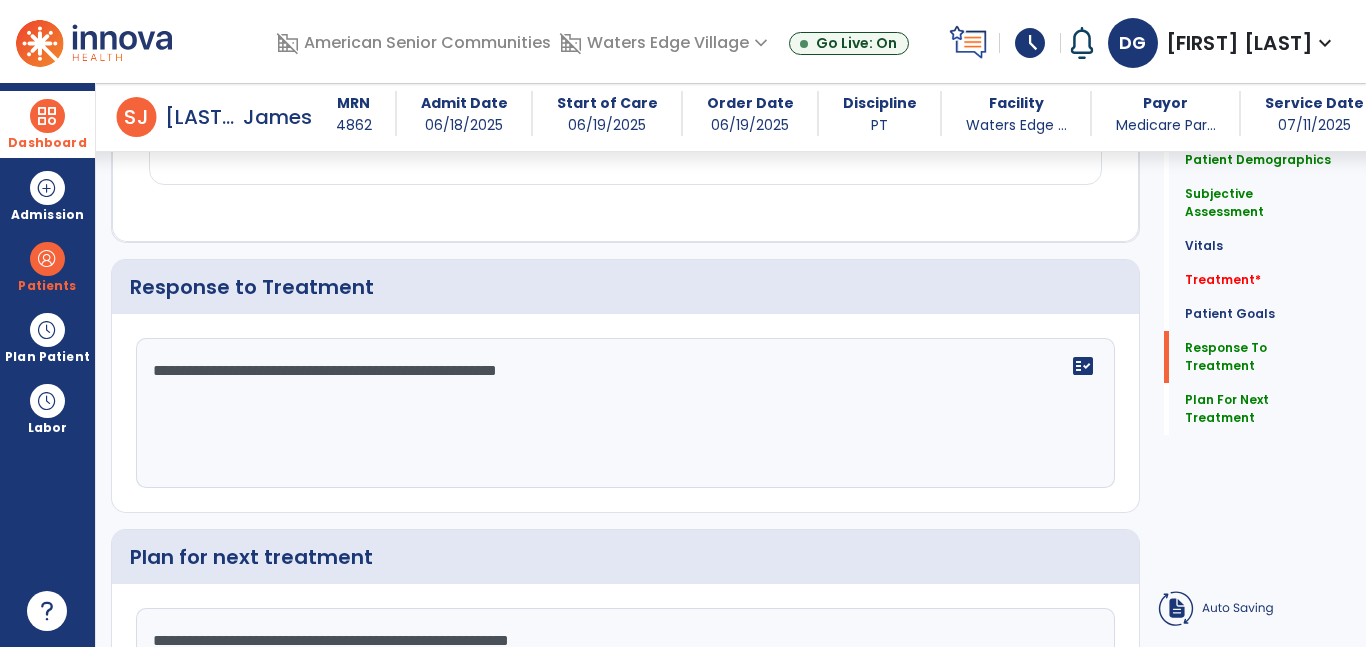 type on "**********" 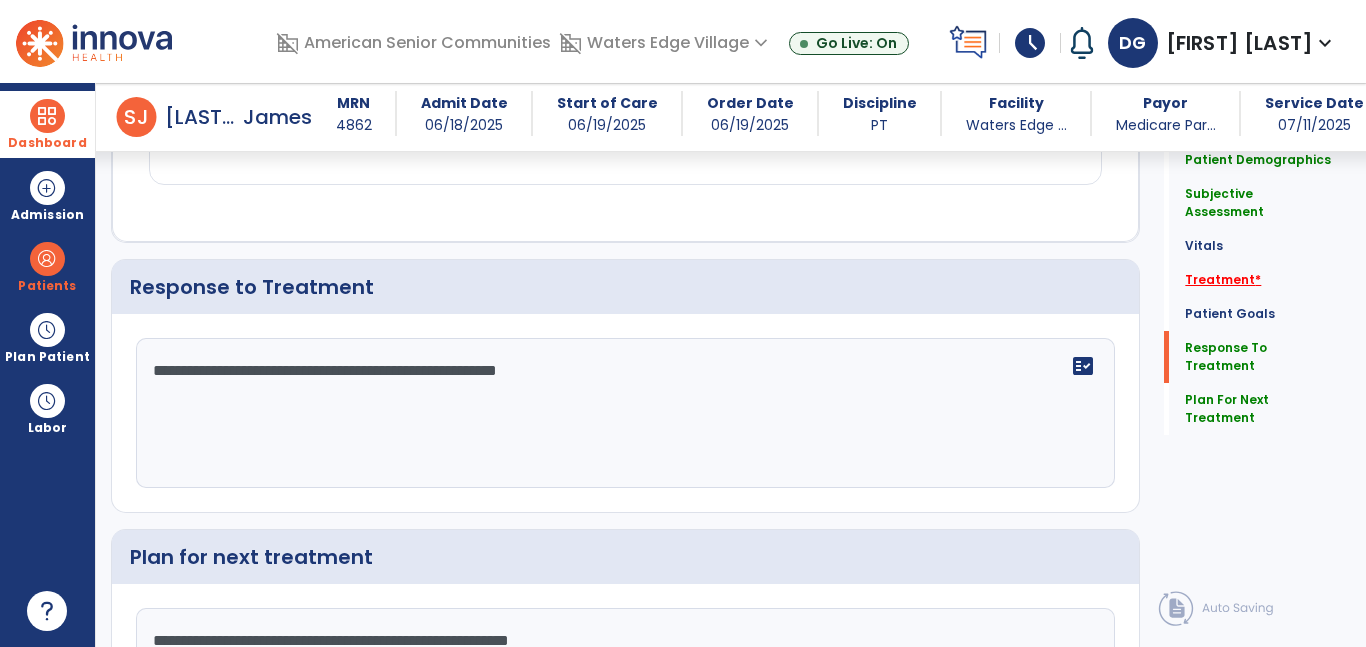 click on "Treatment   *" 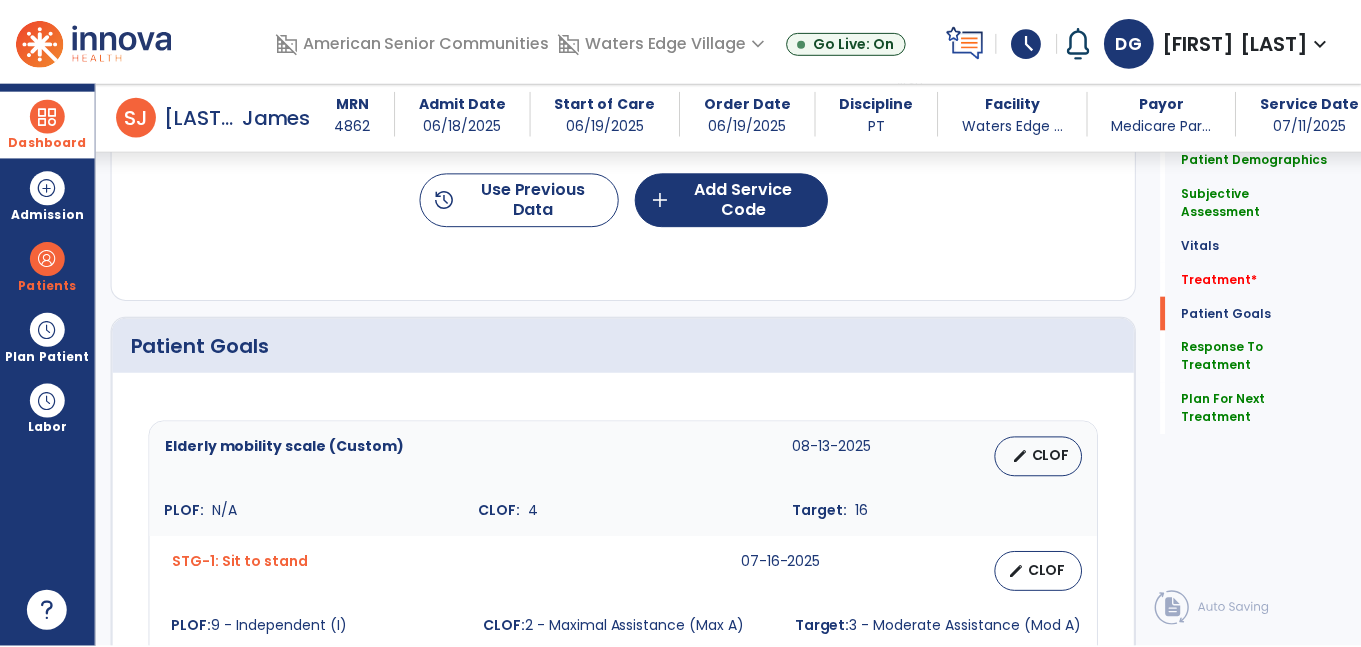 scroll, scrollTop: 1052, scrollLeft: 0, axis: vertical 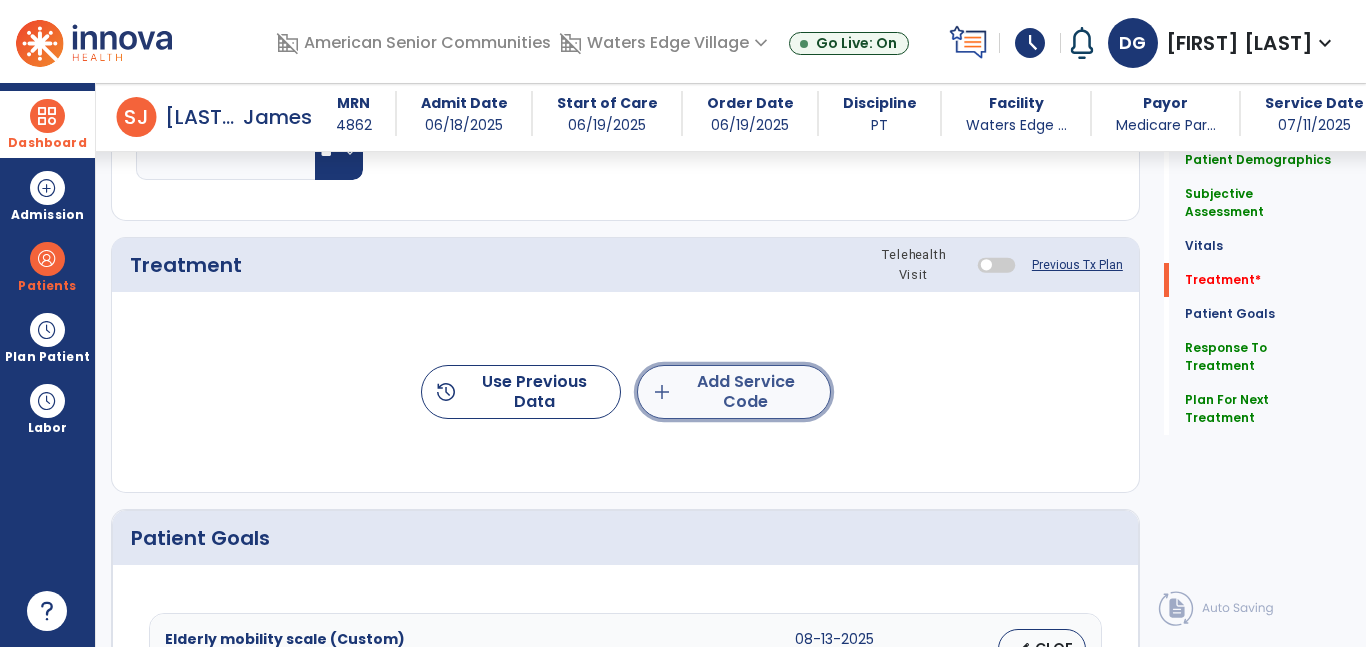 click on "add  Add Service Code" 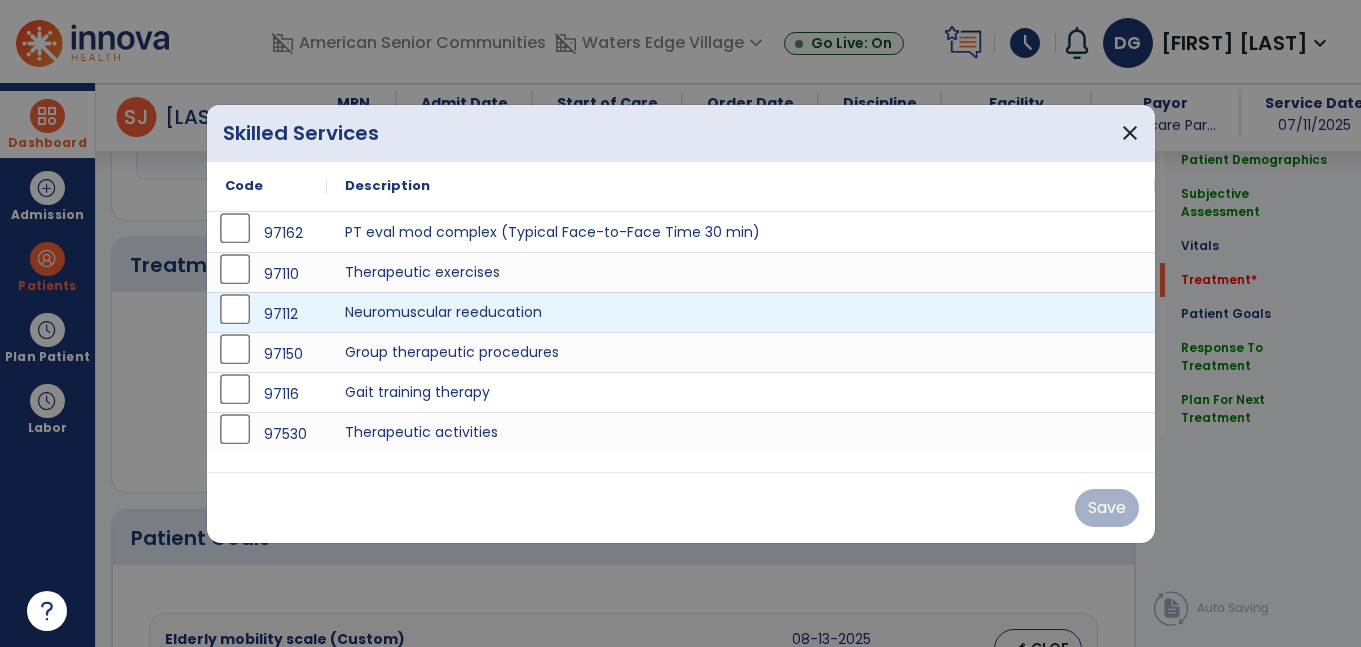 scroll, scrollTop: 1052, scrollLeft: 0, axis: vertical 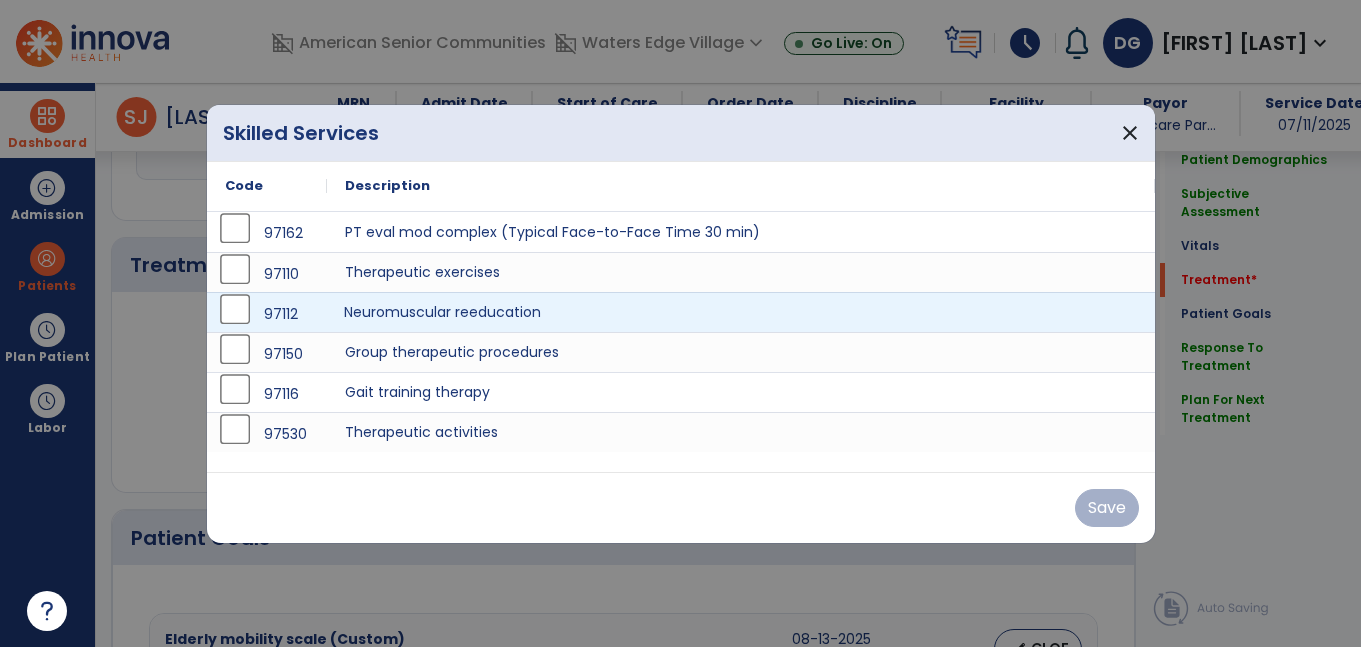 click on "Neuromuscular reeducation" at bounding box center [741, 312] 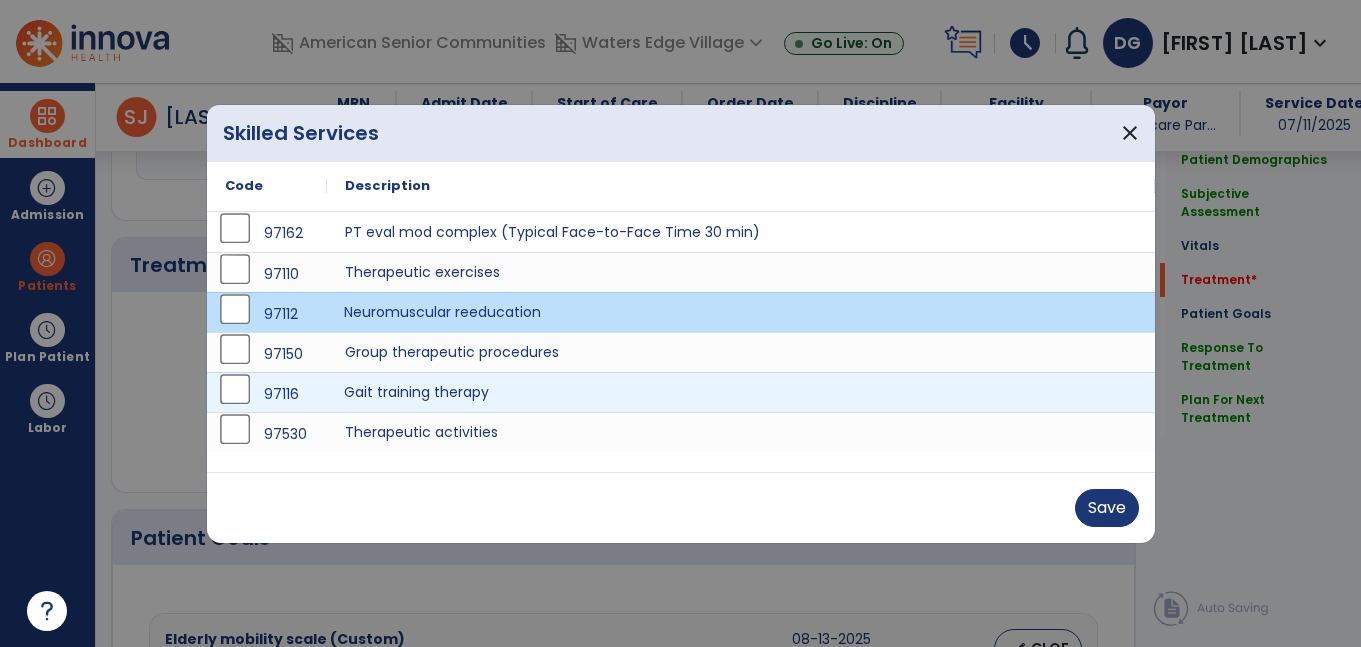 click on "Gait training therapy" at bounding box center [741, 392] 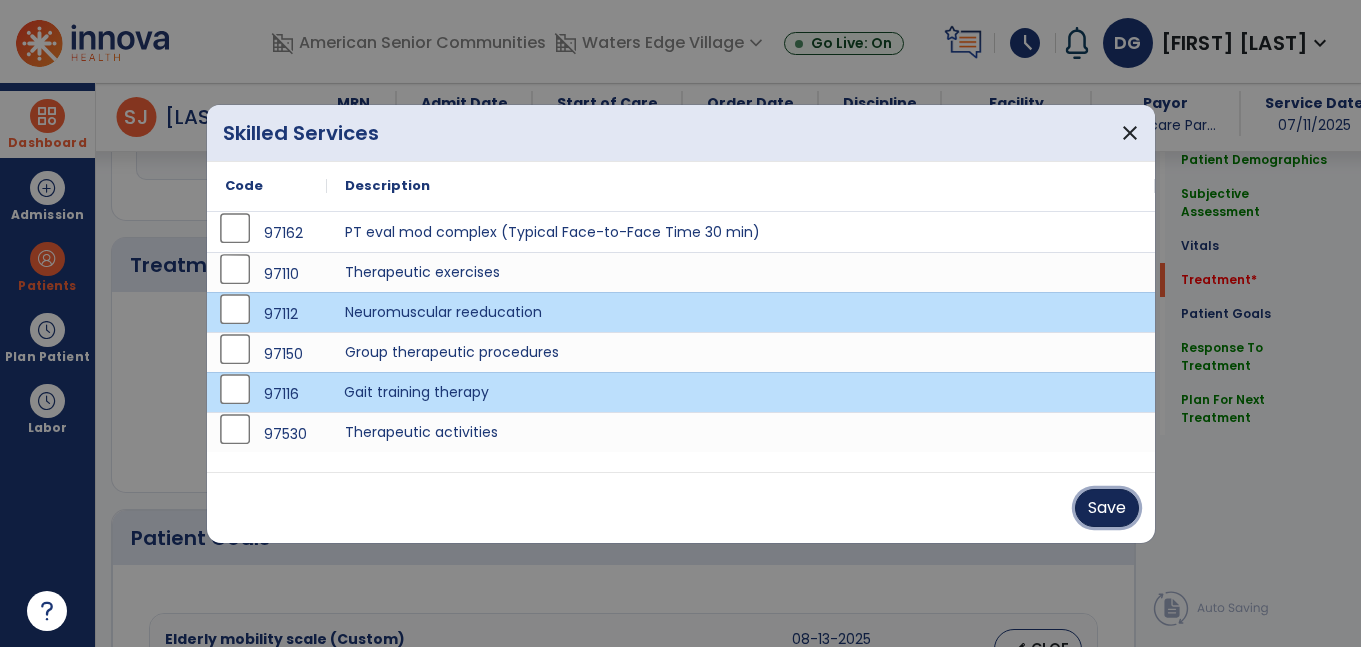click on "Save" at bounding box center (1107, 508) 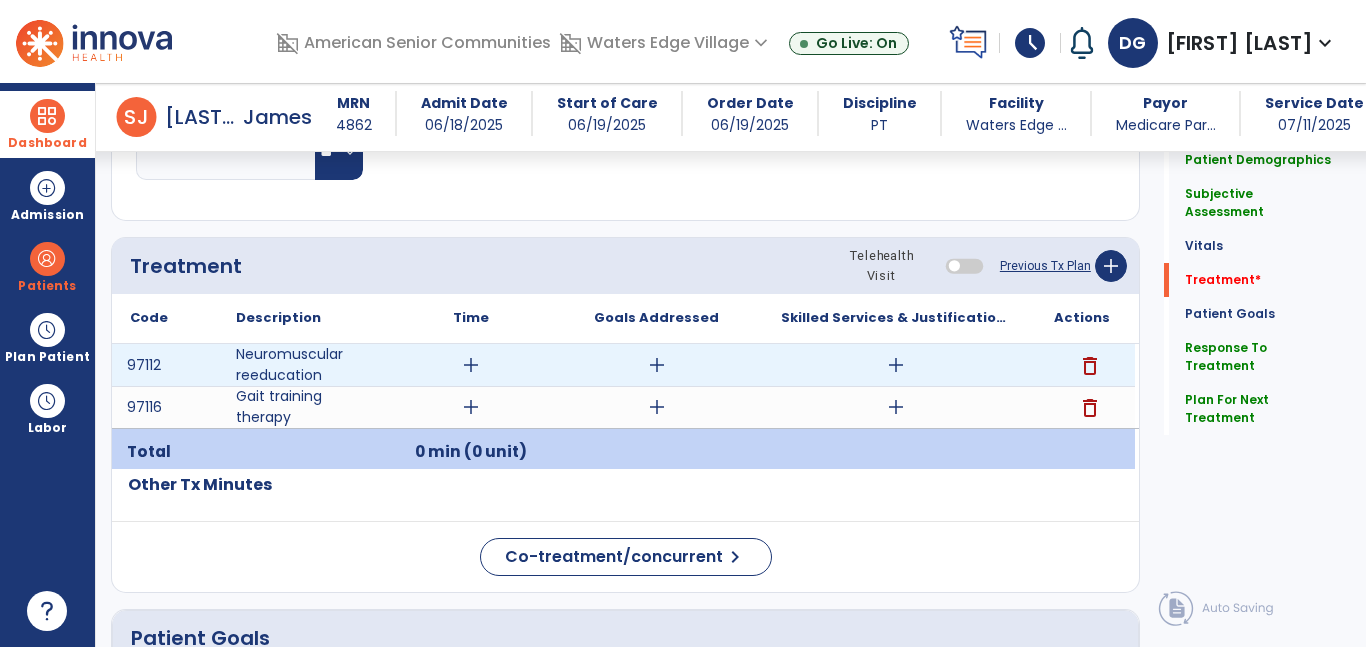 click on "add" at bounding box center (471, 365) 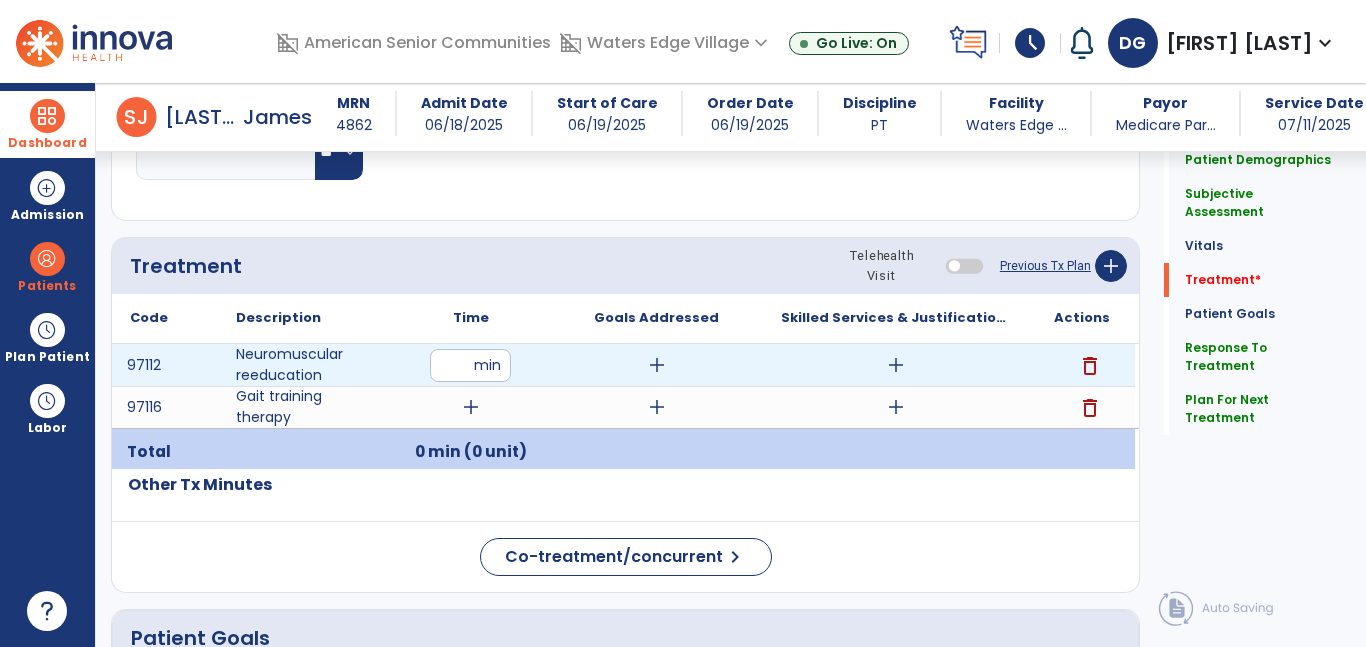 type on "**" 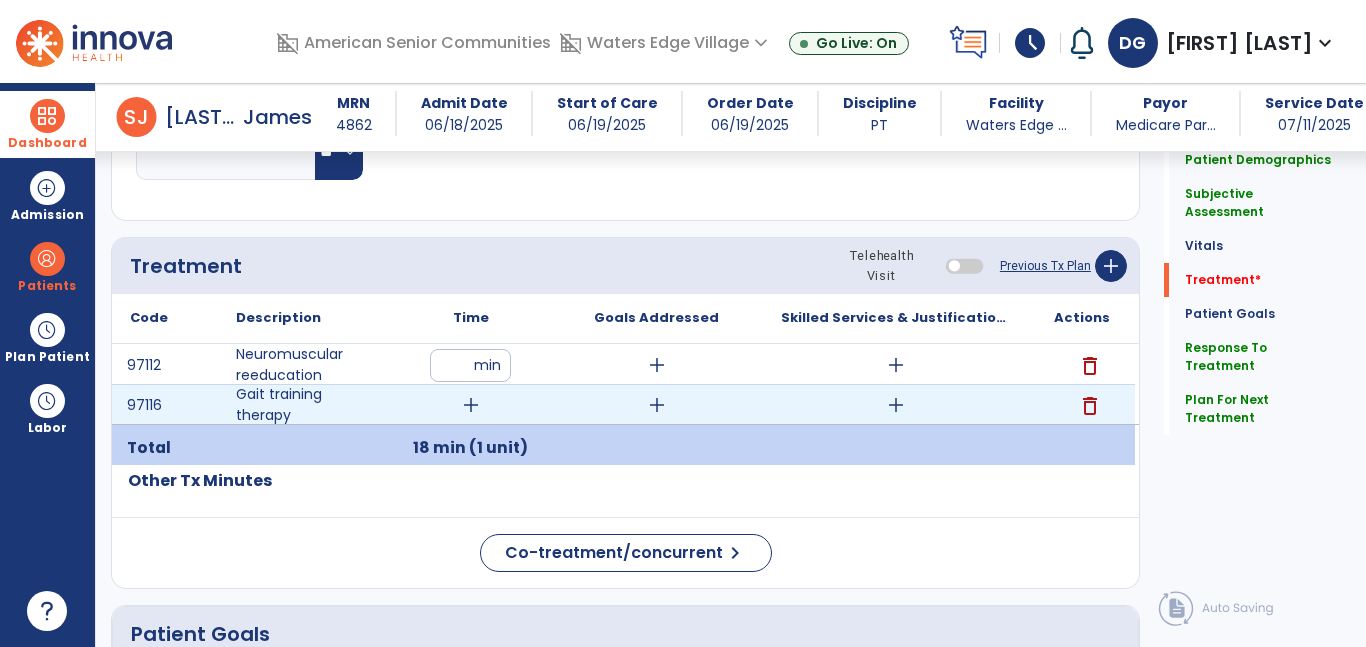 click on "add" at bounding box center (471, 405) 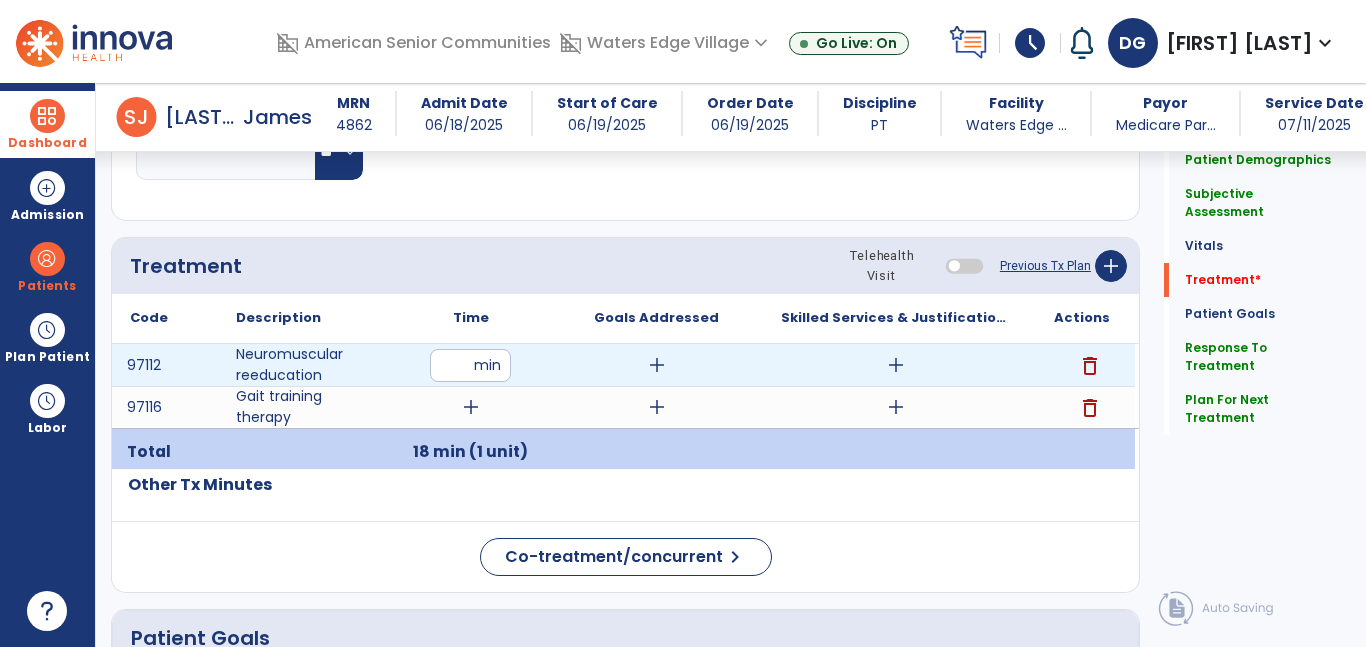 click on "**" at bounding box center (470, 365) 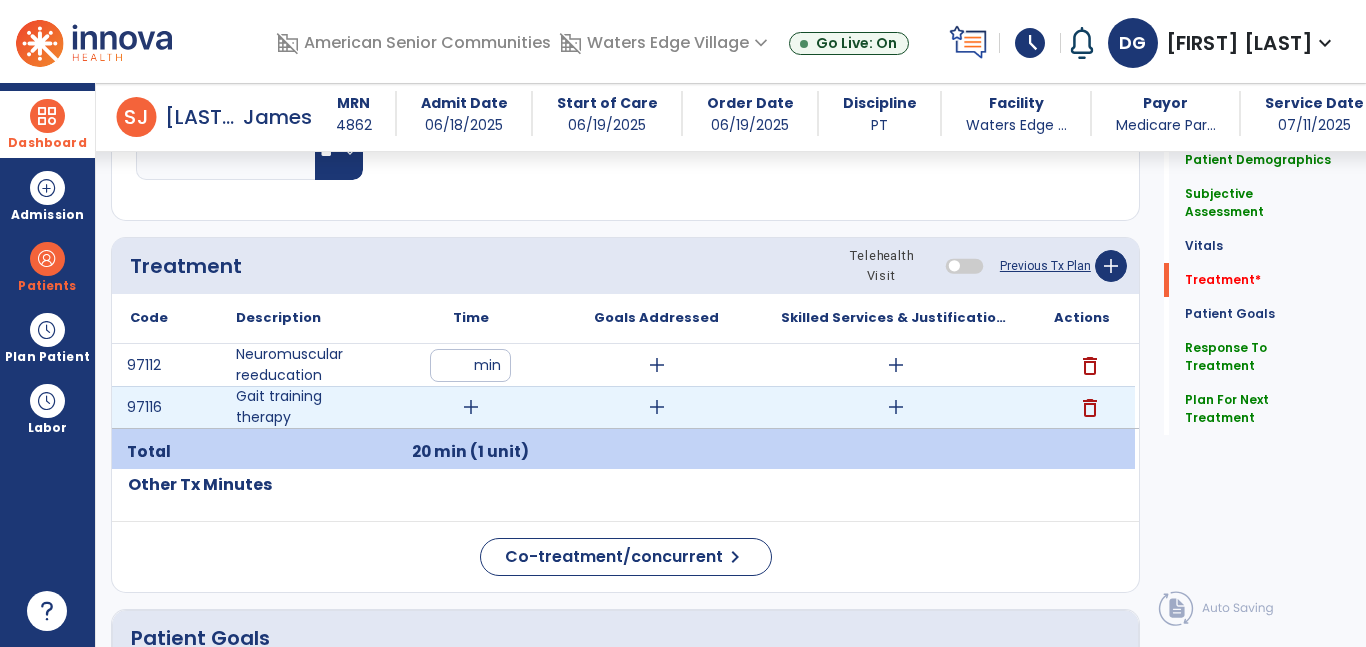 click on "add" at bounding box center [471, 407] 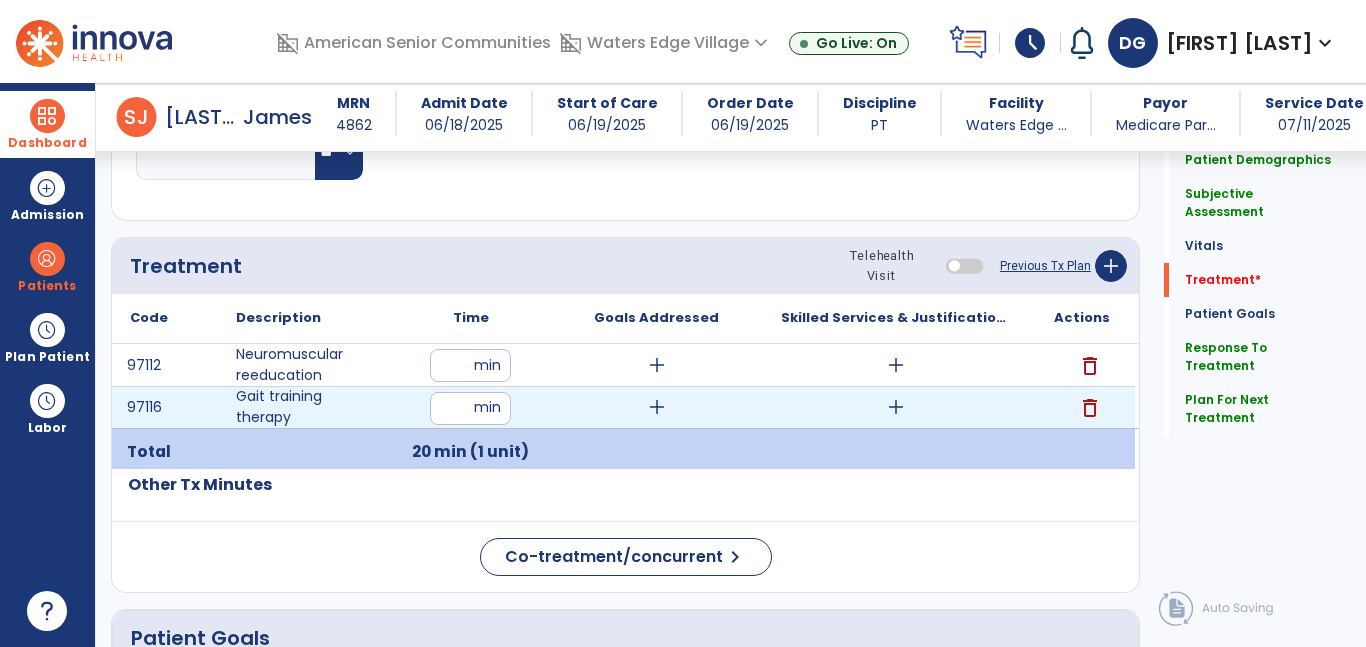 type on "**" 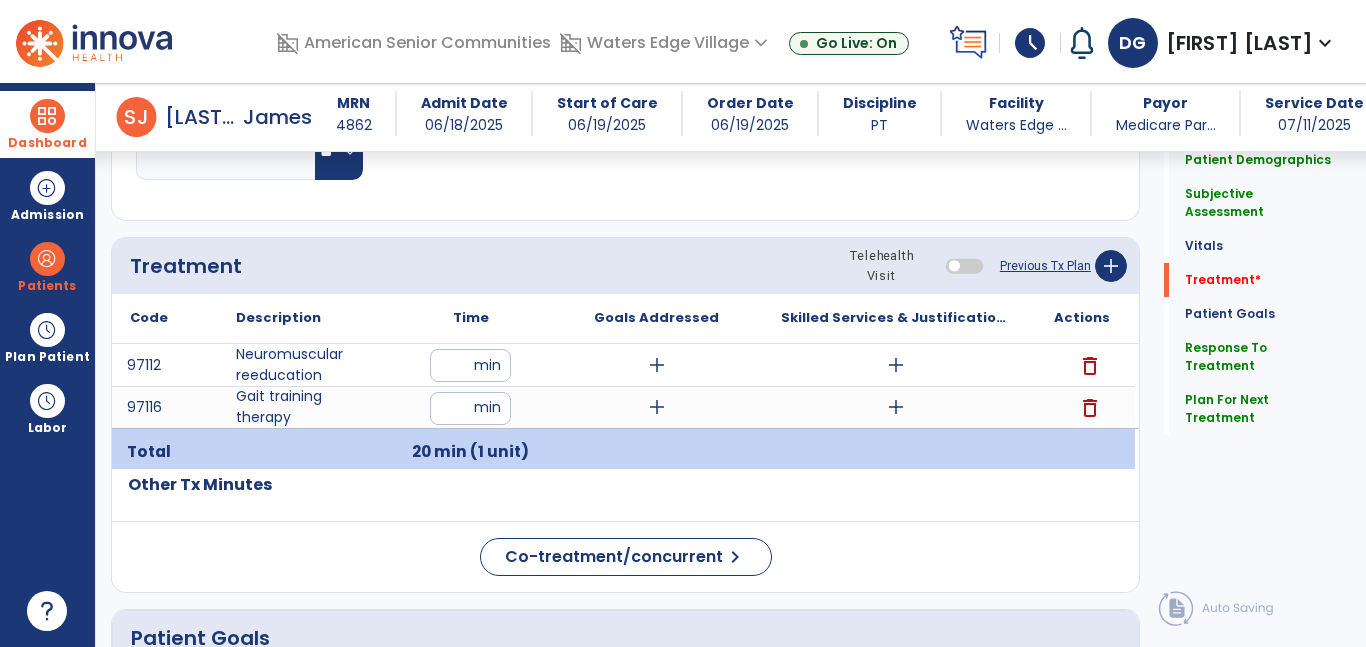 click on "Code
Description
Time" 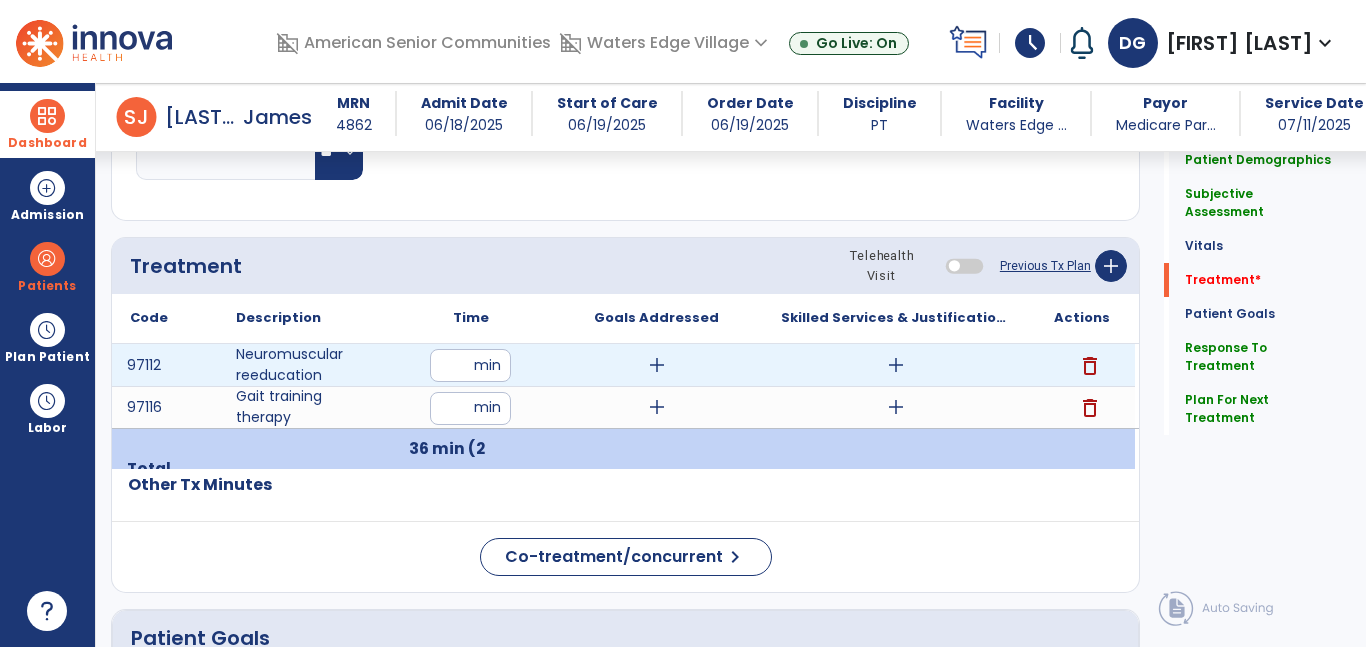 click on "add" at bounding box center [896, 365] 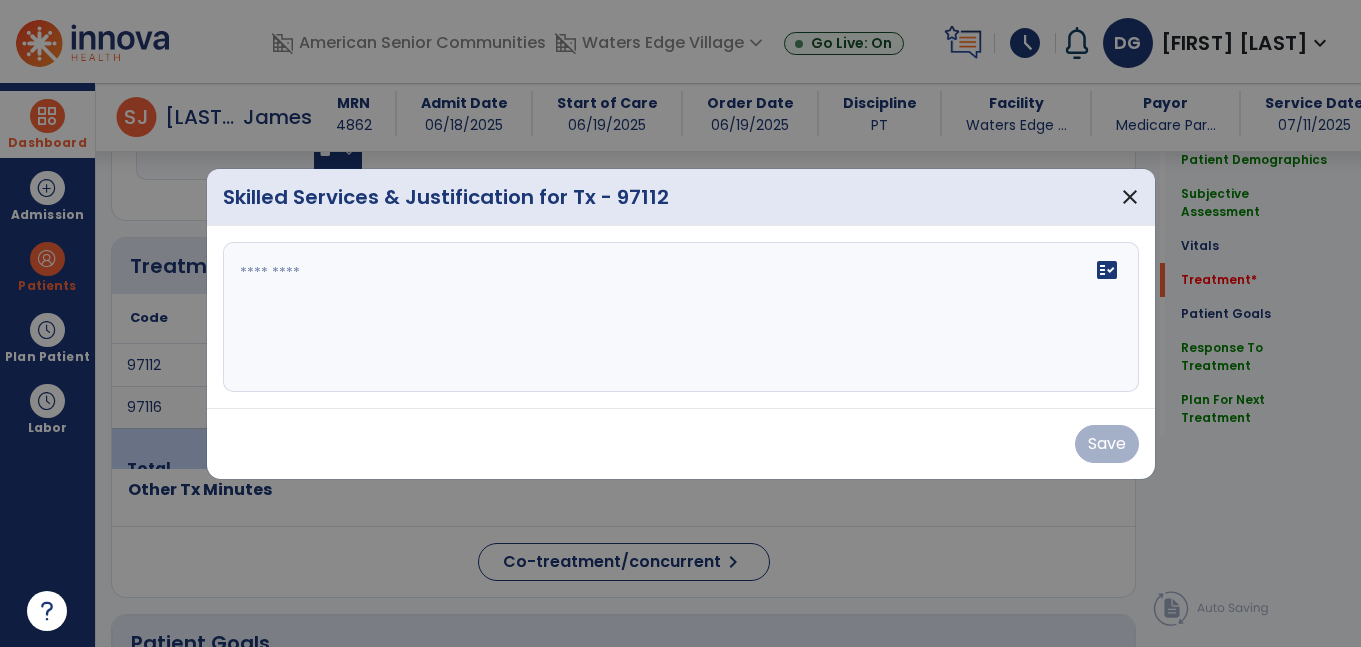 scroll, scrollTop: 1052, scrollLeft: 0, axis: vertical 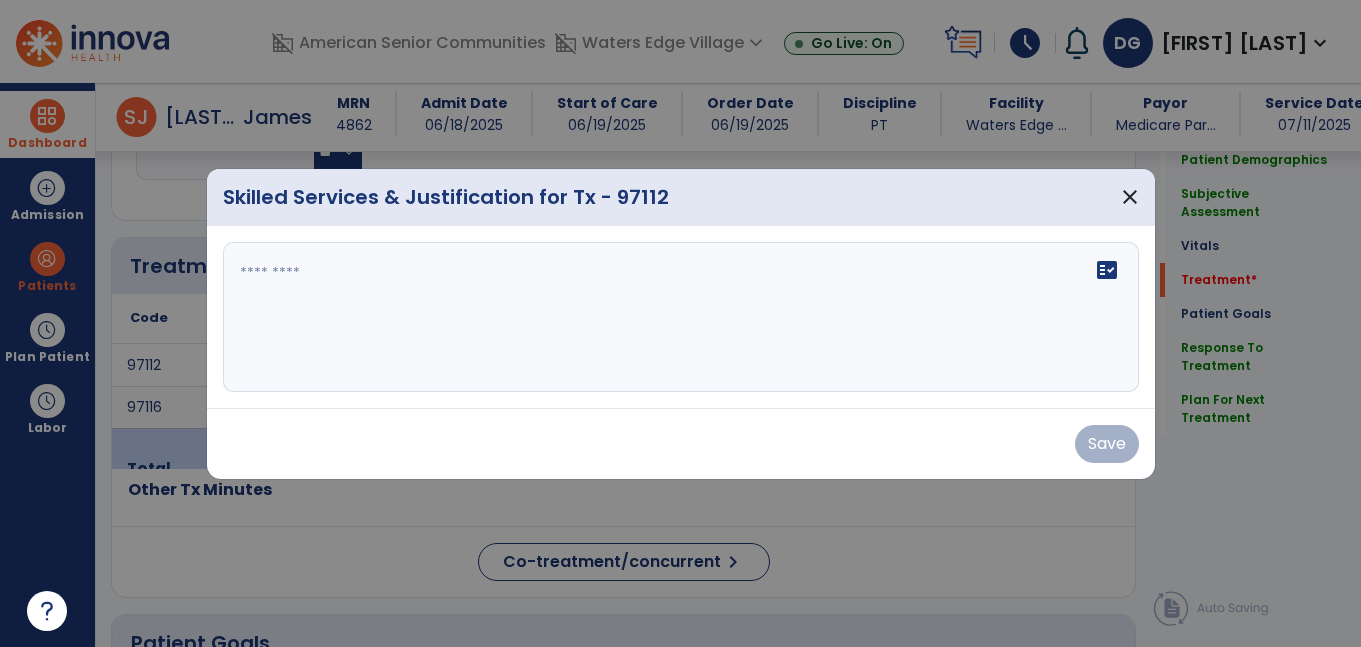 click on "fact_check" at bounding box center (681, 317) 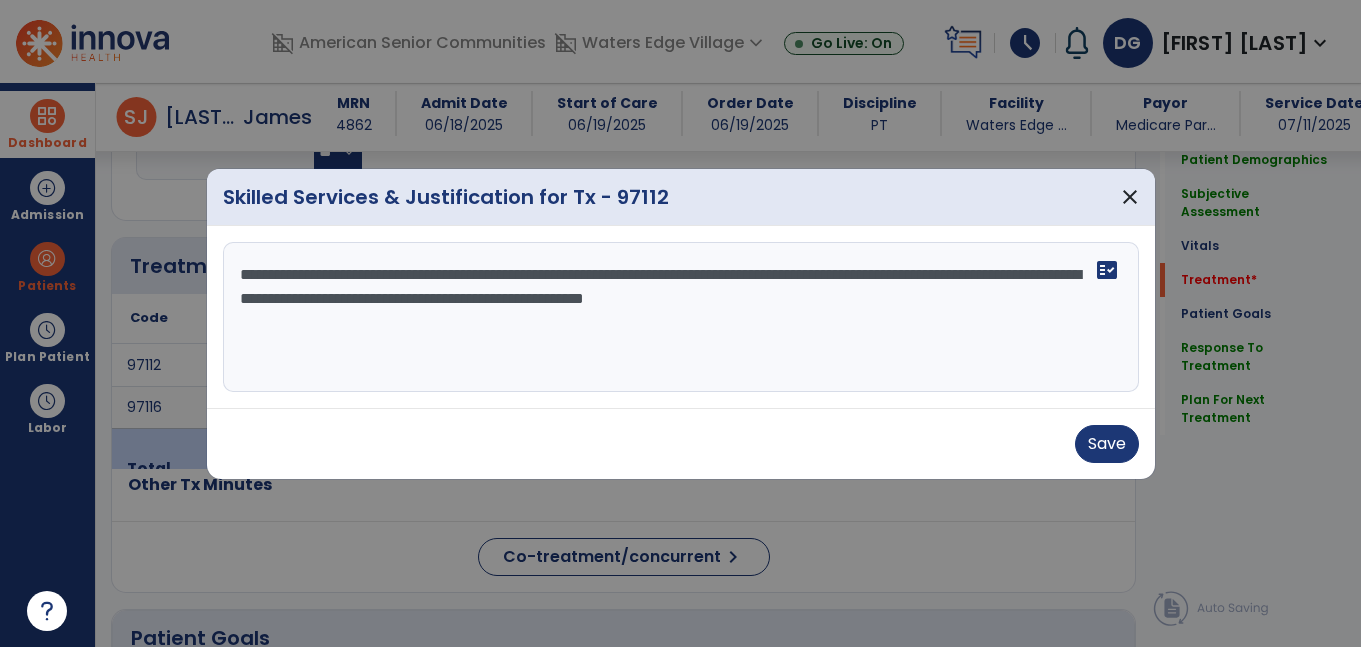 type on "**********" 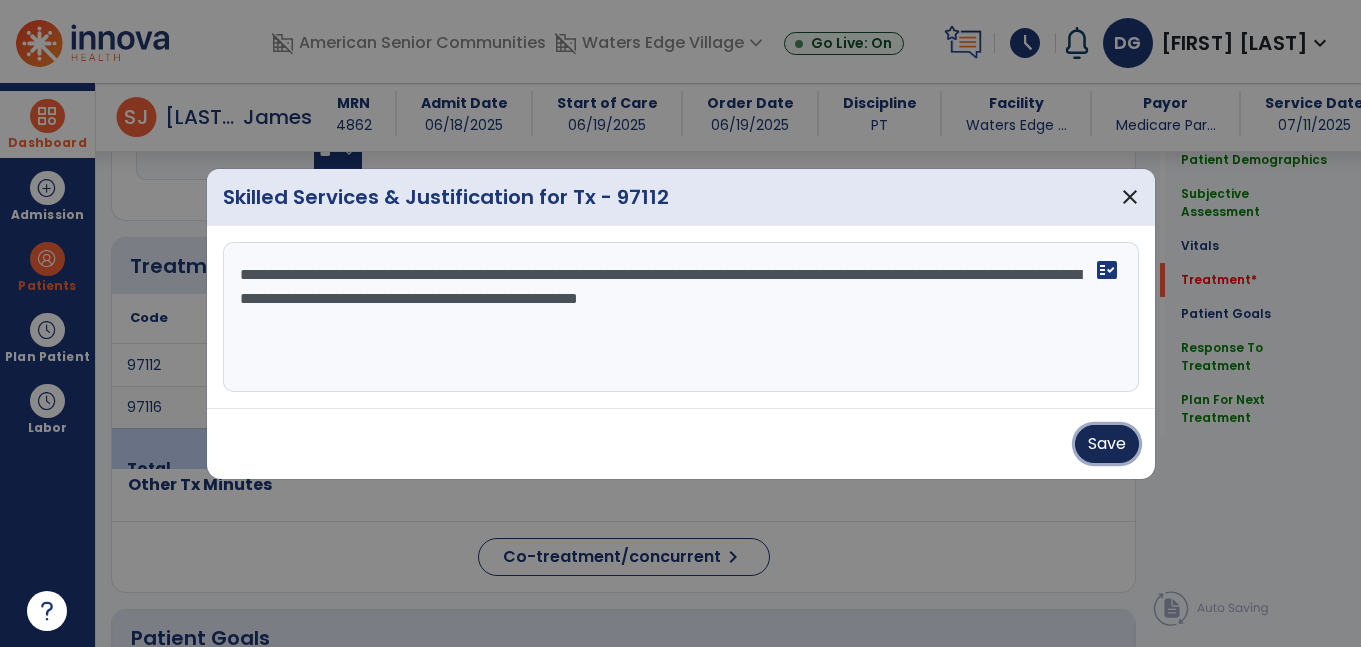 click on "Save" at bounding box center (1107, 444) 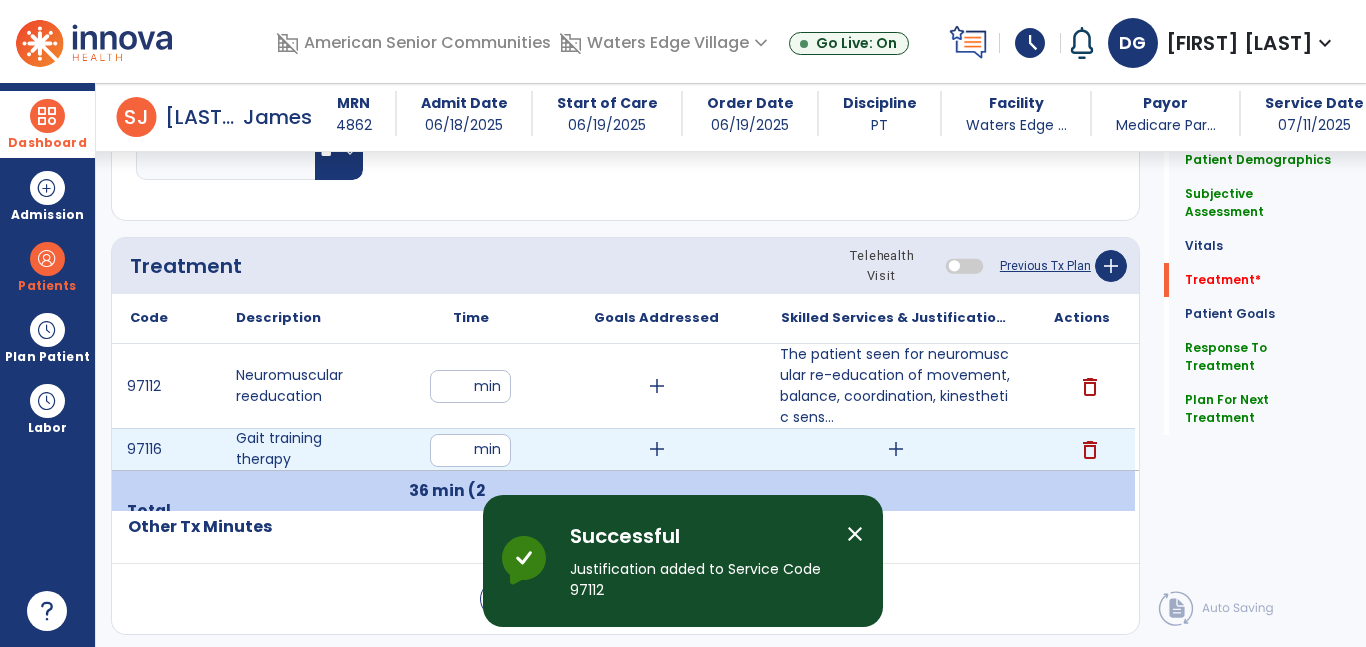 click on "add" at bounding box center (896, 449) 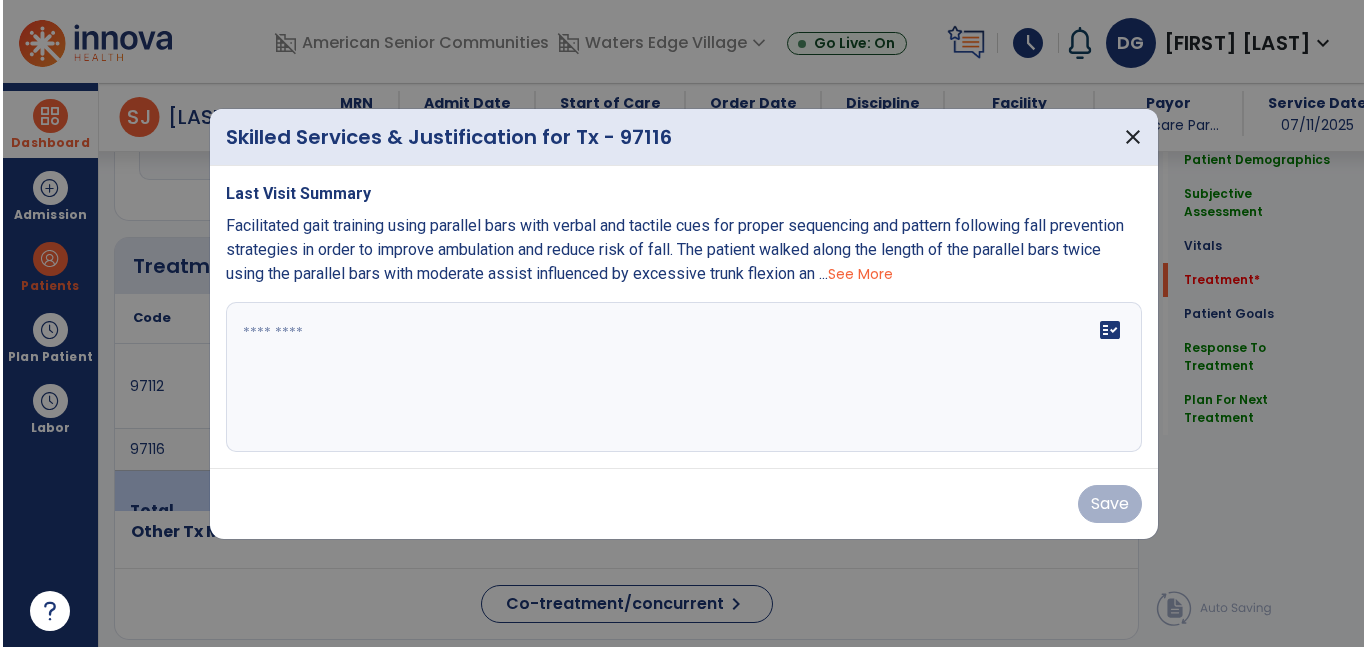 scroll, scrollTop: 1052, scrollLeft: 0, axis: vertical 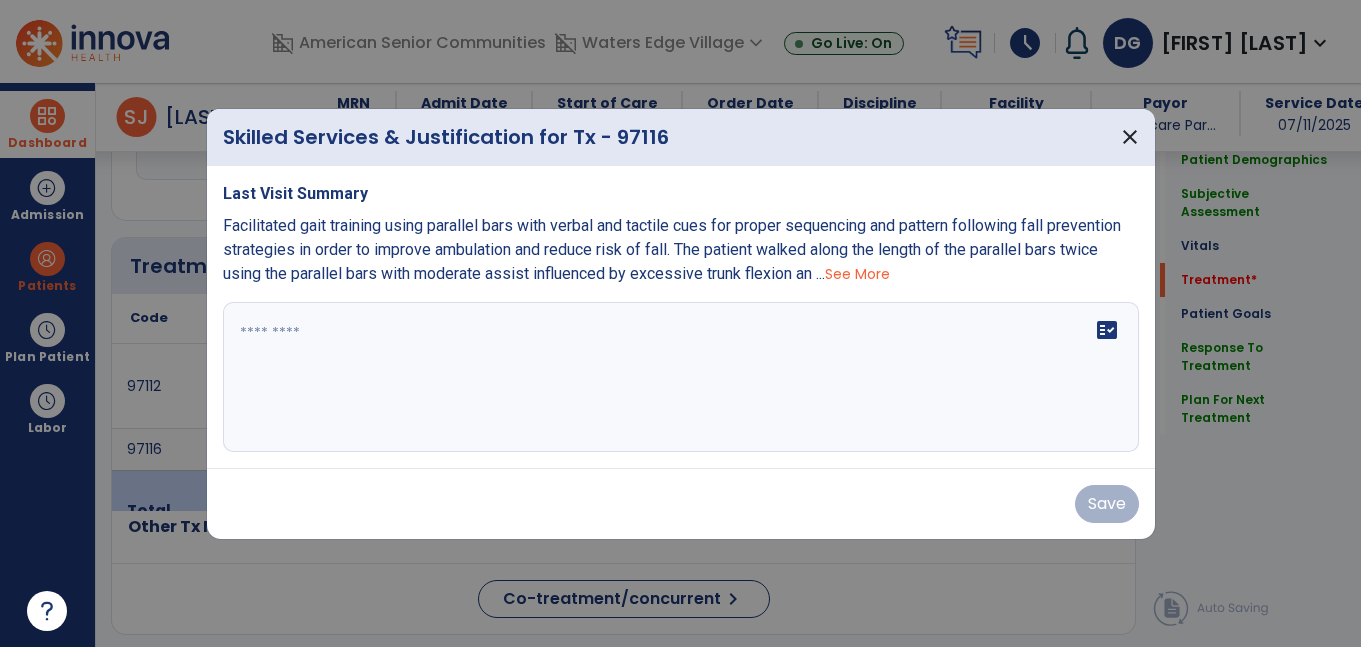 click on "fact_check" at bounding box center [681, 377] 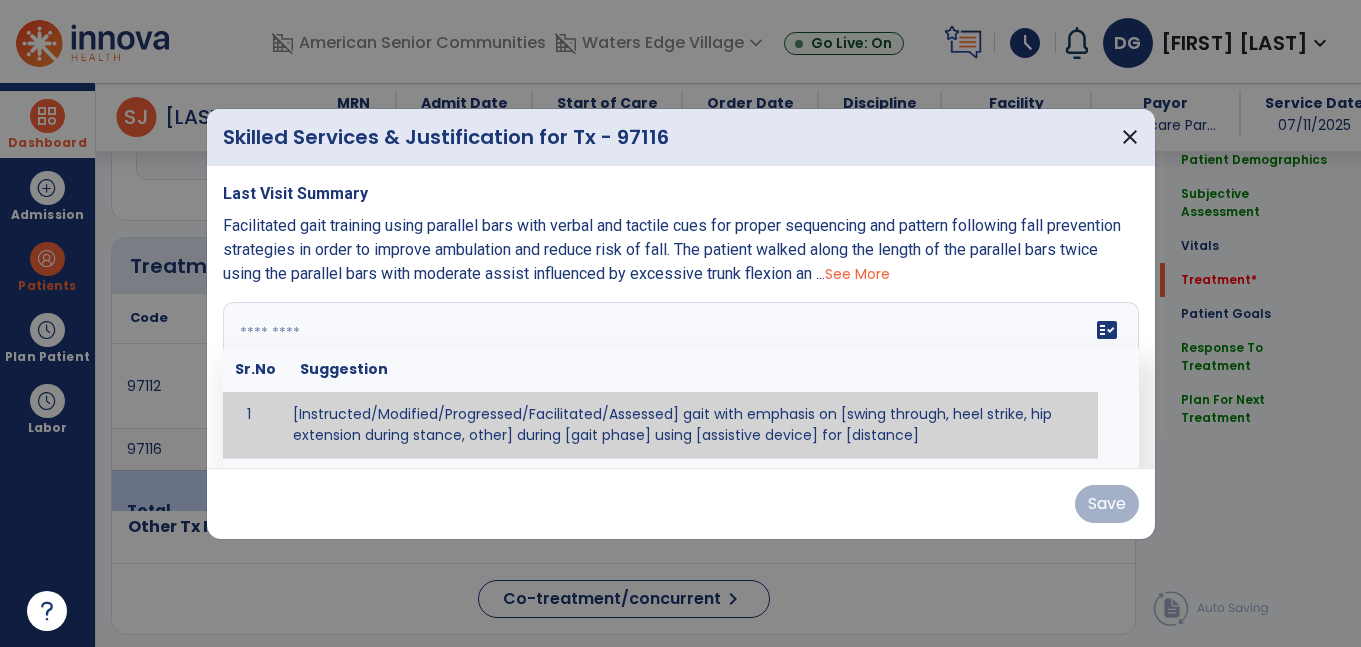 type on "*" 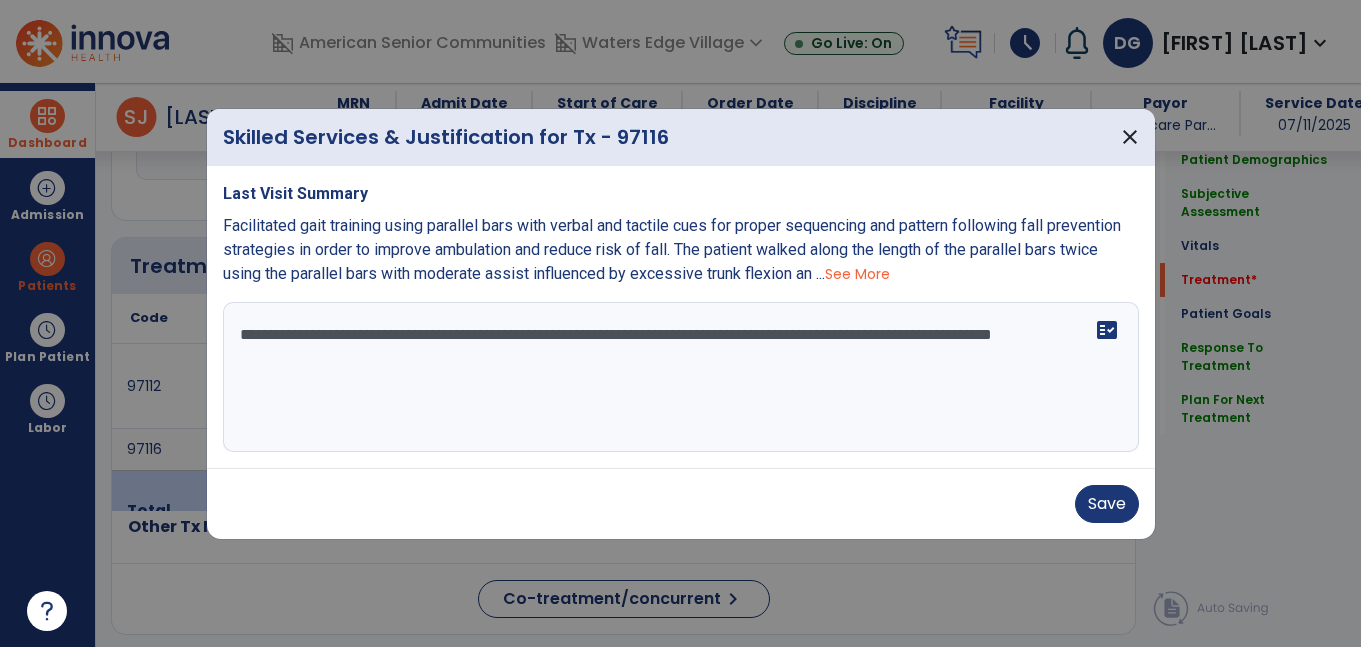 click on "**********" at bounding box center [681, 377] 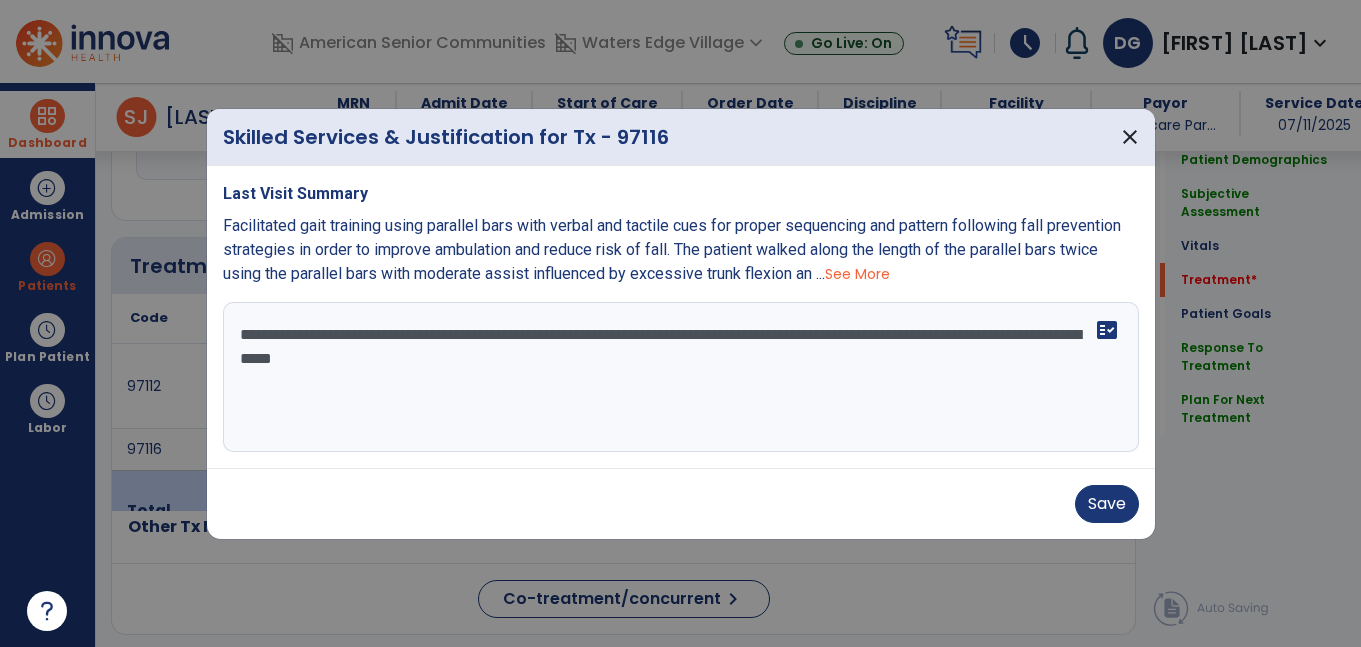 click on "**********" at bounding box center [681, 377] 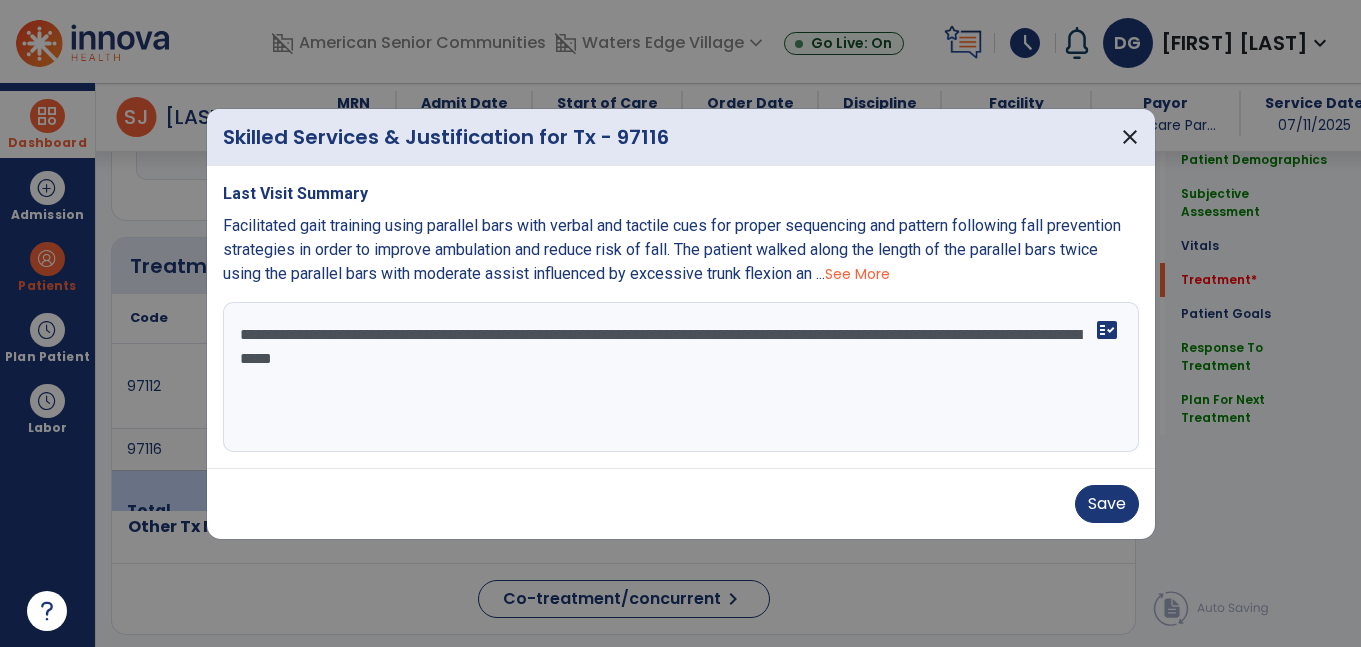 click on "**********" at bounding box center [681, 377] 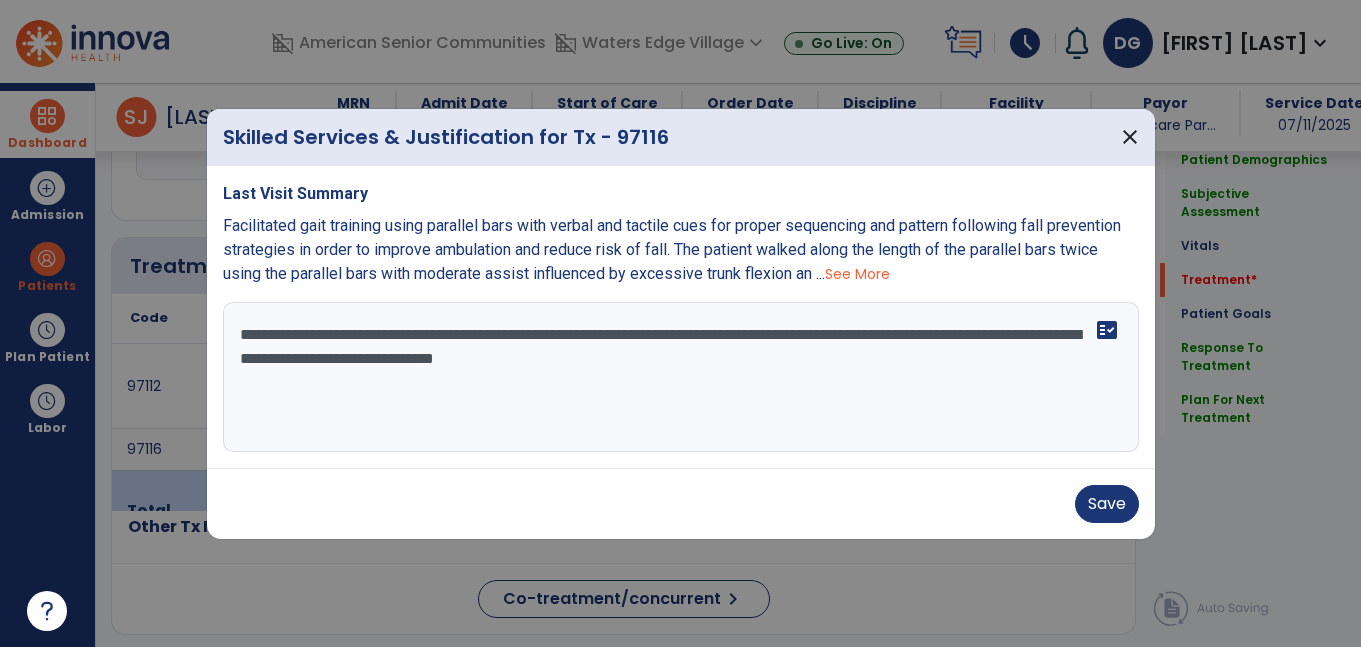 click on "**********" at bounding box center [681, 377] 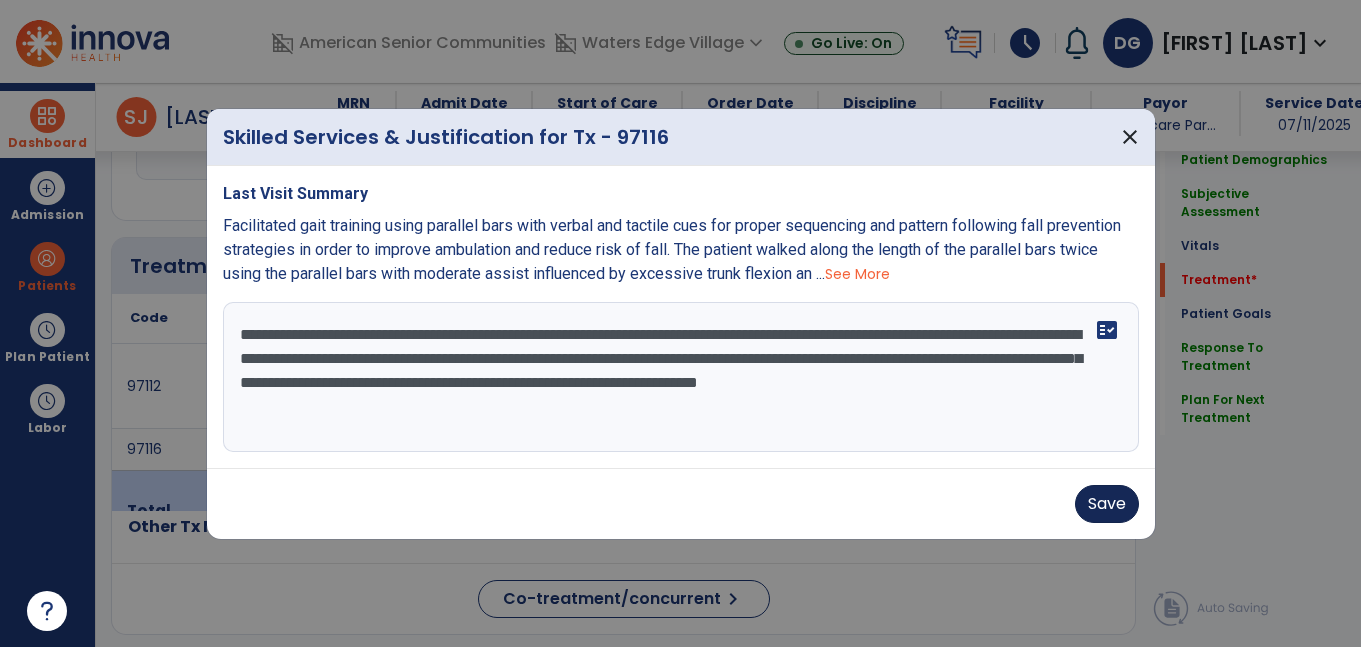 type on "**********" 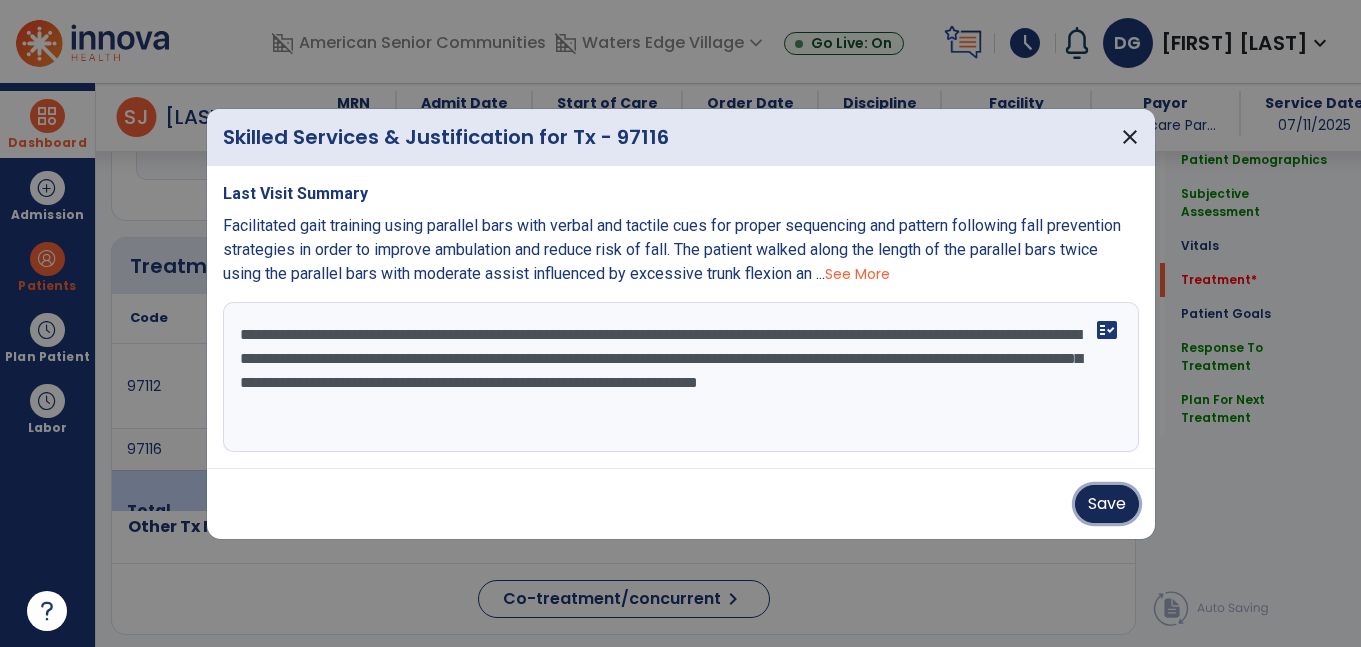 click on "Save" at bounding box center (1107, 504) 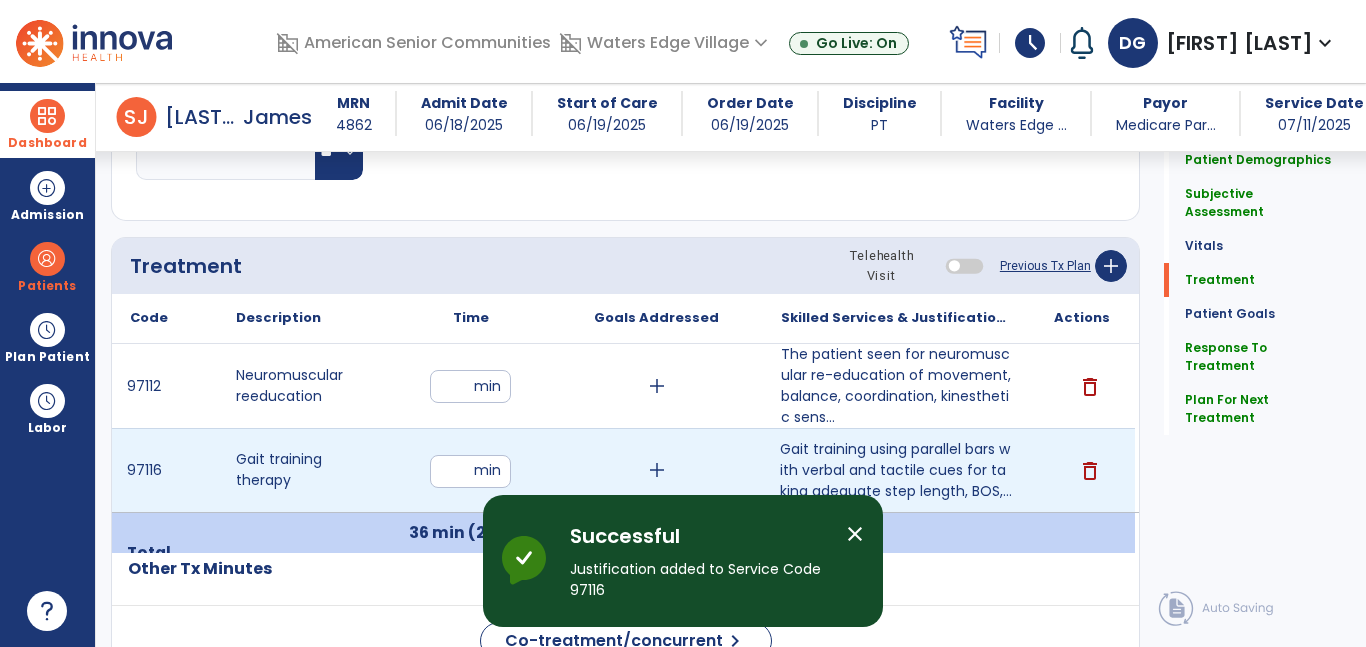 click on "Quick Links  Patient Demographics   Patient Demographics   Subjective Assessment   Subjective Assessment   Vitals   Vitals   Treatment   Treatment   Patient Goals   Patient Goals   Response To Treatment   Response To Treatment   Plan For Next Treatment   Plan For Next Treatment" 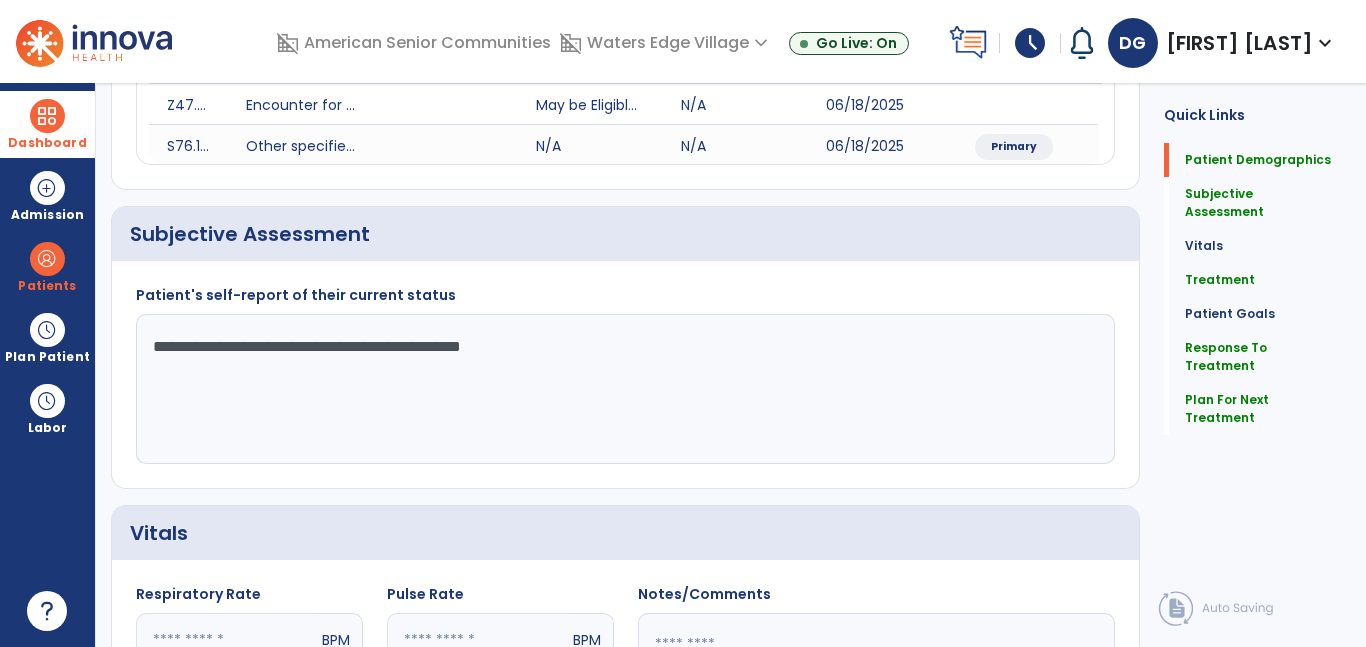 scroll, scrollTop: 0, scrollLeft: 0, axis: both 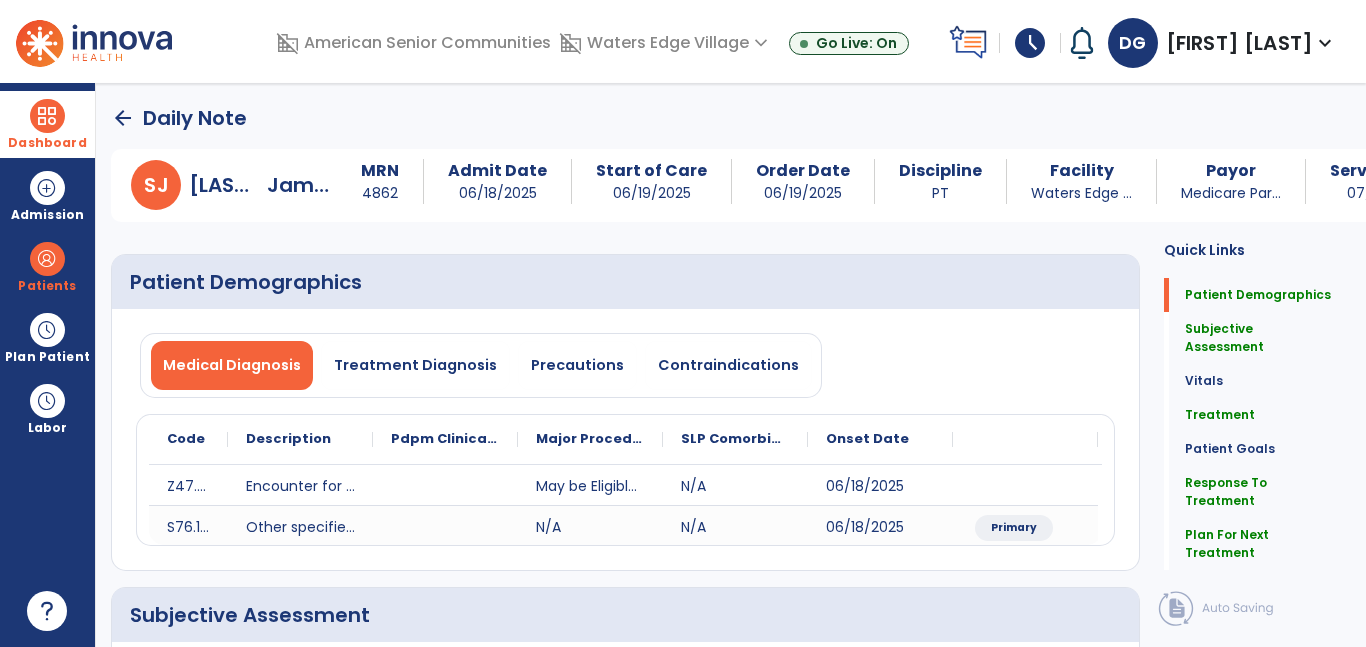 click at bounding box center [47, 116] 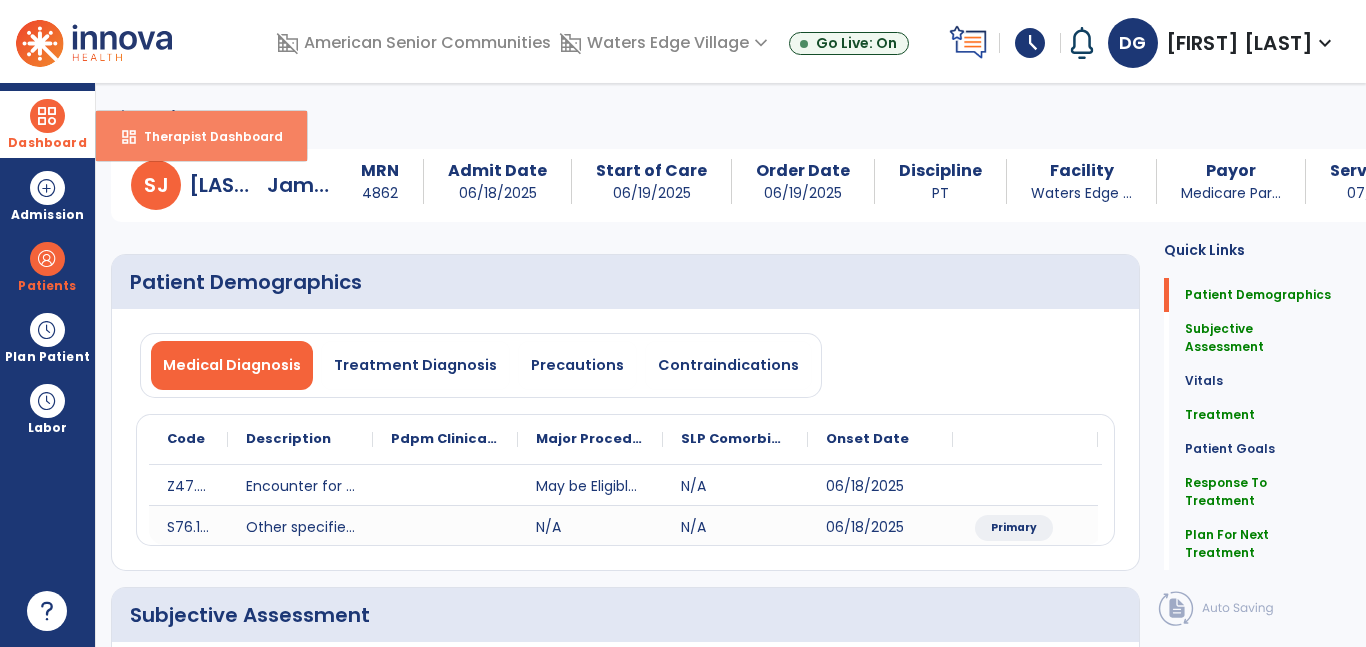 click on "dashboard  Therapist Dashboard" at bounding box center (201, 136) 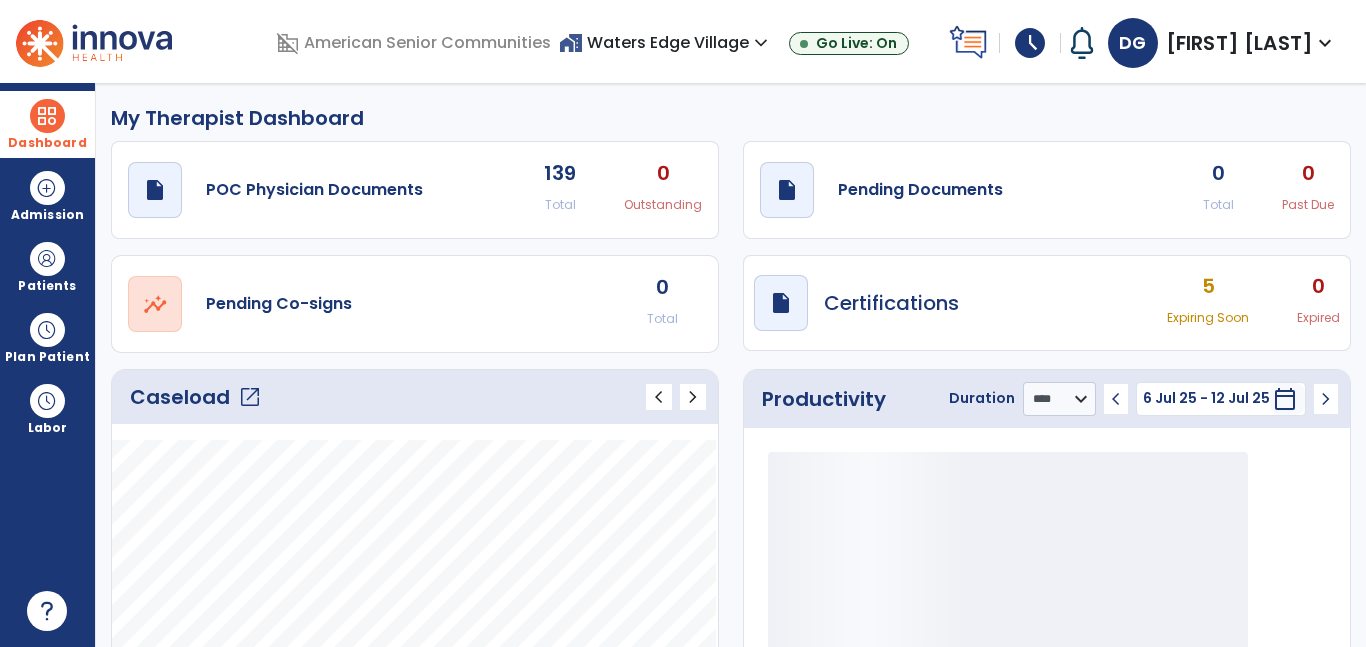 click on "open_in_new" 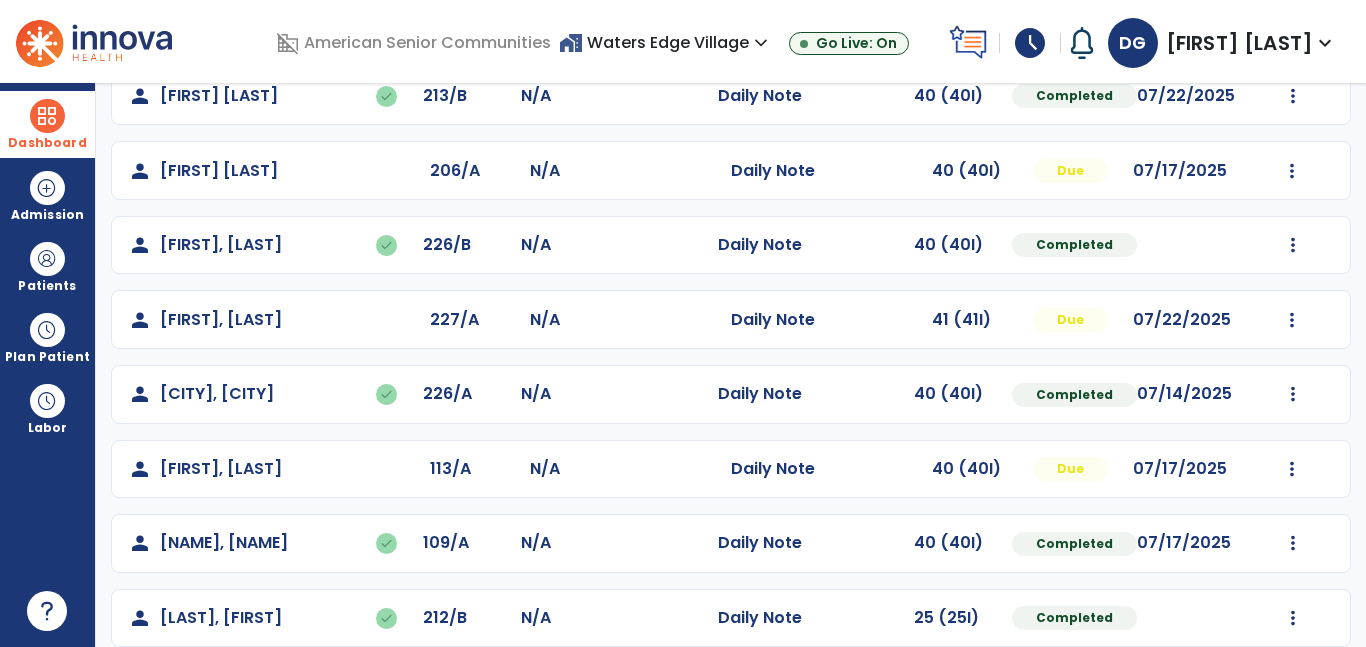 scroll, scrollTop: 195, scrollLeft: 0, axis: vertical 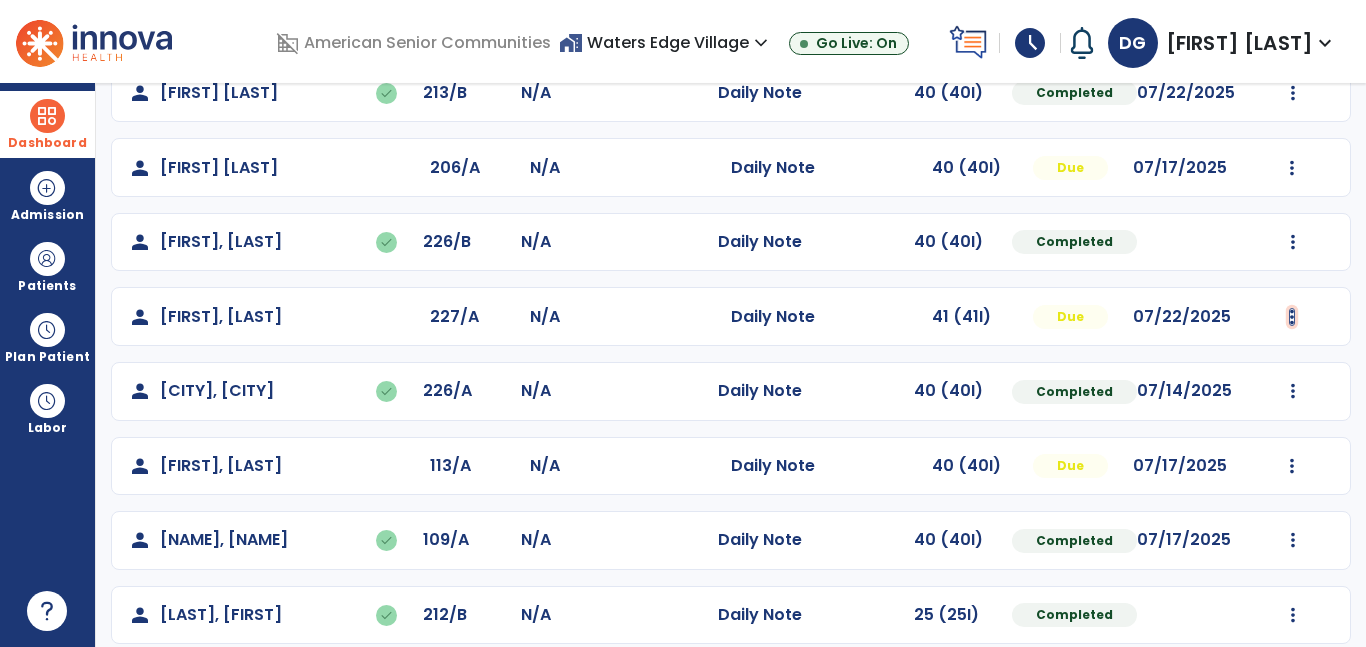 click at bounding box center [1293, 93] 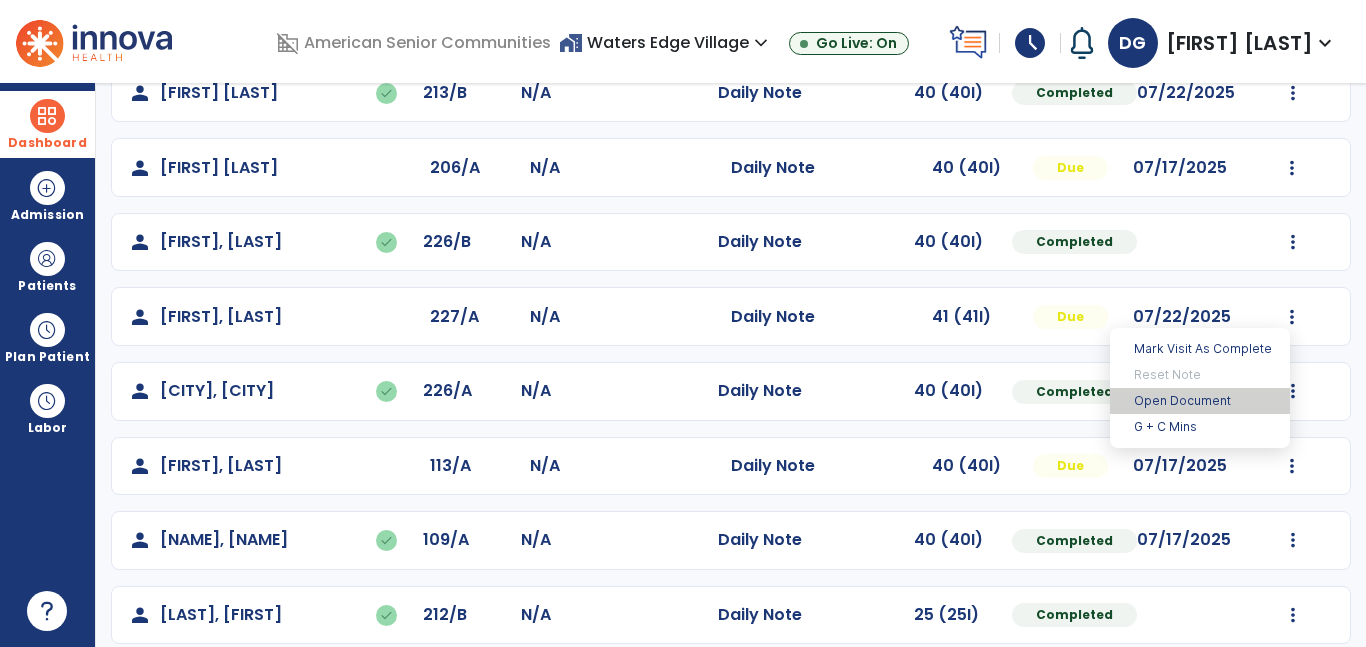 click on "Open Document" at bounding box center [1200, 401] 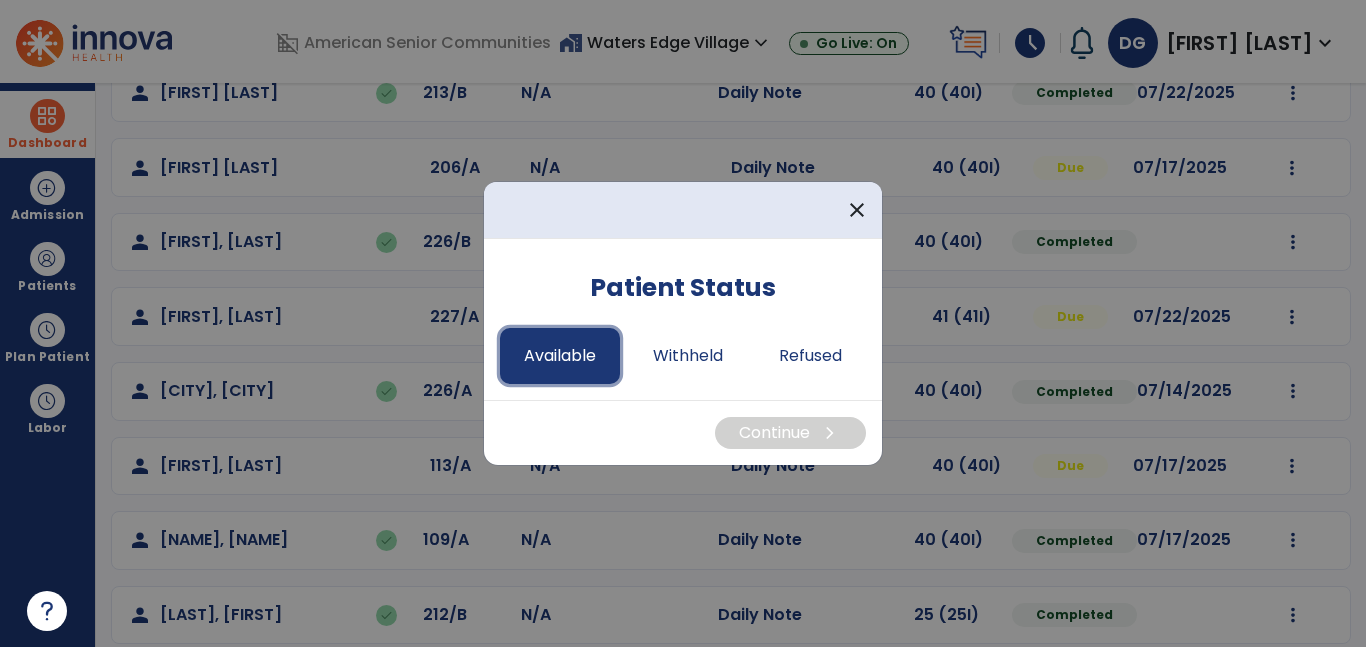 click on "Available" at bounding box center (560, 356) 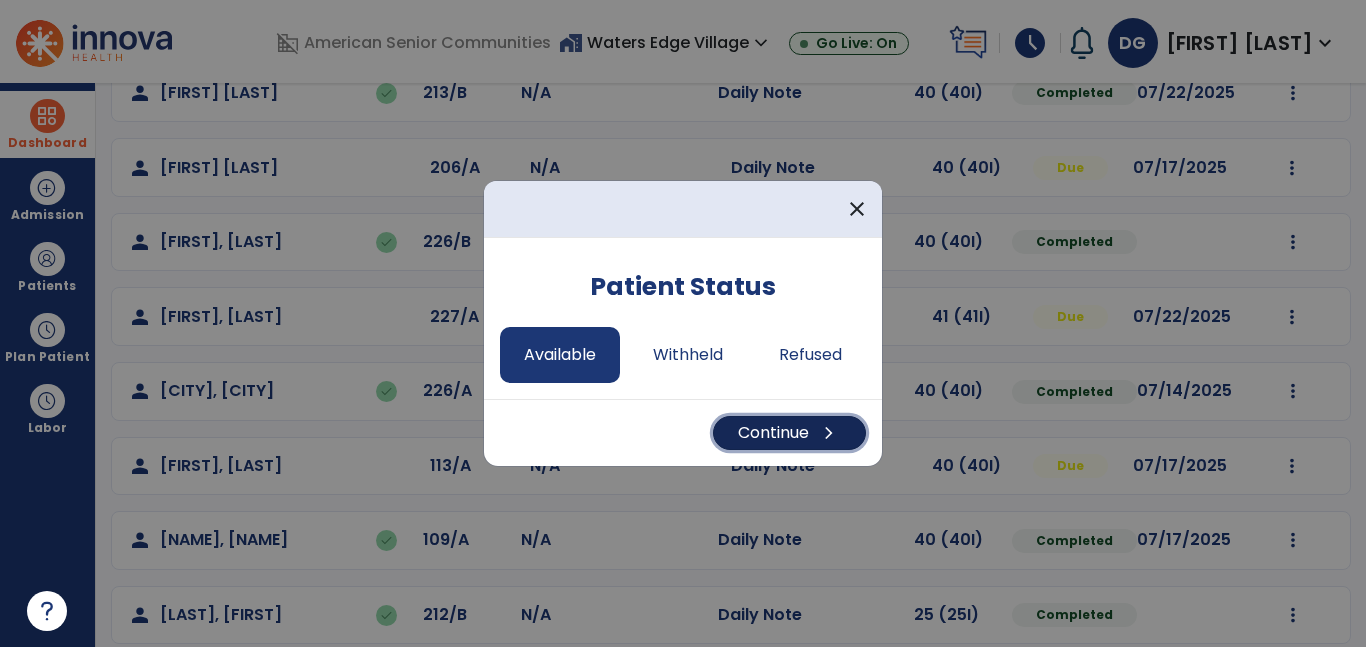 click on "chevron_right" at bounding box center (829, 433) 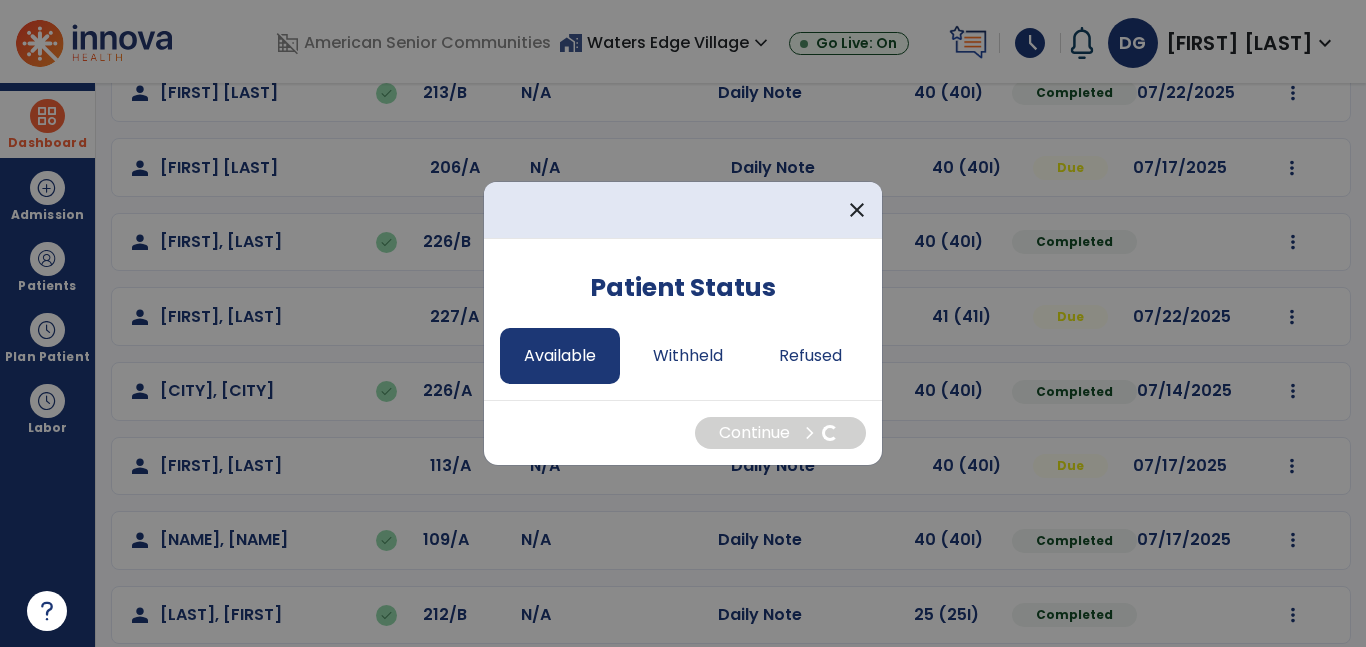 select on "*" 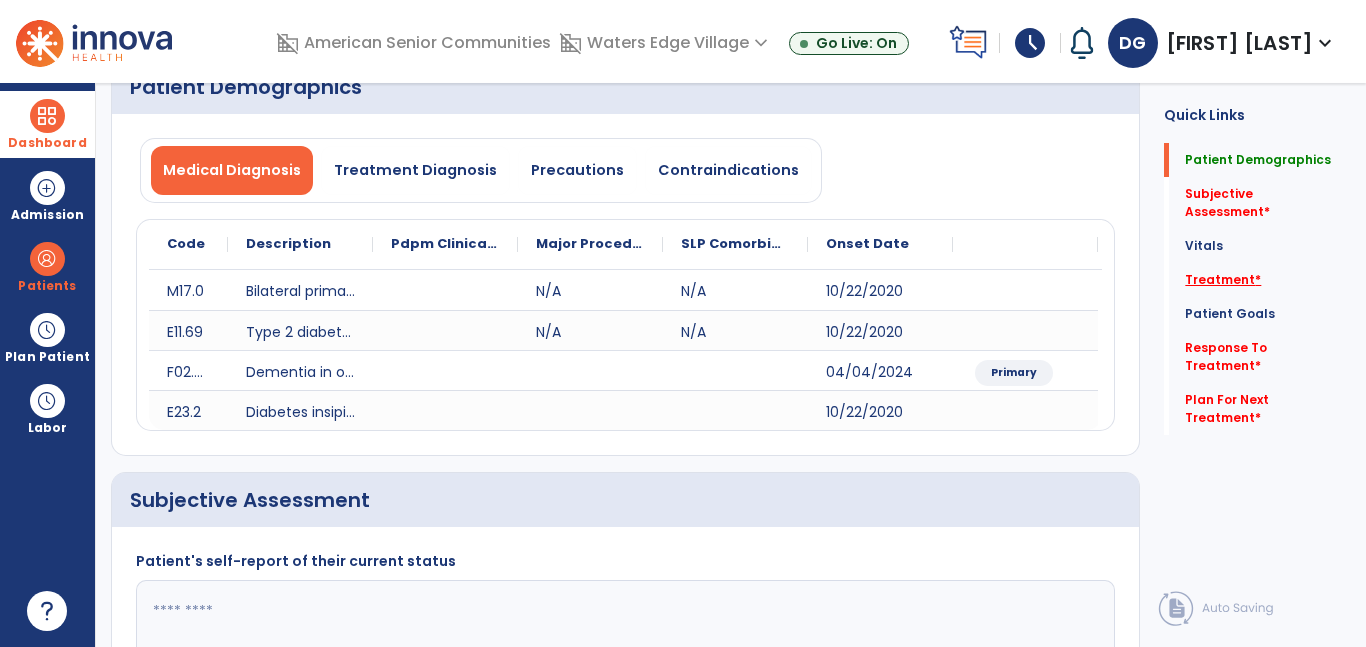 click on "Treatment   *" 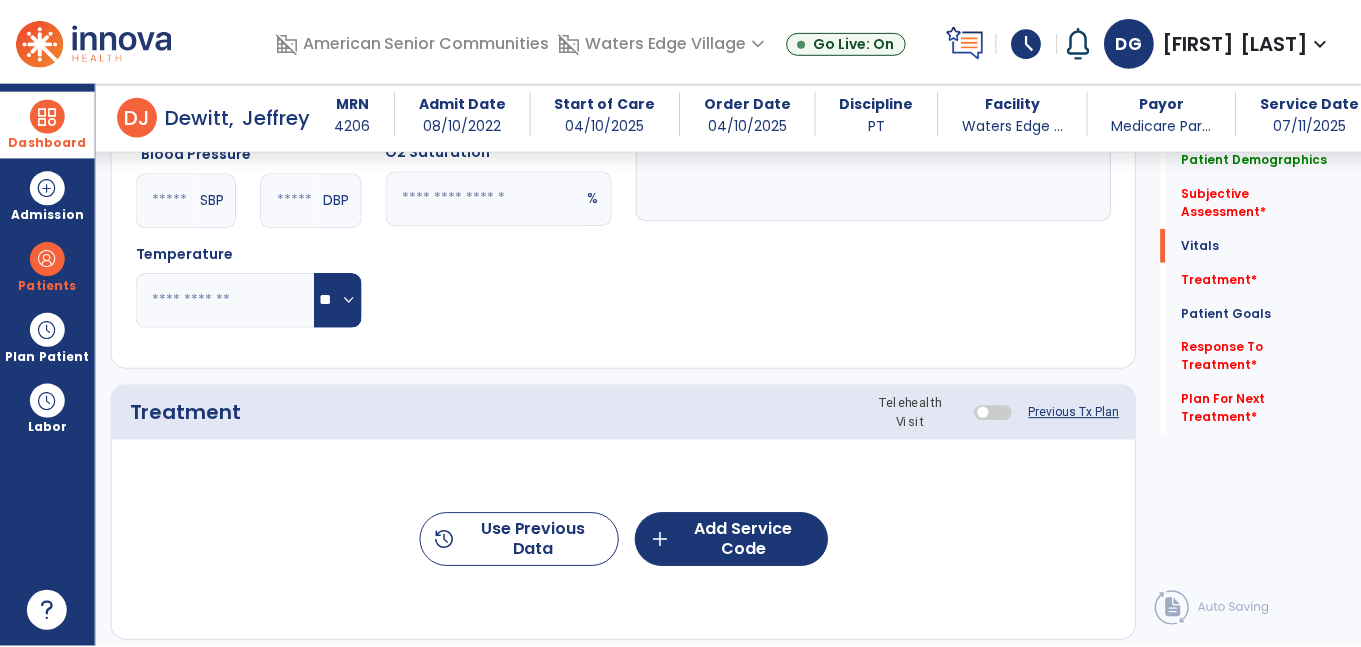 scroll, scrollTop: 1151, scrollLeft: 0, axis: vertical 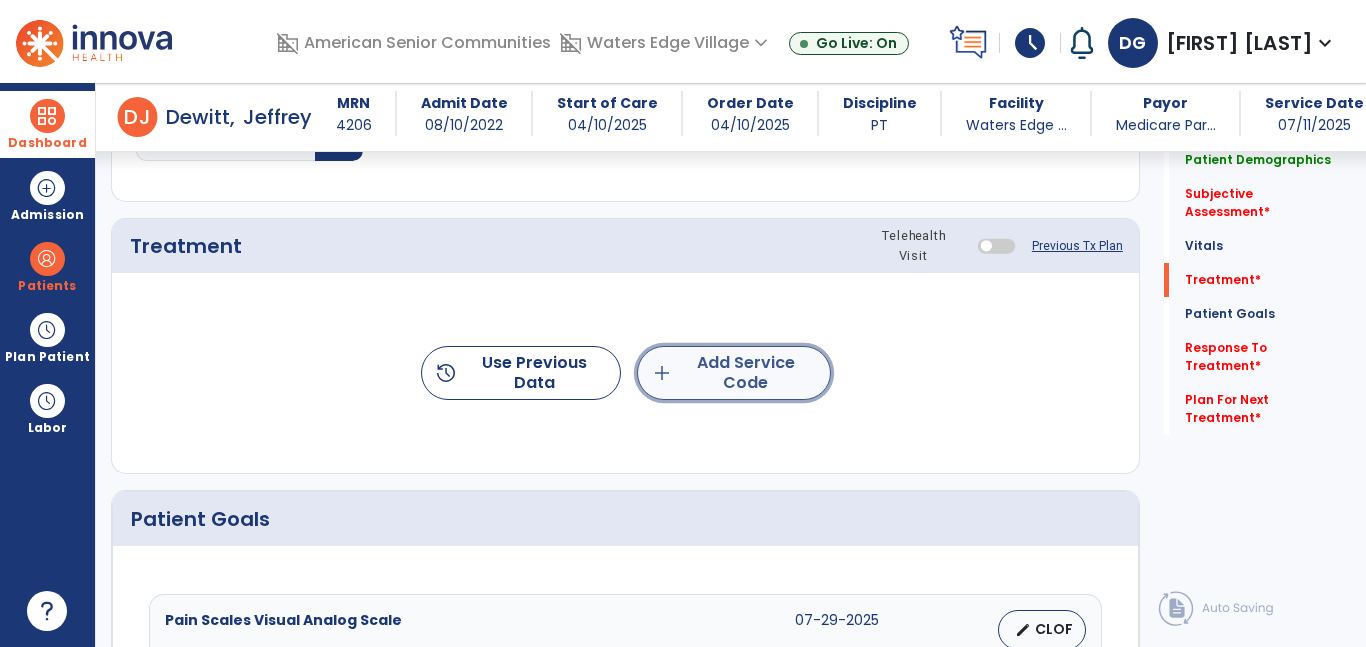 click on "add  Add Service Code" 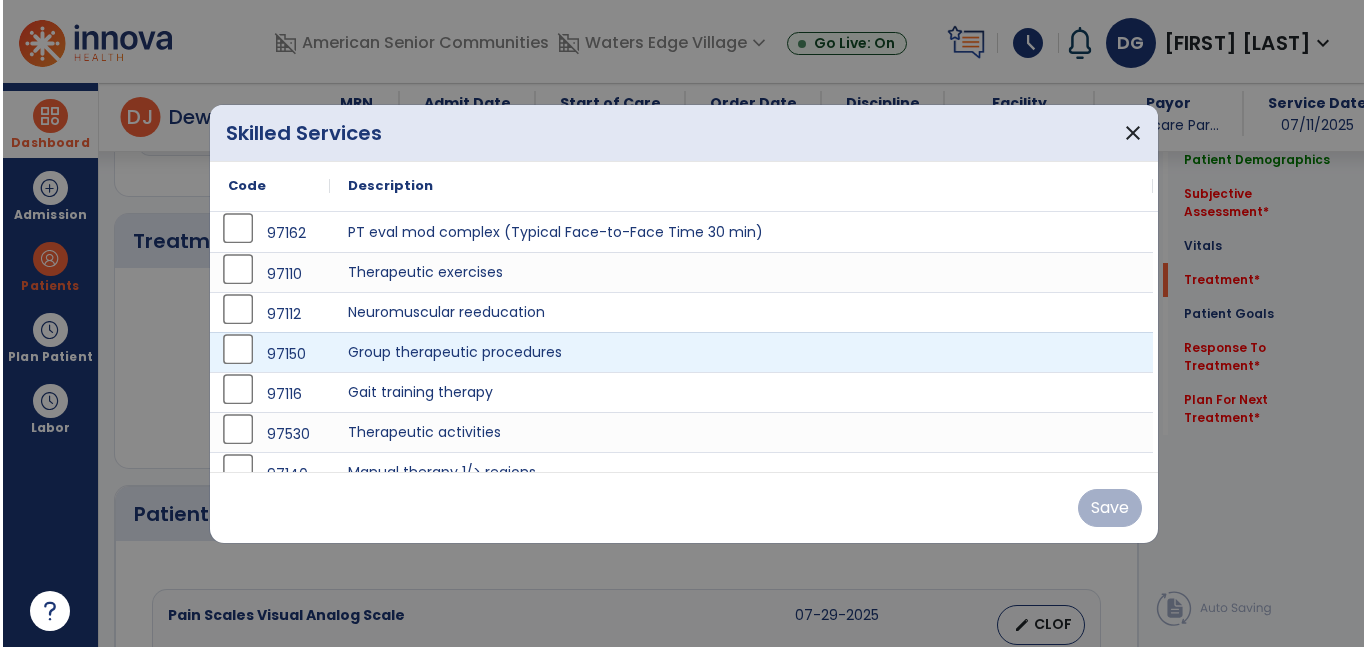 scroll, scrollTop: 1151, scrollLeft: 0, axis: vertical 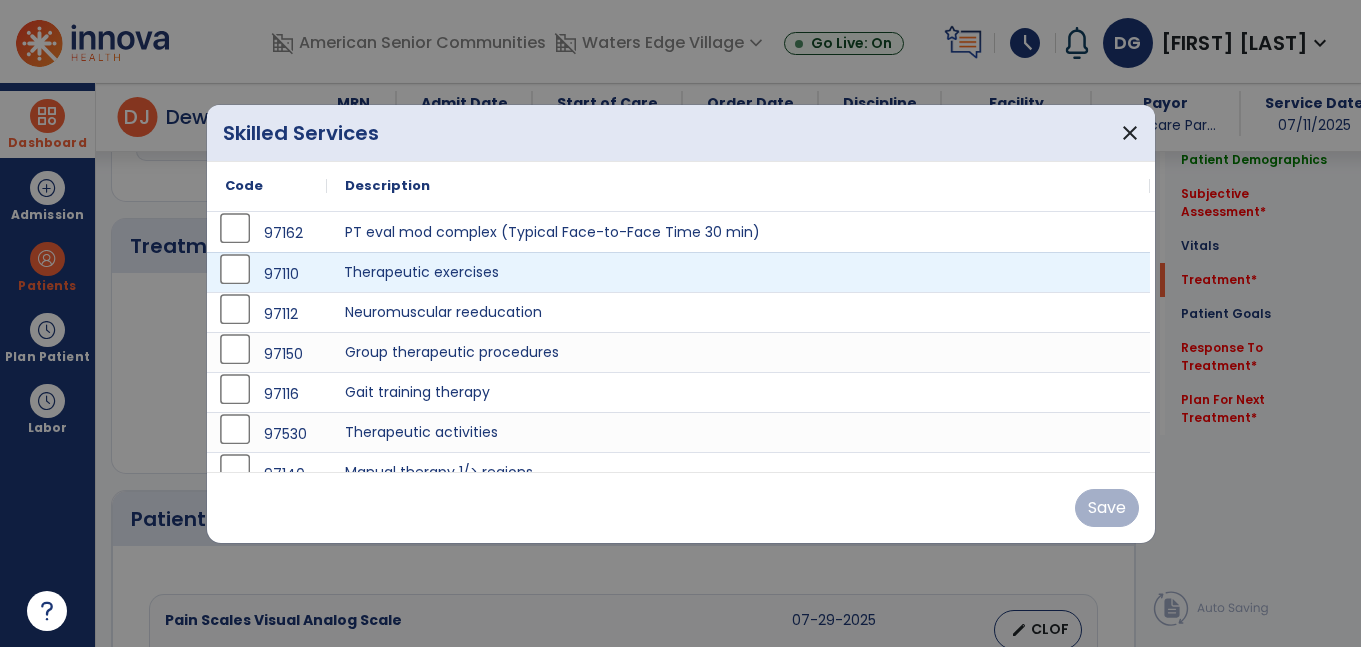 click on "Therapeutic exercises" at bounding box center [738, 272] 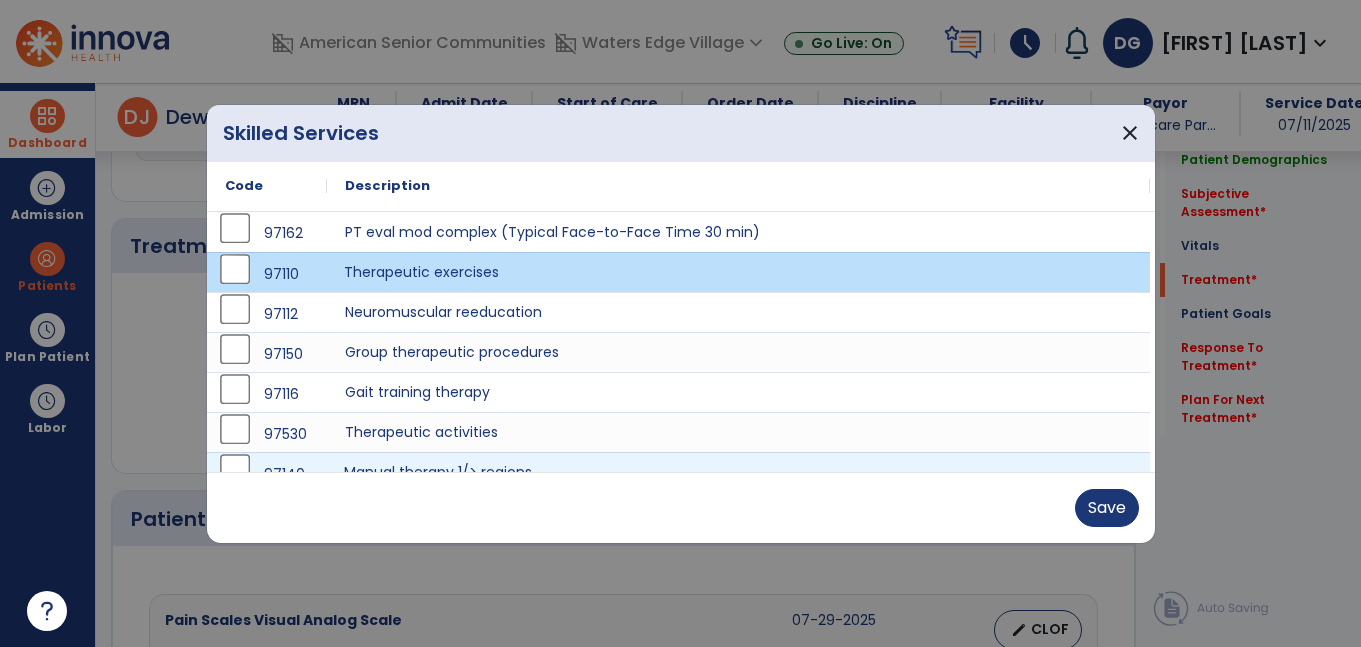 click on "Manual therapy 1/> regions" at bounding box center [738, 472] 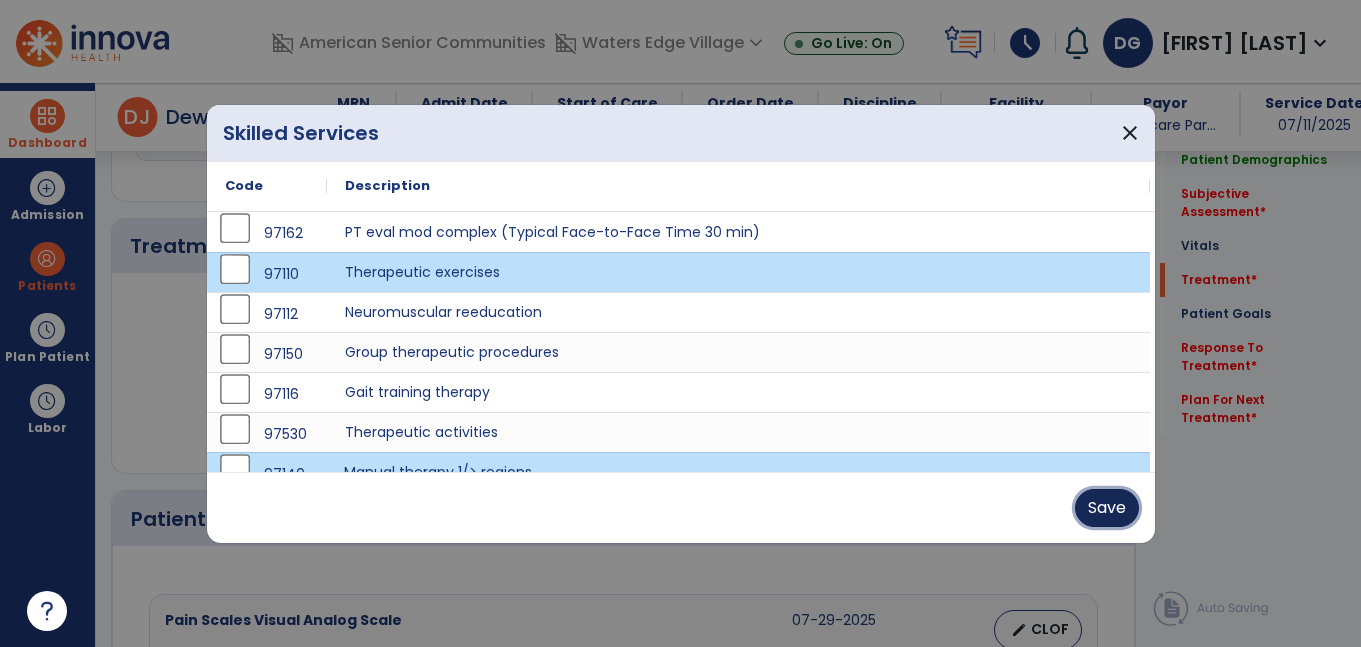 click on "Save" at bounding box center [1107, 508] 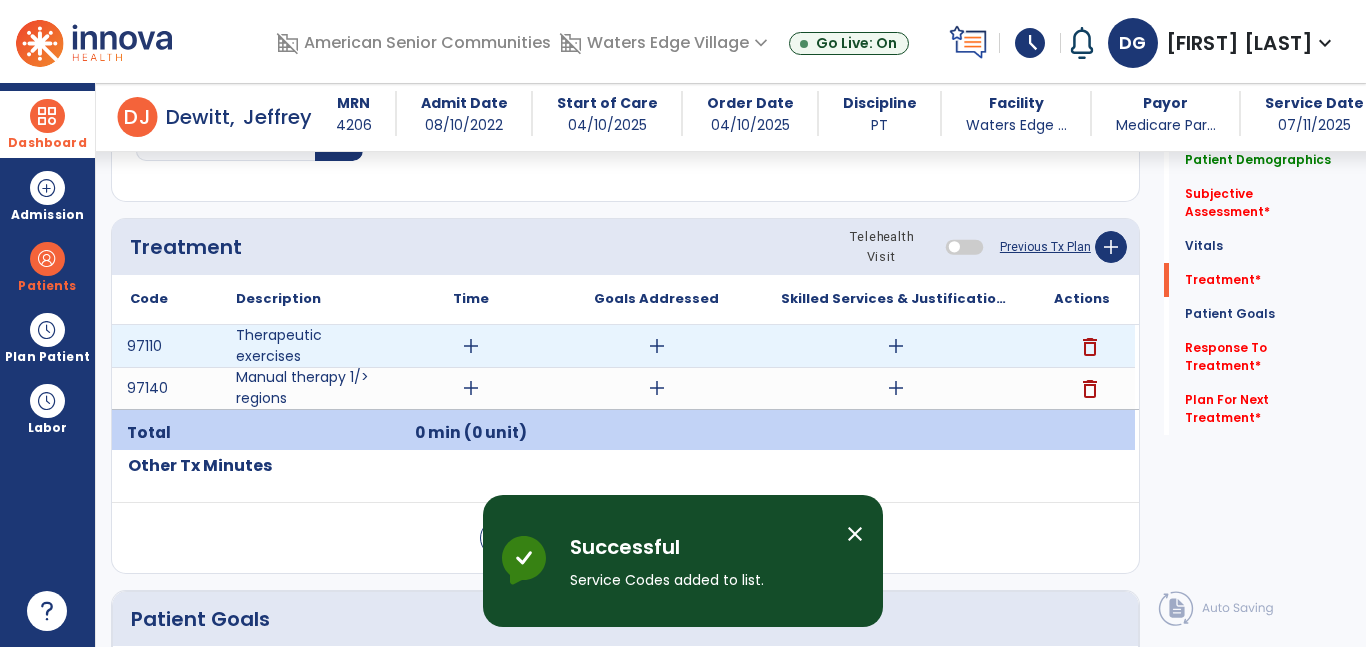 click on "add" at bounding box center [471, 346] 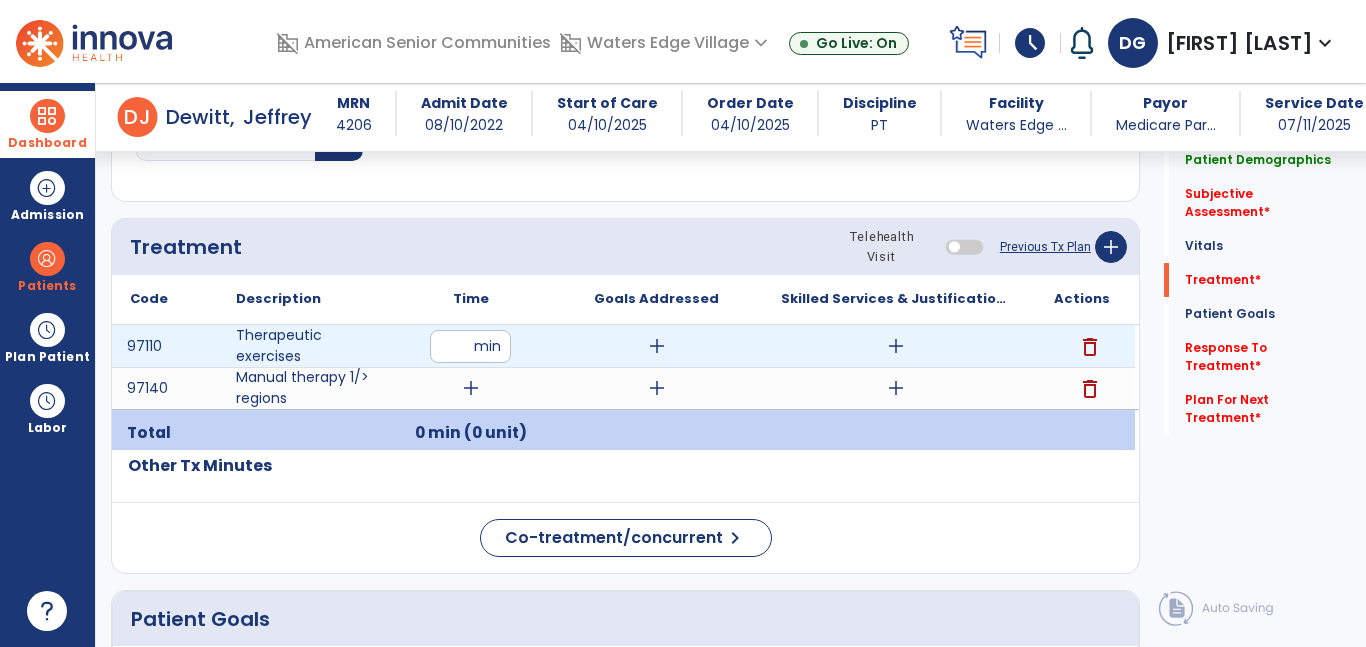 type on "**" 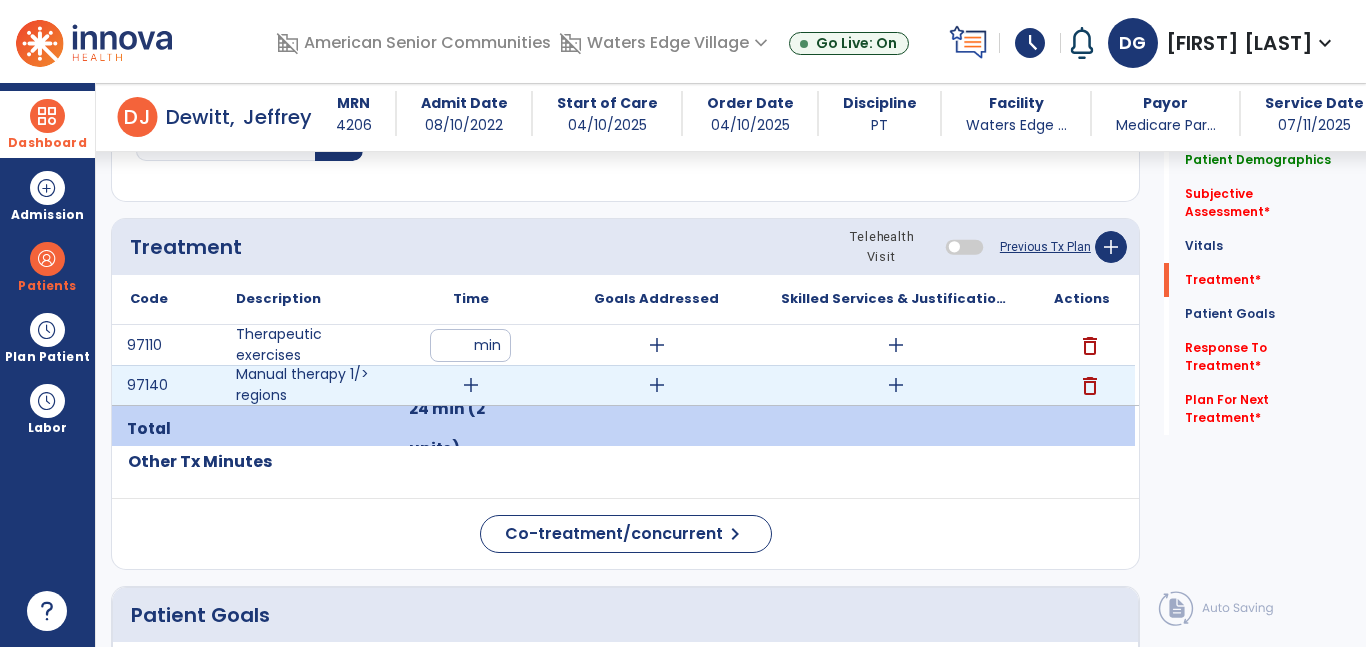 click on "add" at bounding box center (471, 385) 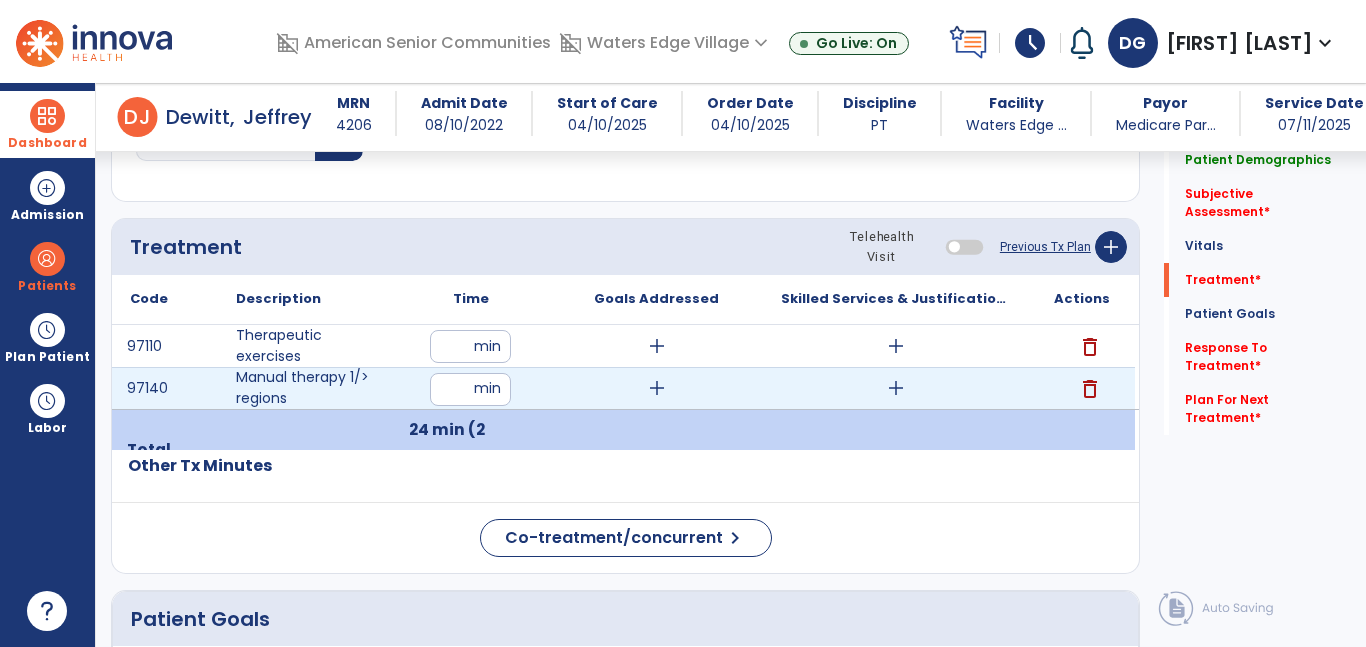type on "**" 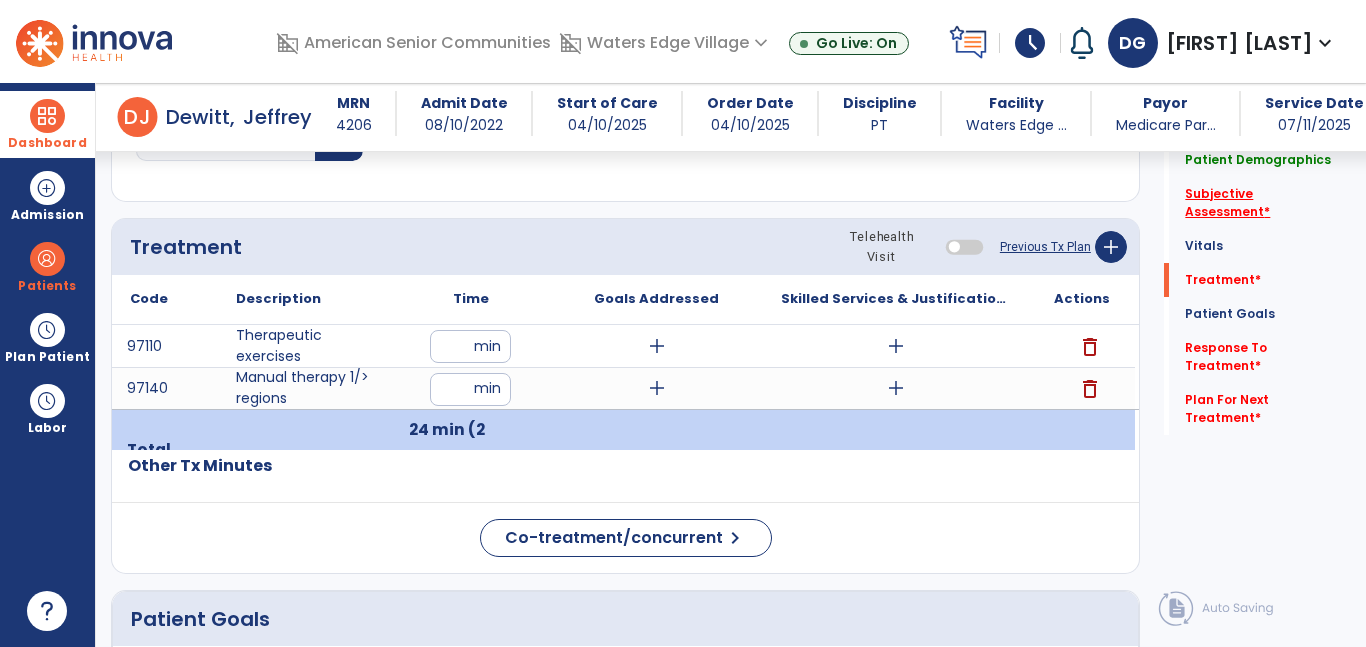 click on "Subjective Assessment   *" 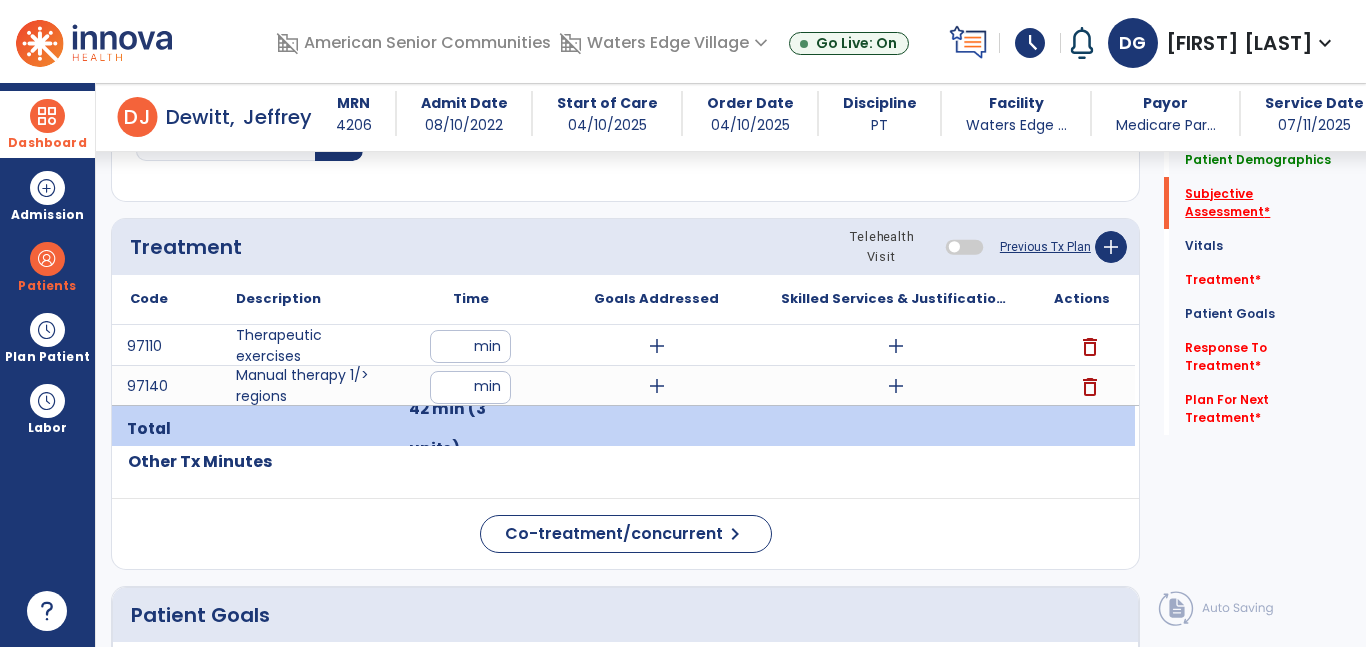 click on "Subjective Assessment   *" 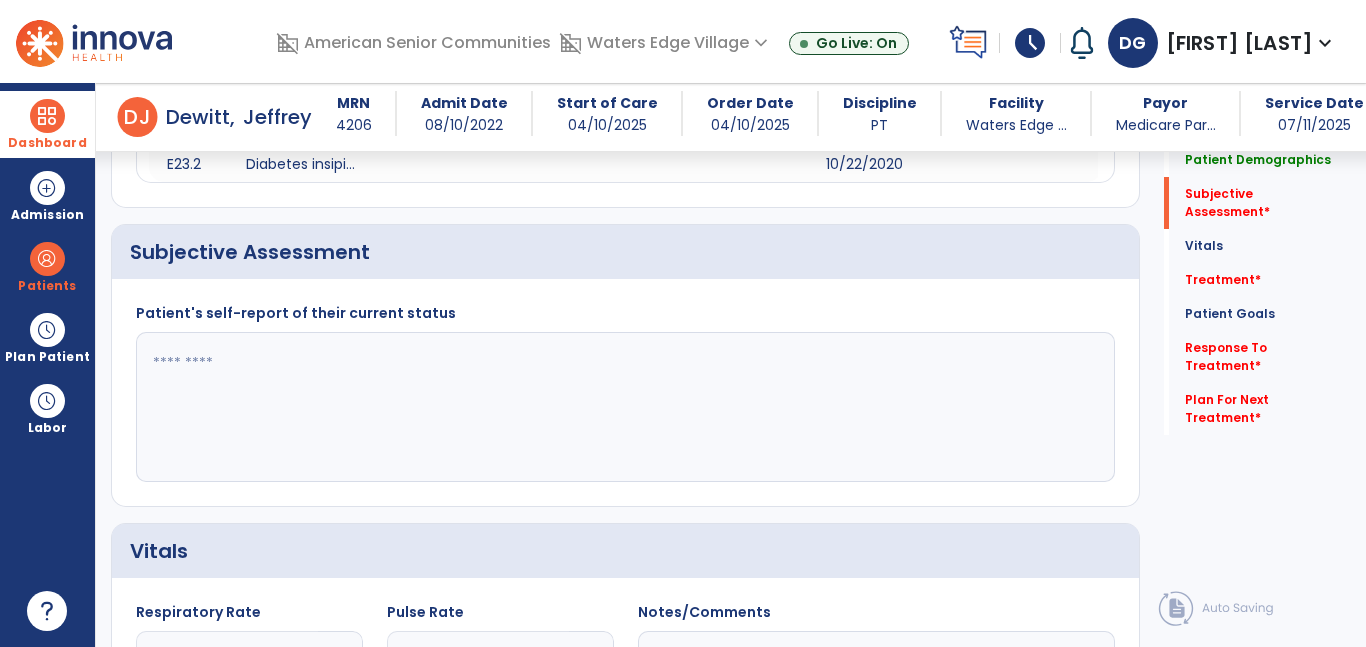 click 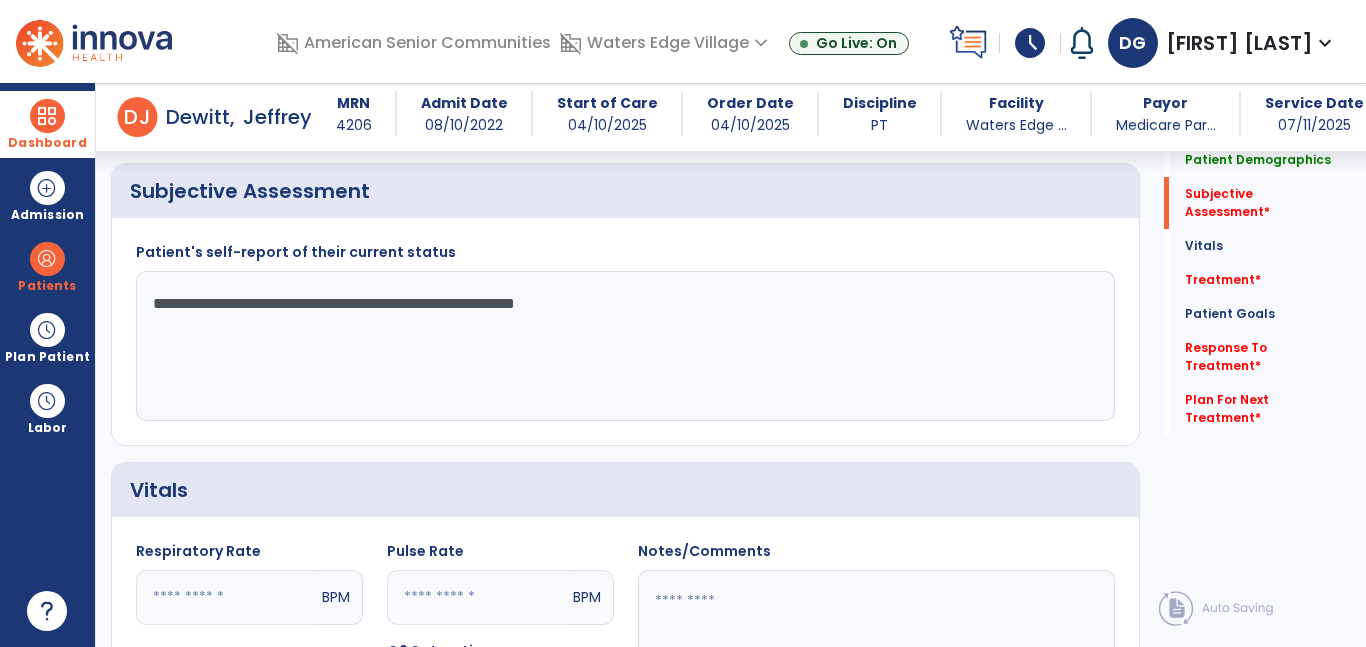 scroll, scrollTop: 475, scrollLeft: 0, axis: vertical 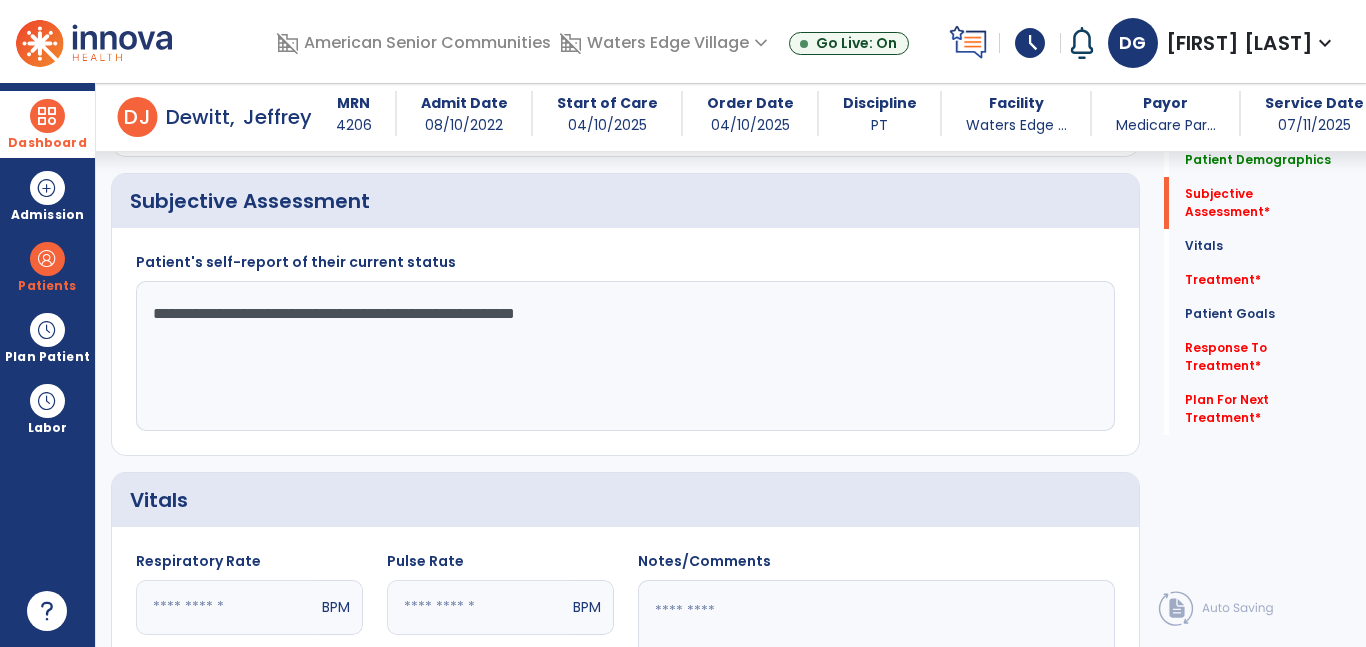 click on "**********" 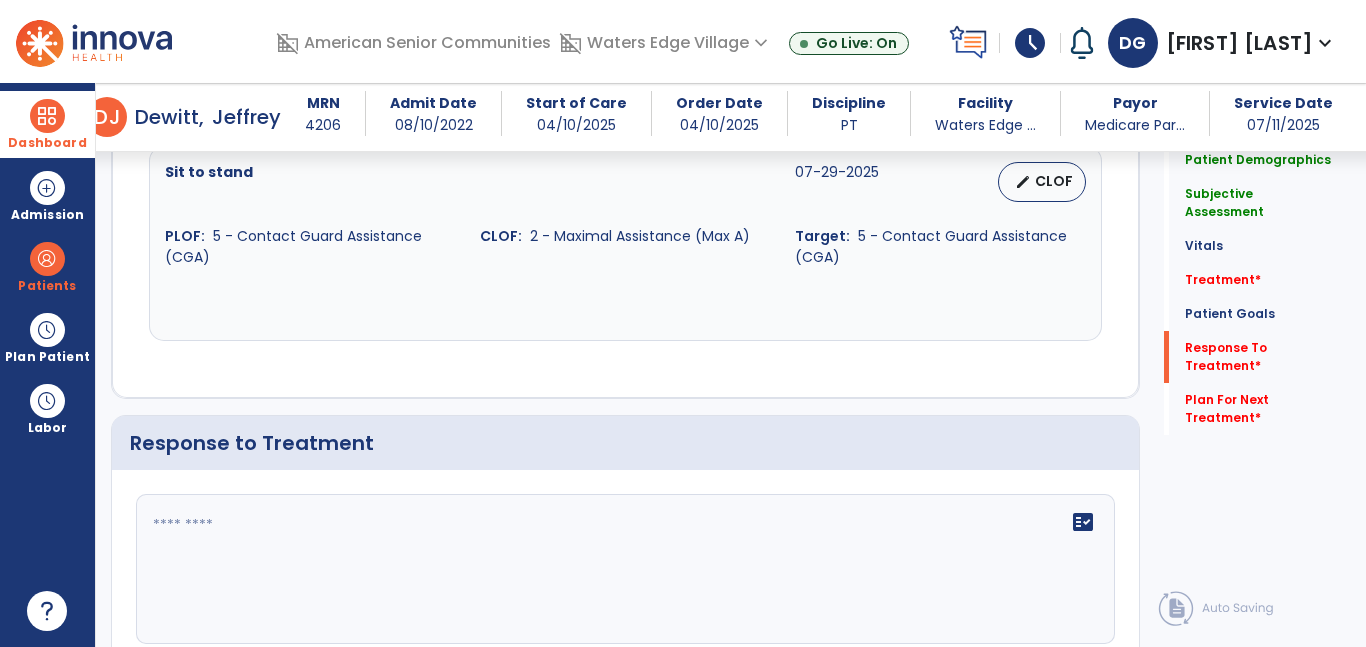 scroll, scrollTop: 3629, scrollLeft: 0, axis: vertical 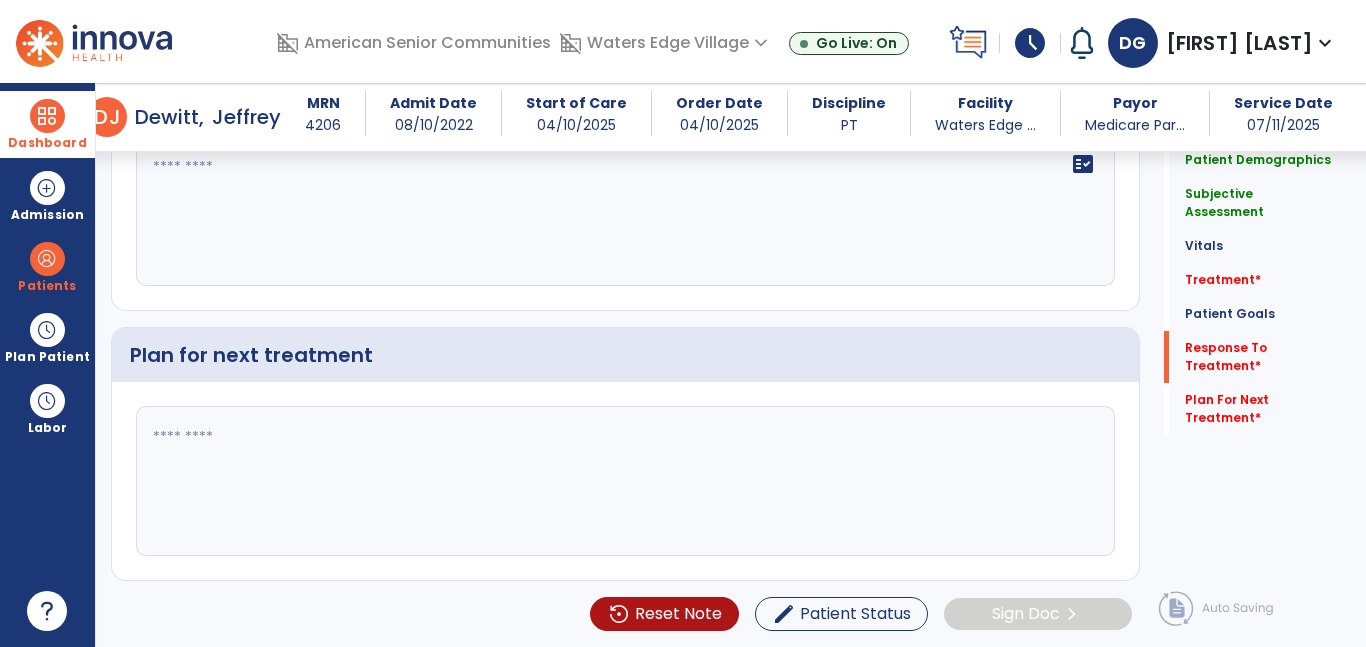 type on "**********" 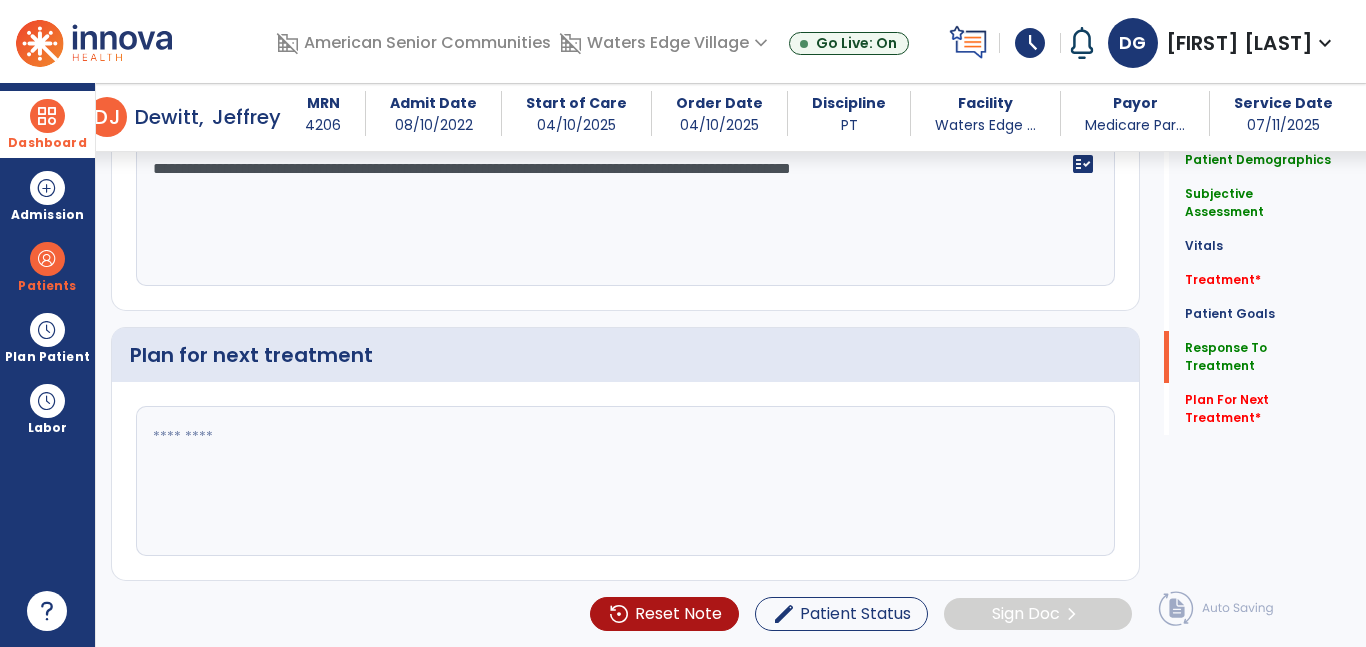 click on "**********" 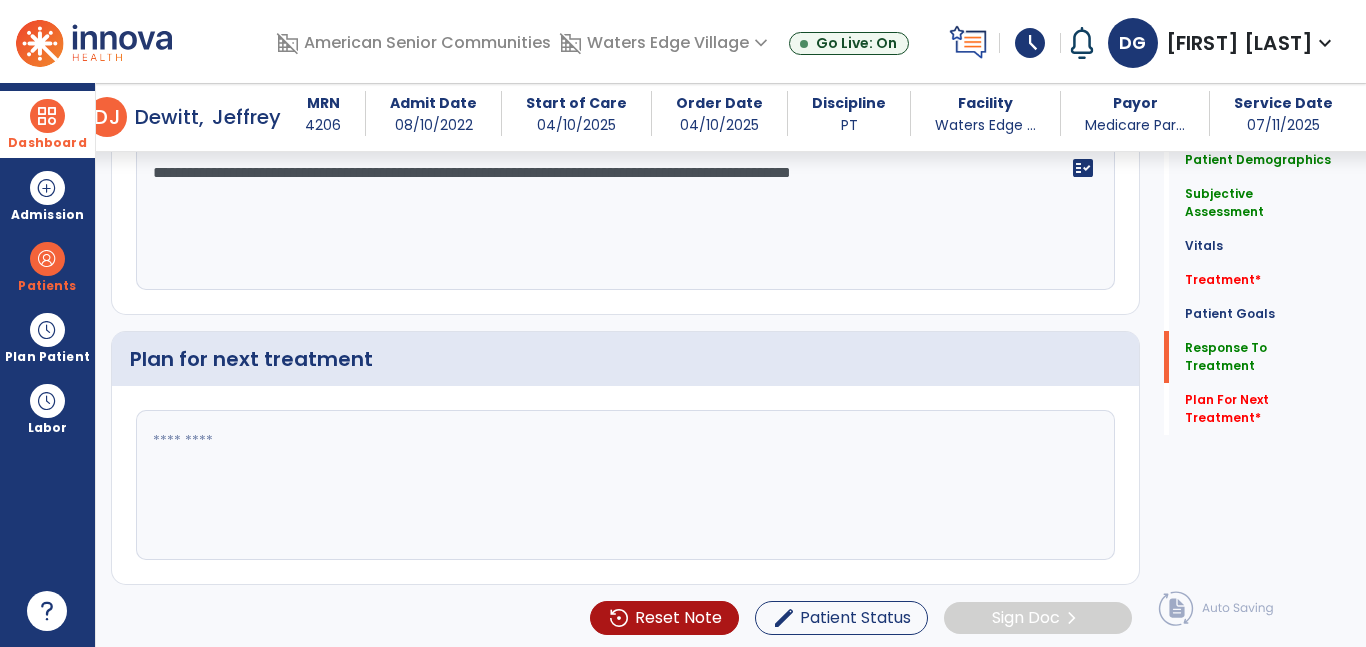 scroll, scrollTop: 3629, scrollLeft: 0, axis: vertical 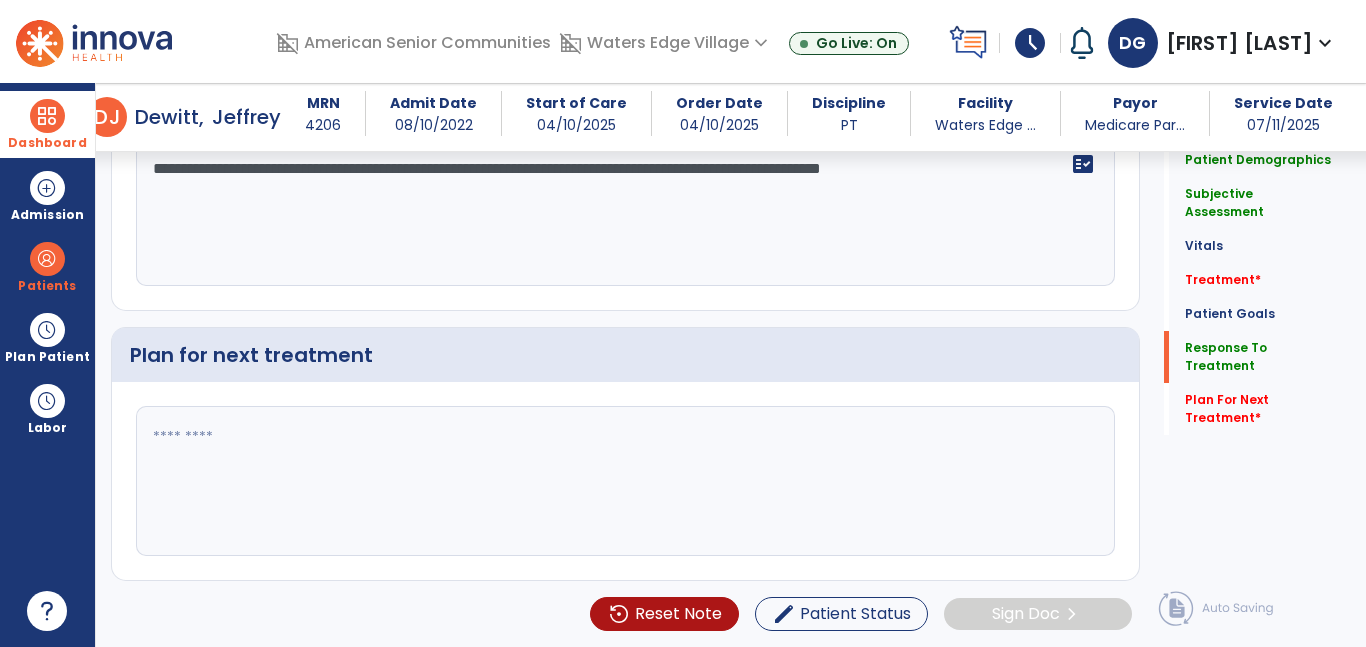type on "**********" 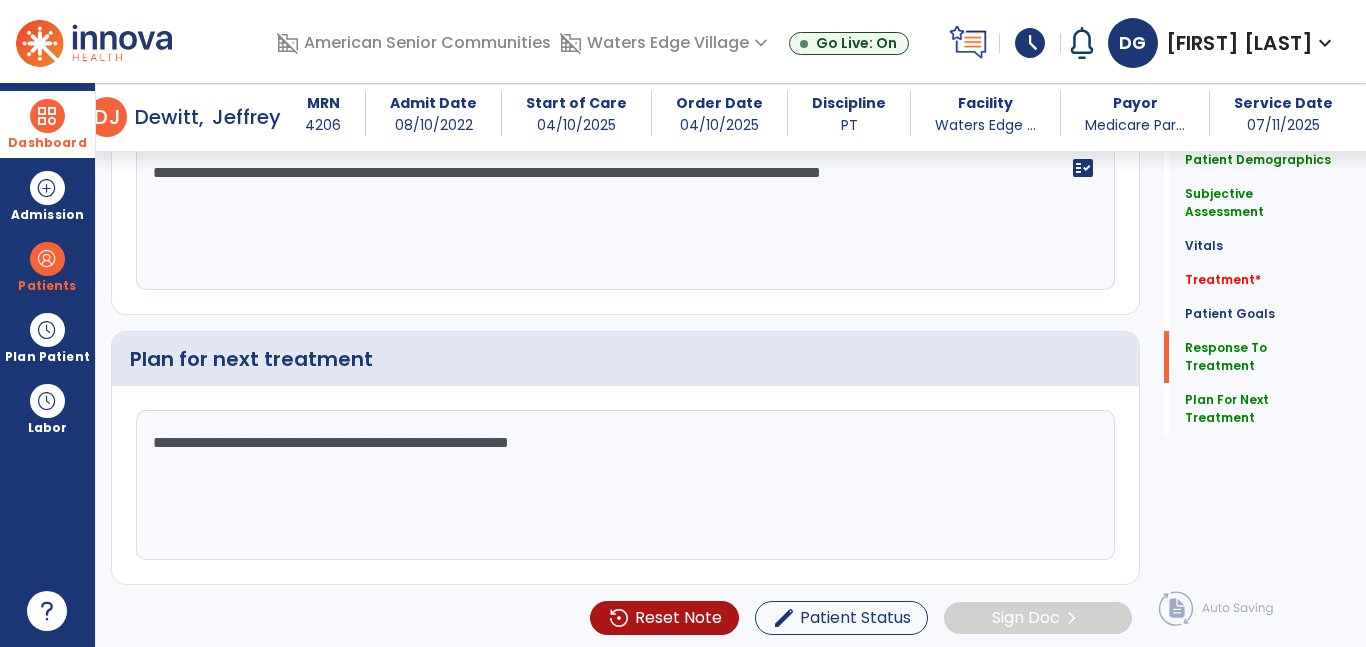 scroll, scrollTop: 3629, scrollLeft: 0, axis: vertical 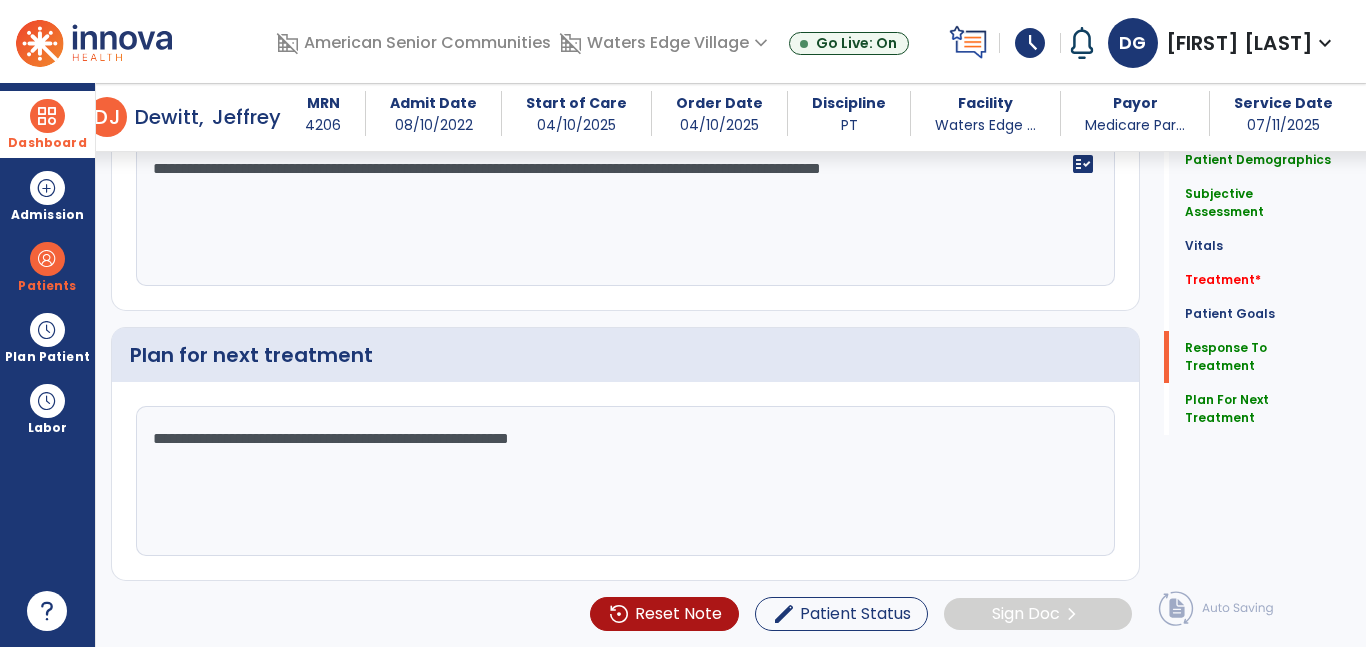 type on "**********" 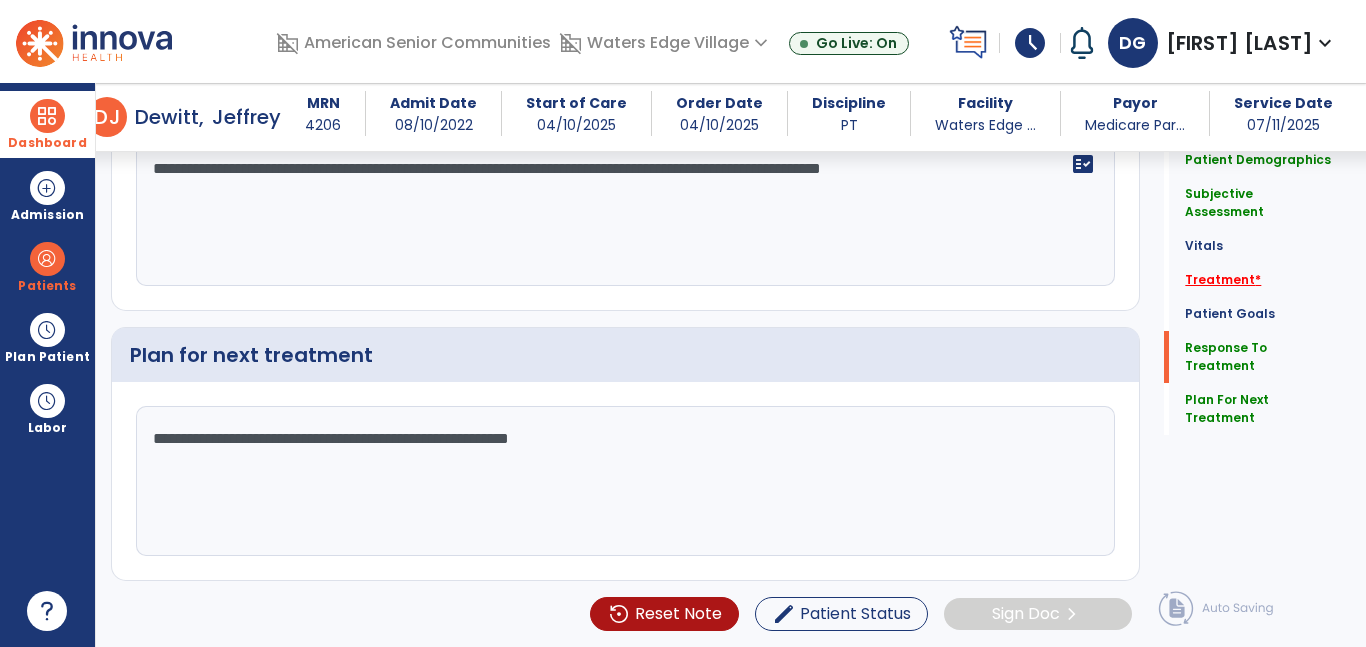 click on "Treatment   *" 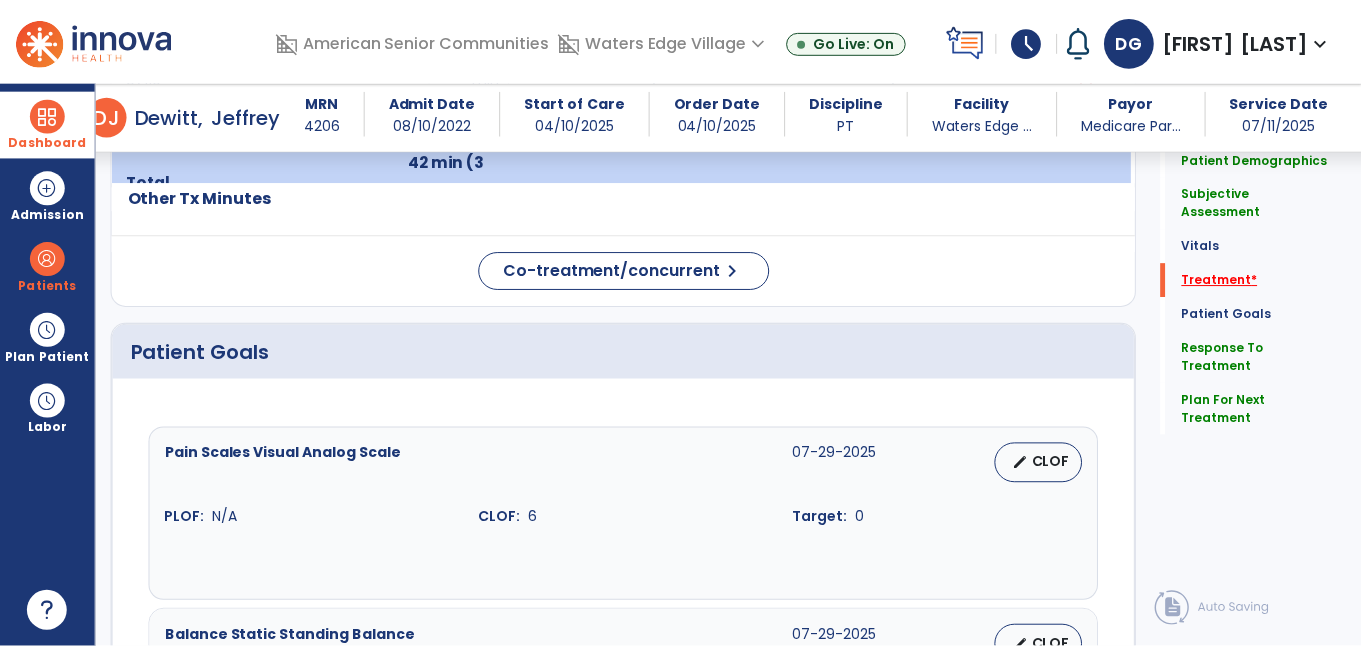 scroll, scrollTop: 1182, scrollLeft: 0, axis: vertical 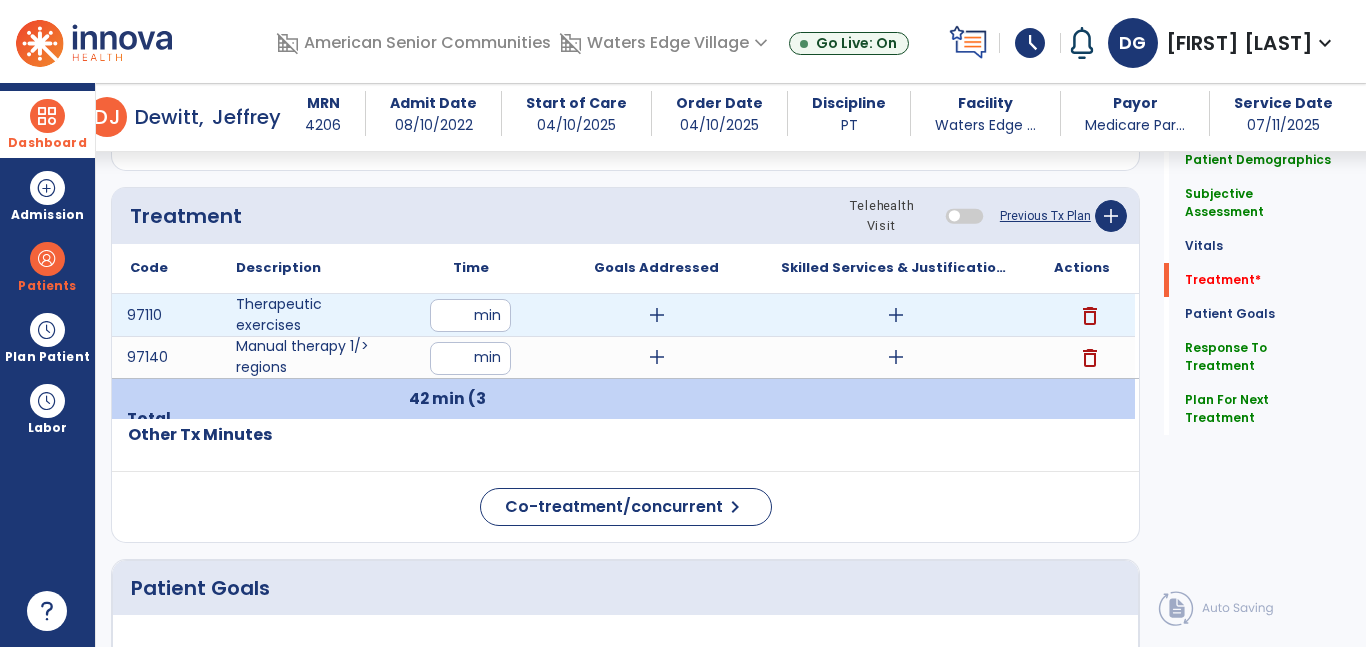 click on "add" at bounding box center [896, 315] 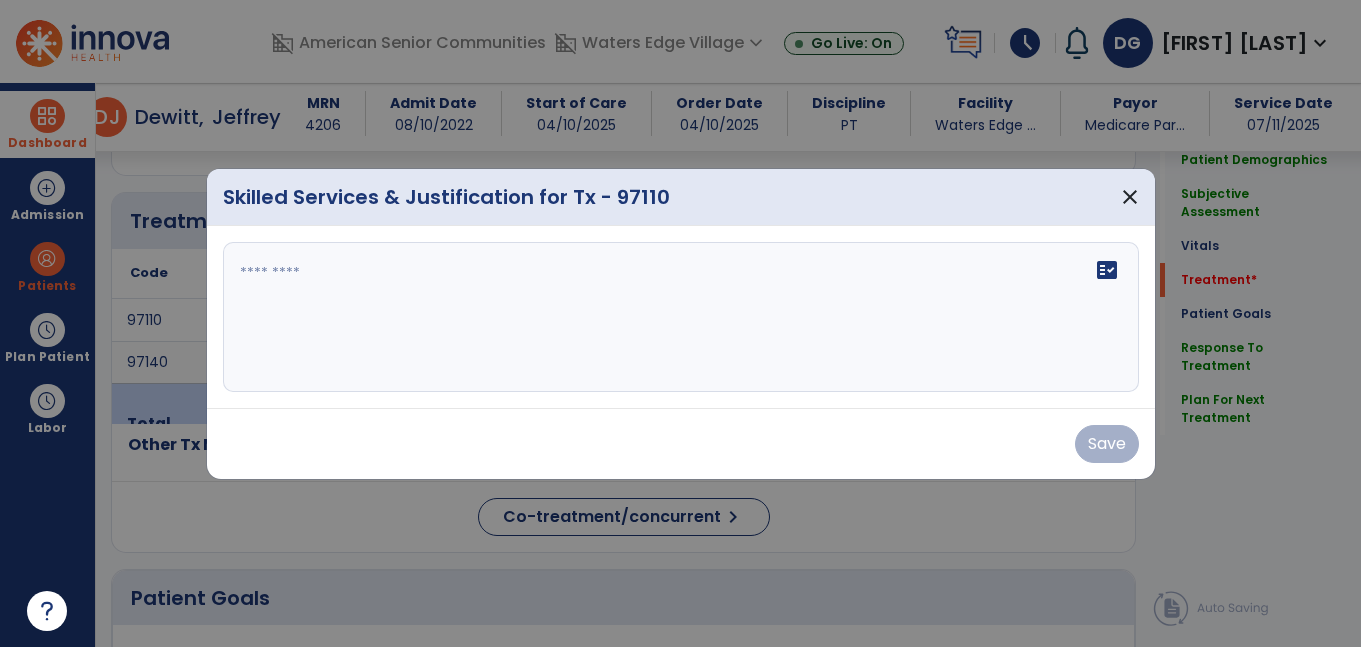 scroll, scrollTop: 1182, scrollLeft: 0, axis: vertical 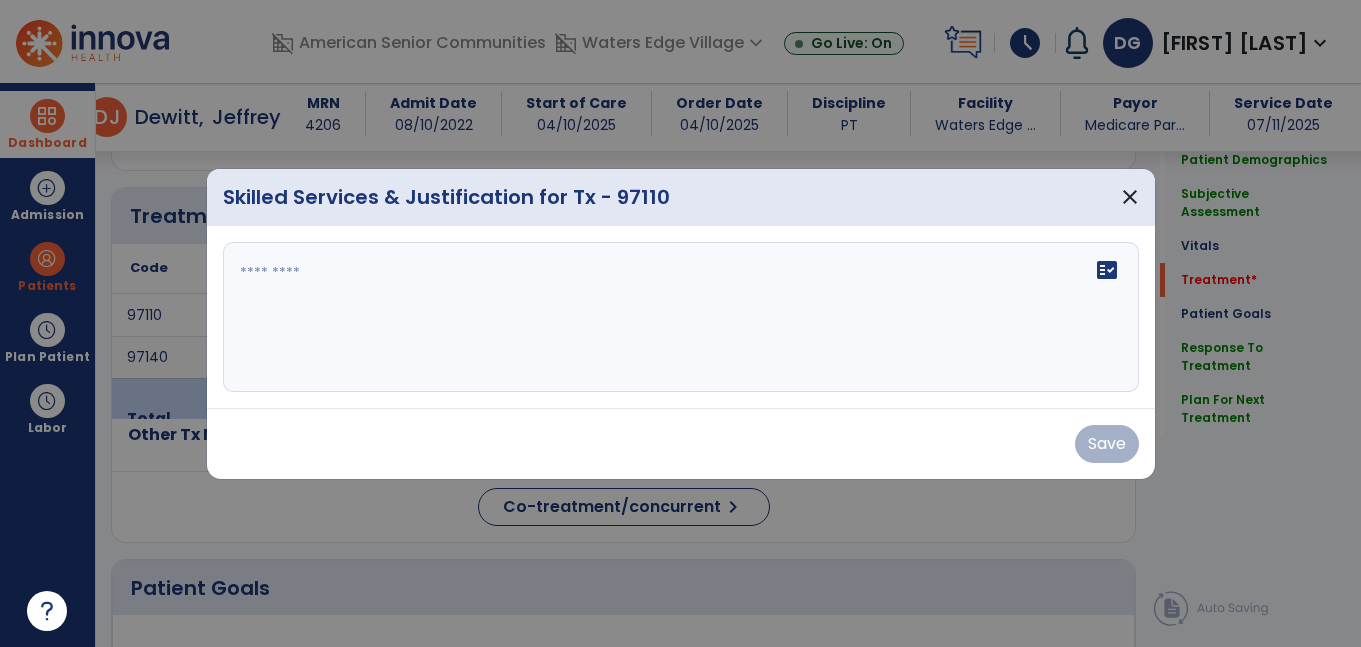 click on "fact_check" at bounding box center [681, 317] 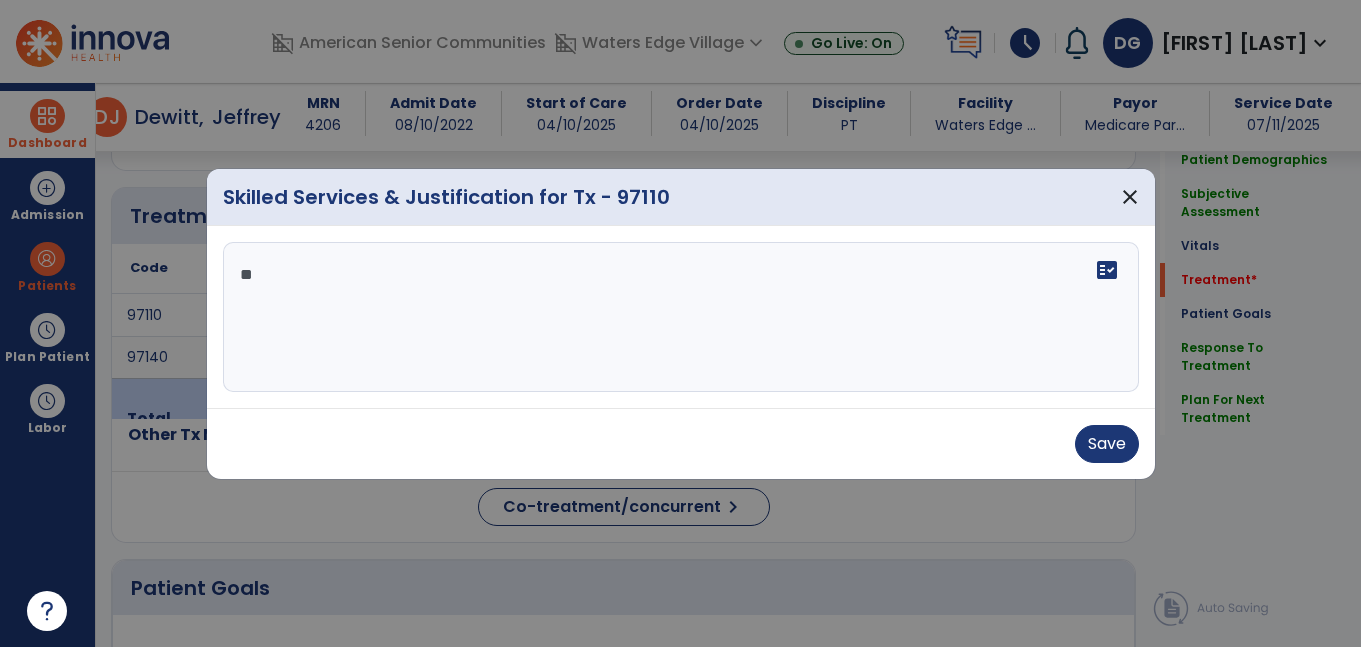 type on "*" 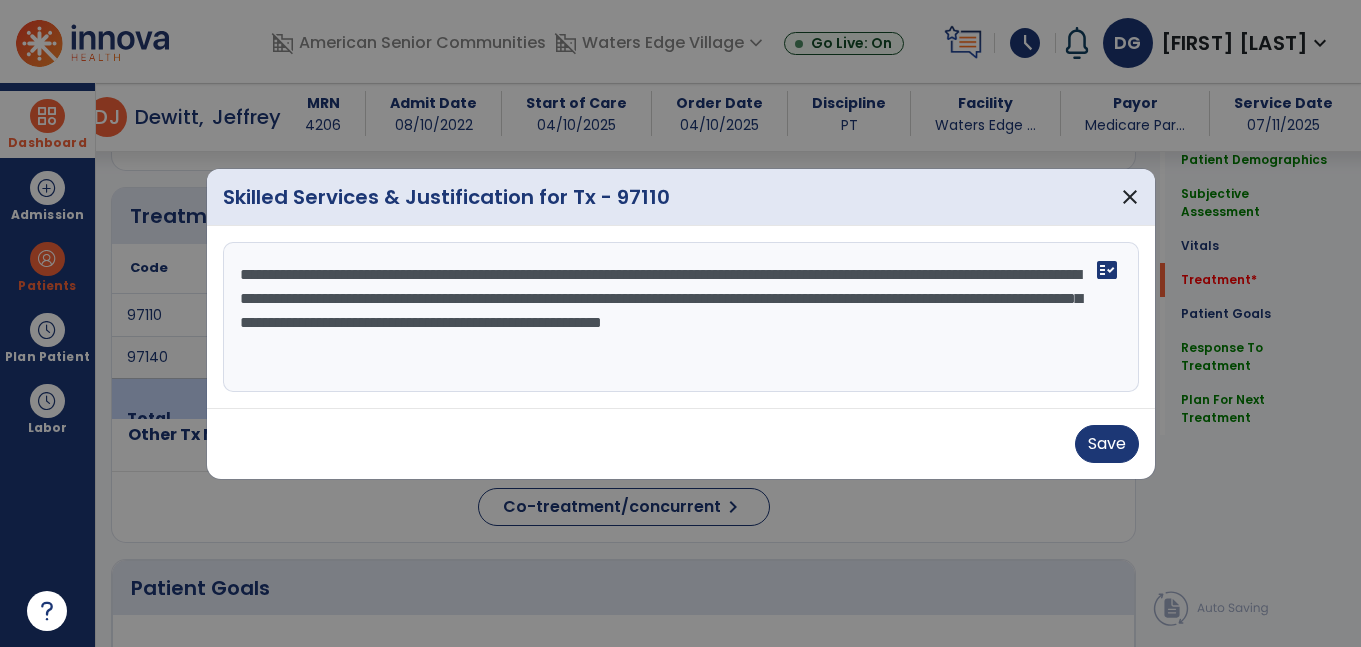 click on "**********" at bounding box center [681, 317] 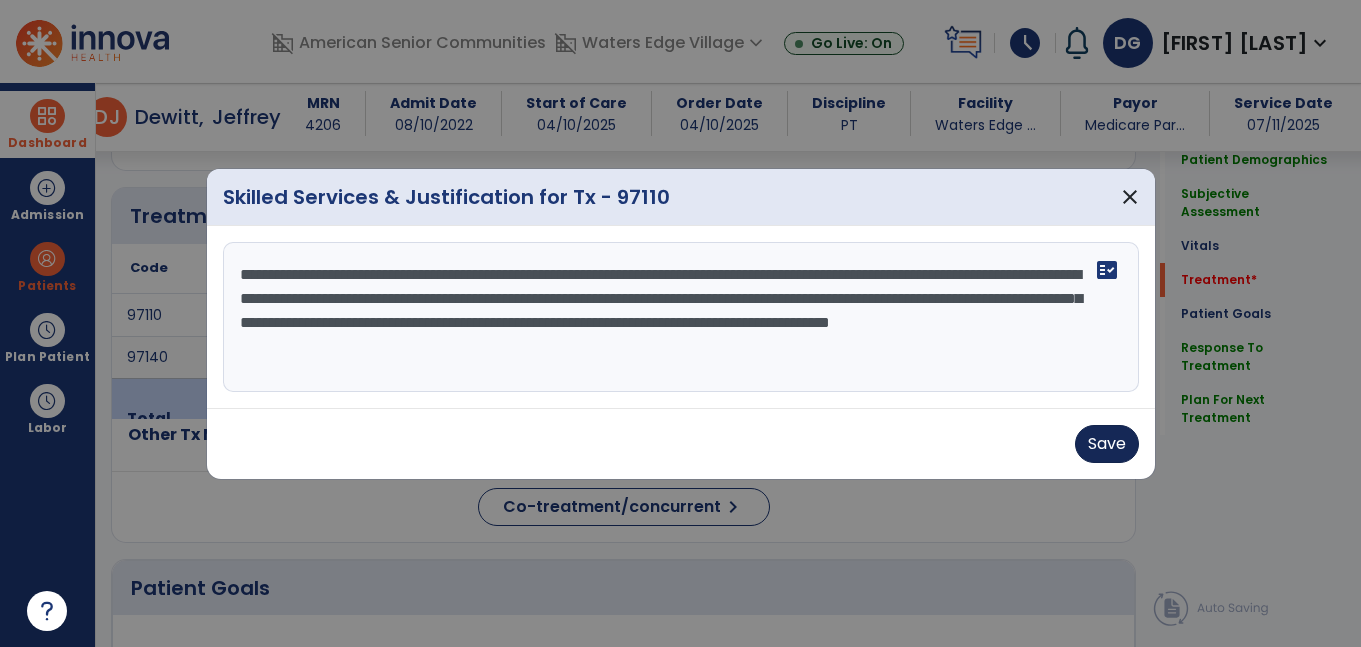 type on "**********" 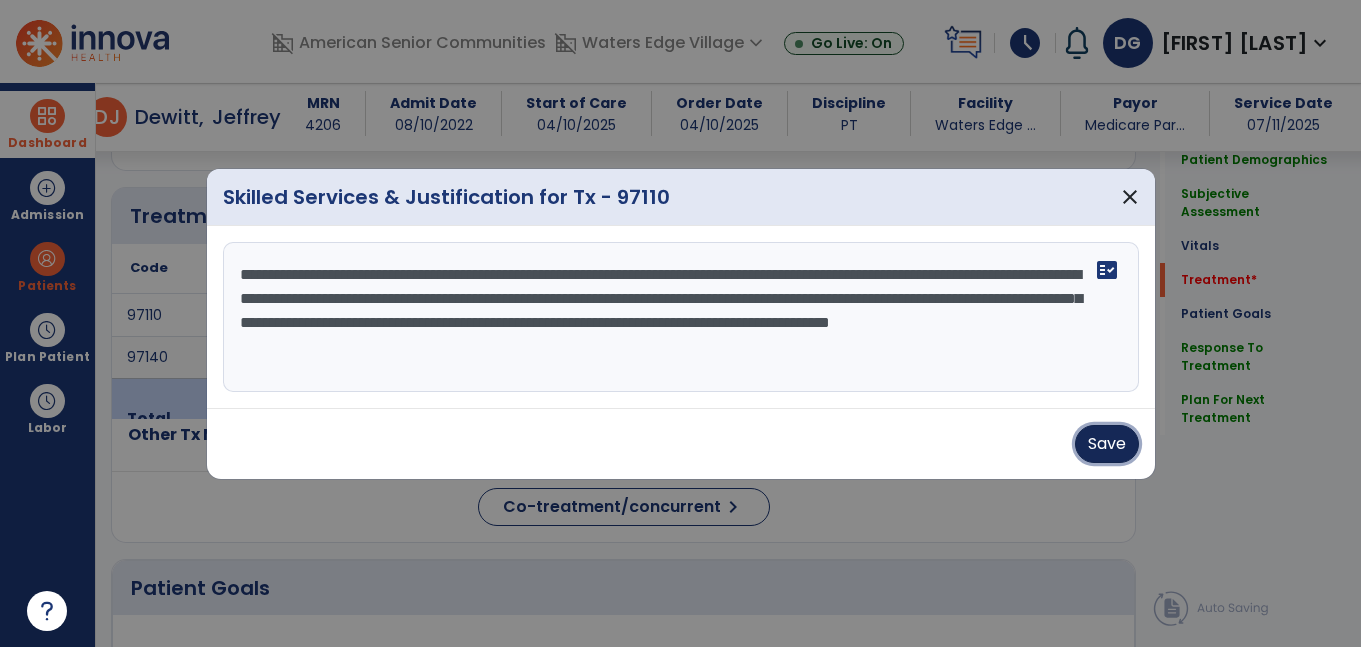 click on "Save" at bounding box center (1107, 444) 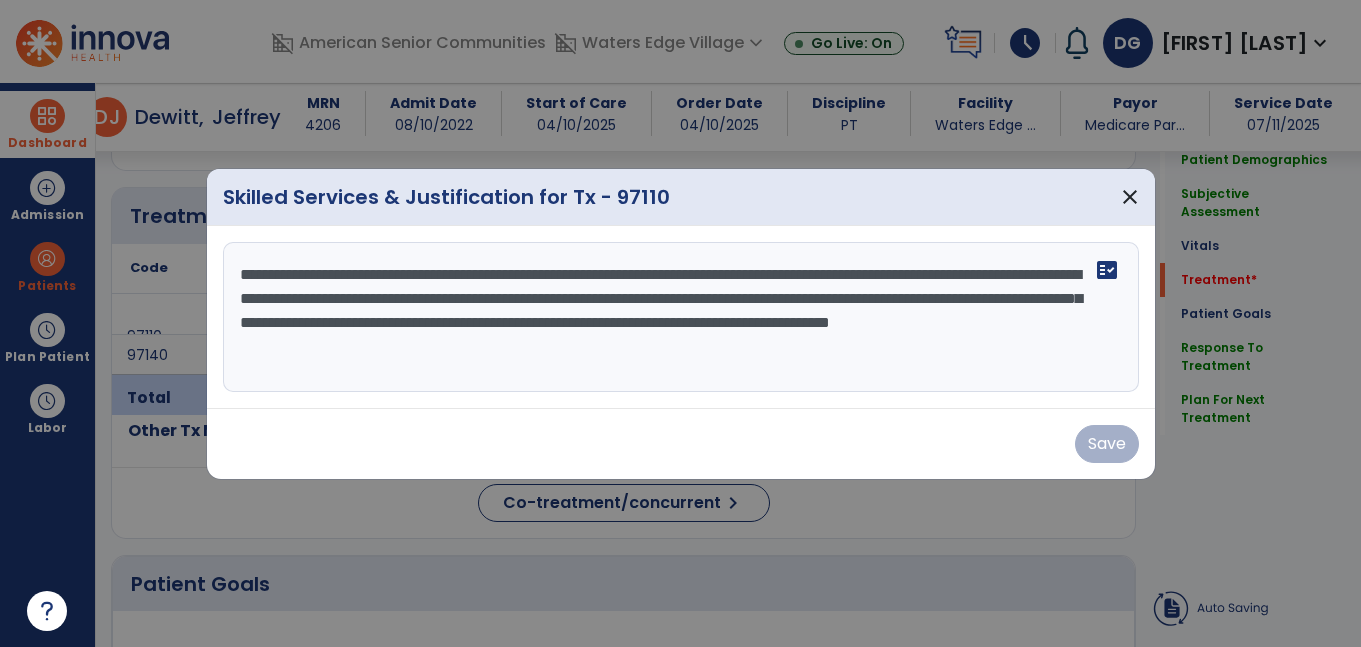 click on "Save" at bounding box center [681, 444] 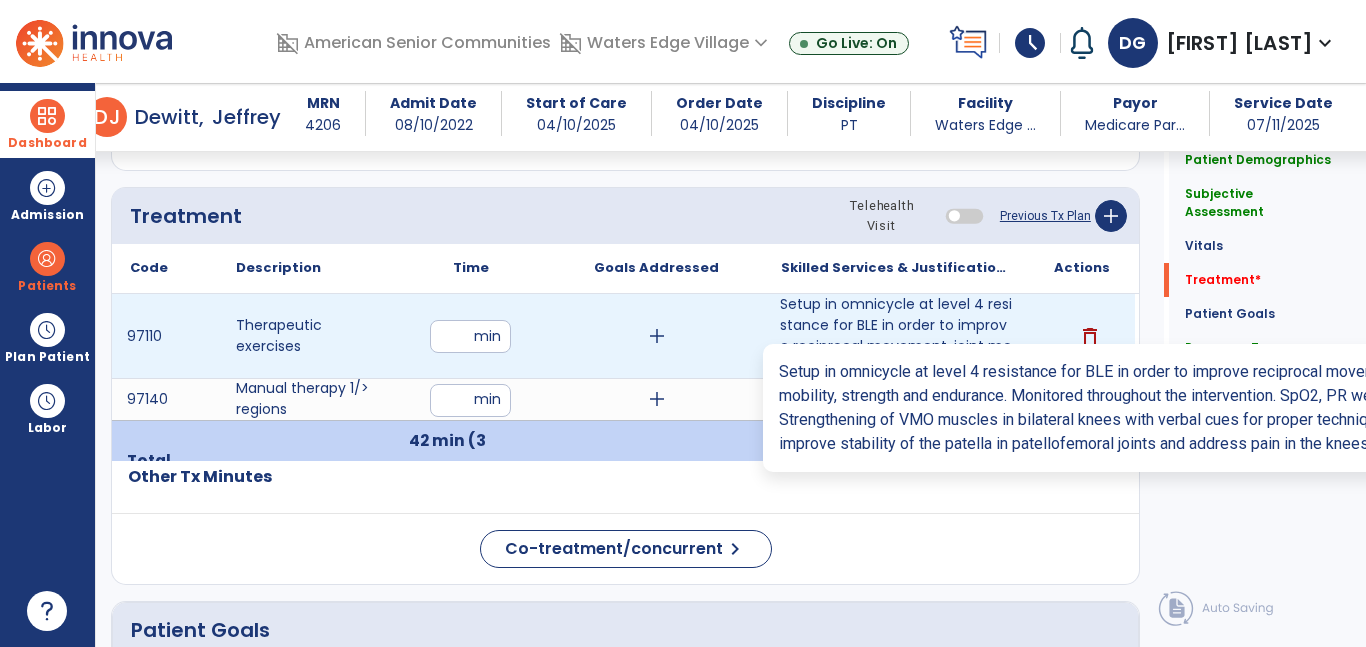 click on "Setup in omnicycle at level 4 resistance for BLE in order to improve reciprocal movement, joint mobi..." at bounding box center (896, 336) 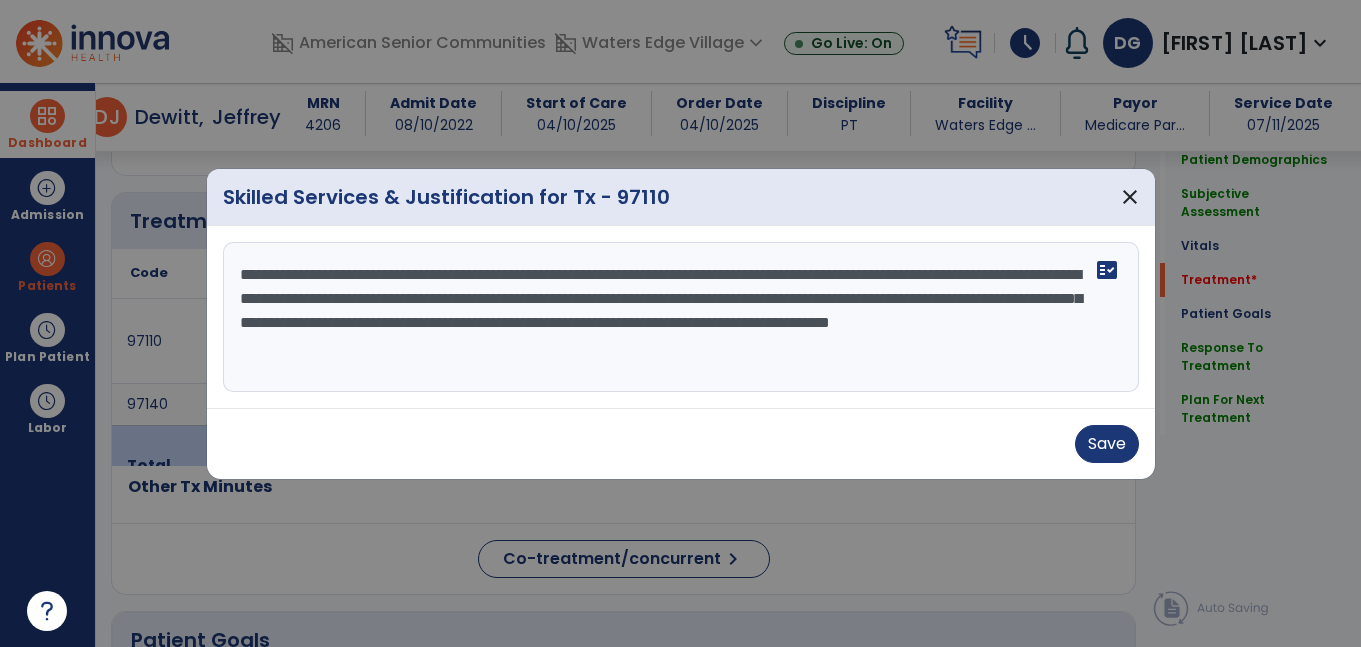 scroll, scrollTop: 1182, scrollLeft: 0, axis: vertical 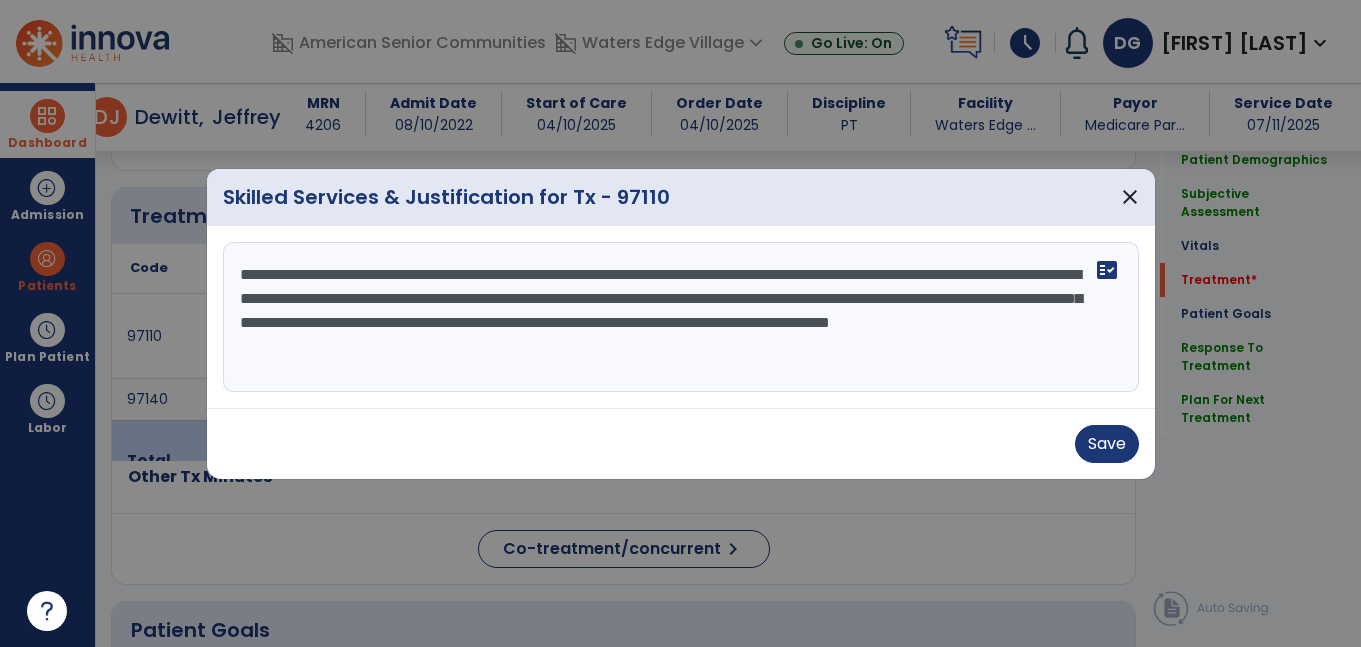 click on "**********" at bounding box center (681, 317) 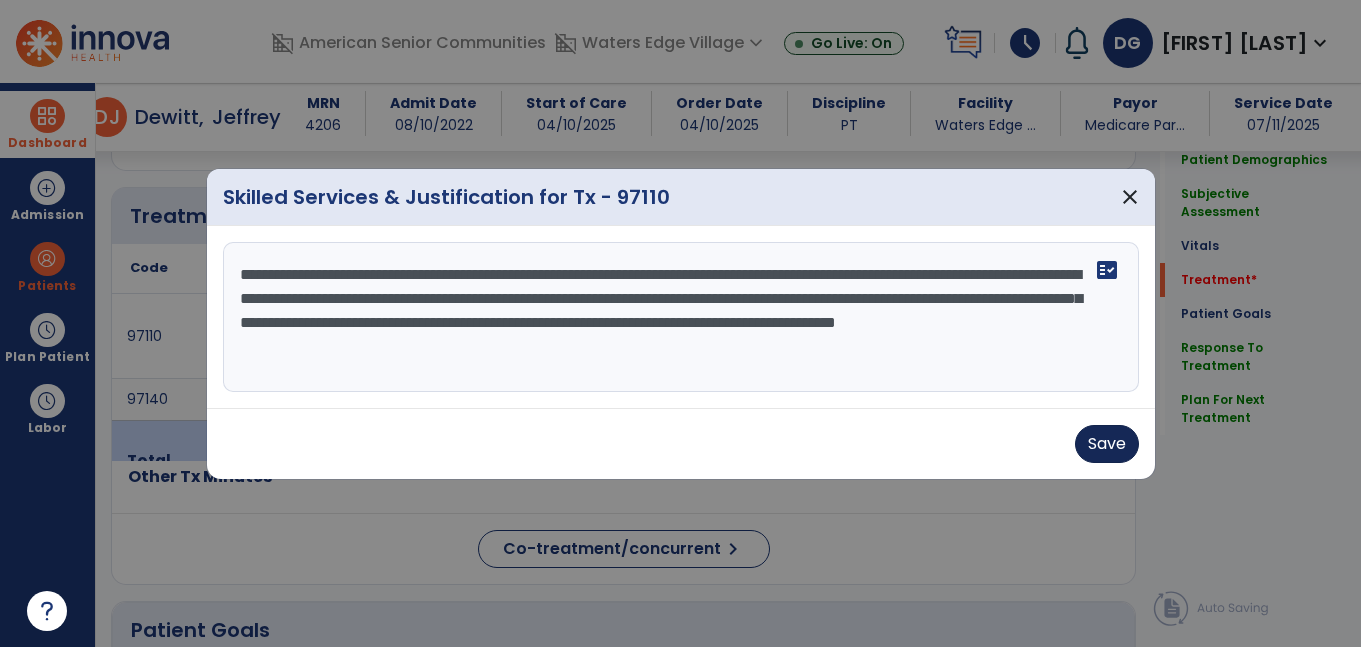 type on "**********" 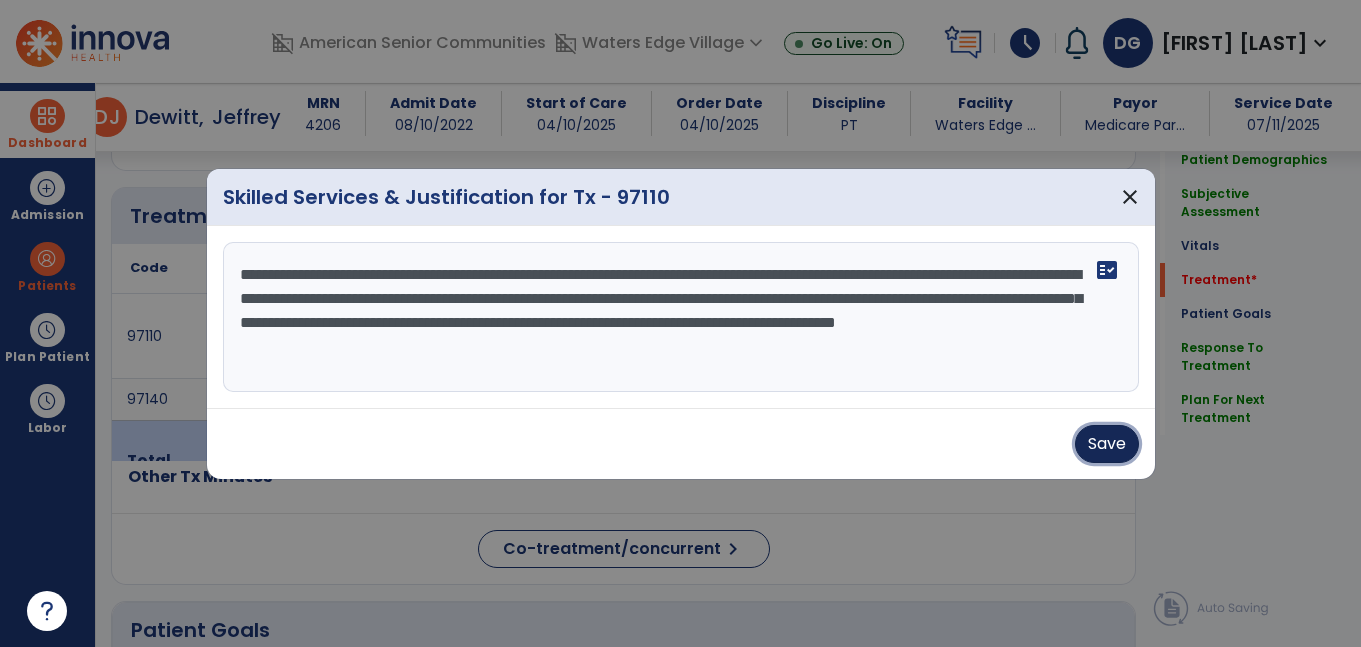 click on "Save" at bounding box center [1107, 444] 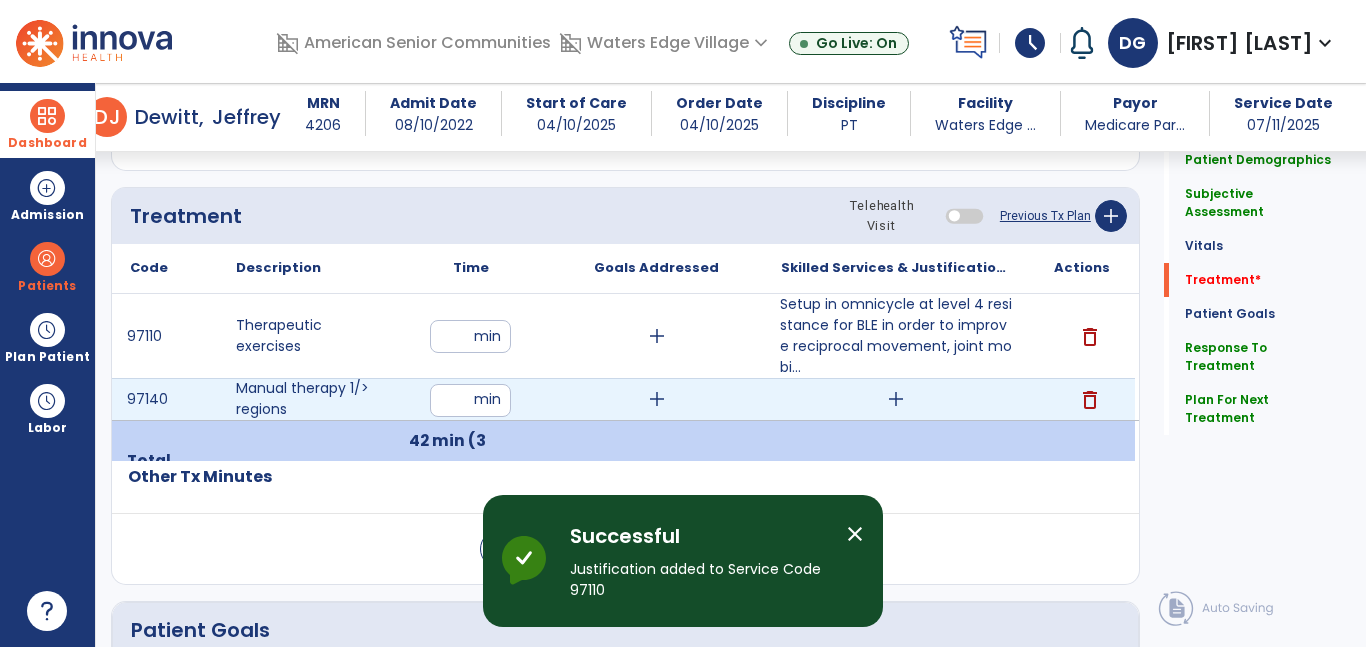 click on "add" at bounding box center [896, 399] 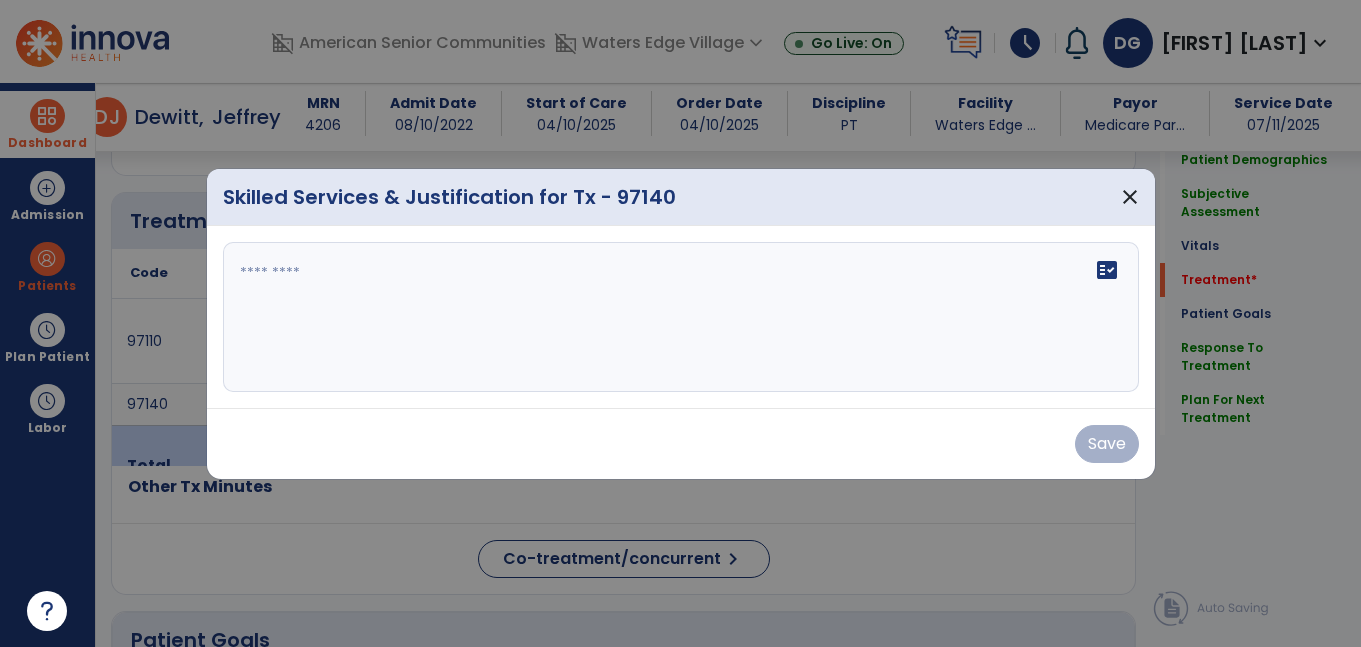 scroll, scrollTop: 1182, scrollLeft: 0, axis: vertical 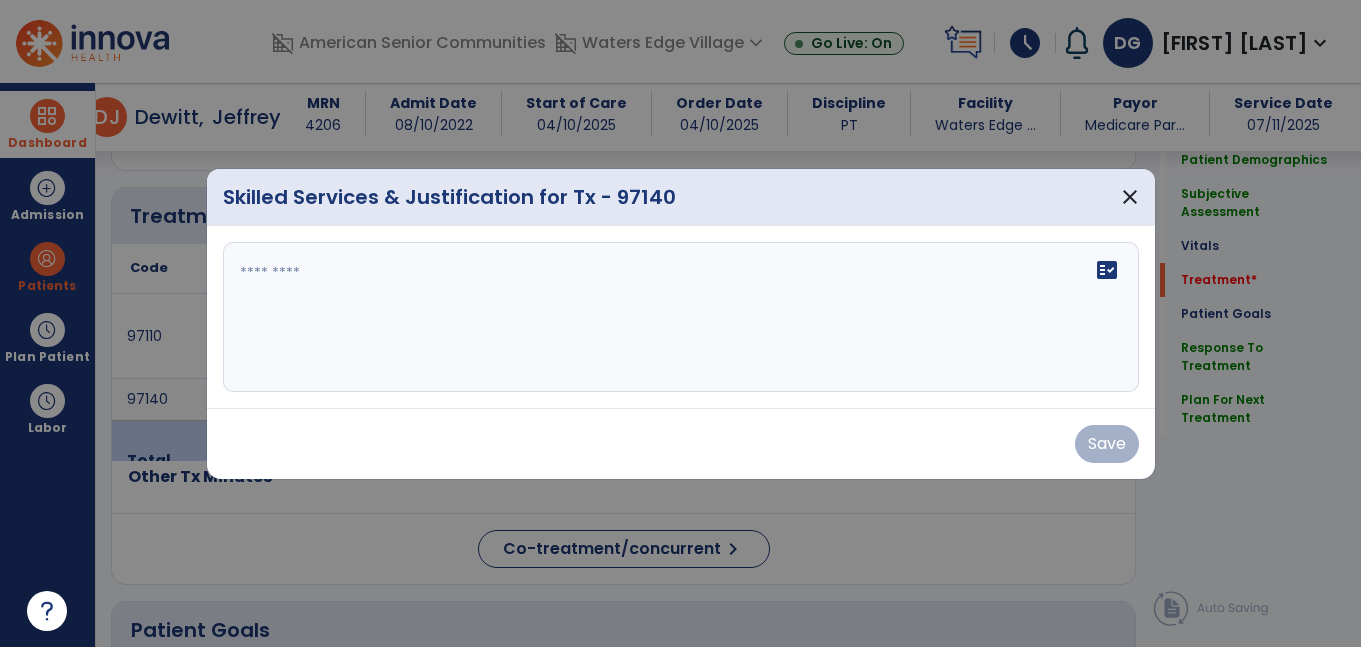 click at bounding box center [681, 317] 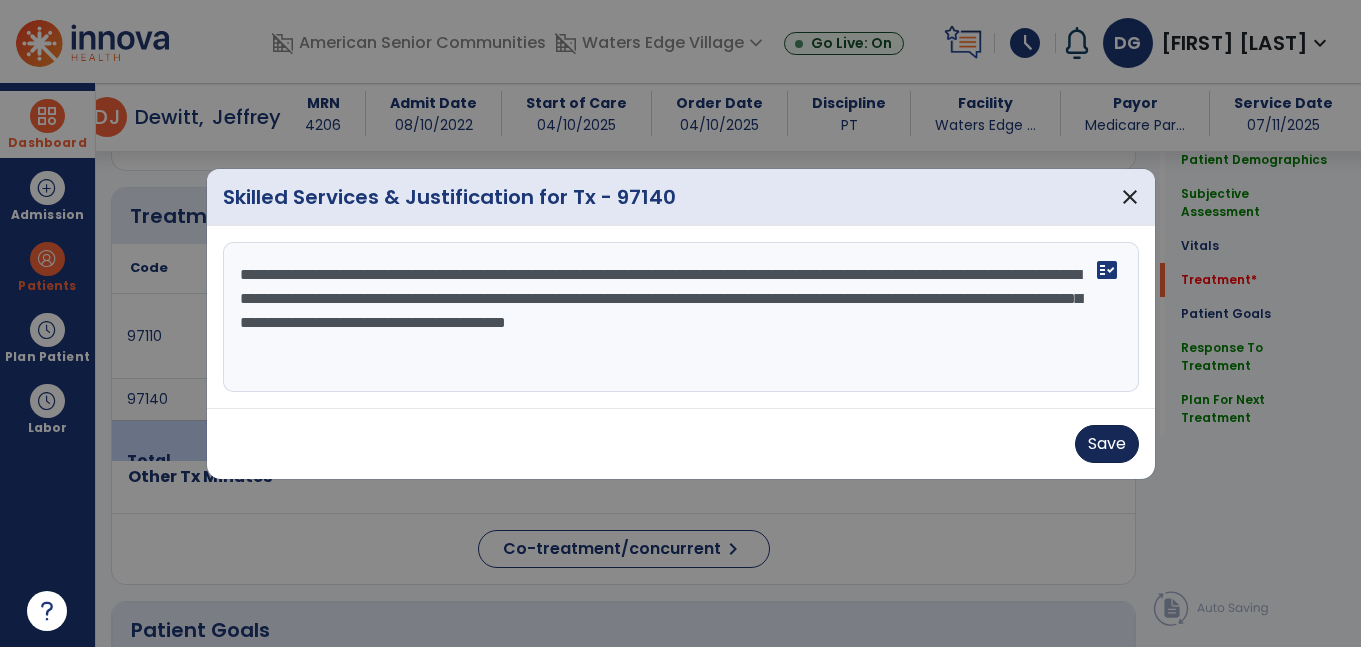 type on "**********" 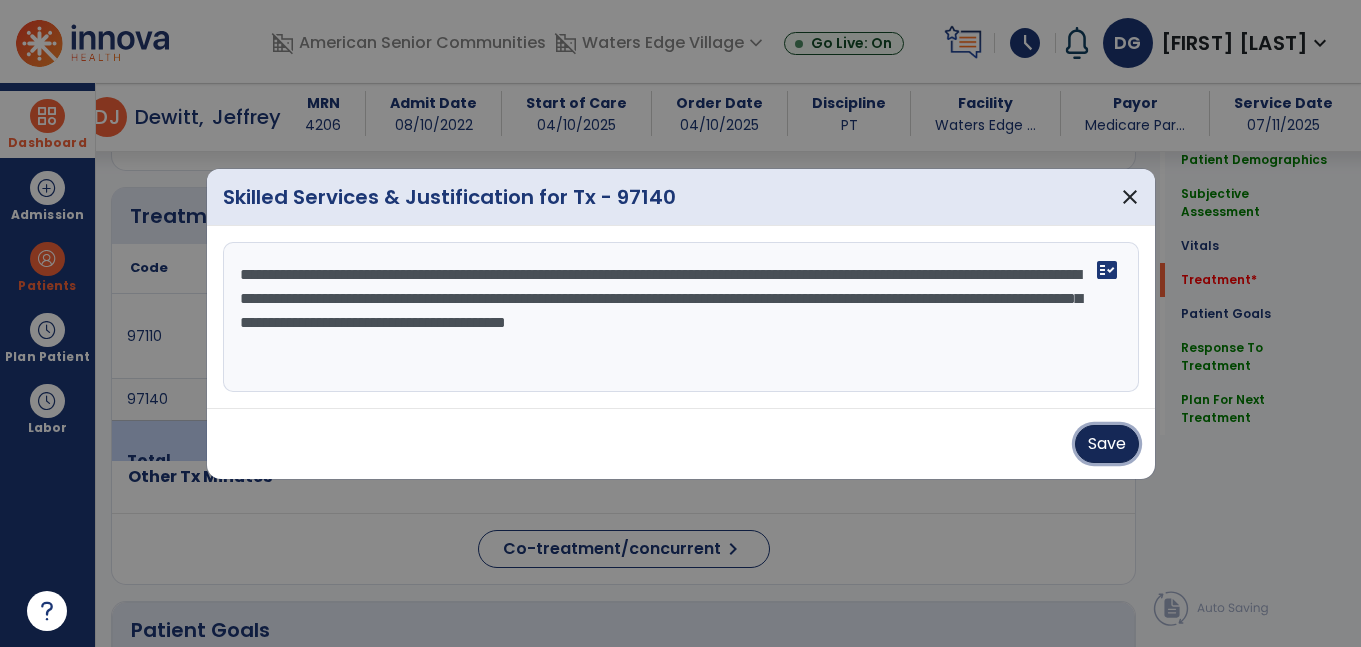 click on "Save" at bounding box center (1107, 444) 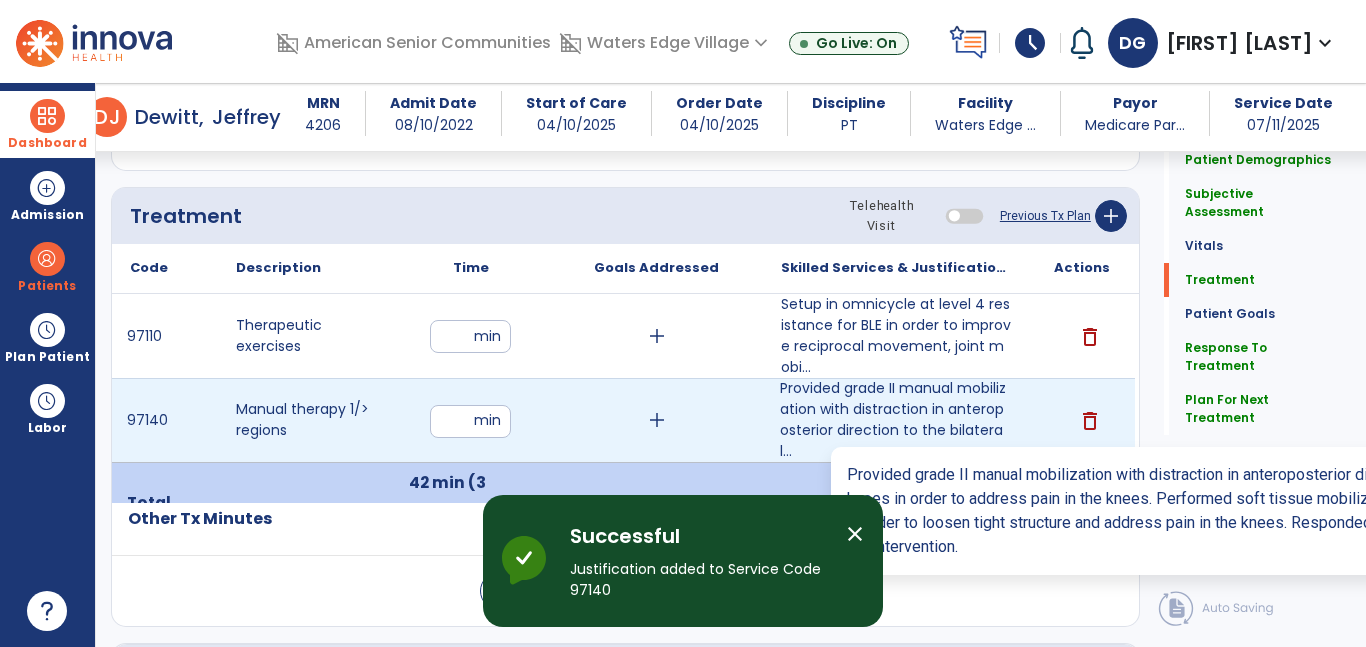 click on "Provided grade II manual mobilization with distraction in anteroposterior direction to the bilateral..." at bounding box center (896, 420) 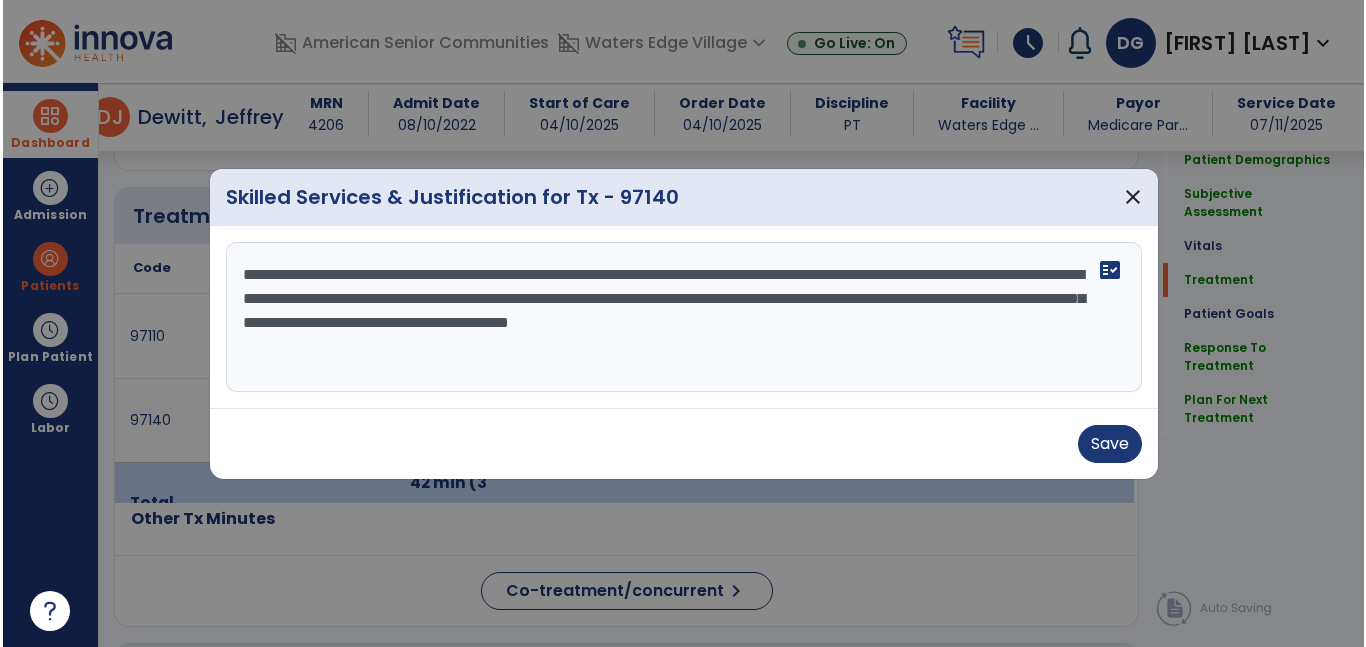 scroll, scrollTop: 1182, scrollLeft: 0, axis: vertical 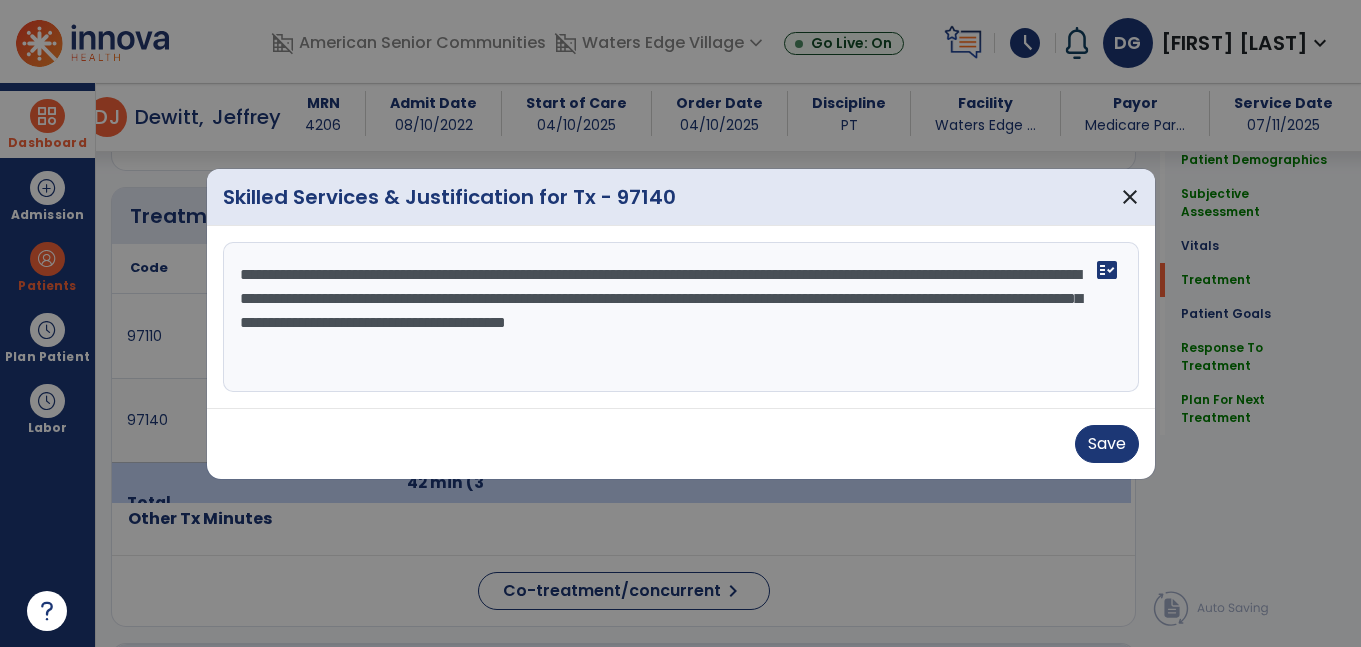 click on "Save" at bounding box center [681, 444] 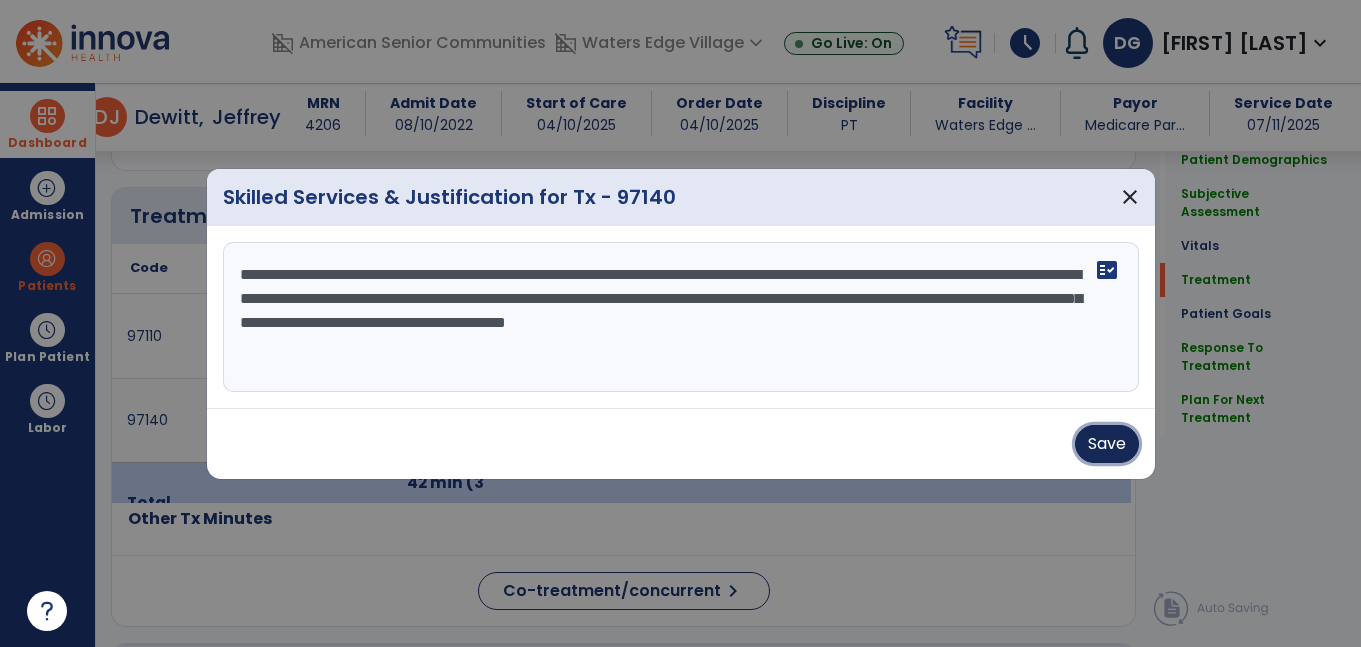 click on "Save" at bounding box center (1107, 444) 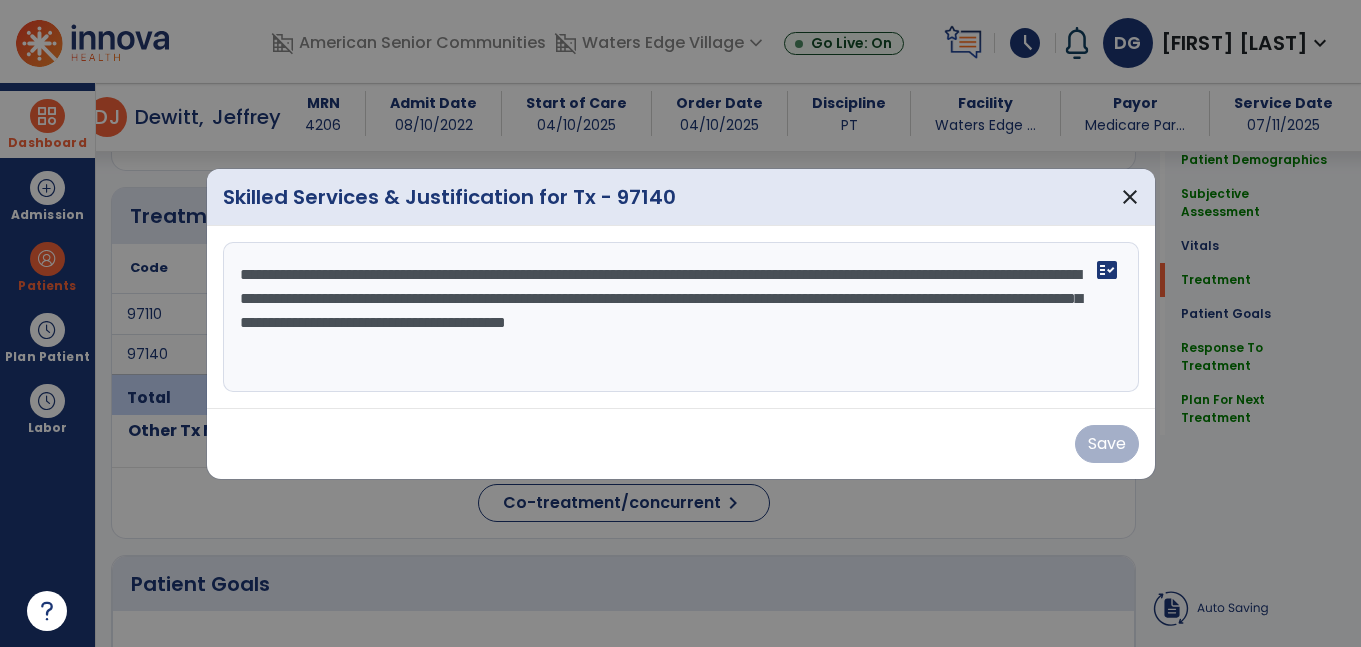 click at bounding box center [680, 323] 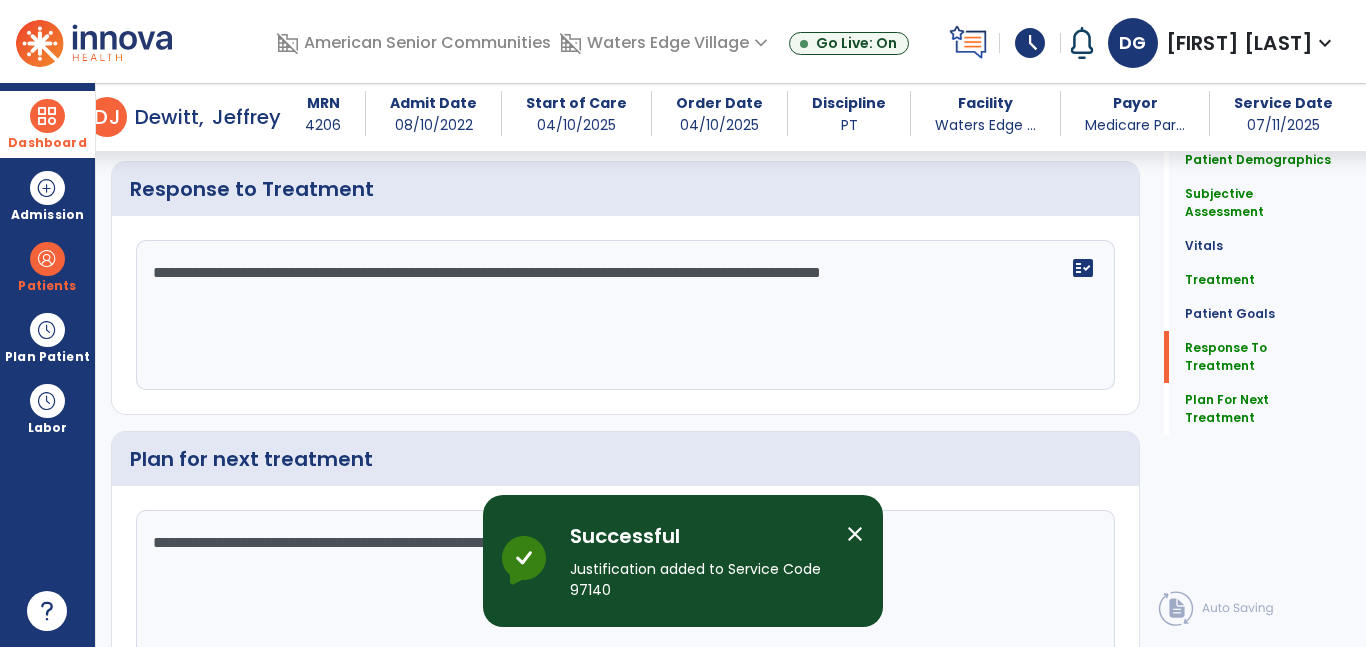 scroll, scrollTop: 3606, scrollLeft: 0, axis: vertical 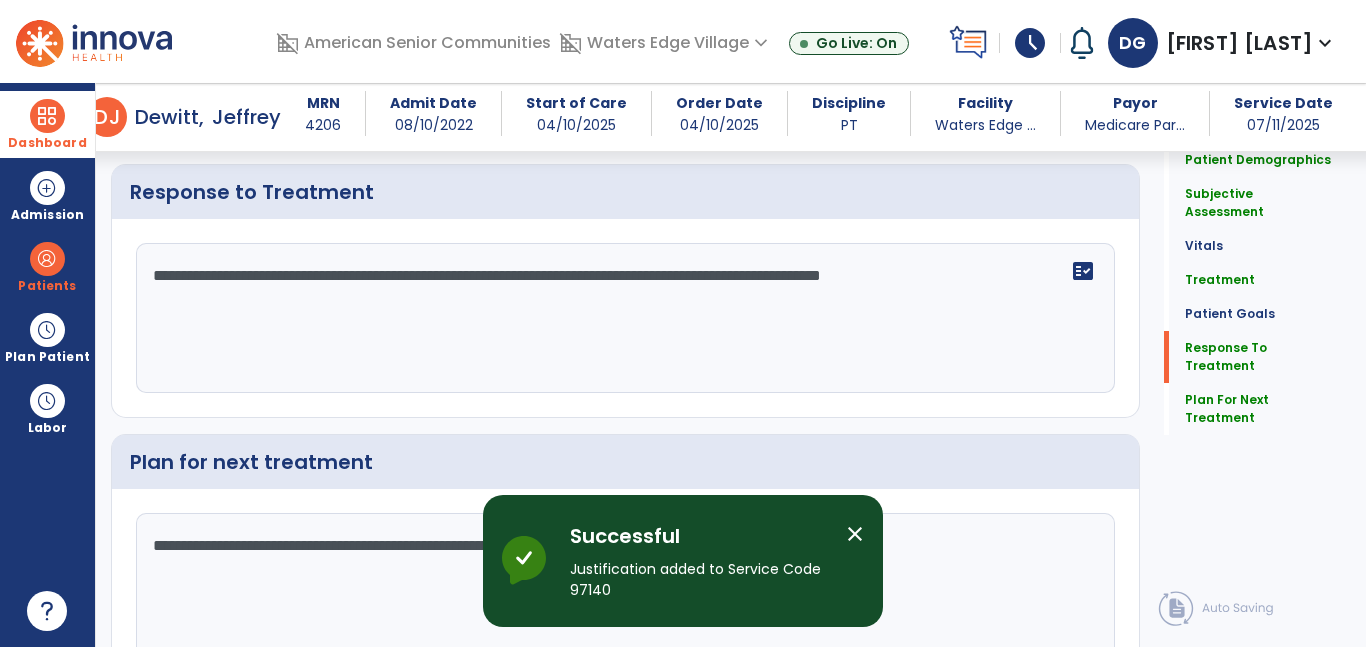 click on "**********" 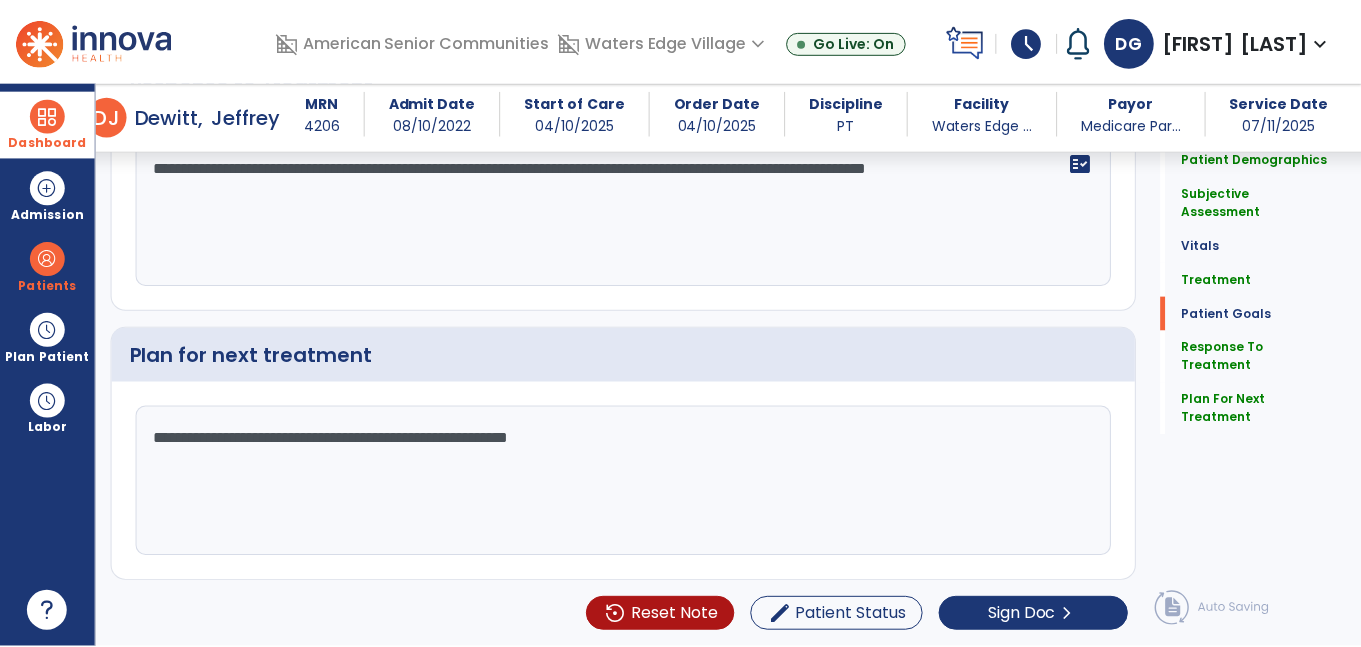 scroll, scrollTop: 3699, scrollLeft: 0, axis: vertical 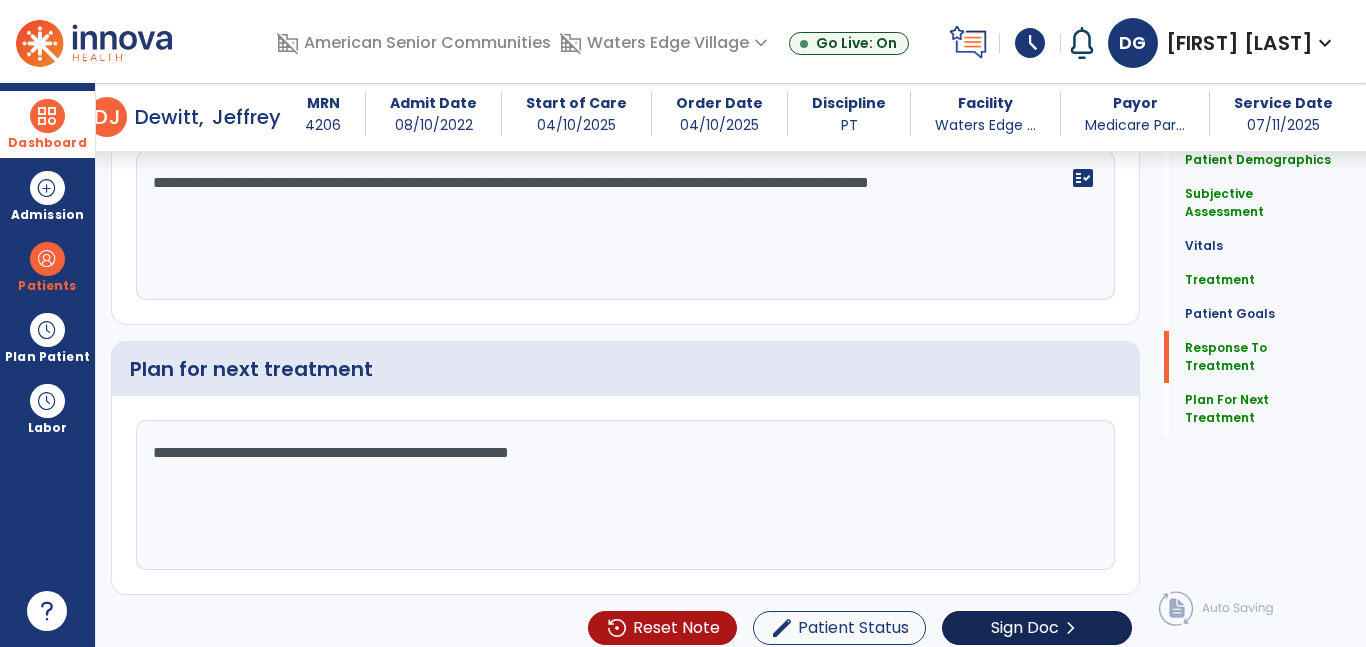 type on "**********" 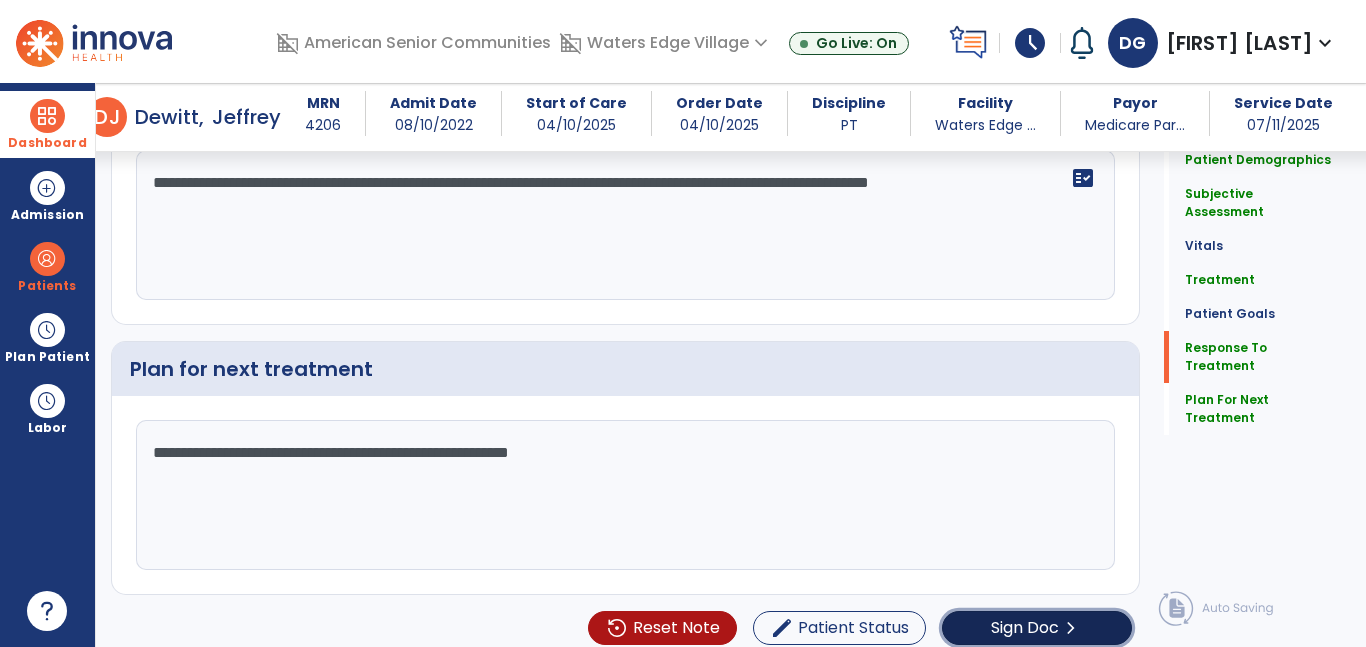 click on "Sign Doc  chevron_right" 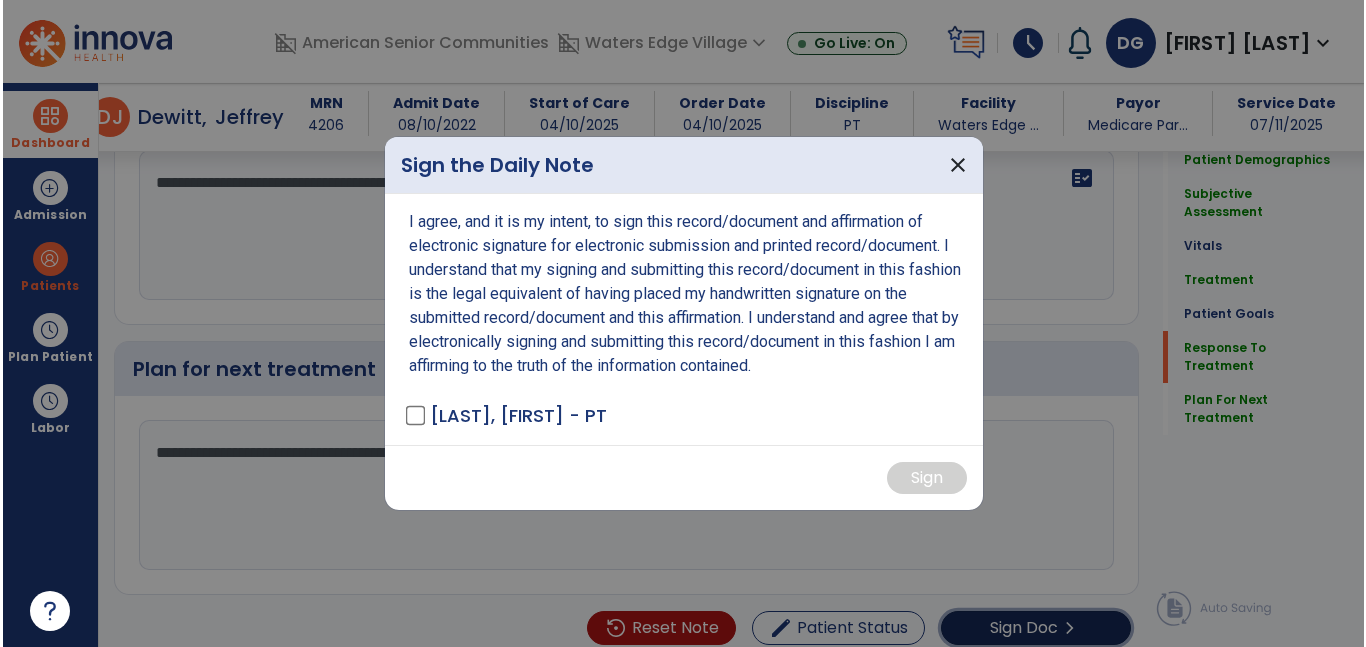 scroll, scrollTop: 3699, scrollLeft: 0, axis: vertical 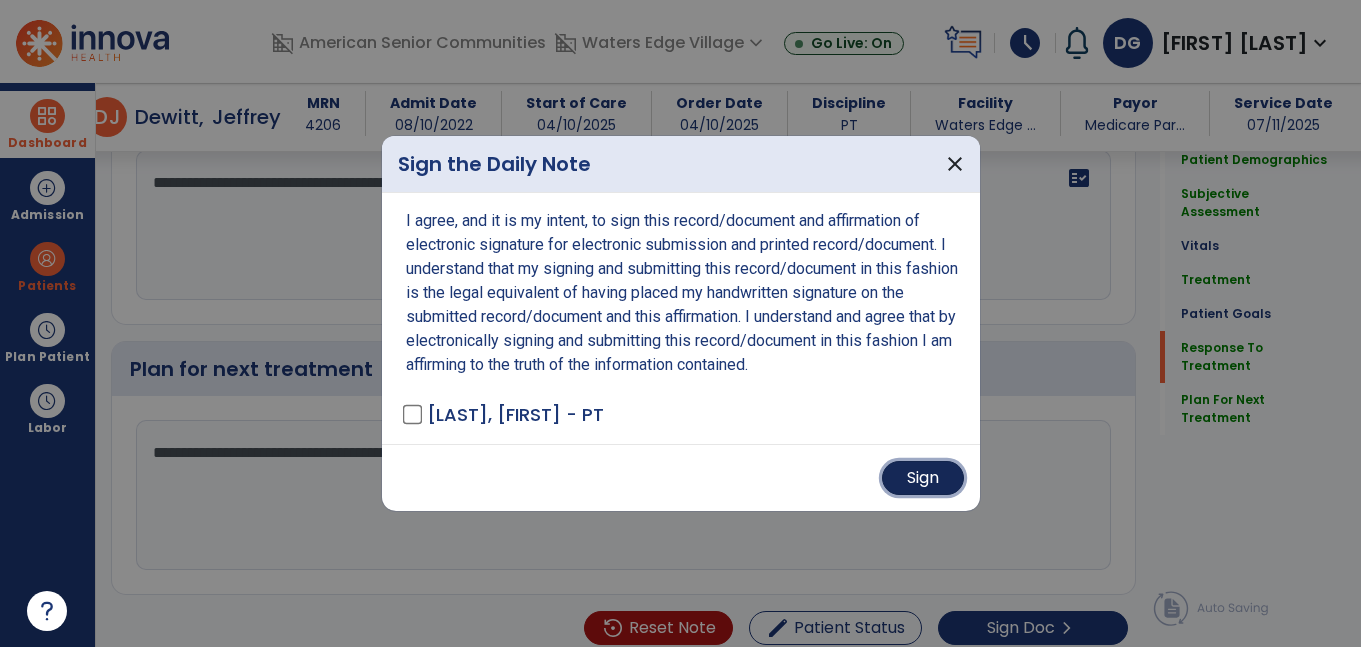 click on "Sign" at bounding box center (923, 478) 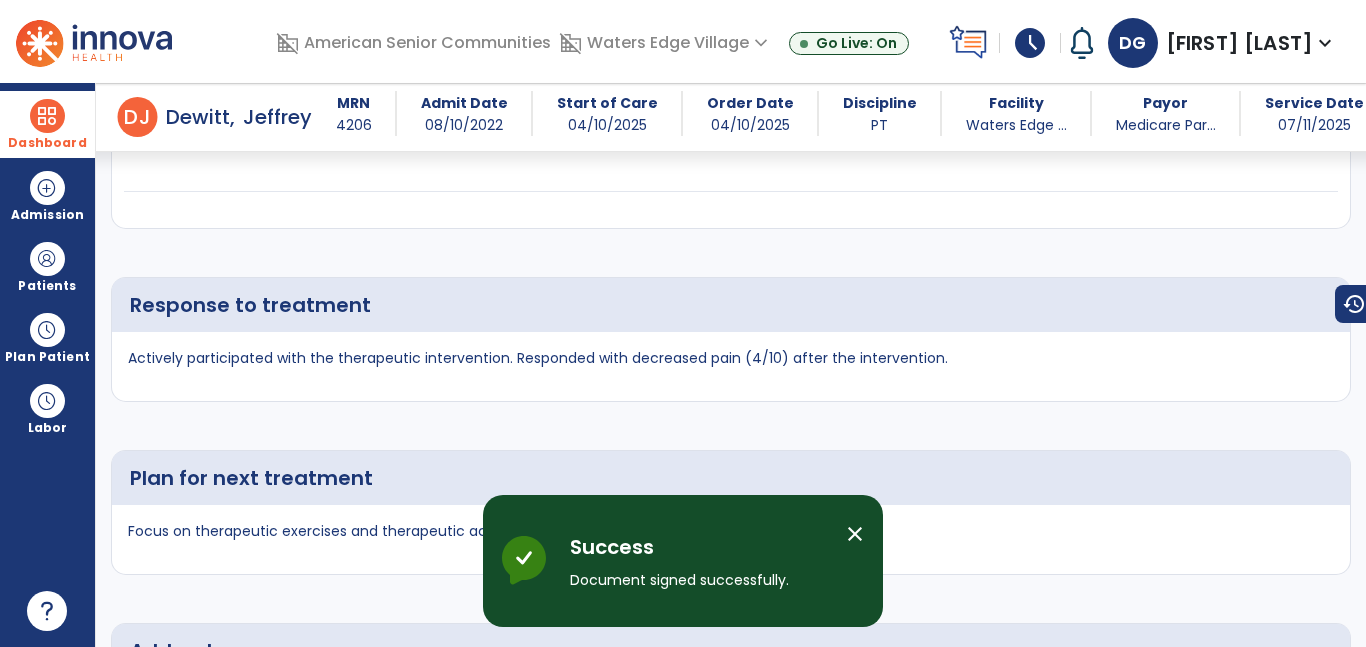 scroll, scrollTop: 5202, scrollLeft: 0, axis: vertical 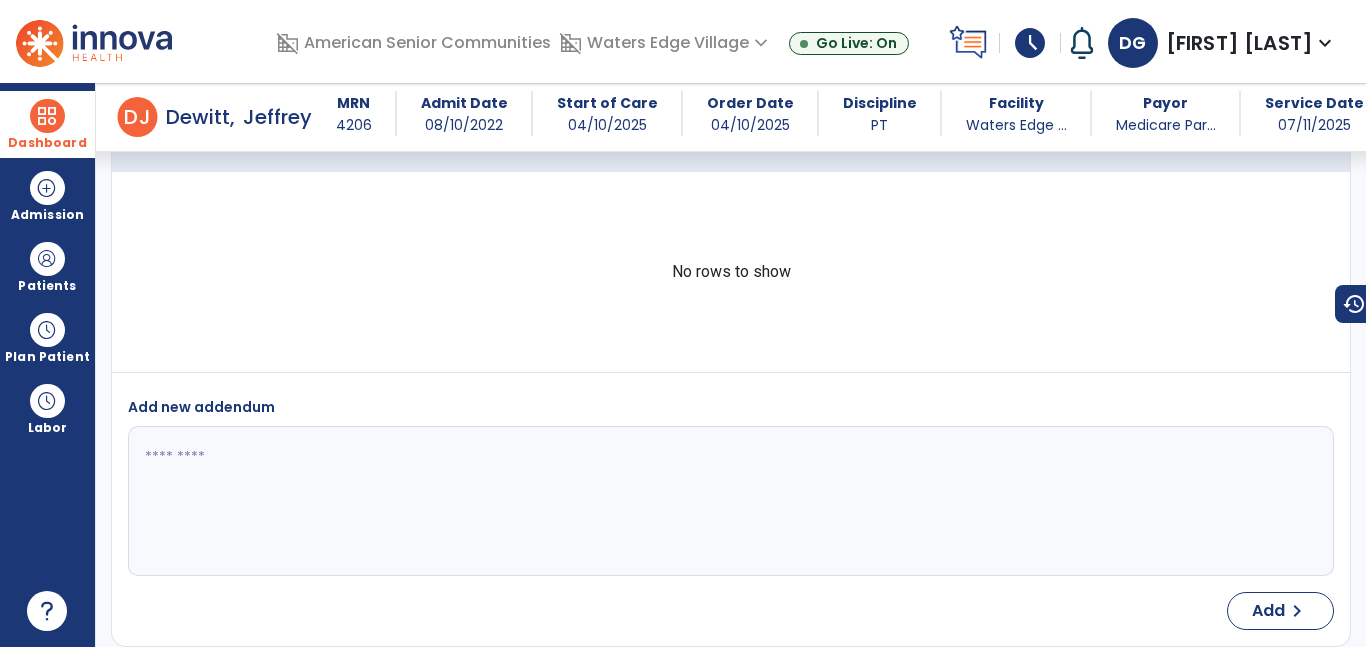 click on "Dashboard" at bounding box center (47, 124) 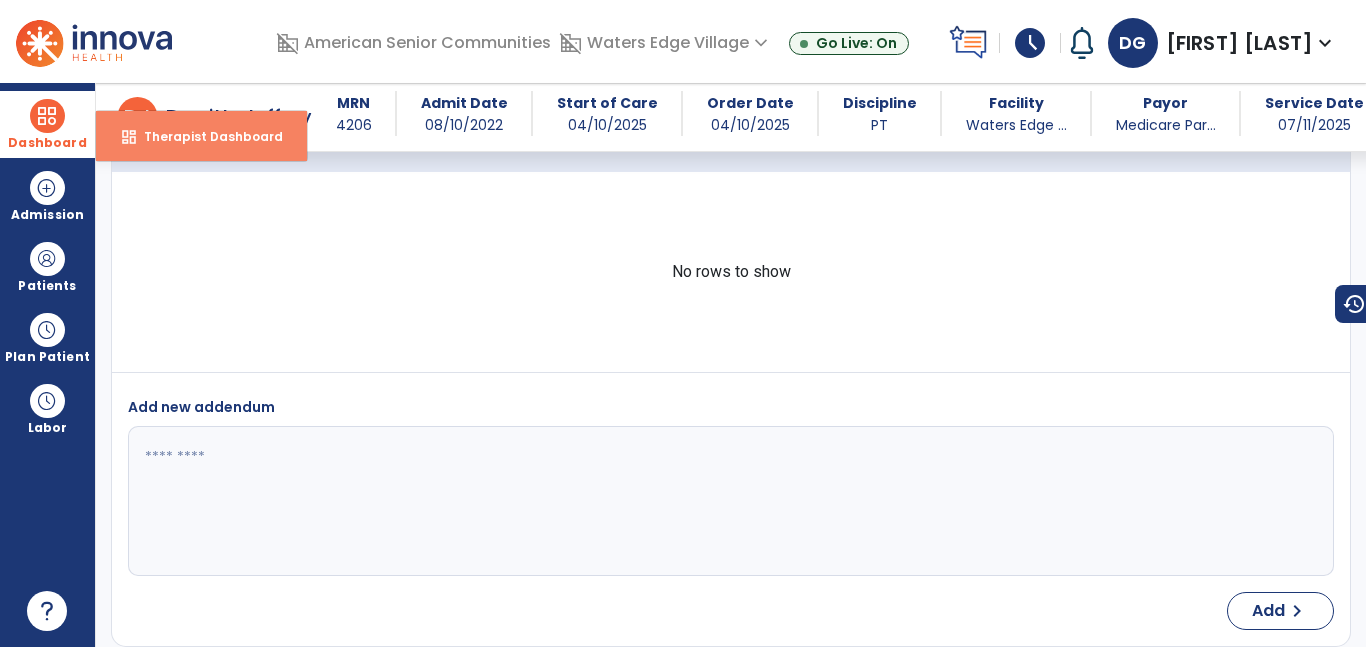 click on "Therapist Dashboard" at bounding box center [205, 136] 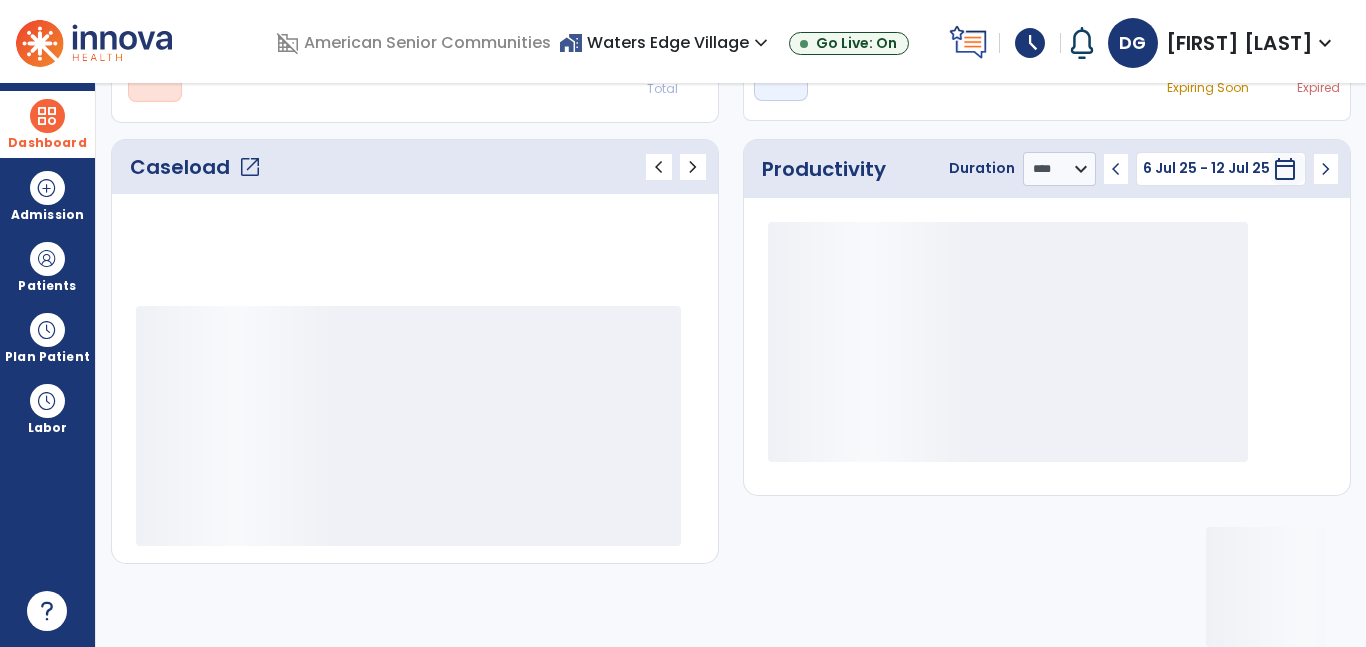 scroll, scrollTop: 230, scrollLeft: 0, axis: vertical 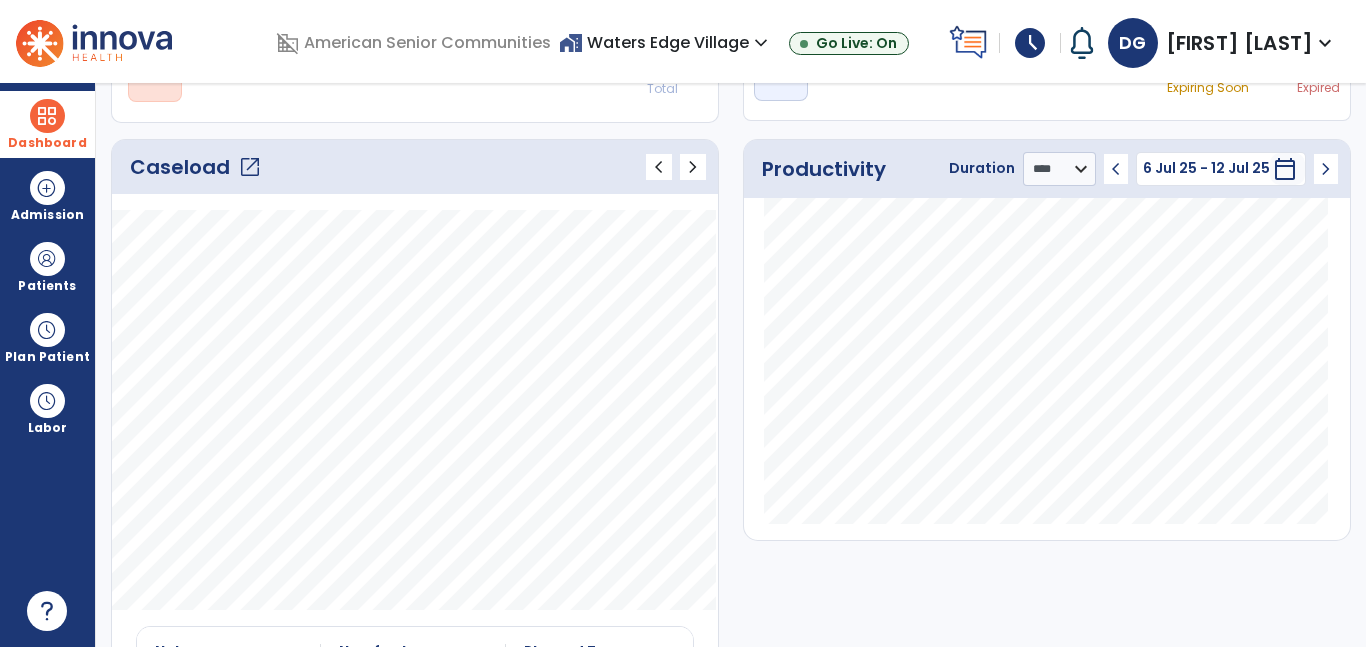 click on "open_in_new" 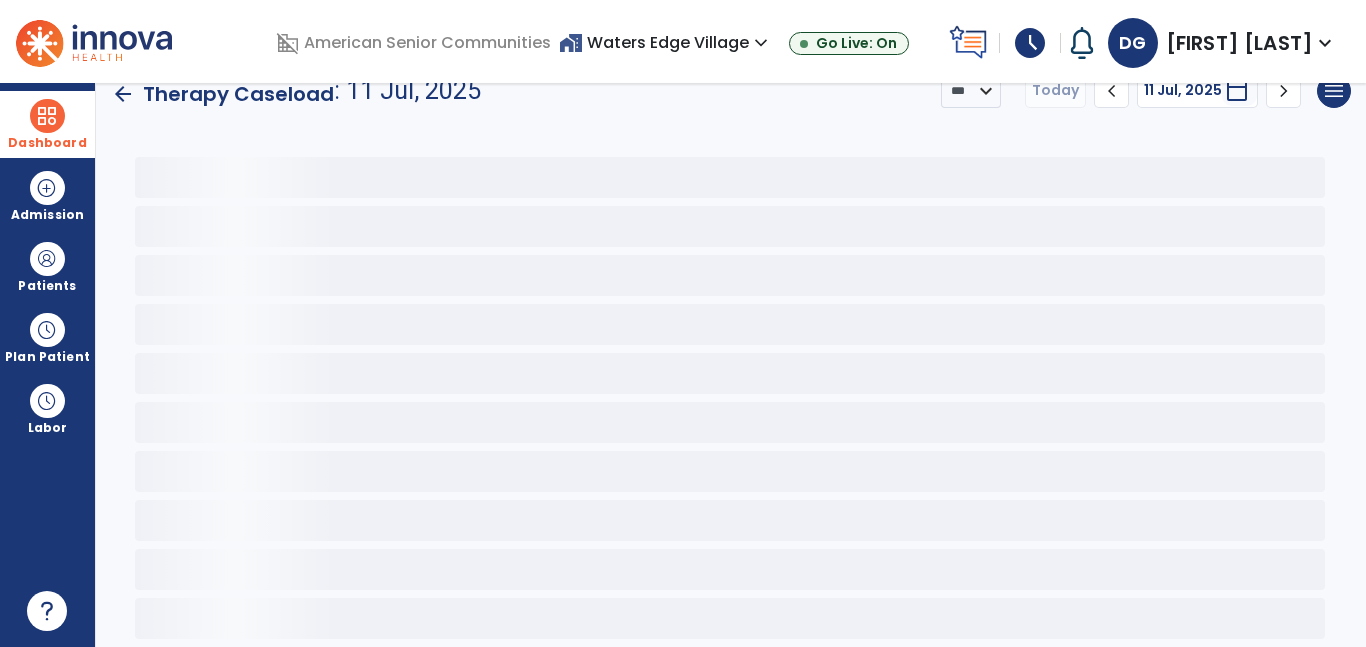 scroll, scrollTop: 30, scrollLeft: 0, axis: vertical 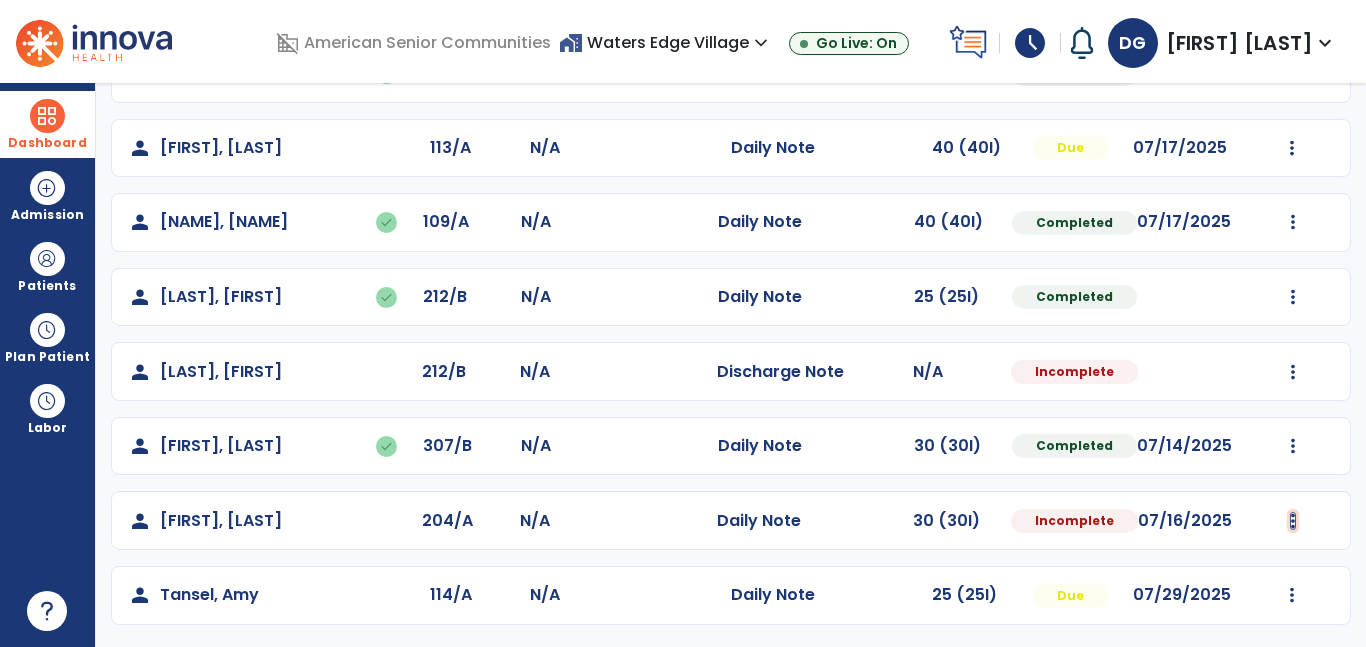 click at bounding box center (1293, -225) 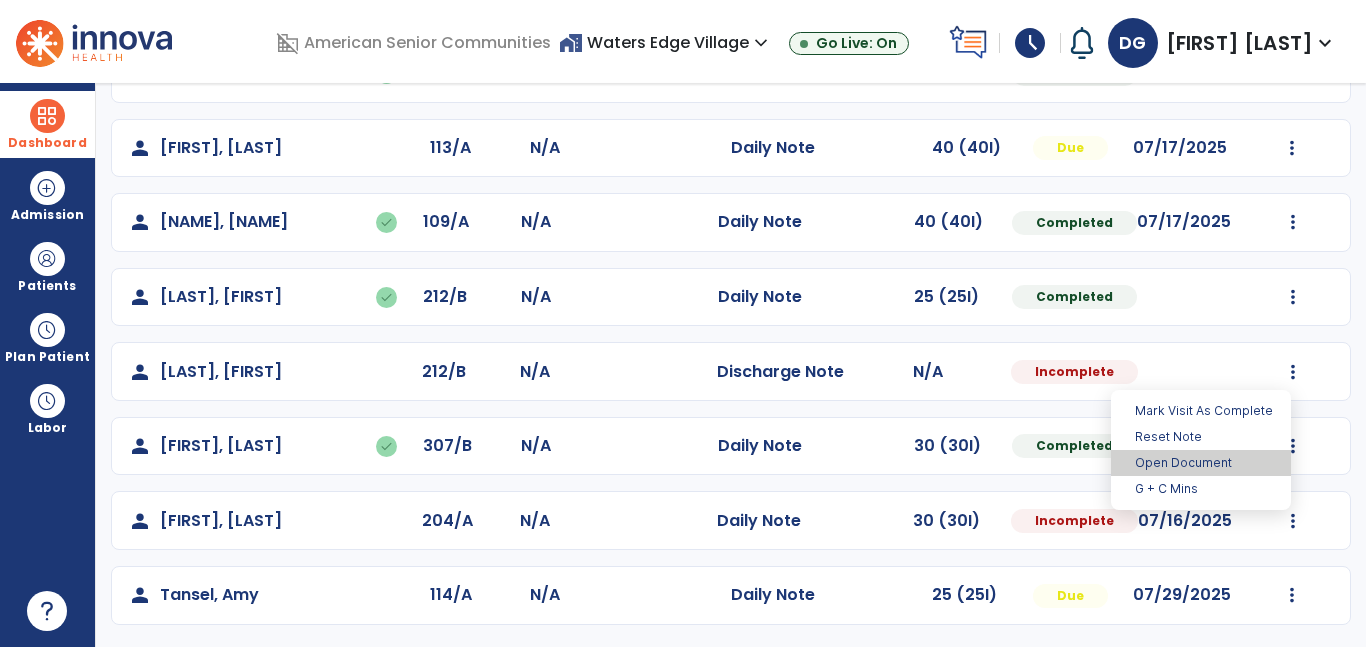 click on "Open Document" at bounding box center (1201, 463) 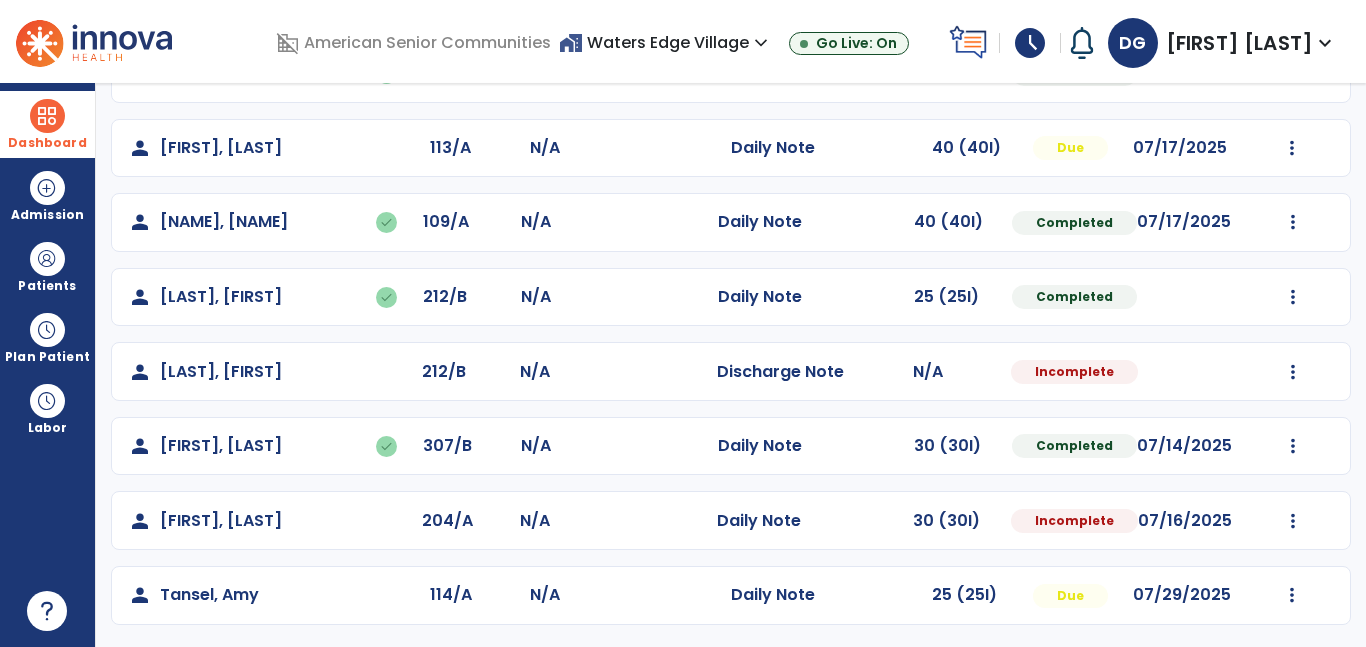 select on "*" 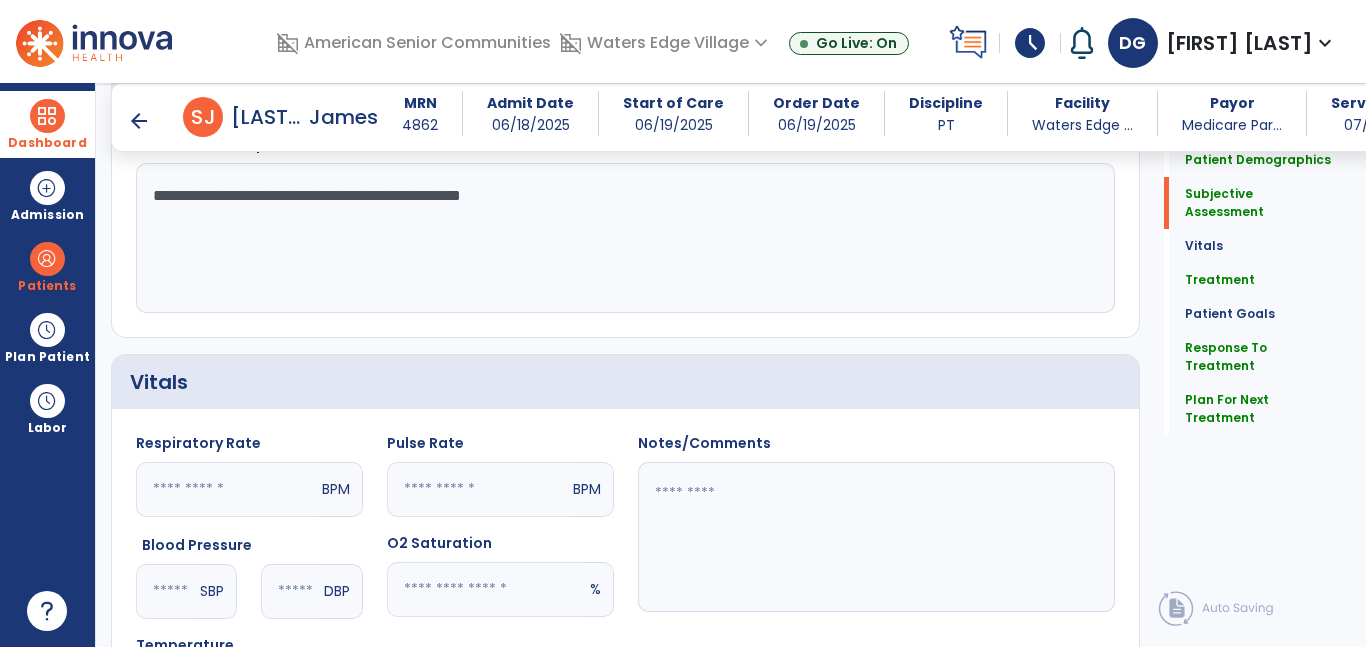 scroll, scrollTop: 508, scrollLeft: 0, axis: vertical 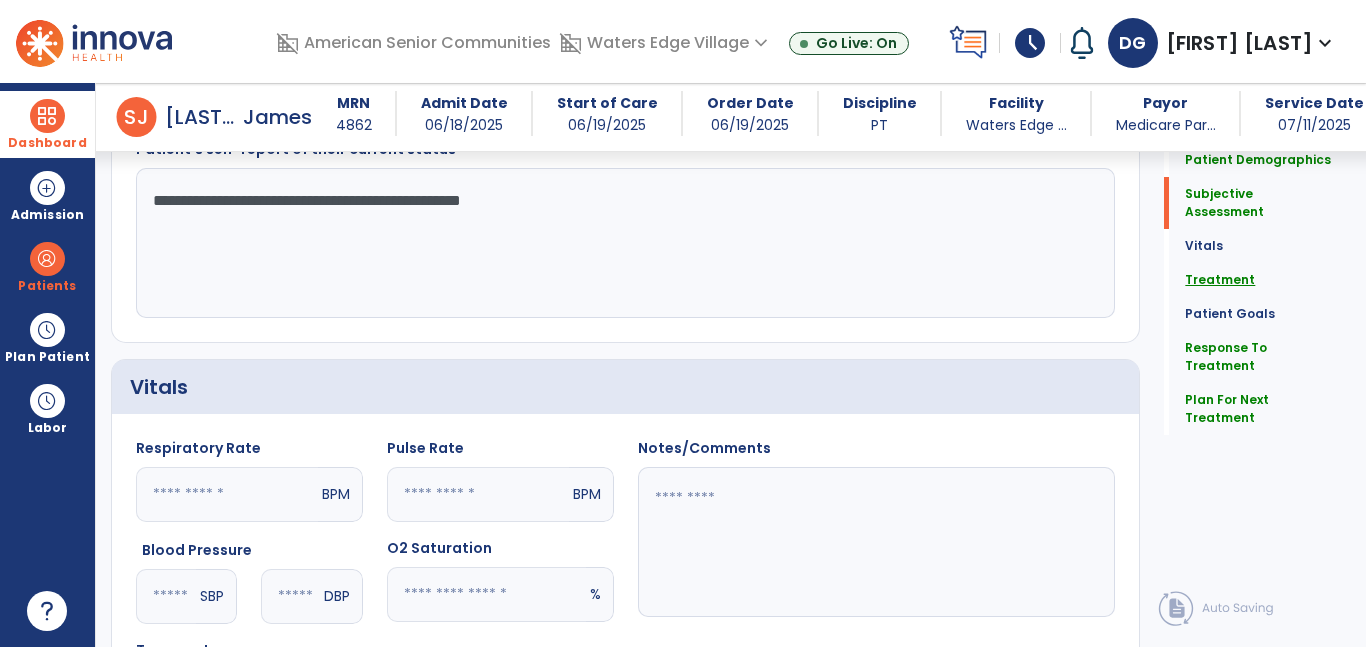 click on "Treatment" 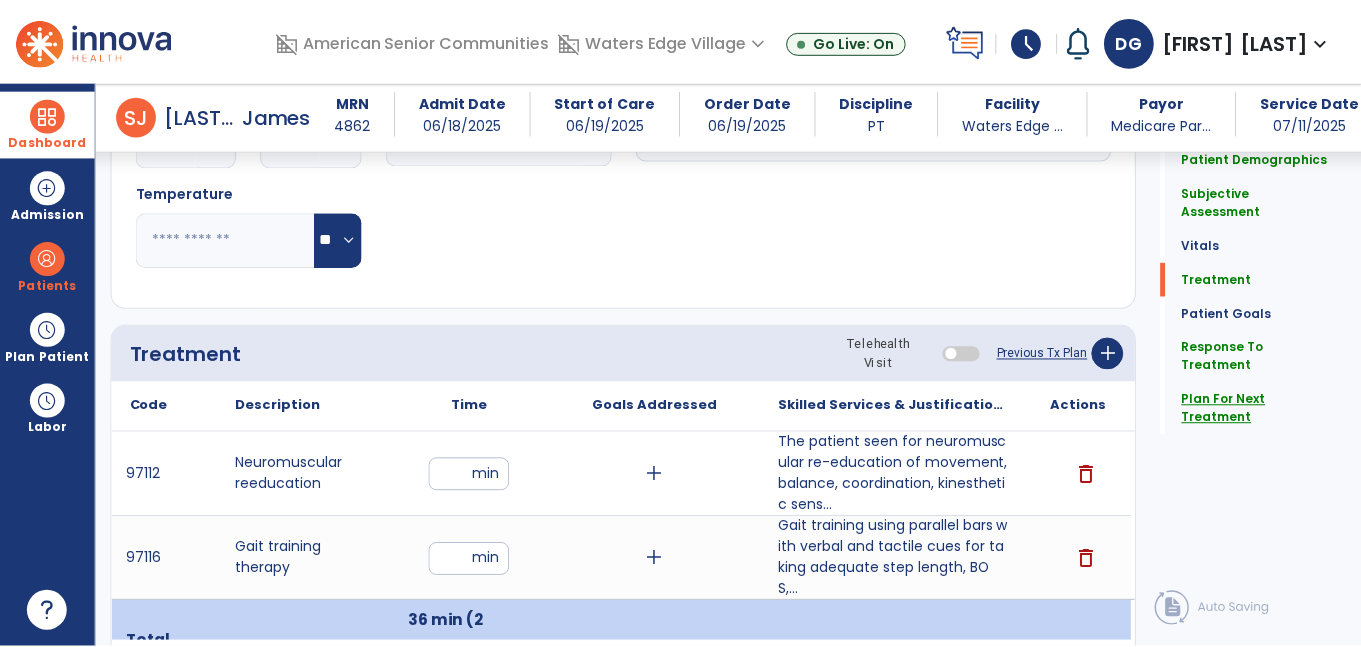 scroll, scrollTop: 965, scrollLeft: 0, axis: vertical 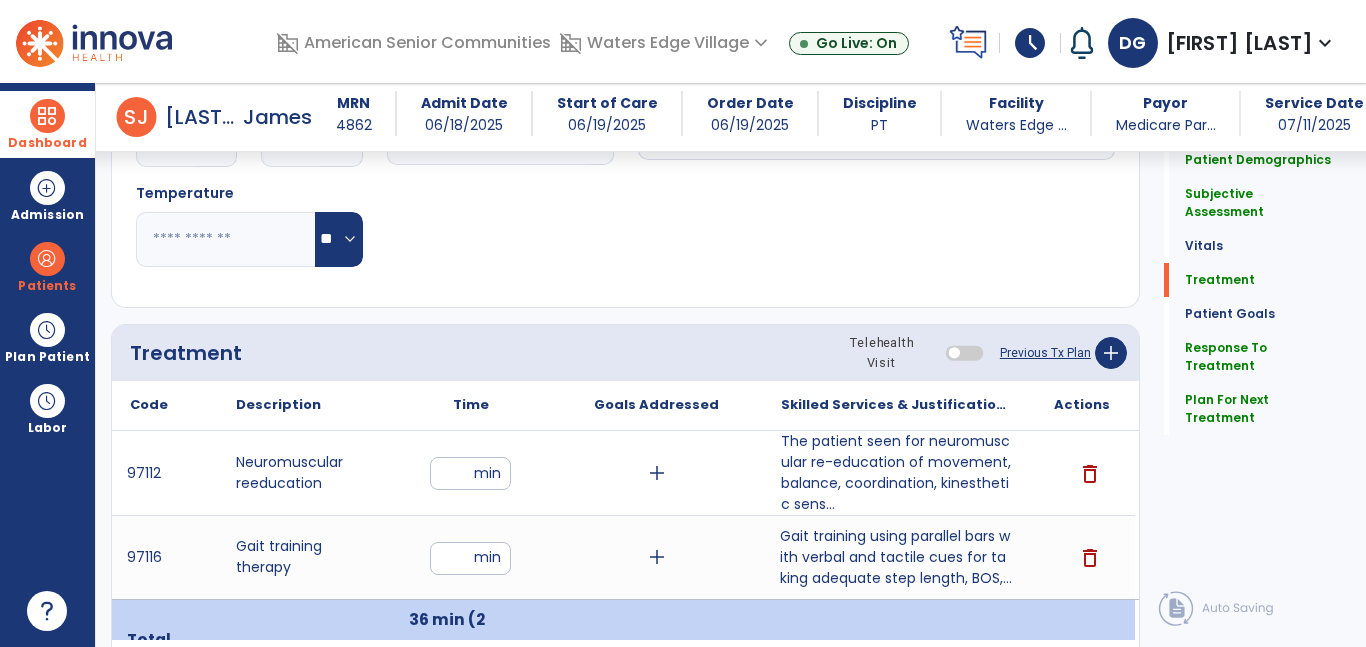 click on "Gait training using parallel bars with verbal and tactile cues for taking adequate step length, BOS,..." at bounding box center (896, 557) 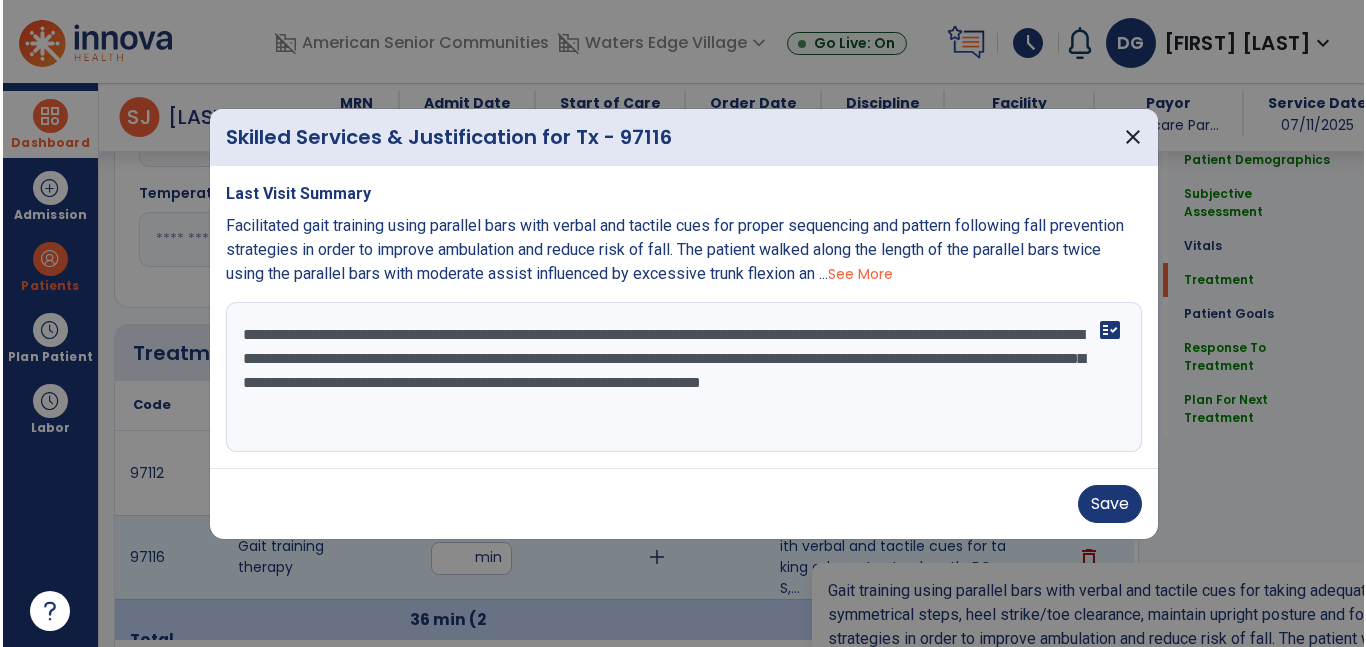 scroll, scrollTop: 965, scrollLeft: 0, axis: vertical 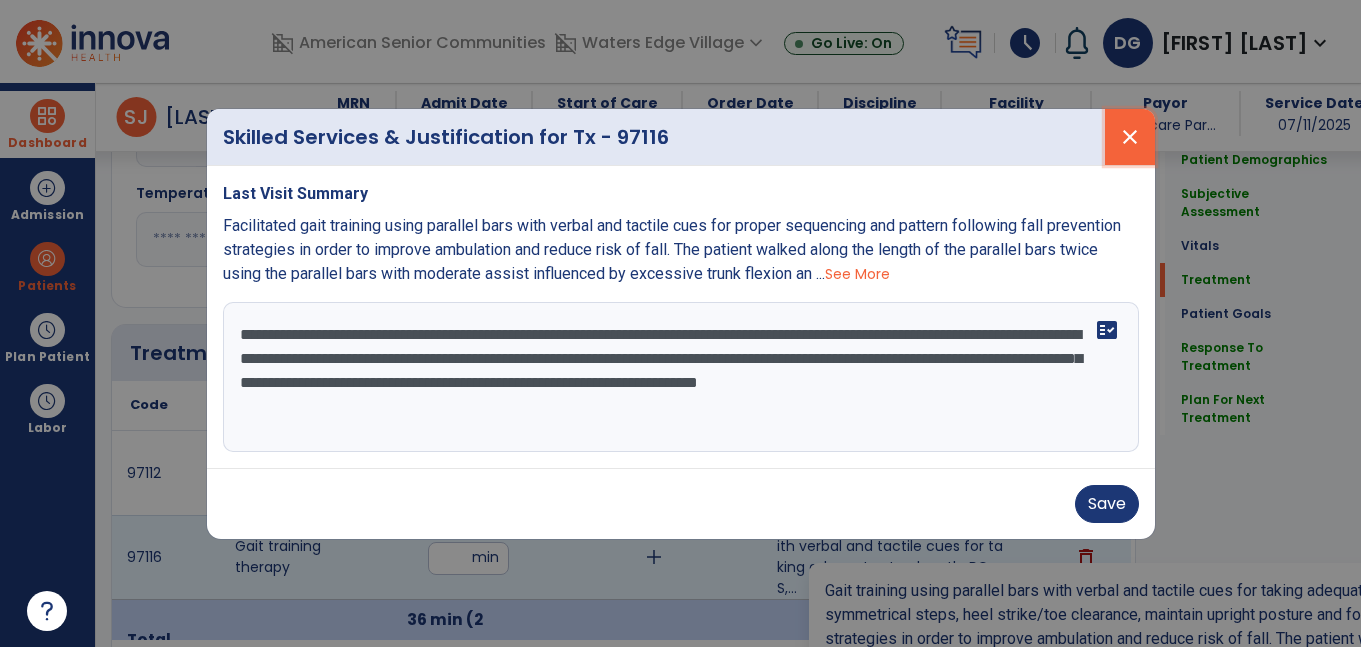 click on "close" at bounding box center (1130, 137) 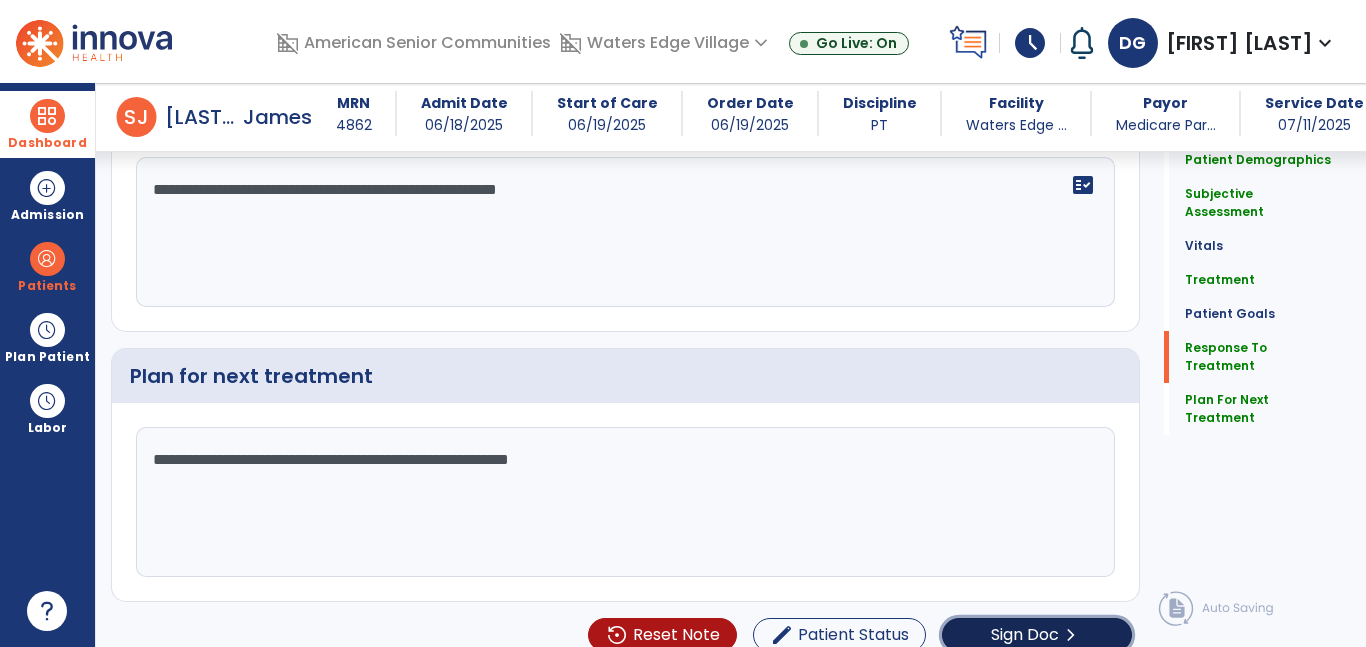 click on "Sign Doc  chevron_right" 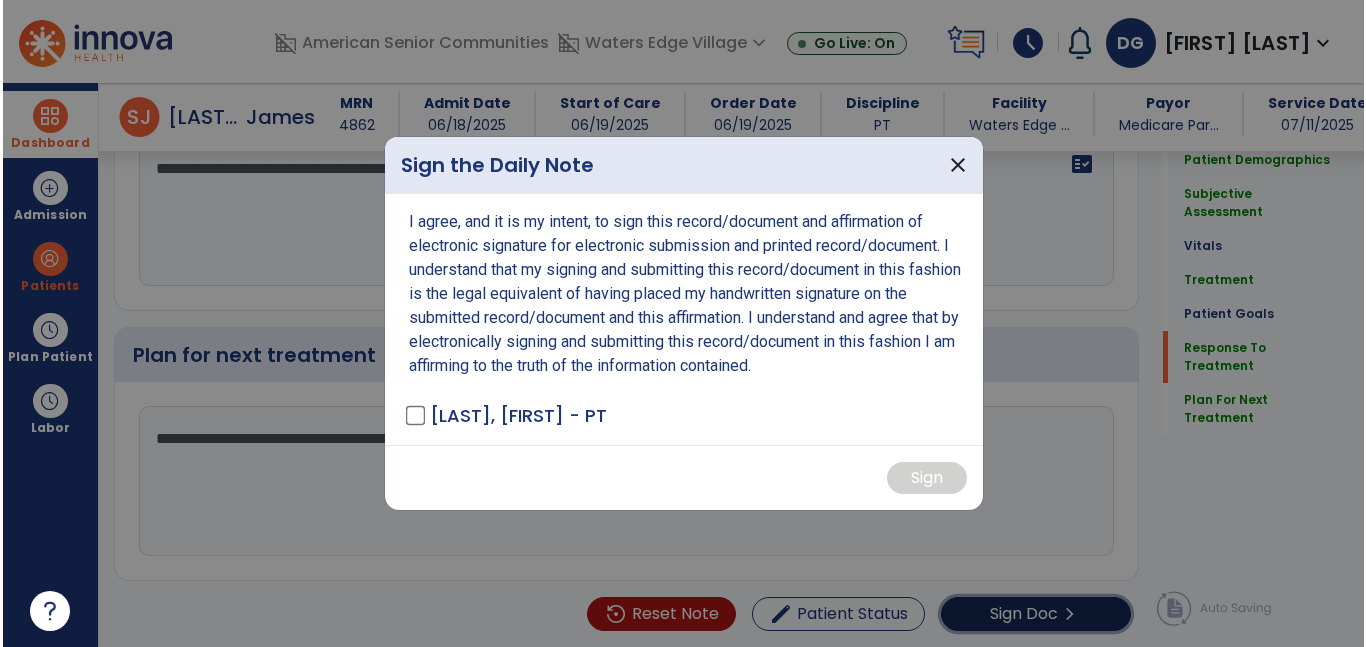 scroll, scrollTop: 3449, scrollLeft: 0, axis: vertical 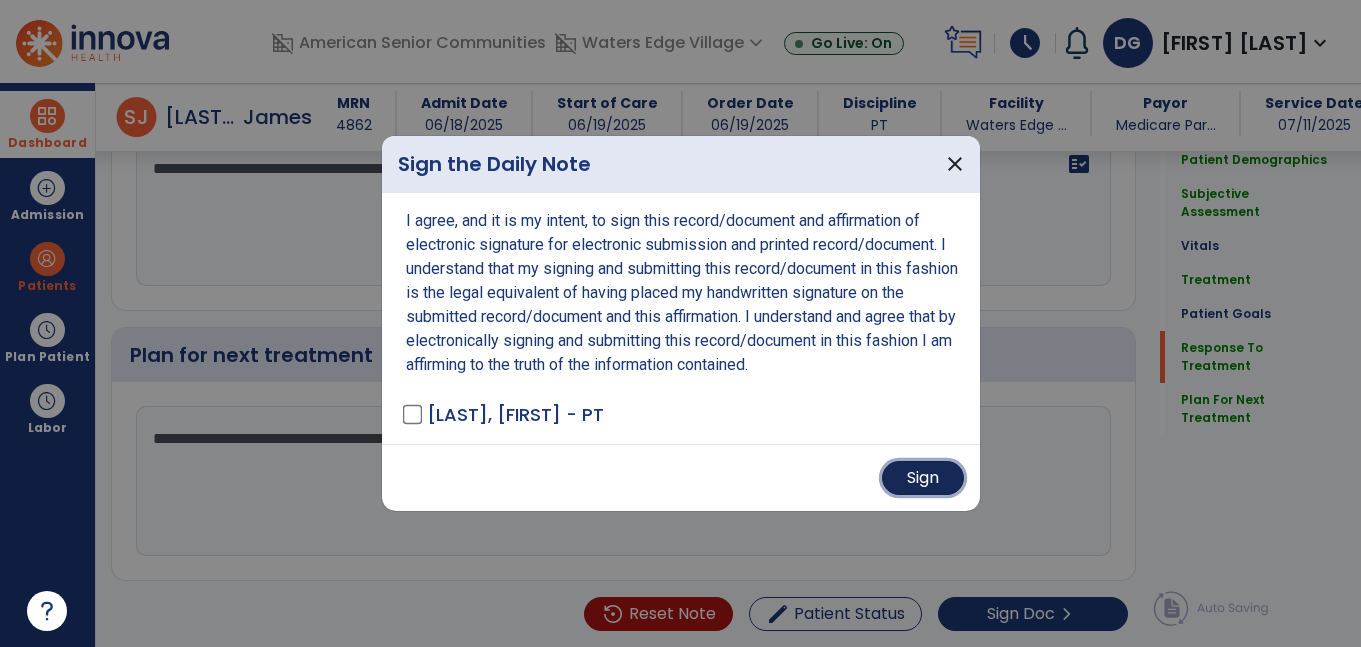 click on "Sign" at bounding box center [923, 478] 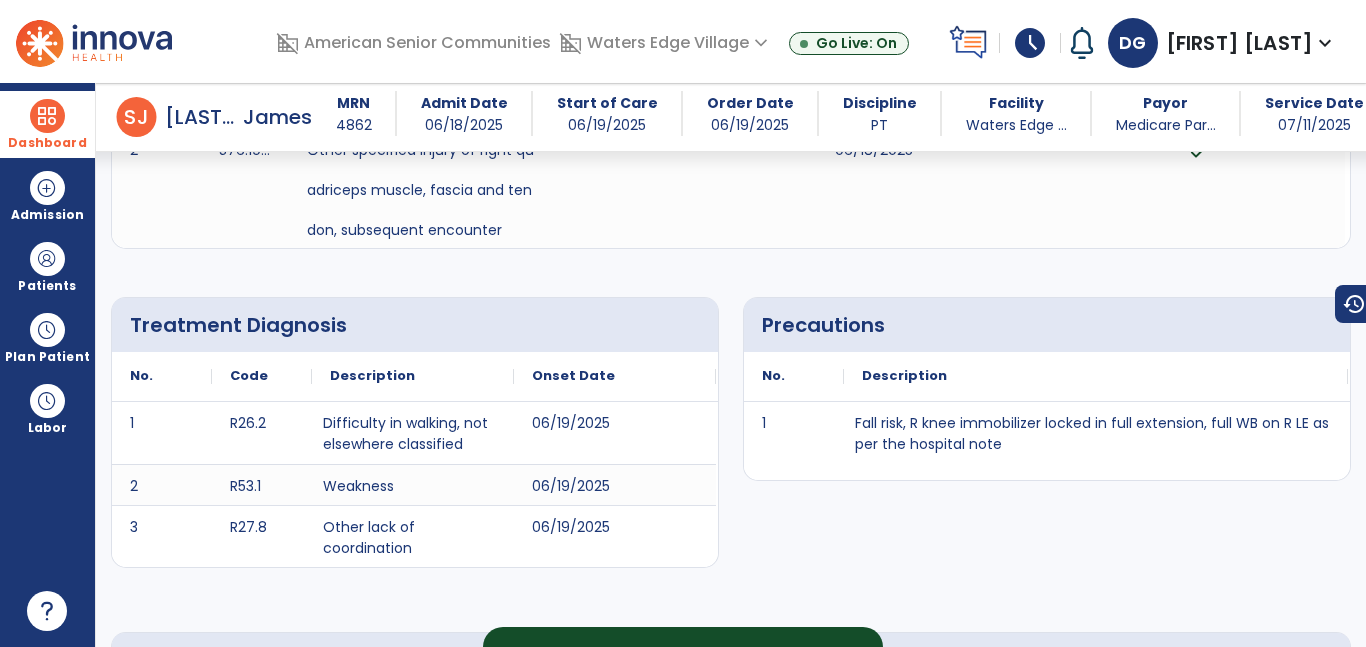 scroll, scrollTop: 0, scrollLeft: 0, axis: both 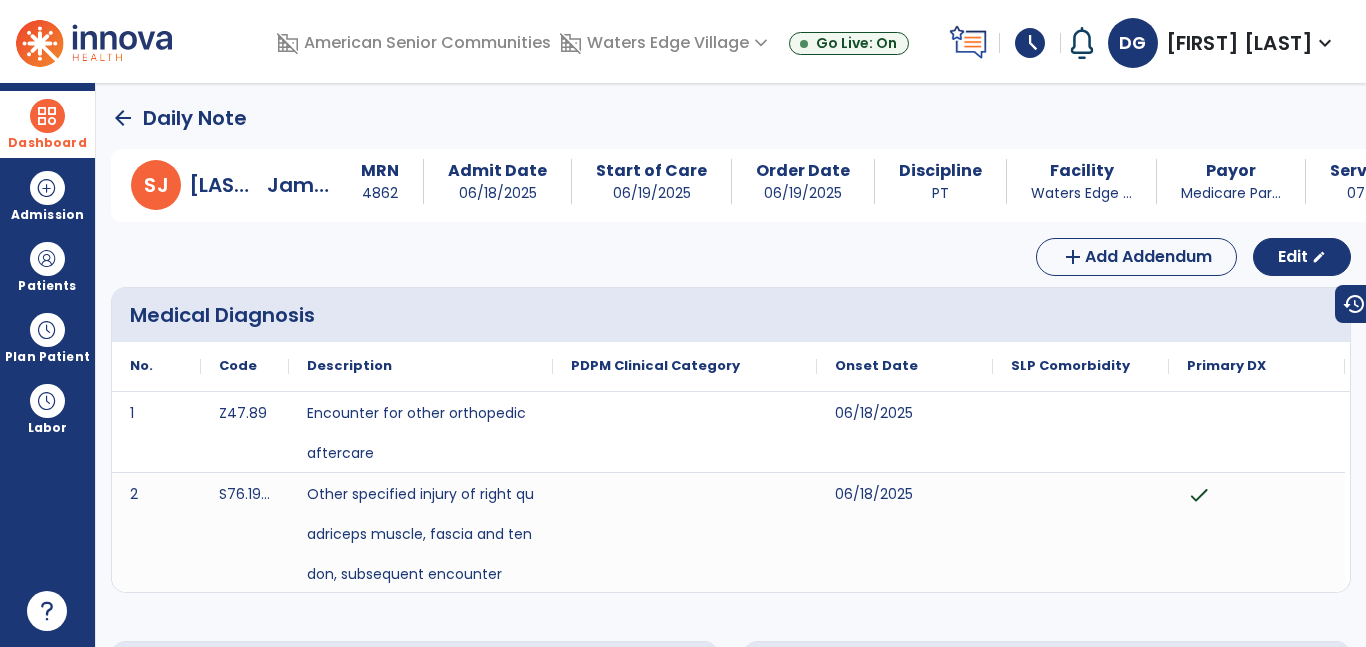 click on "Dashboard" at bounding box center (47, 124) 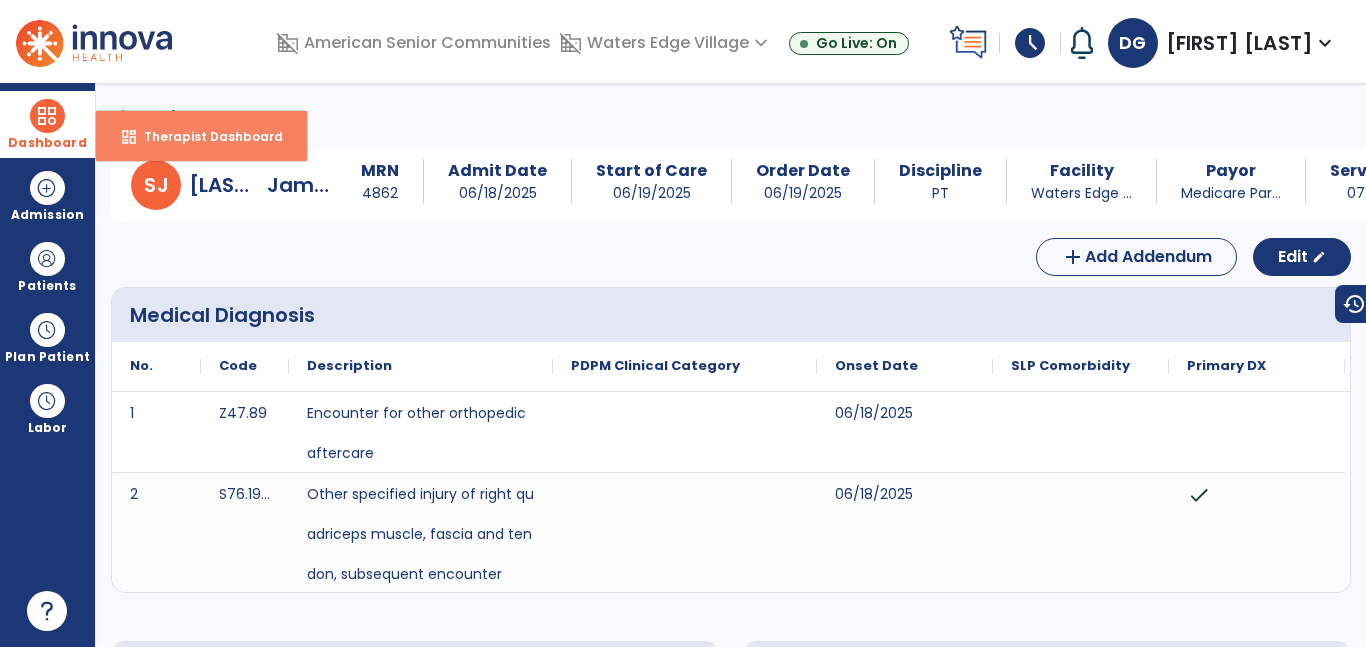 click on "Therapist Dashboard" at bounding box center (205, 136) 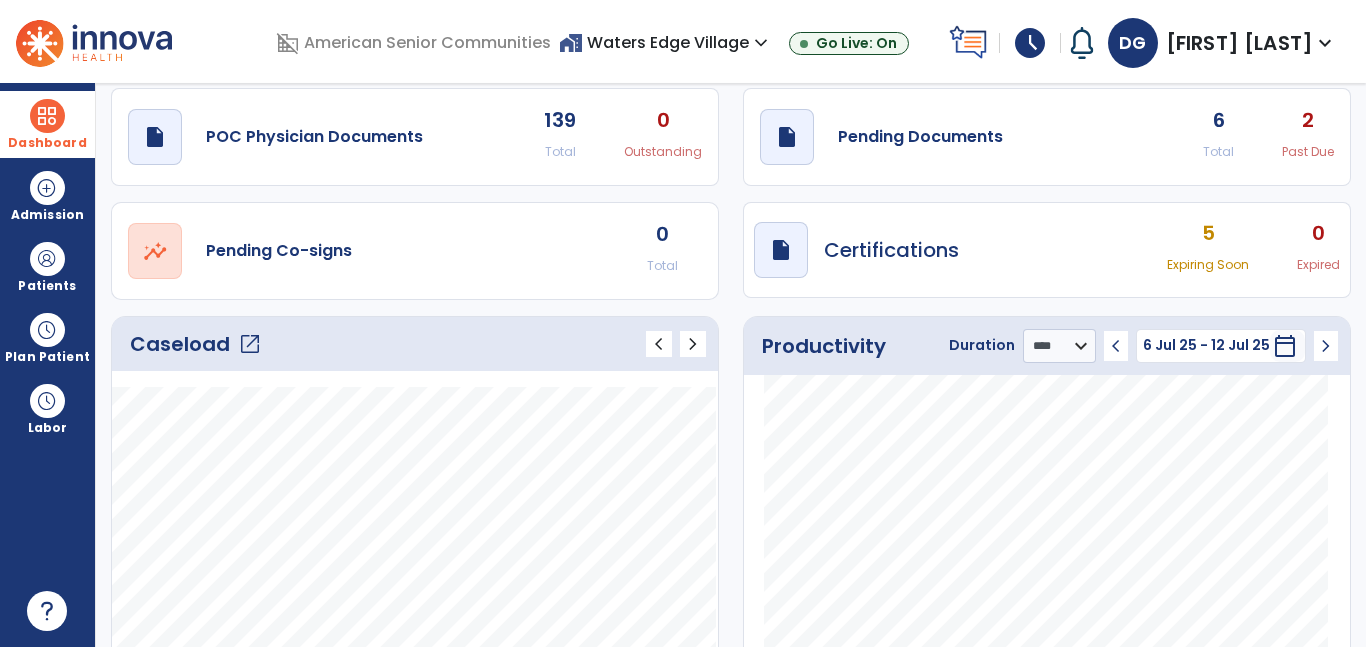scroll, scrollTop: 60, scrollLeft: 0, axis: vertical 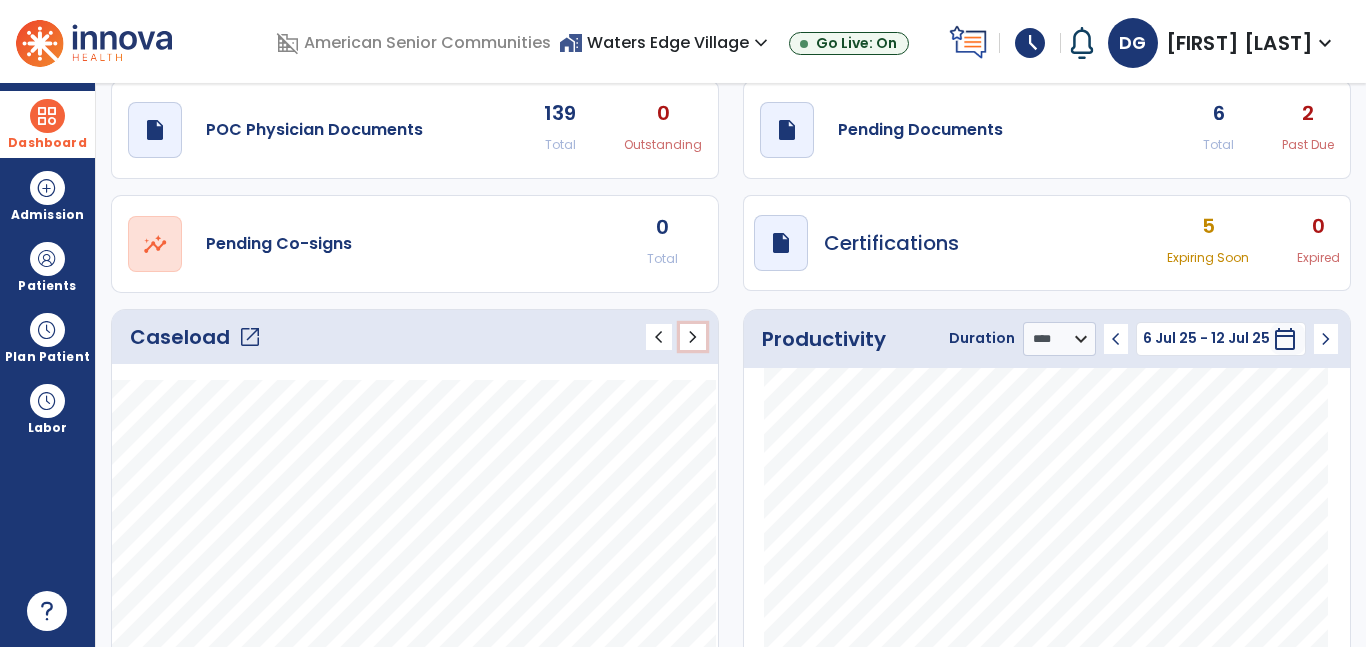 click on "chevron_right" 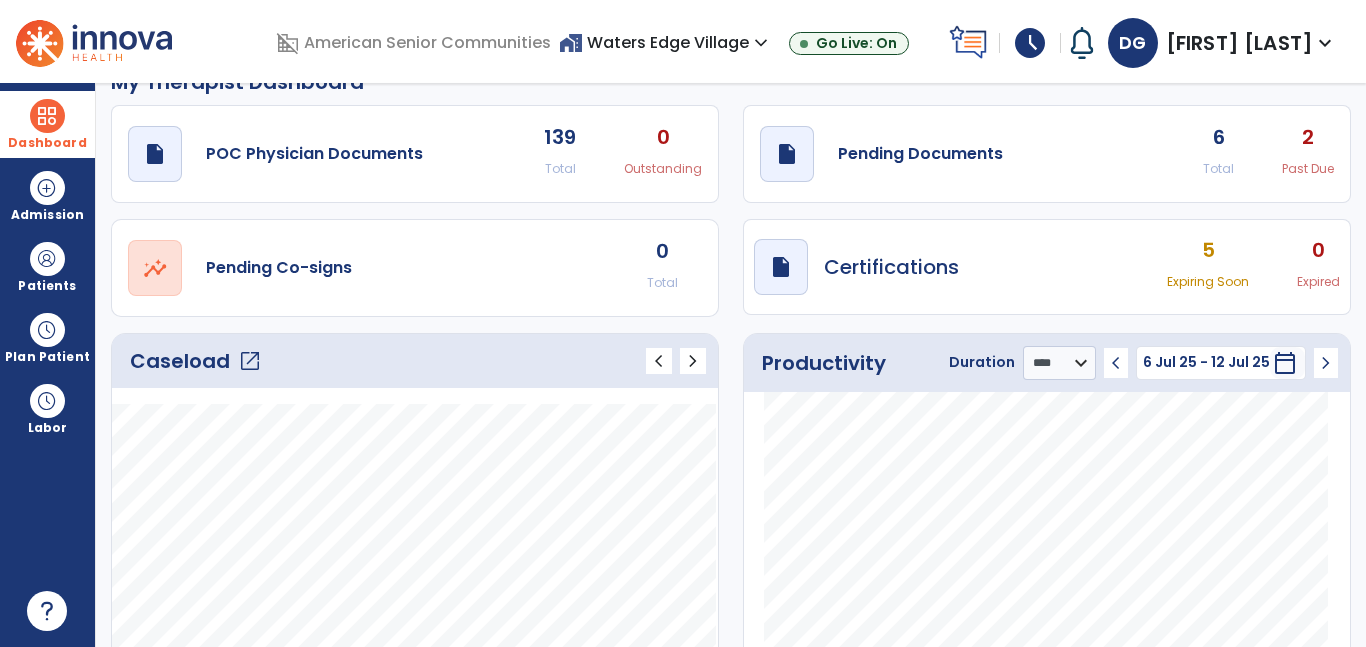 scroll, scrollTop: 0, scrollLeft: 0, axis: both 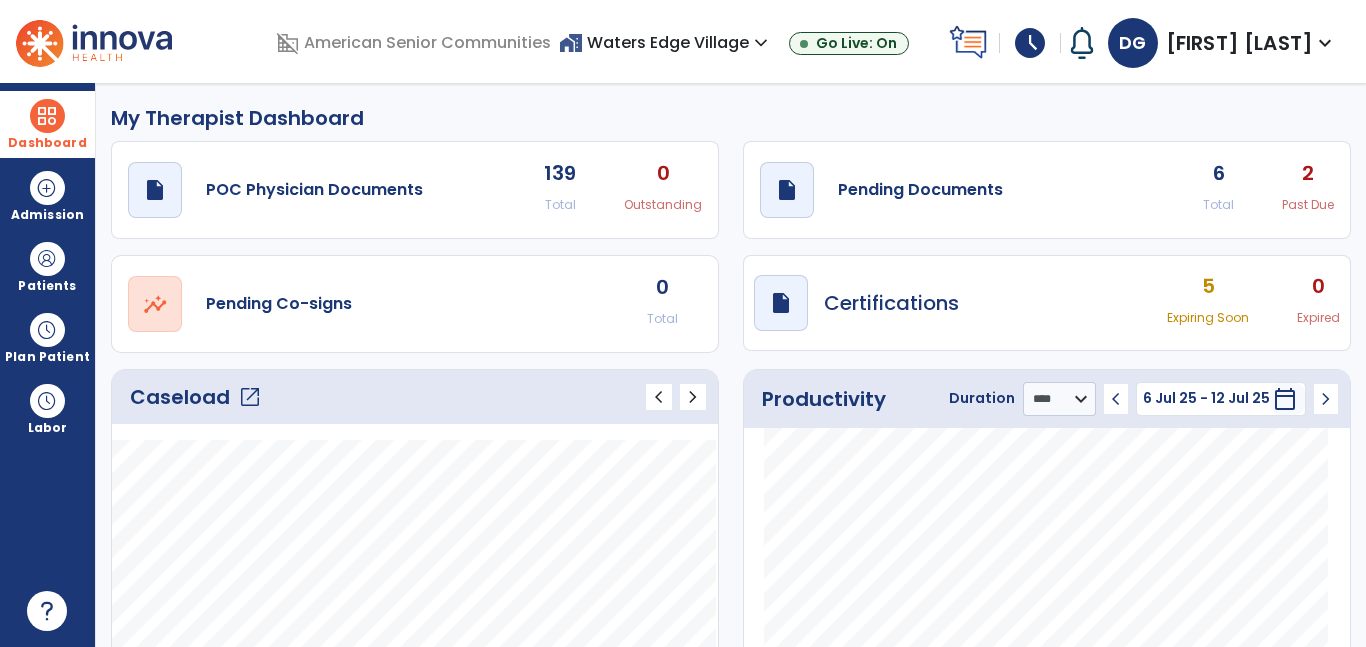 click on "home_work   Waters Edge Village   expand_more" at bounding box center [666, 42] 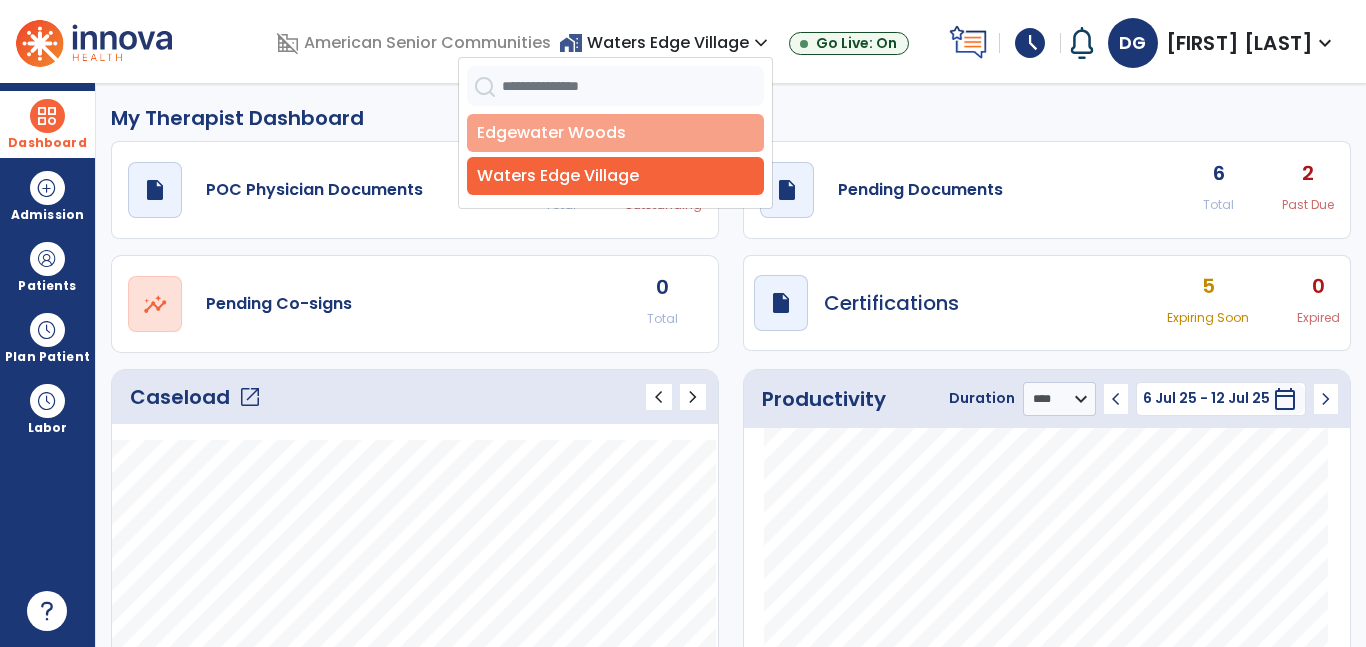 click on "Edgewater Woods" at bounding box center (615, 133) 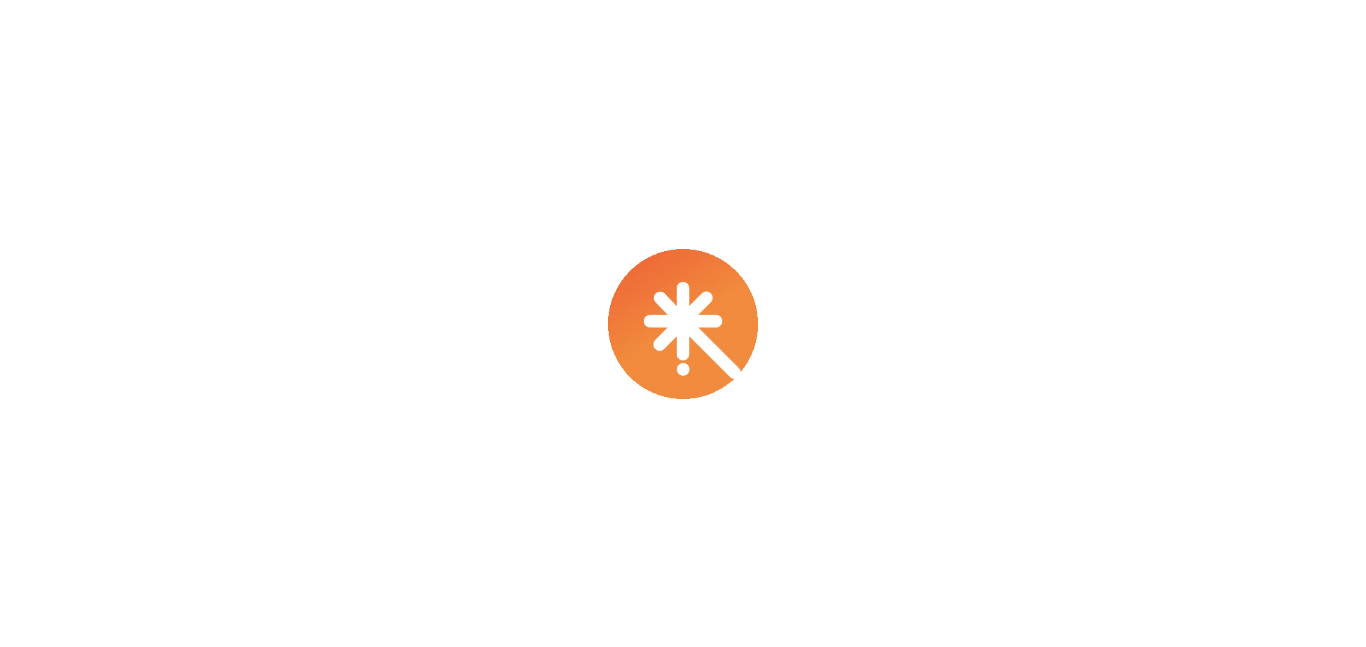 scroll, scrollTop: 0, scrollLeft: 0, axis: both 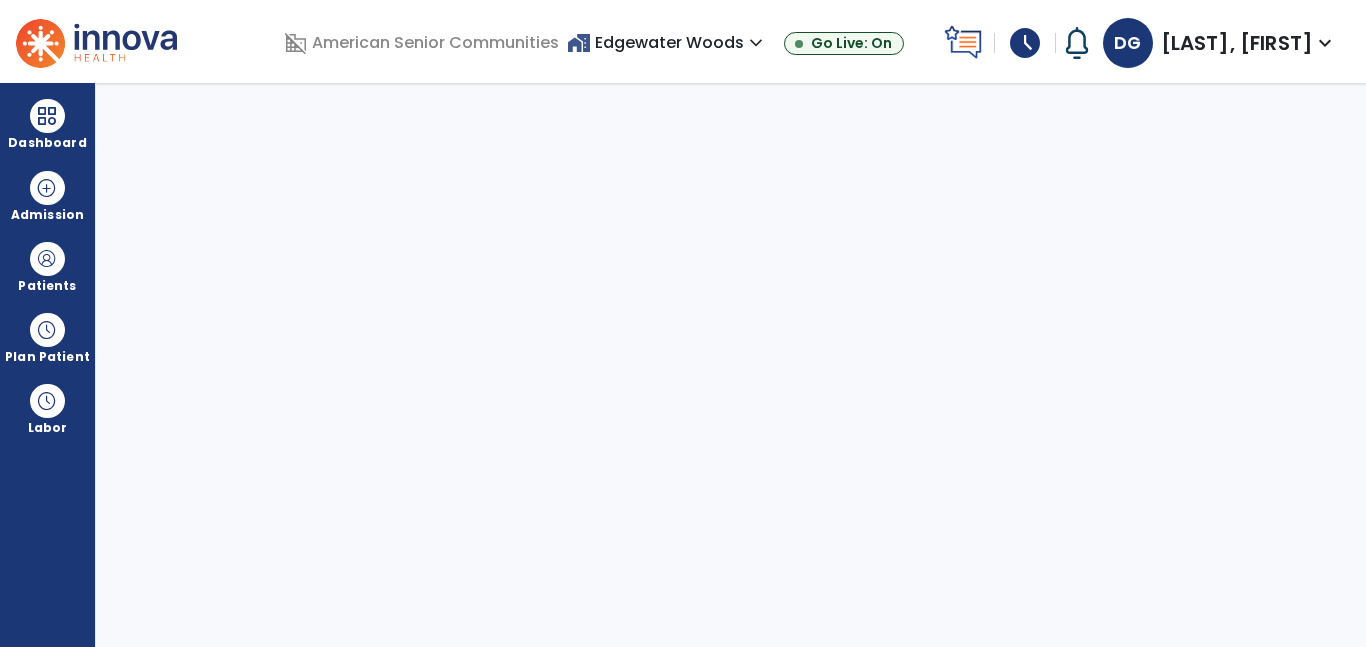 select on "****" 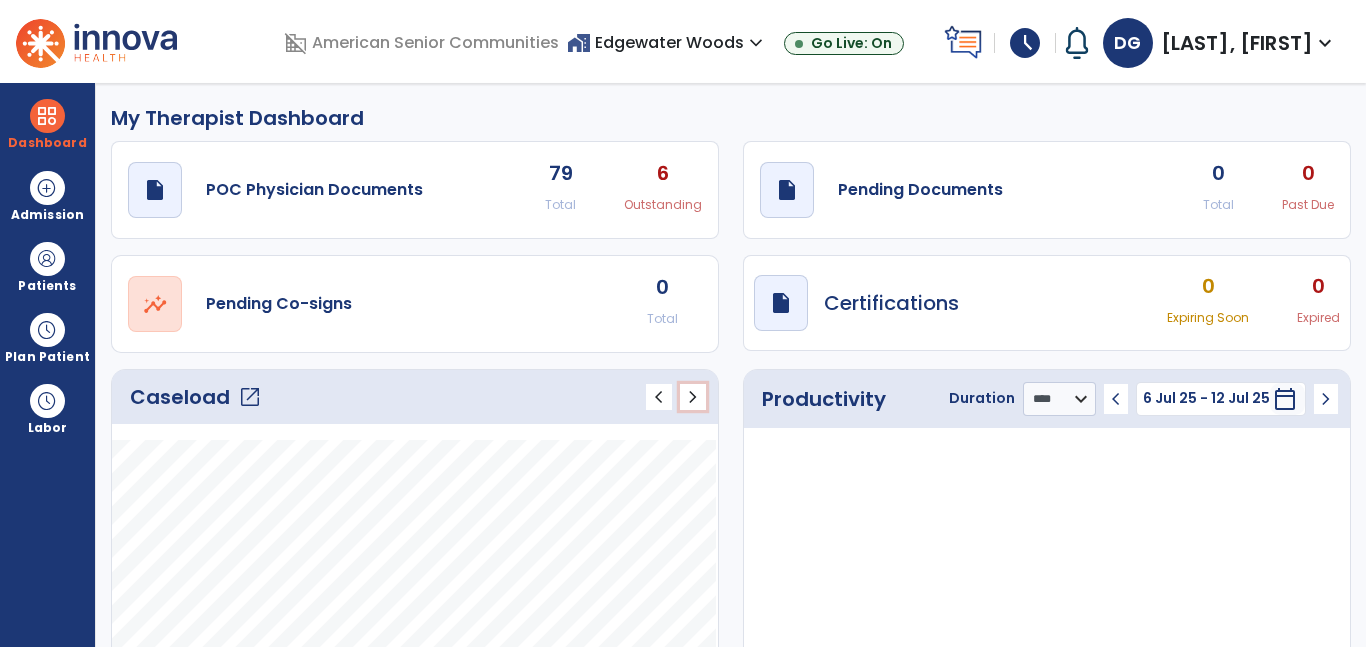 click on "chevron_right" 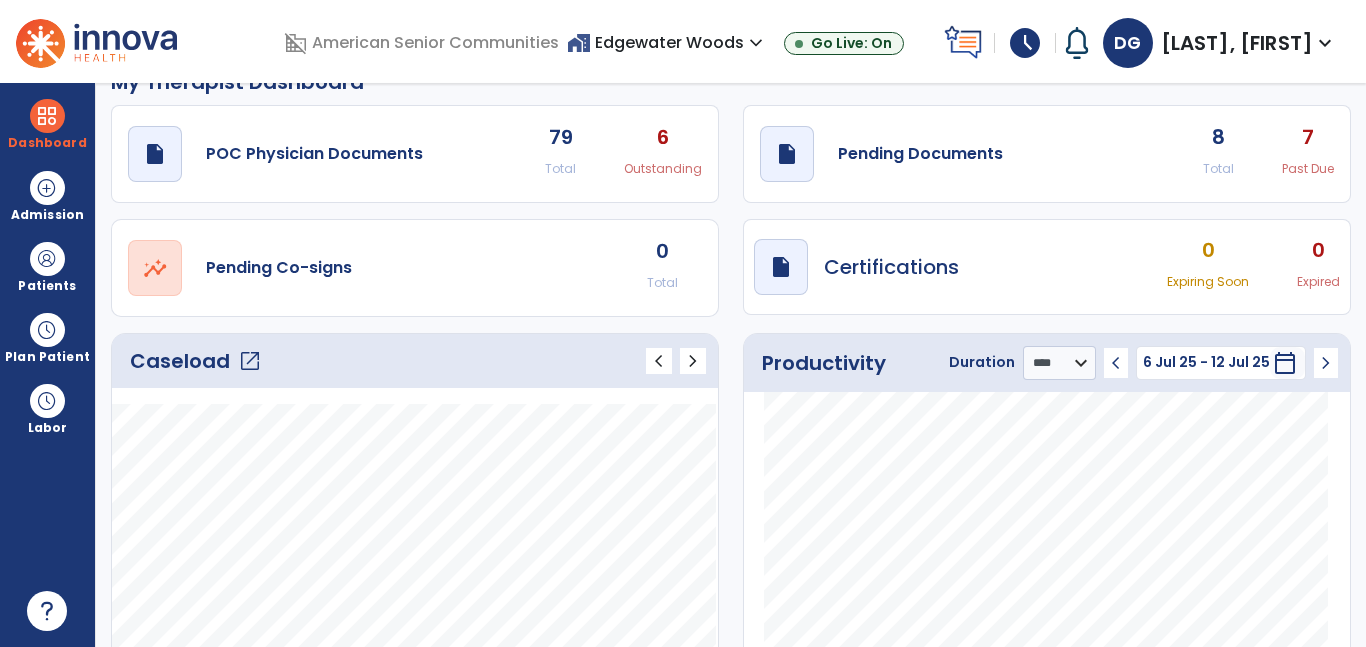 scroll, scrollTop: 0, scrollLeft: 0, axis: both 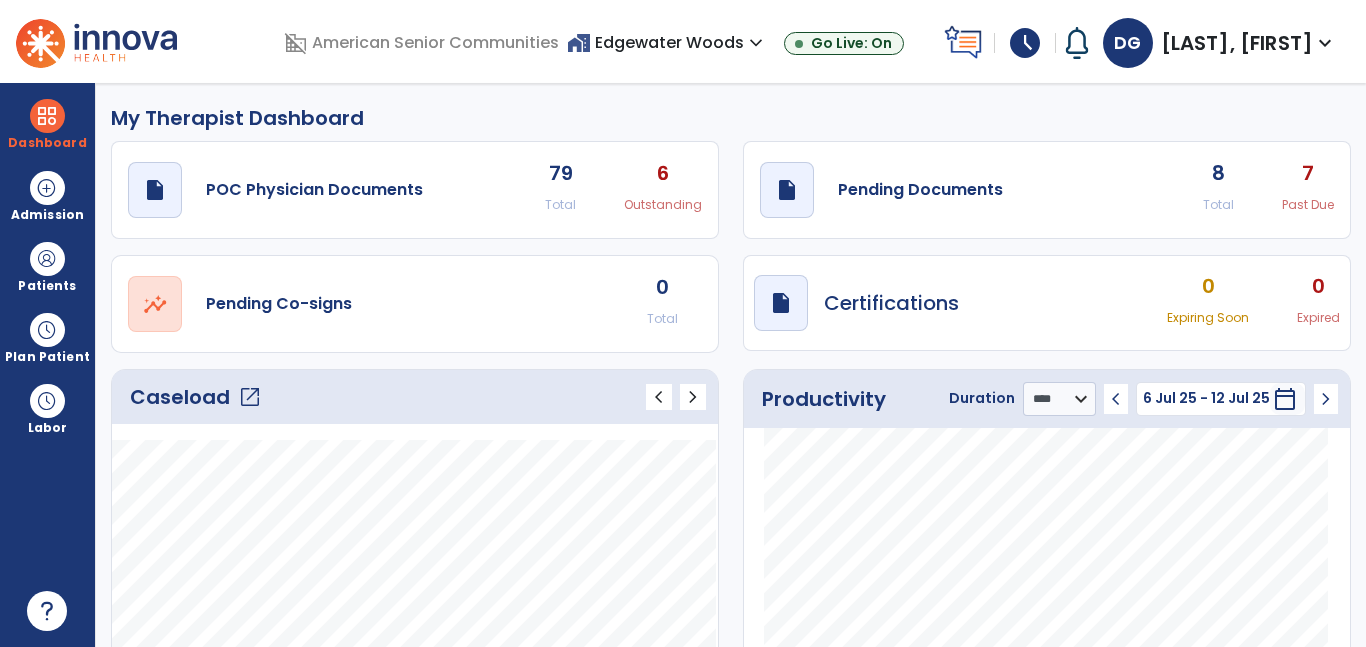 click on "home_work   Edgewater Woods   expand_more" at bounding box center (667, 42) 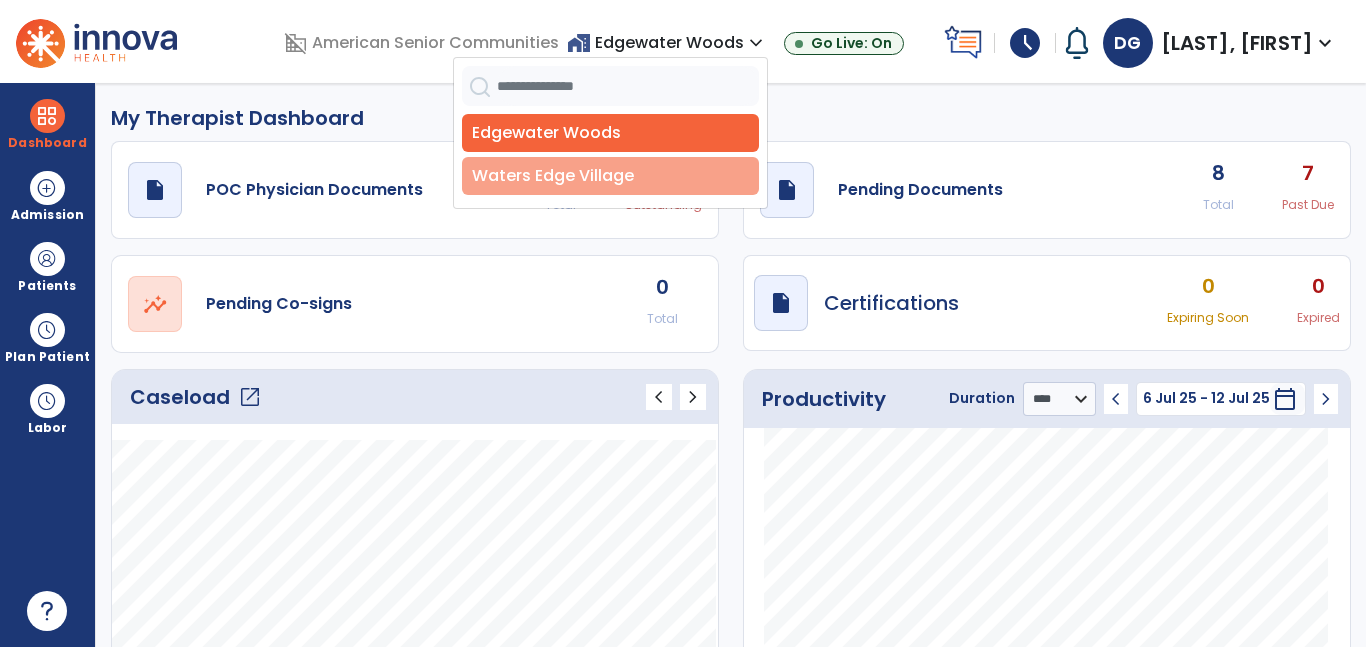 click on "Waters Edge Village" at bounding box center [610, 176] 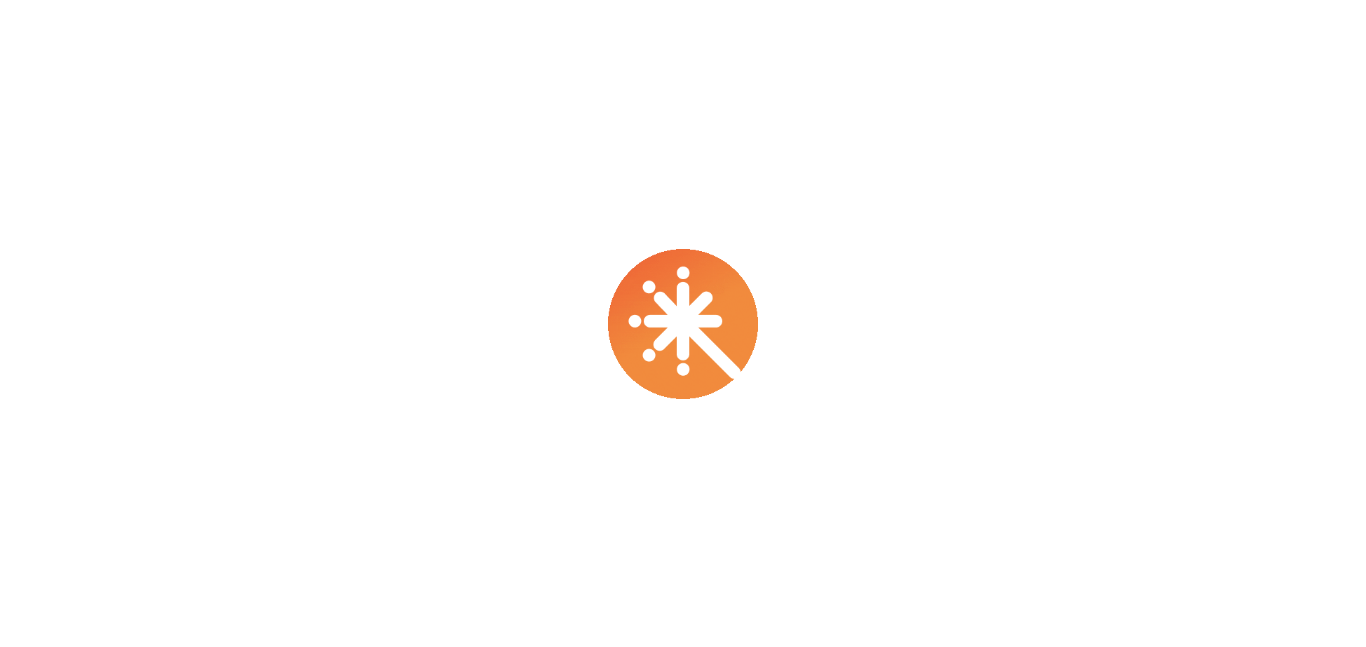 scroll, scrollTop: 0, scrollLeft: 0, axis: both 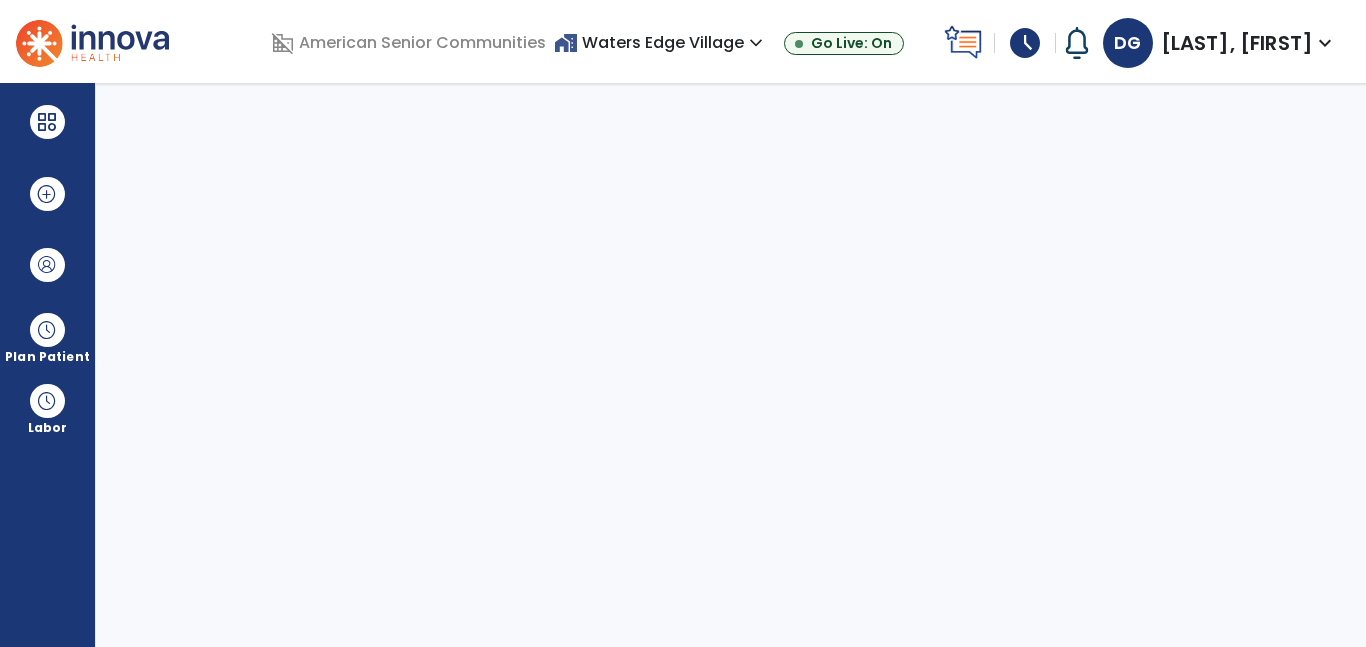 select on "****" 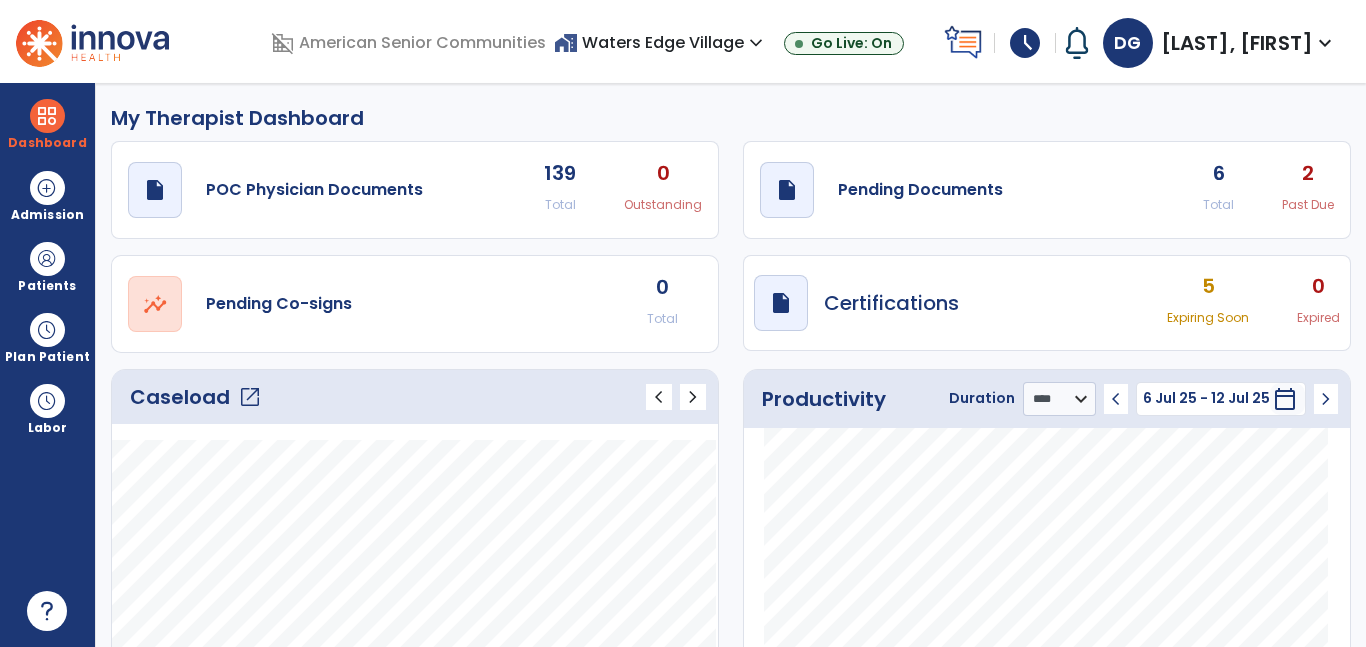 click on "open_in_new" 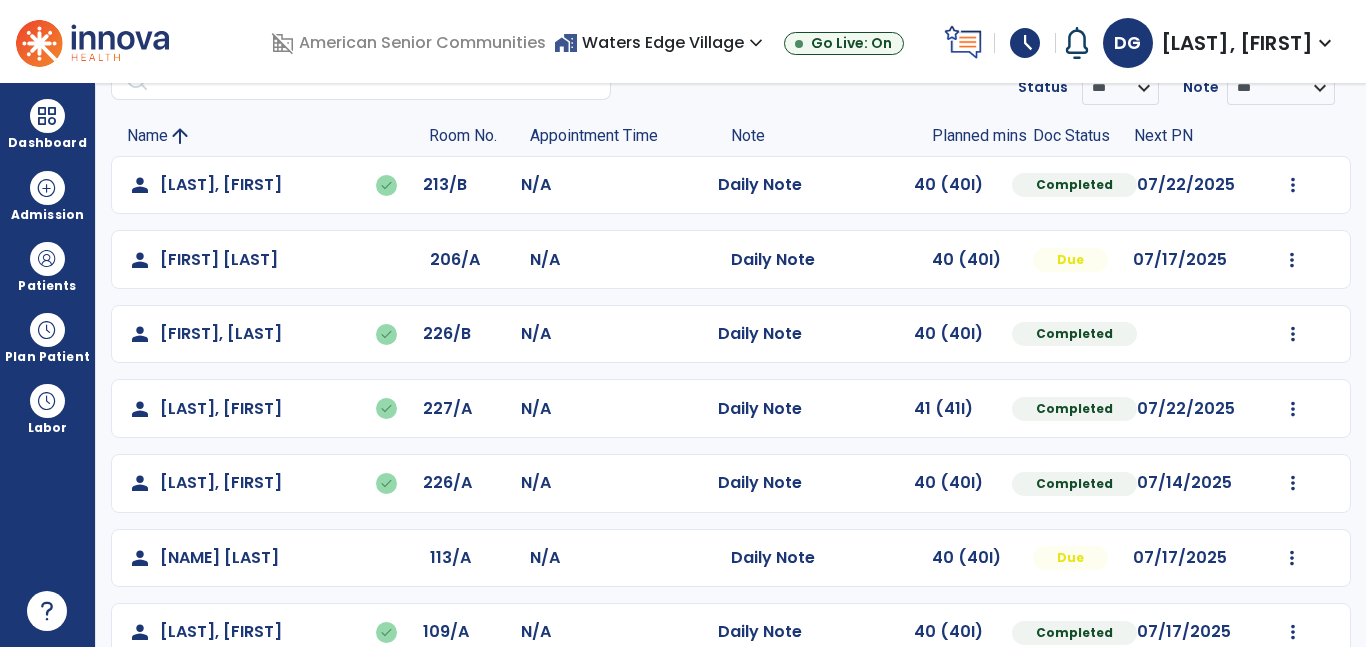 scroll, scrollTop: 0, scrollLeft: 0, axis: both 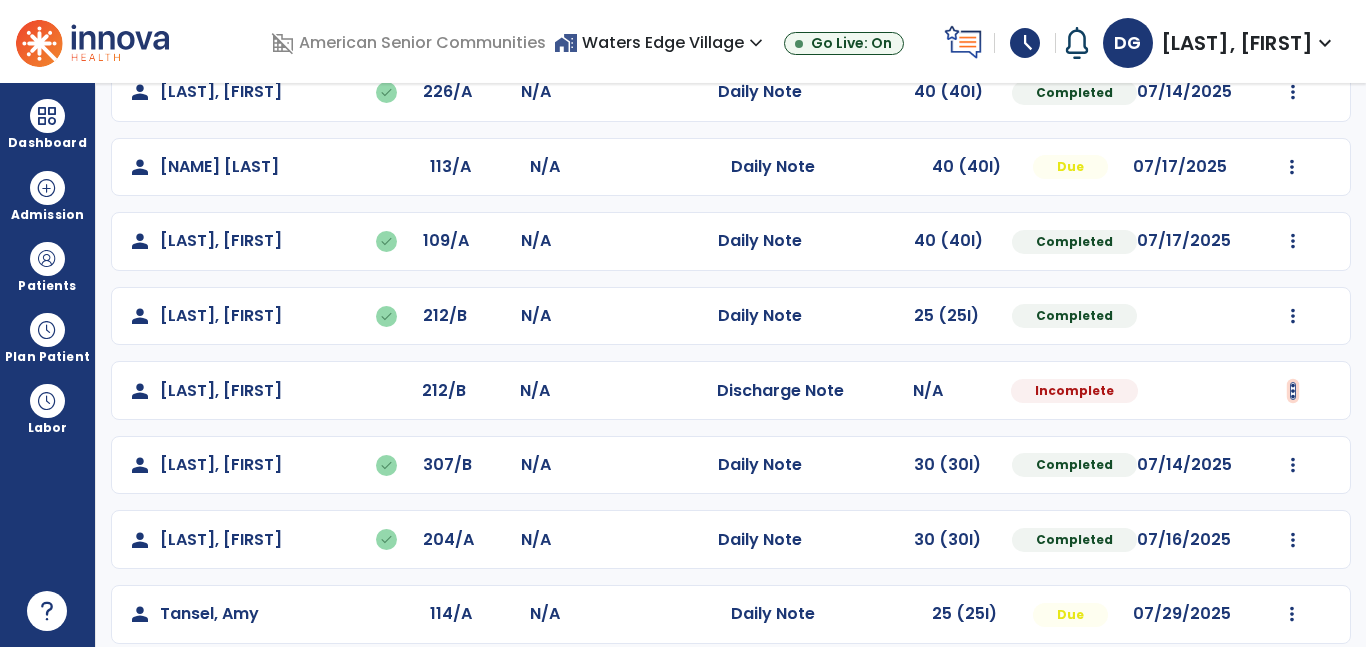 click at bounding box center (1293, -206) 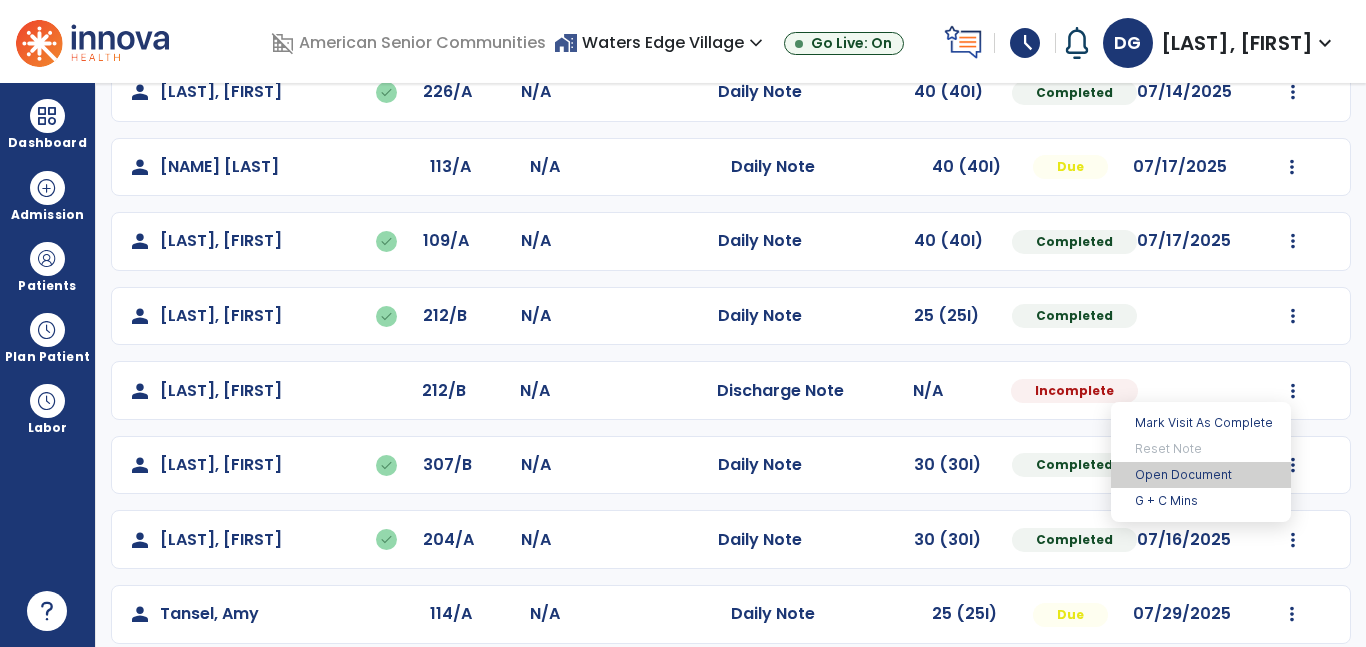 click on "Open Document" at bounding box center [1201, 475] 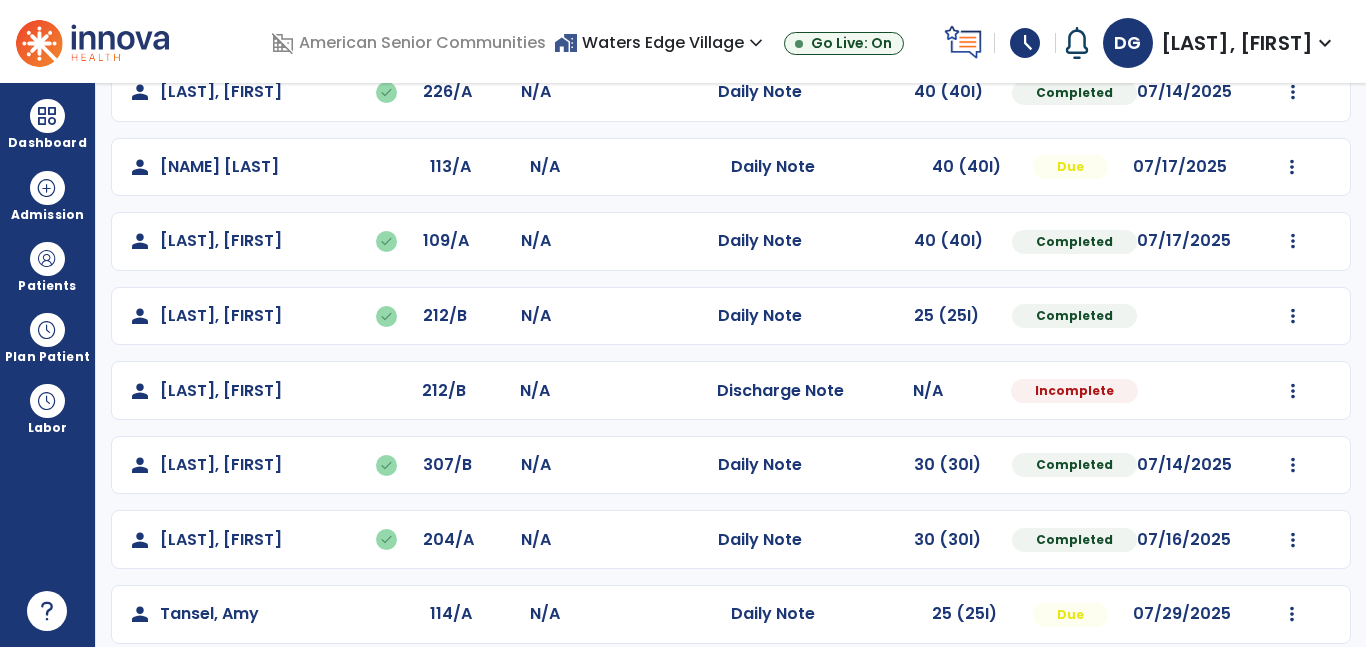 select on "***" 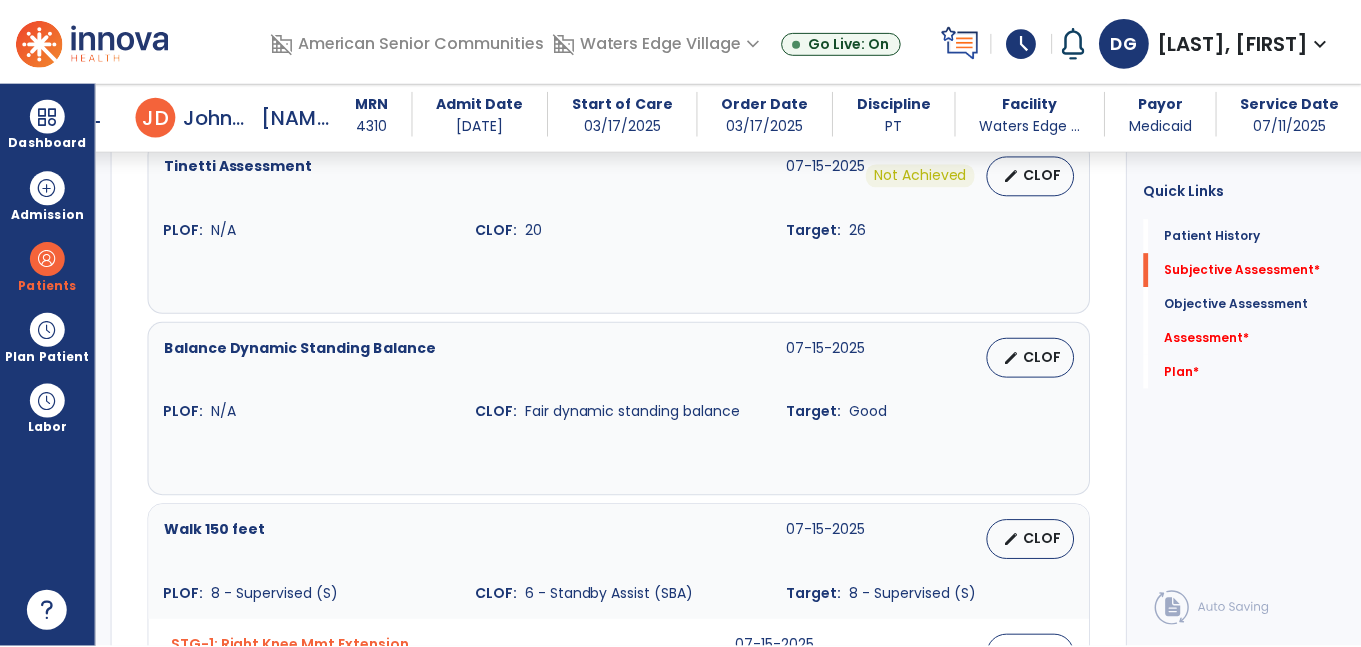 scroll, scrollTop: 892, scrollLeft: 0, axis: vertical 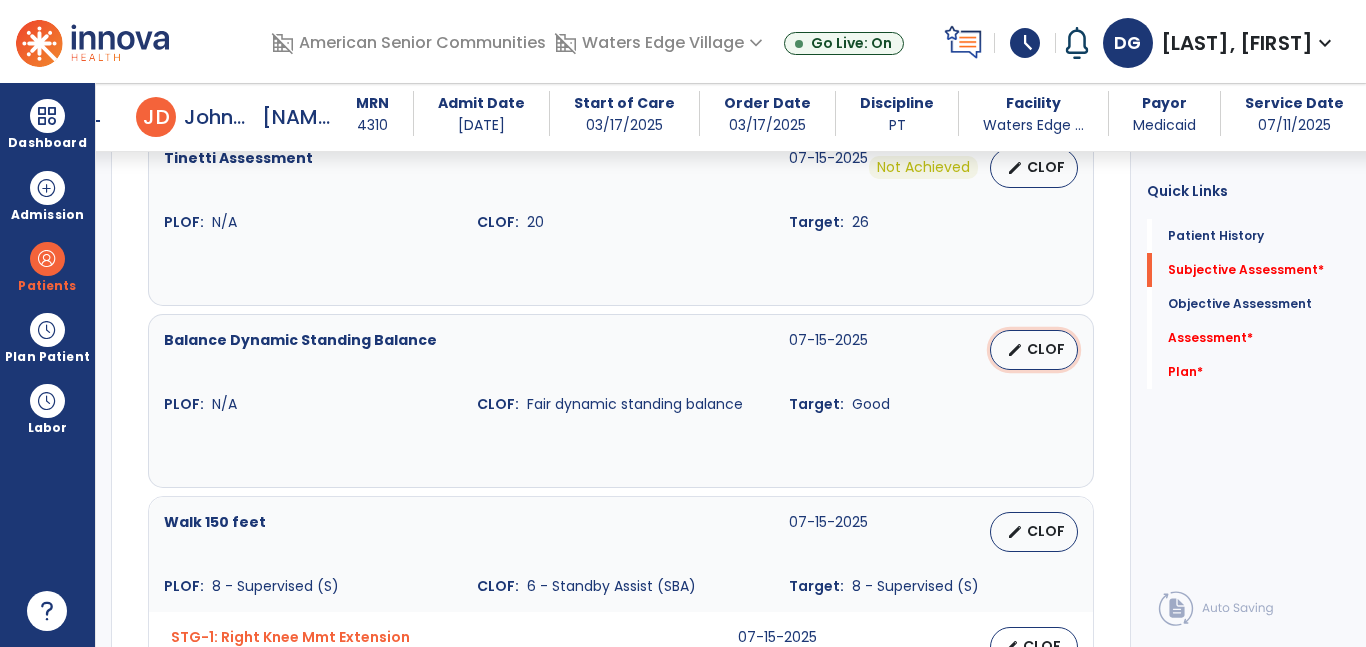 click on "edit   CLOF" at bounding box center (1034, 350) 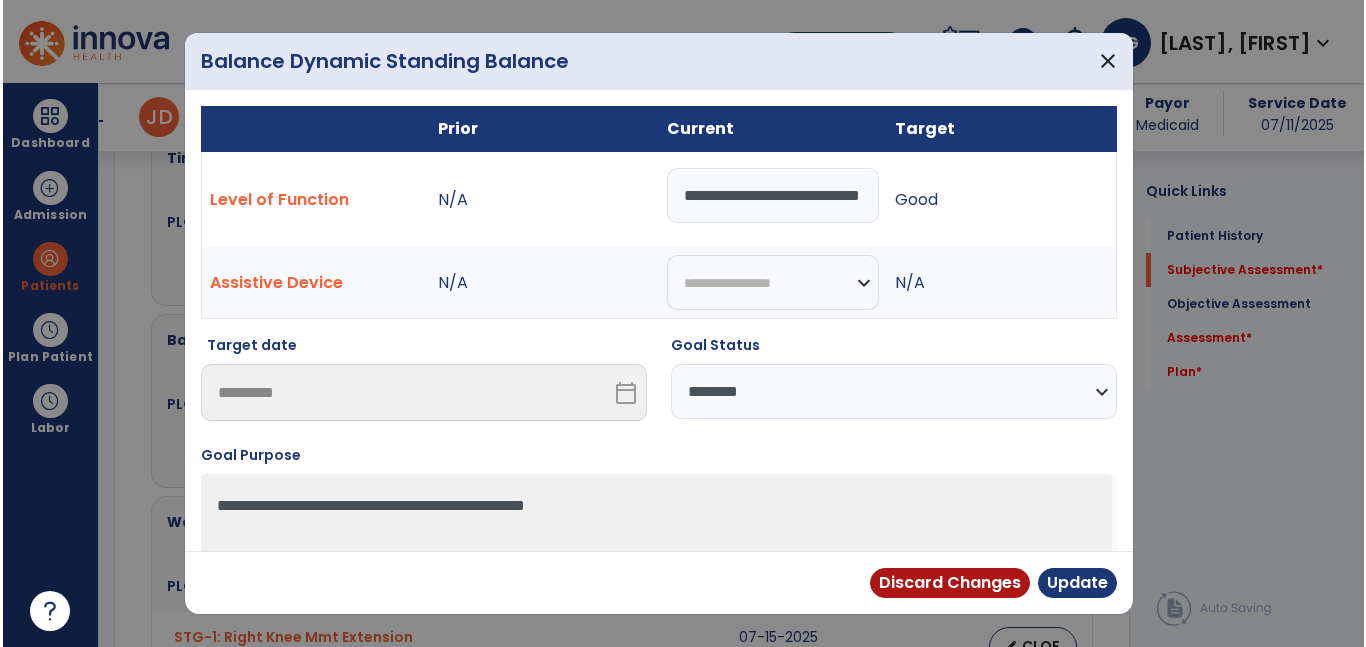 scroll, scrollTop: 892, scrollLeft: 0, axis: vertical 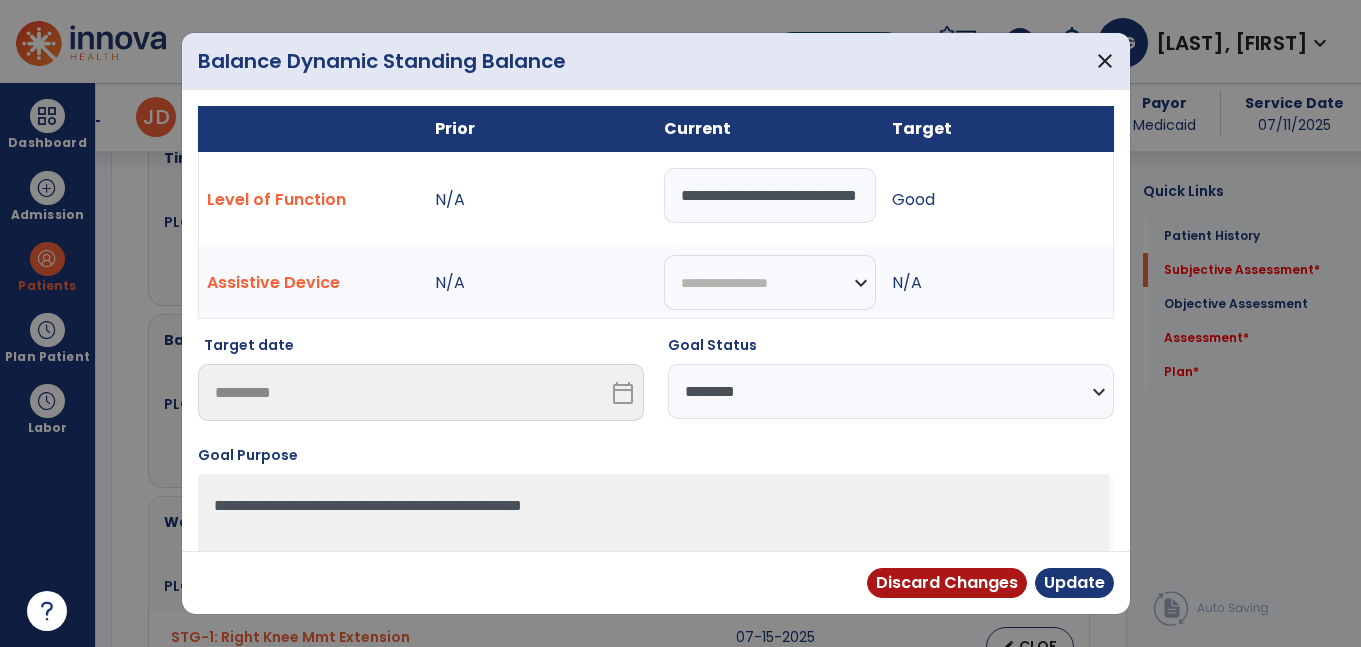 click on "**********" at bounding box center (891, 391) 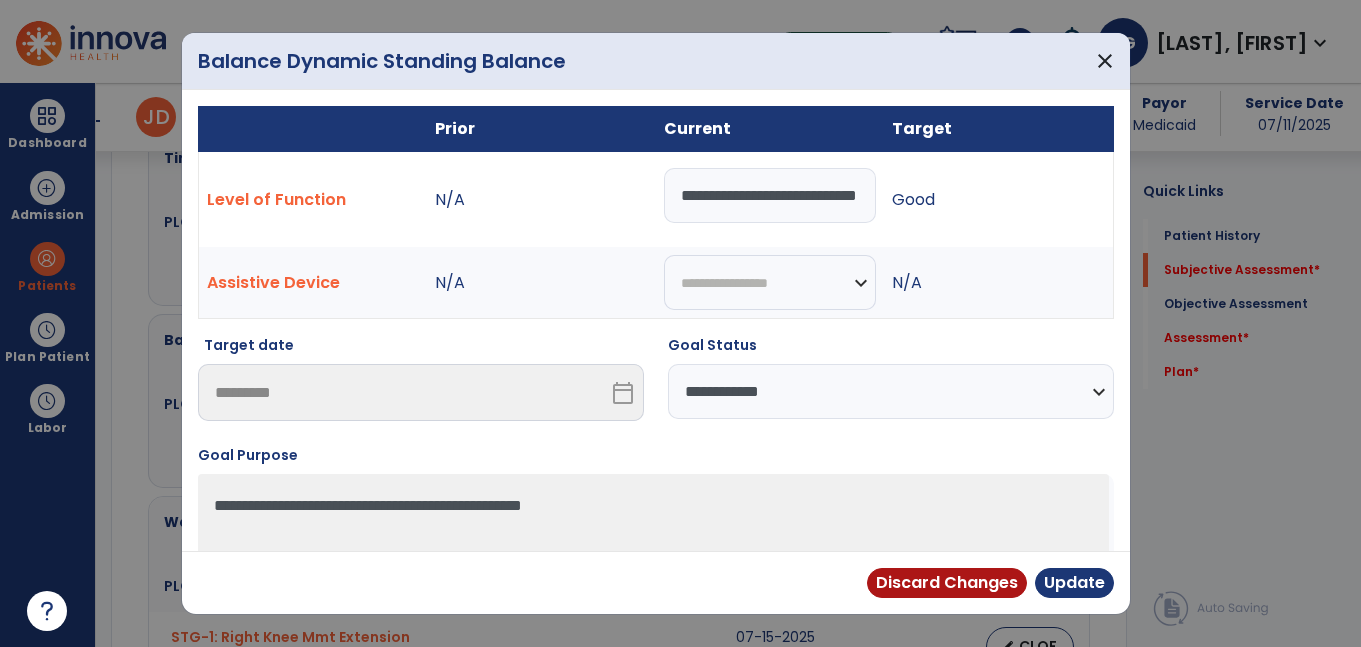 click on "**********" at bounding box center (891, 391) 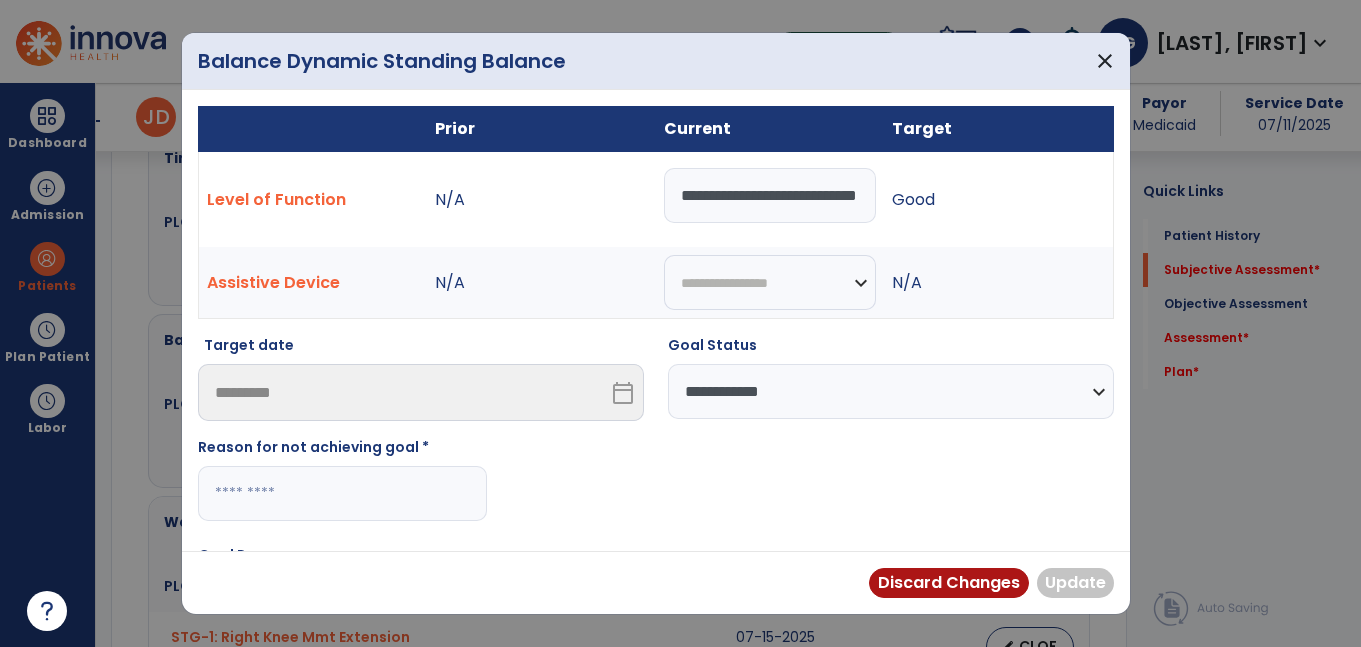 click at bounding box center [342, 493] 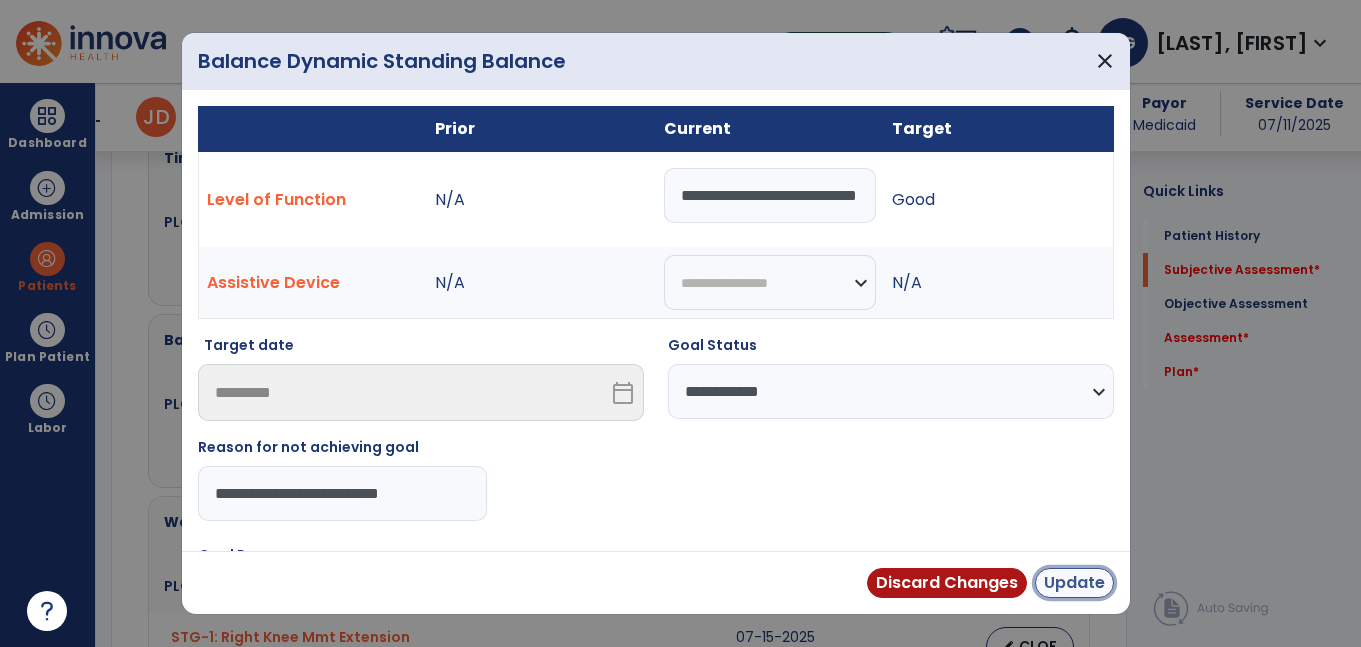 click on "Update" at bounding box center (1074, 583) 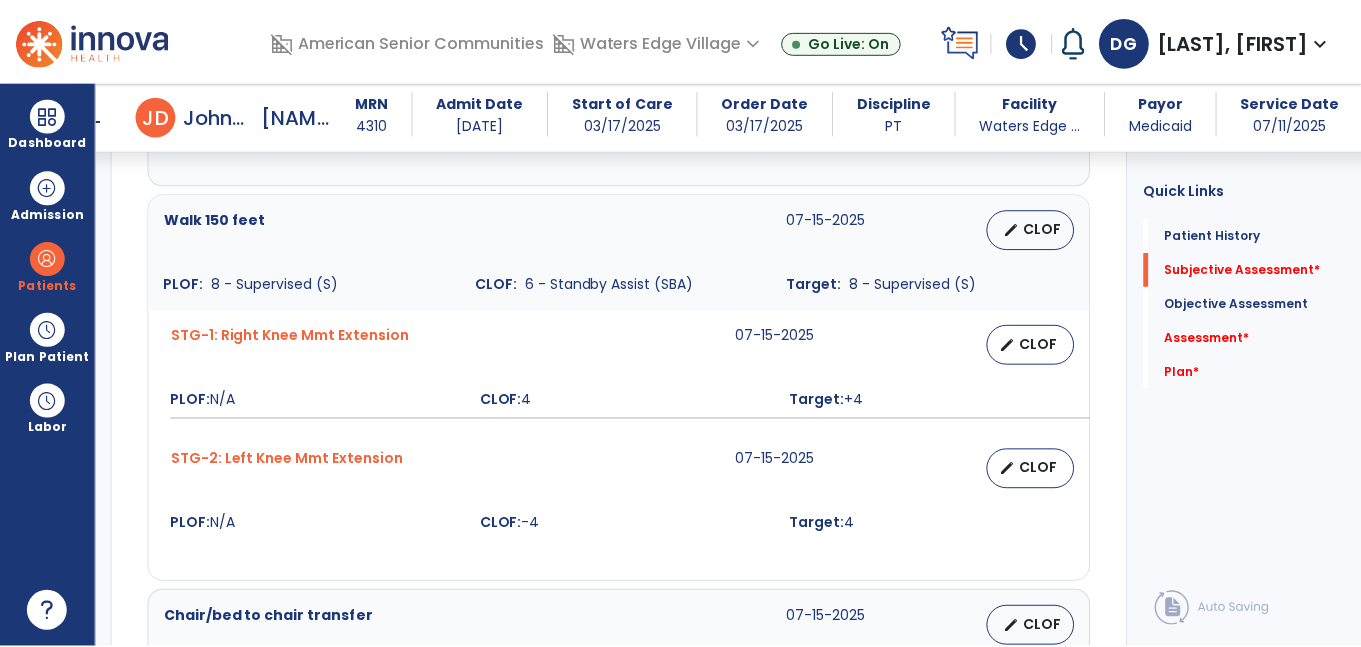 scroll, scrollTop: 1199, scrollLeft: 0, axis: vertical 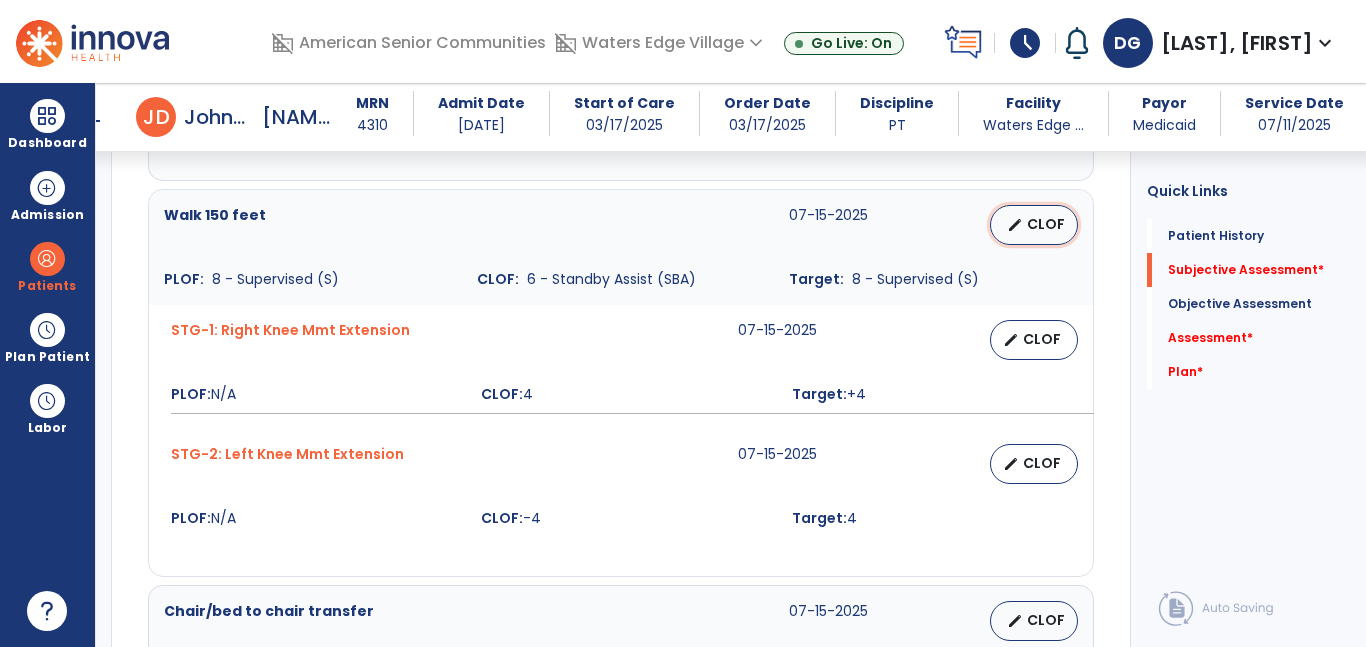 click on "CLOF" at bounding box center [1046, 224] 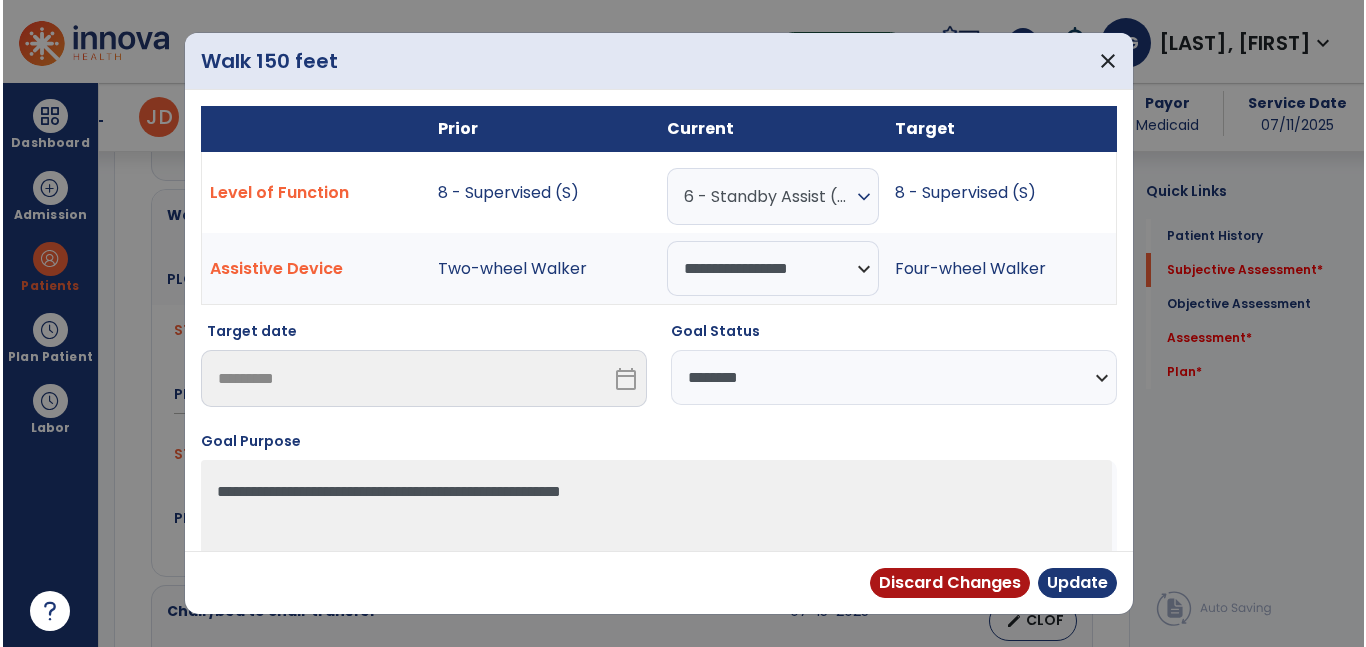 scroll, scrollTop: 1199, scrollLeft: 0, axis: vertical 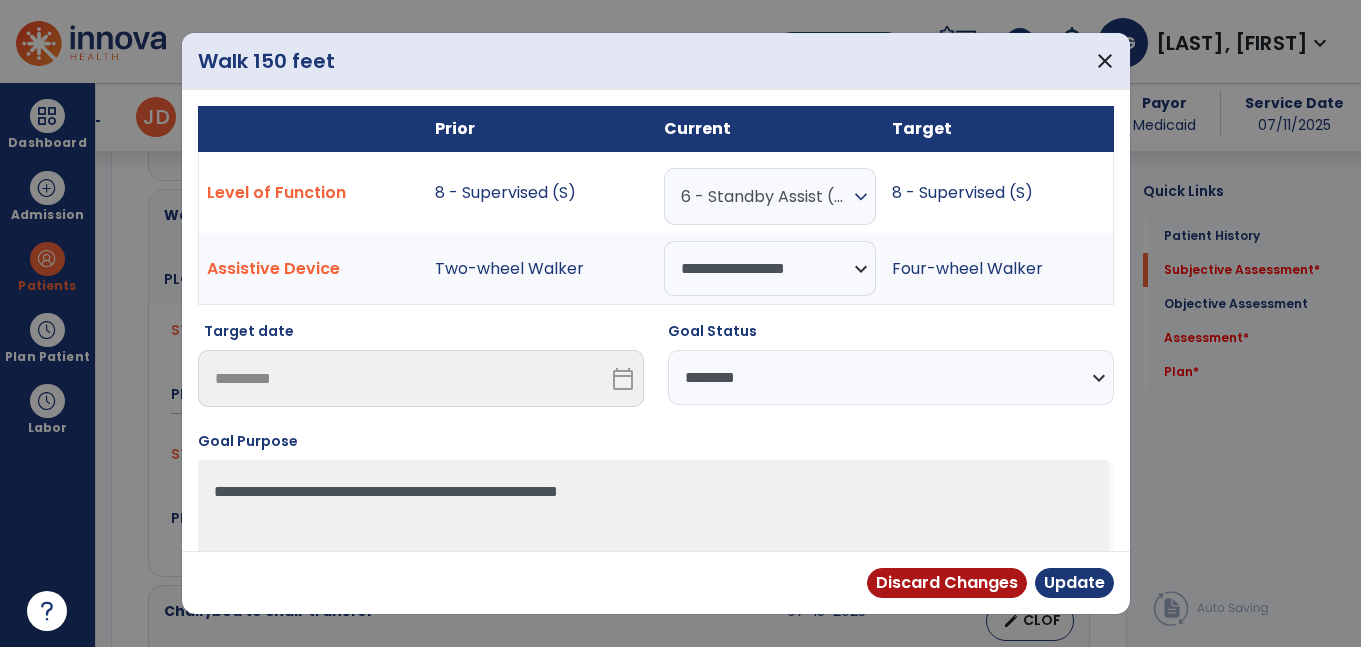 click on "**********" at bounding box center (891, 377) 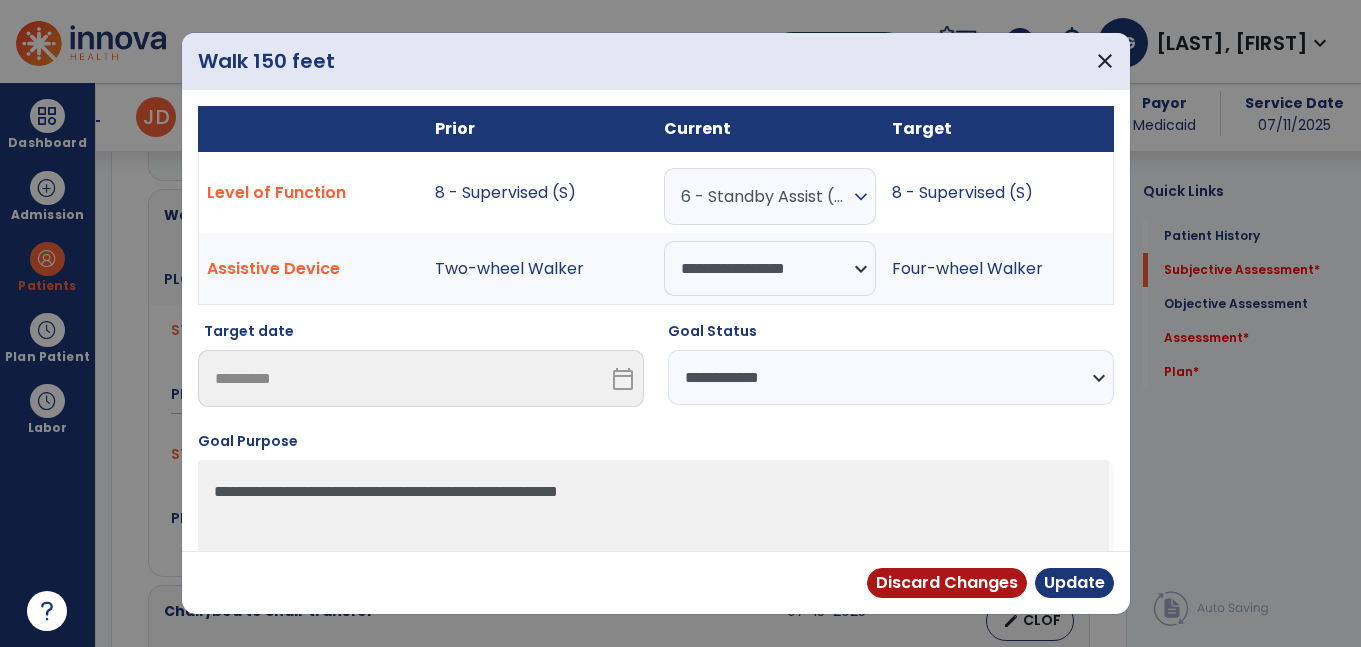 click on "**********" at bounding box center (891, 377) 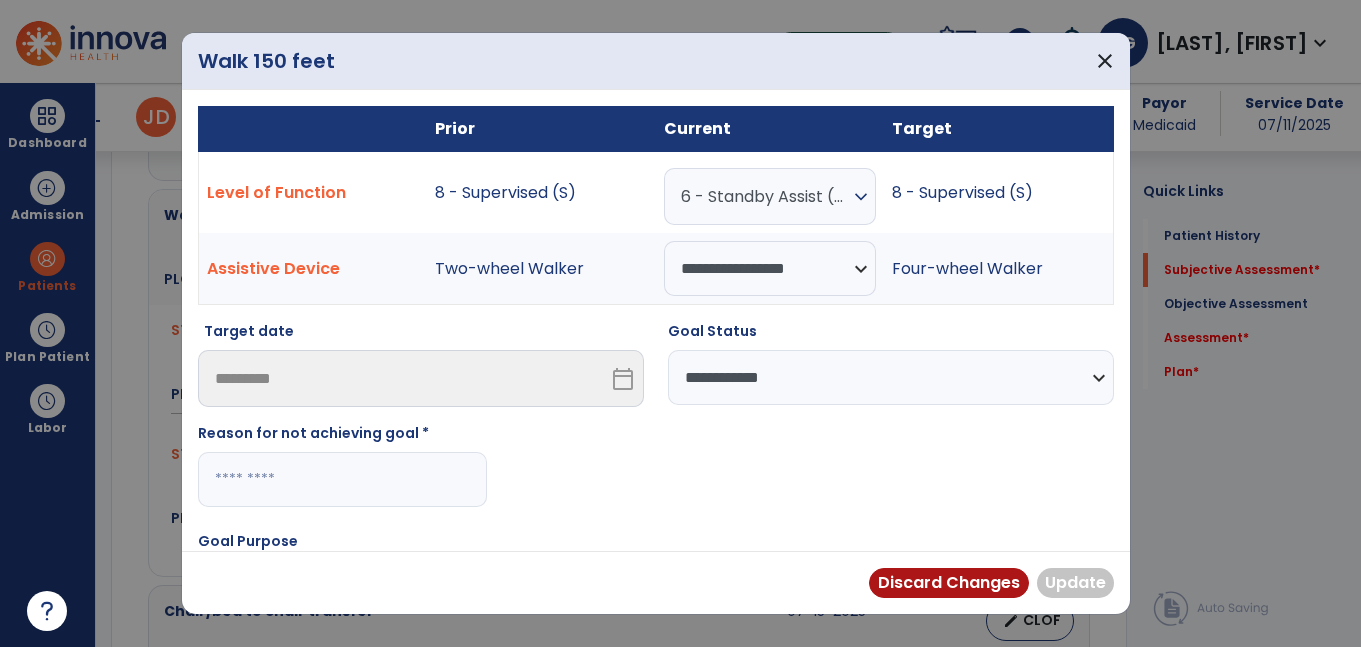 click at bounding box center (342, 479) 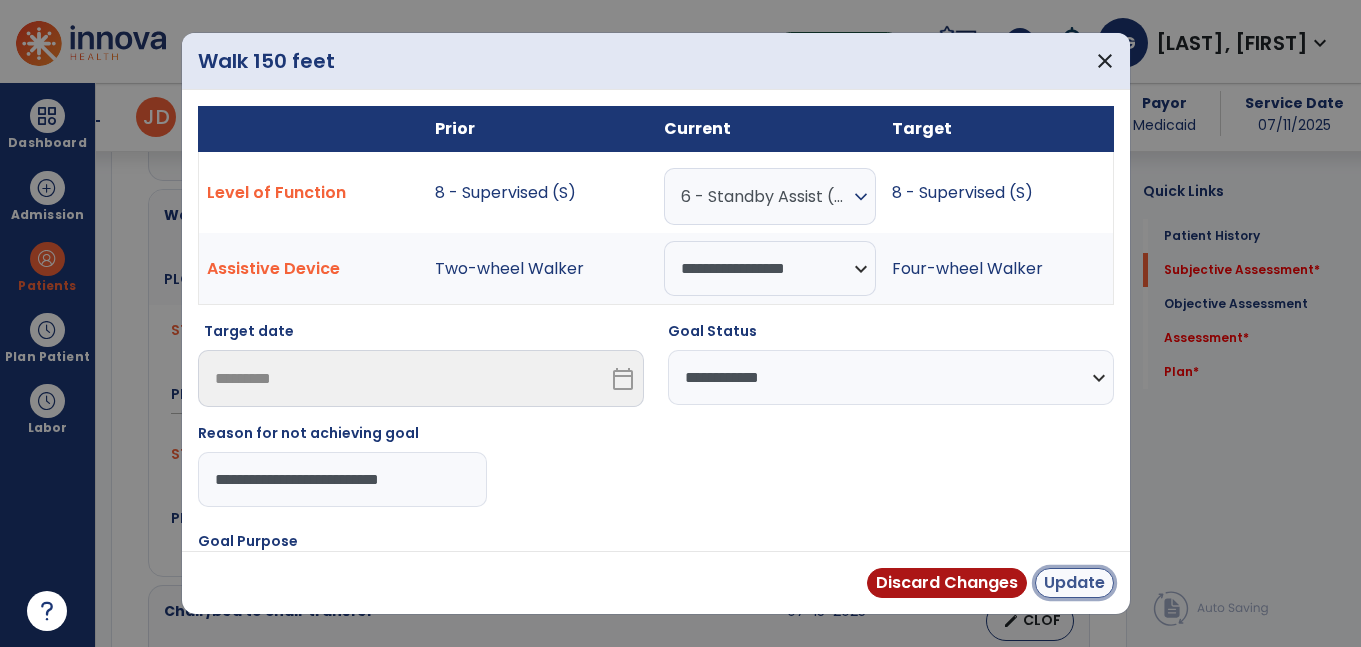 click on "Update" at bounding box center [1074, 583] 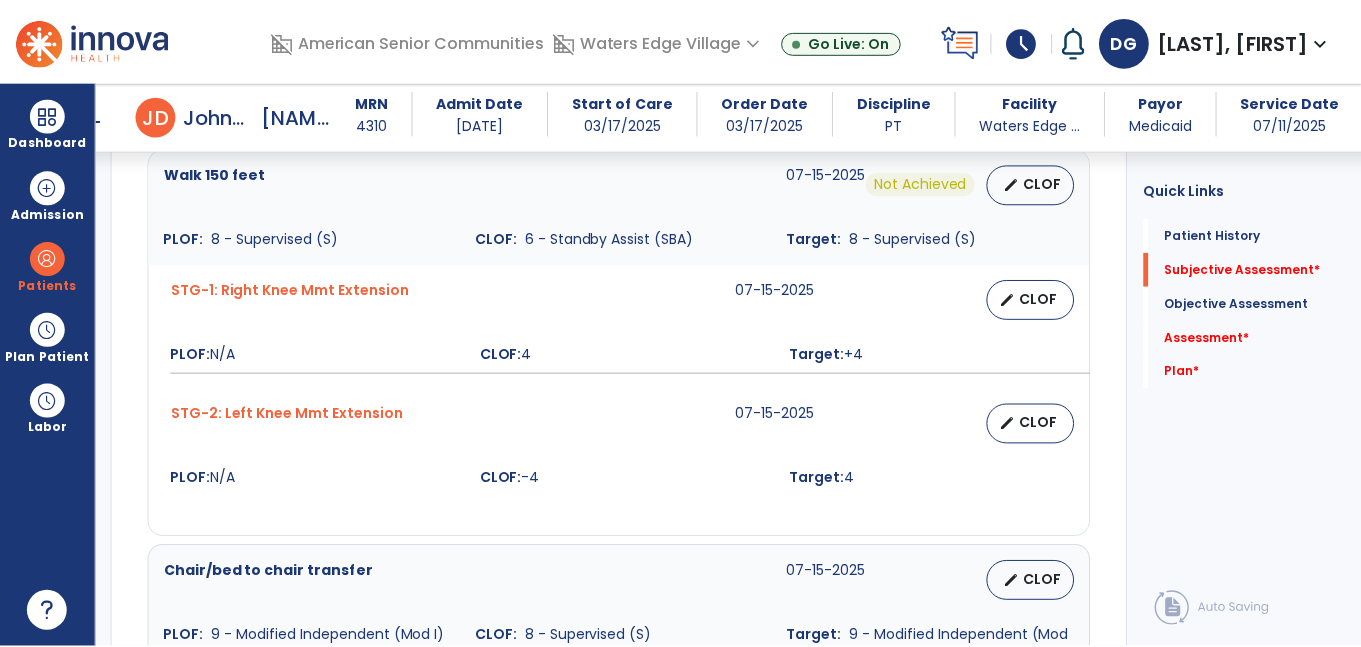 scroll, scrollTop: 1242, scrollLeft: 0, axis: vertical 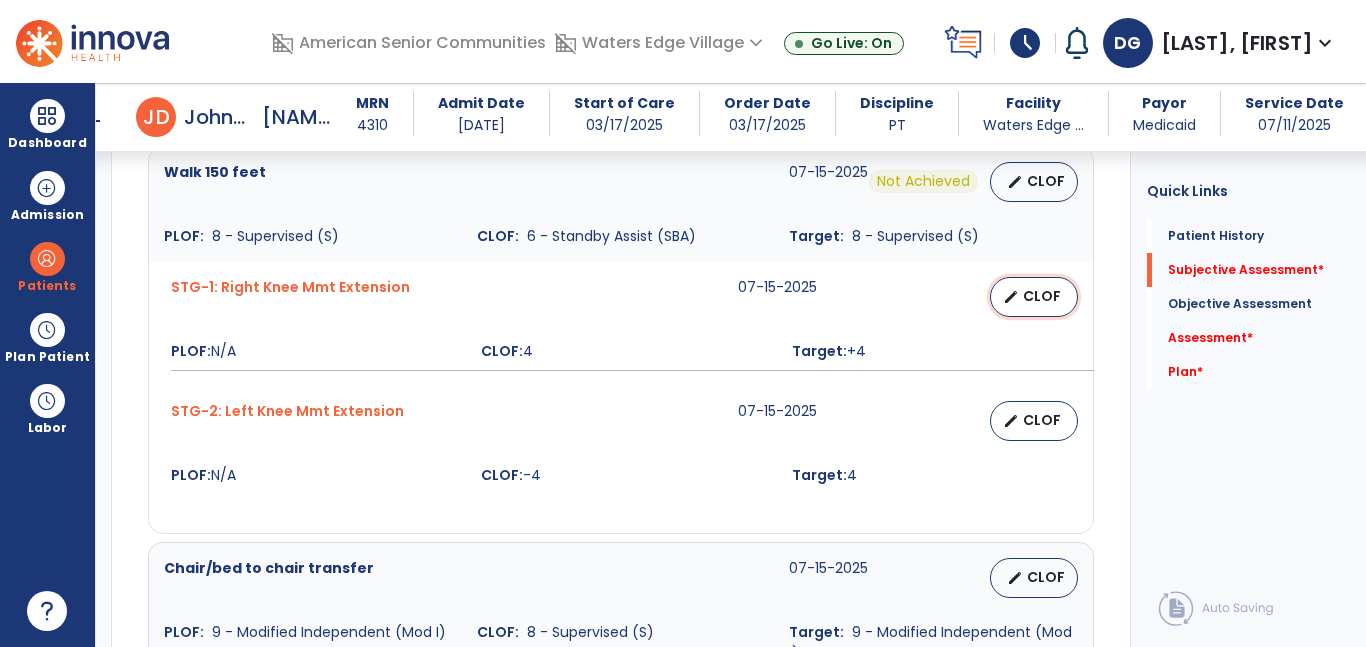 click on "edit   CLOF" at bounding box center (1034, 297) 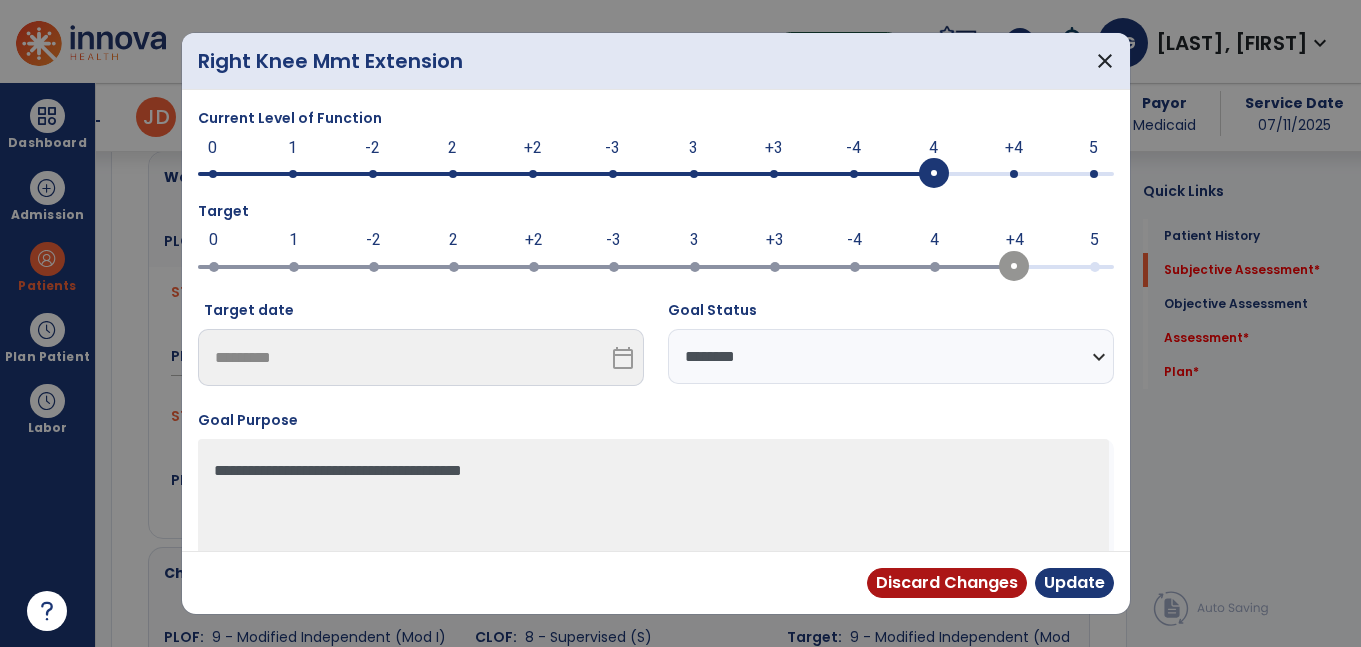 scroll, scrollTop: 1242, scrollLeft: 0, axis: vertical 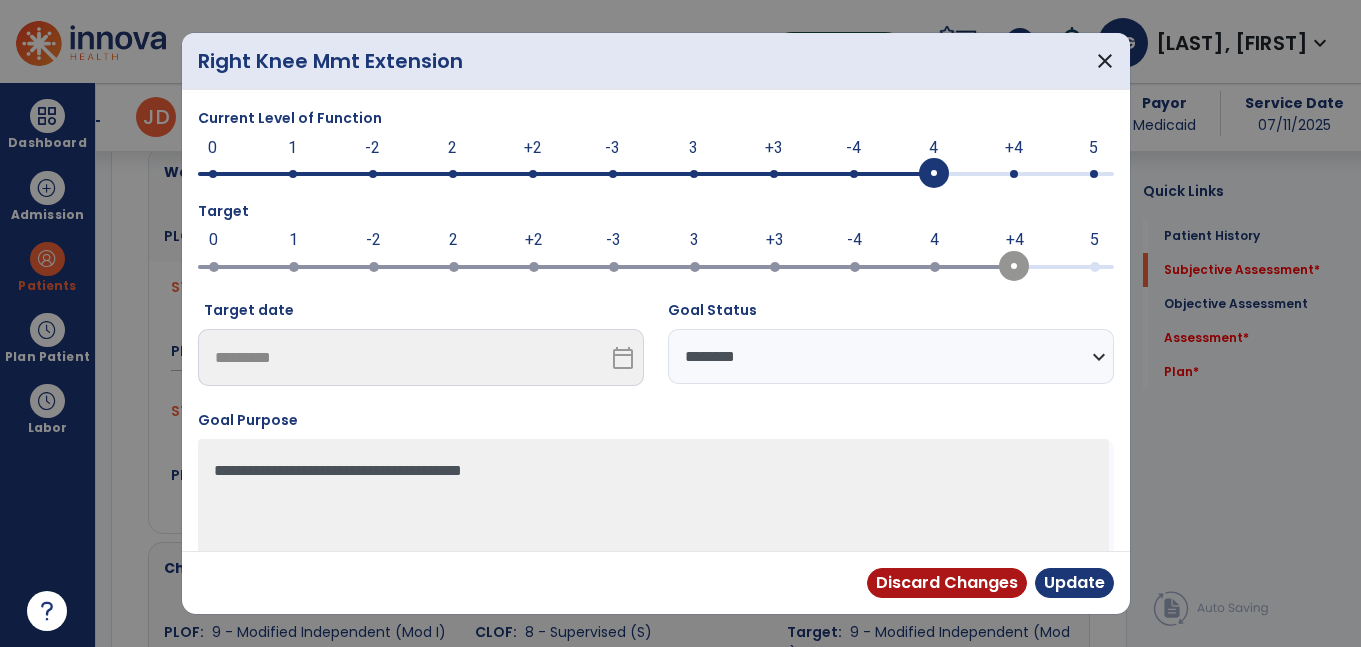 click on "**********" at bounding box center [891, 356] 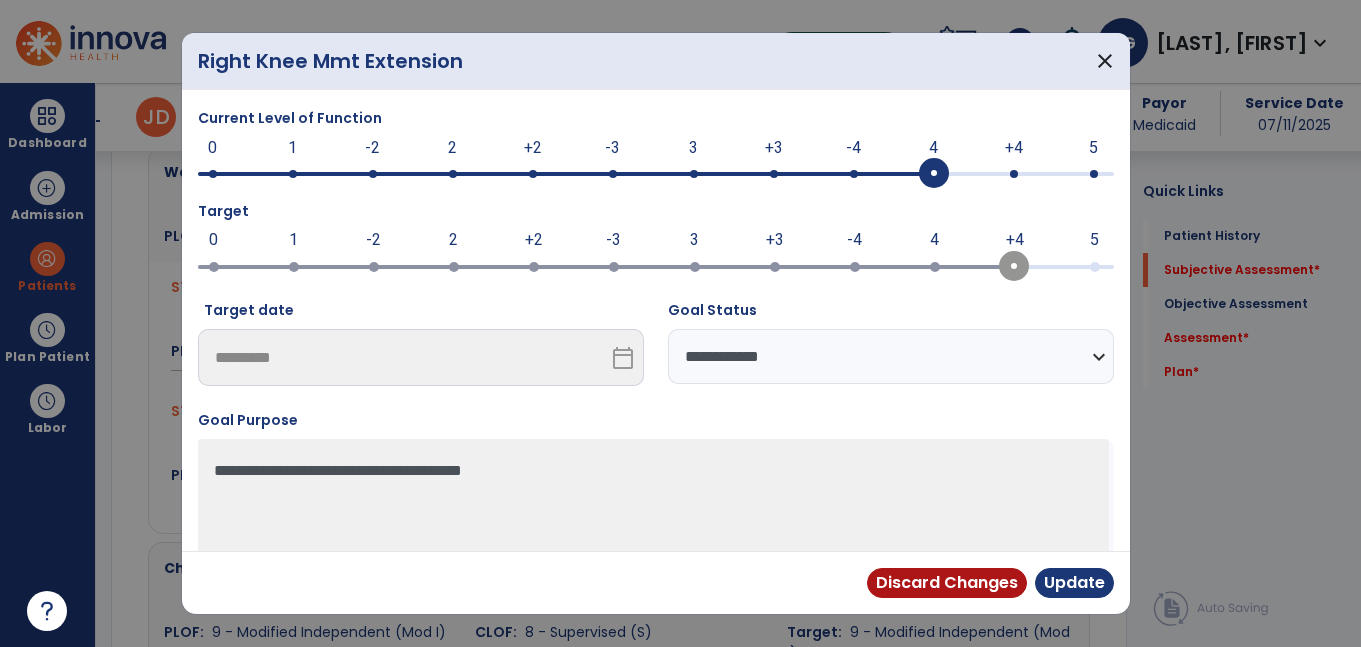 click on "**********" at bounding box center (891, 356) 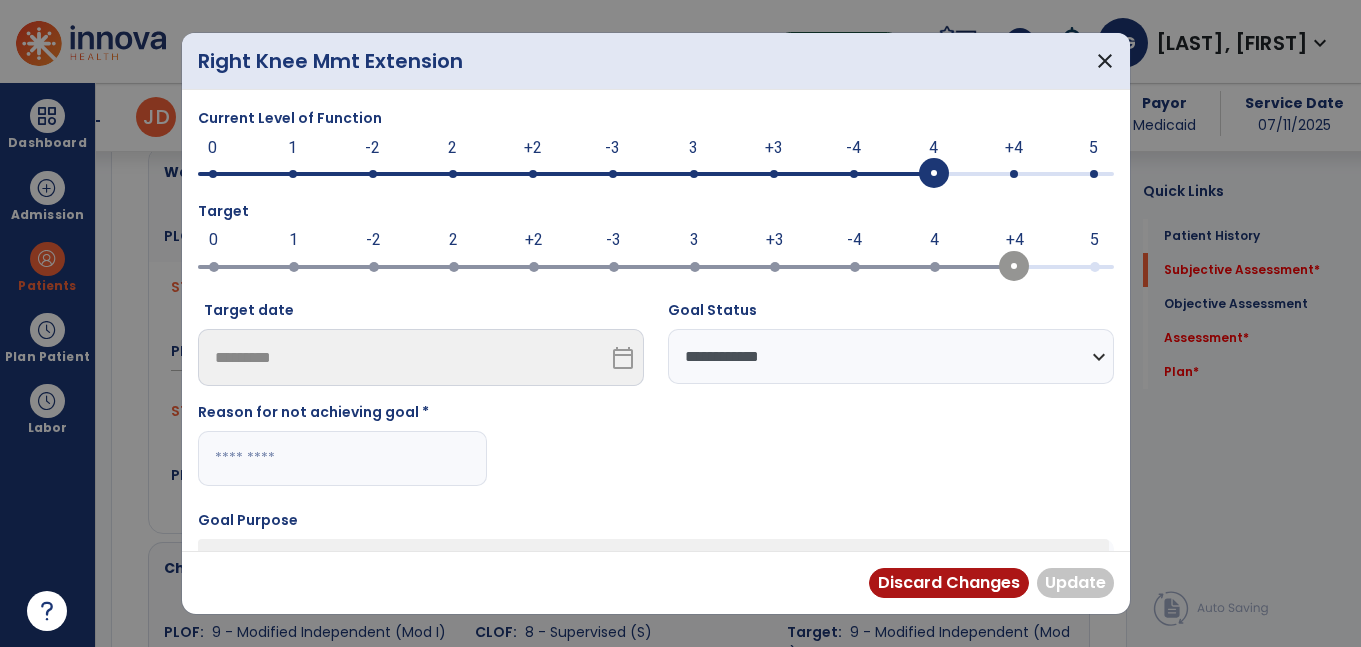 click at bounding box center [342, 458] 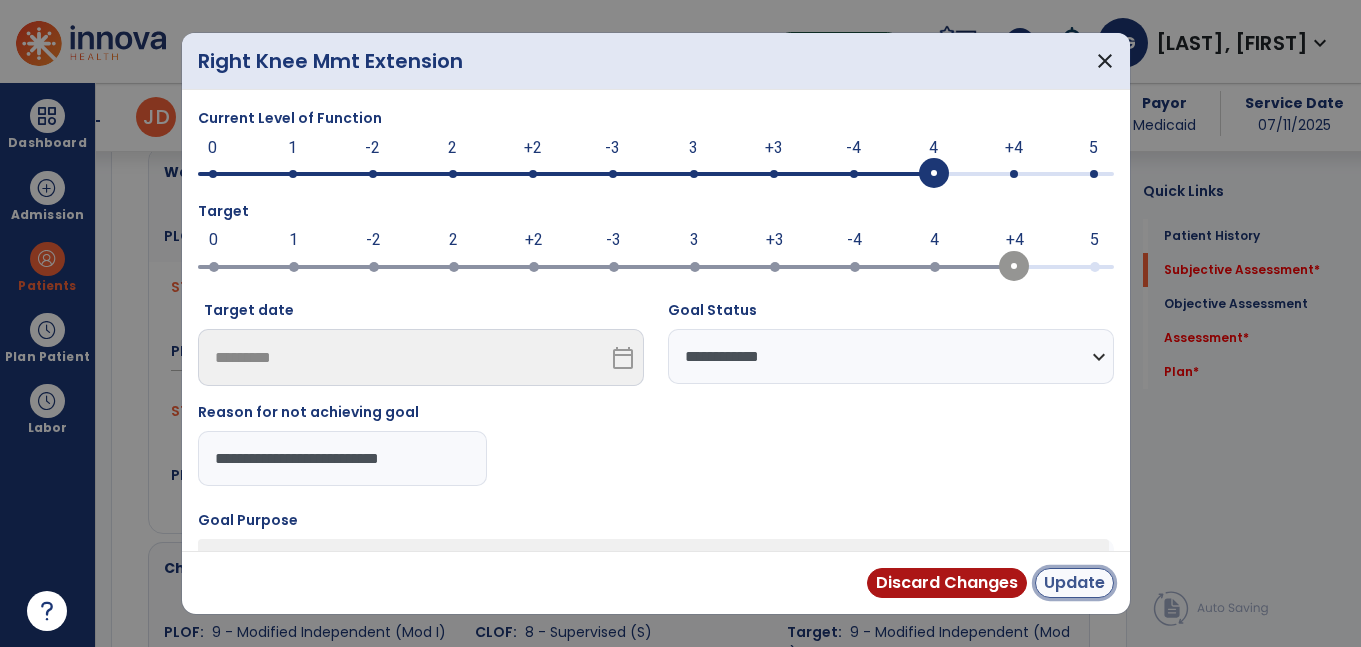 click on "Update" at bounding box center (1074, 583) 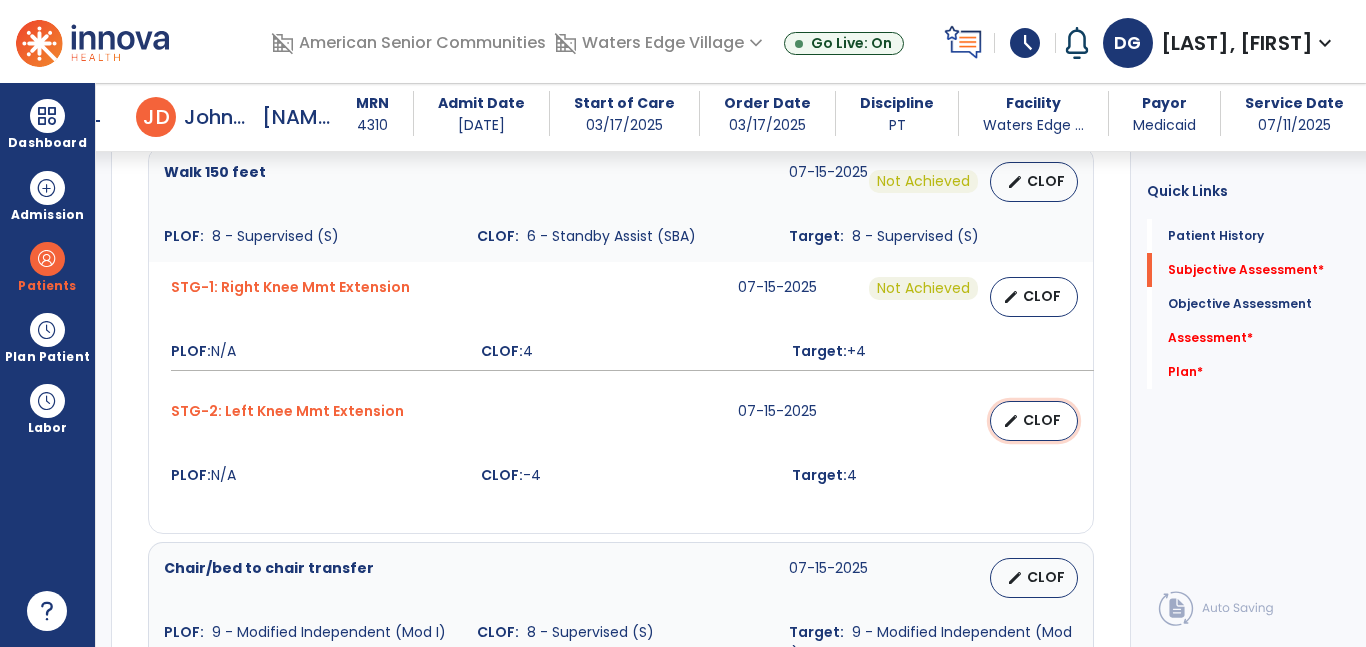 click on "edit   CLOF" at bounding box center [1034, 421] 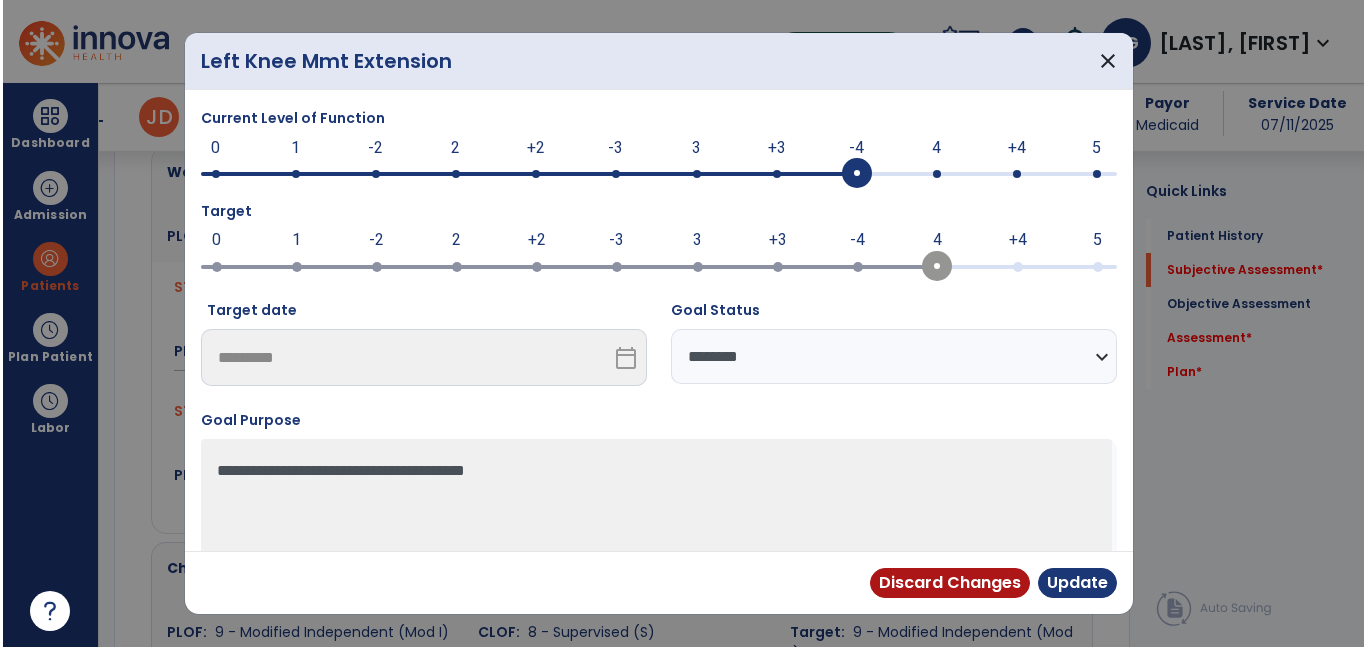 scroll, scrollTop: 1242, scrollLeft: 0, axis: vertical 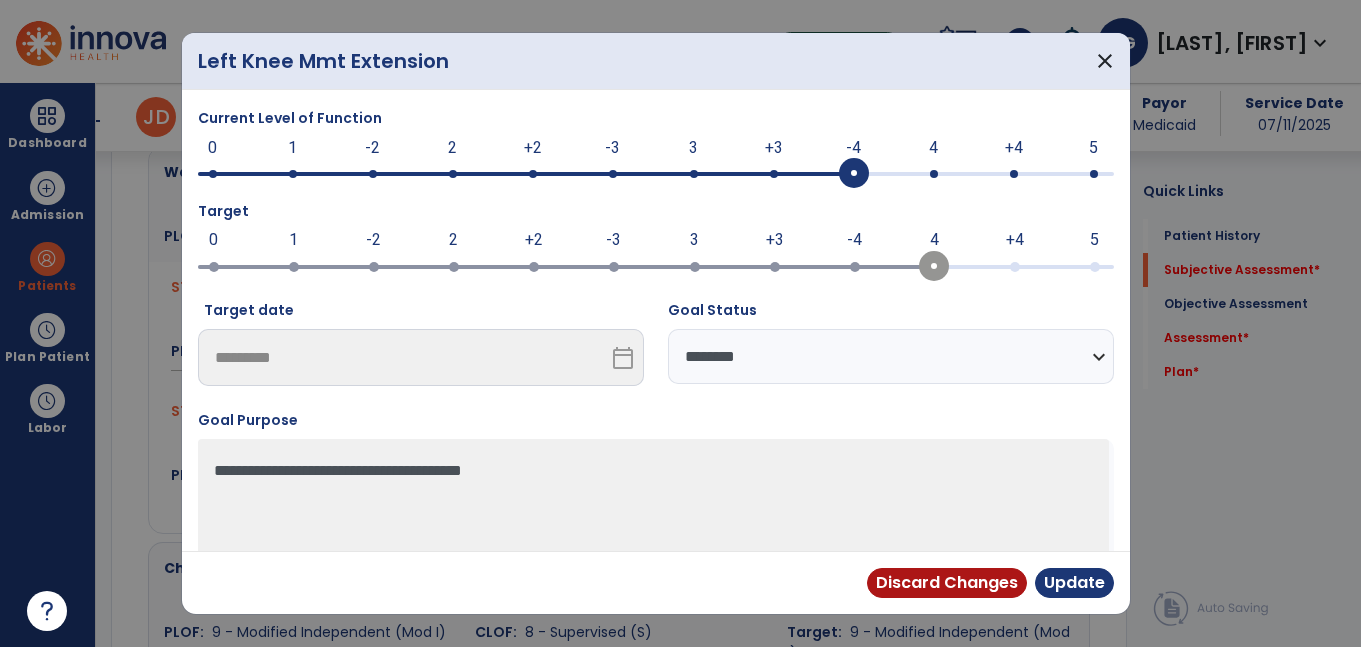 click on "**********" at bounding box center (891, 356) 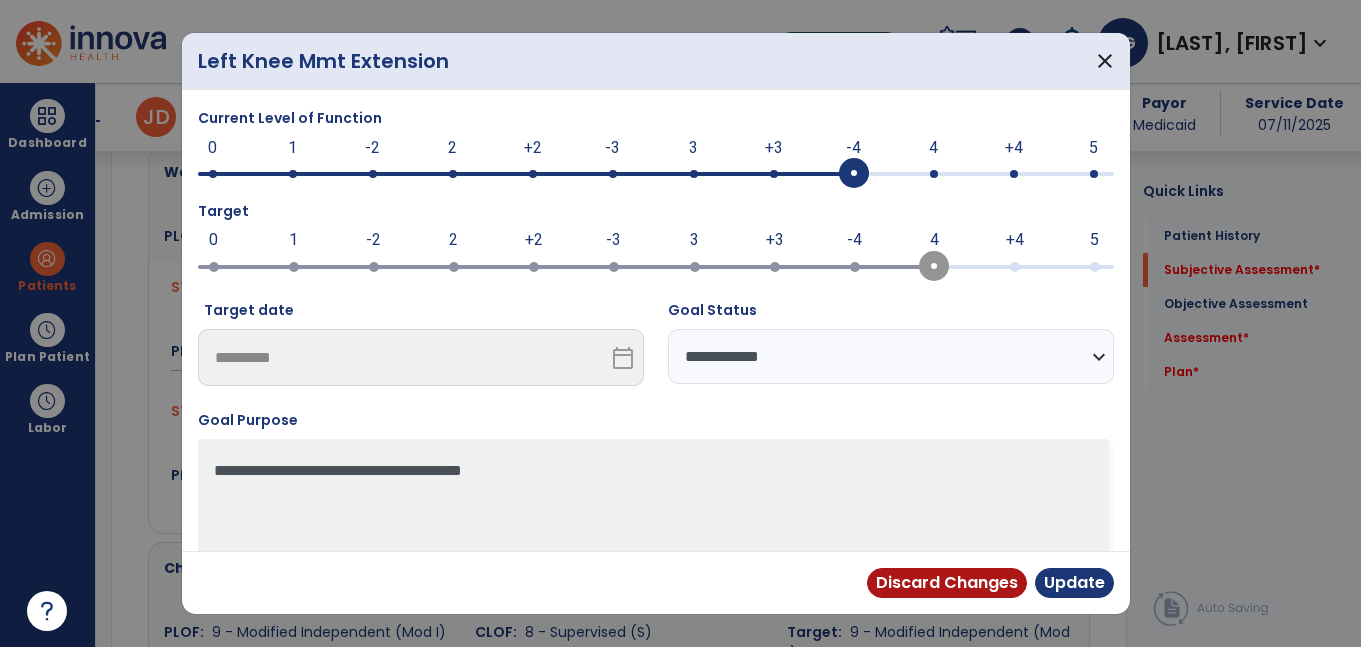 click on "**********" at bounding box center (891, 356) 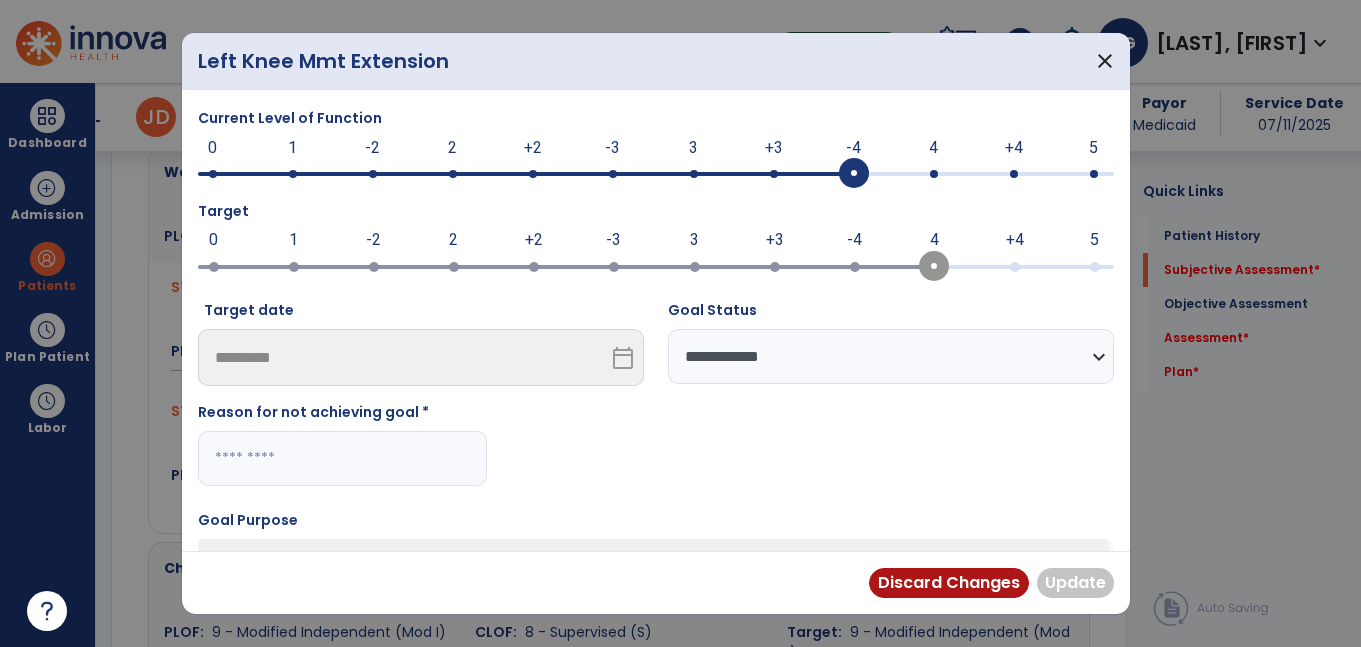 click at bounding box center [342, 458] 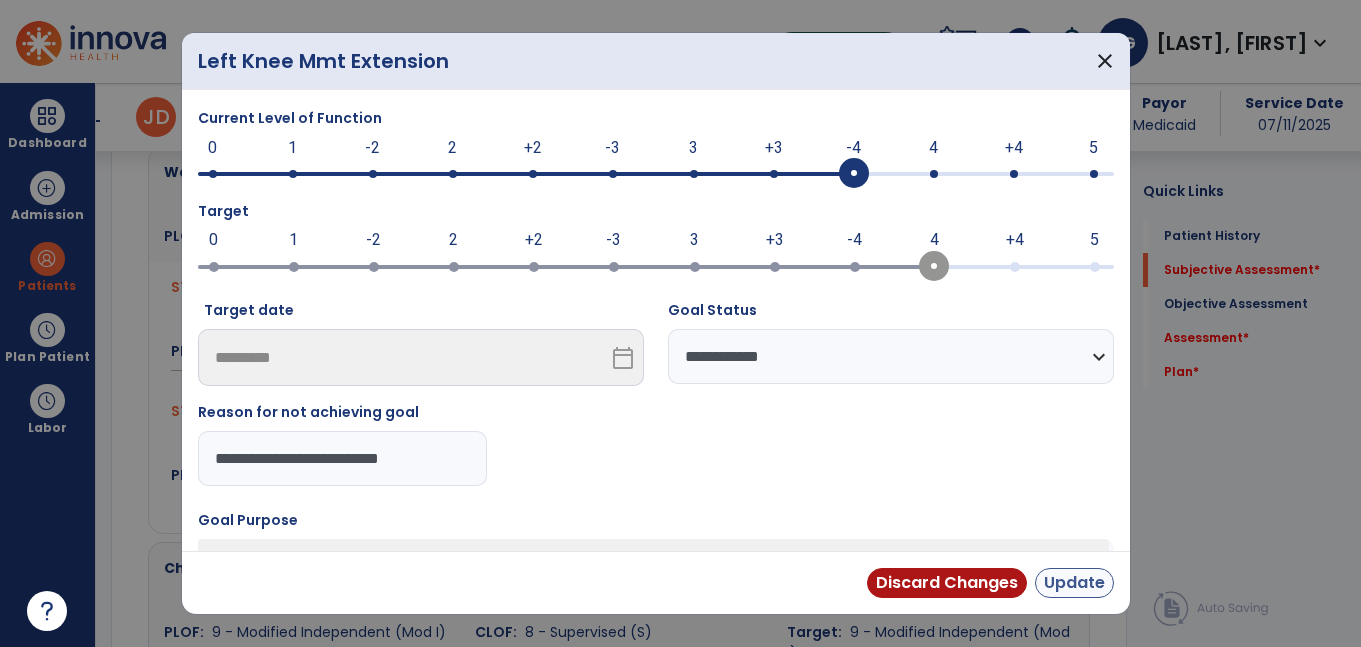 click on "Update" at bounding box center [1074, 583] 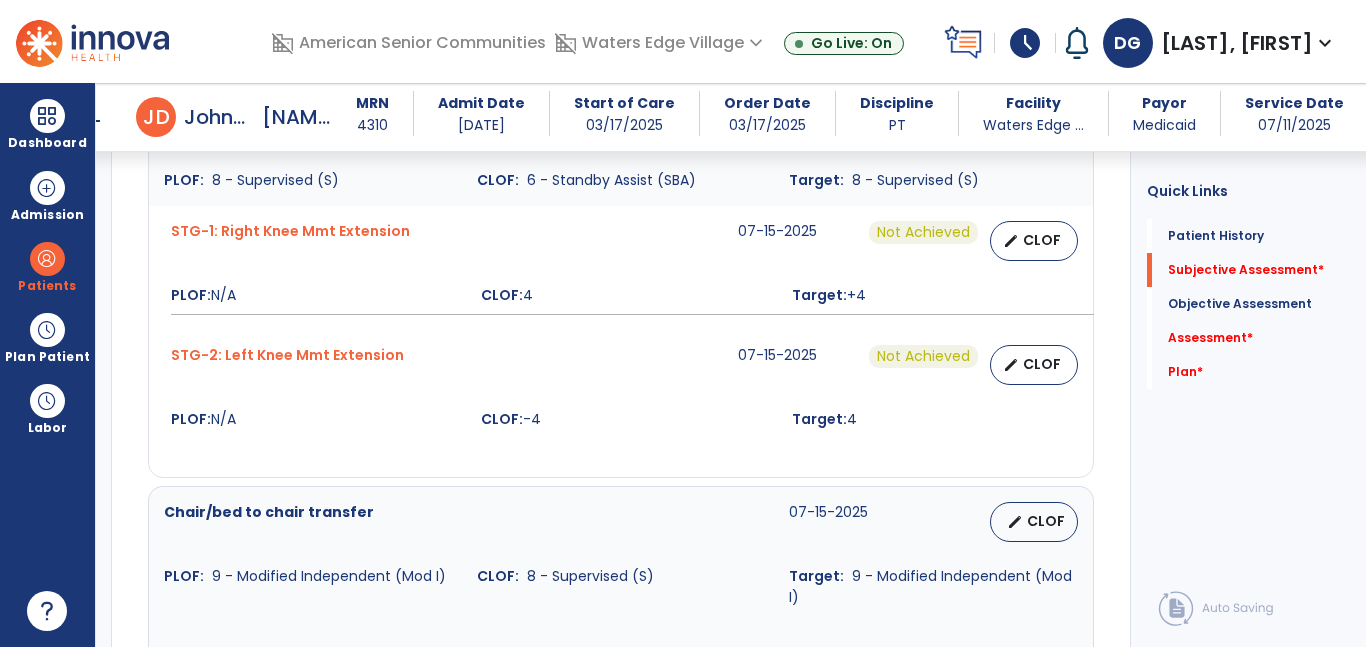 scroll, scrollTop: 1327, scrollLeft: 0, axis: vertical 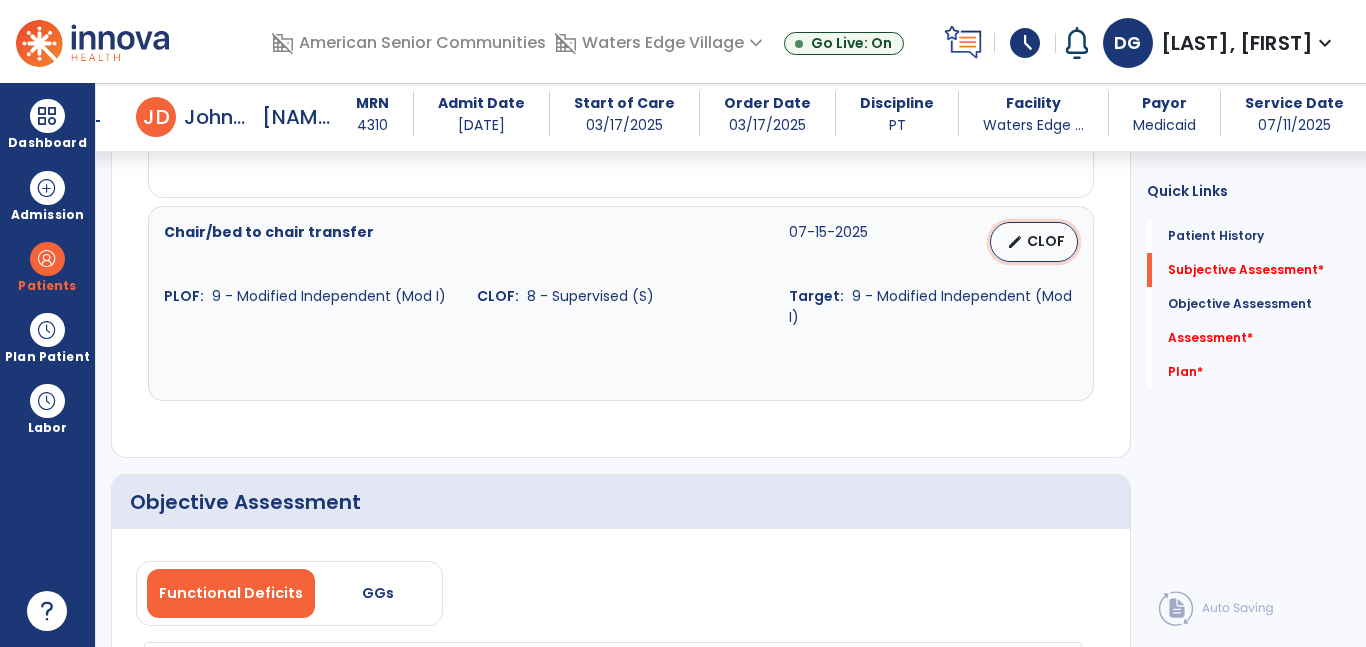 click on "CLOF" at bounding box center [1046, 241] 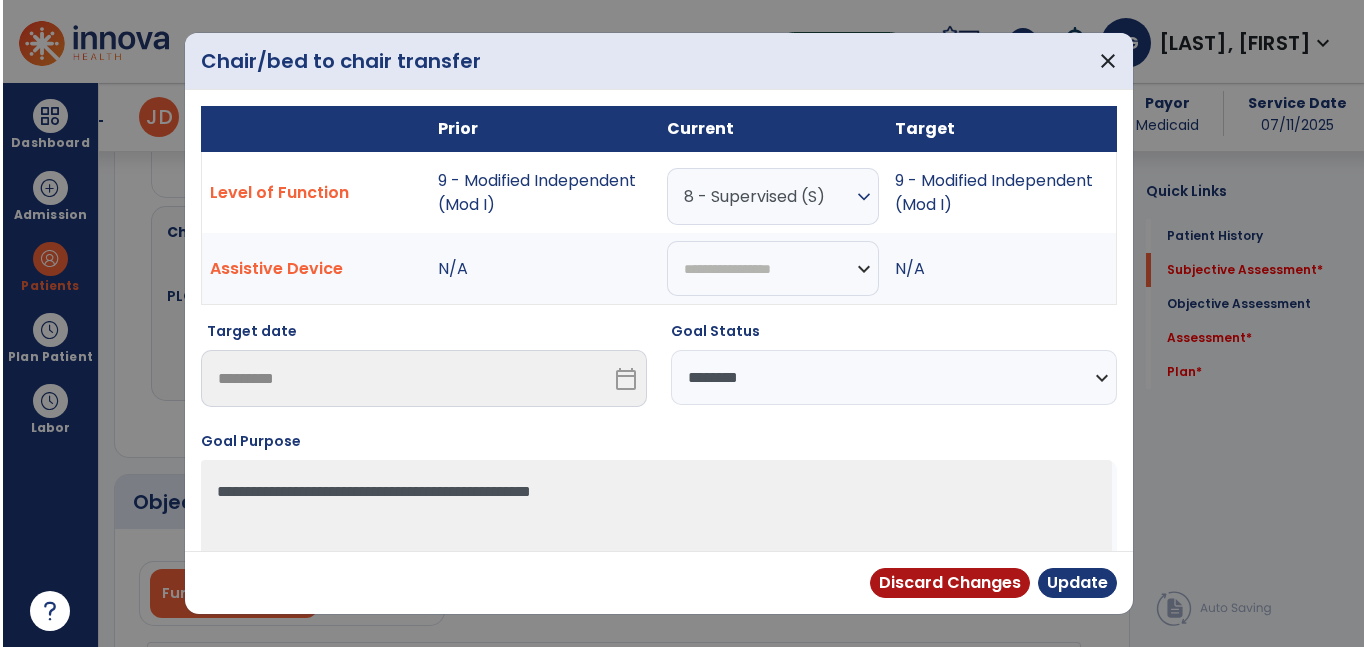 scroll, scrollTop: 1578, scrollLeft: 0, axis: vertical 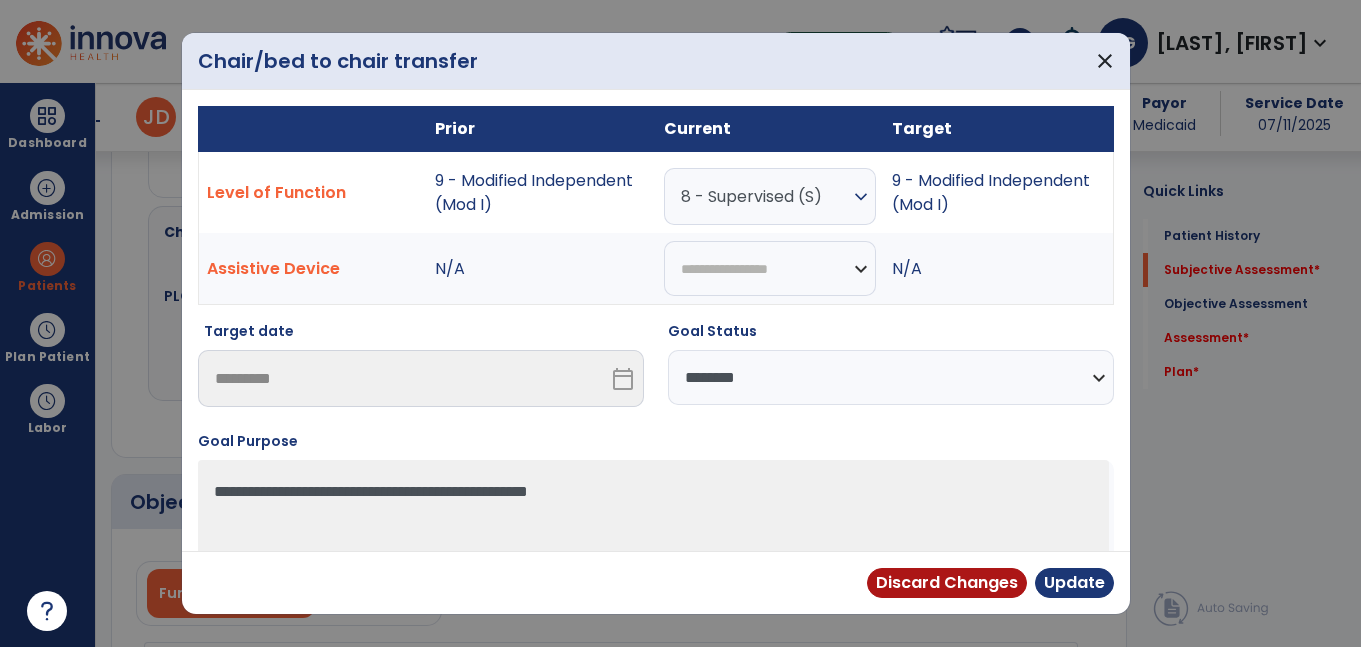 click on "**********" at bounding box center (891, 377) 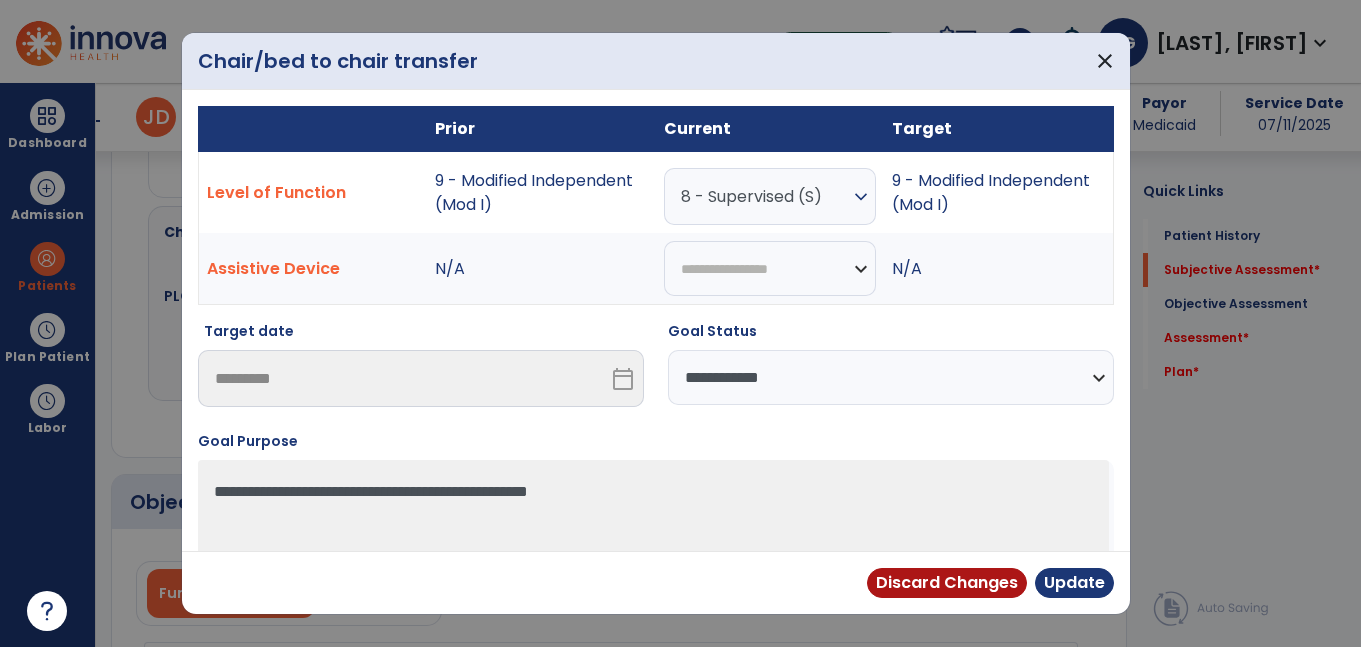 click on "**********" at bounding box center (891, 377) 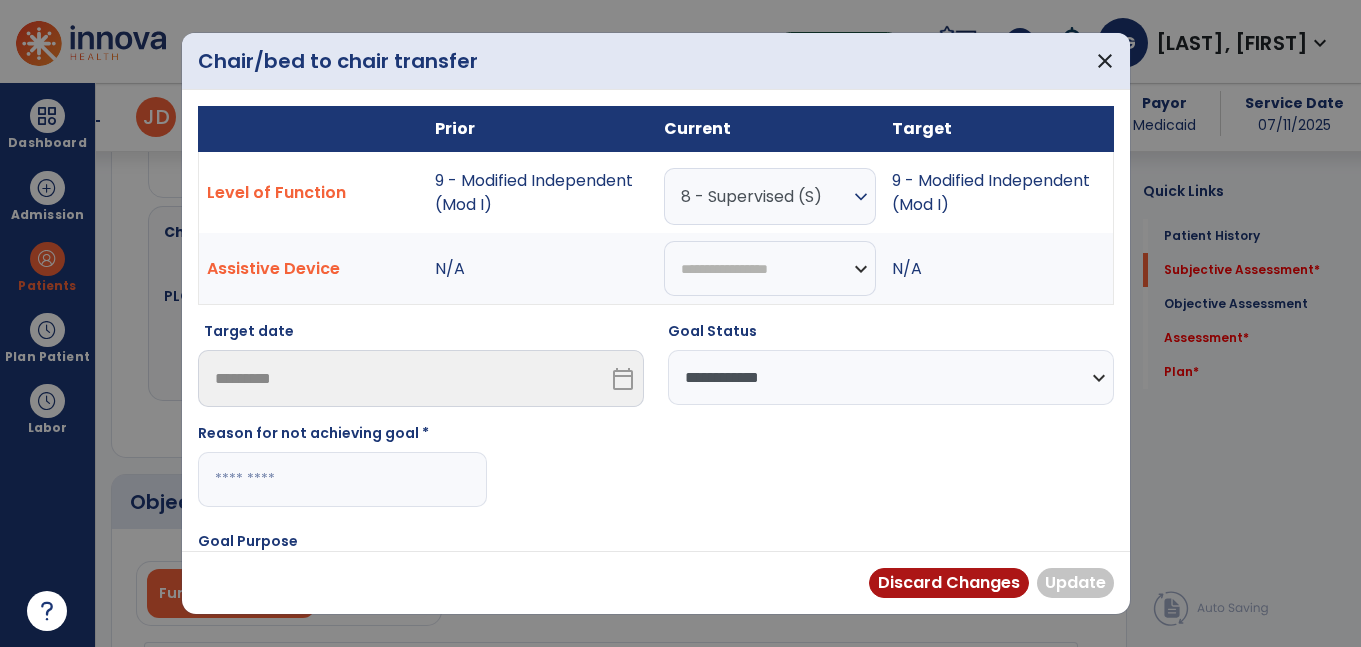 click at bounding box center (342, 479) 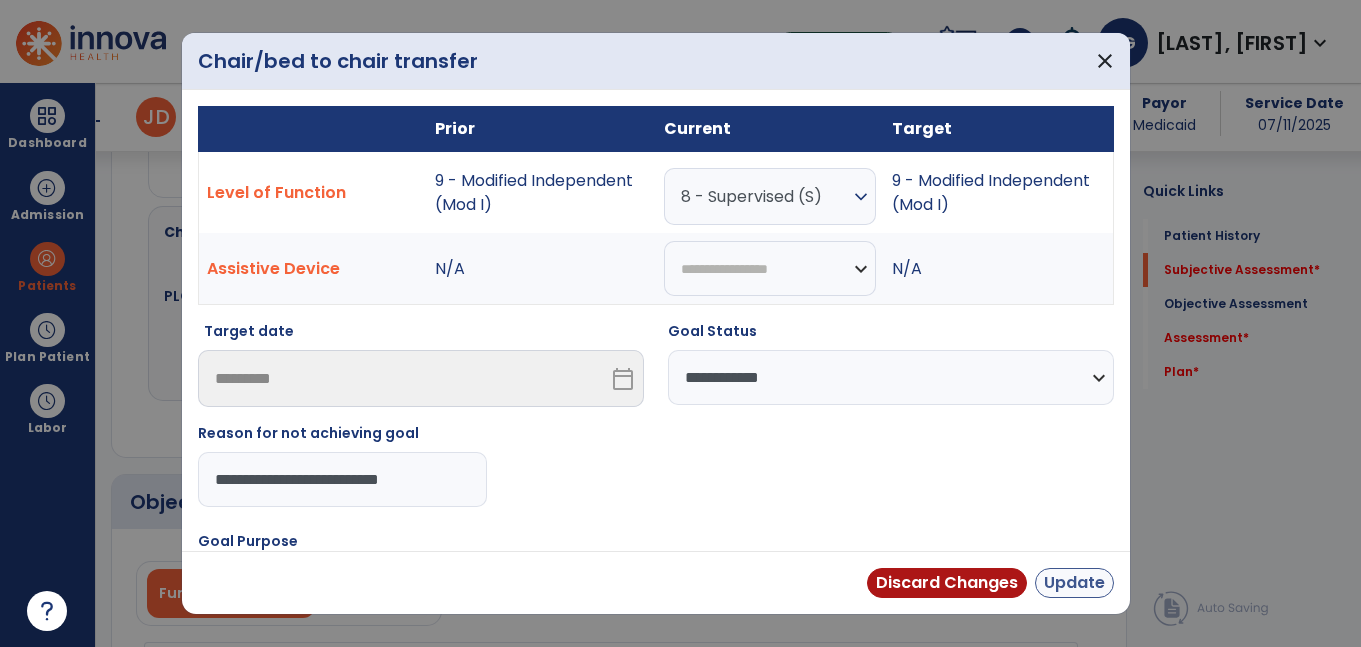 click on "Update" at bounding box center (1074, 583) 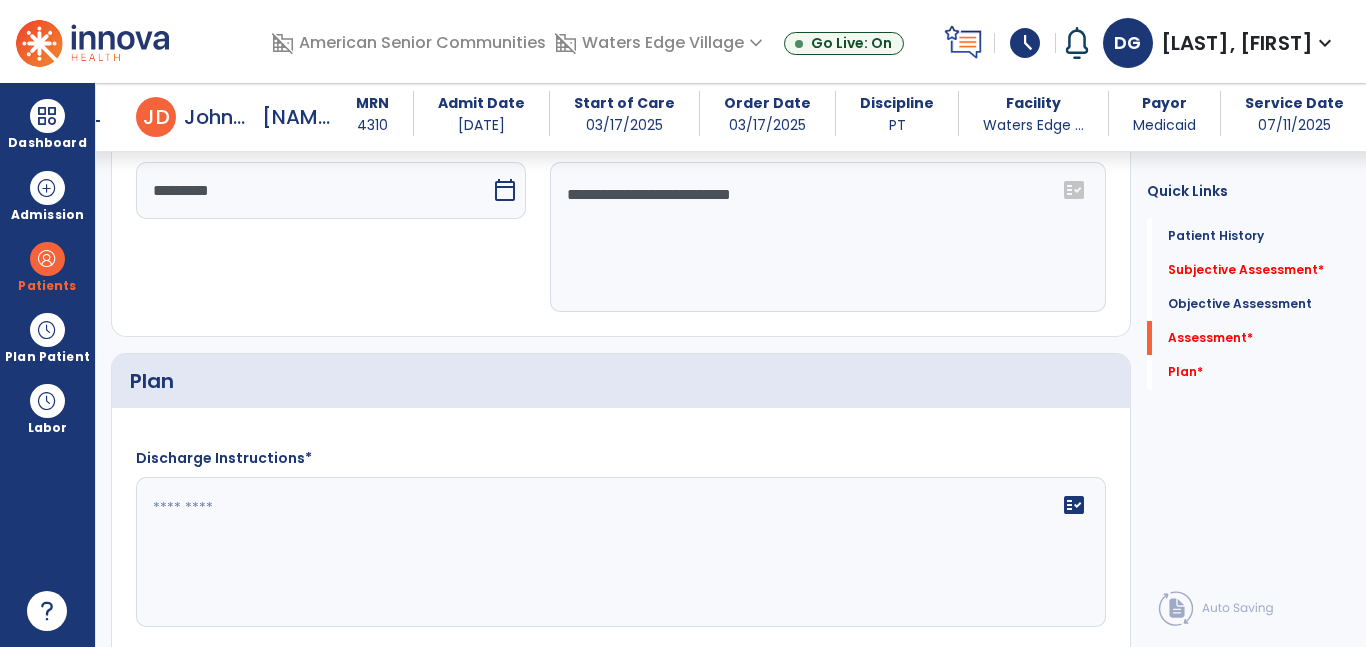 scroll, scrollTop: 3087, scrollLeft: 0, axis: vertical 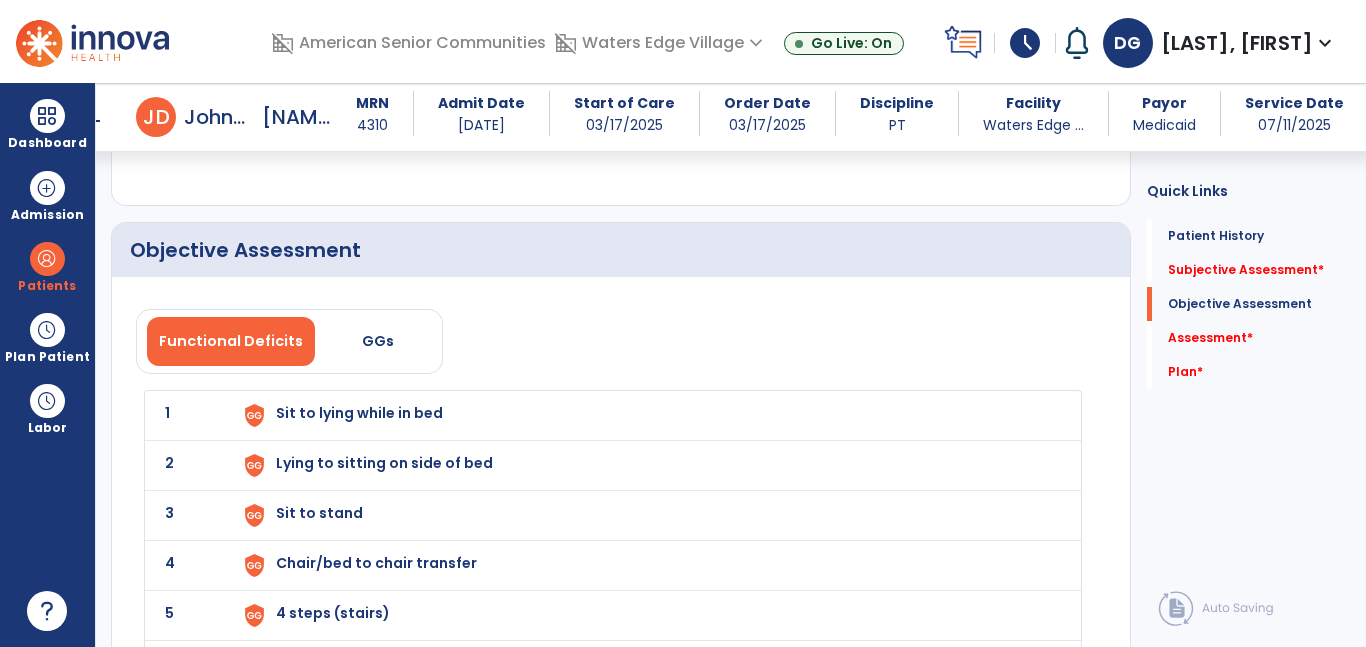 click on "1 Sit to lying while in bed" 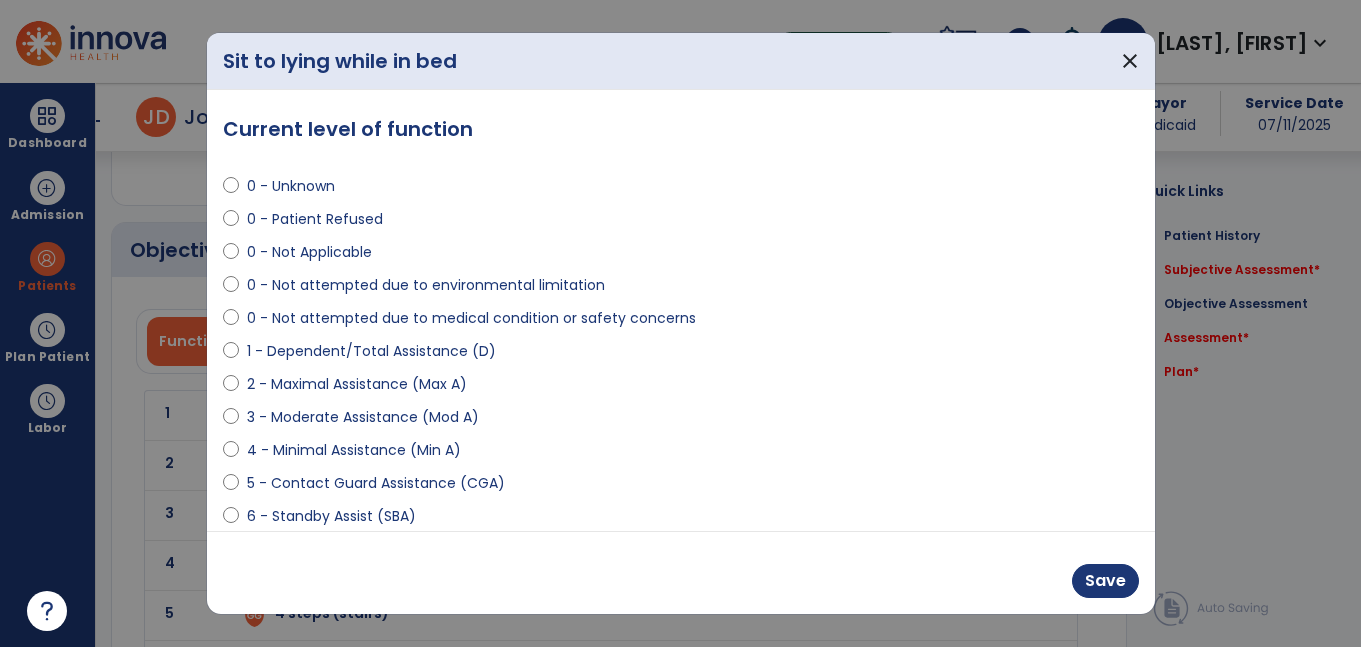 scroll, scrollTop: 1830, scrollLeft: 0, axis: vertical 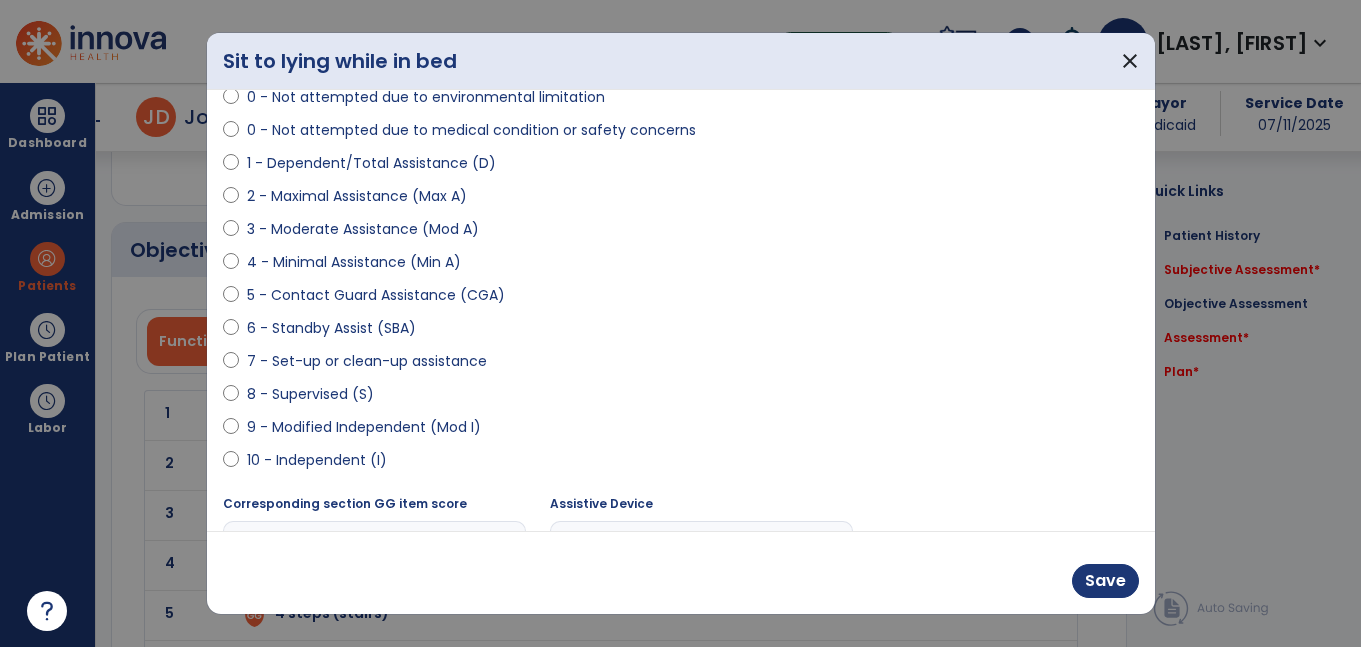 click on "9 - Modified Independent (Mod I)" at bounding box center (364, 427) 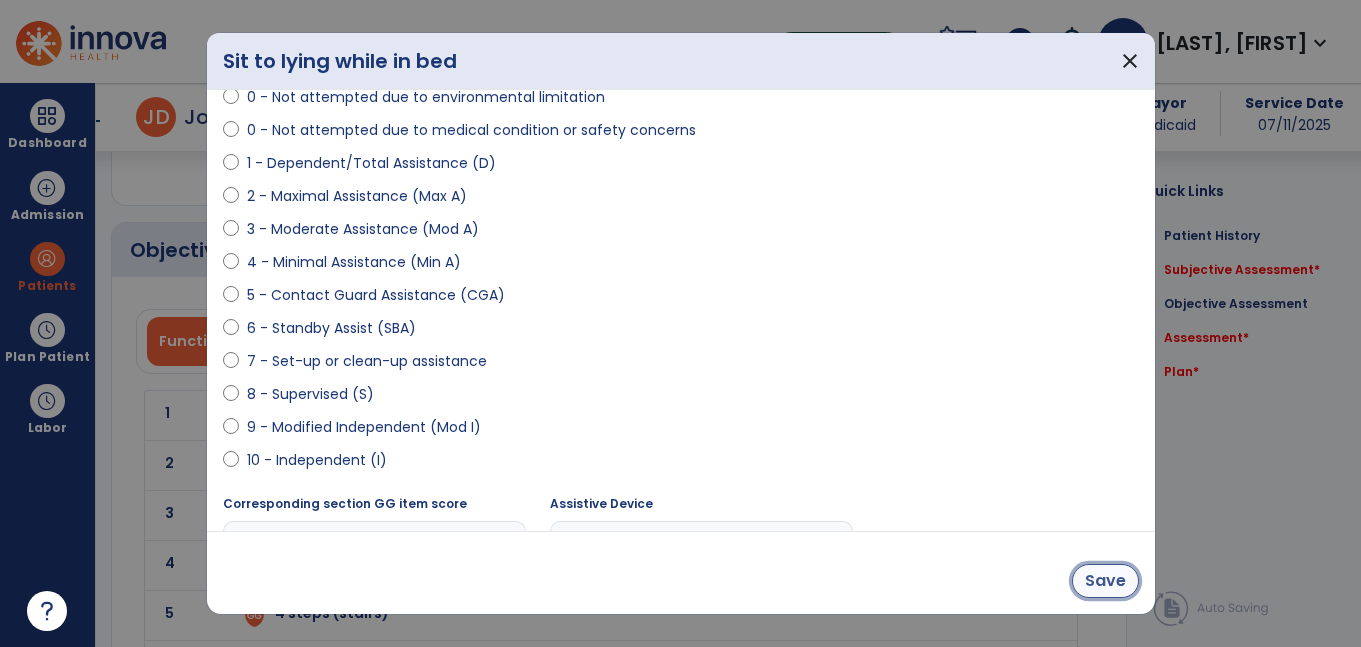 click on "Save" at bounding box center [1105, 581] 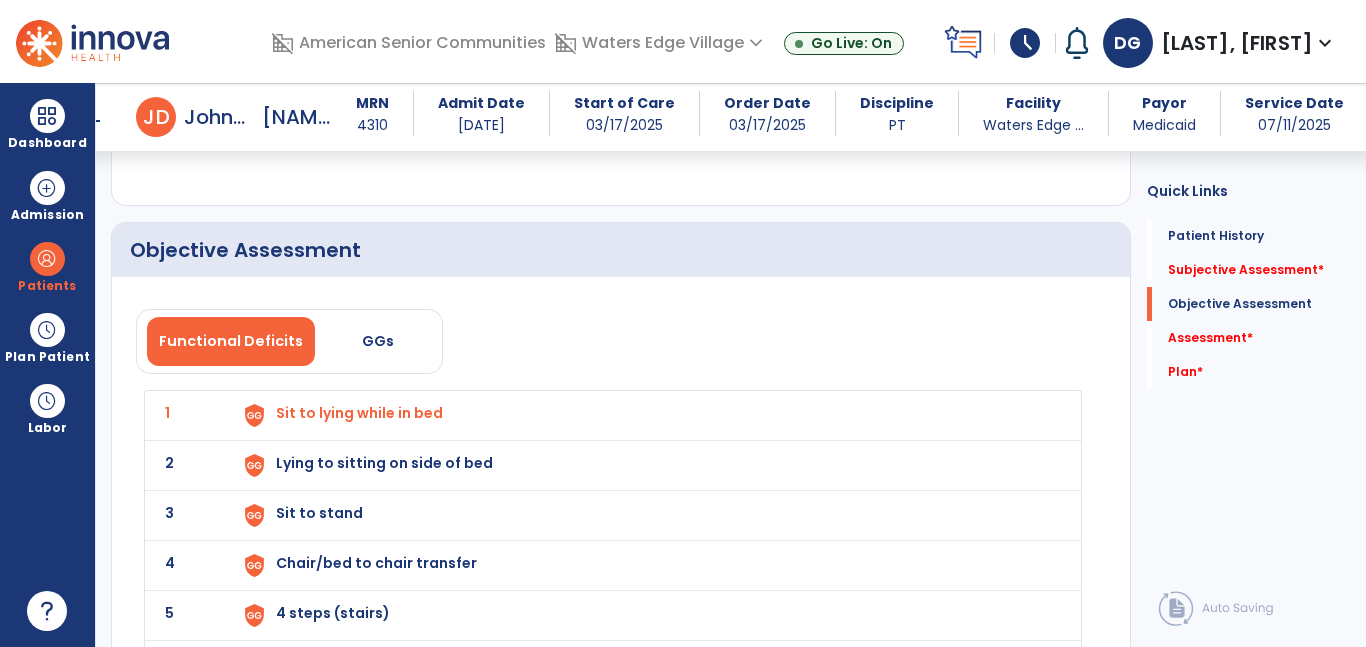 click on "Lying to sitting on side of bed" at bounding box center (359, 413) 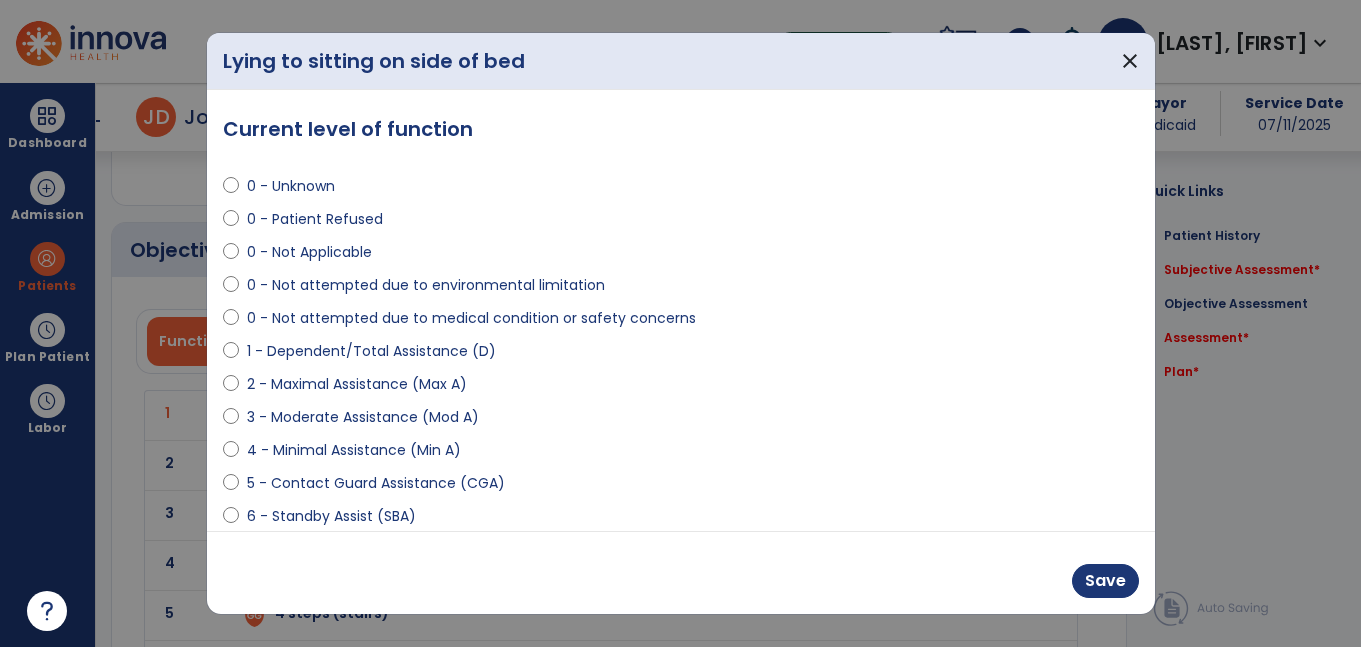 scroll, scrollTop: 1830, scrollLeft: 0, axis: vertical 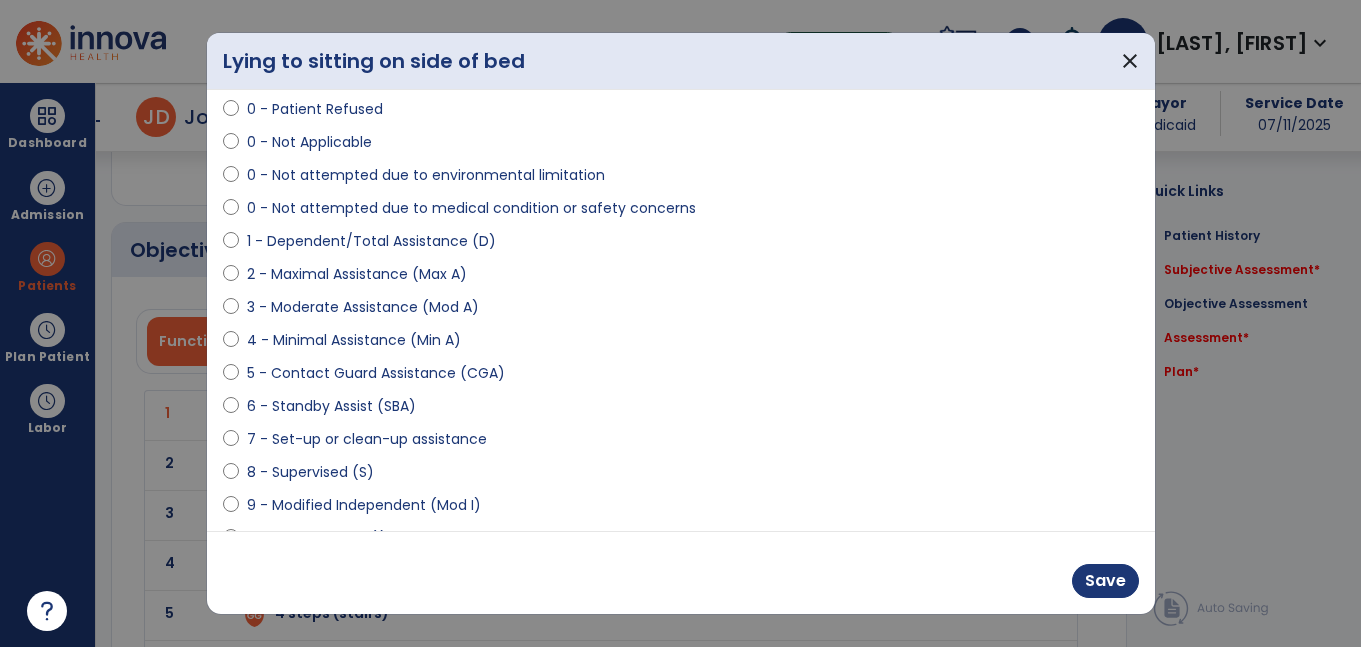 click on "9 - Modified Independent (Mod I)" at bounding box center [364, 505] 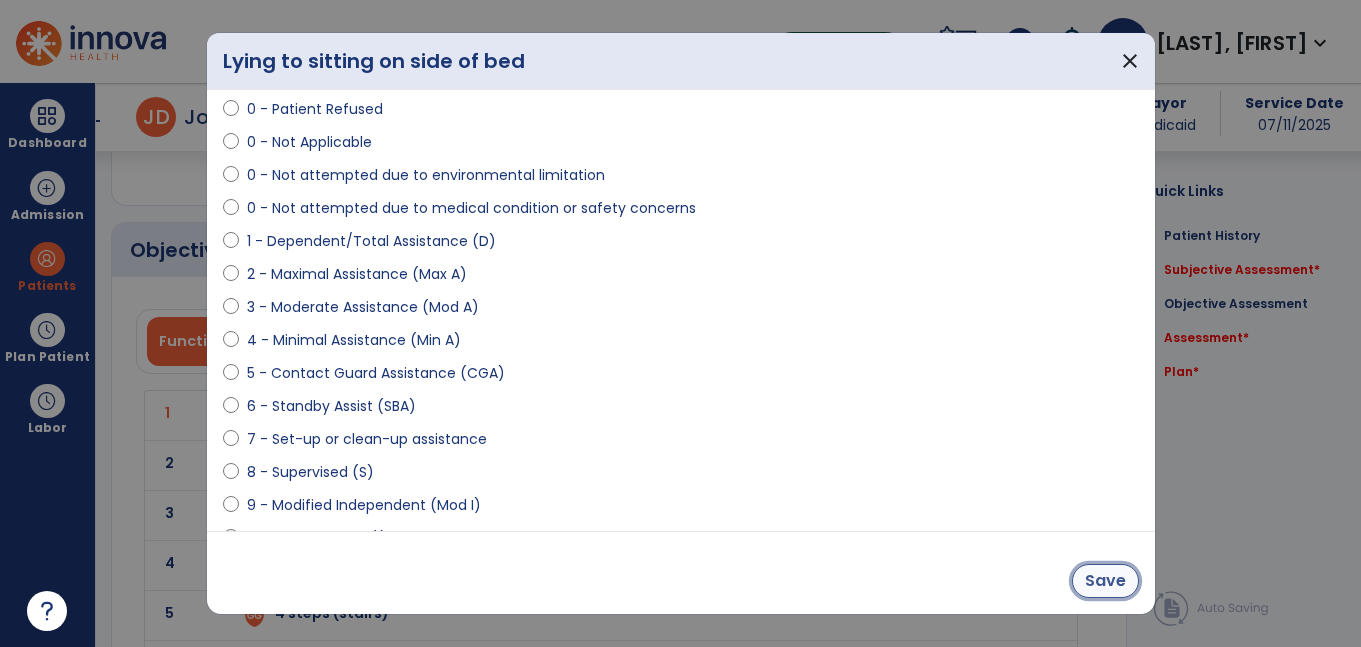 click on "Save" at bounding box center [1105, 581] 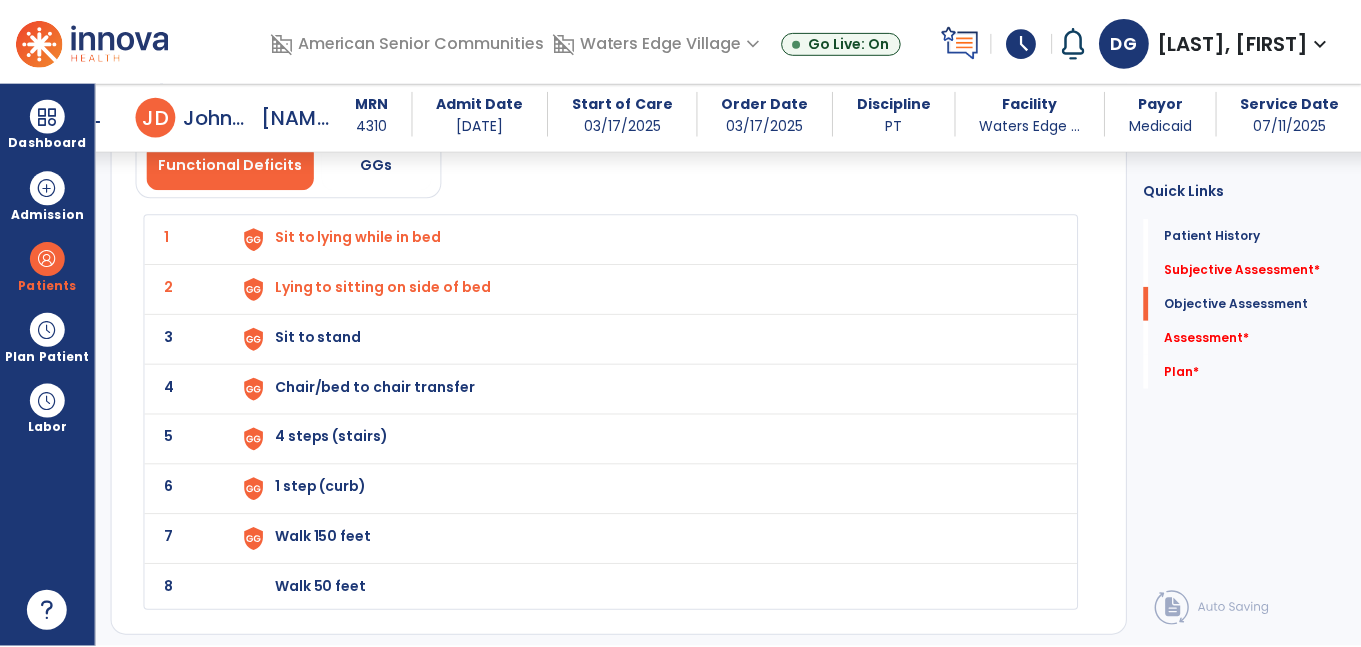 scroll, scrollTop: 2007, scrollLeft: 0, axis: vertical 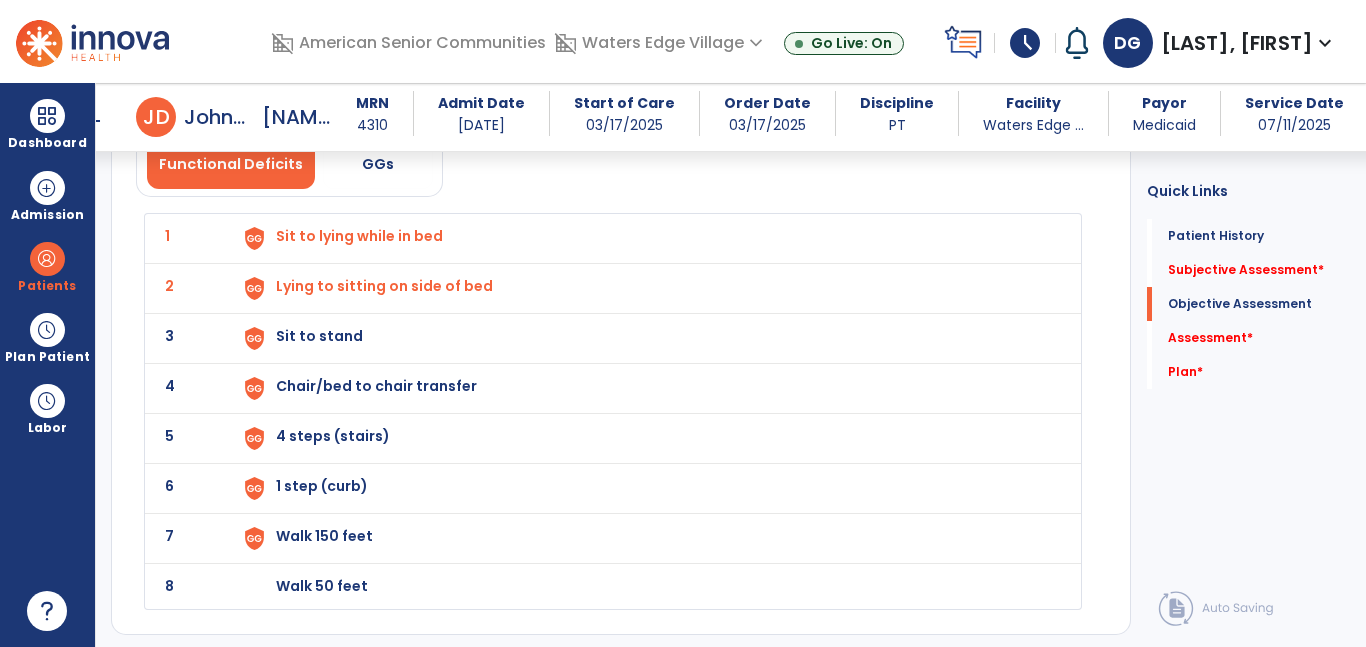 click on "Sit to stand" at bounding box center [646, 238] 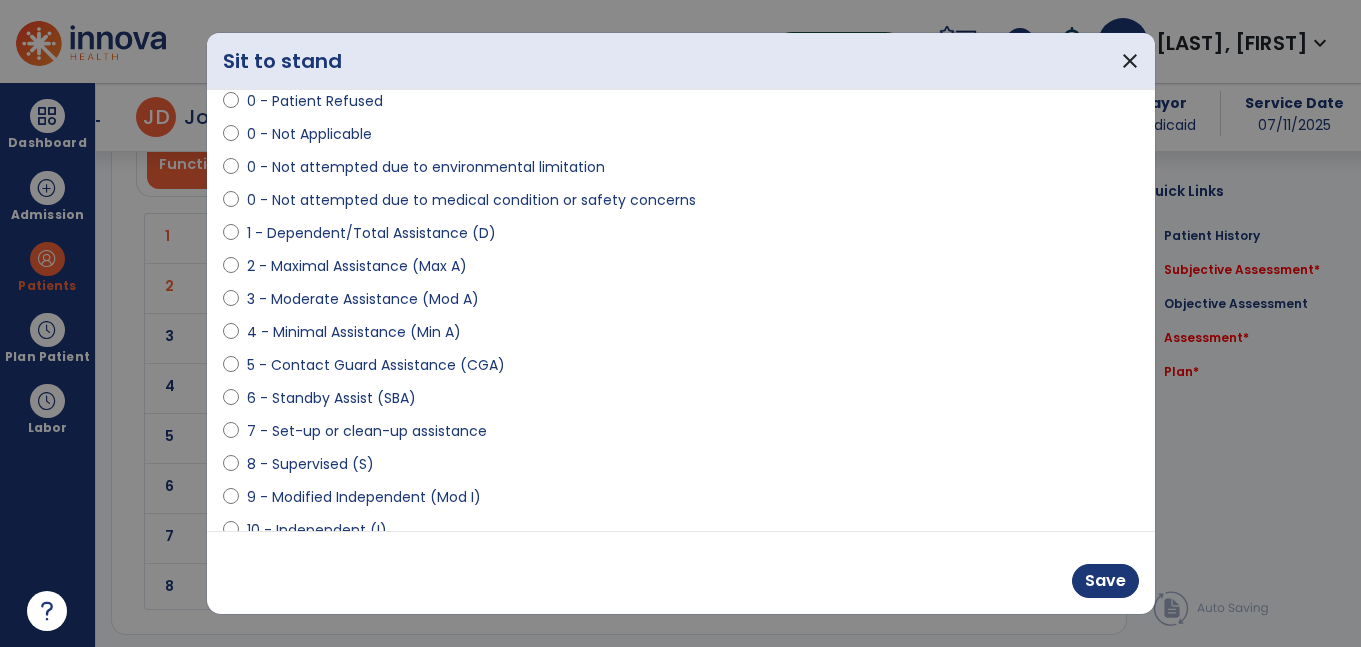 scroll, scrollTop: 136, scrollLeft: 0, axis: vertical 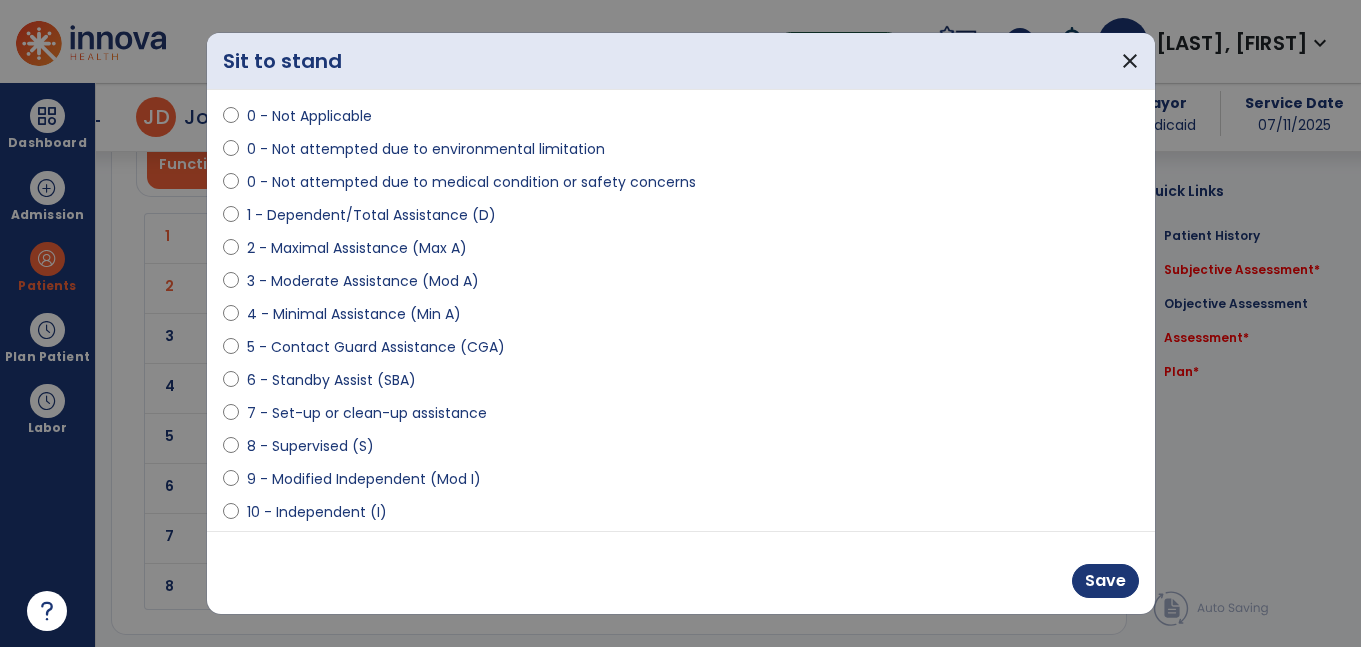 click on "8 - Supervised (S)" at bounding box center (310, 446) 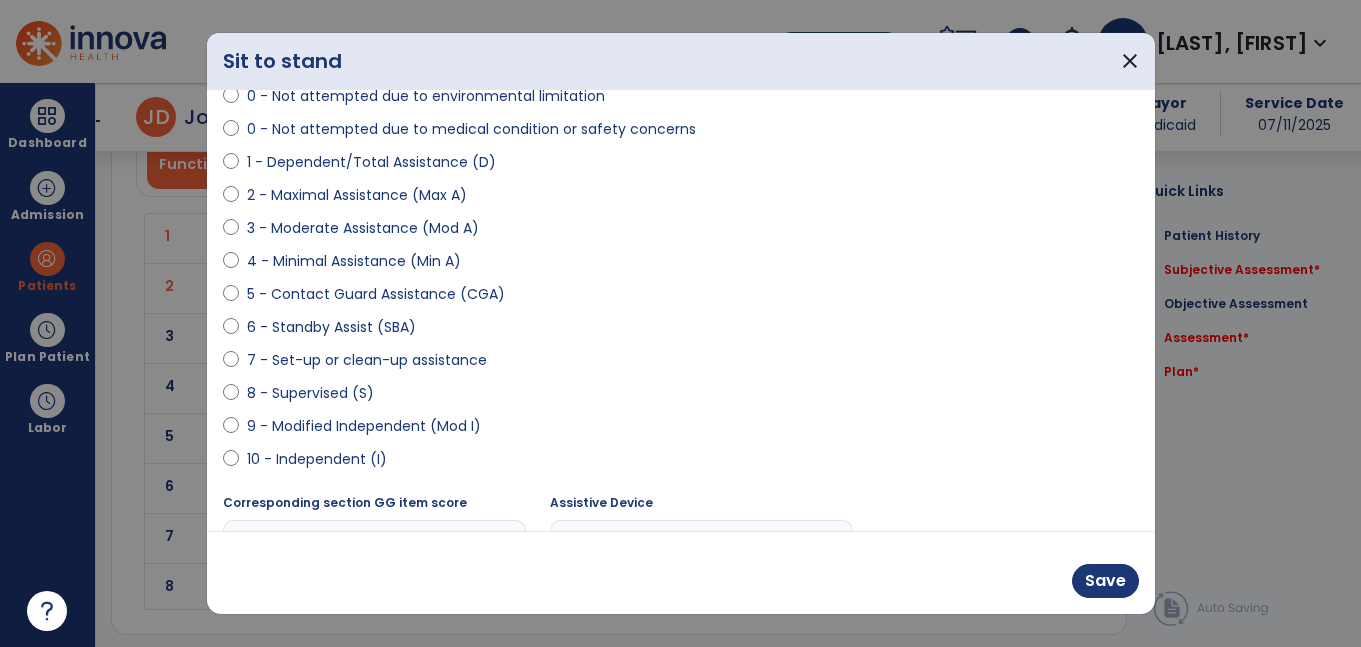 scroll, scrollTop: 249, scrollLeft: 0, axis: vertical 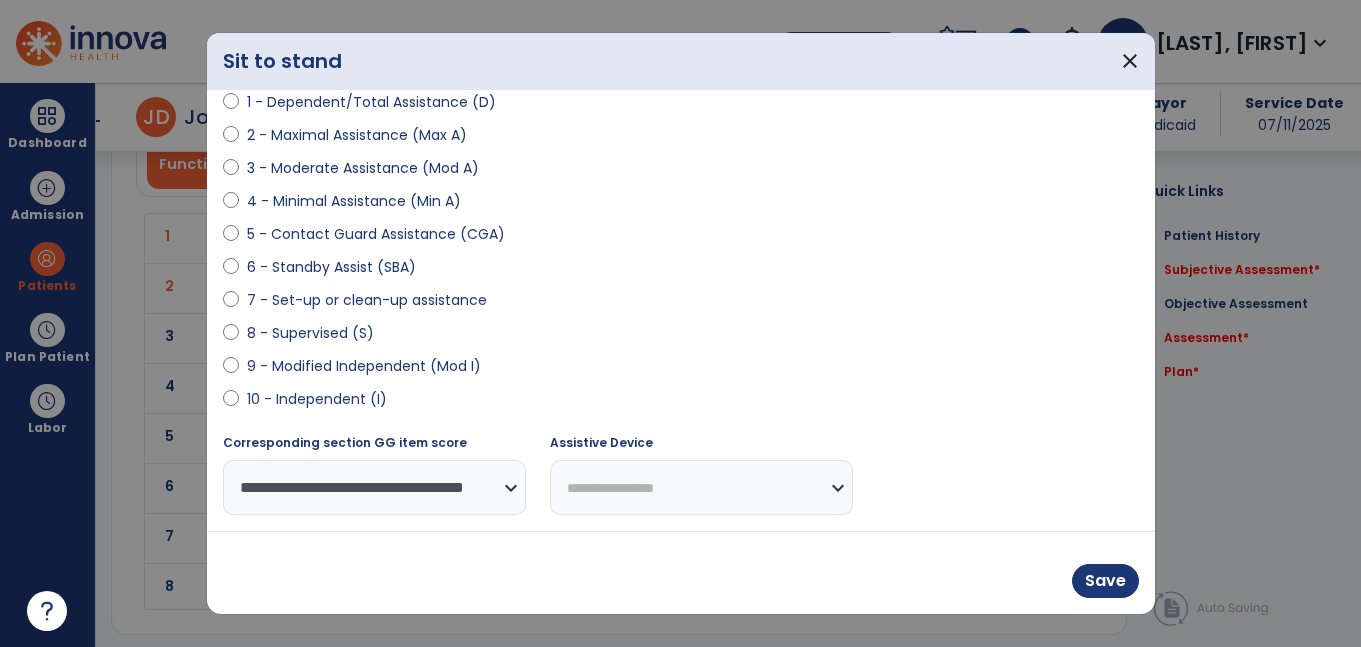click on "**********" at bounding box center [701, 487] 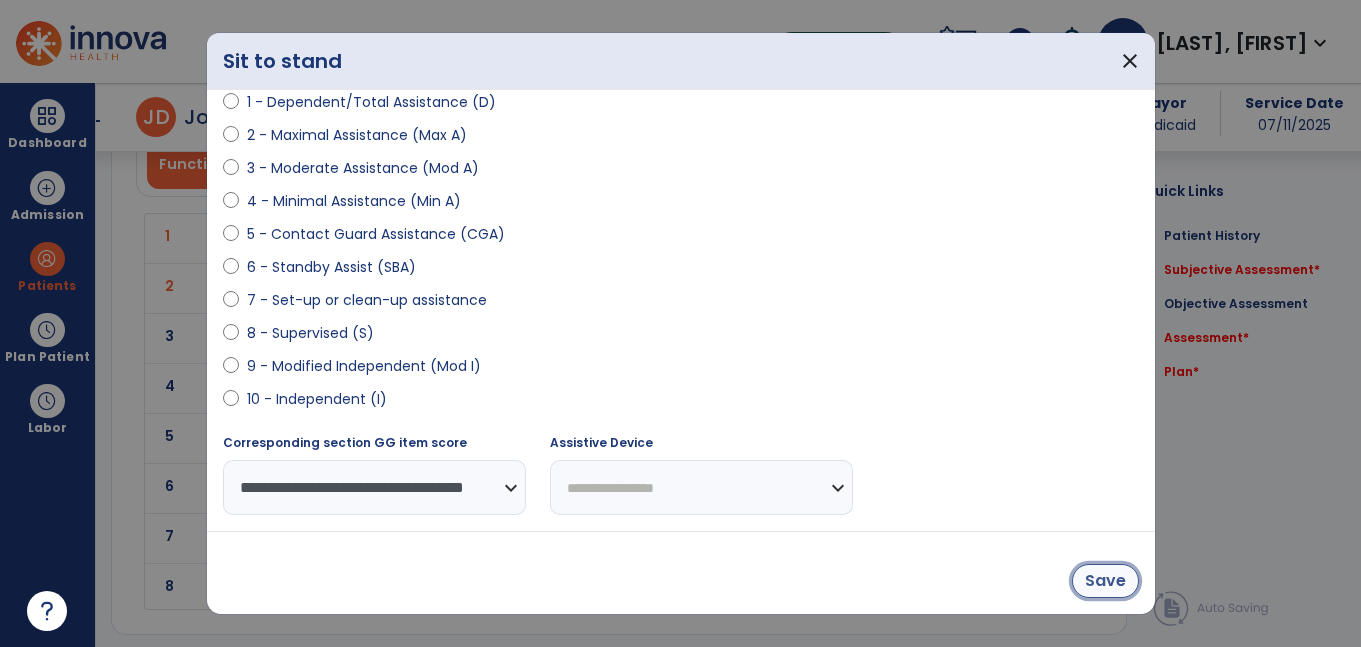 click on "Save" at bounding box center [1105, 581] 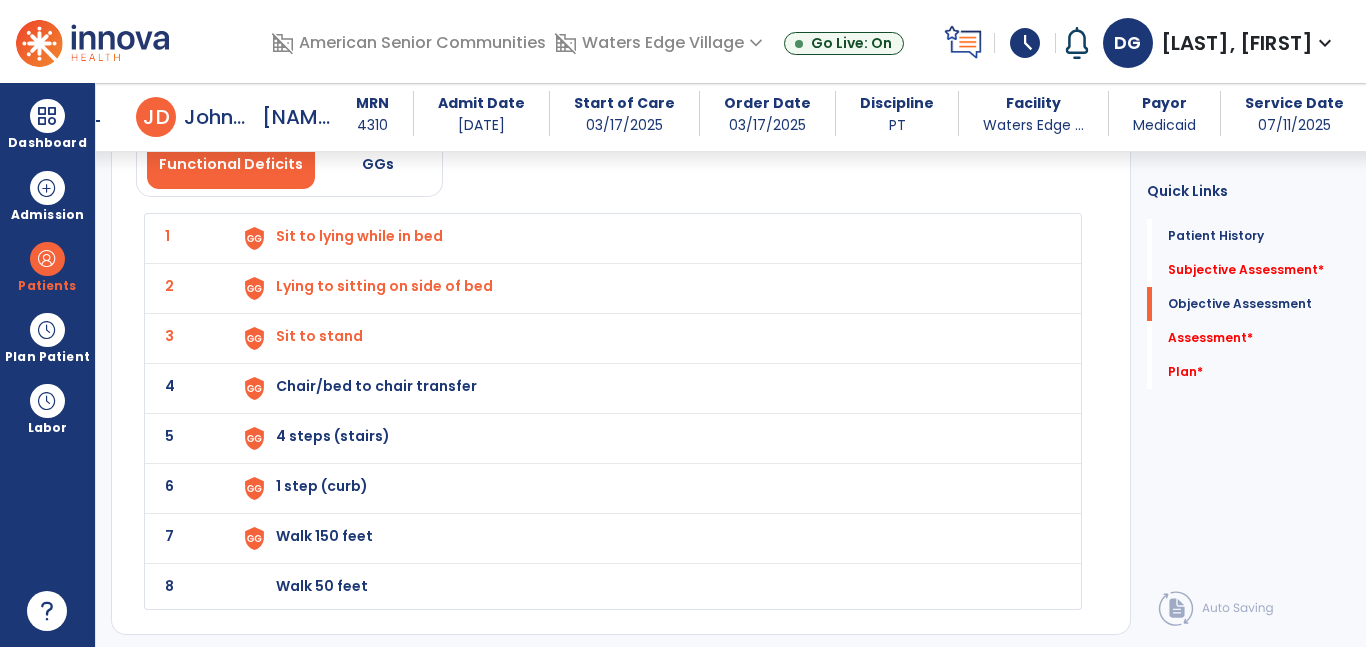 click on "4 Chair/bed to chair transfer" 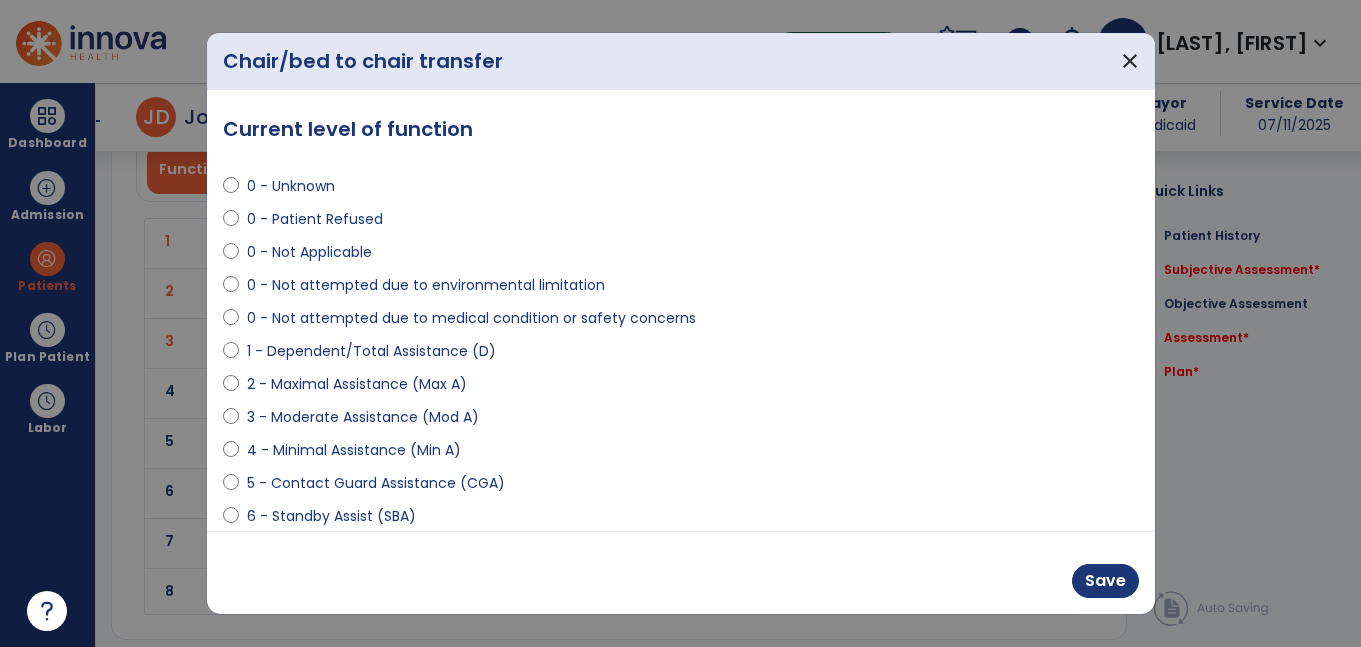 scroll, scrollTop: 2007, scrollLeft: 0, axis: vertical 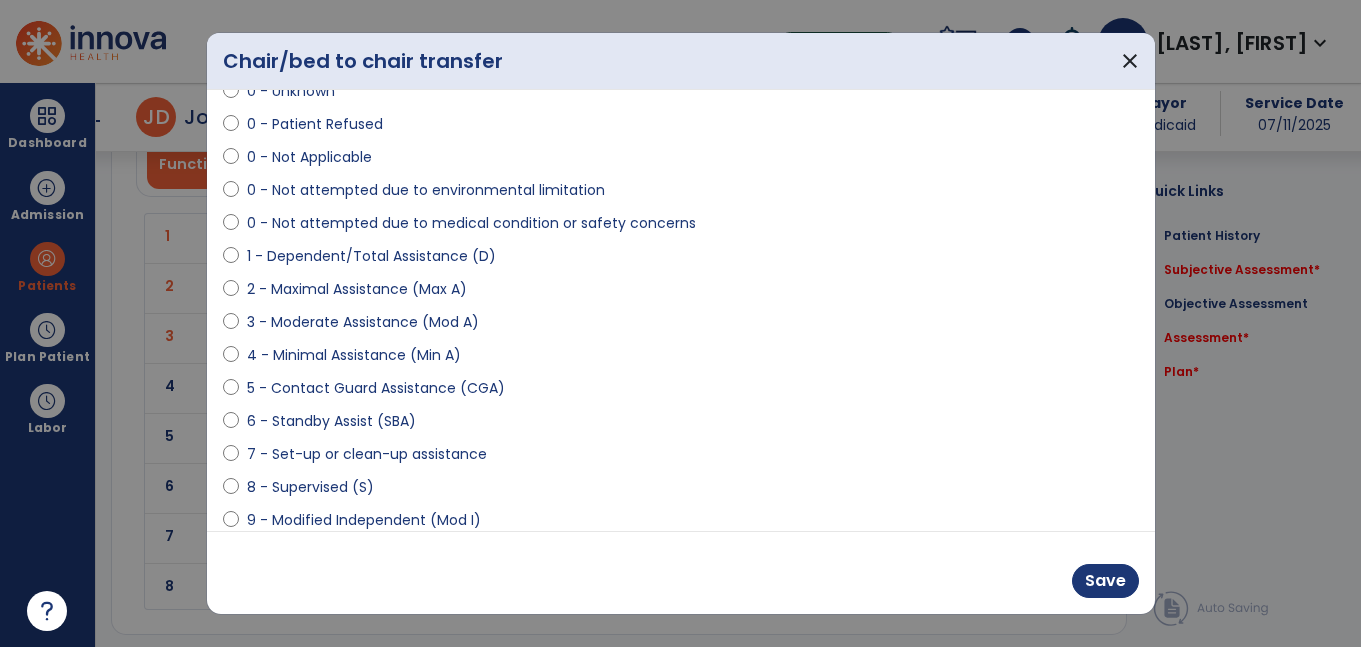 click on "8 - Supervised (S)" at bounding box center (310, 487) 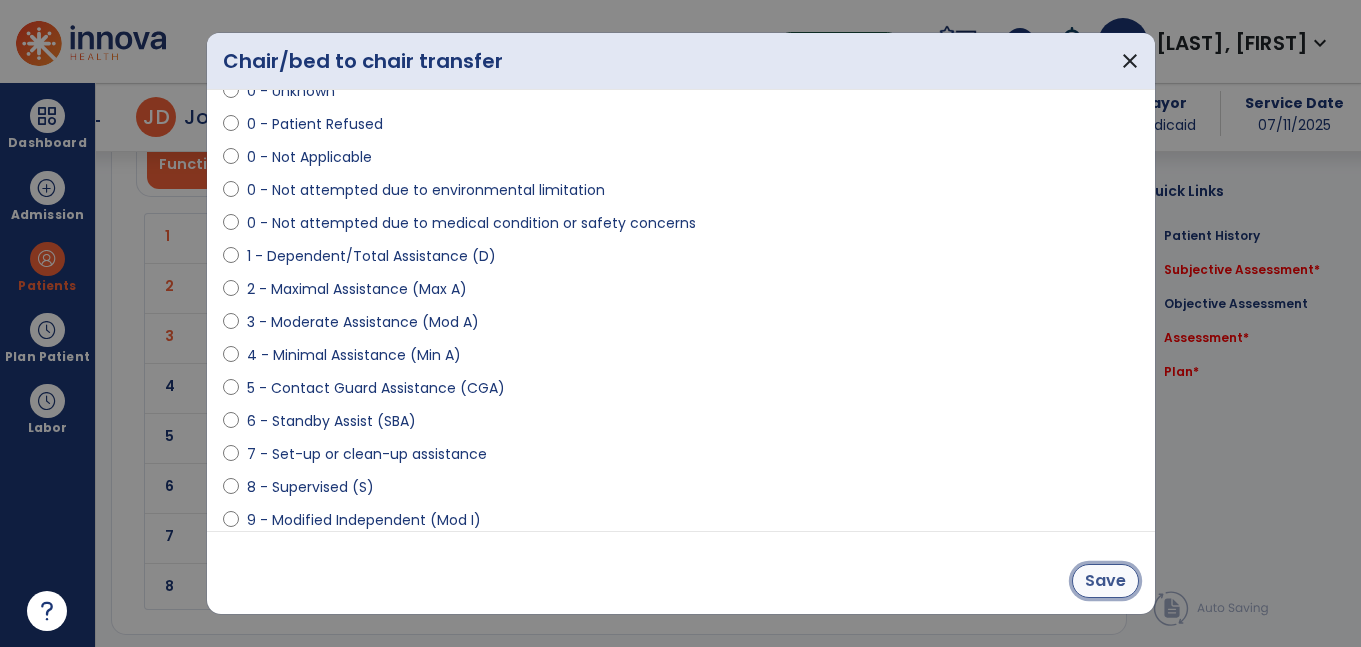 click on "Save" at bounding box center [1105, 581] 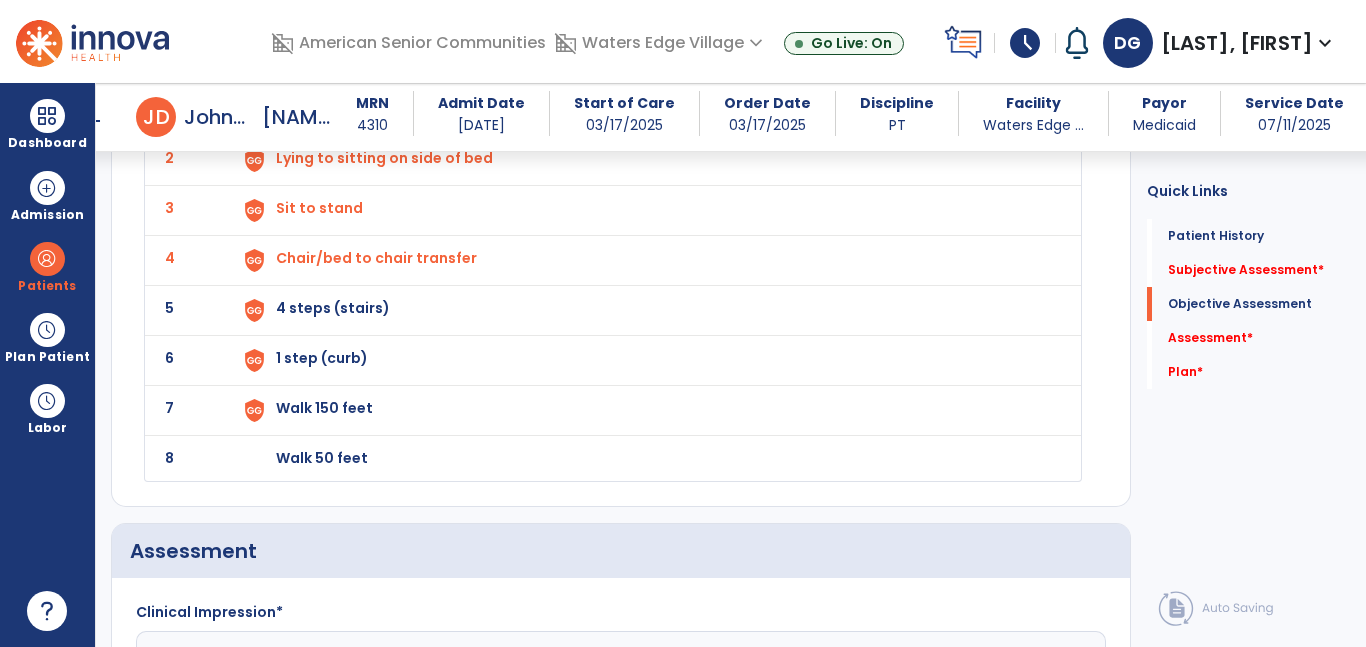 click on "5 4 steps (stairs)" 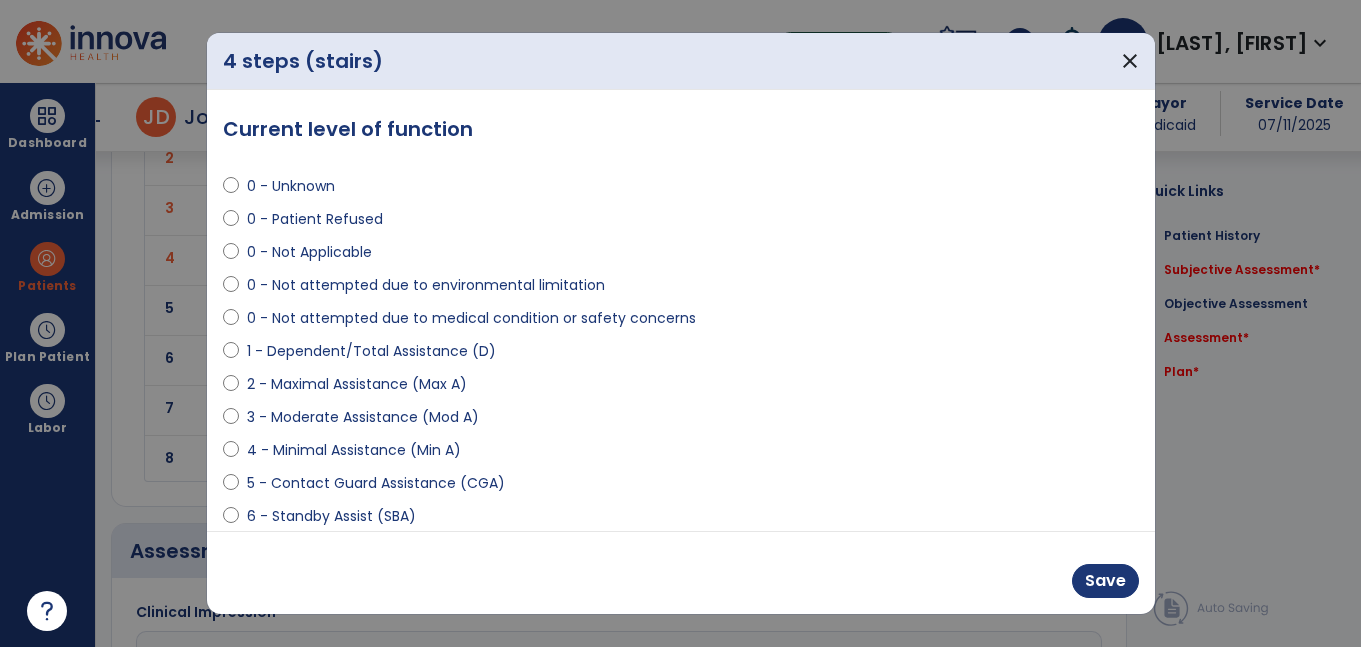 scroll, scrollTop: 2135, scrollLeft: 0, axis: vertical 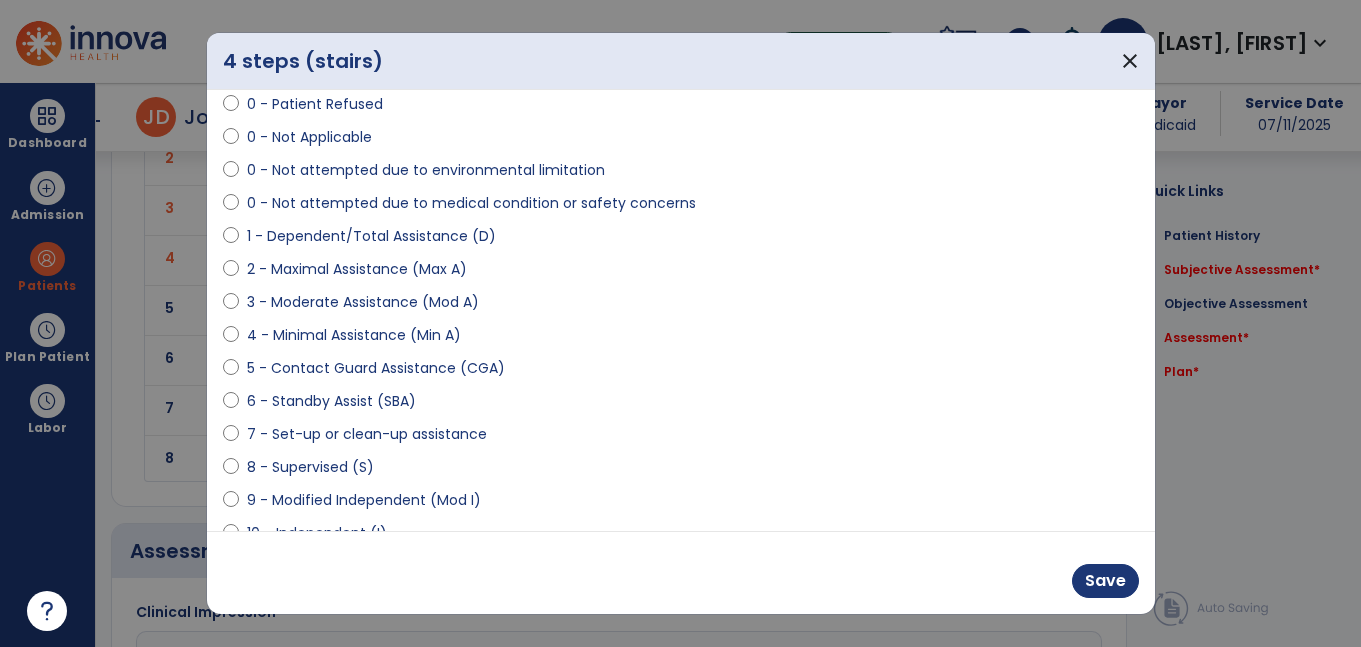 click on "6 - Standby Assist (SBA)" at bounding box center [331, 401] 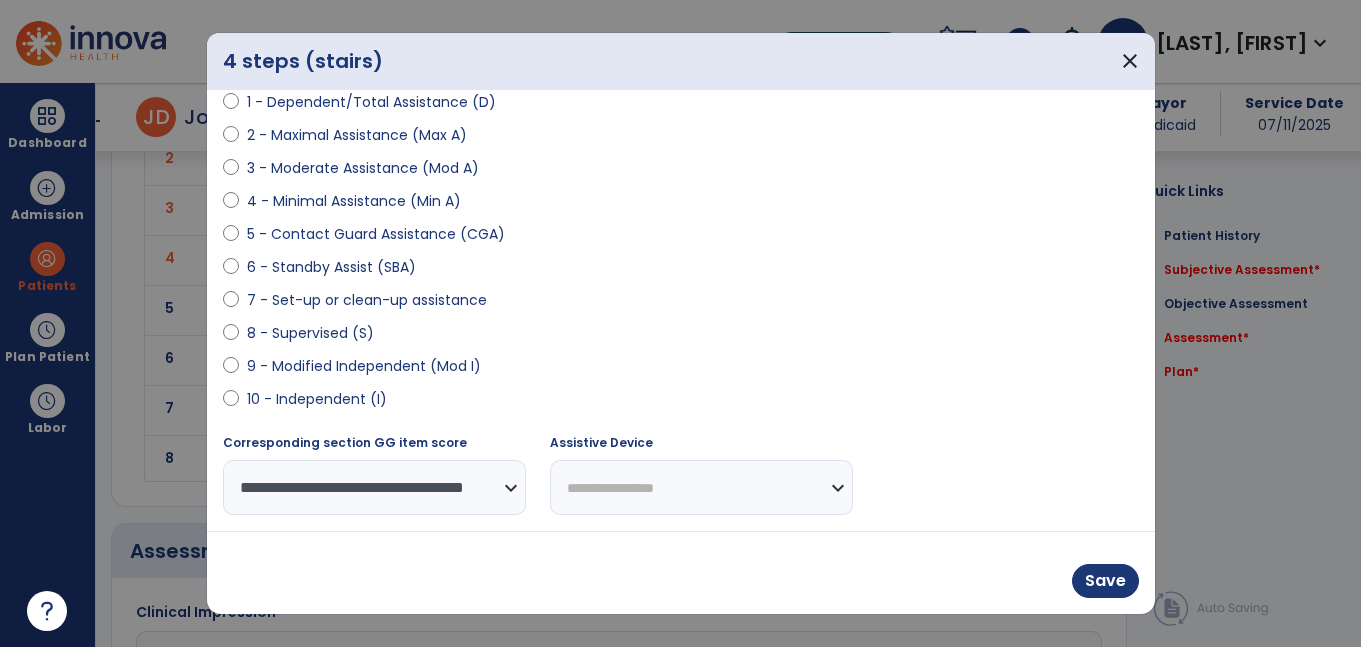 click on "**********" at bounding box center (701, 487) 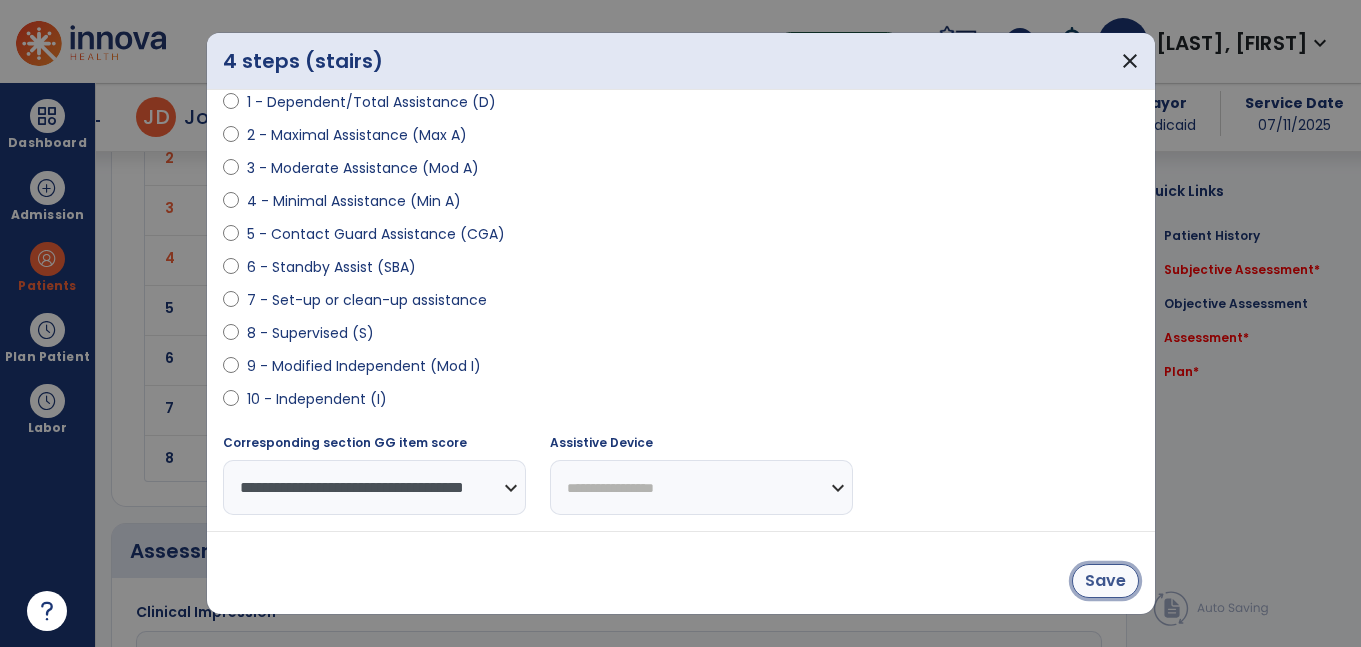 click on "Save" at bounding box center (1105, 581) 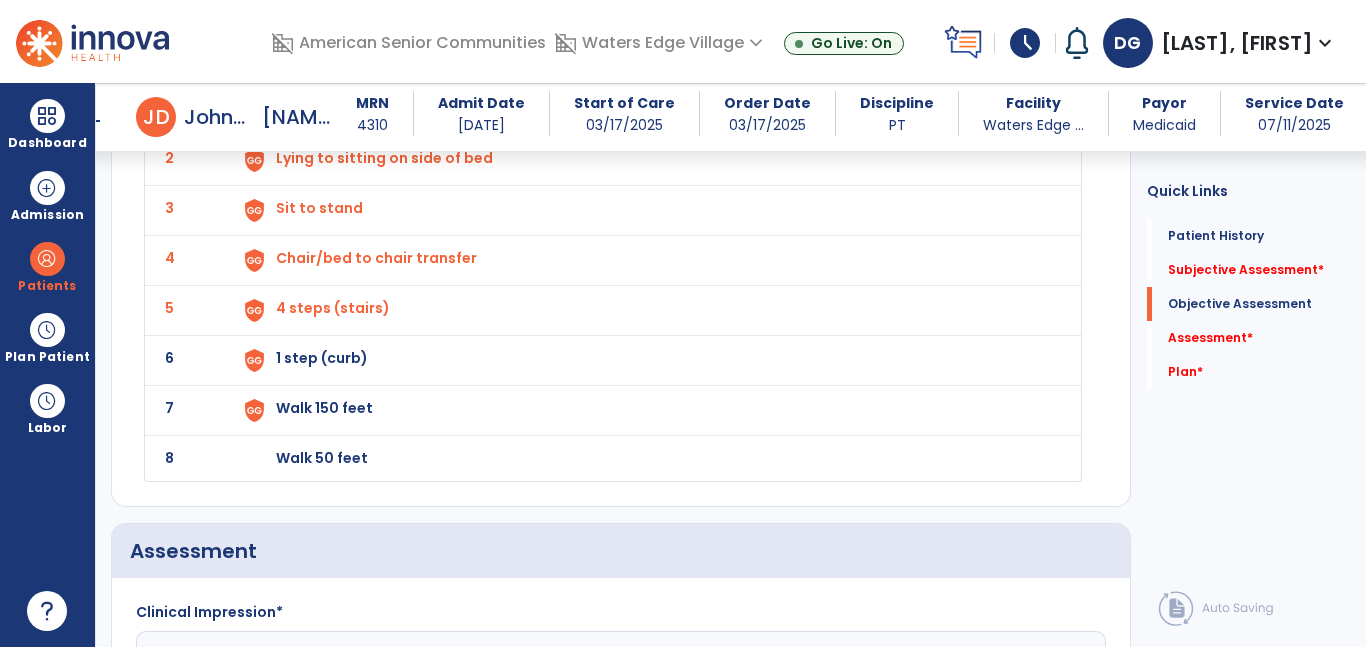 click on "1 step (curb)" at bounding box center (646, 110) 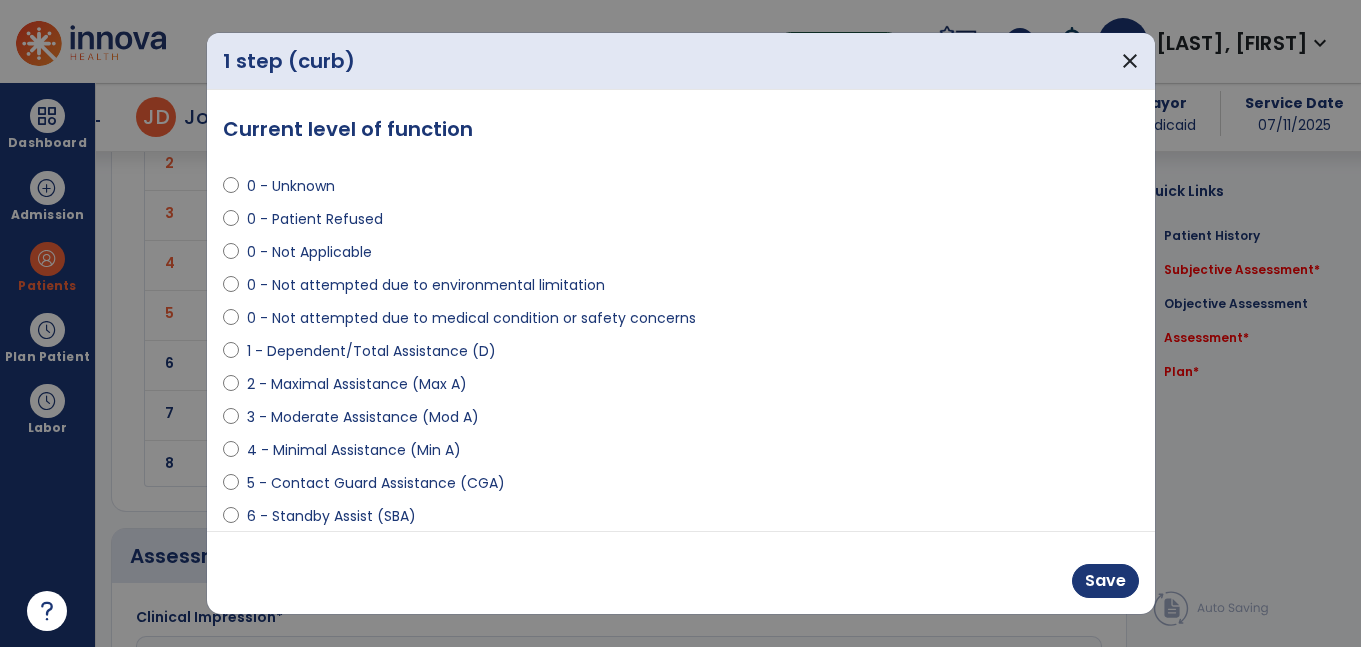 scroll, scrollTop: 2135, scrollLeft: 0, axis: vertical 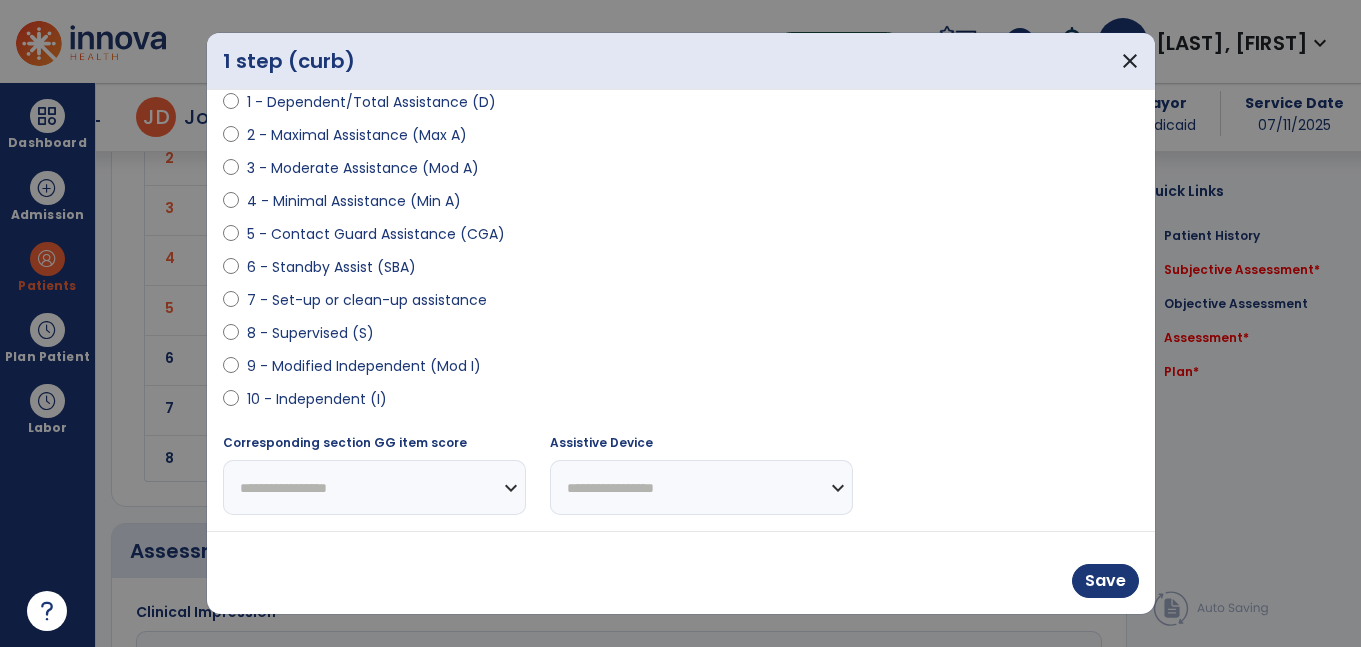 click on "6 - Standby Assist (SBA)" at bounding box center [331, 267] 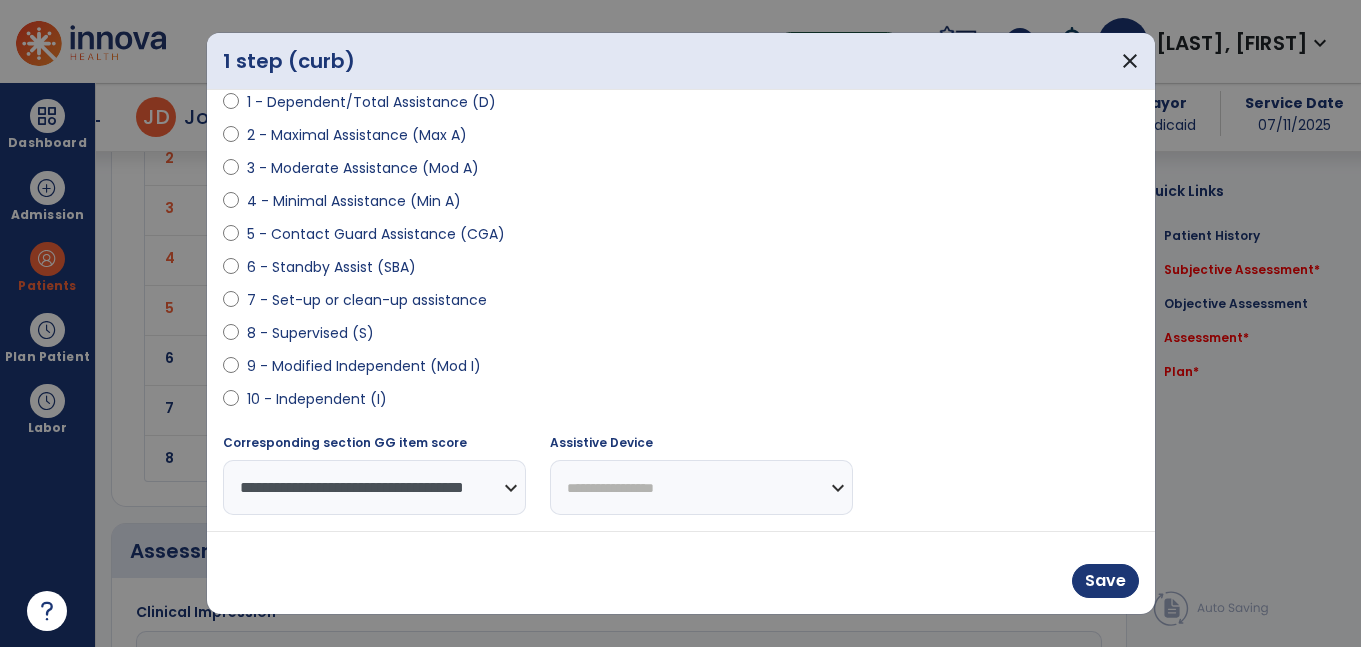 click on "**********" at bounding box center (701, 487) 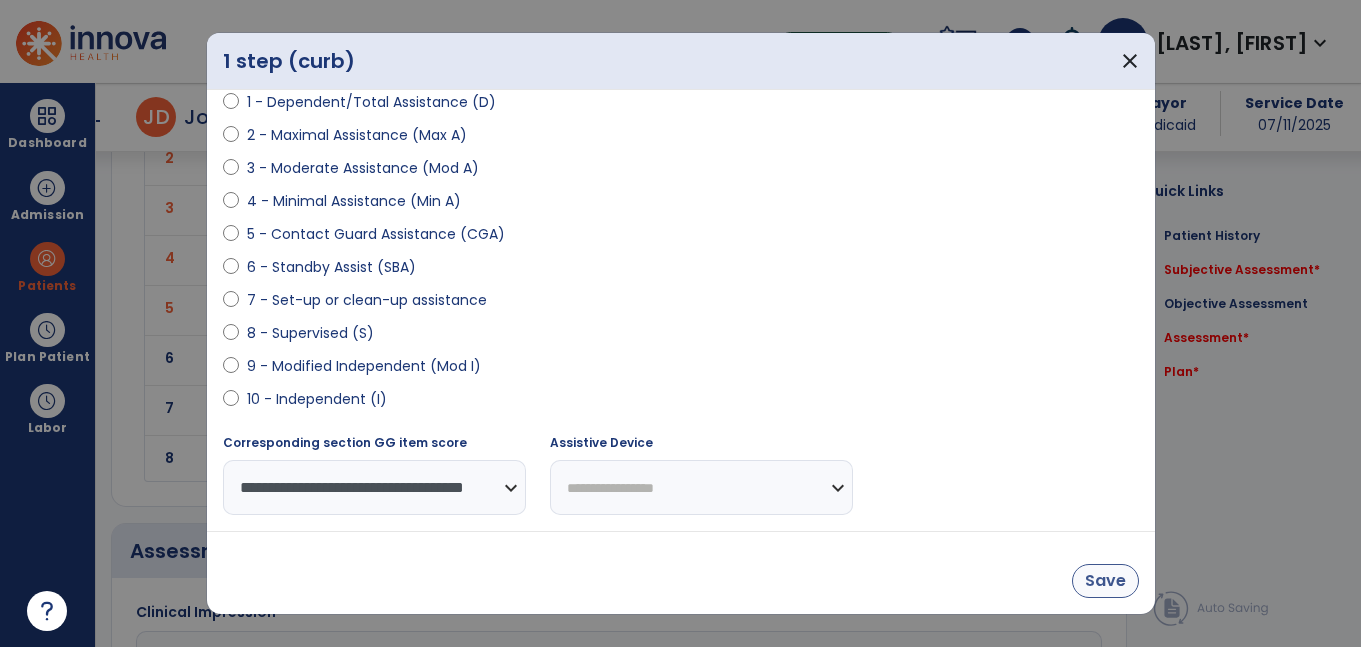 click on "Save" at bounding box center [1105, 581] 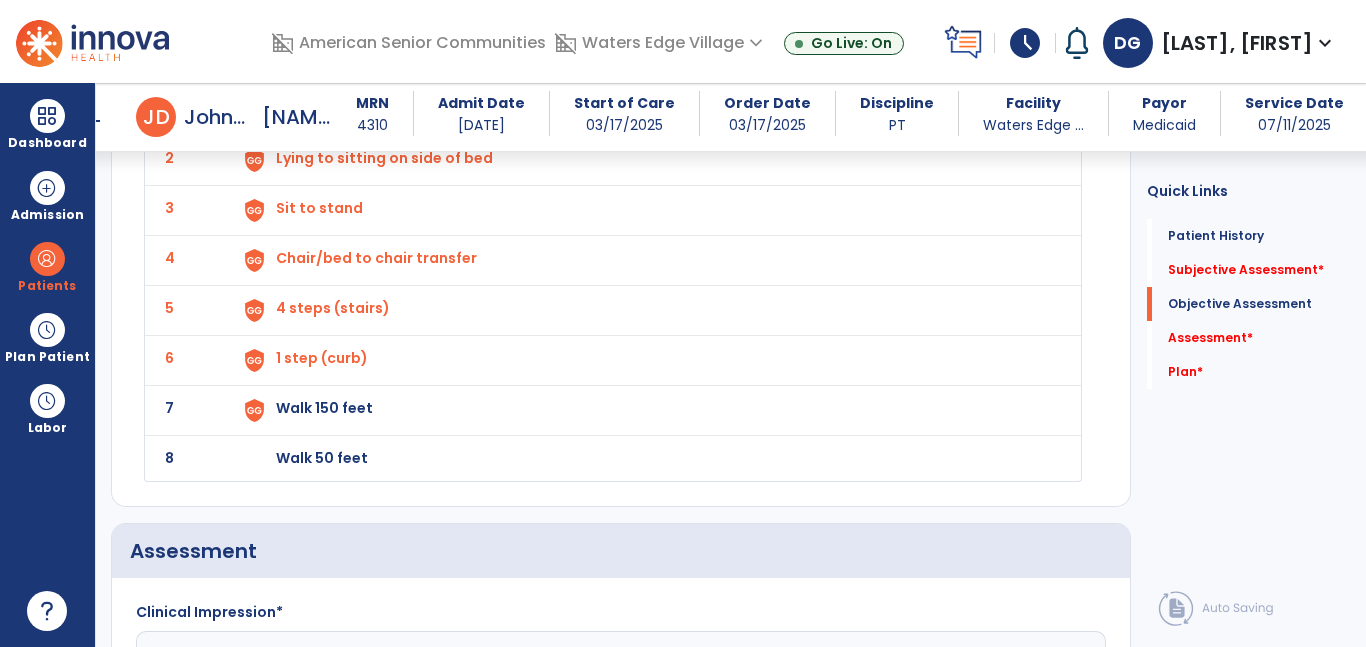 click on "1 step (curb)" at bounding box center [646, 110] 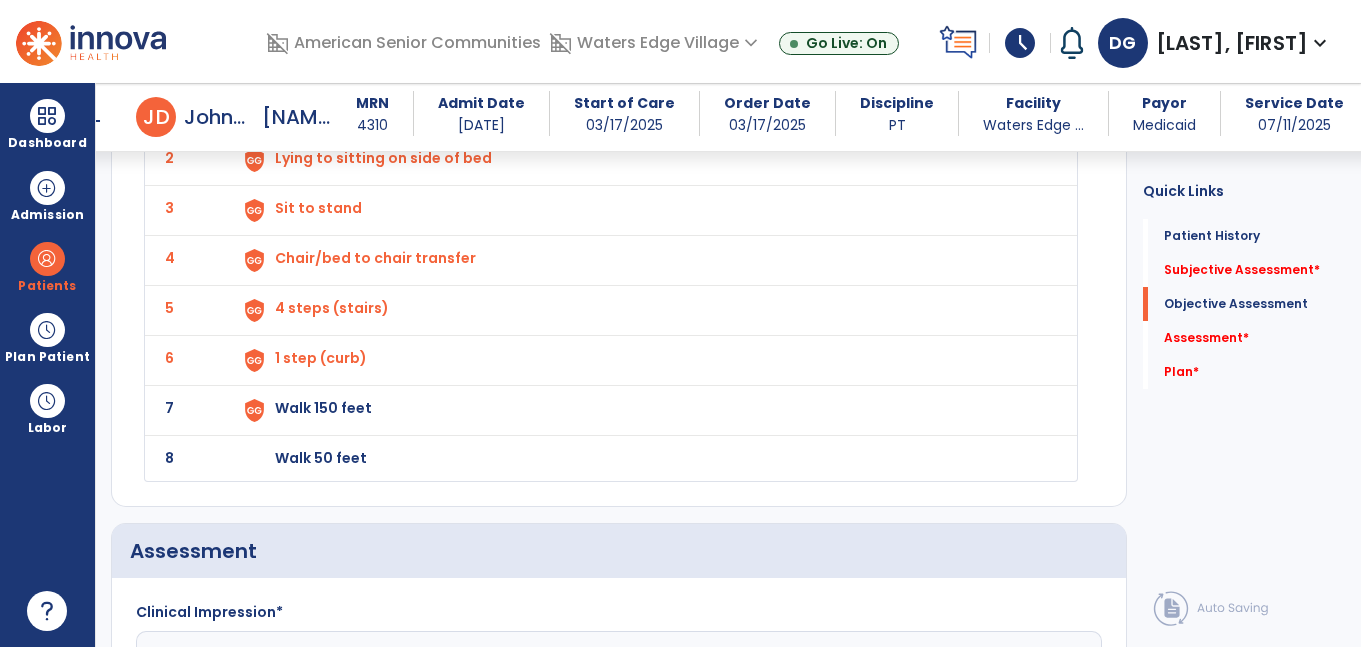 select on "**********" 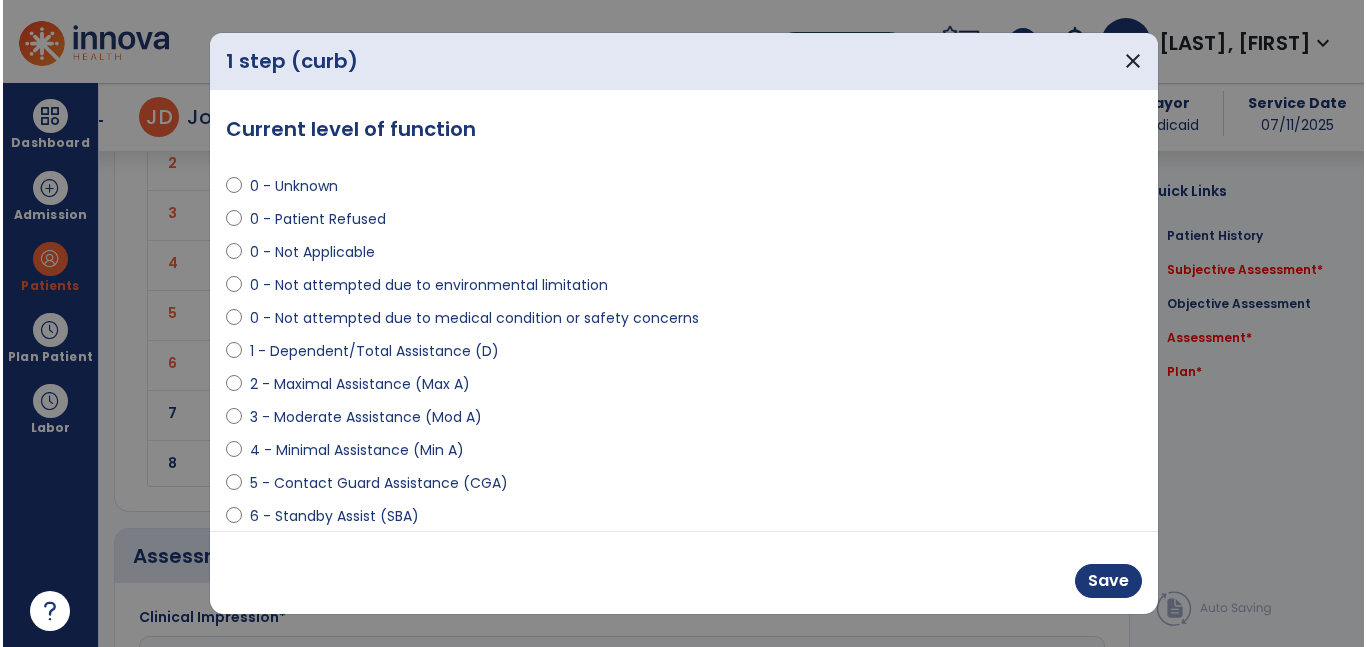 scroll, scrollTop: 2135, scrollLeft: 0, axis: vertical 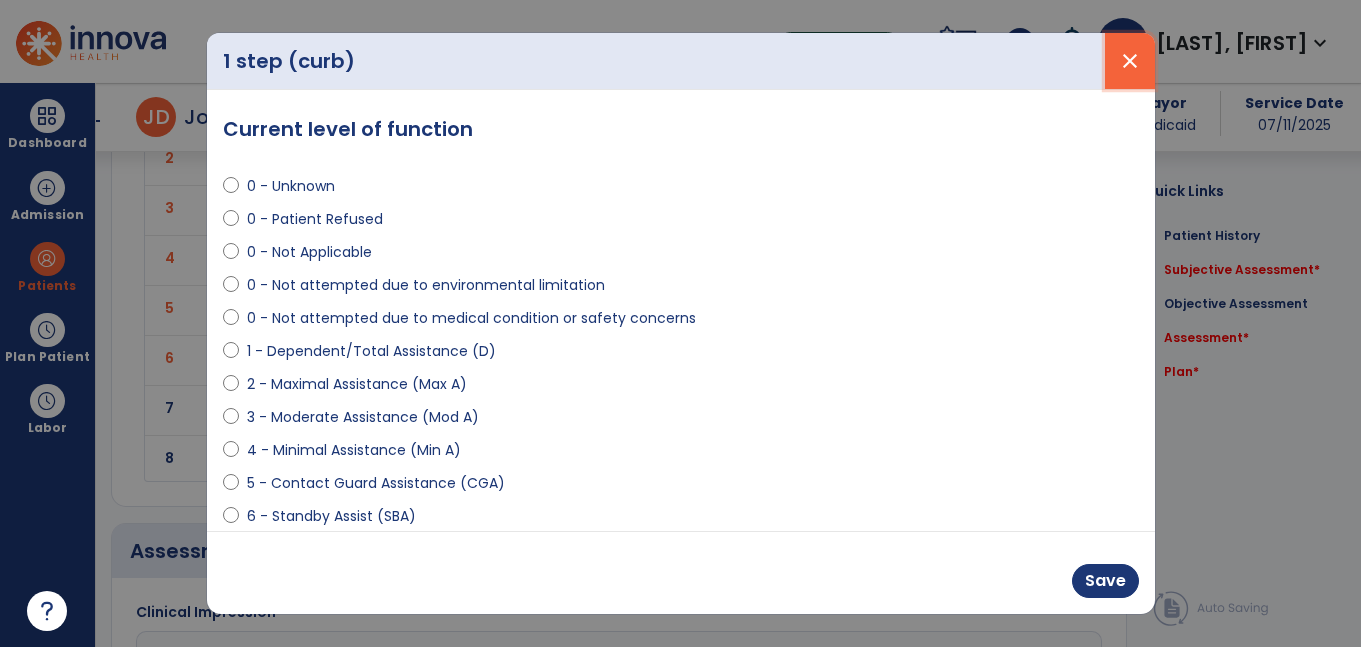 click on "close" at bounding box center (1130, 61) 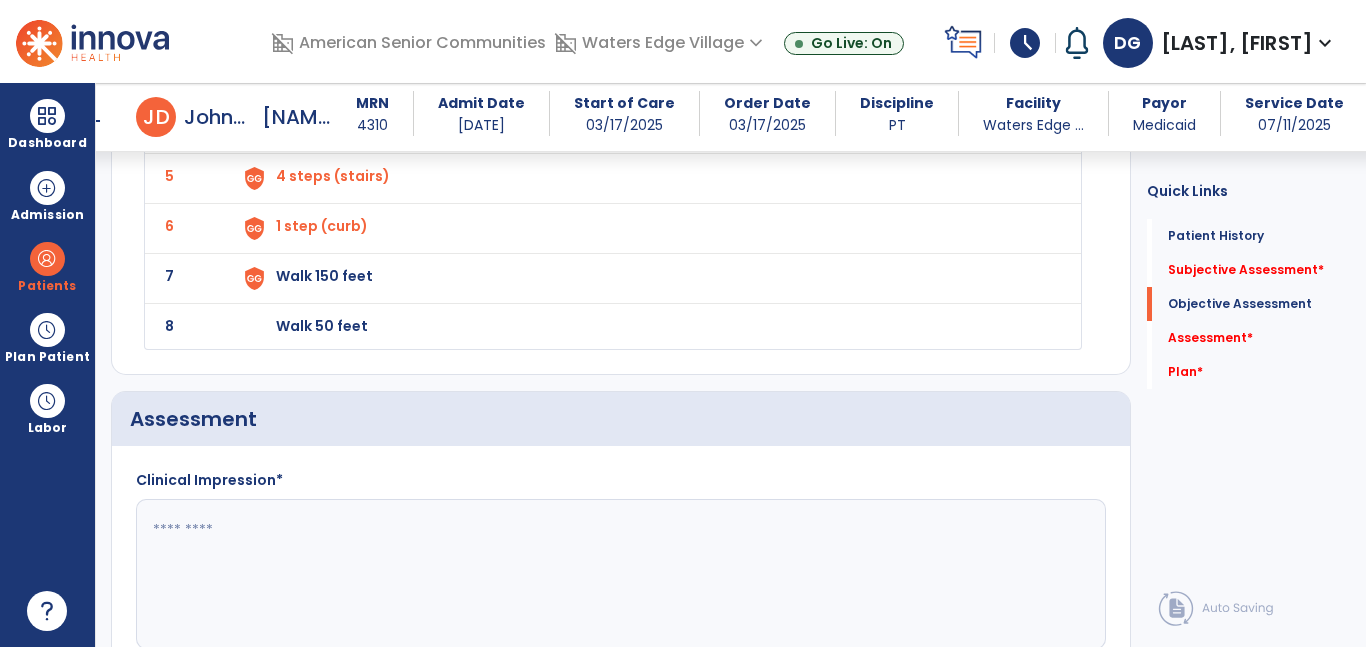 click on "Walk 150 feet" at bounding box center [646, -22] 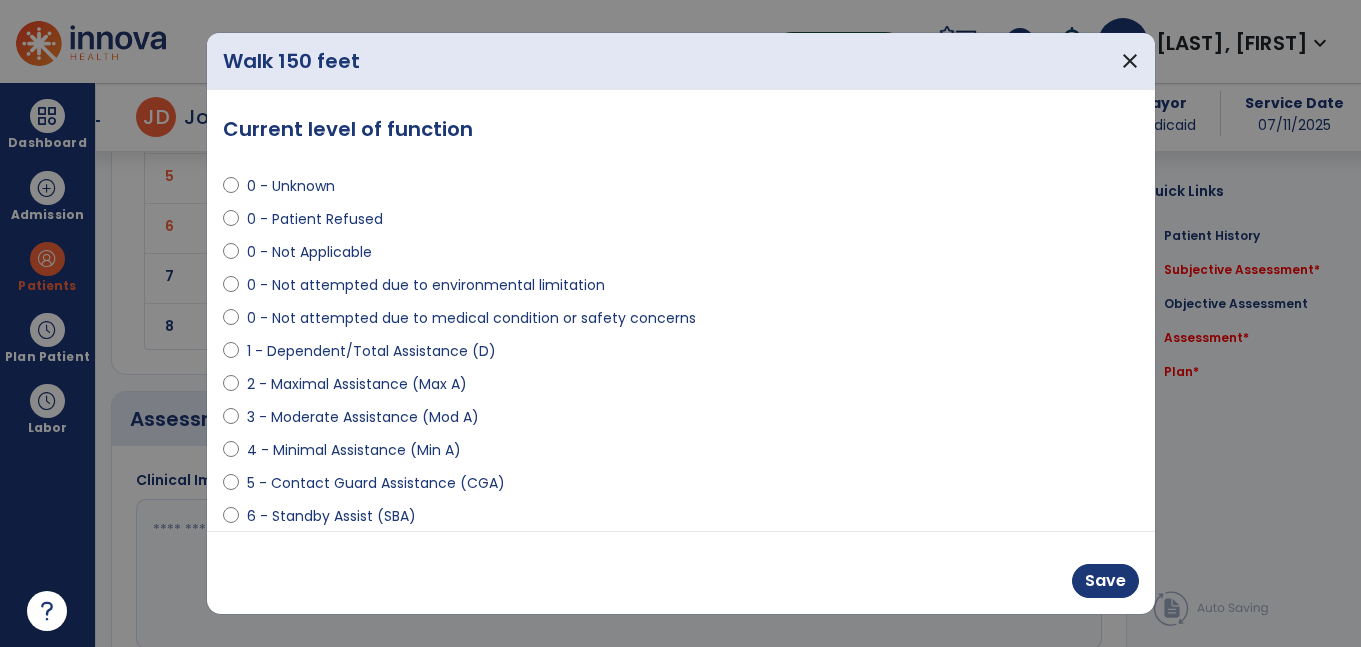 scroll, scrollTop: 2267, scrollLeft: 0, axis: vertical 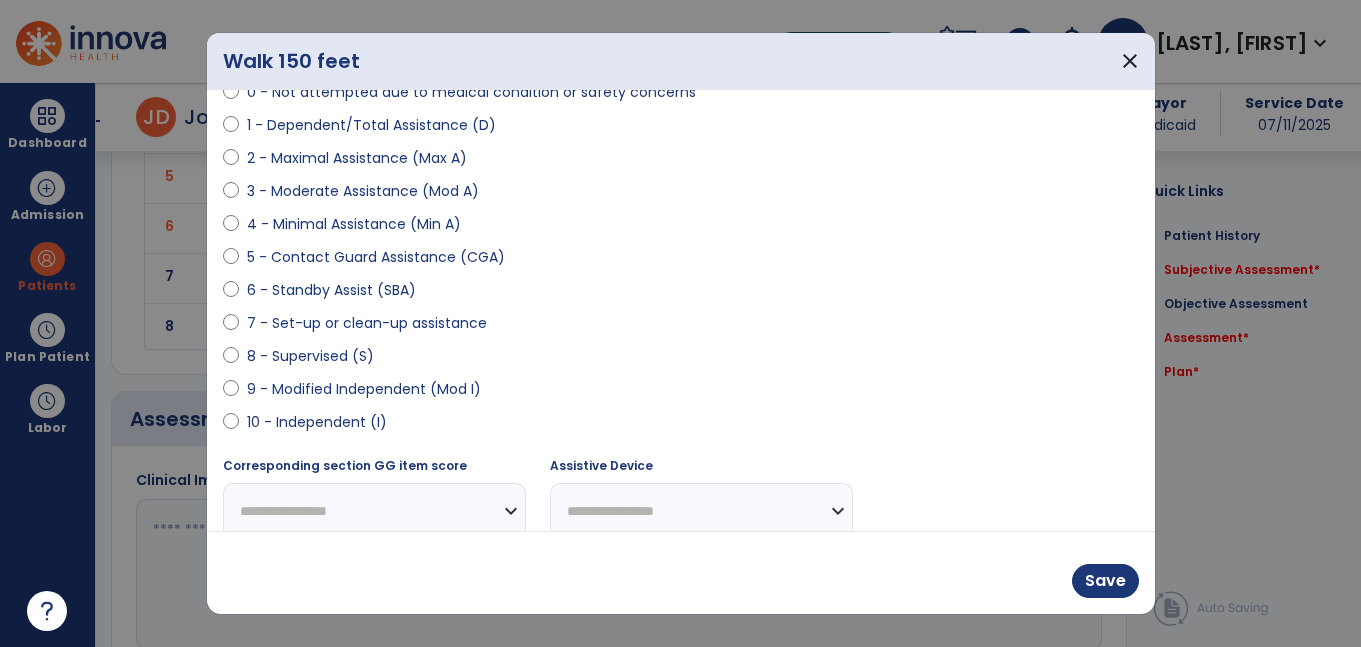 click on "6 - Standby Assist (SBA)" at bounding box center (681, 294) 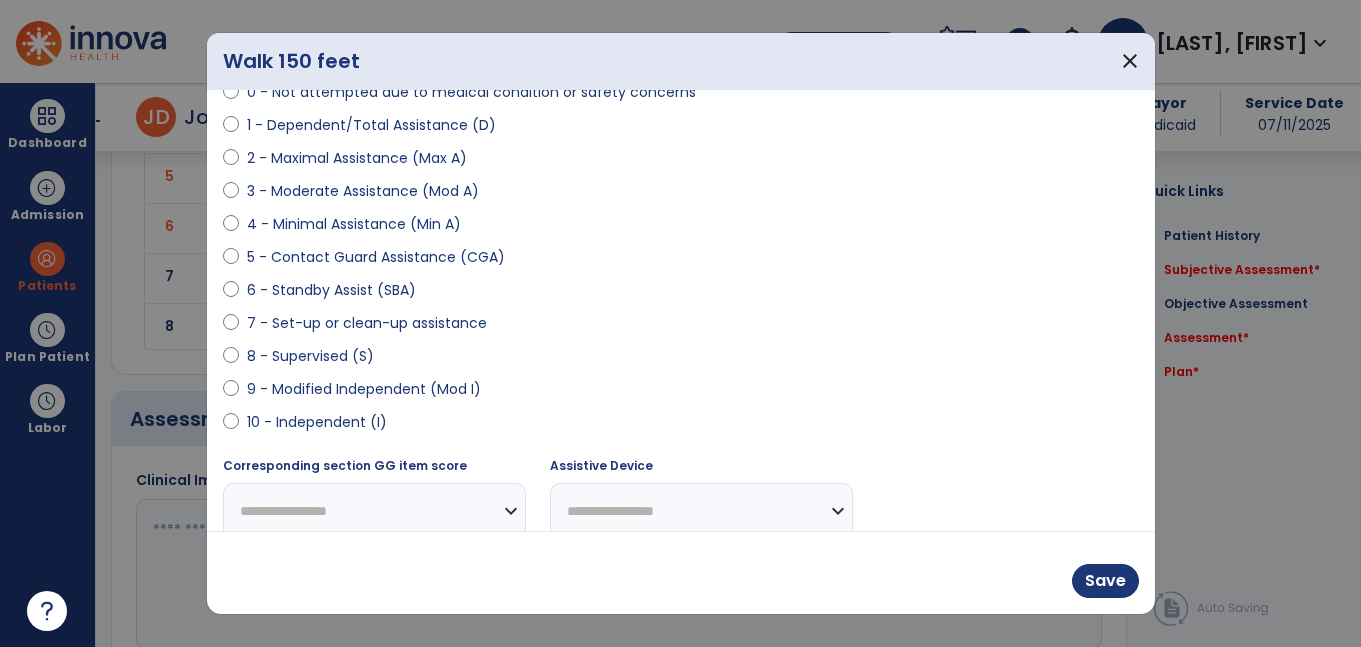 click on "6 - Standby Assist (SBA)" at bounding box center (331, 290) 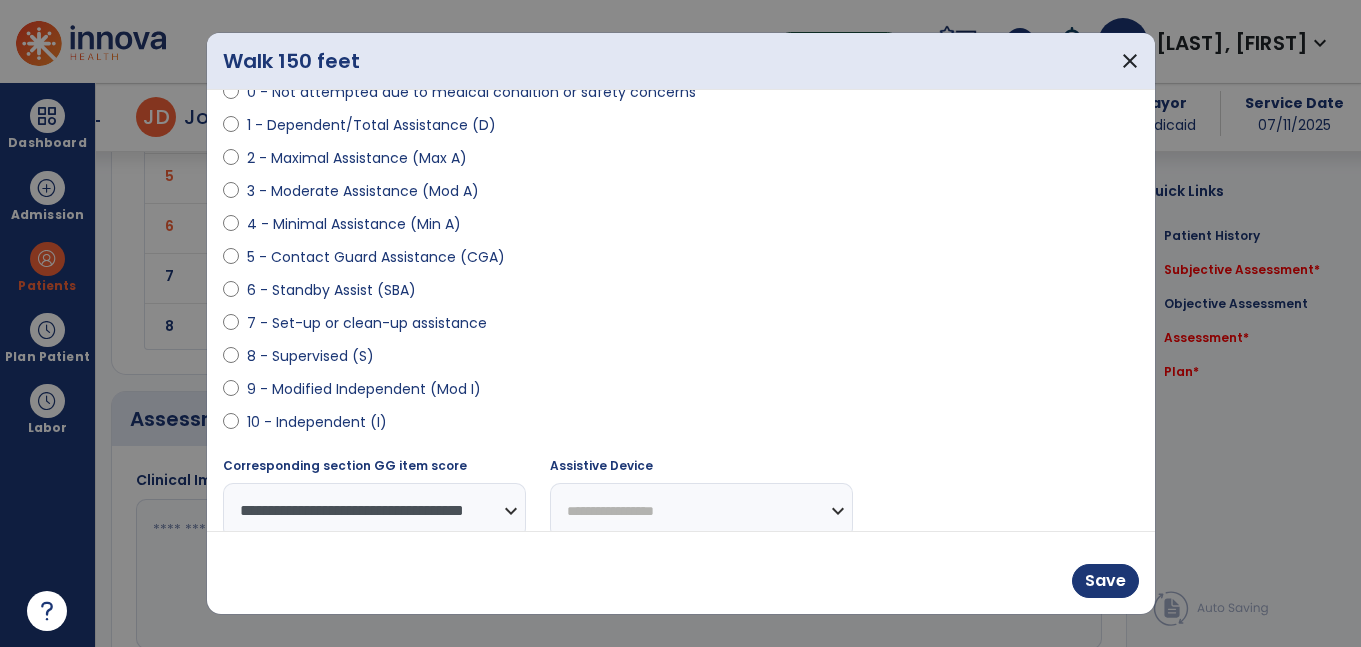 click on "**********" at bounding box center (701, 510) 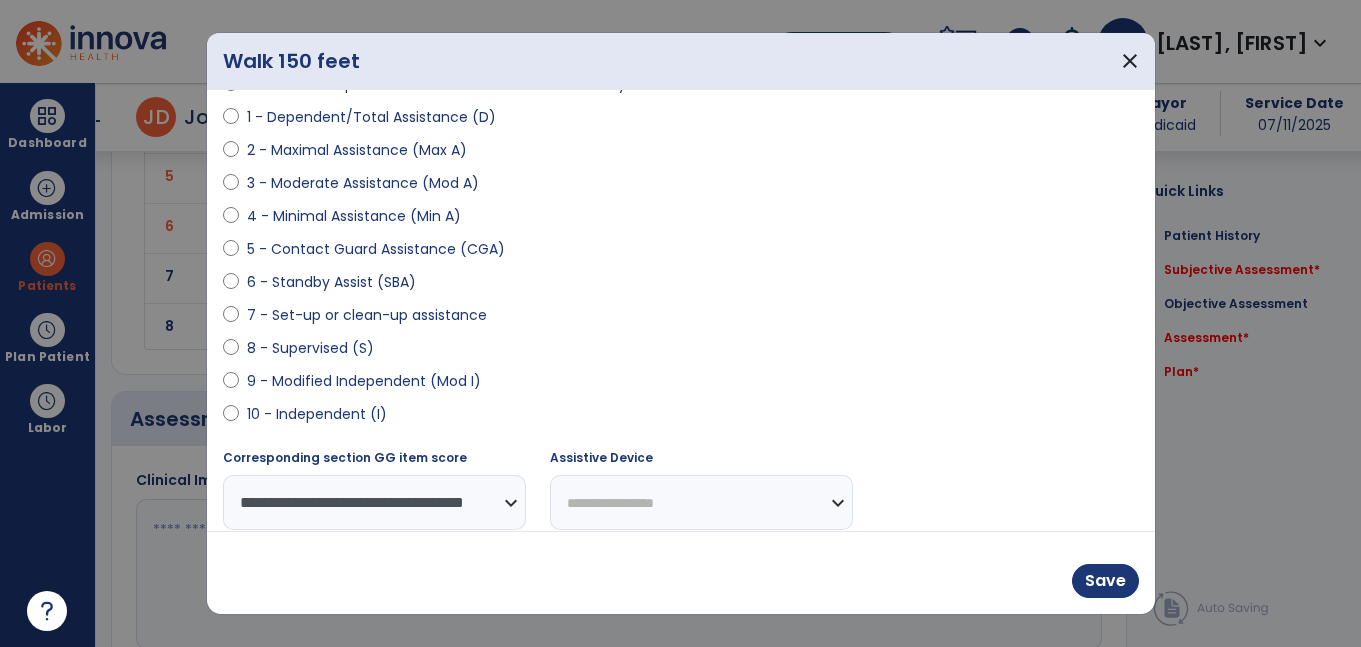 select on "**********" 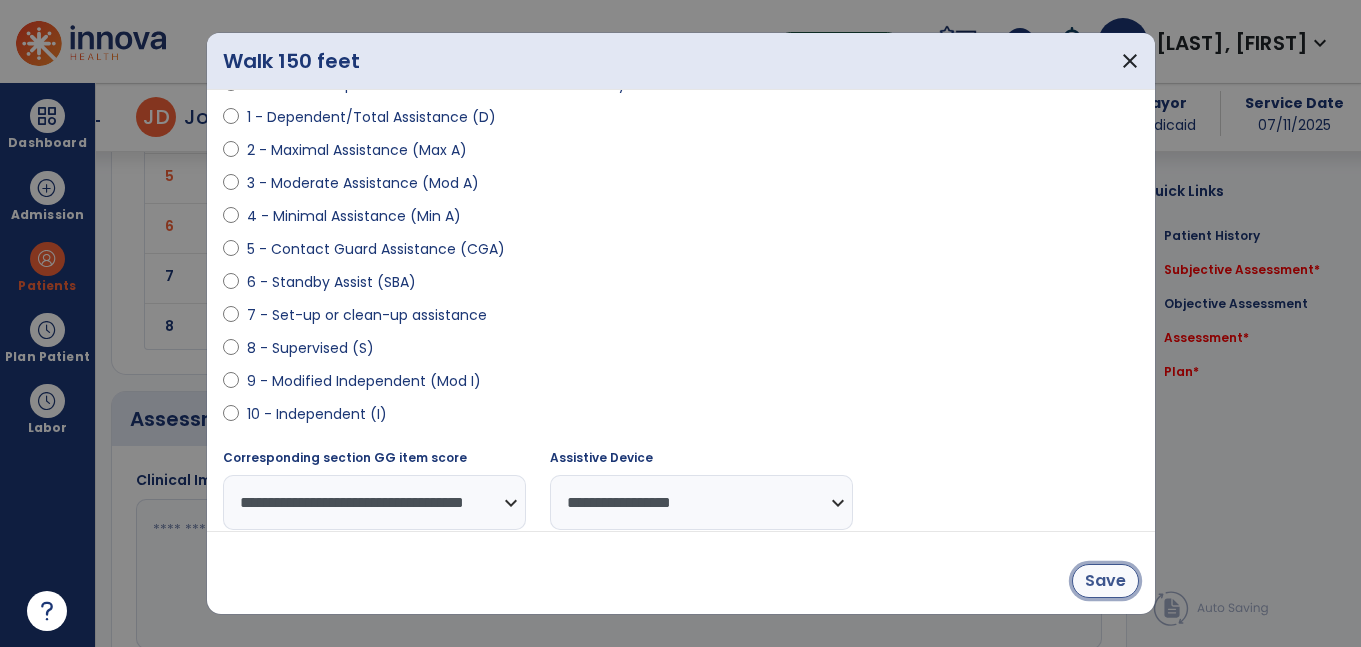 click on "Save" at bounding box center (1105, 581) 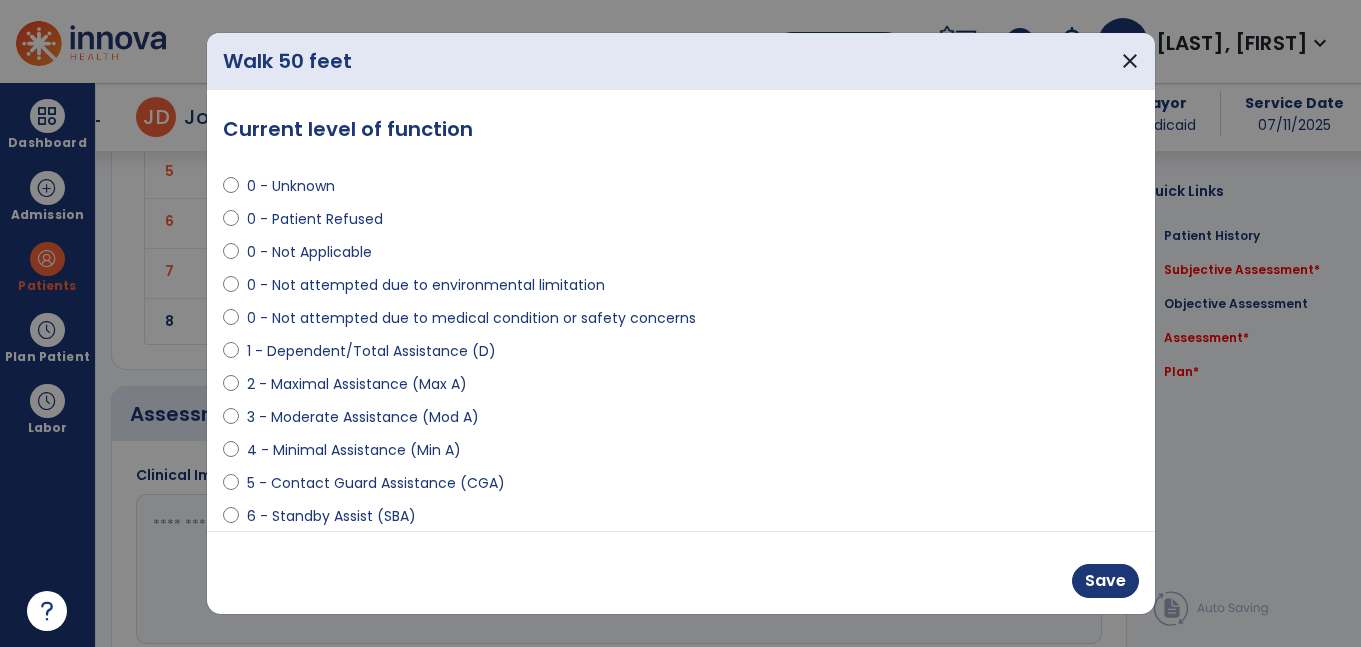 scroll, scrollTop: 2267, scrollLeft: 0, axis: vertical 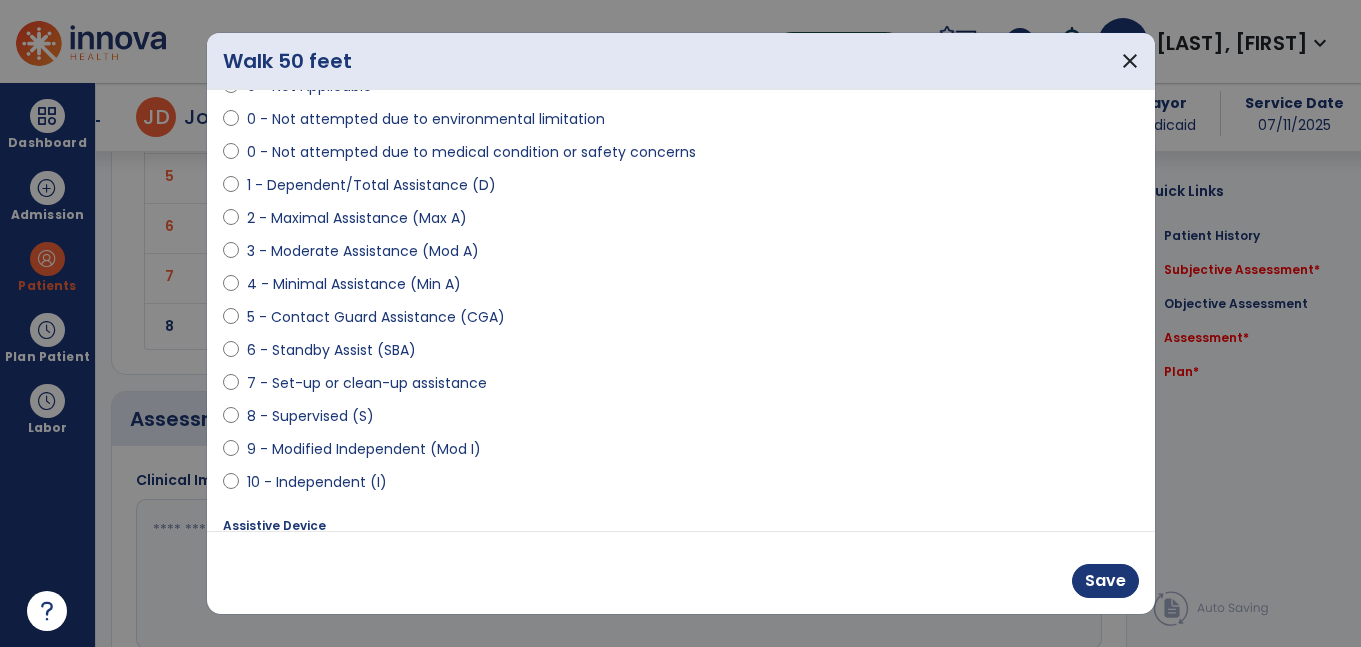 click on "7 - Set-up or clean-up assistance" at bounding box center (367, 383) 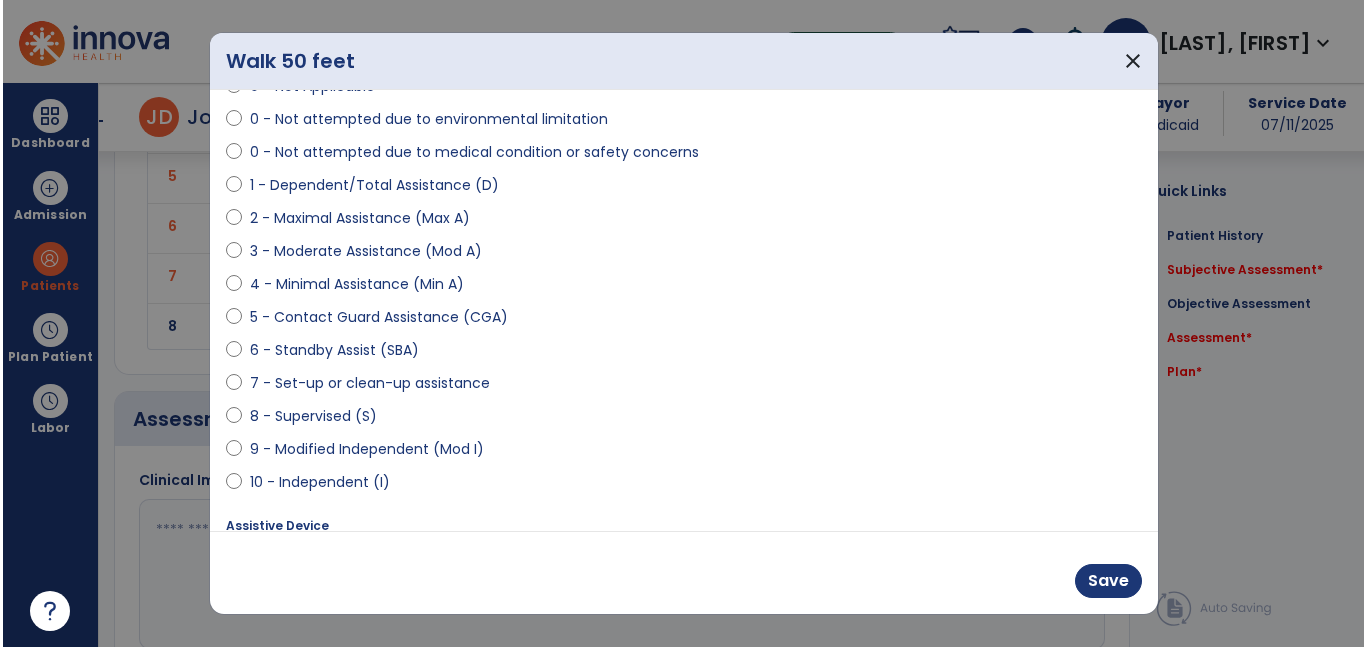 scroll, scrollTop: 249, scrollLeft: 0, axis: vertical 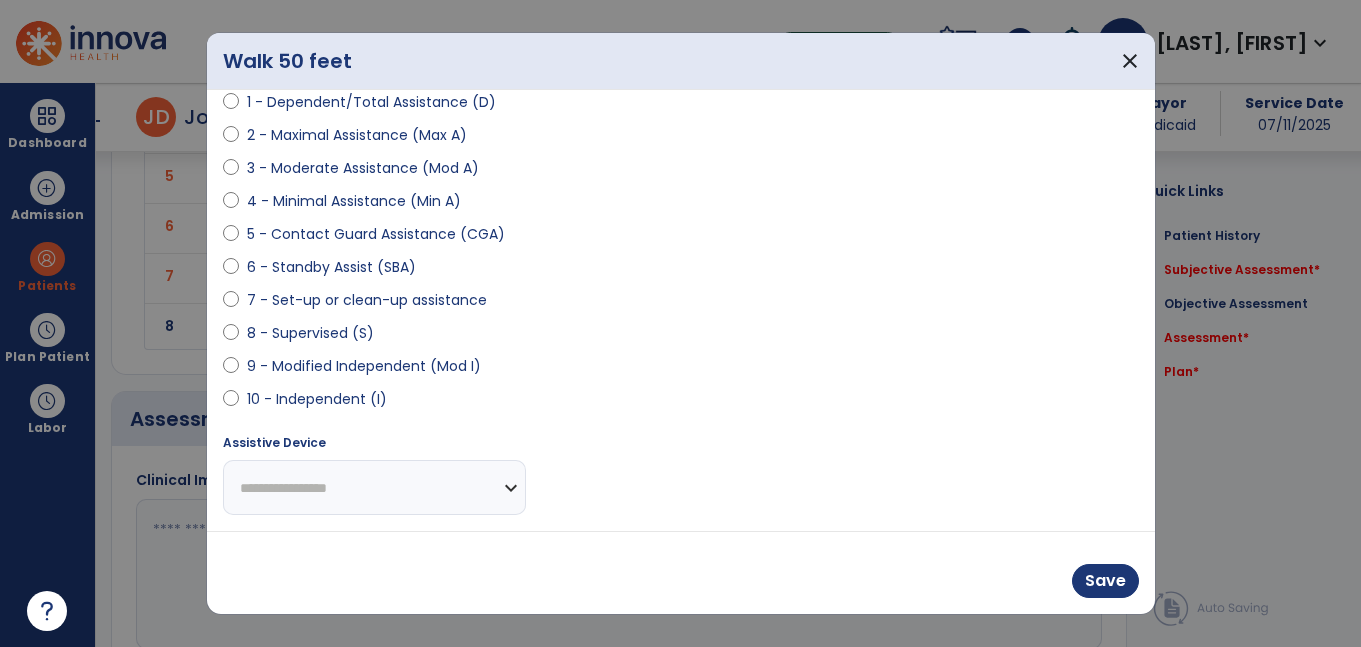 click on "**********" at bounding box center (374, 487) 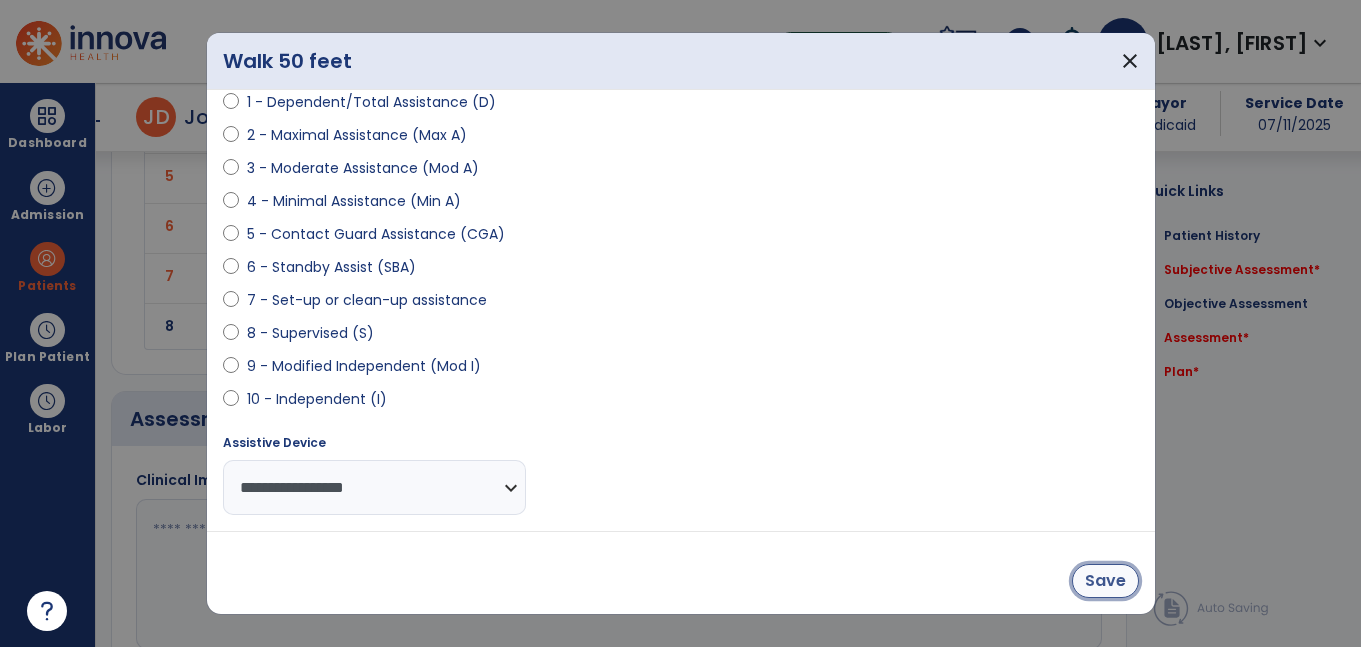 click on "Save" at bounding box center (1105, 581) 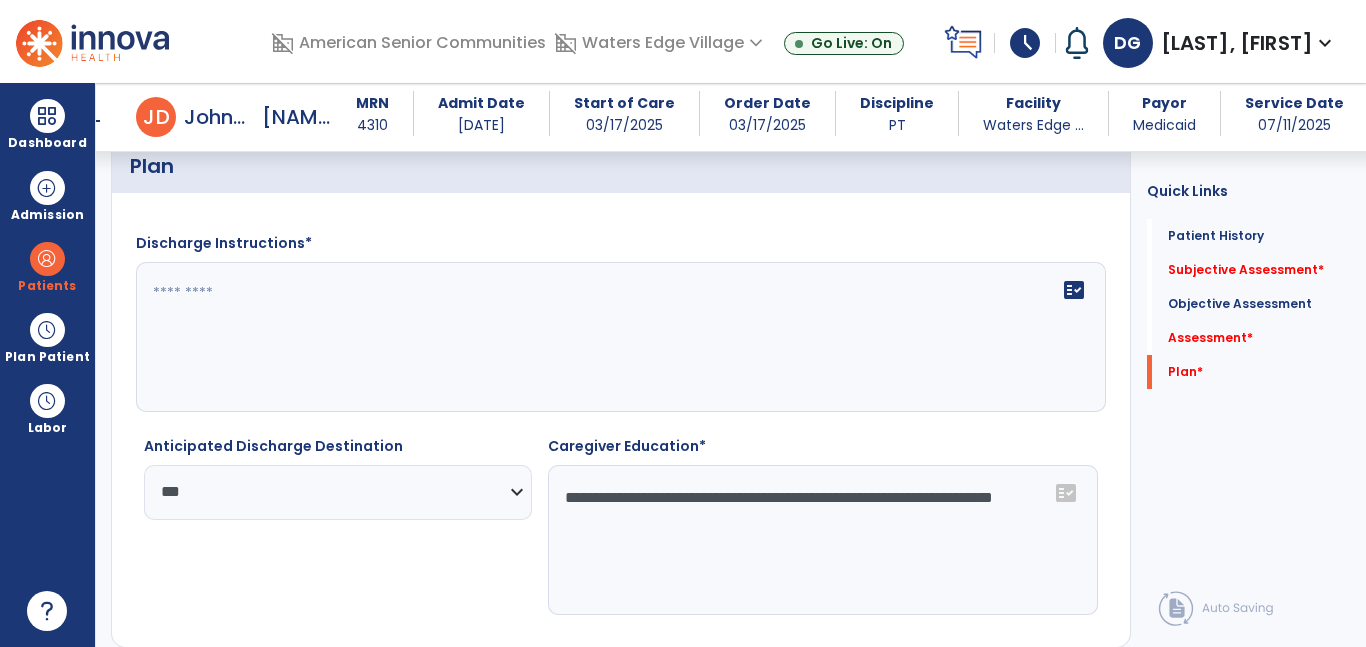 scroll, scrollTop: 3022, scrollLeft: 0, axis: vertical 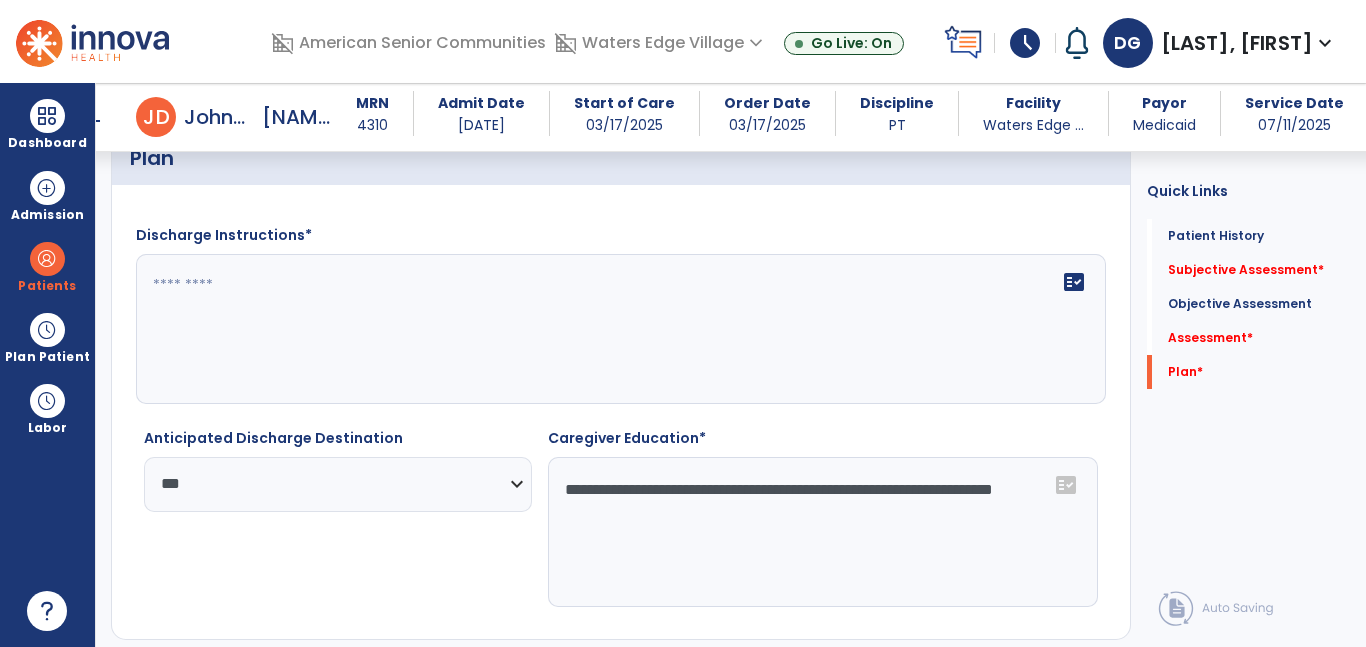click on "fact_check" 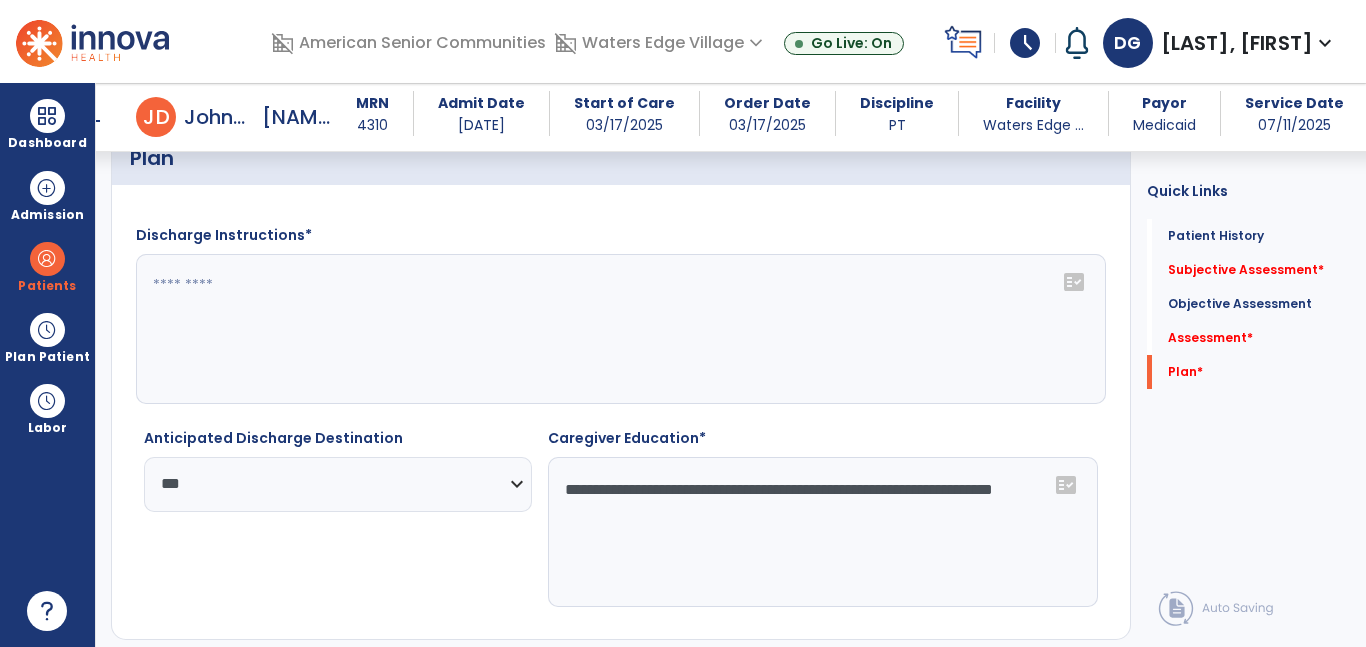 click on "fact_check" 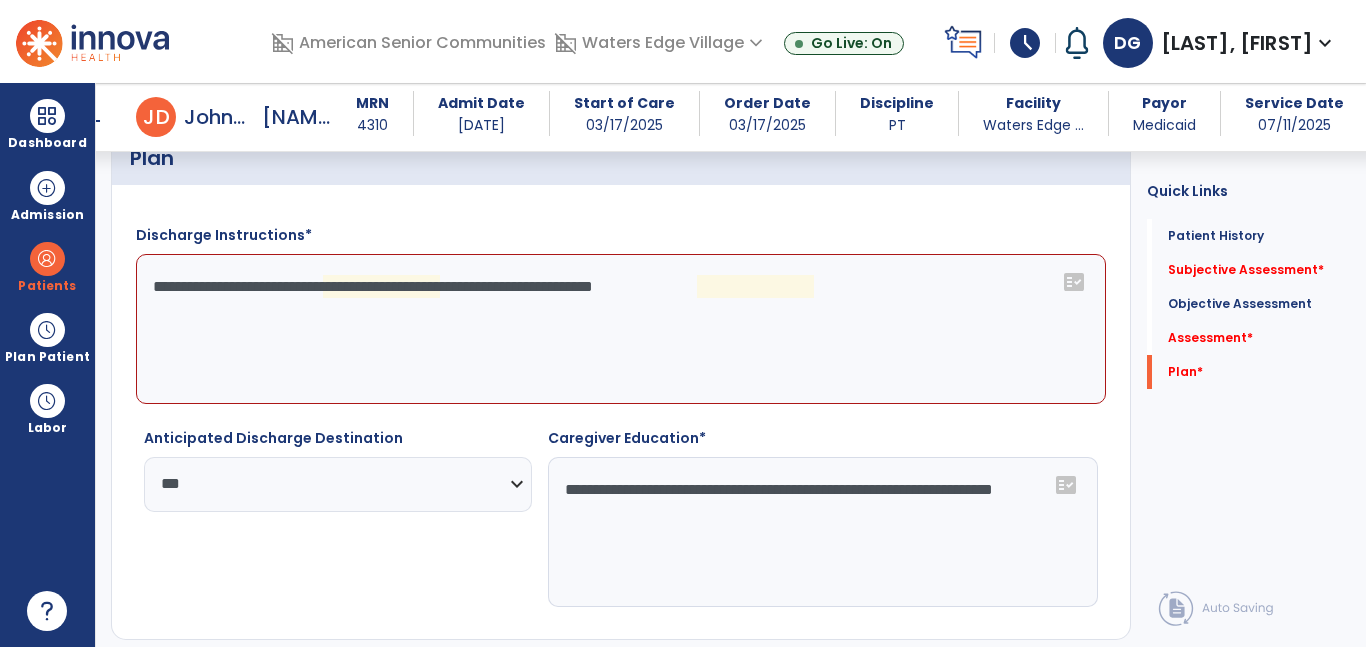 click on "**********" 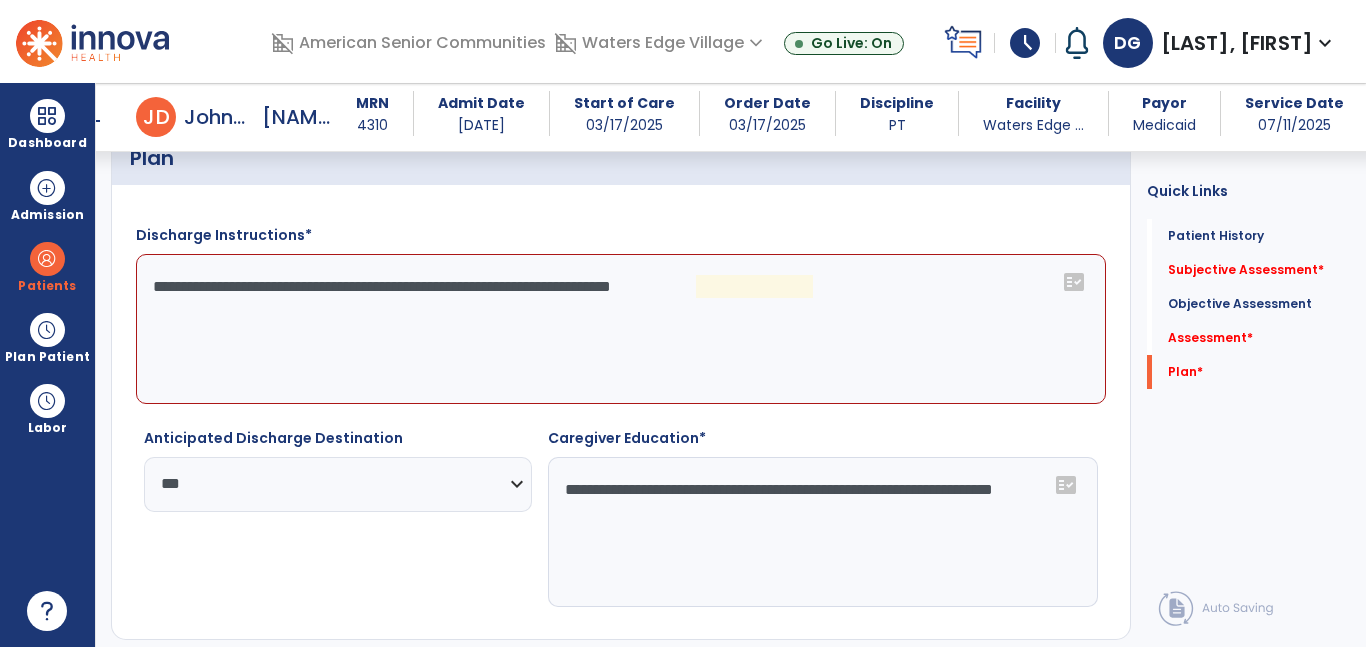click on "**********" 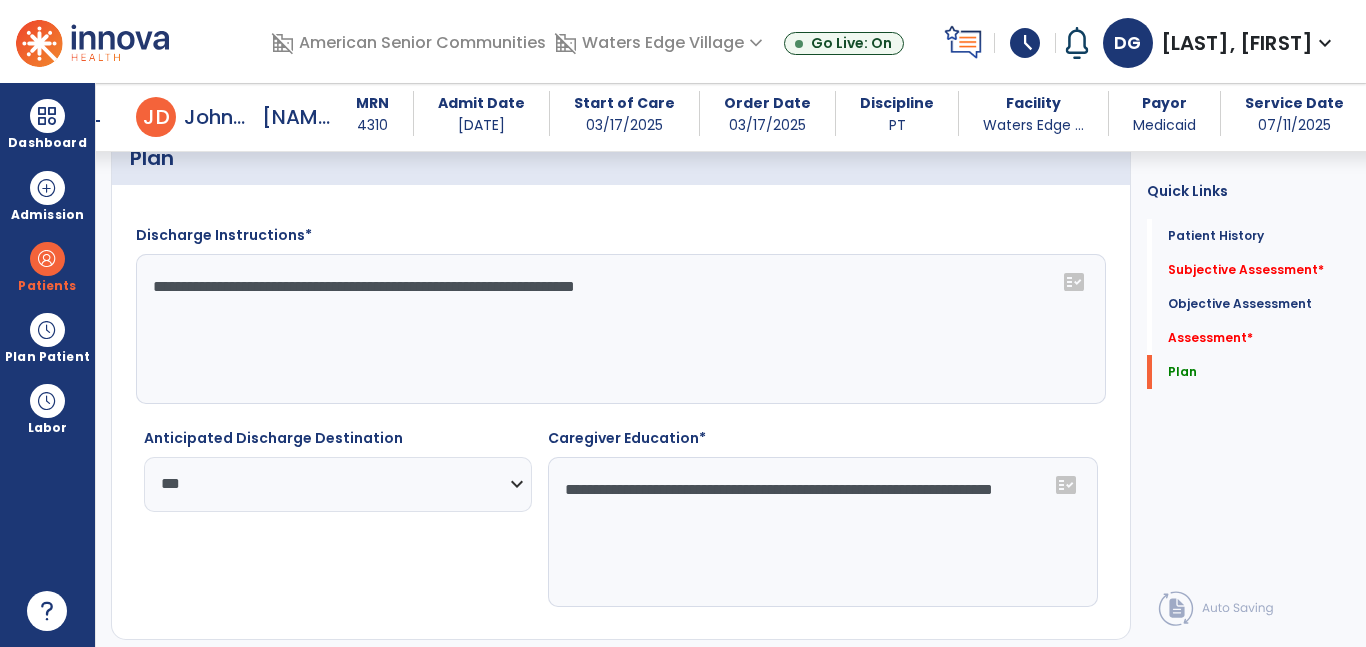 click on "**********" 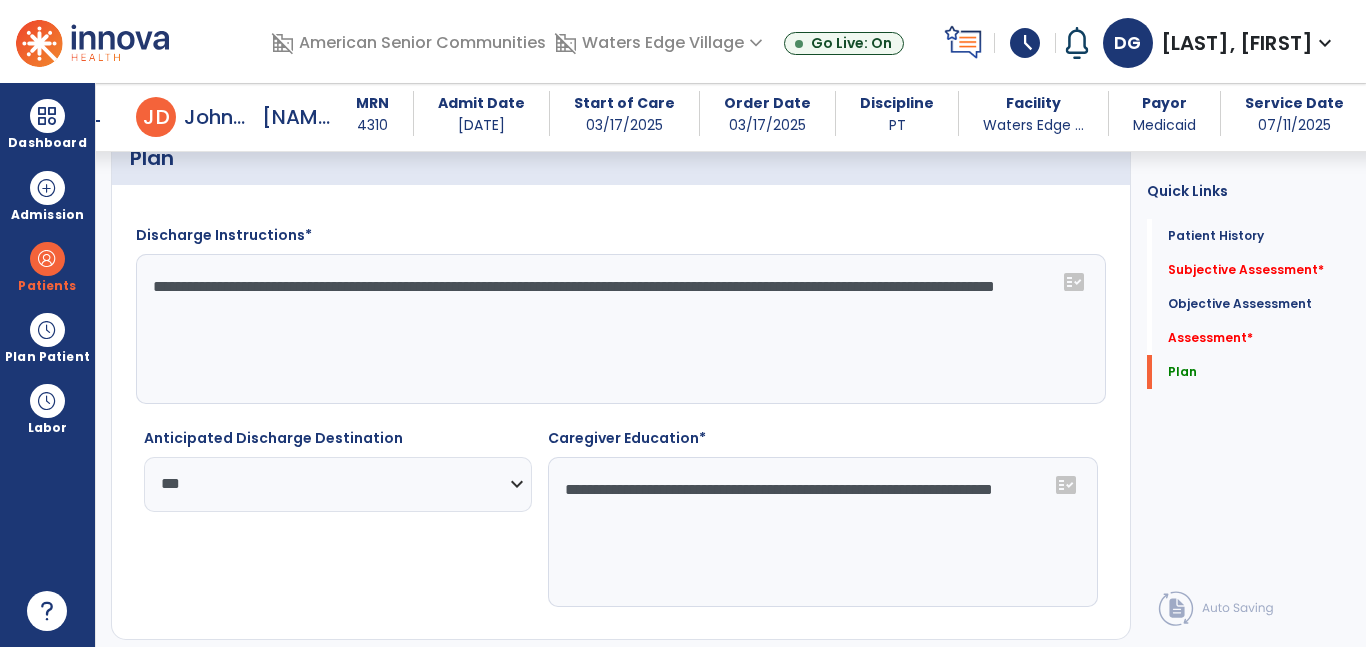 click on "**********" 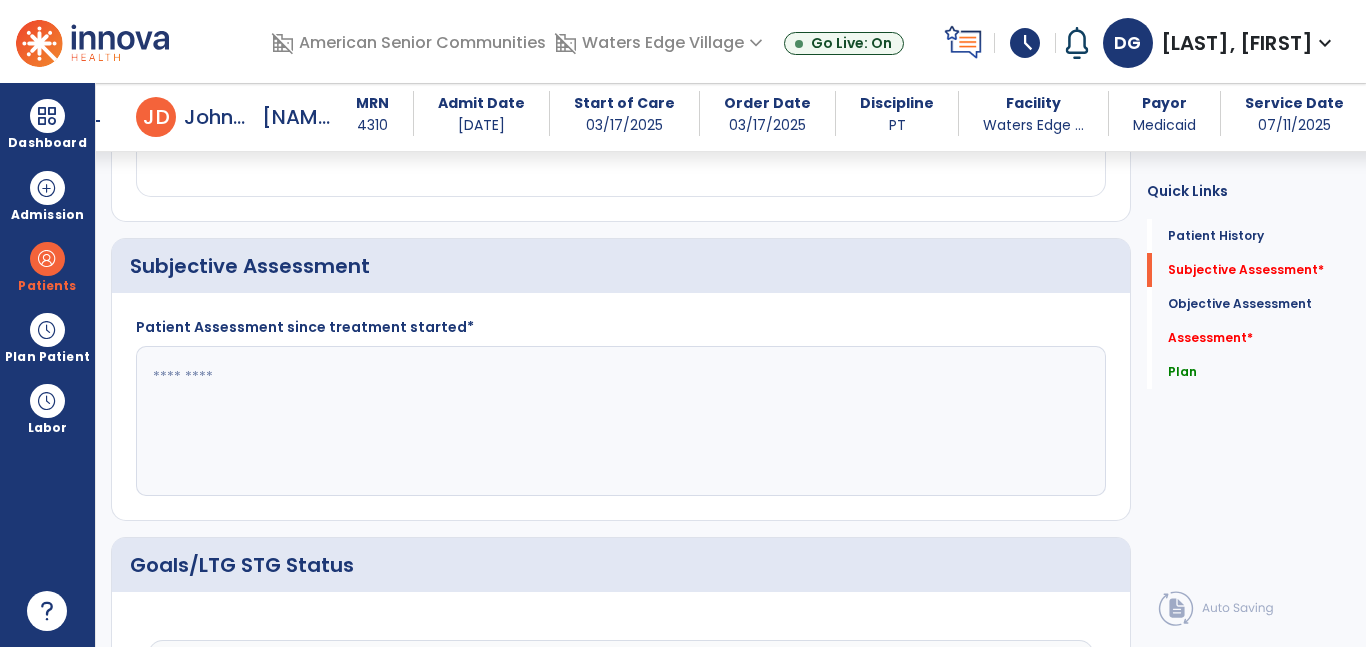 scroll, scrollTop: 388, scrollLeft: 0, axis: vertical 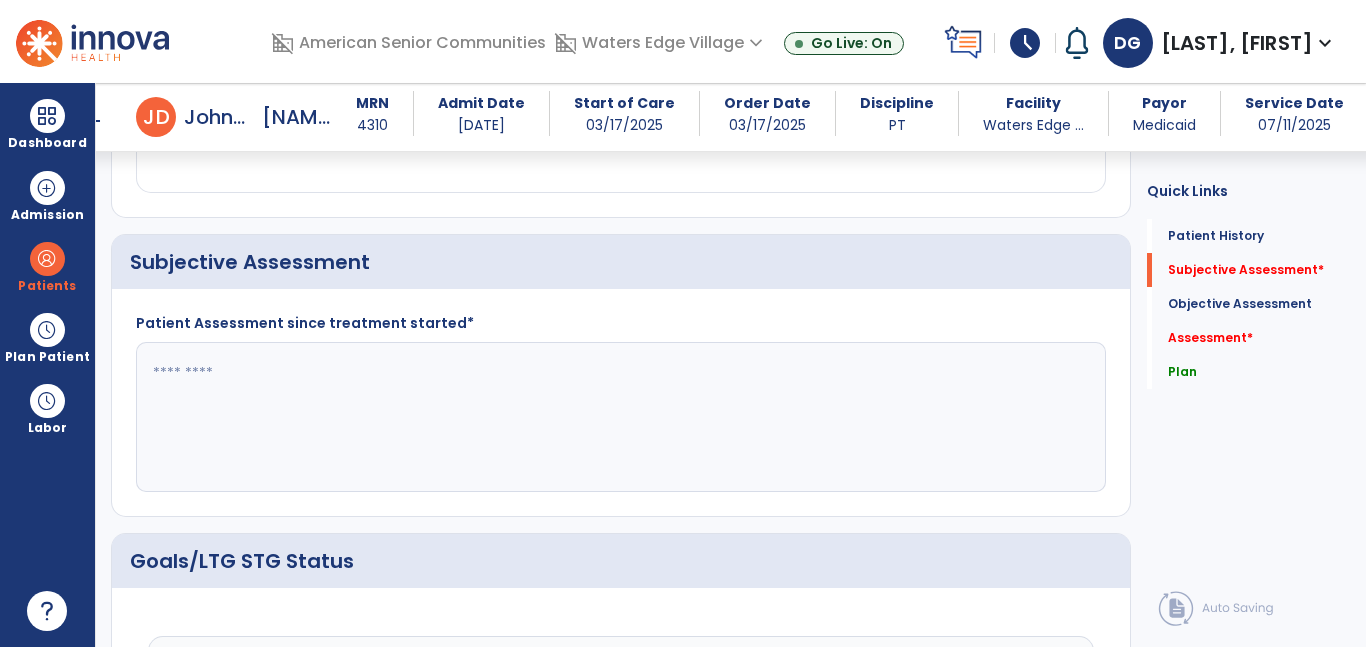 type on "**********" 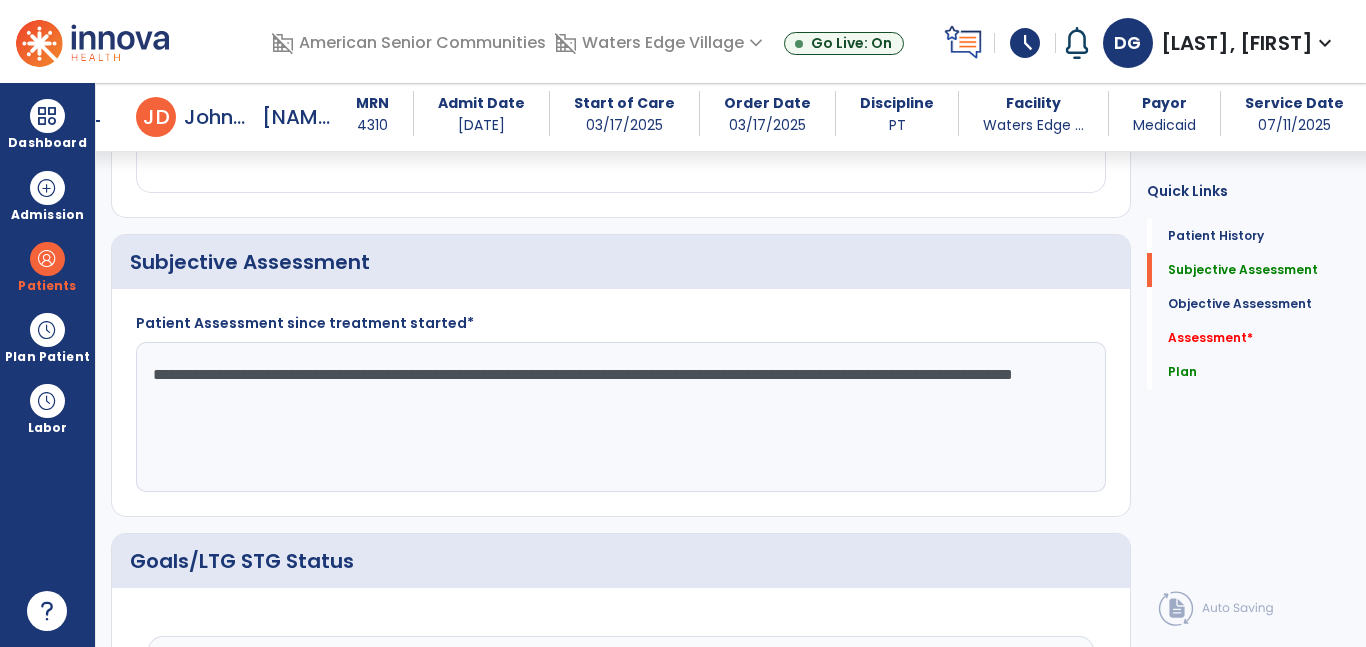 click on "**********" 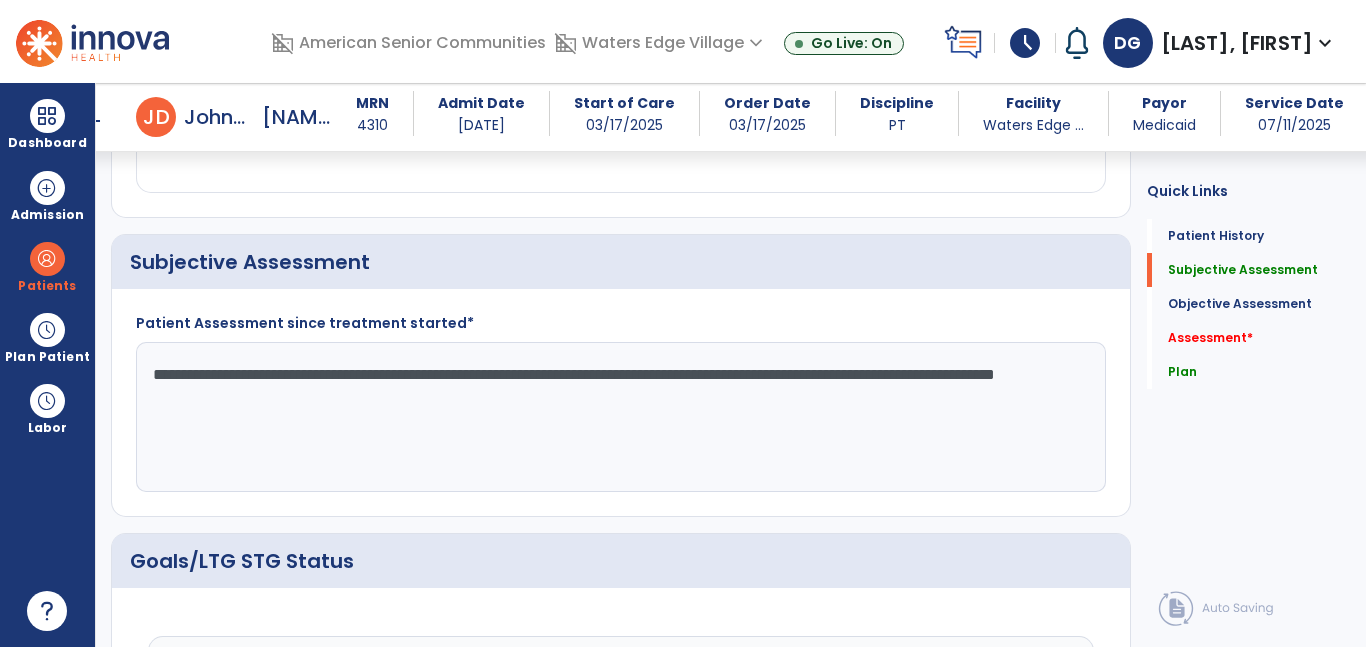 click on "**********" 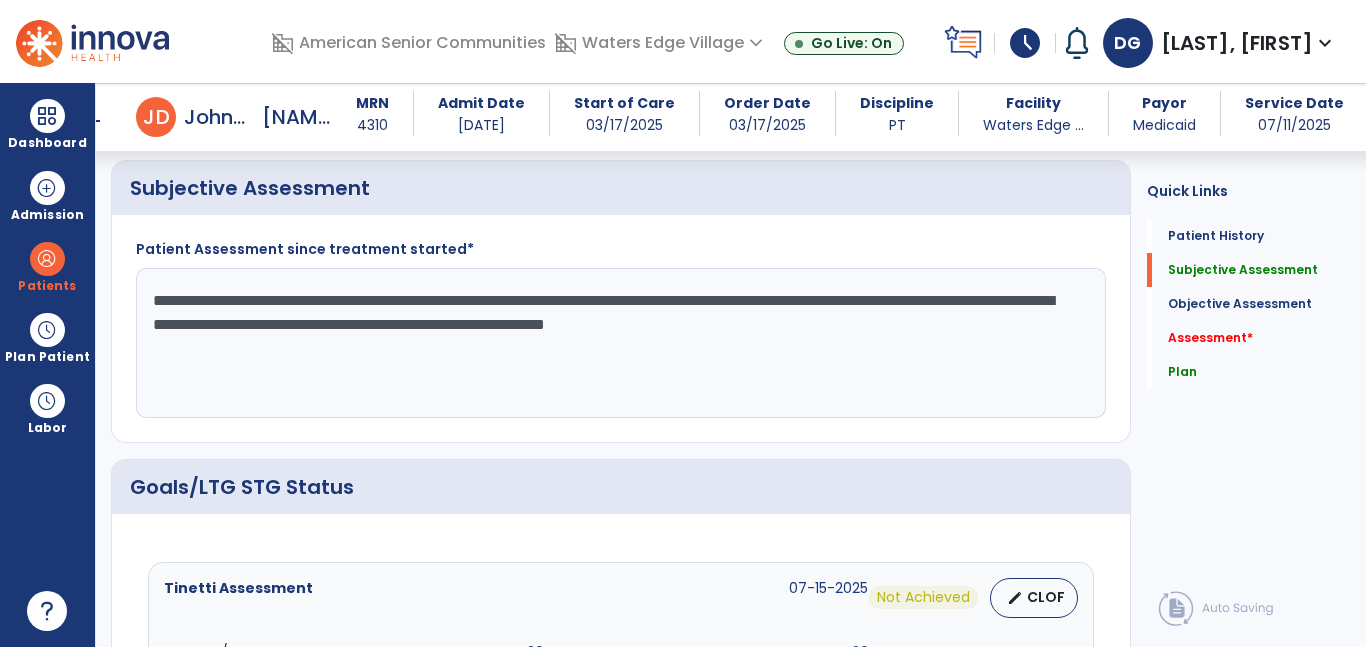 scroll, scrollTop: 228, scrollLeft: 0, axis: vertical 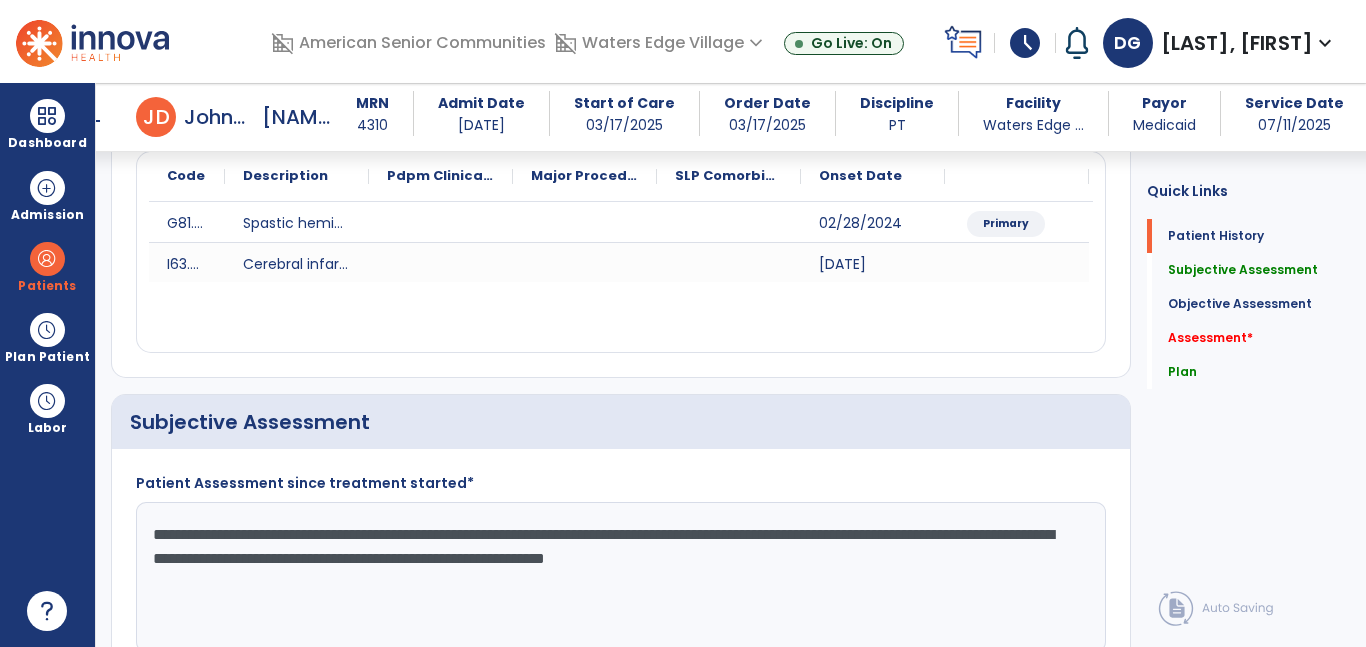 type on "**********" 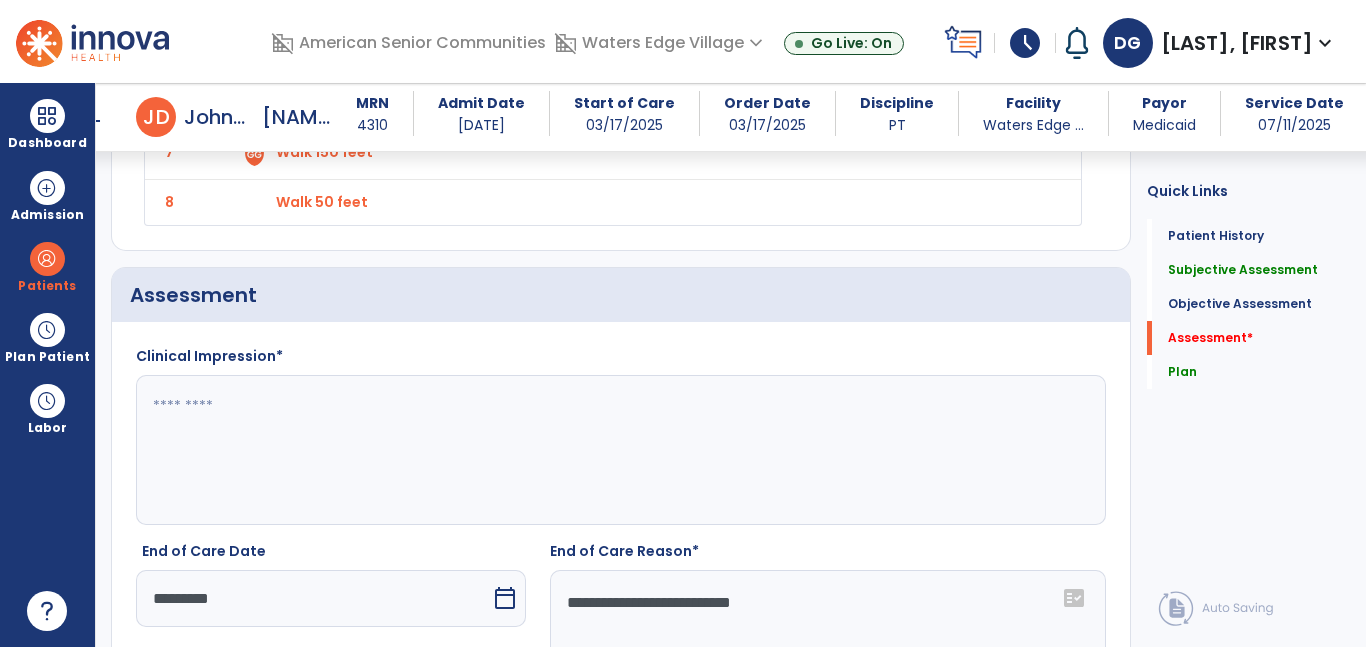 scroll, scrollTop: 2395, scrollLeft: 0, axis: vertical 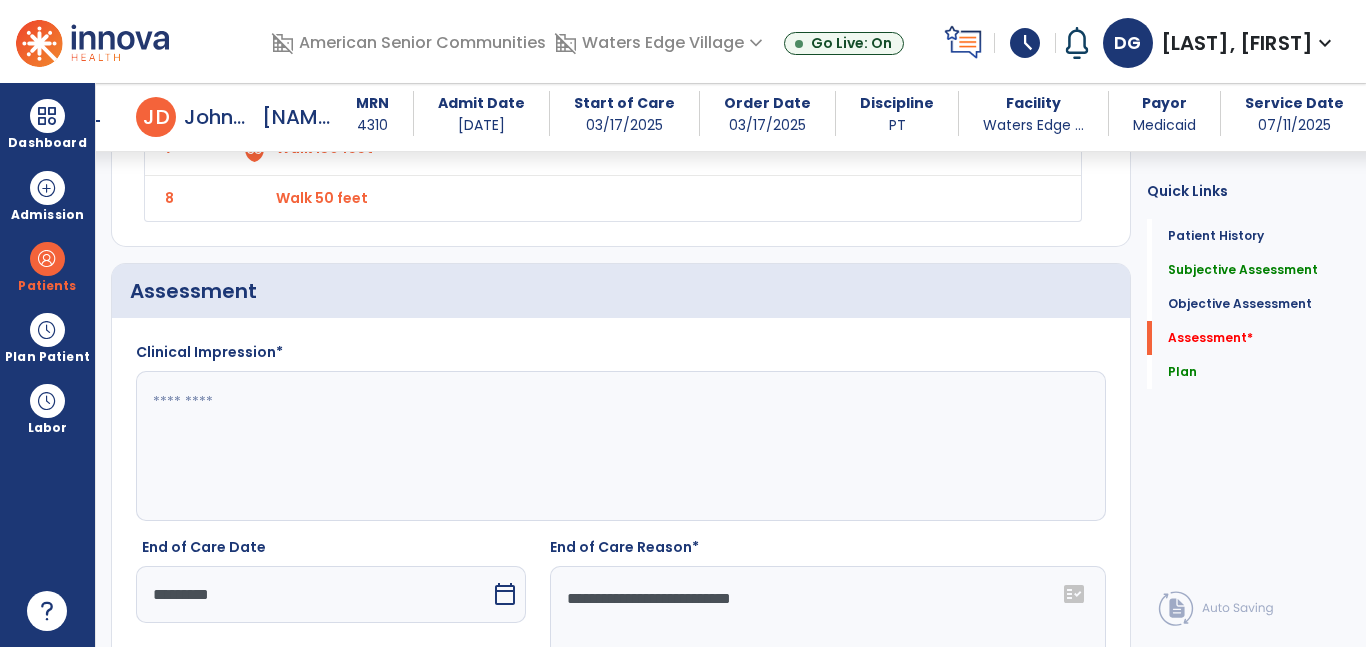 click 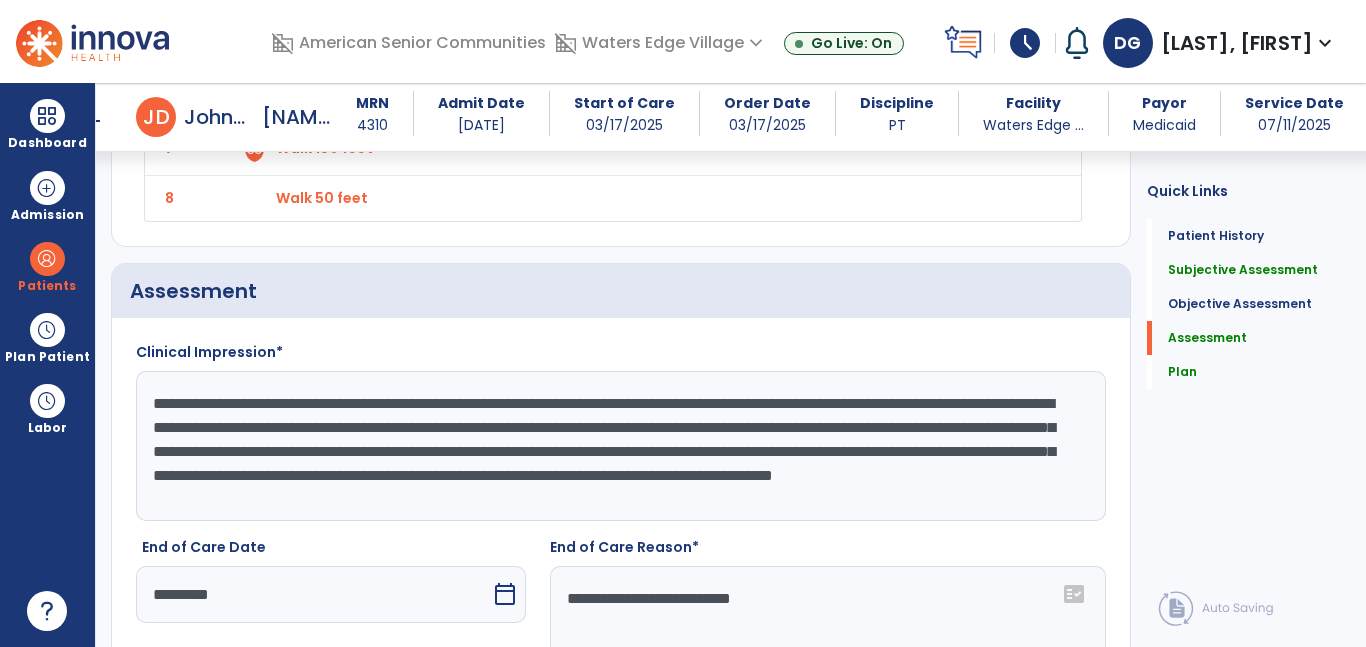 scroll, scrollTop: 15, scrollLeft: 0, axis: vertical 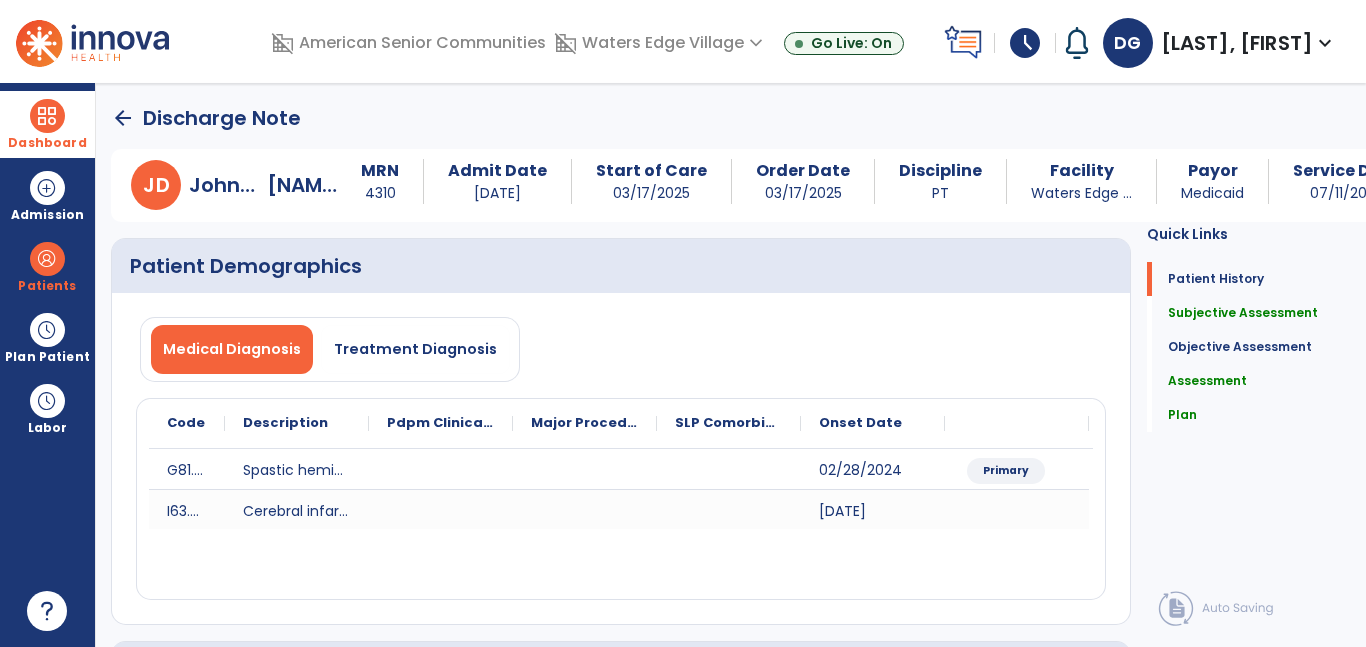 type on "**********" 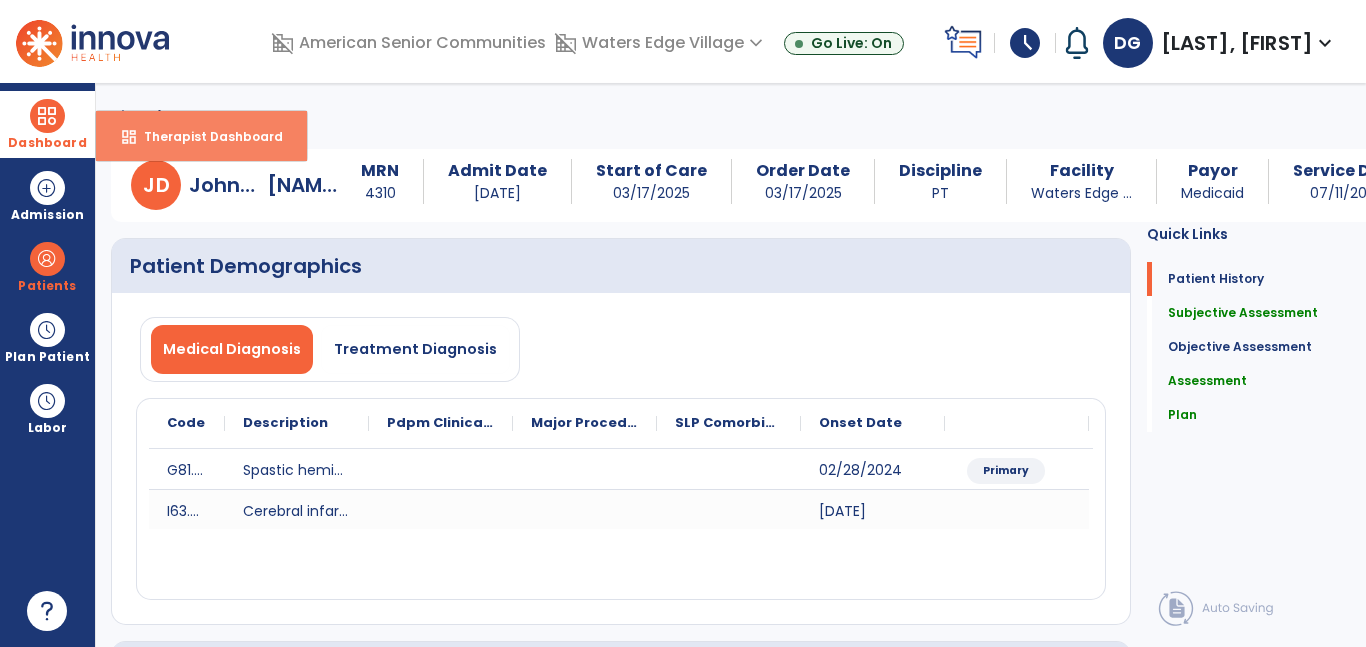 click on "Therapist Dashboard" at bounding box center [205, 136] 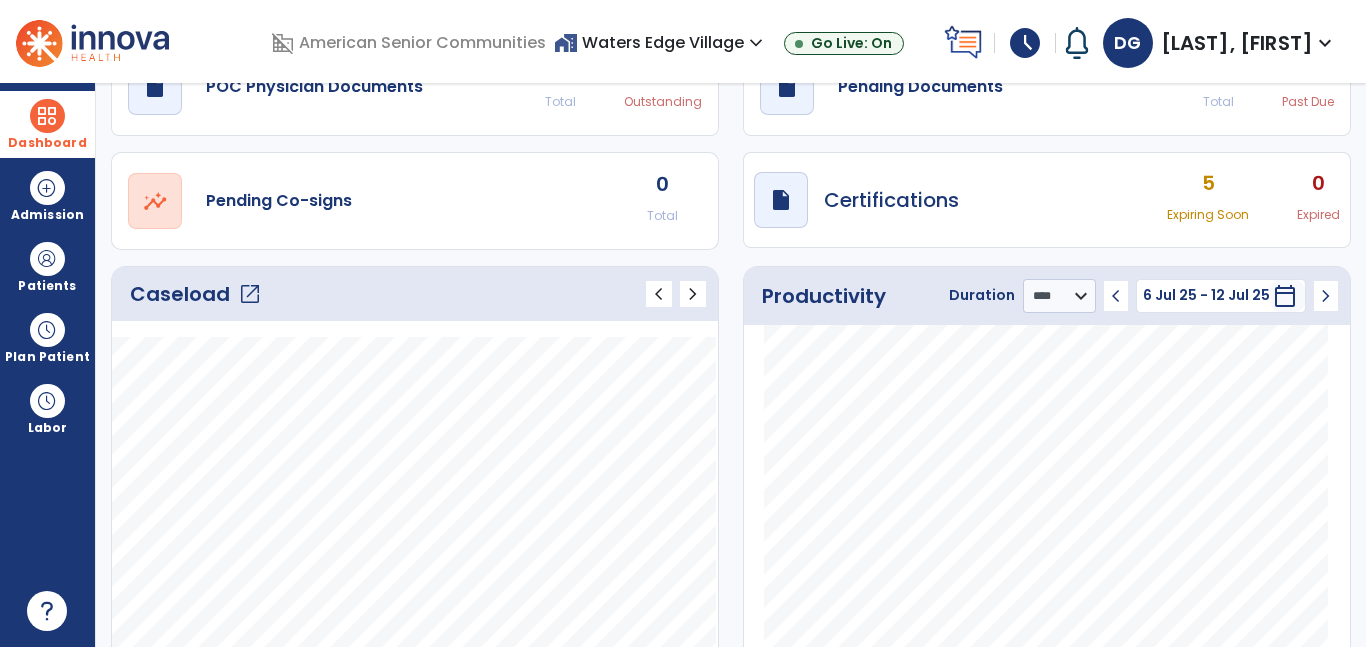 scroll, scrollTop: 0, scrollLeft: 0, axis: both 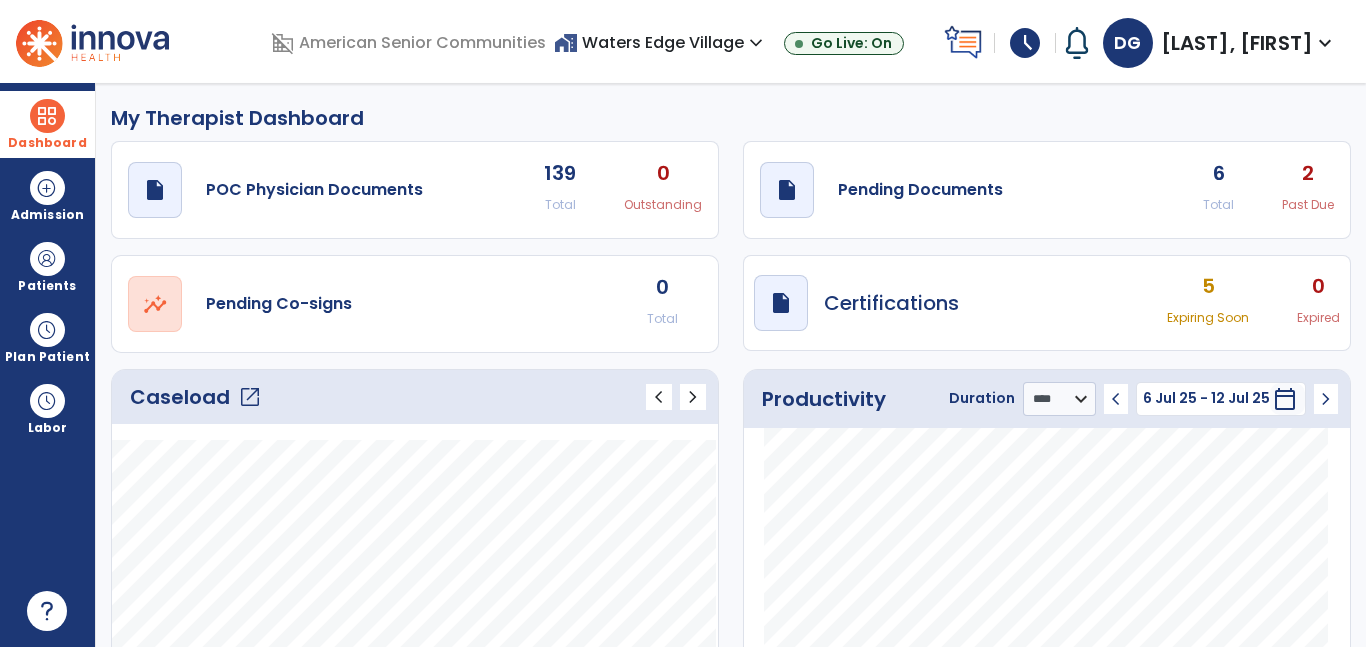 click on "open_in_new" 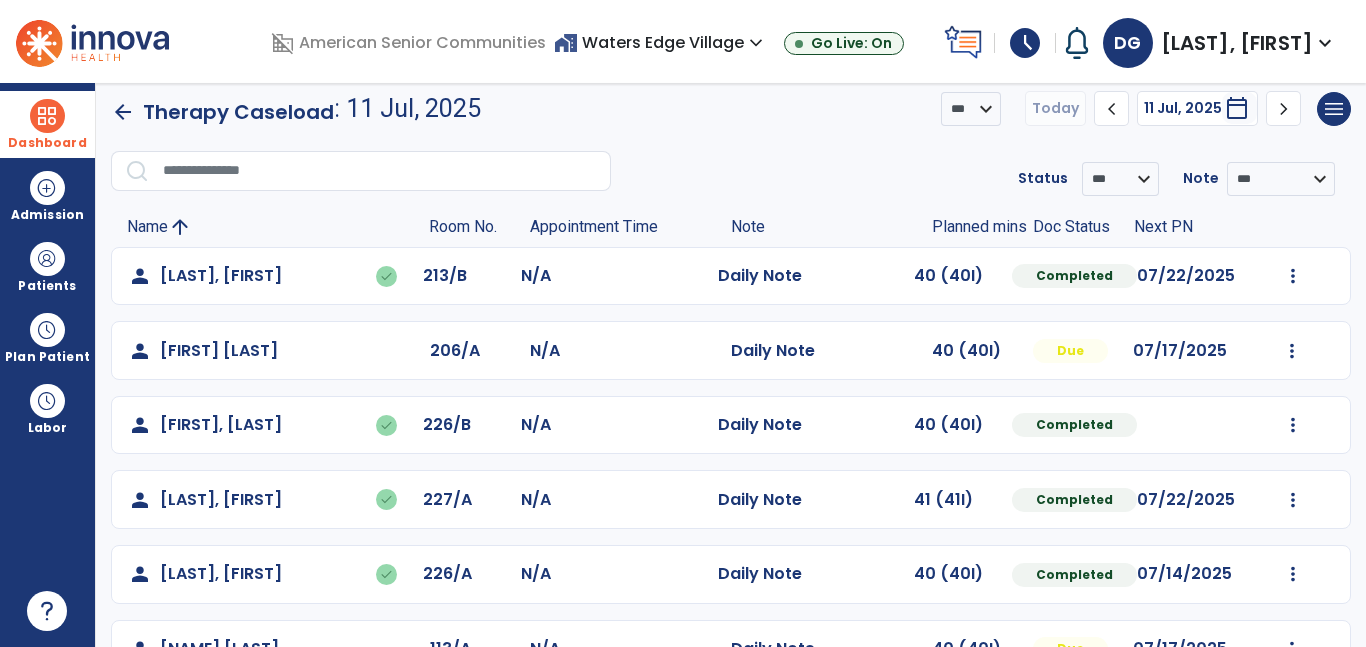 scroll, scrollTop: 0, scrollLeft: 0, axis: both 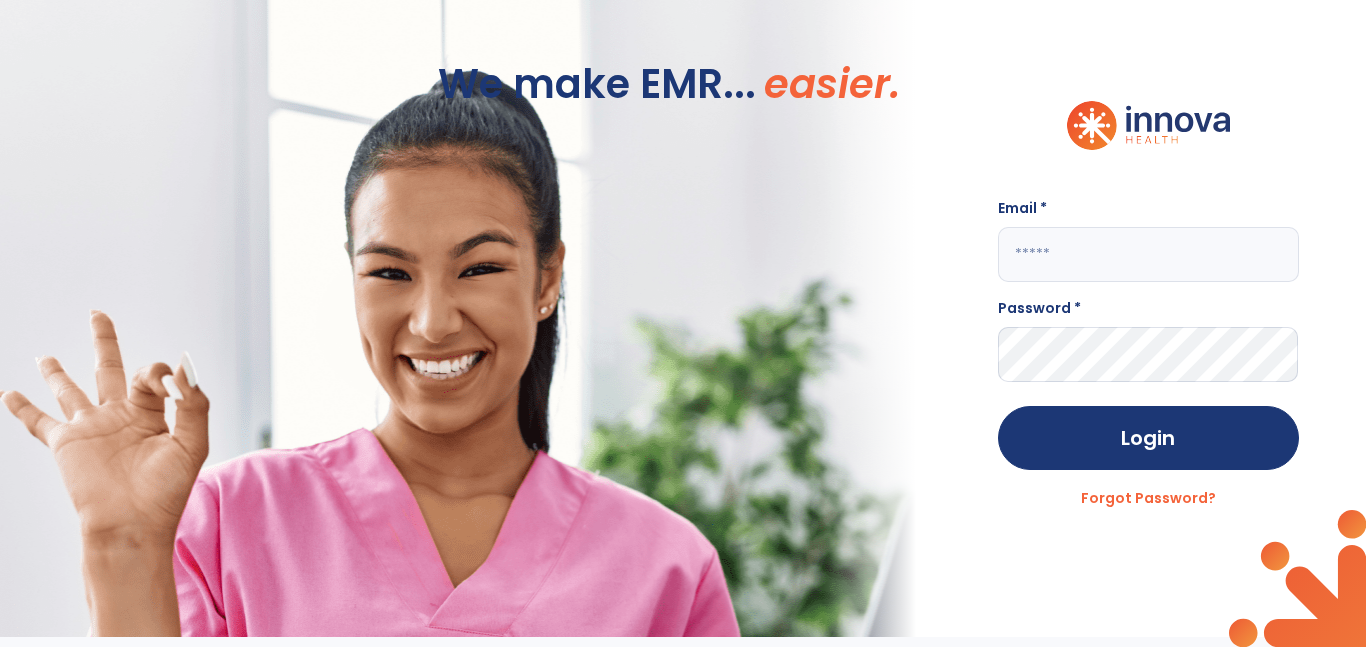 click 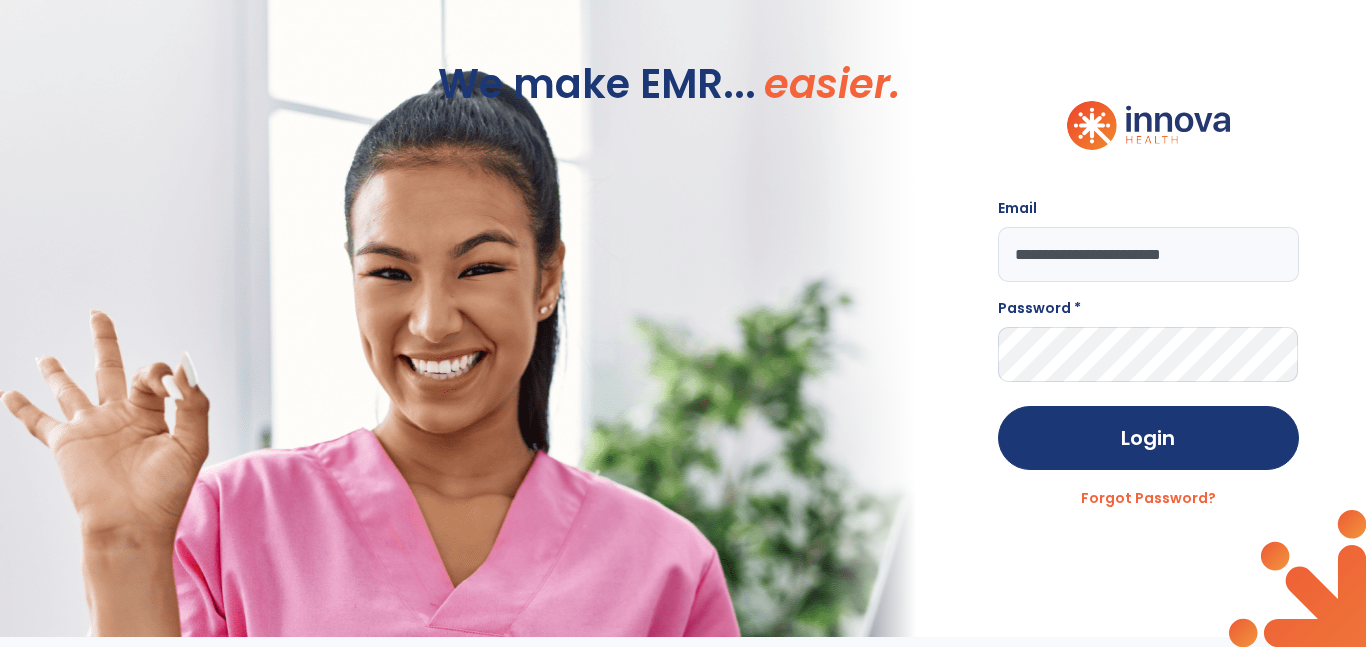 type on "**********" 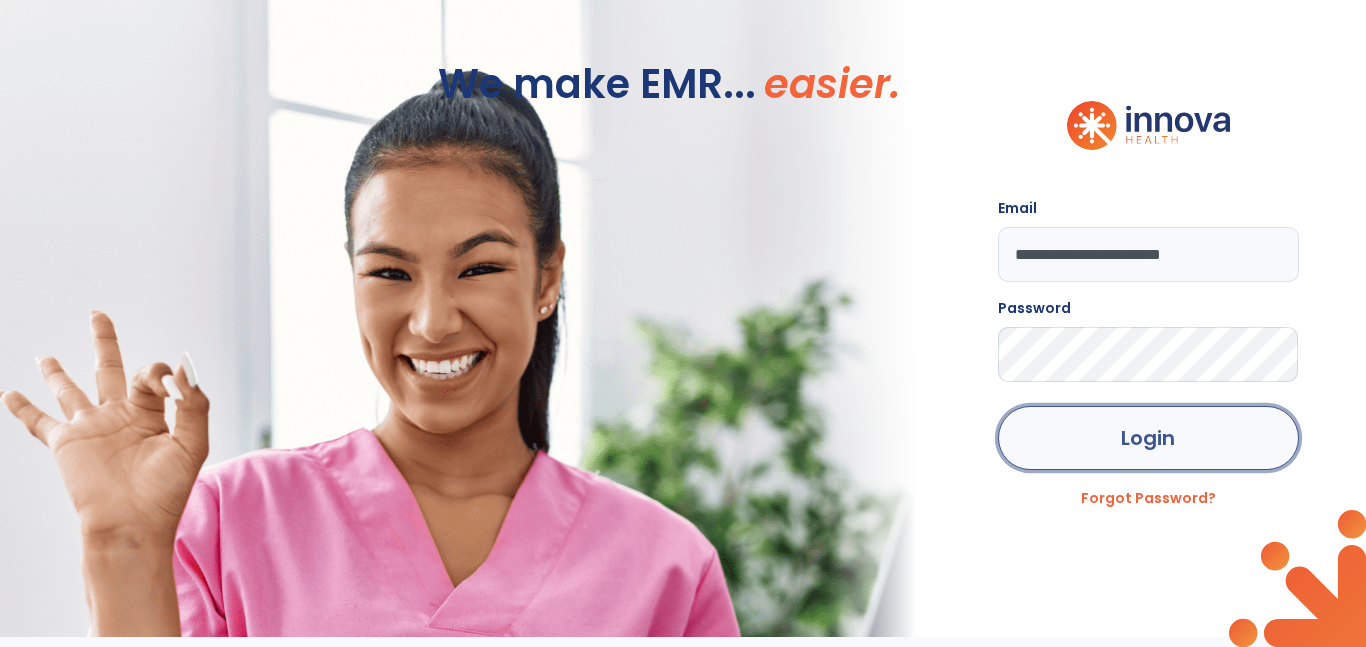 click on "Login" 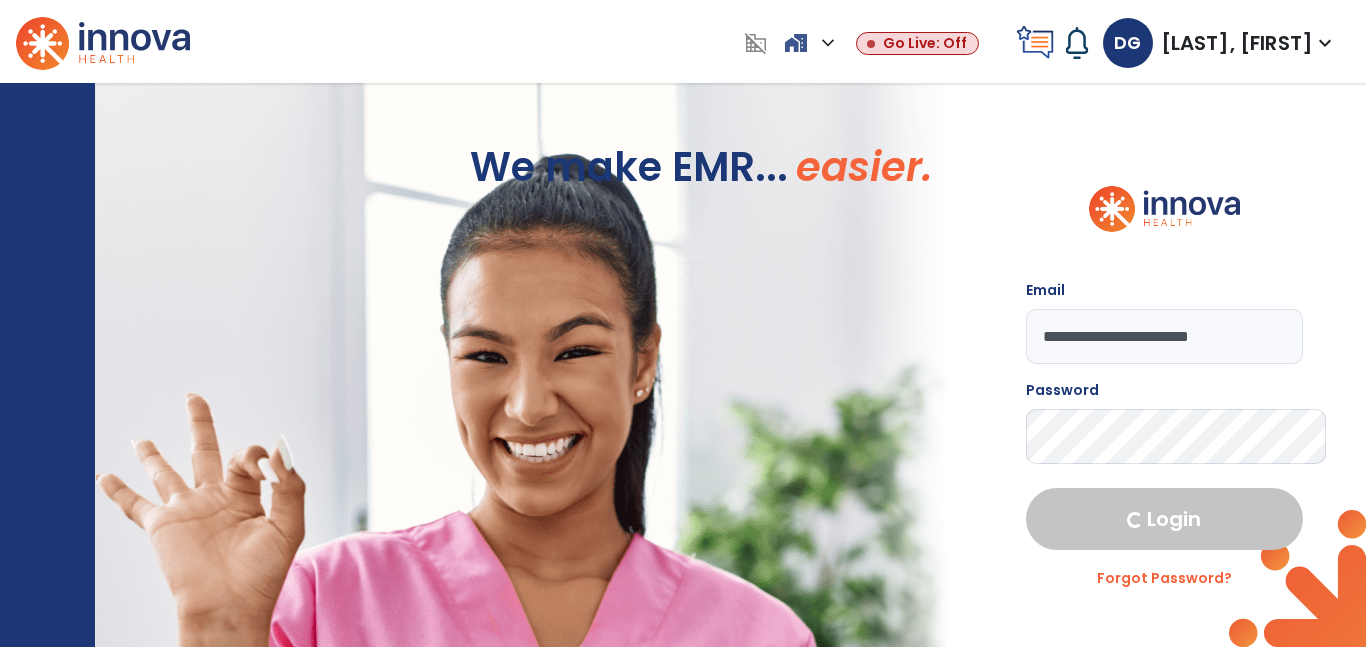 select on "****" 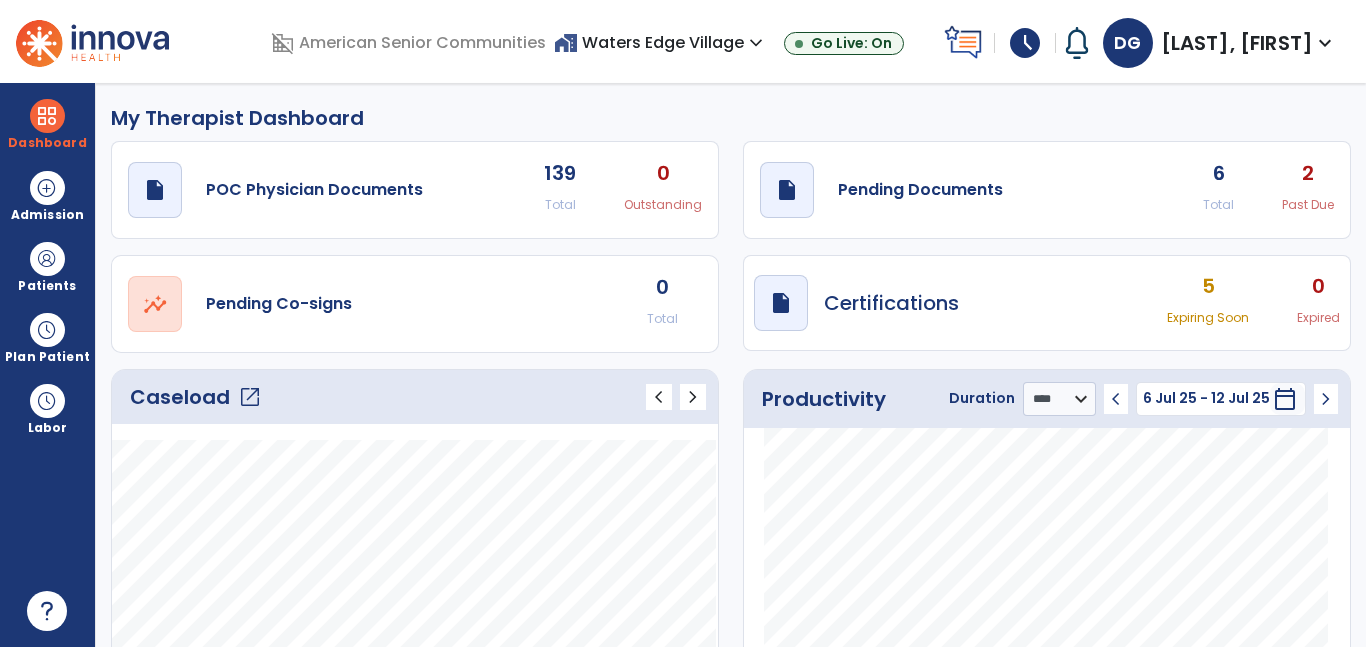 click on "open_in_new" 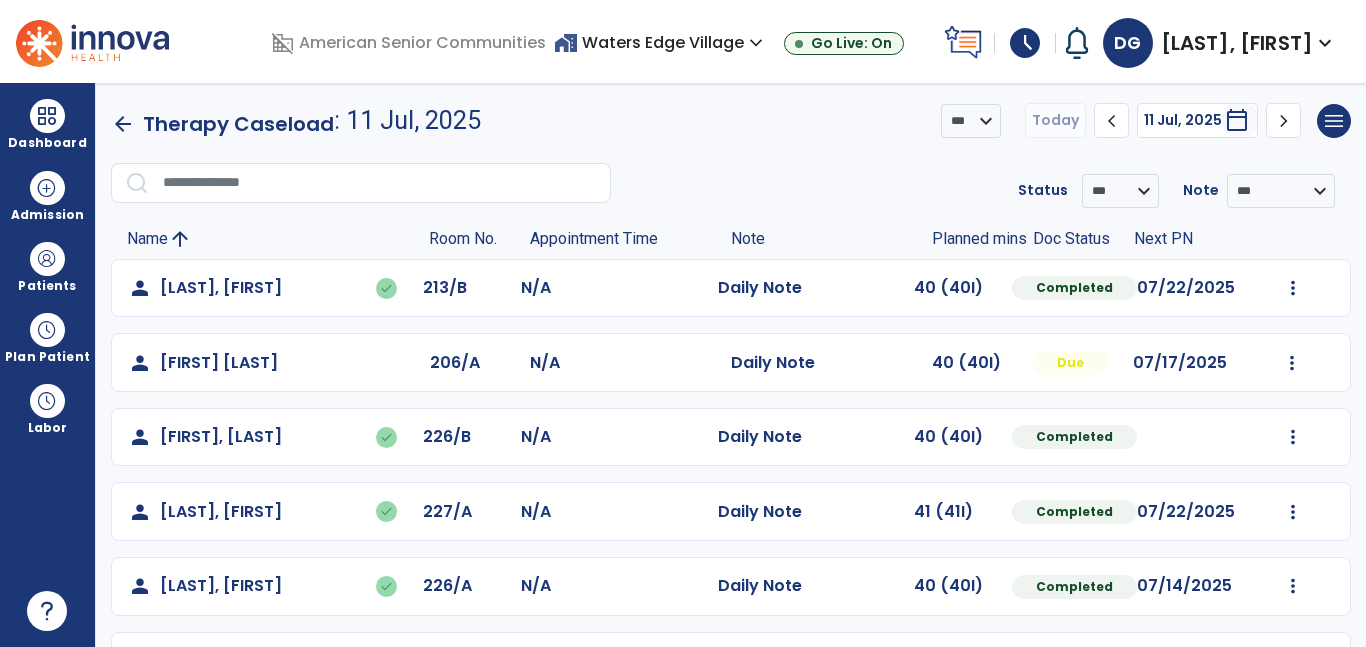 scroll, scrollTop: 494, scrollLeft: 0, axis: vertical 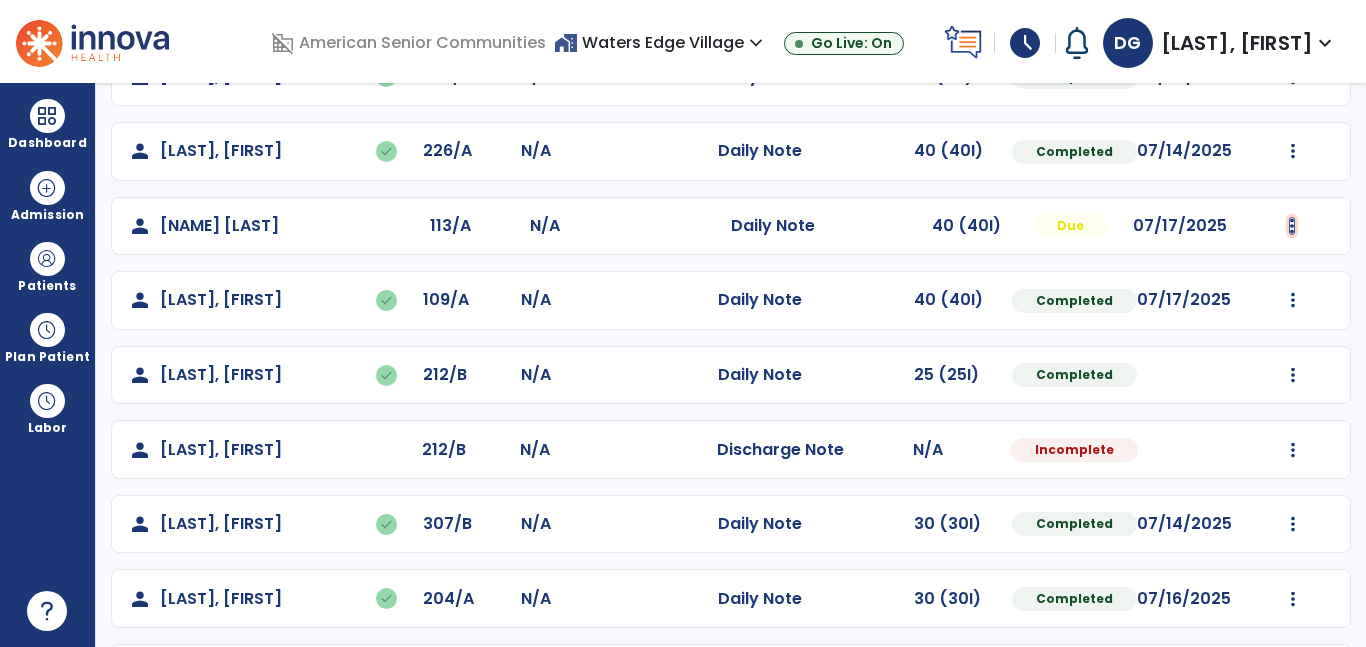 click at bounding box center (1293, -147) 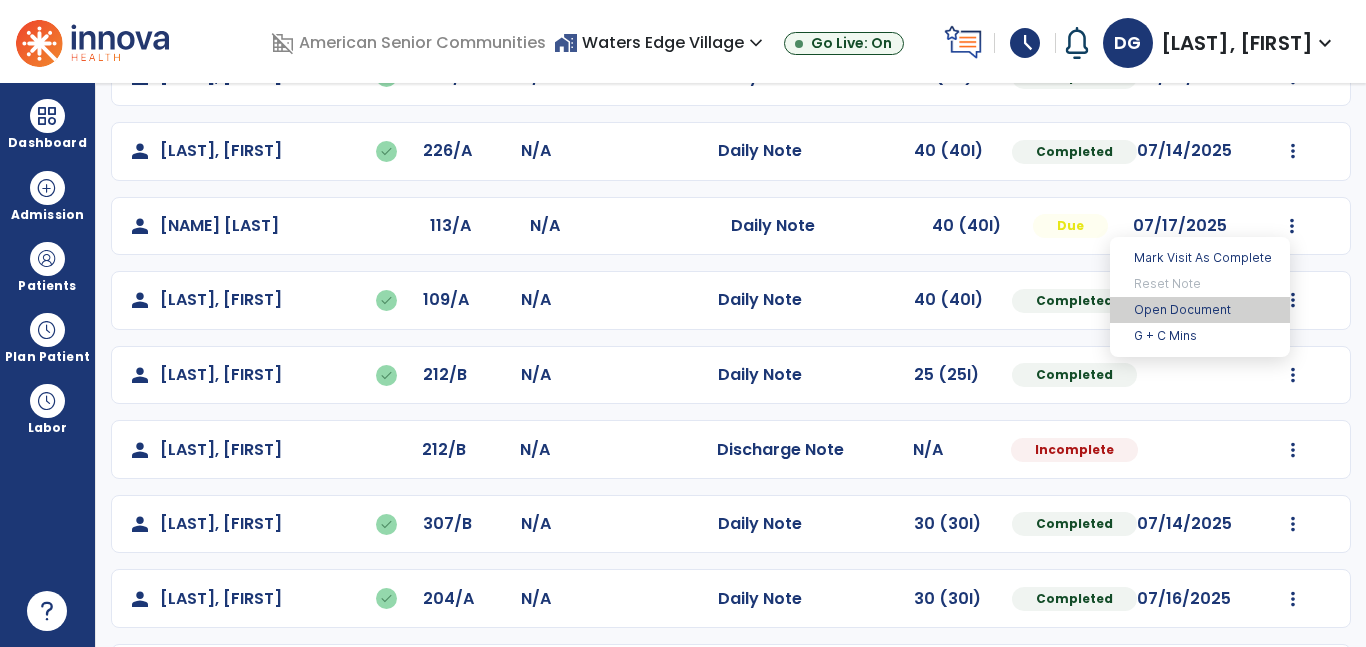 click on "Open Document" at bounding box center (1200, 310) 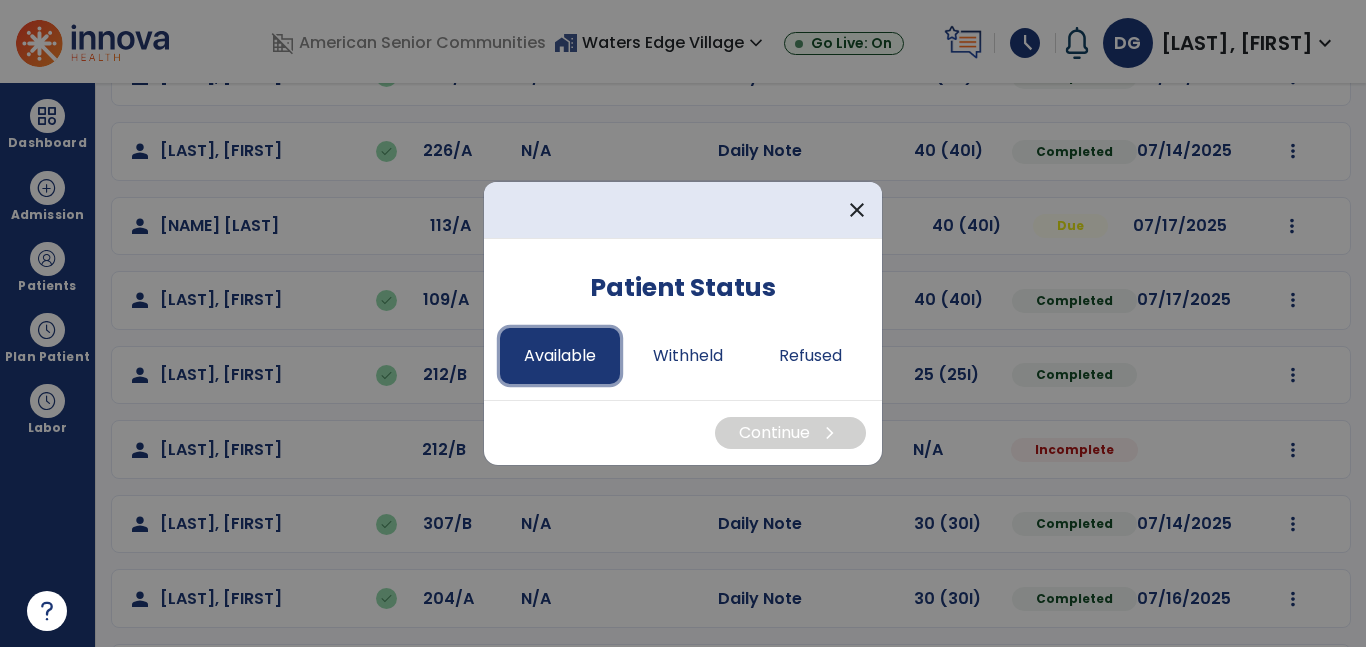 click on "Available" at bounding box center [560, 356] 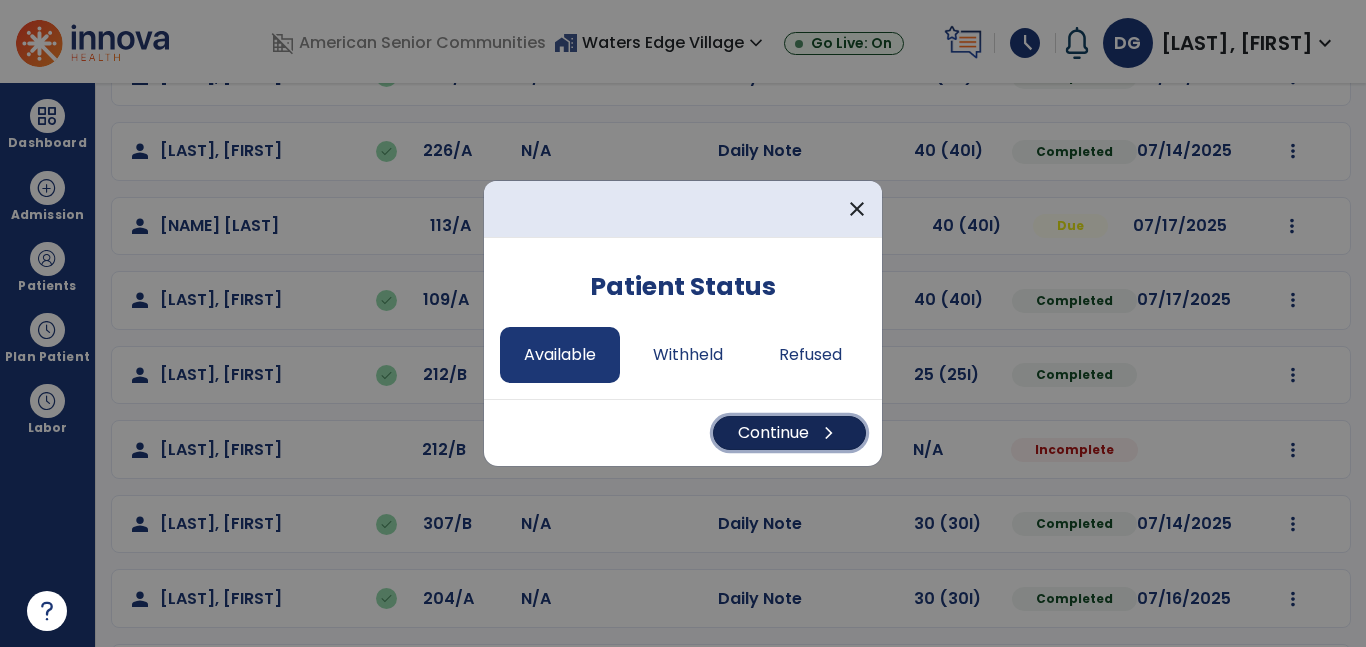 click on "Continue   chevron_right" at bounding box center (789, 433) 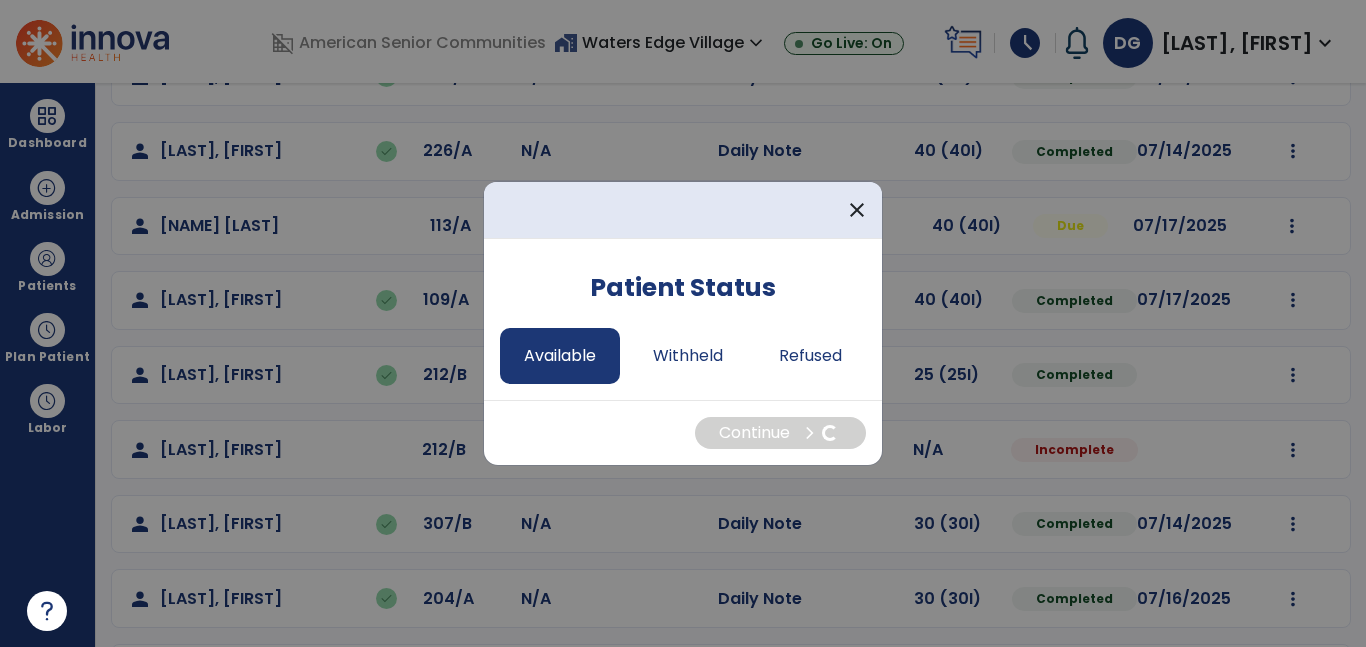 select on "*" 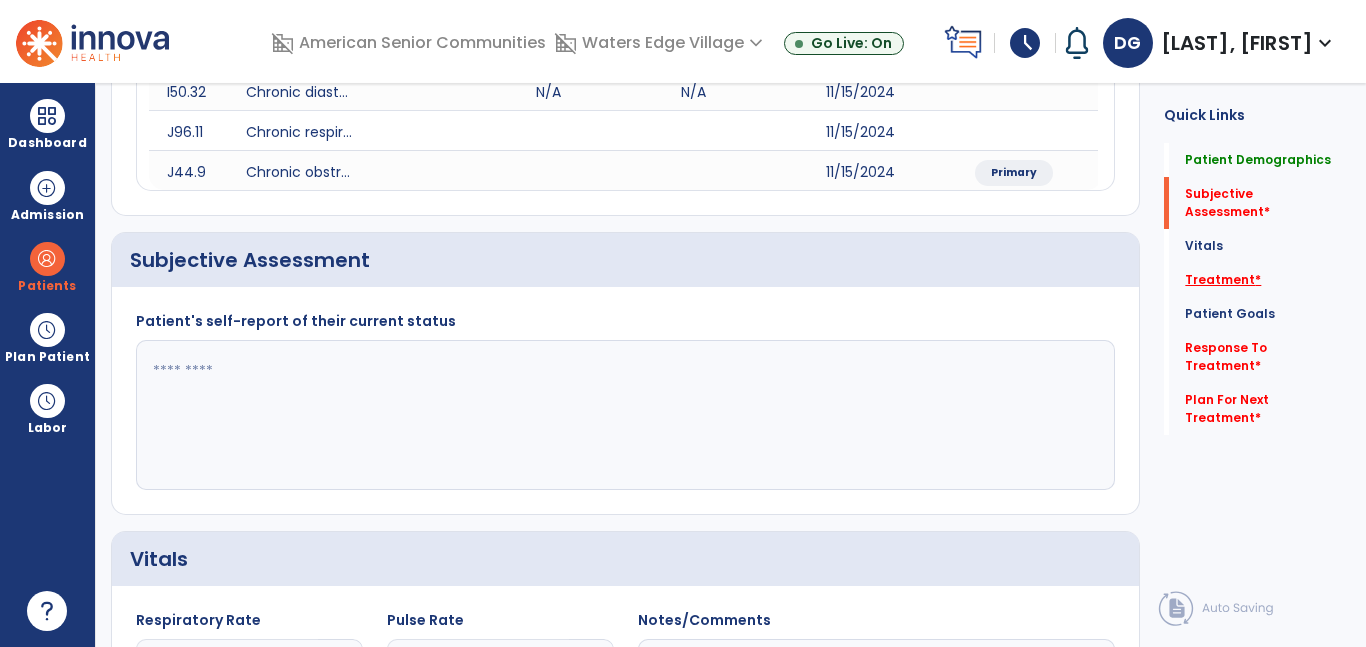 click on "Treatment   *" 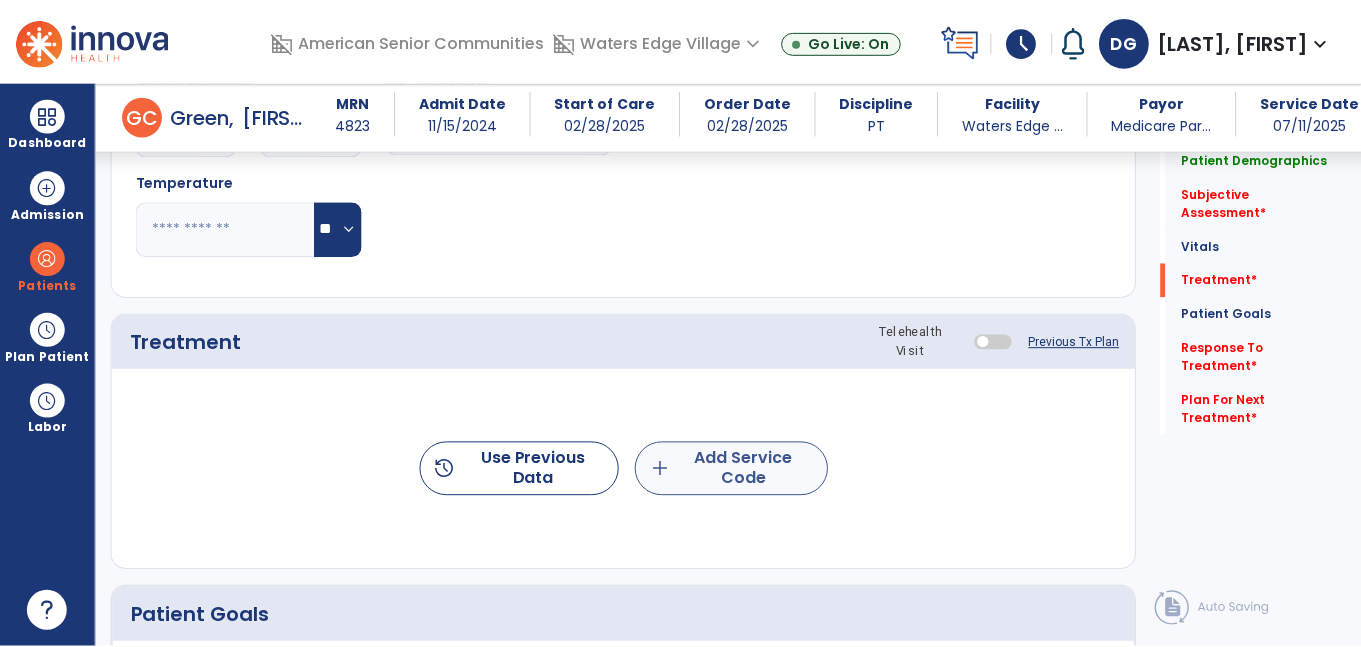 scroll, scrollTop: 1151, scrollLeft: 0, axis: vertical 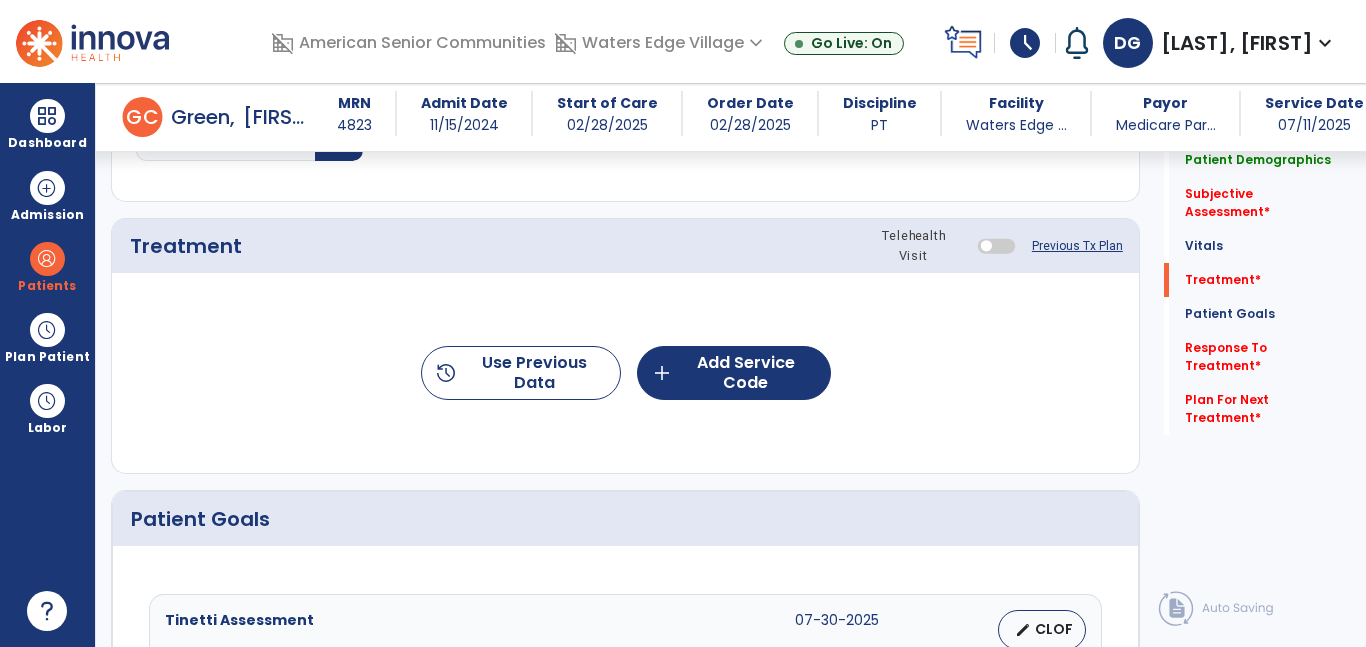 click on "history  Use Previous Data  add  Add Service Code" 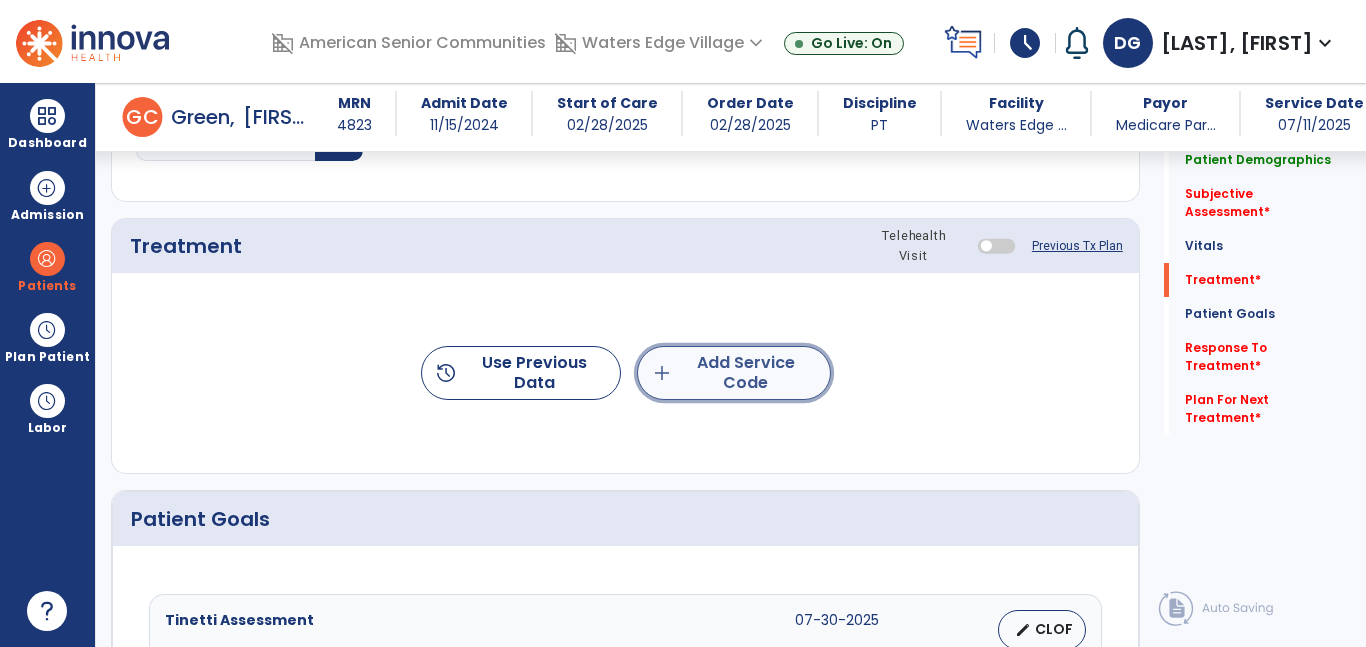 click on "add  Add Service Code" 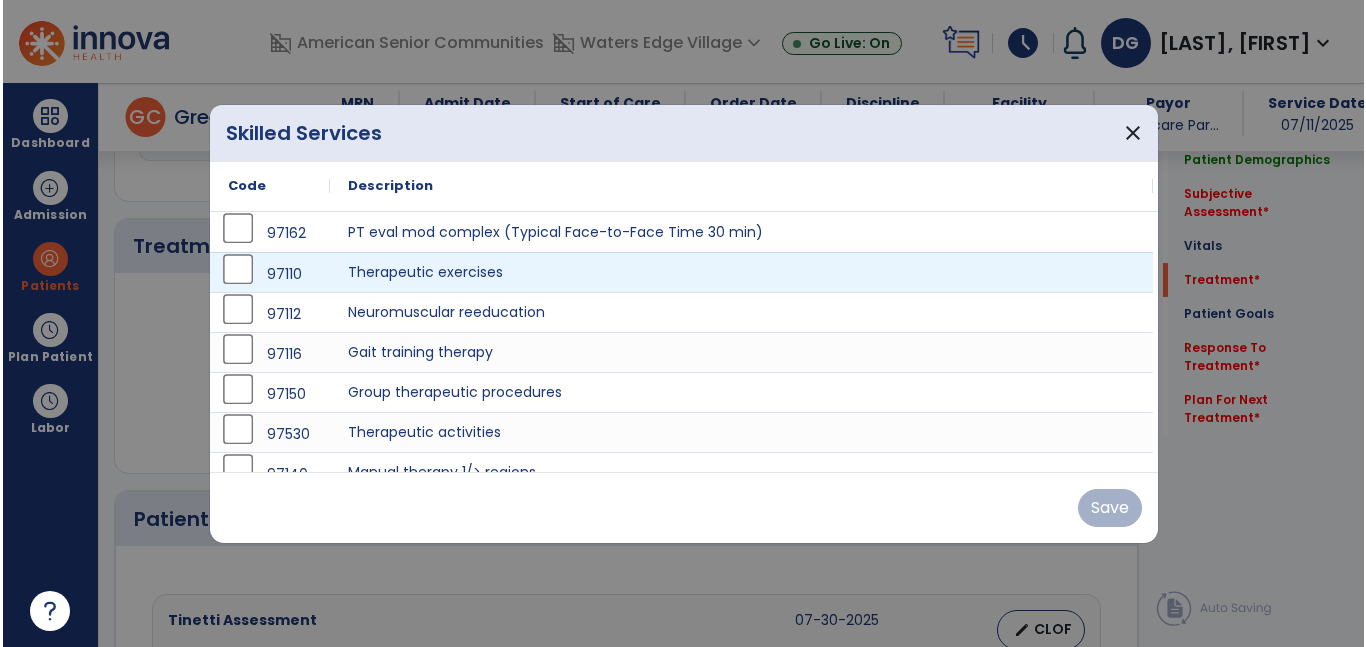 scroll, scrollTop: 1151, scrollLeft: 0, axis: vertical 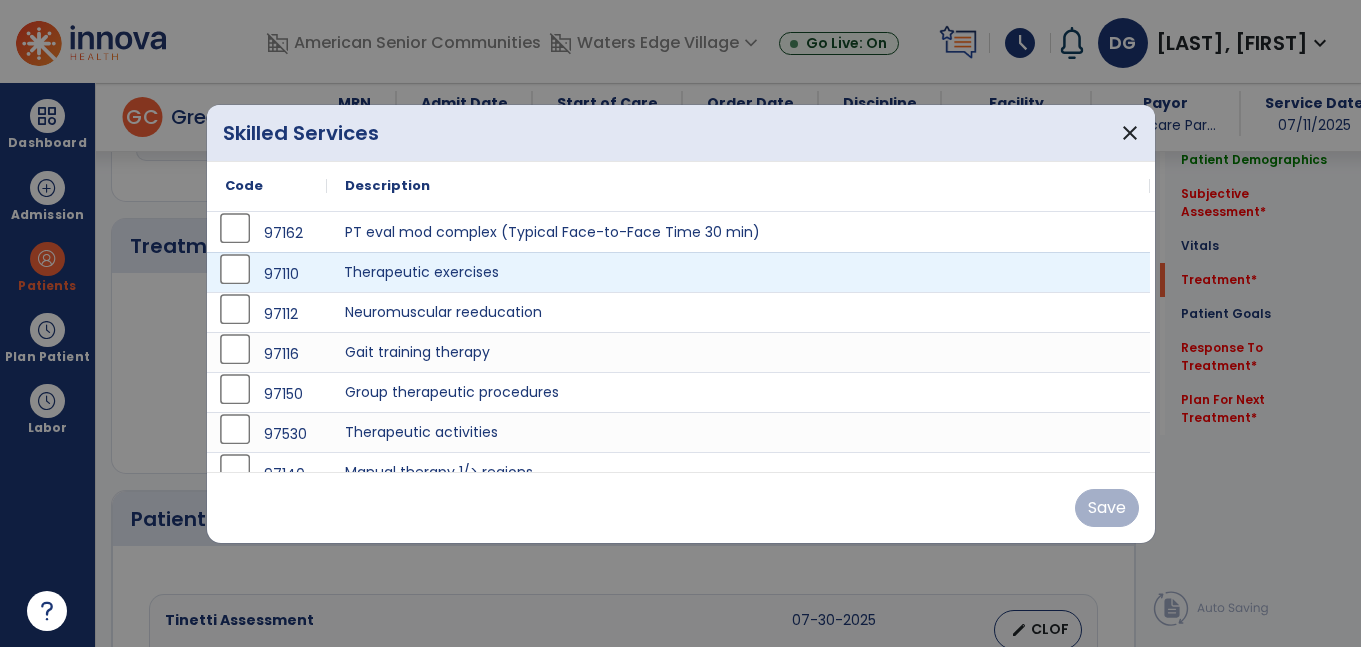 click on "Therapeutic exercises" at bounding box center [738, 272] 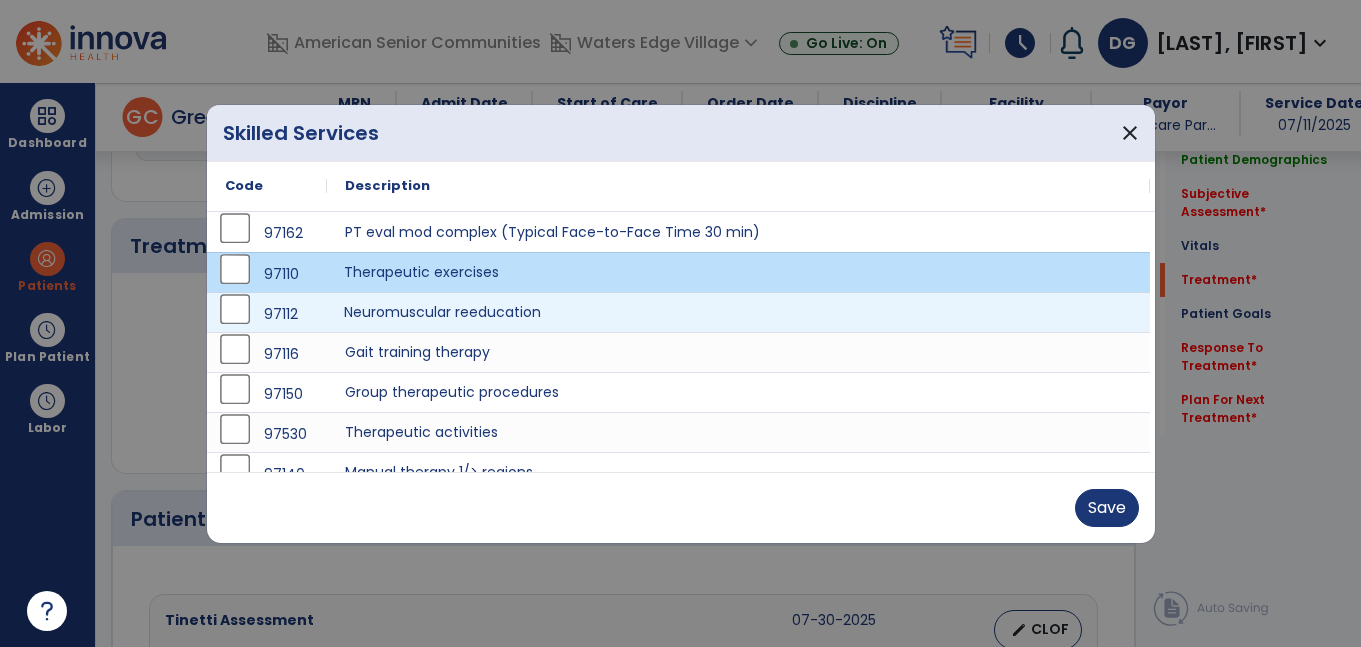 click on "Neuromuscular reeducation" at bounding box center (738, 312) 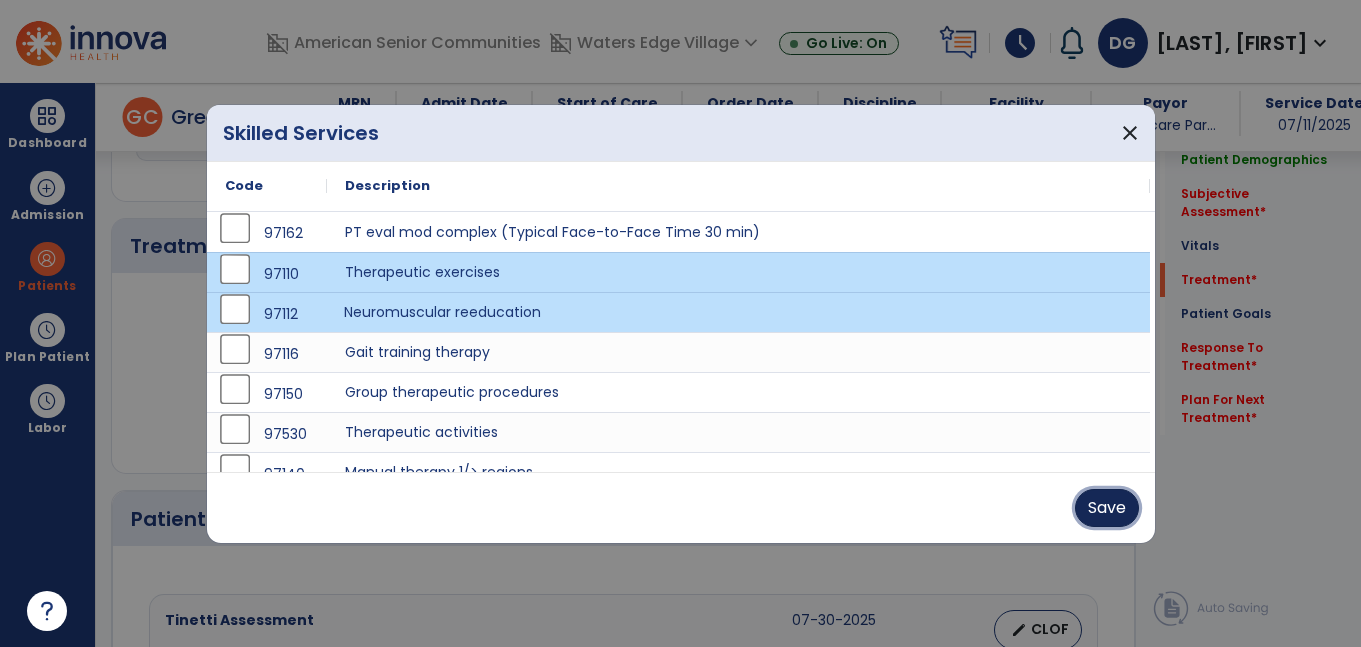 click on "Save" at bounding box center (1107, 508) 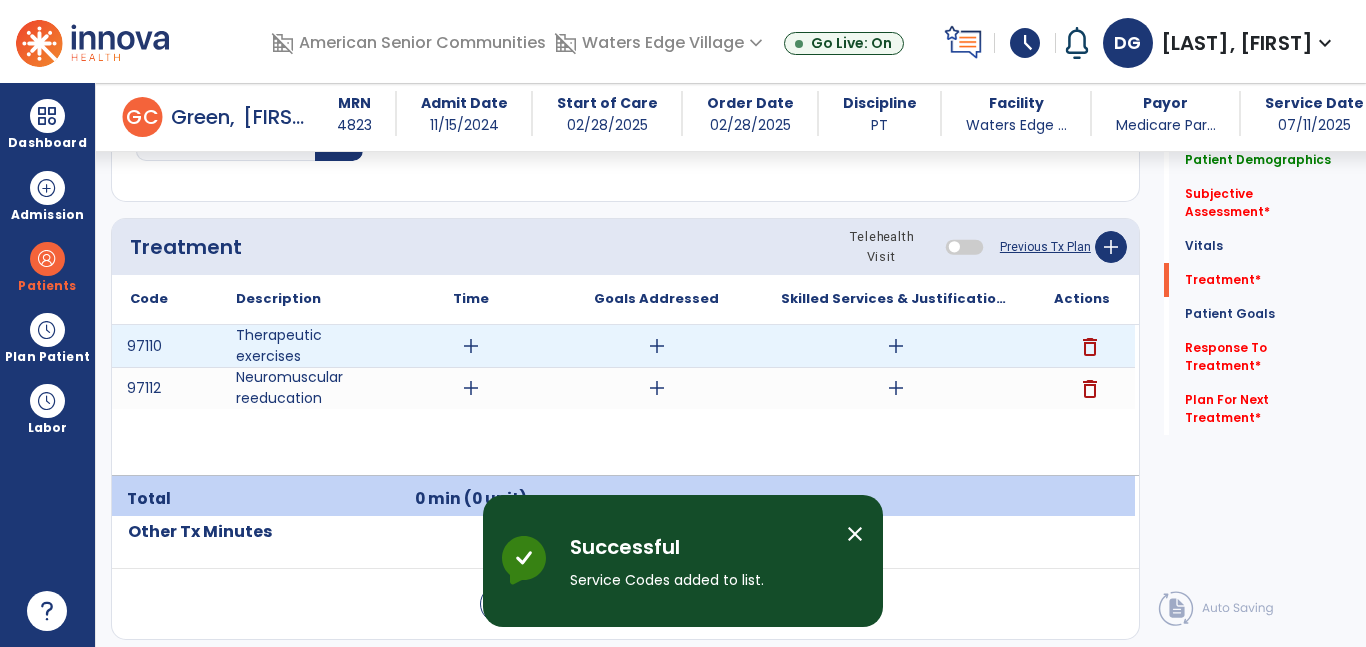 click on "add" at bounding box center (471, 346) 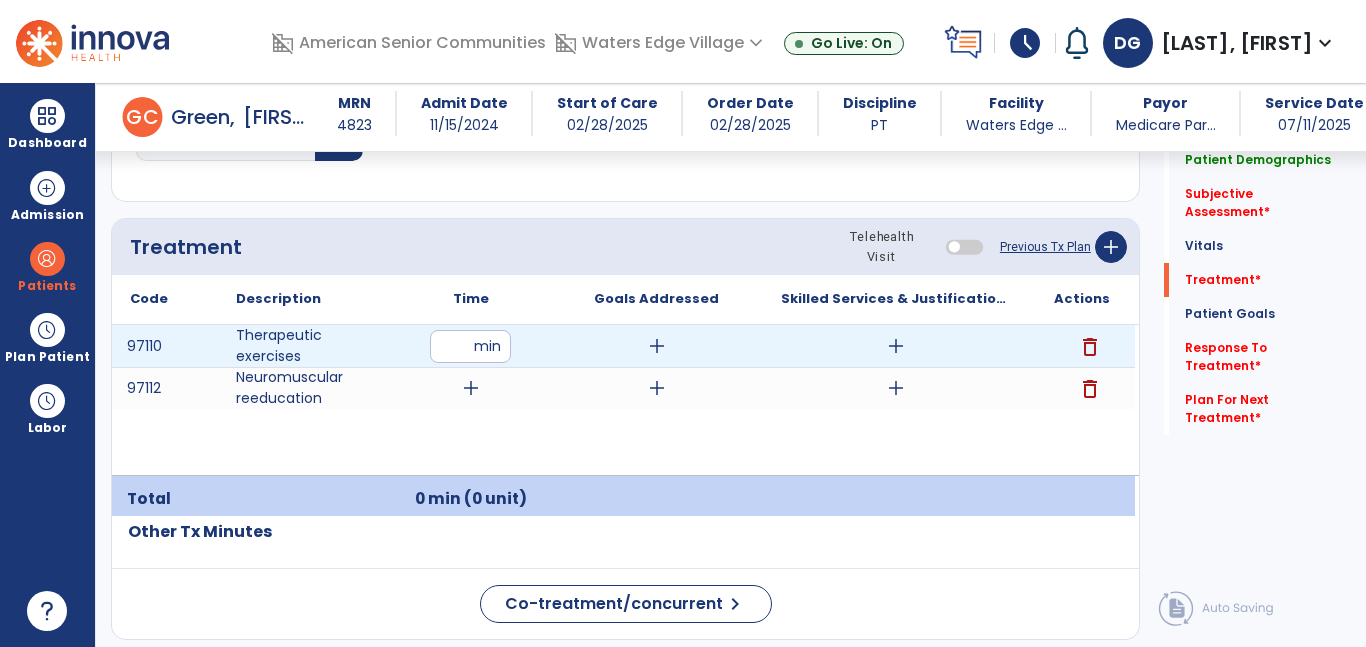 type on "**" 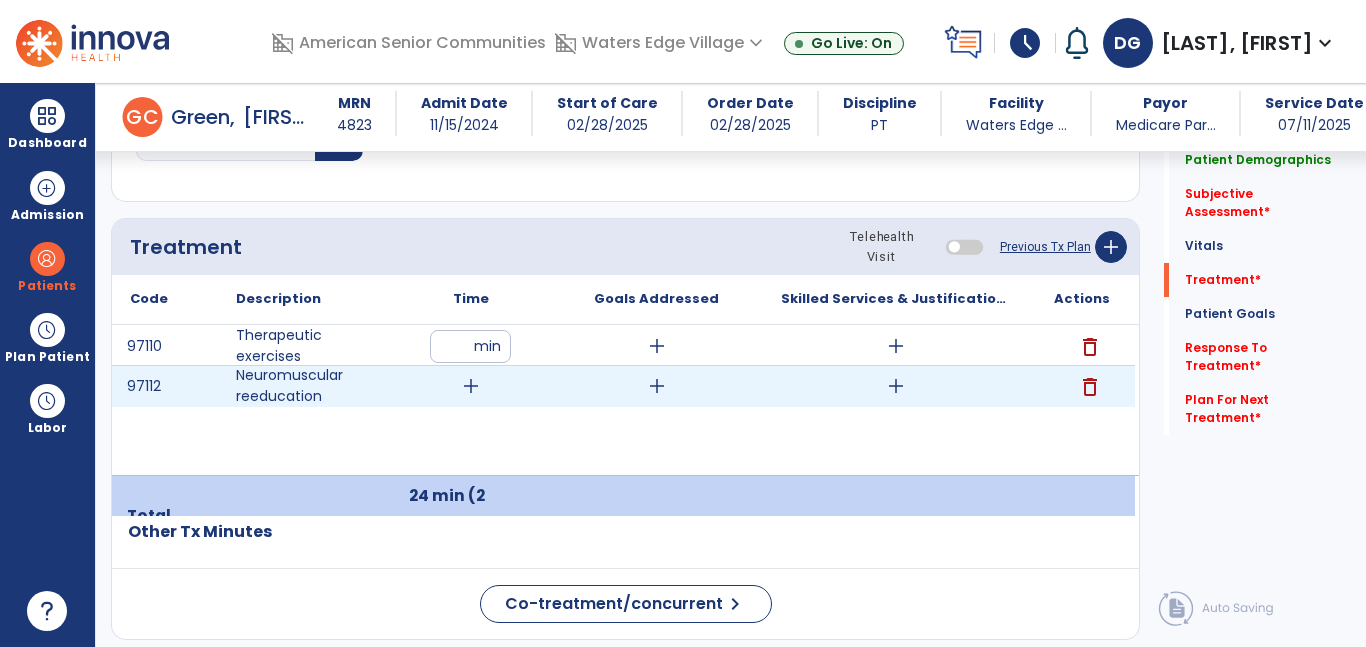 click on "add" at bounding box center (471, 386) 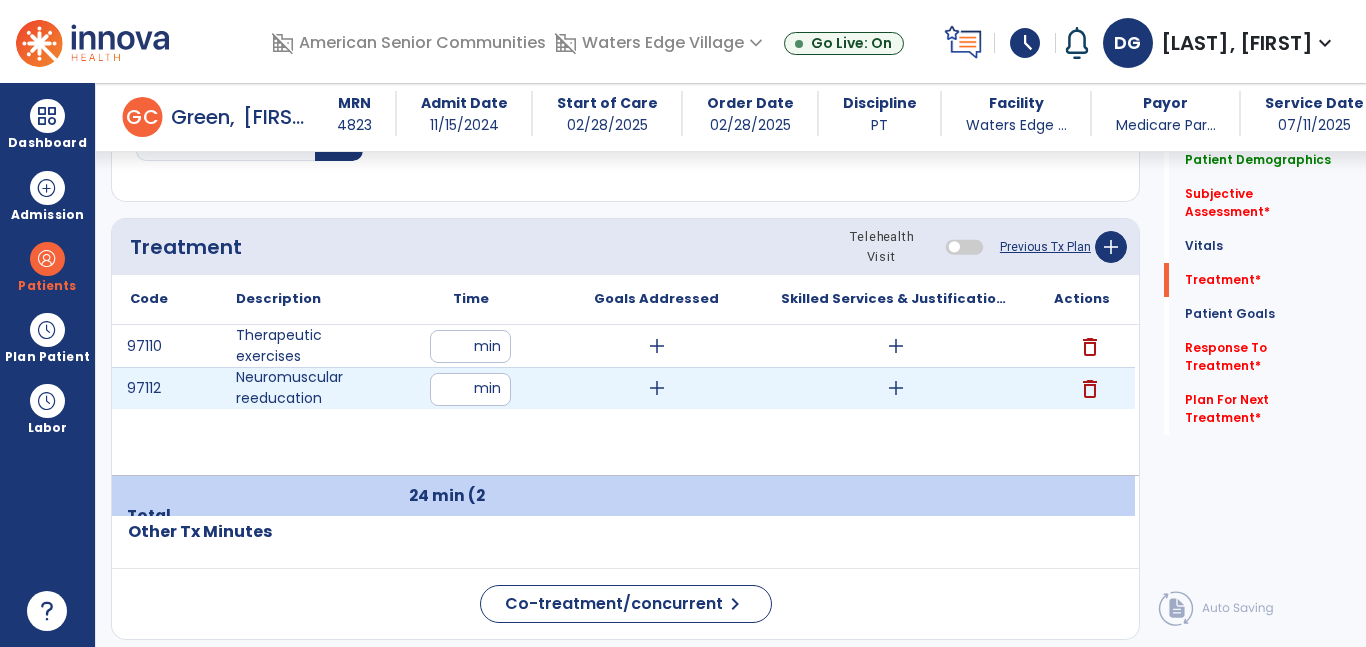 type on "**" 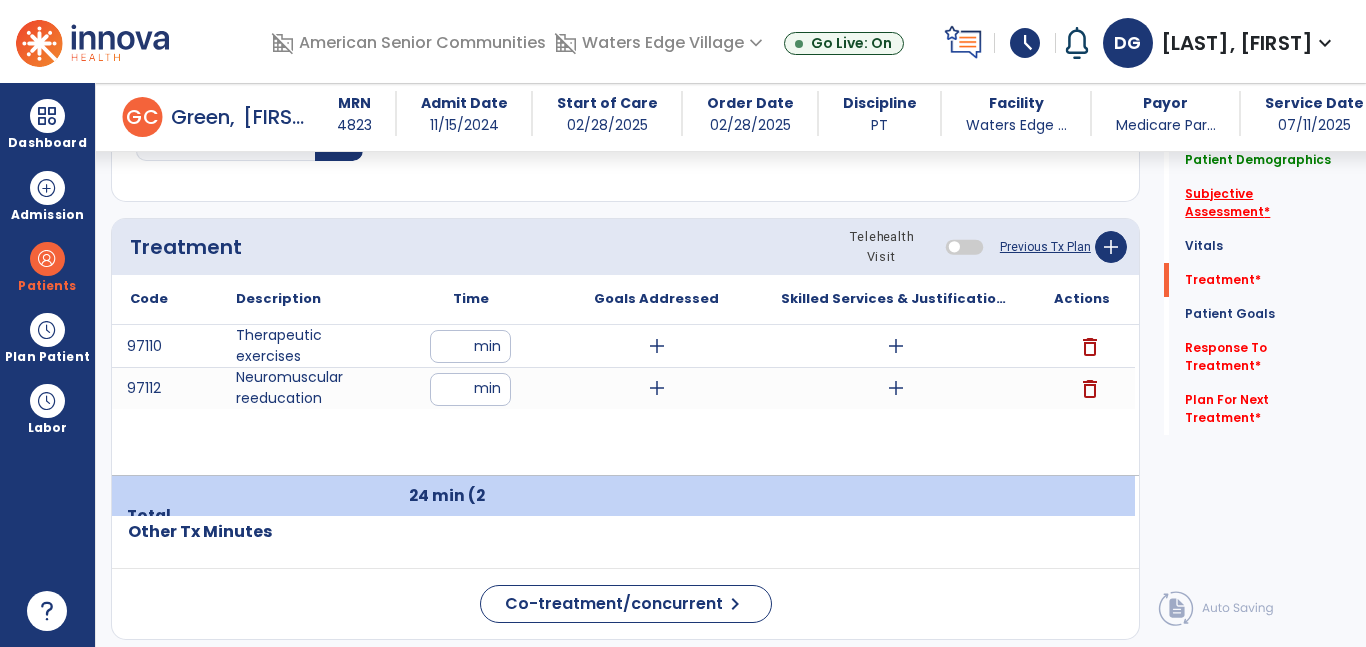 click on "Subjective Assessment   *" 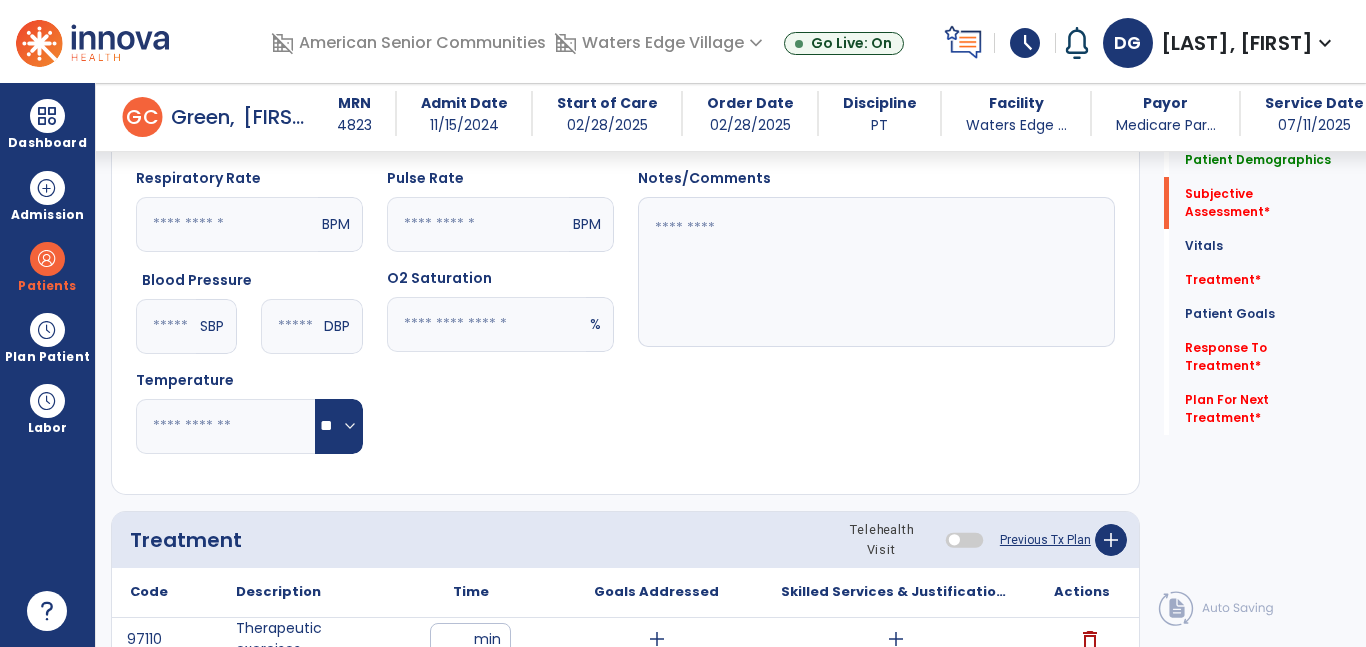 scroll, scrollTop: 424, scrollLeft: 0, axis: vertical 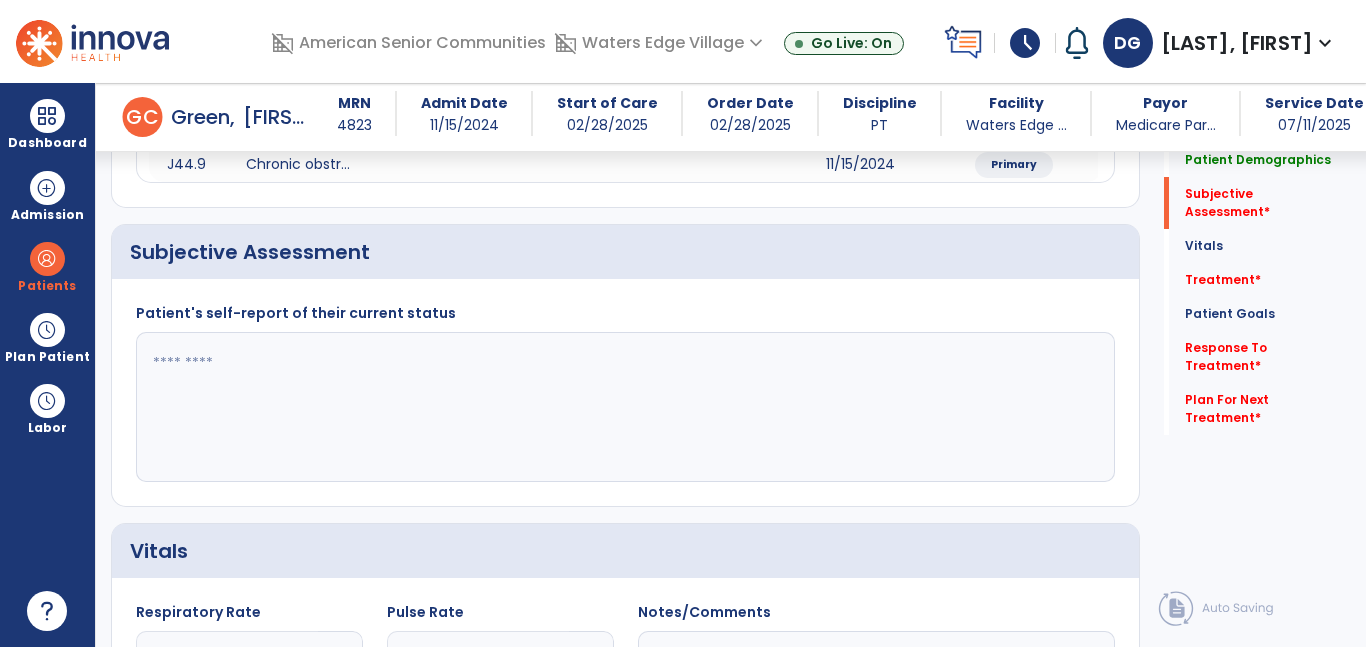 click 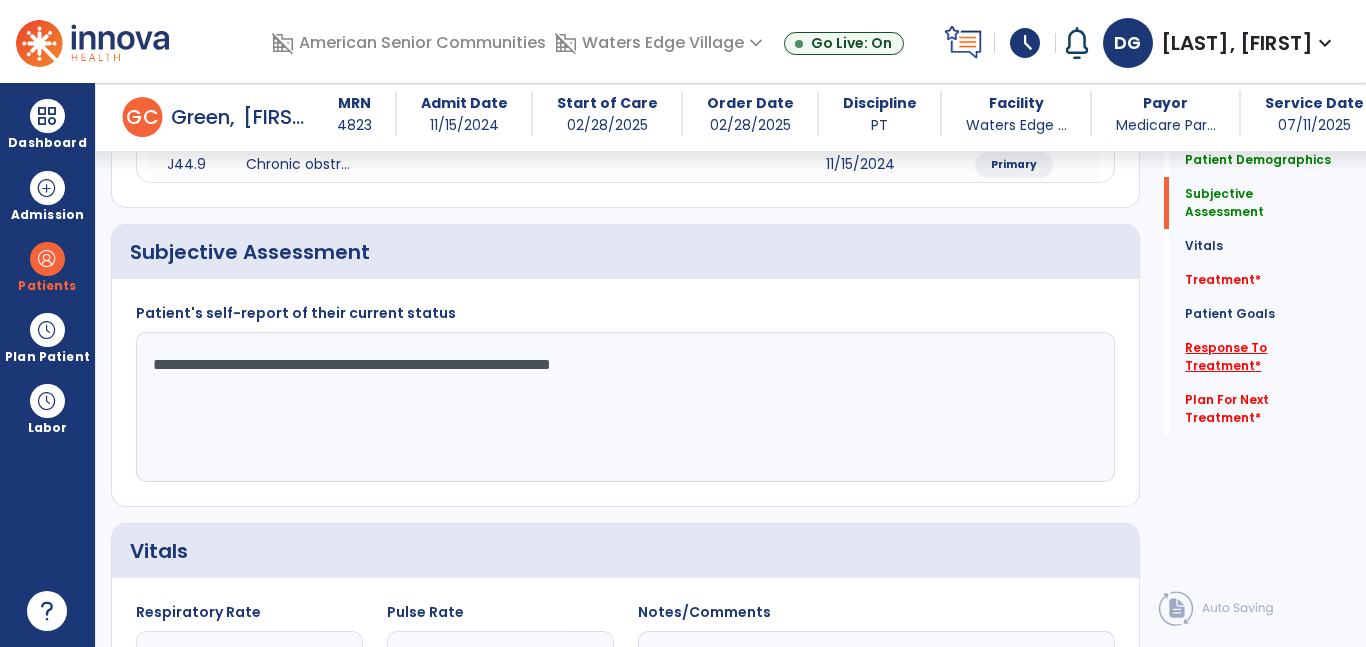 type on "**********" 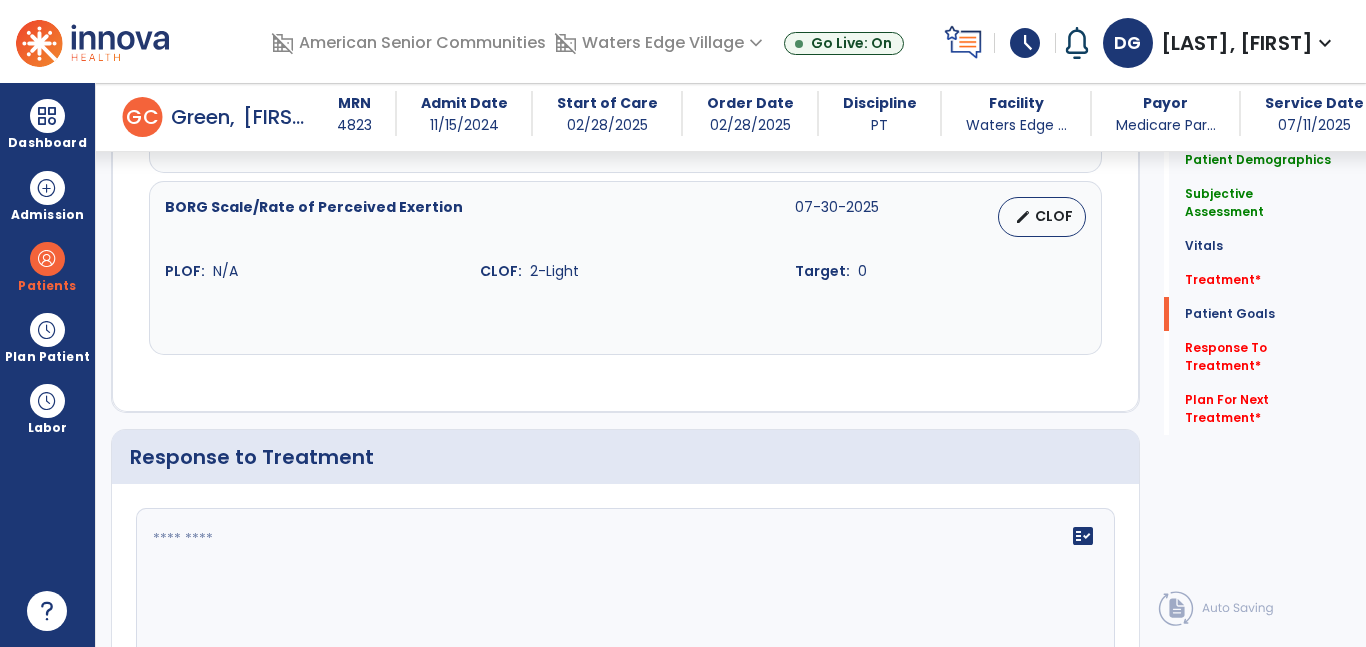 scroll, scrollTop: 3380, scrollLeft: 0, axis: vertical 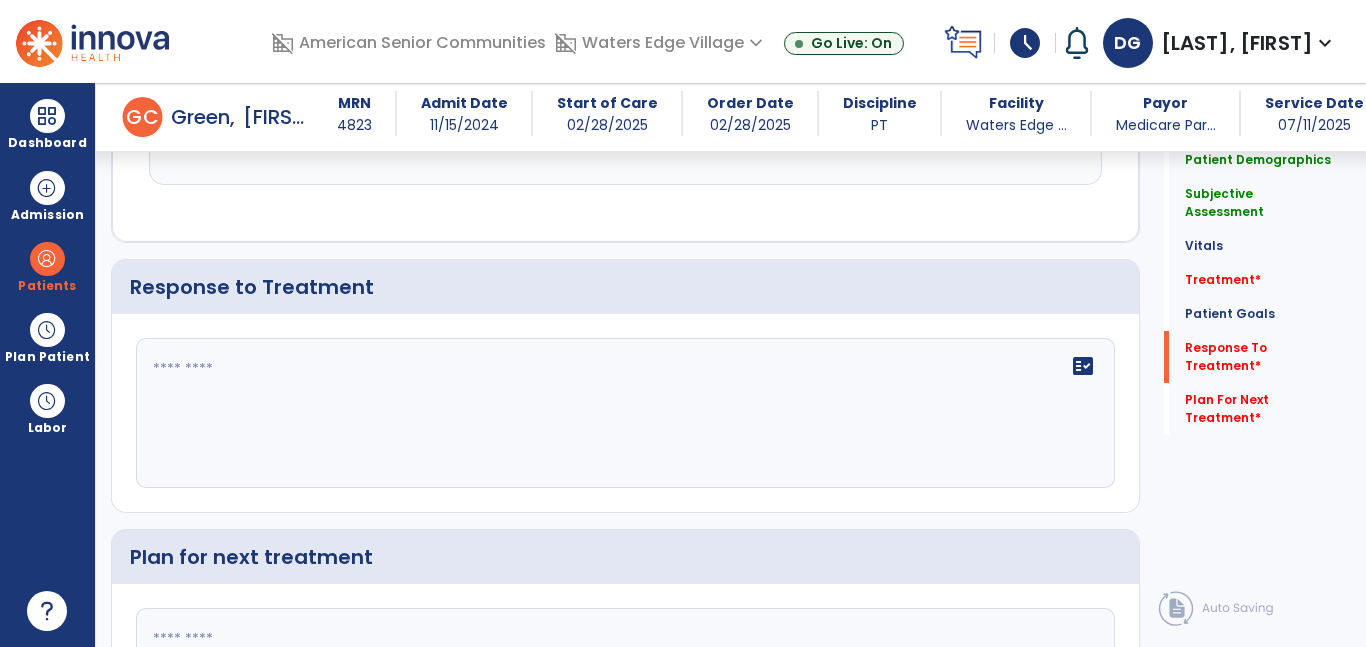 click on "fact_check" 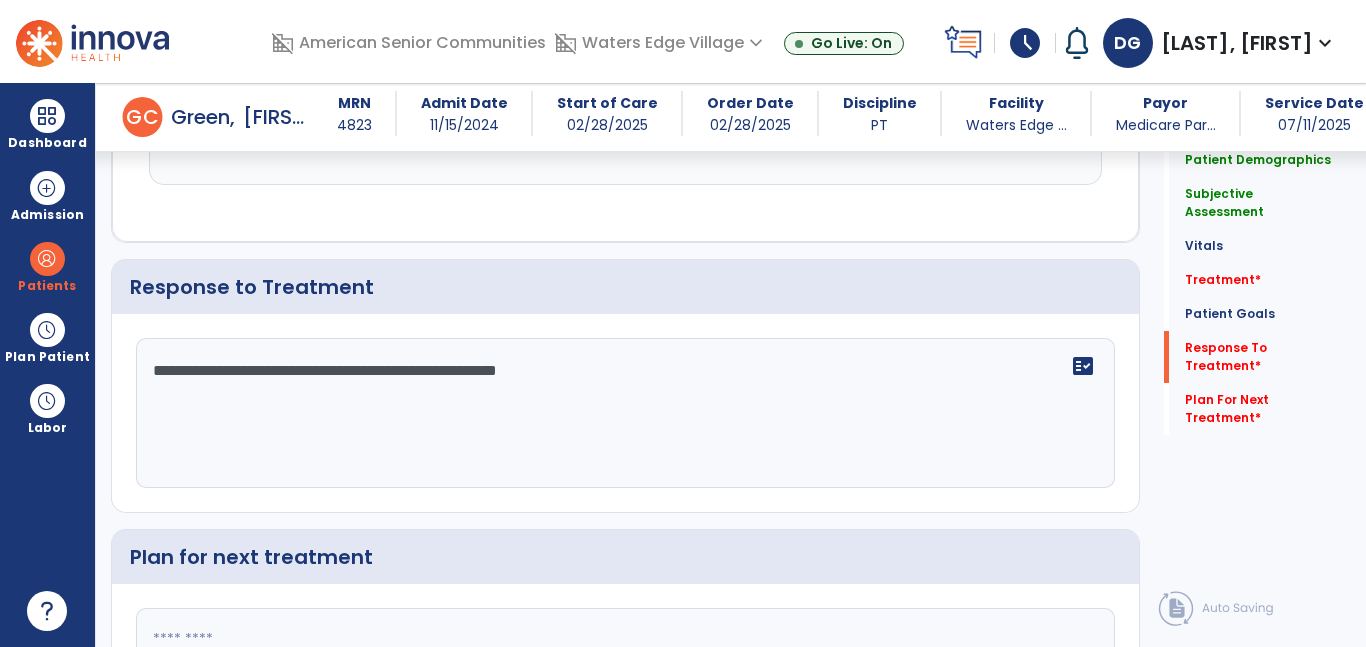 type on "**********" 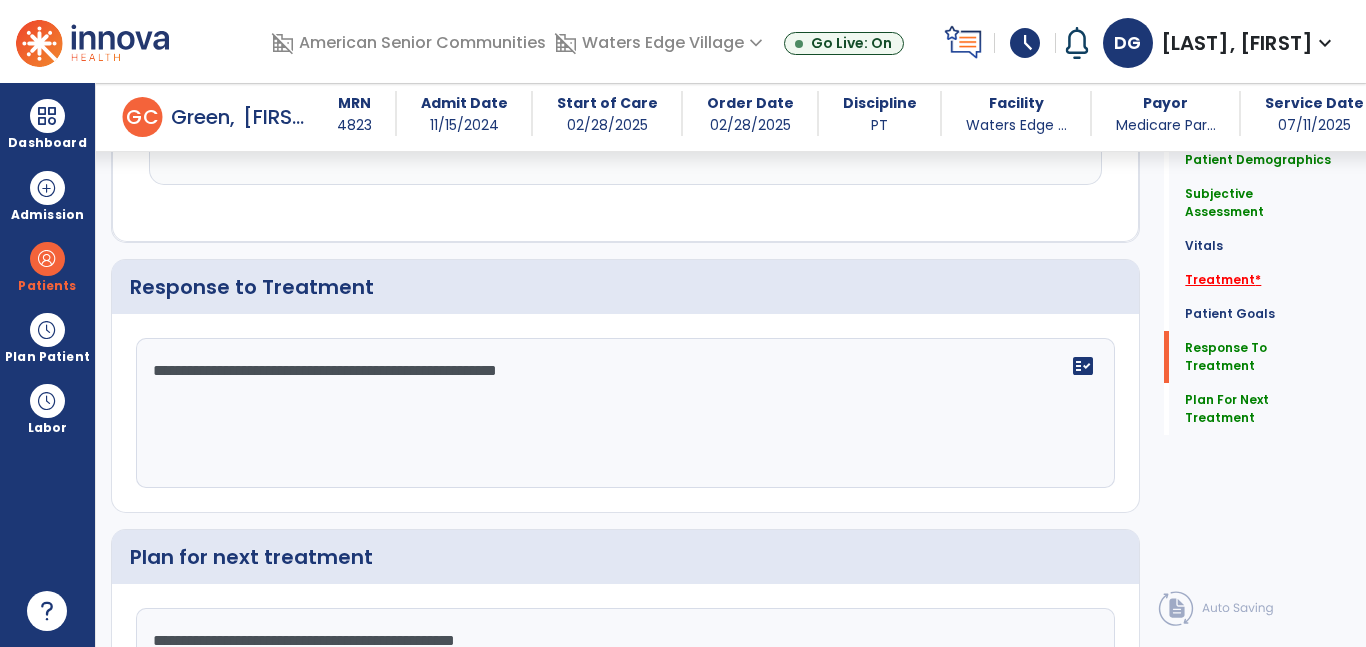 type on "**********" 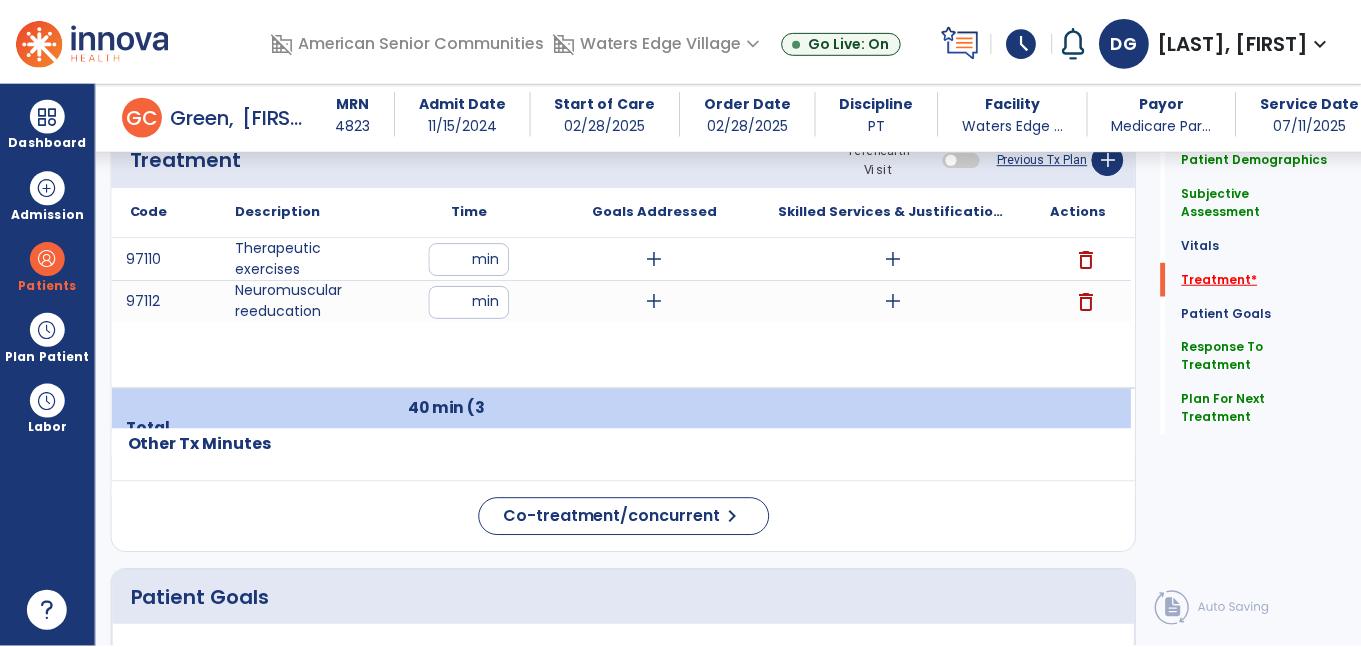scroll, scrollTop: 1215, scrollLeft: 0, axis: vertical 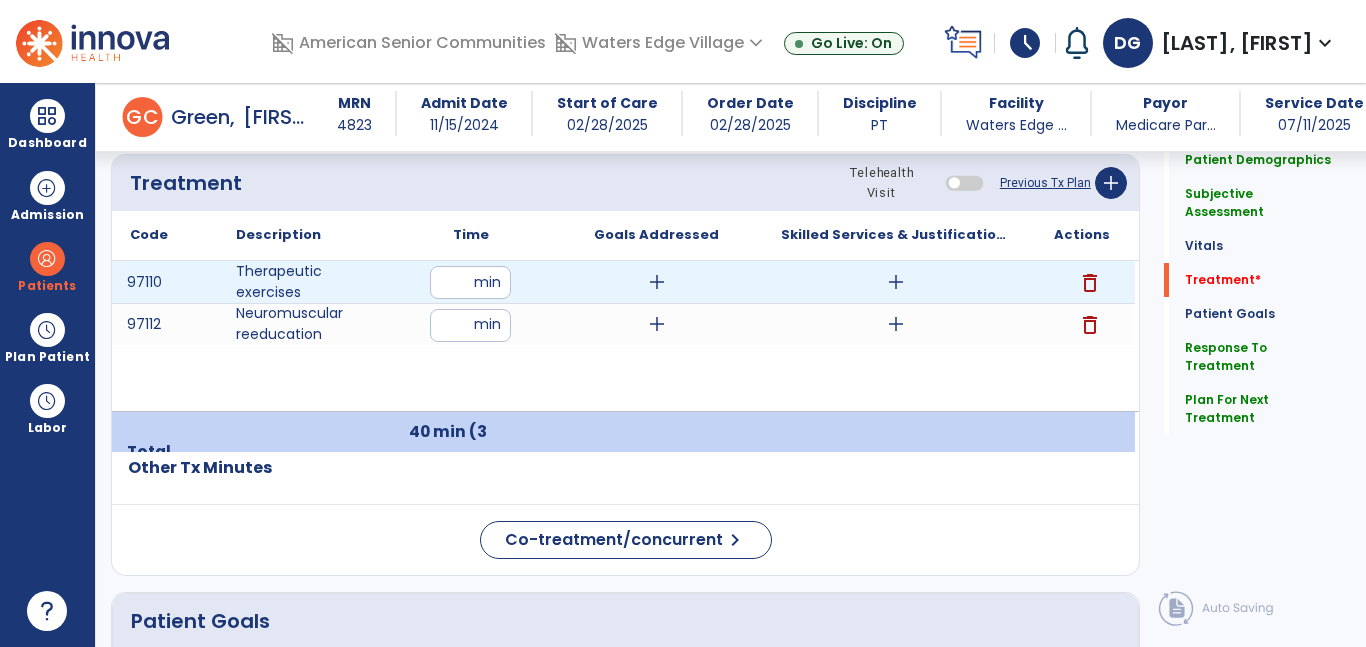 click on "add" at bounding box center (896, 282) 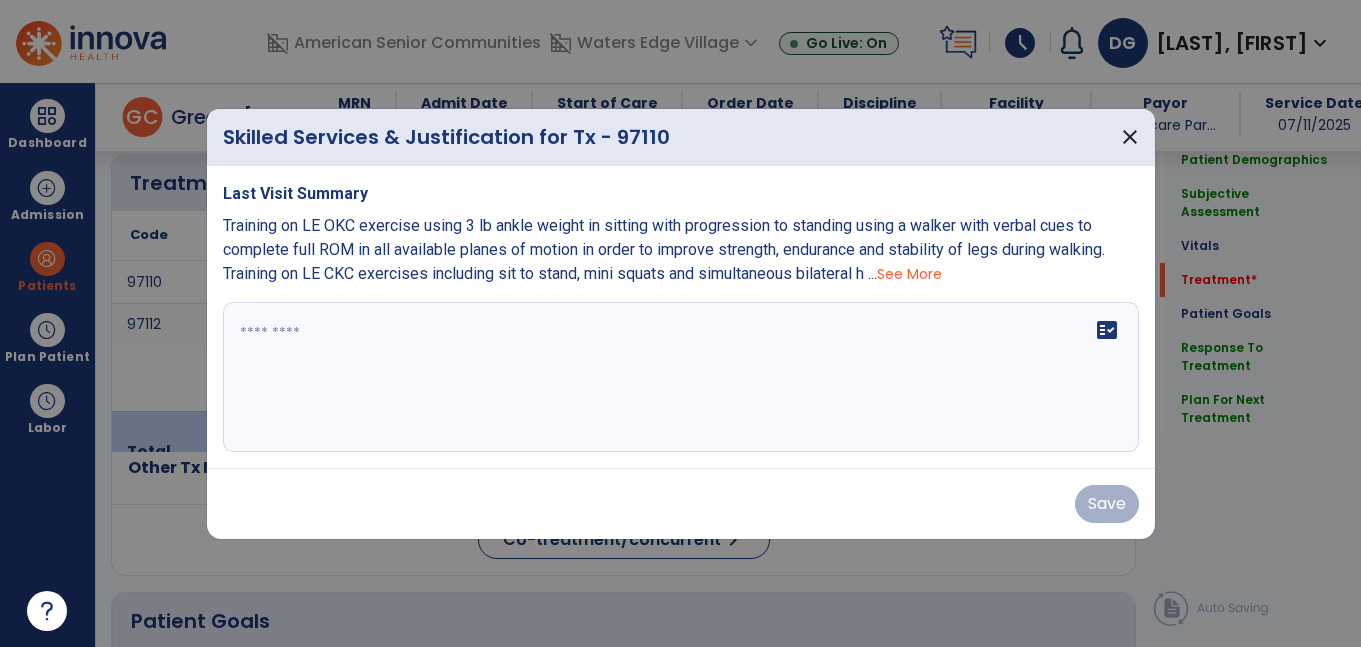 scroll, scrollTop: 1215, scrollLeft: 0, axis: vertical 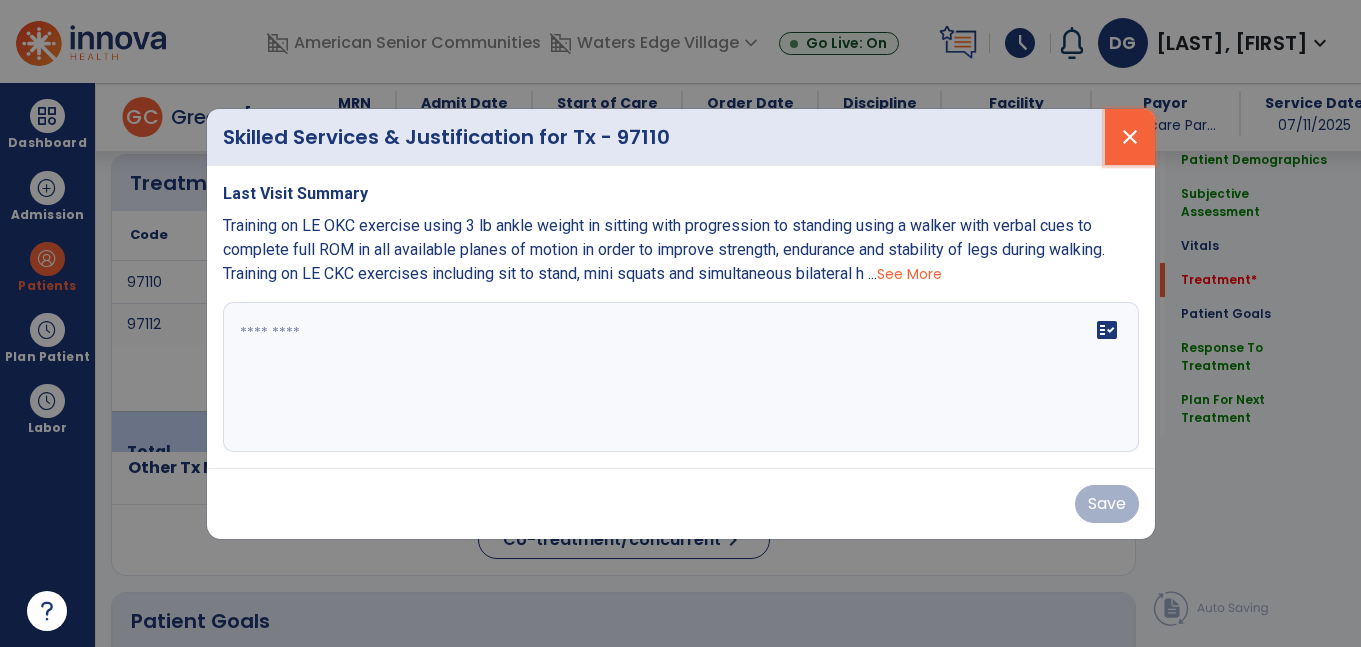 click on "close" at bounding box center (1130, 137) 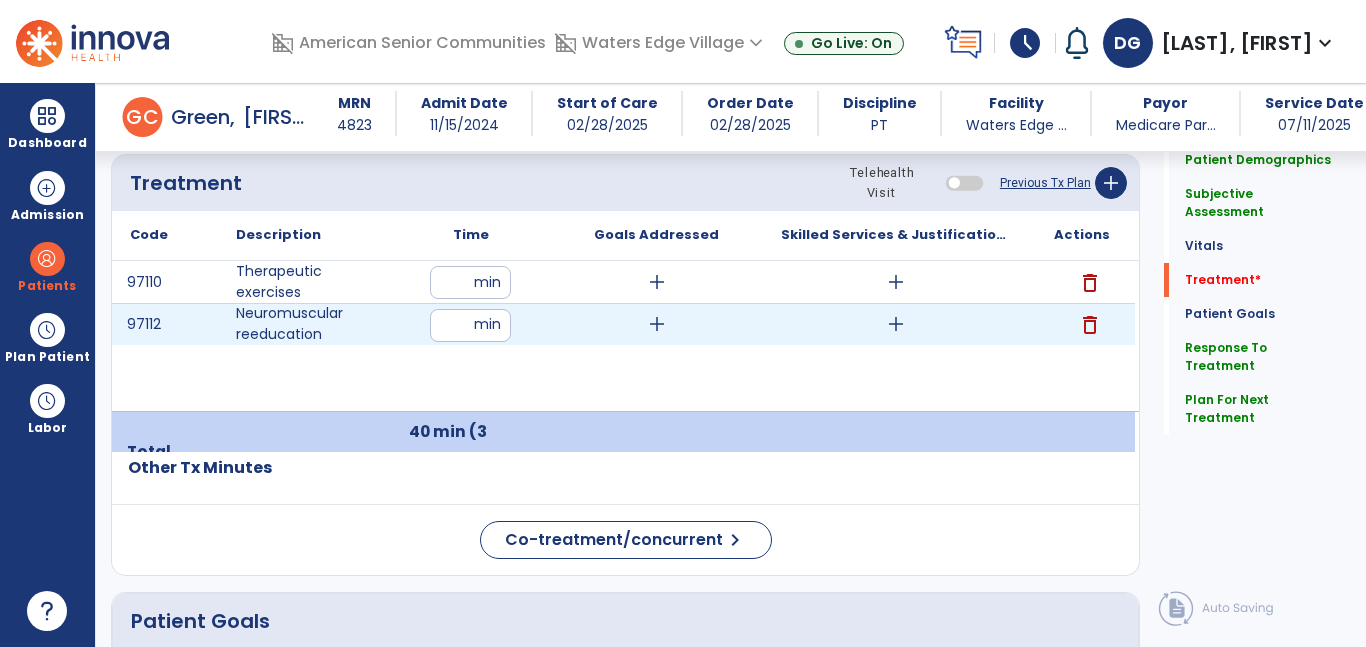 click on "add" at bounding box center [896, 324] 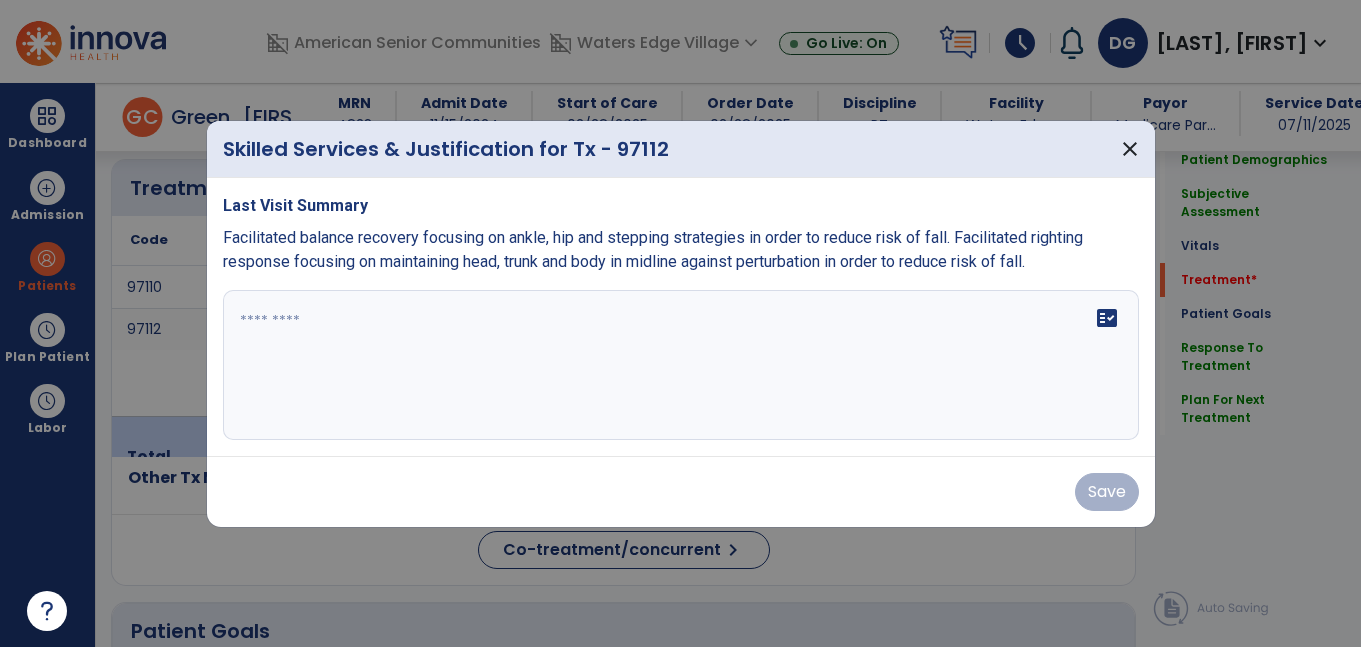 scroll, scrollTop: 1215, scrollLeft: 0, axis: vertical 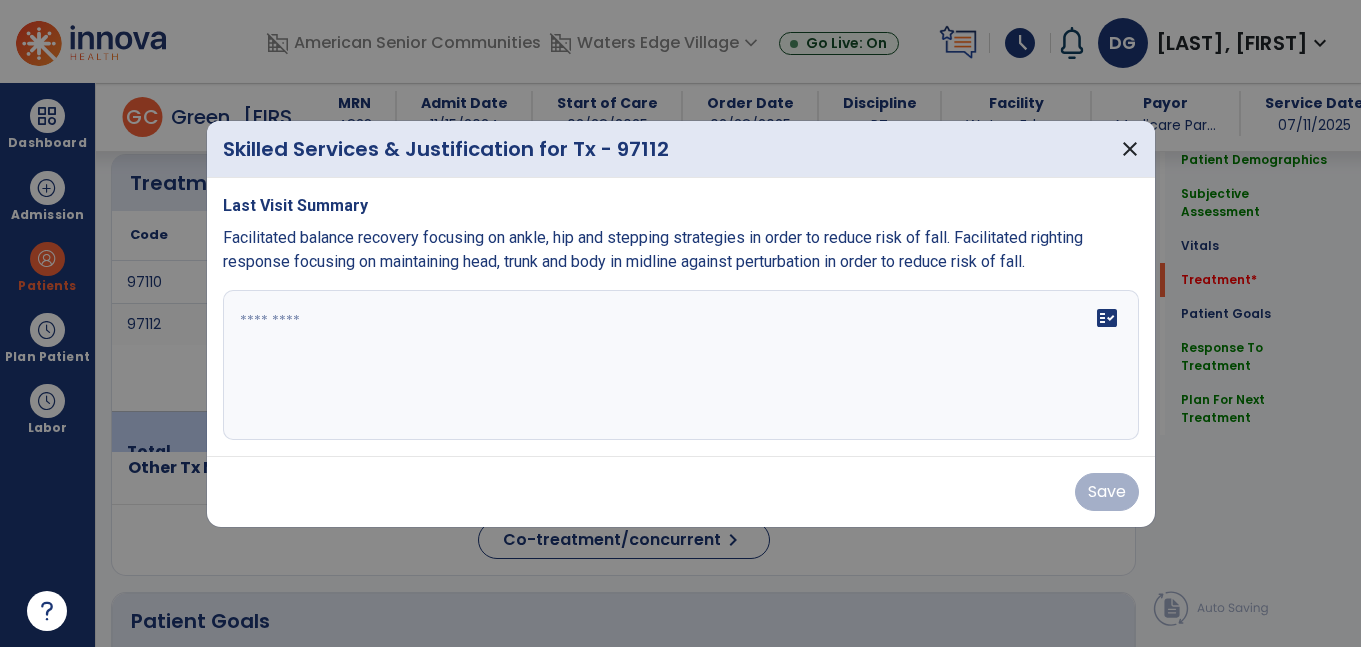 click on "fact_check" at bounding box center (681, 365) 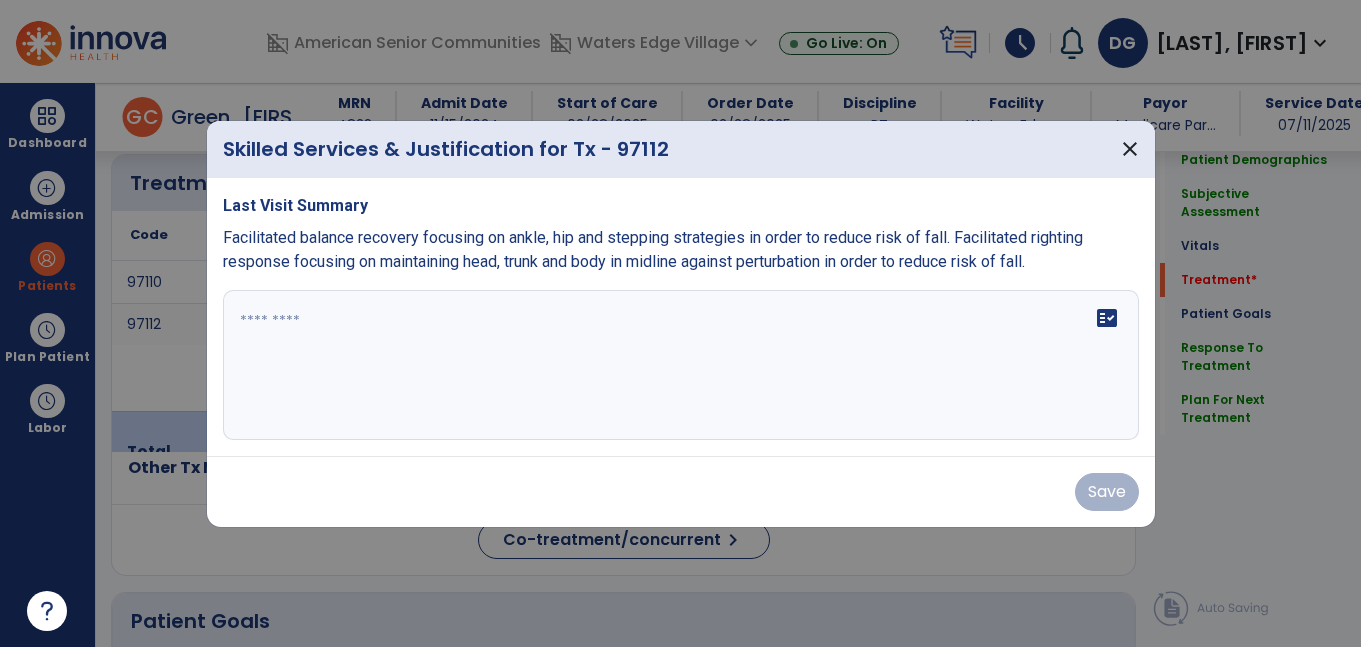 drag, startPoint x: 898, startPoint y: 338, endPoint x: 700, endPoint y: 374, distance: 201.24612 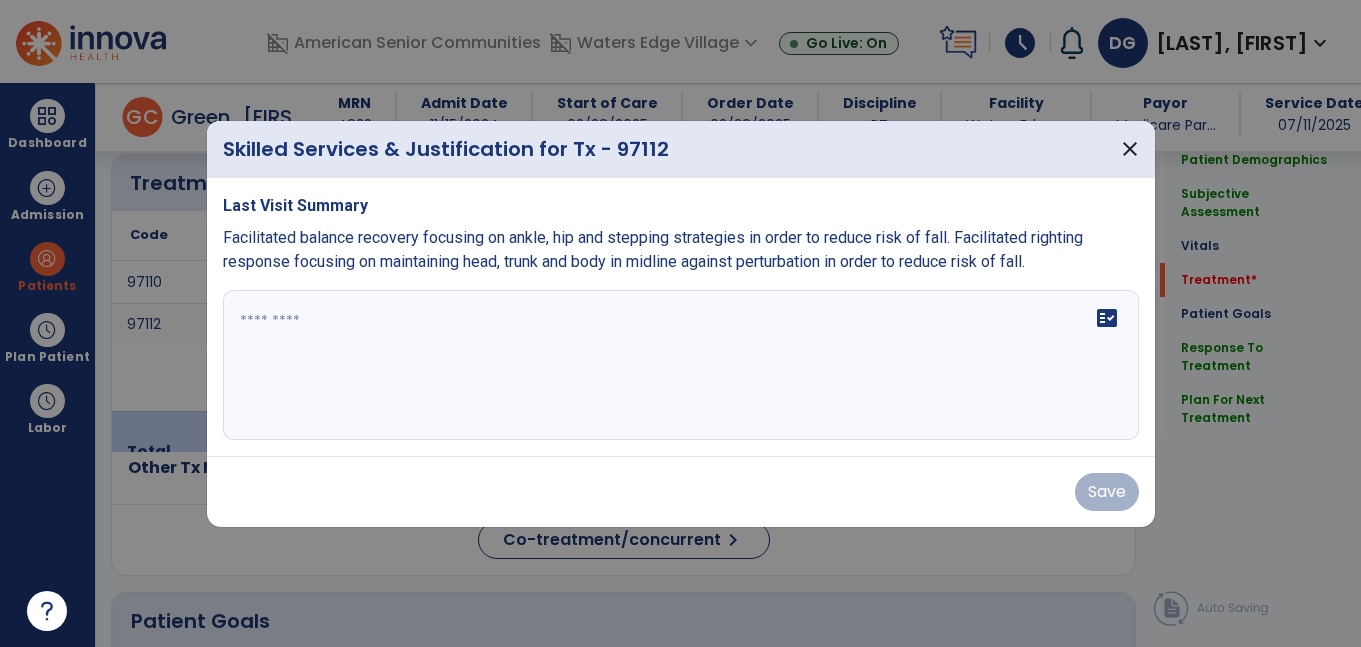 click on "fact_check" at bounding box center [681, 365] 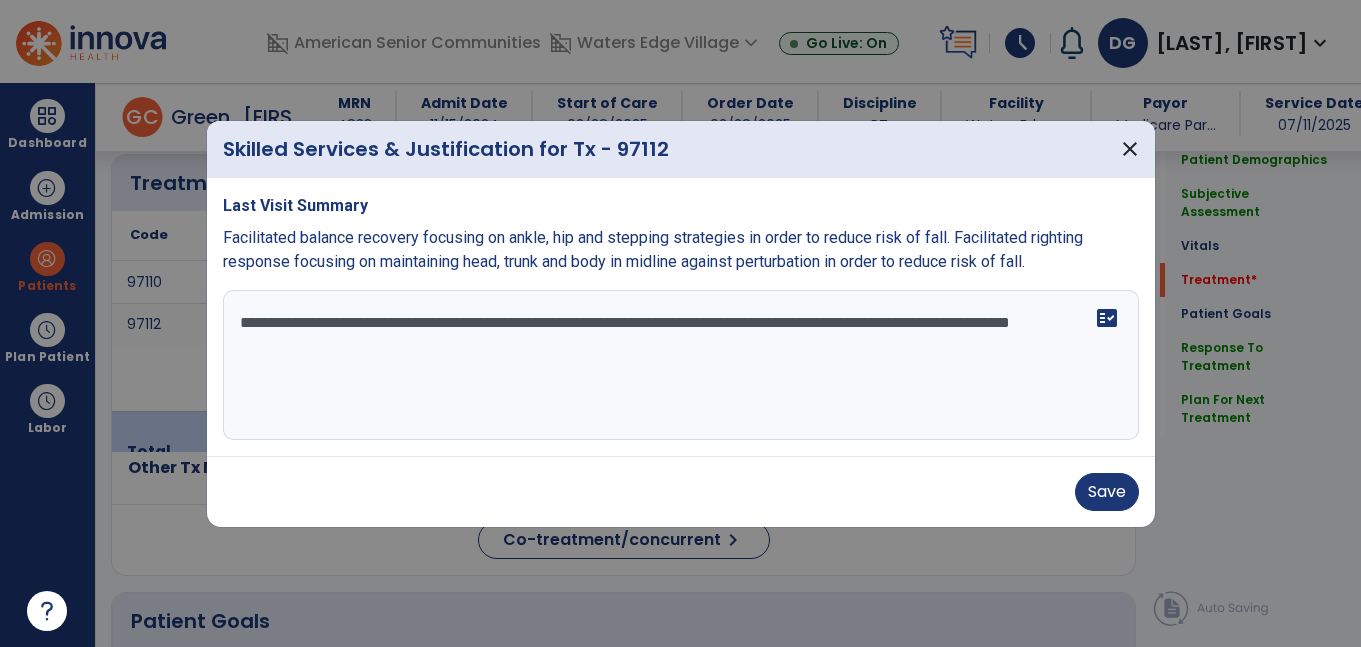 click on "**********" at bounding box center [681, 365] 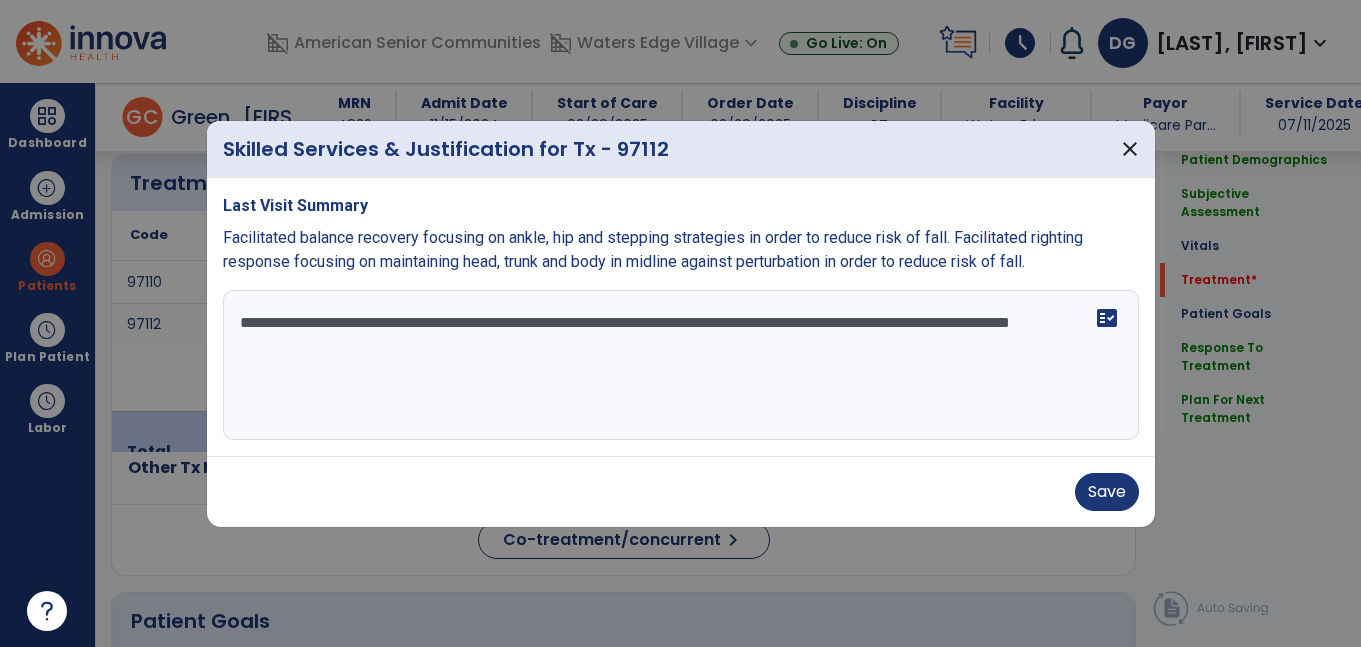 click on "**********" at bounding box center (681, 365) 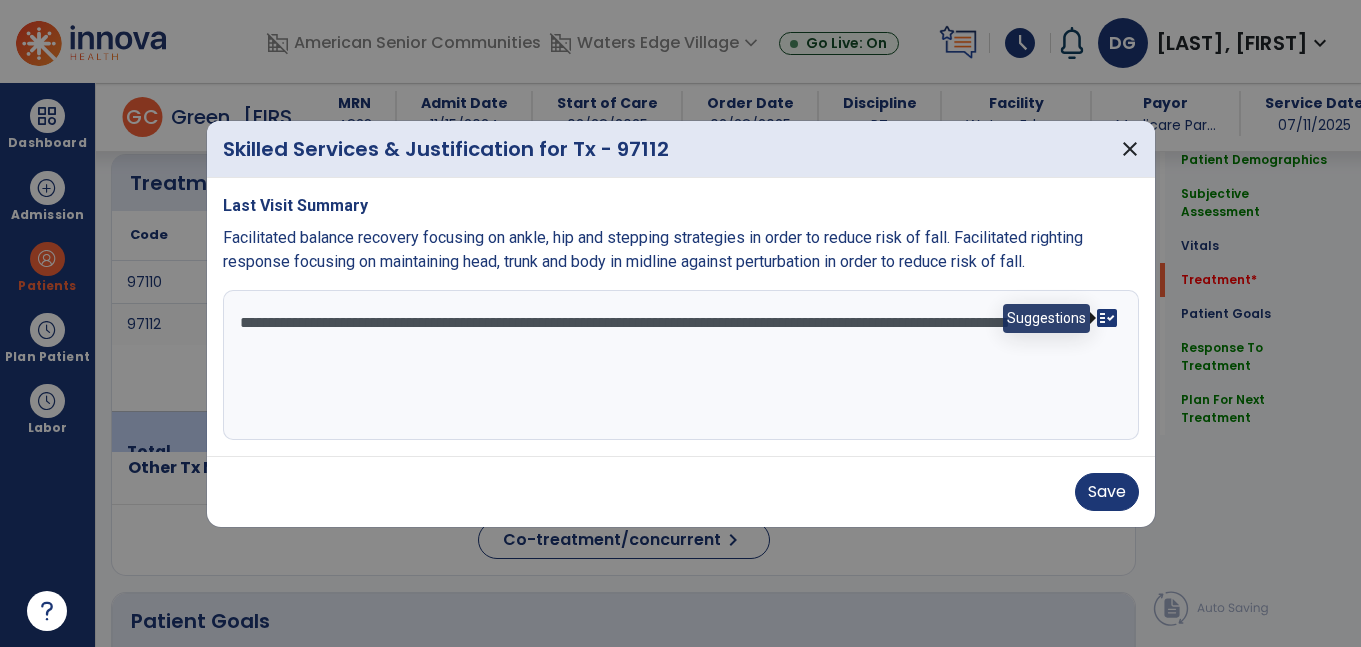 type on "**********" 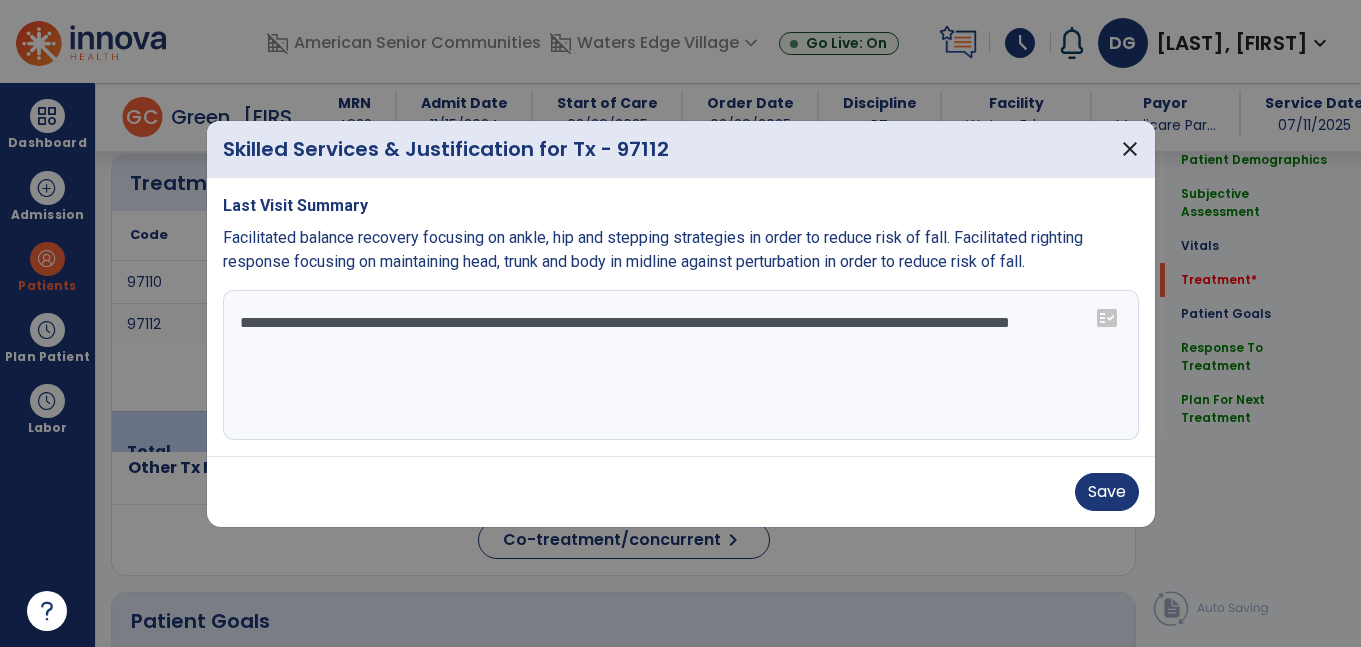 click on "fact_check" at bounding box center (1107, 318) 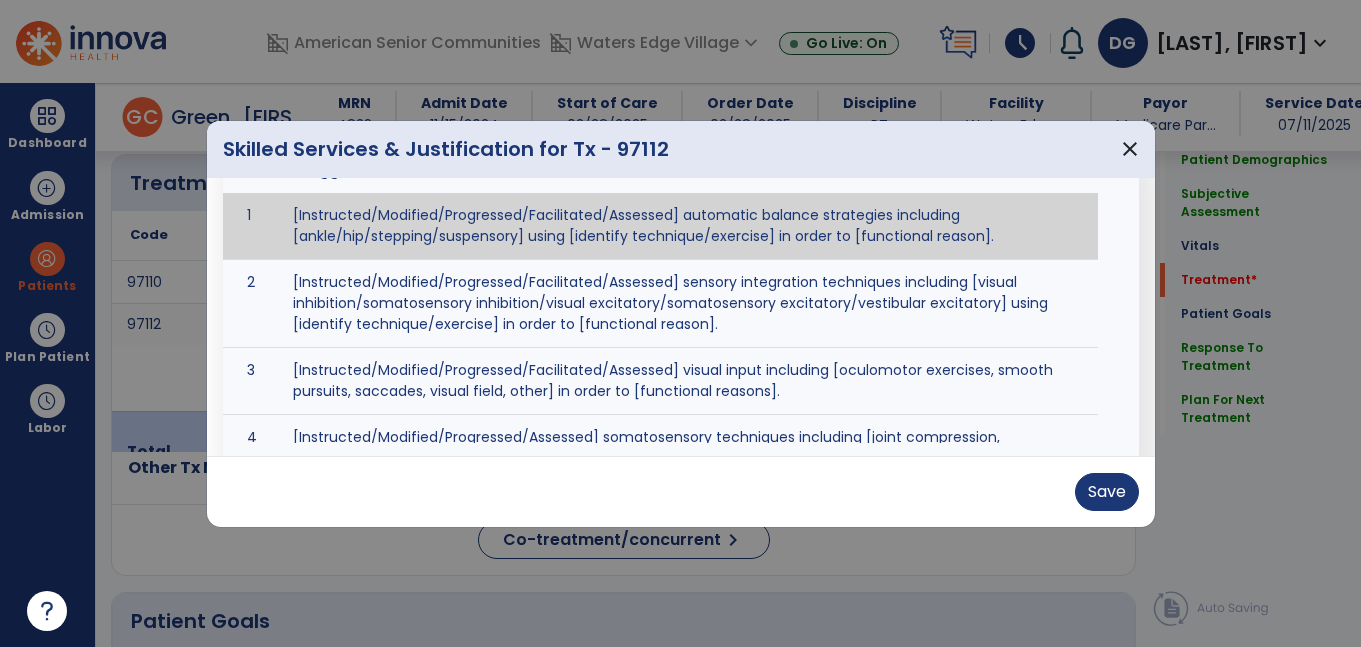 scroll, scrollTop: 190, scrollLeft: 0, axis: vertical 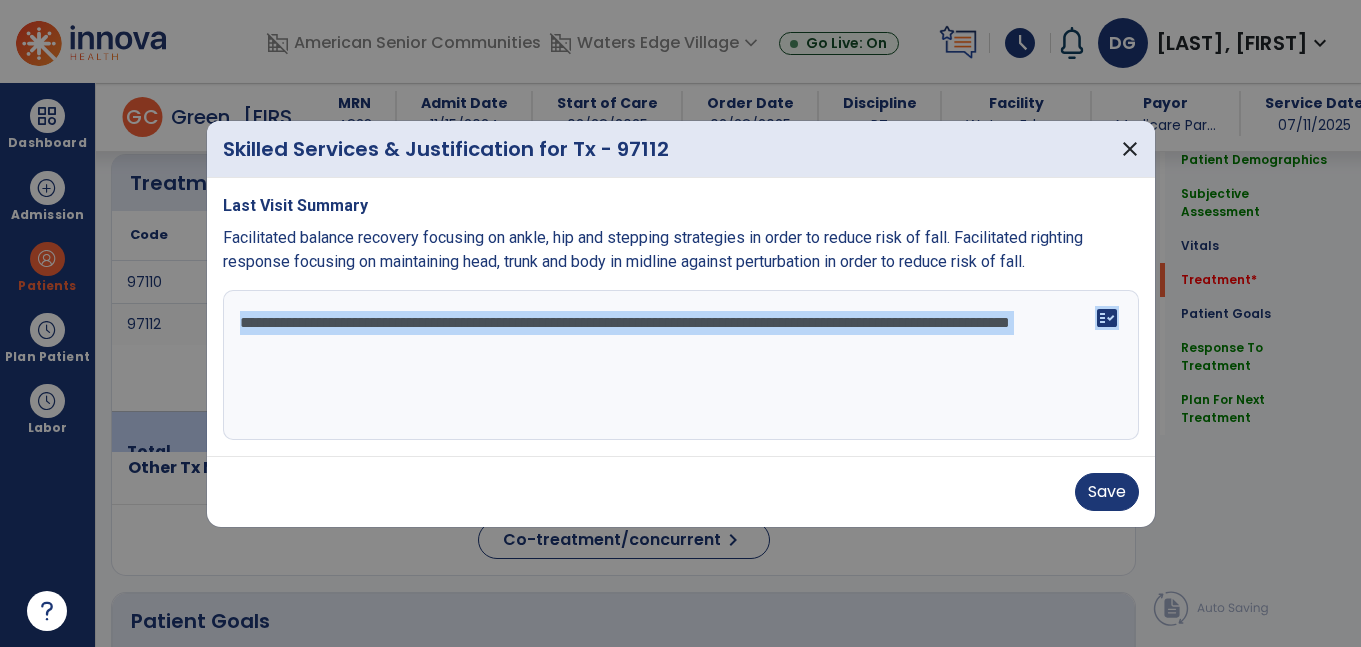 drag, startPoint x: 1115, startPoint y: 309, endPoint x: 1146, endPoint y: 337, distance: 41.773197 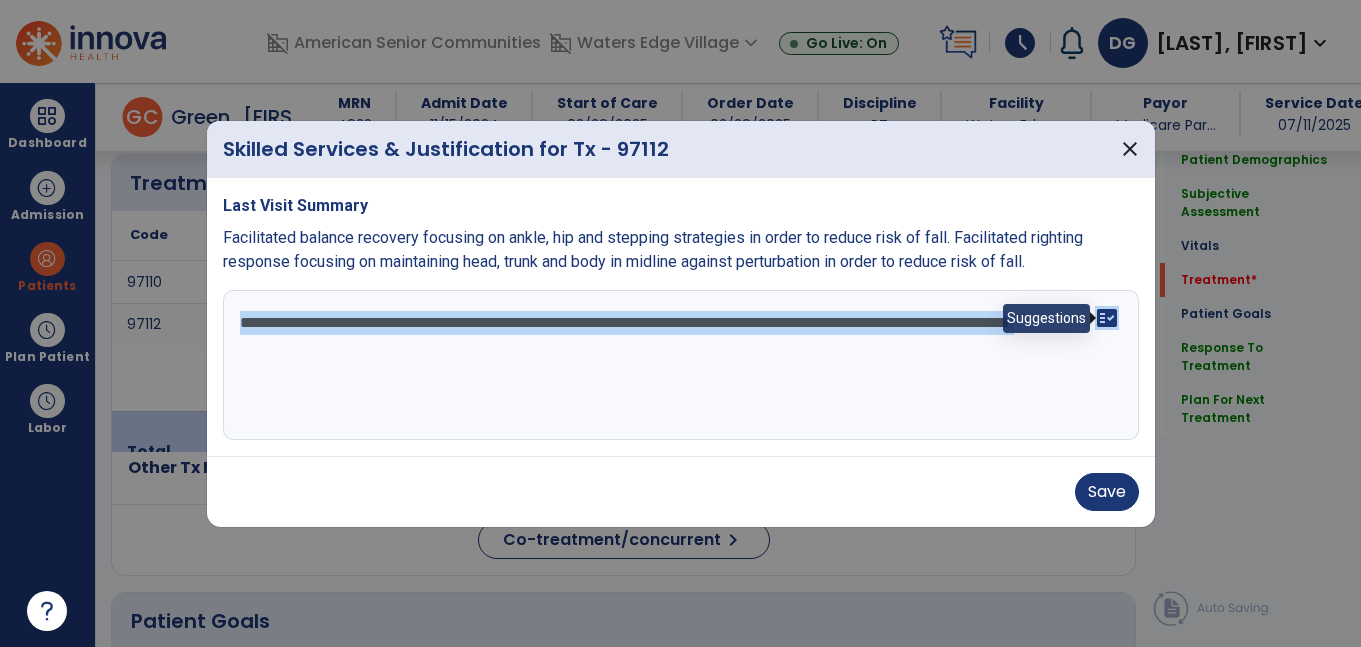 click on "fact_check" at bounding box center (1107, 318) 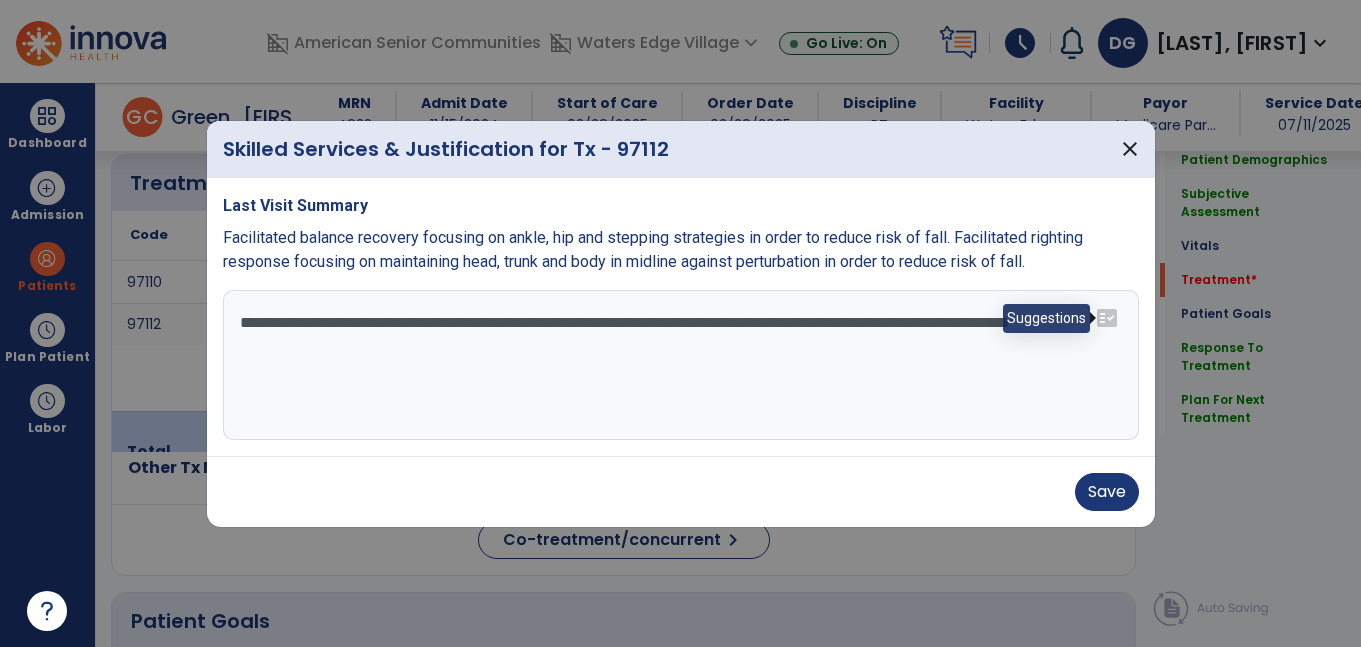 click on "fact_check" at bounding box center (1107, 318) 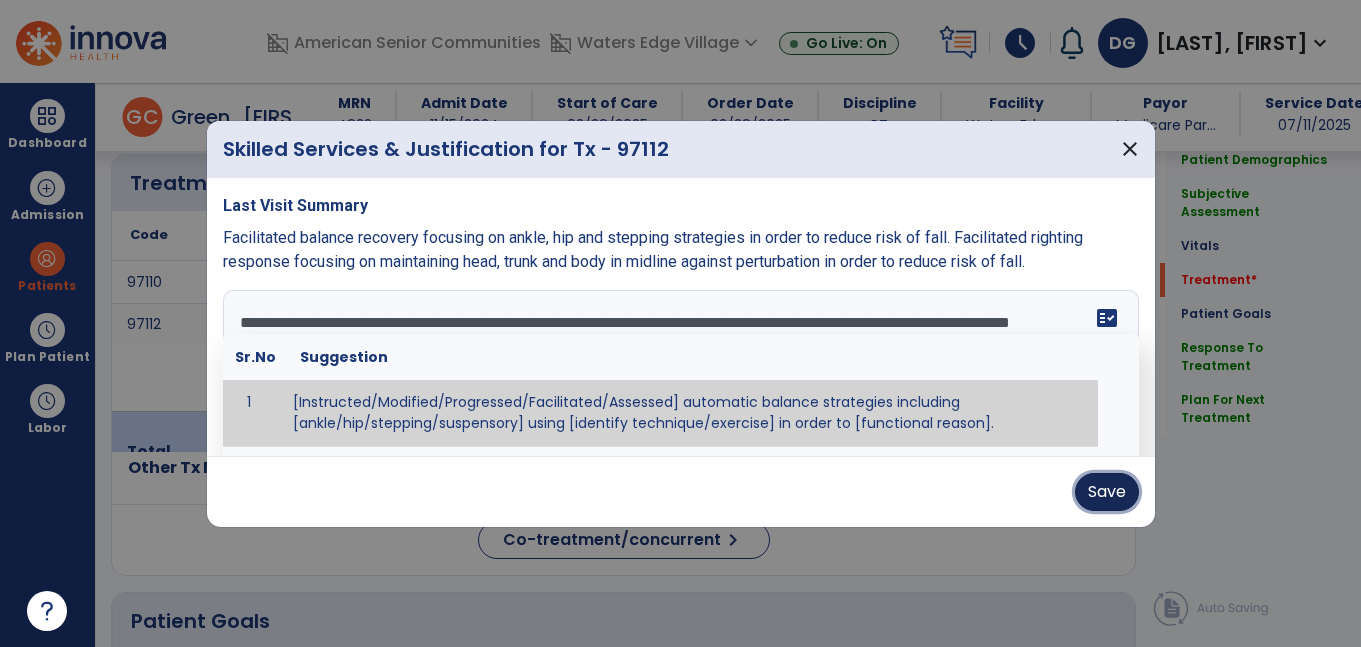 click on "Save" at bounding box center [1107, 492] 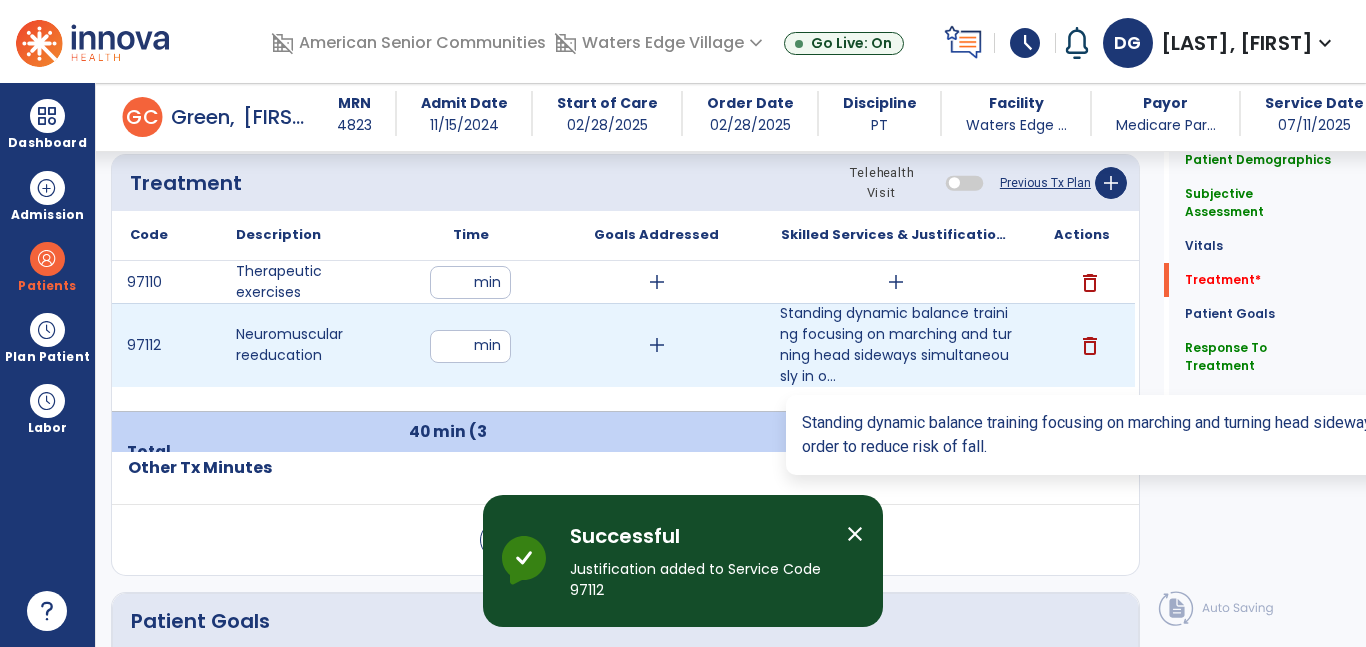 click on "Standing dynamic balance training focusing on marching and turning head sideways simultaneously in o..." at bounding box center [896, 345] 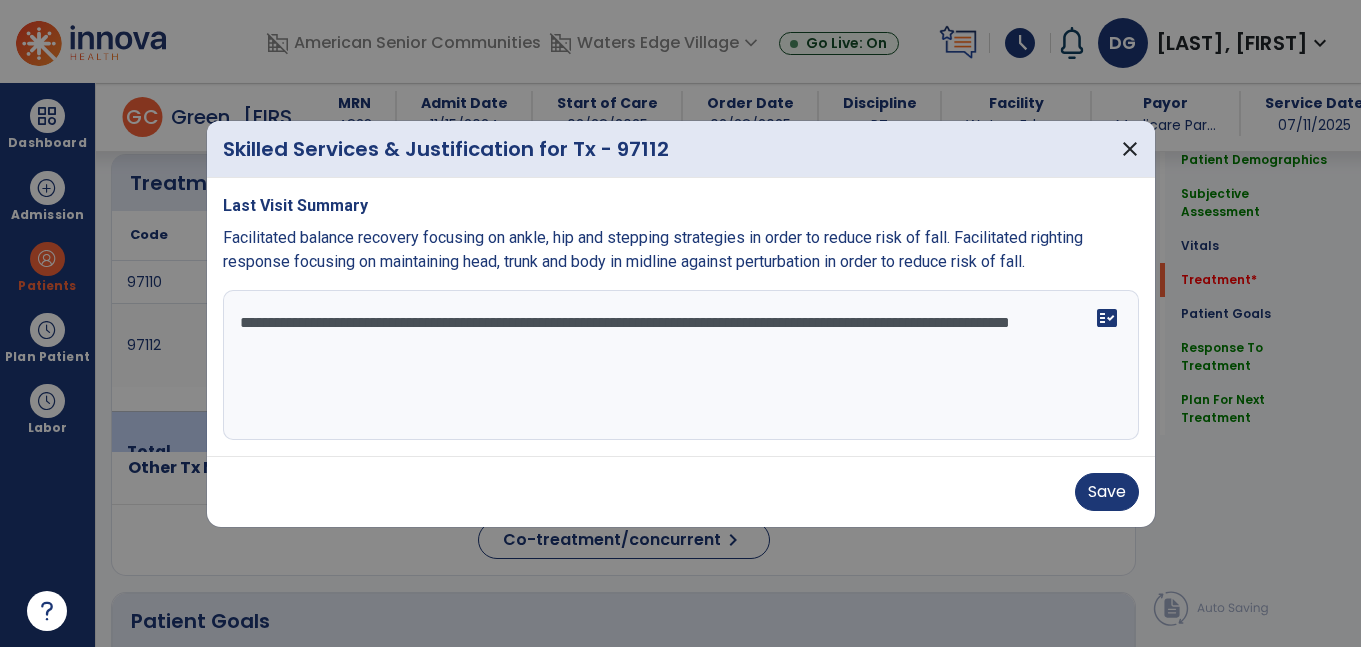 scroll, scrollTop: 1215, scrollLeft: 0, axis: vertical 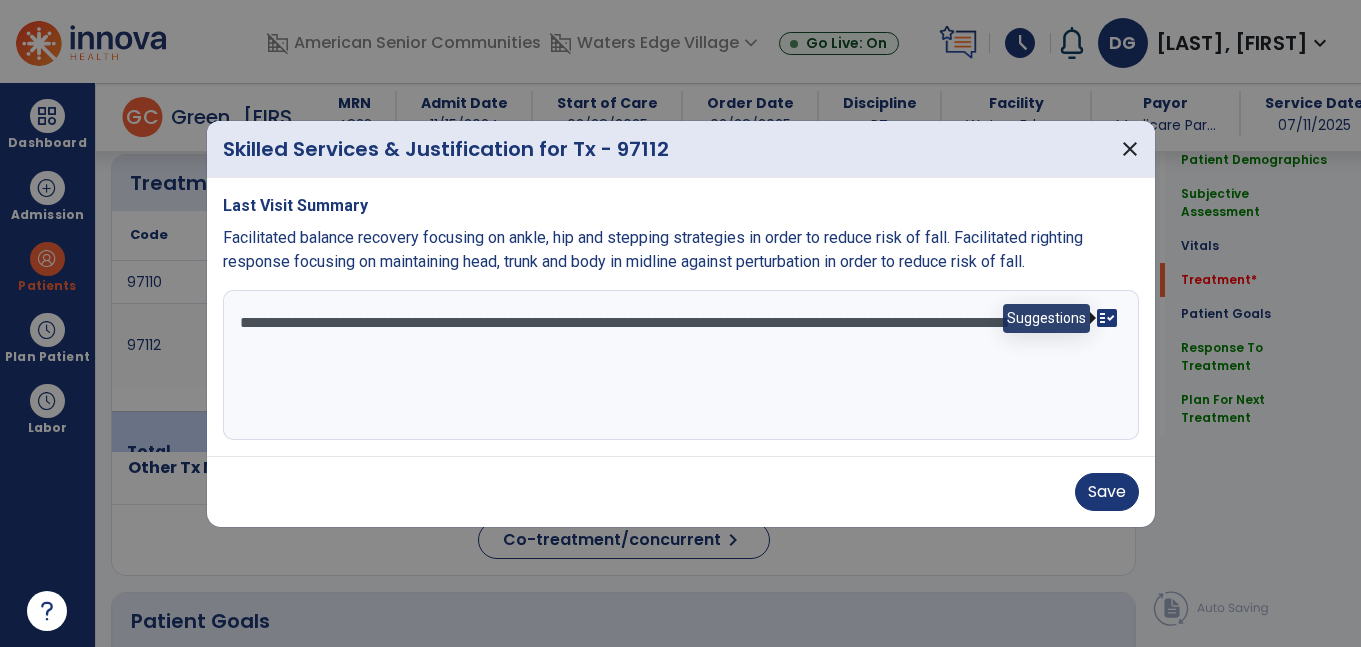 click on "fact_check" at bounding box center (1107, 318) 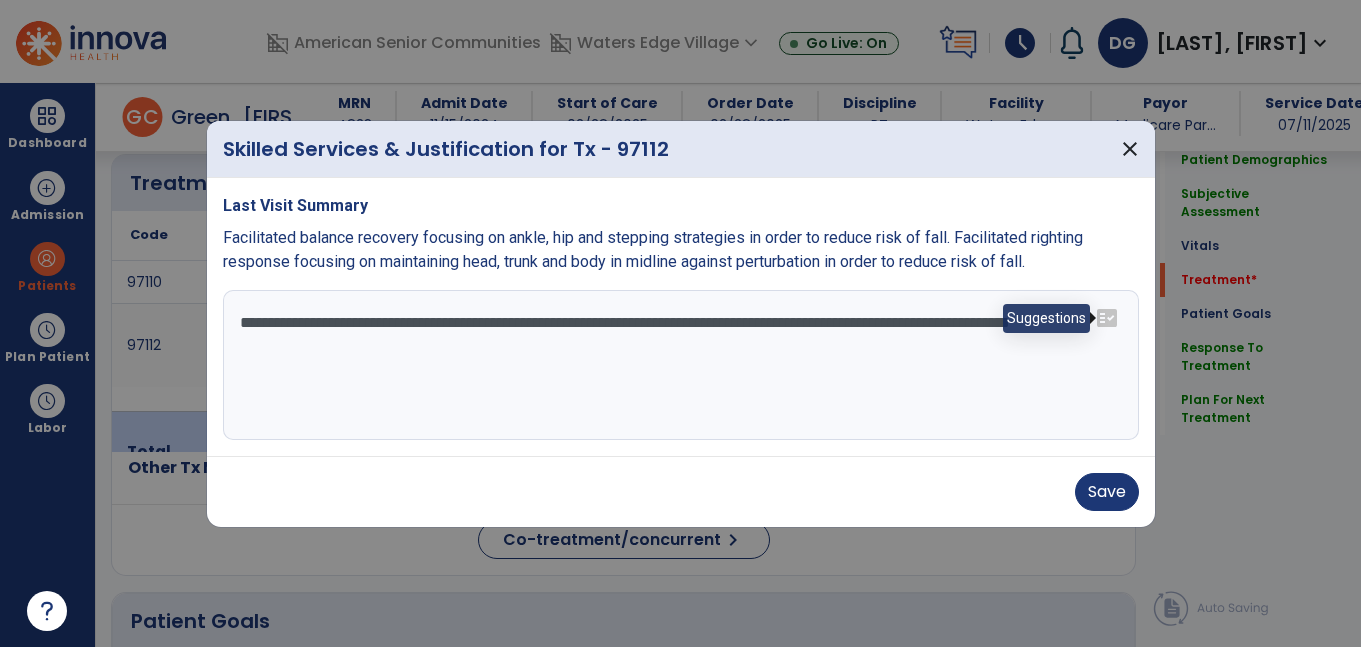 click on "fact_check" at bounding box center [1107, 318] 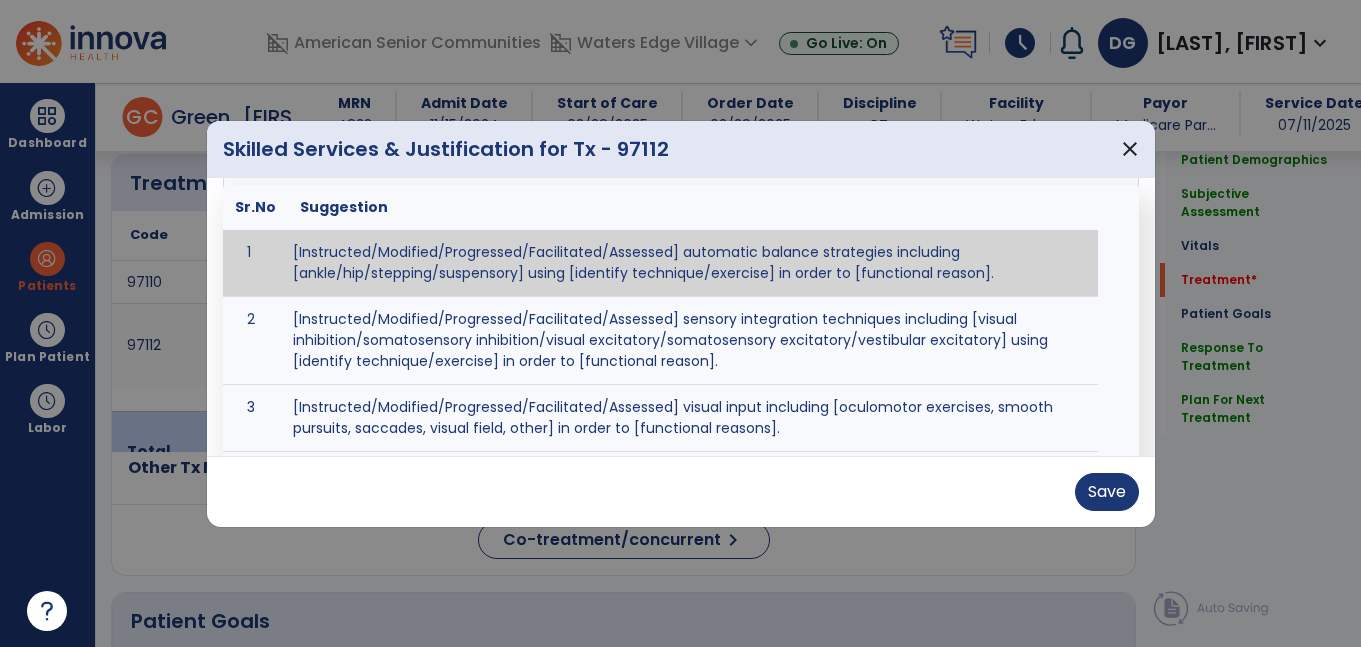 scroll, scrollTop: 190, scrollLeft: 0, axis: vertical 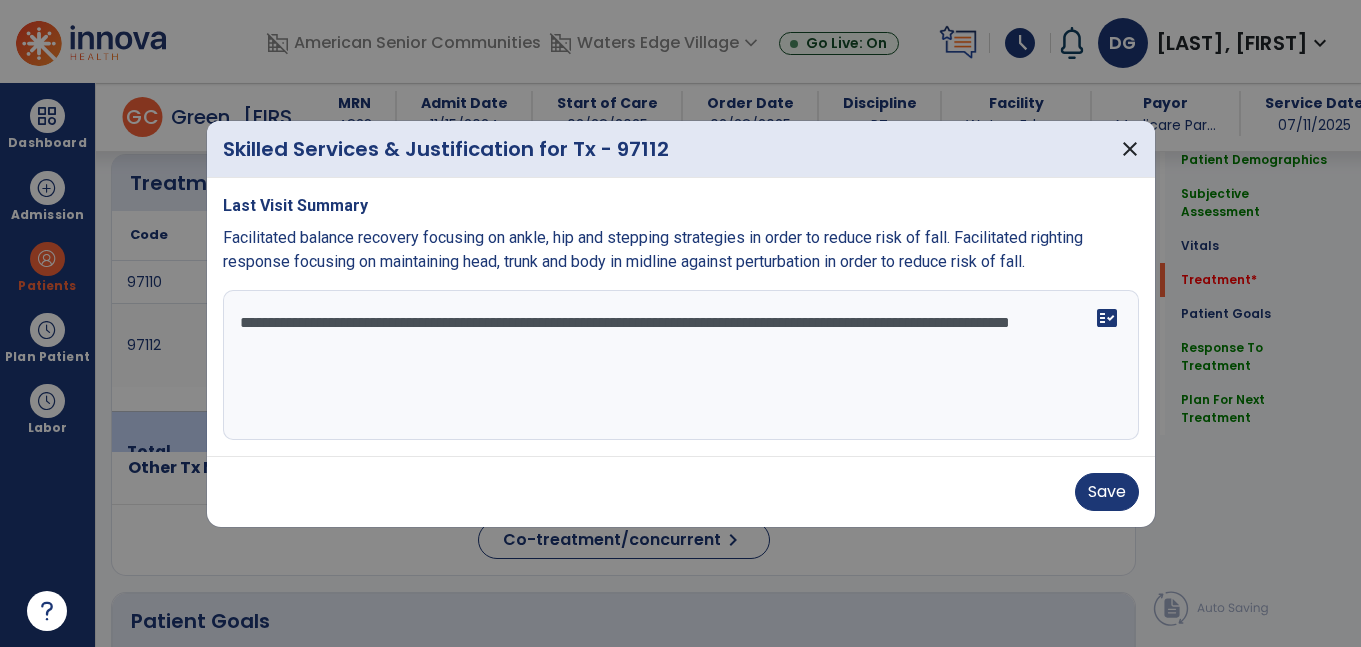 drag, startPoint x: 1105, startPoint y: 374, endPoint x: 1110, endPoint y: 359, distance: 15.811388 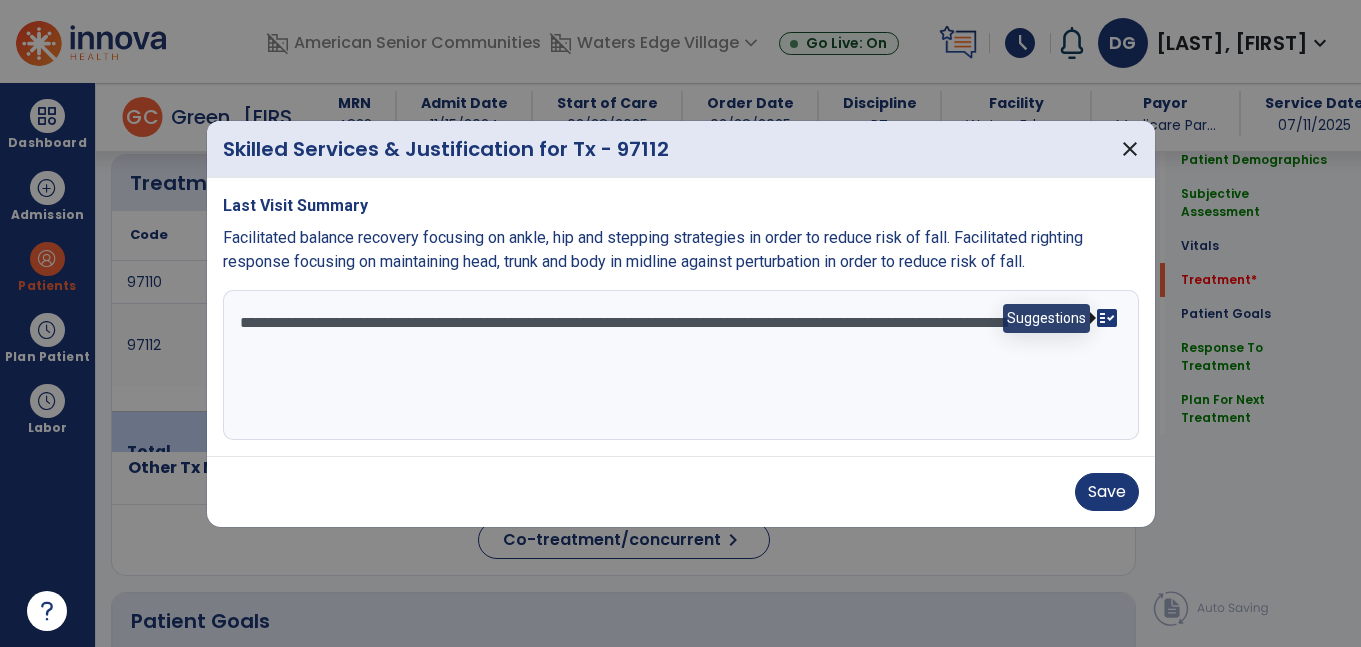 click on "fact_check" at bounding box center [1107, 318] 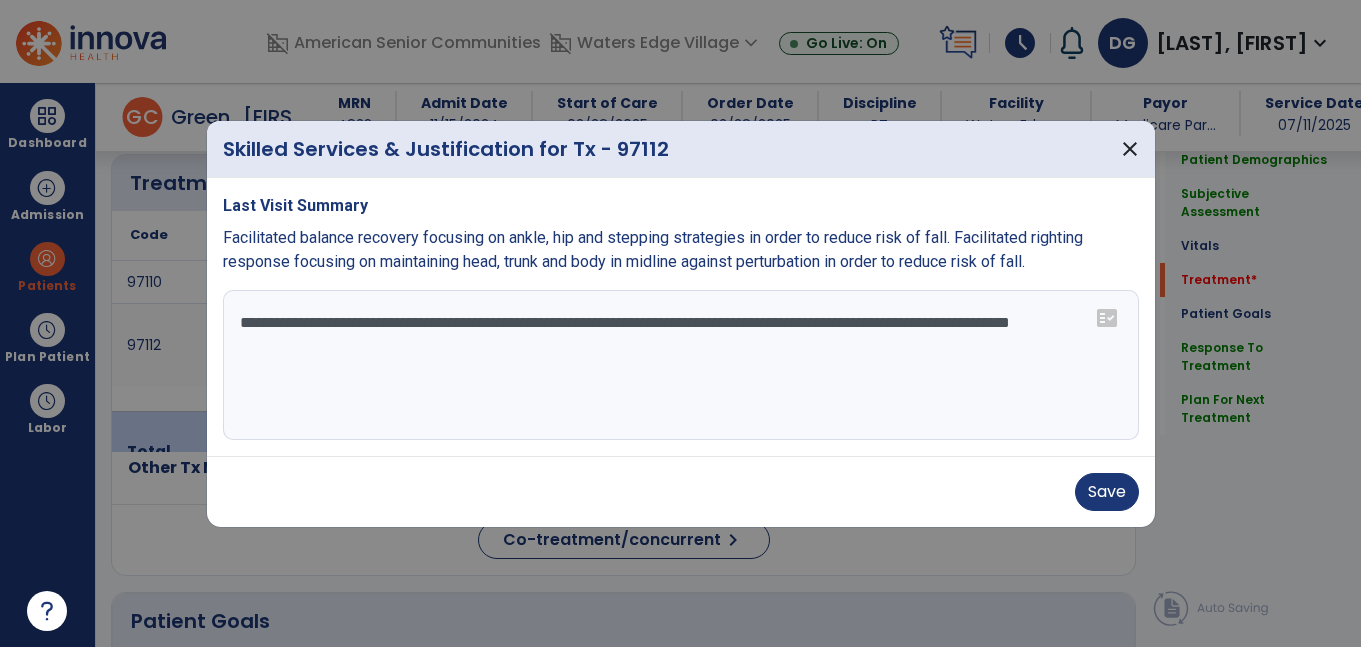 click on "fact_check" at bounding box center (1107, 318) 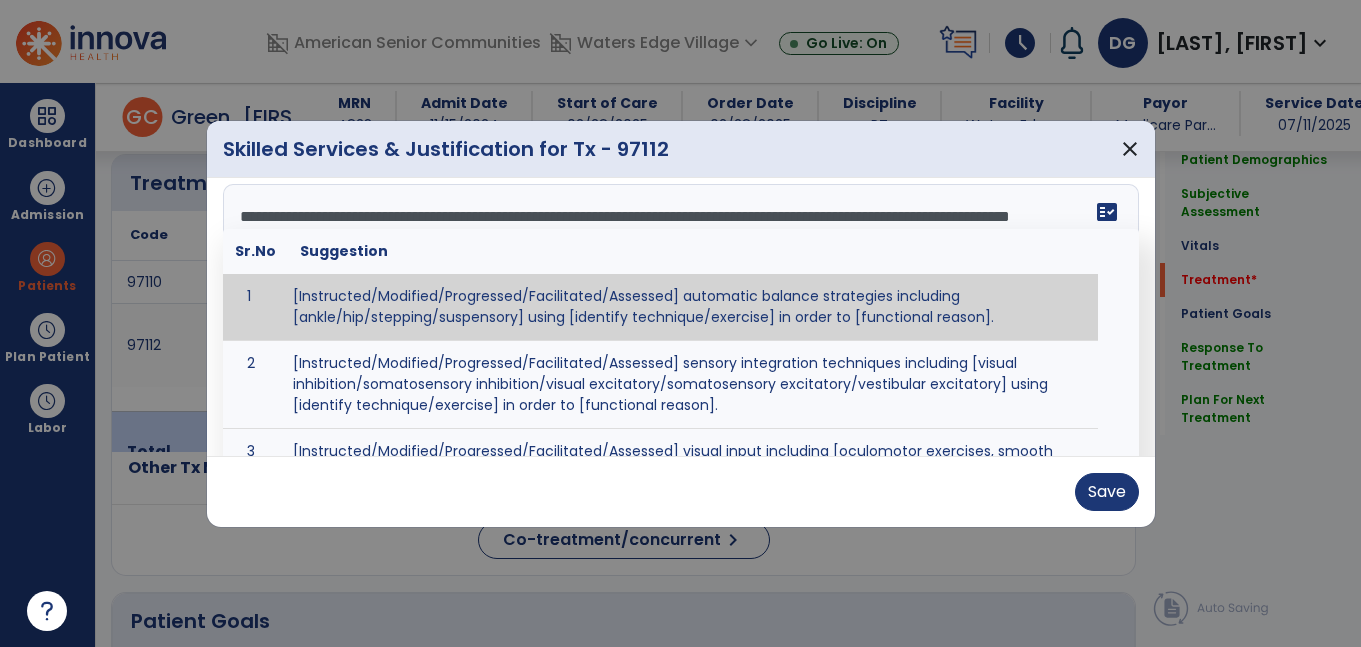 scroll, scrollTop: 108, scrollLeft: 0, axis: vertical 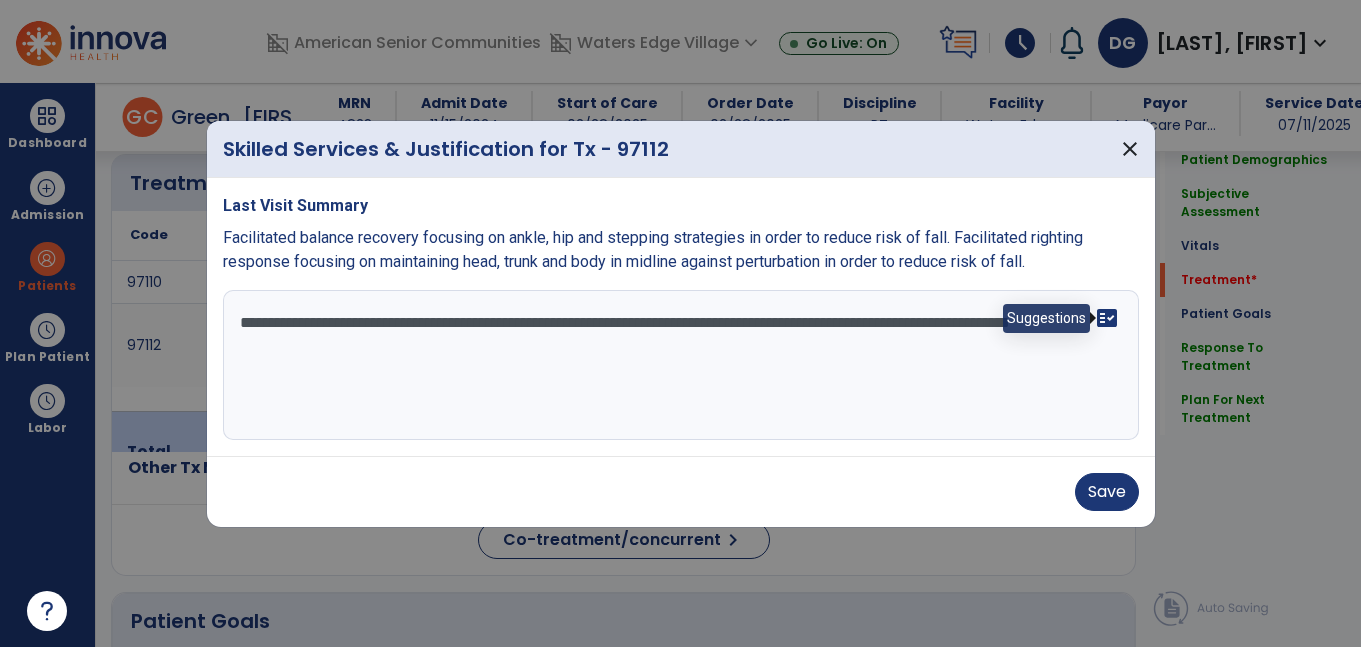 drag, startPoint x: 1112, startPoint y: 286, endPoint x: 1107, endPoint y: 319, distance: 33.37664 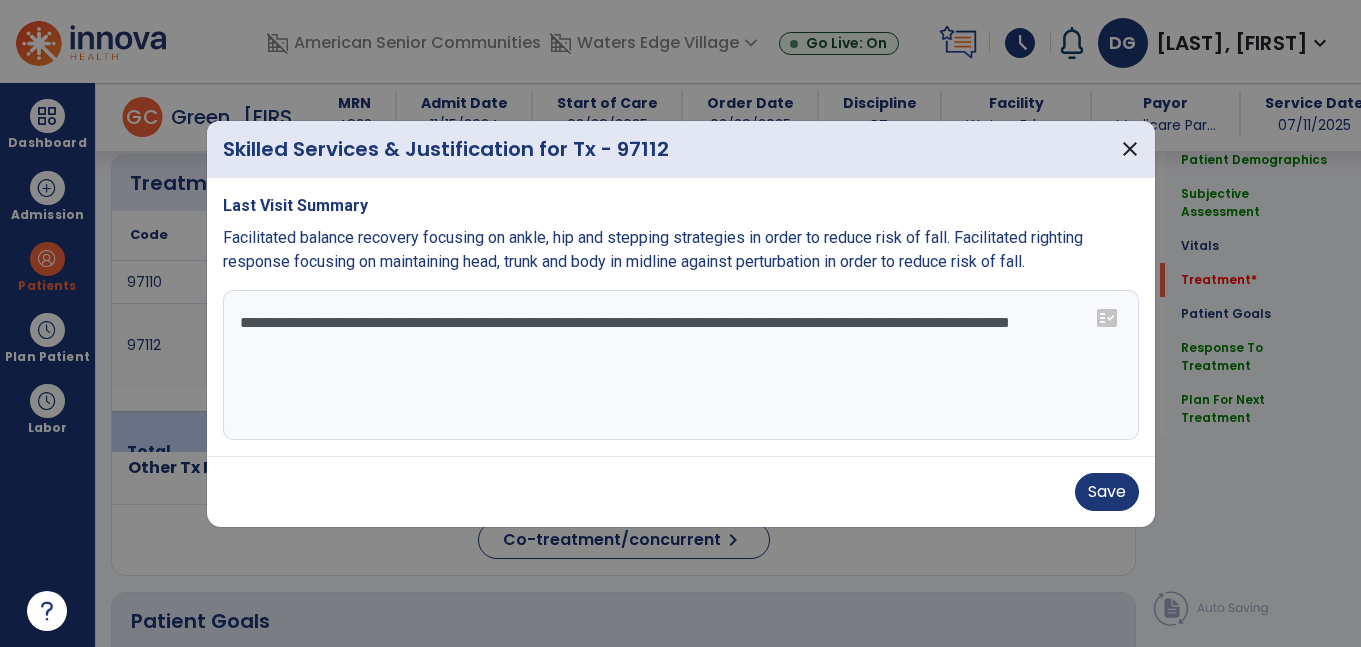 click on "fact_check" at bounding box center (1107, 318) 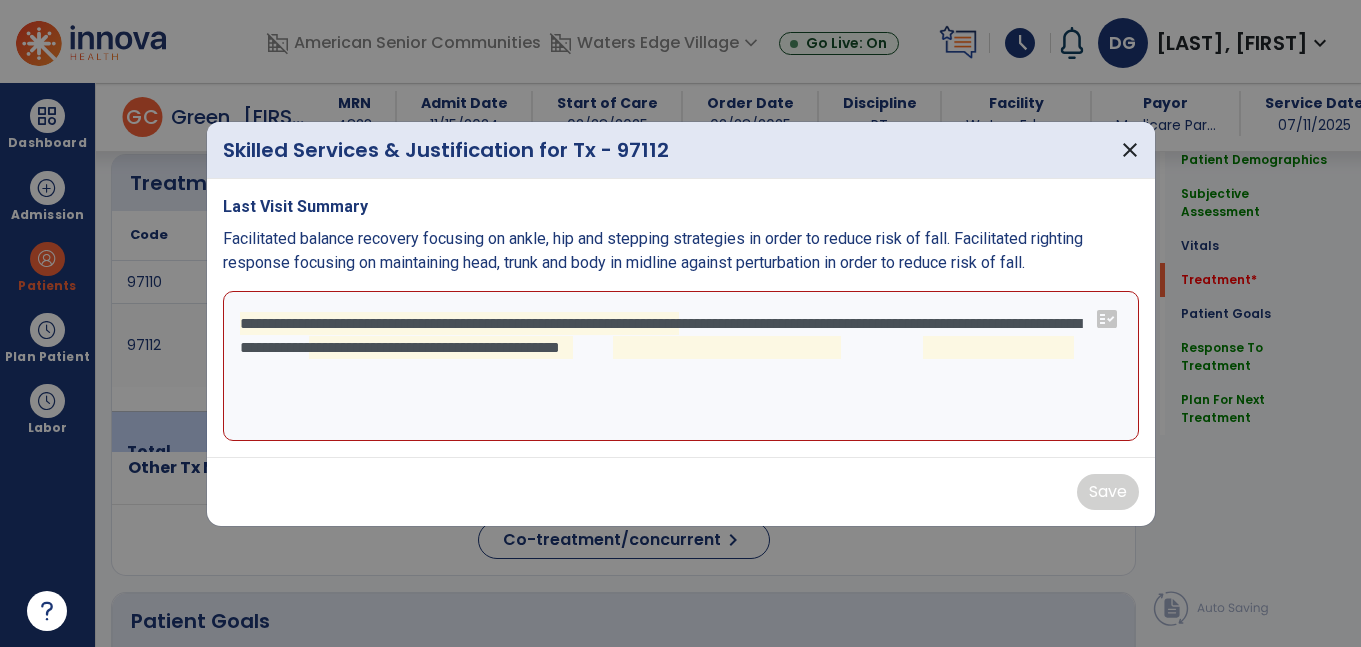 click on "**********" at bounding box center (681, 366) 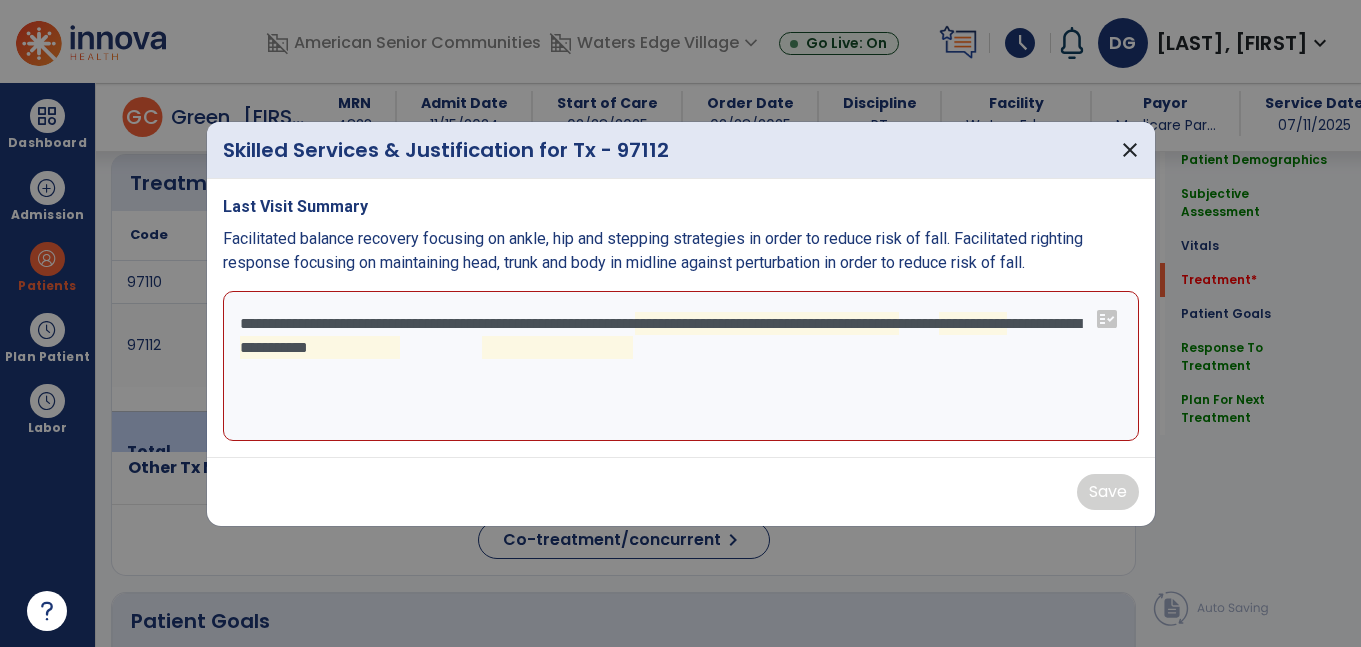 click on "**********" at bounding box center [681, 366] 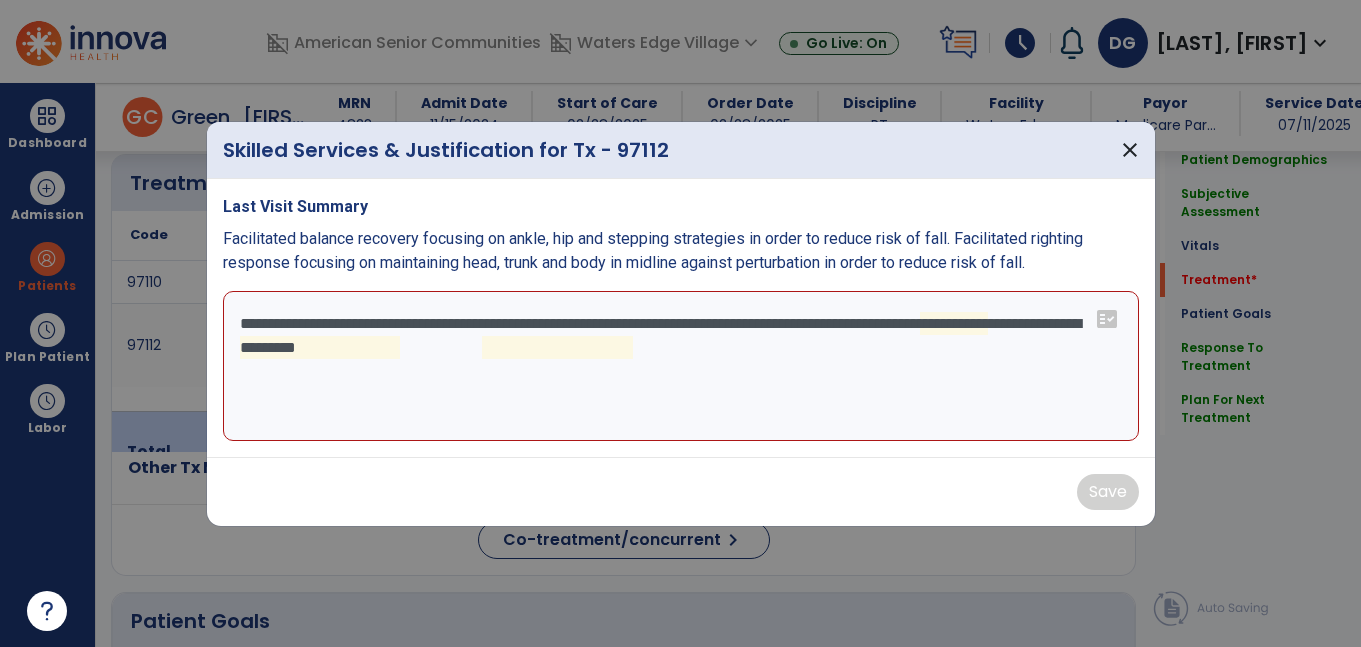 click on "**********" at bounding box center [681, 366] 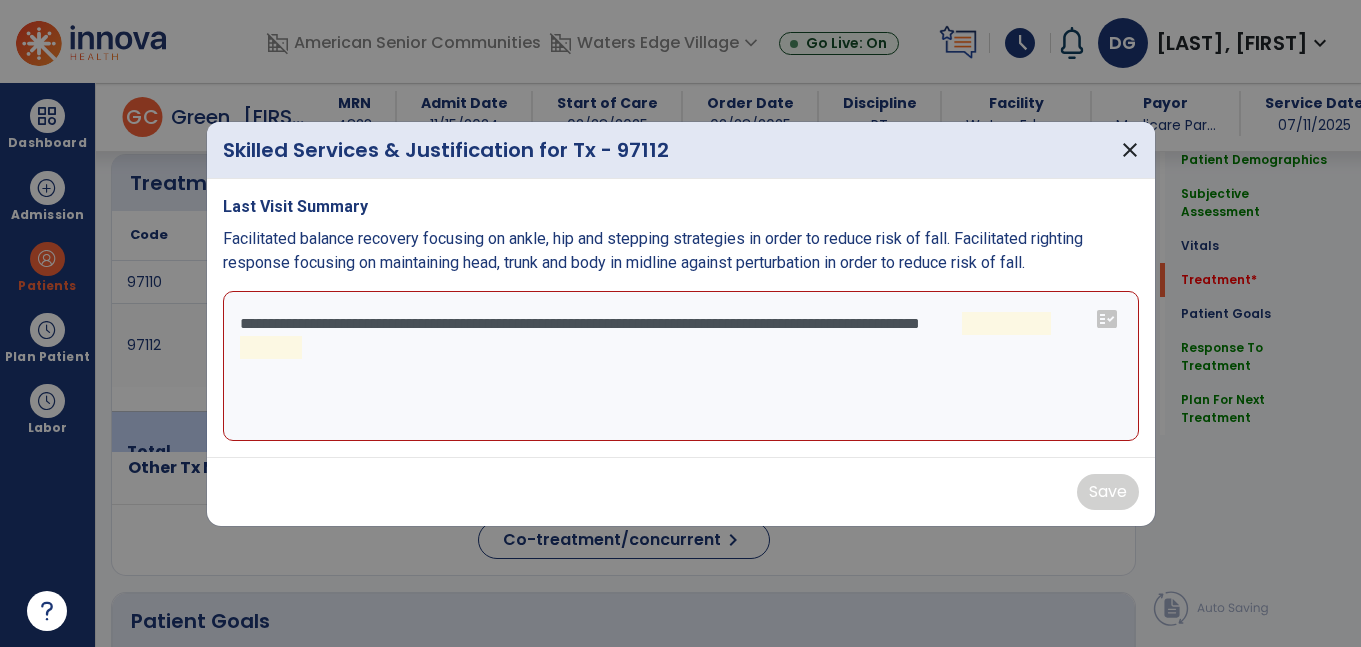 click on "**********" at bounding box center [681, 366] 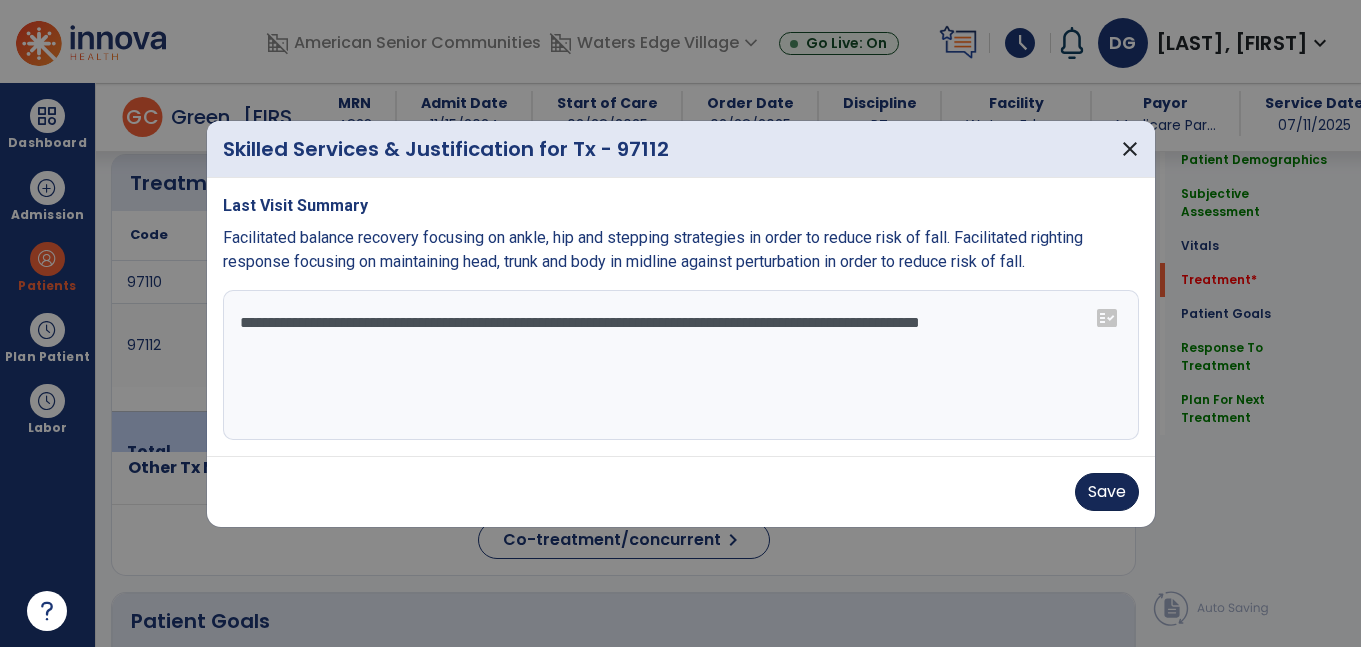 type on "**********" 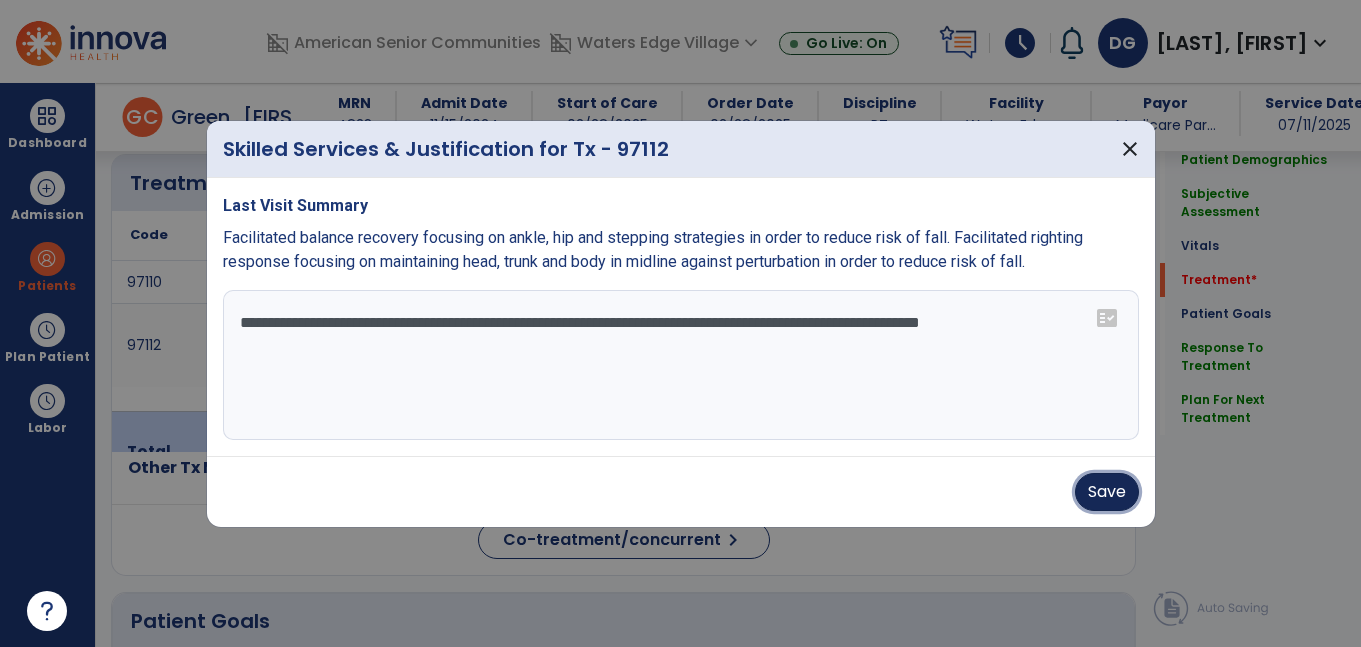 click on "Save" at bounding box center [1107, 492] 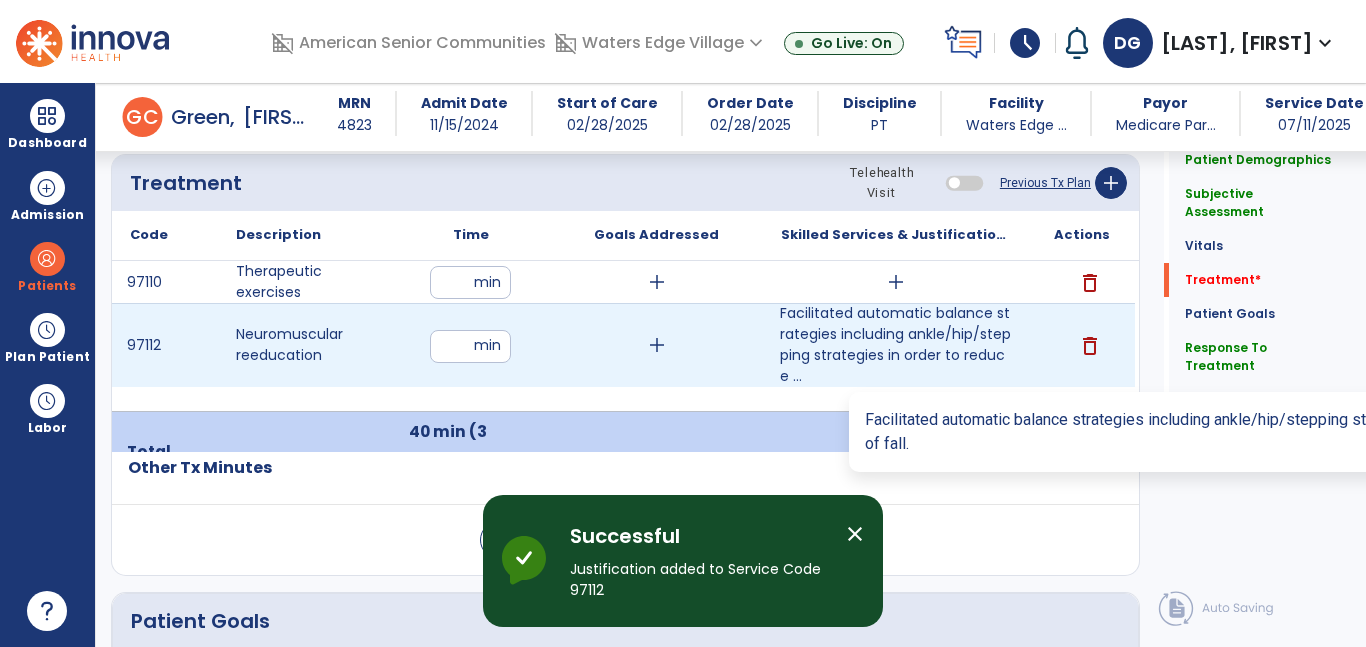 click on "Facilitated automatic balance strategies including ankle/hip/stepping strategies in order to reduce ..." at bounding box center [896, 345] 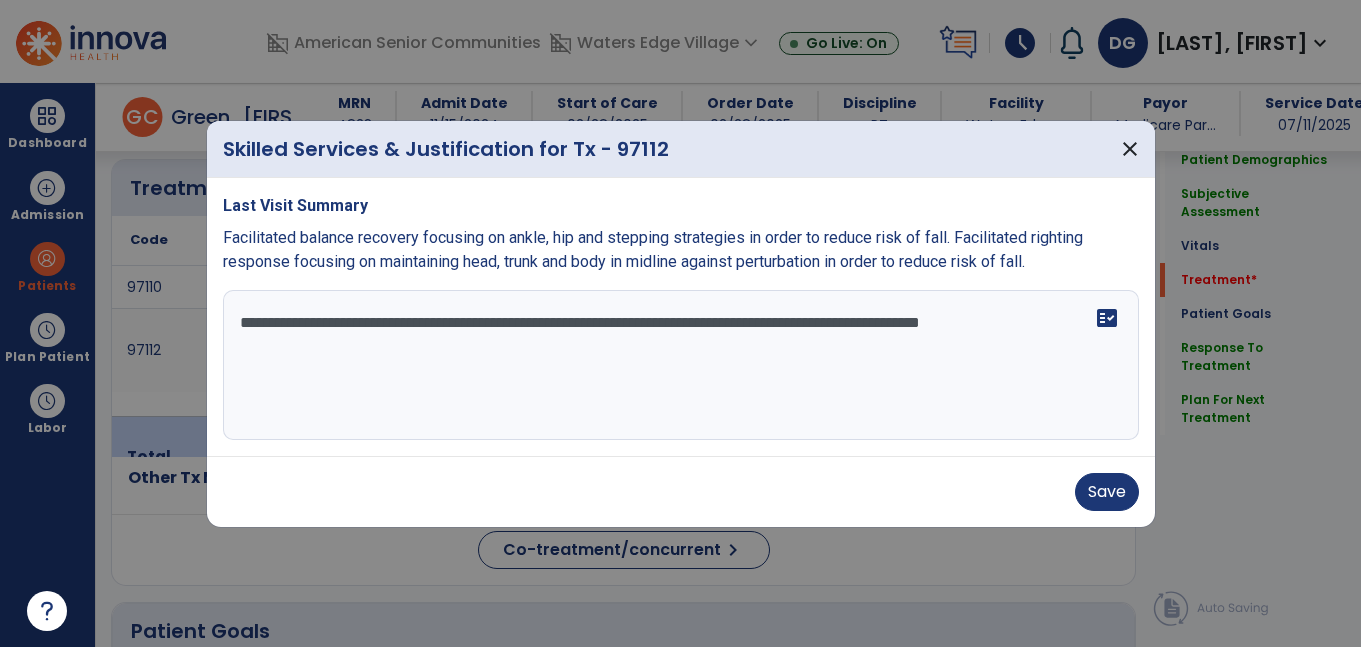 scroll, scrollTop: 1215, scrollLeft: 0, axis: vertical 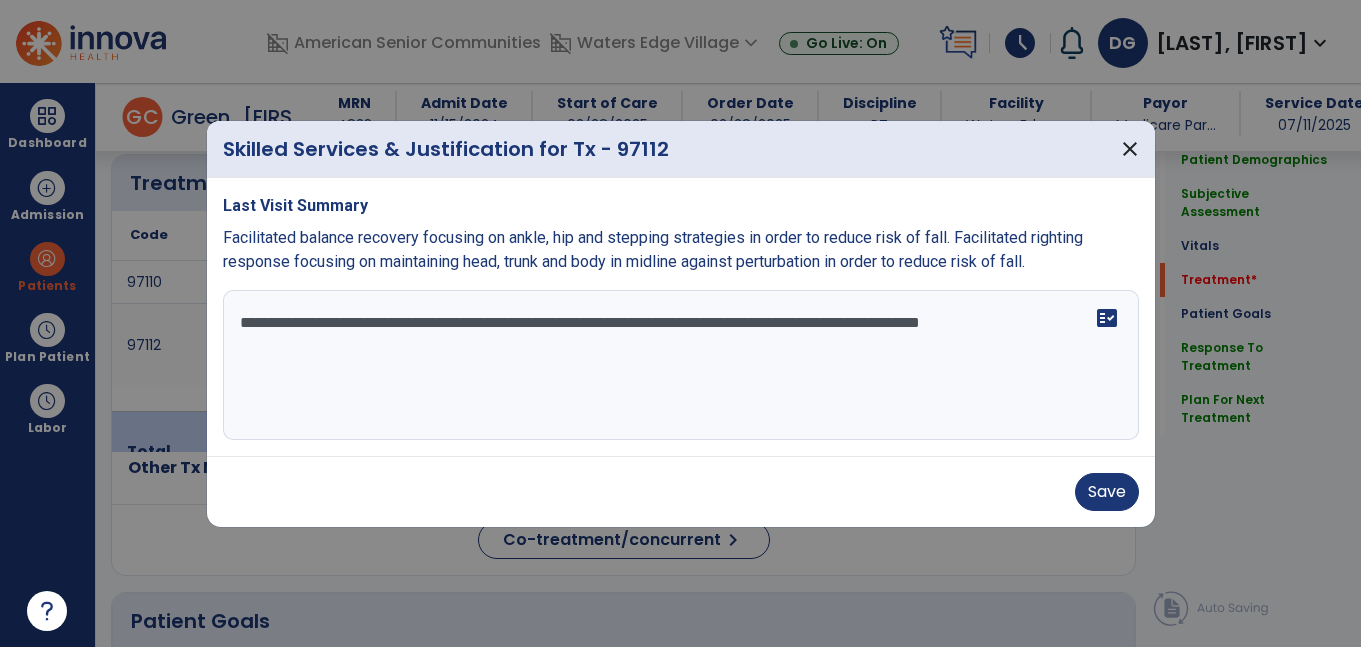 click on "**********" at bounding box center (681, 365) 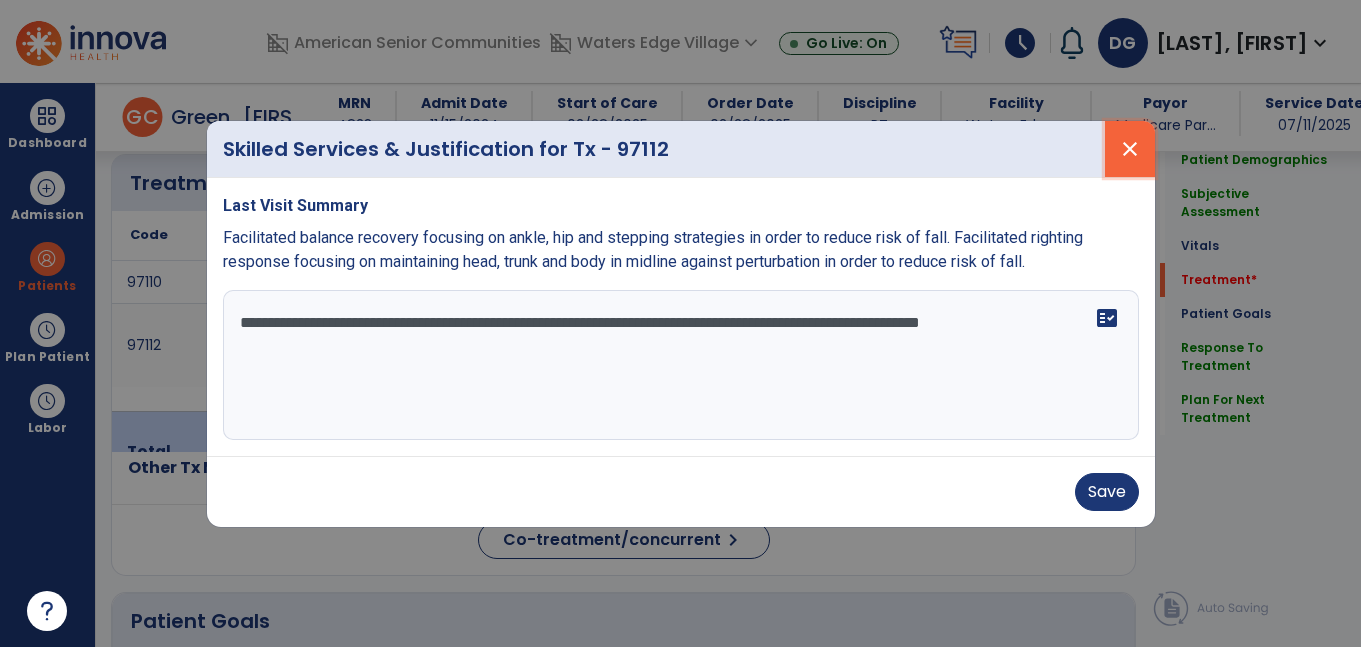 click on "close" at bounding box center [1130, 149] 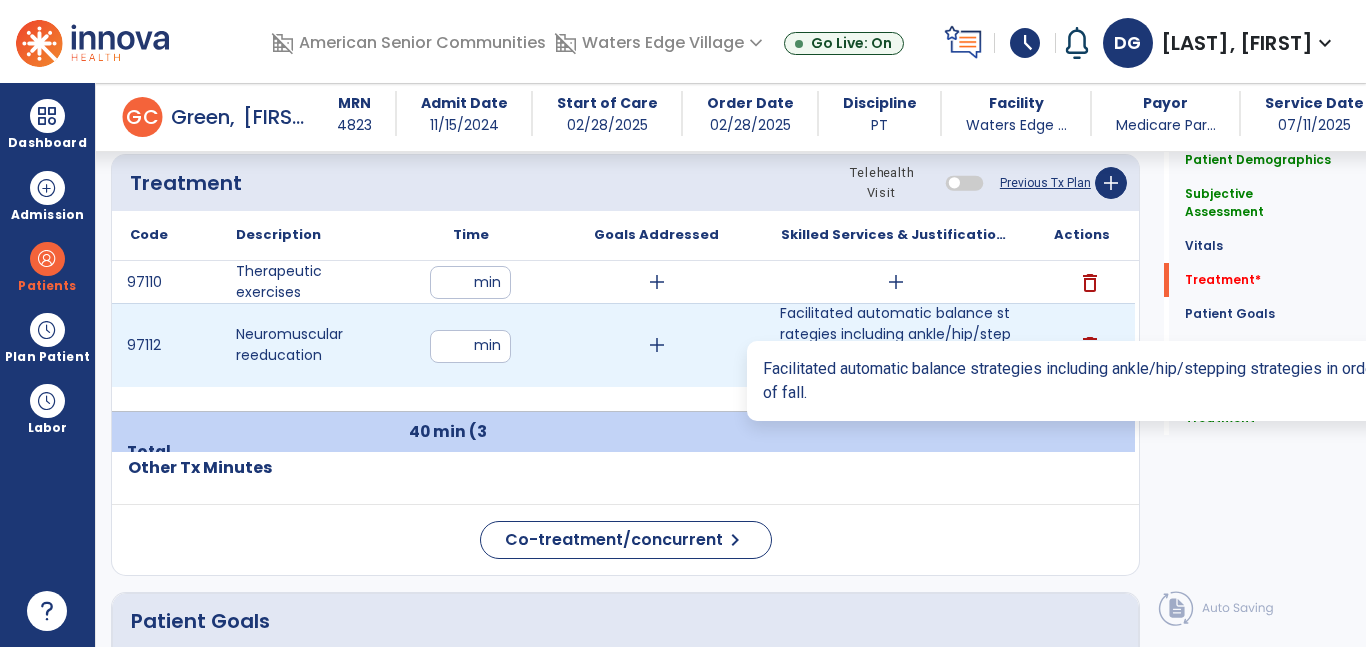 click on "Facilitated automatic balance strategies including ankle/hip/stepping strategies in order to reduce ..." at bounding box center [896, 345] 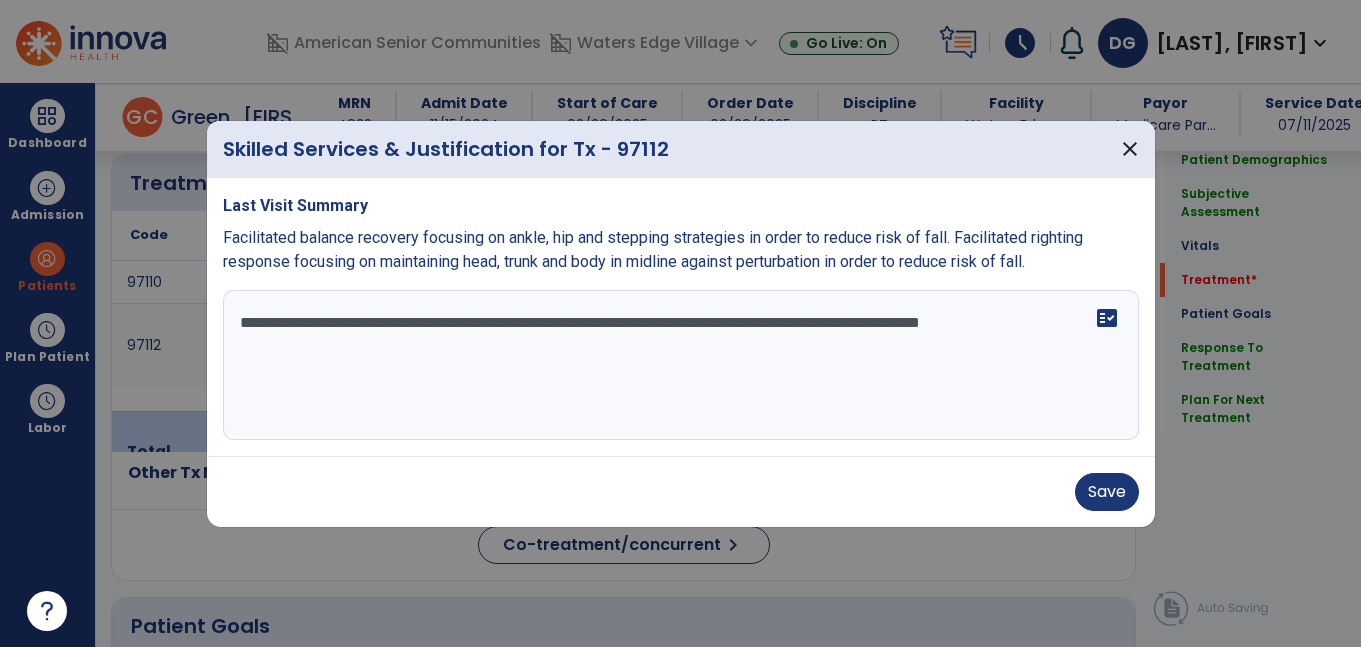 scroll, scrollTop: 1215, scrollLeft: 0, axis: vertical 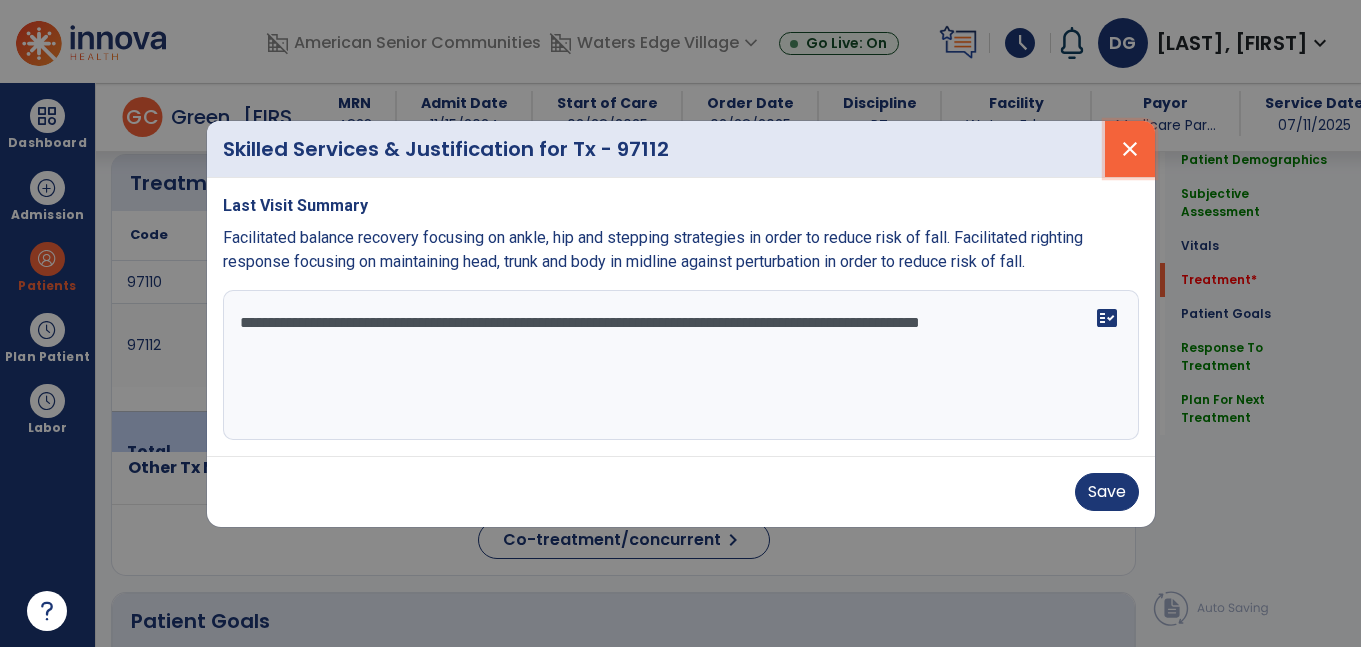 click on "close" at bounding box center [1130, 149] 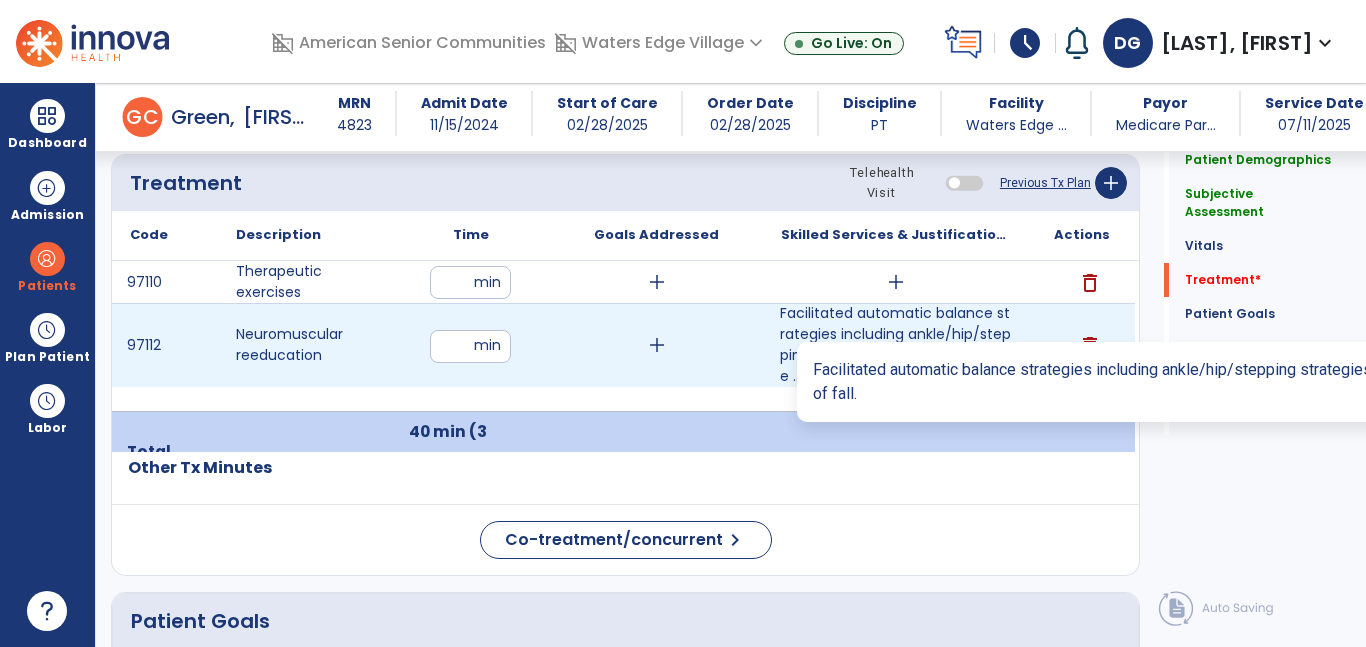 click on "Facilitated automatic balance strategies including ankle/hip/stepping strategies in order to reduce ..." at bounding box center (896, 345) 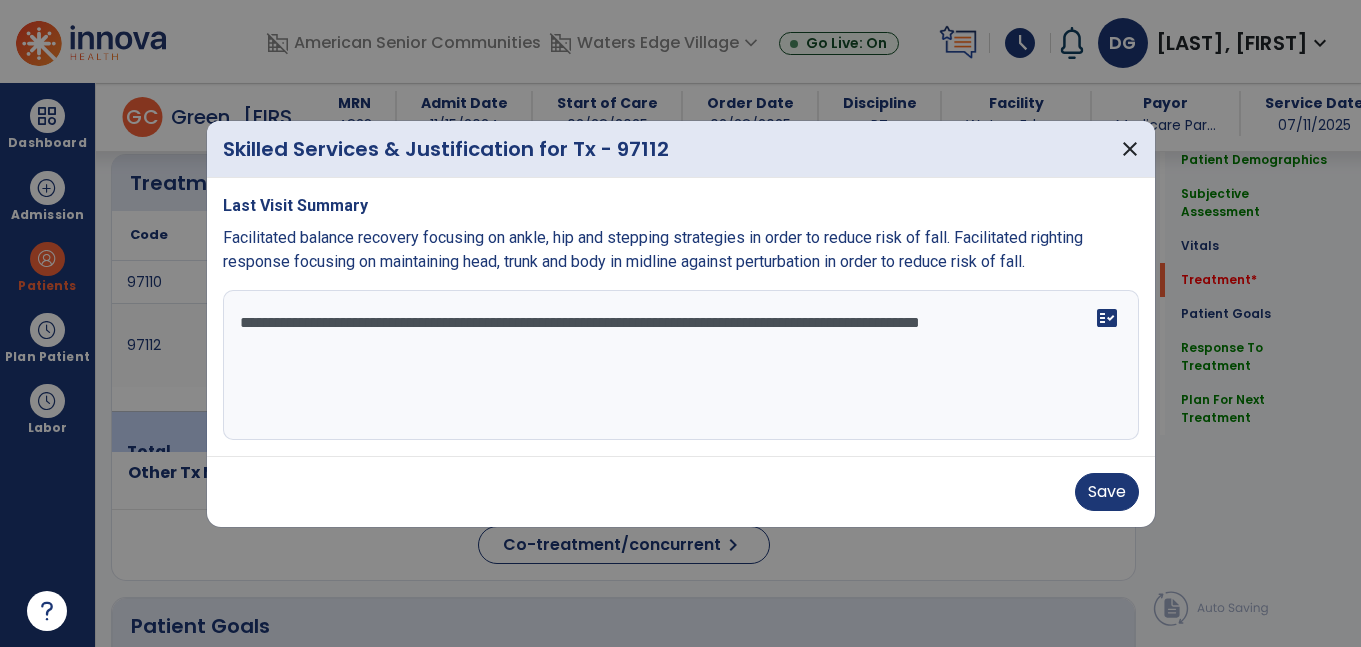 scroll, scrollTop: 1215, scrollLeft: 0, axis: vertical 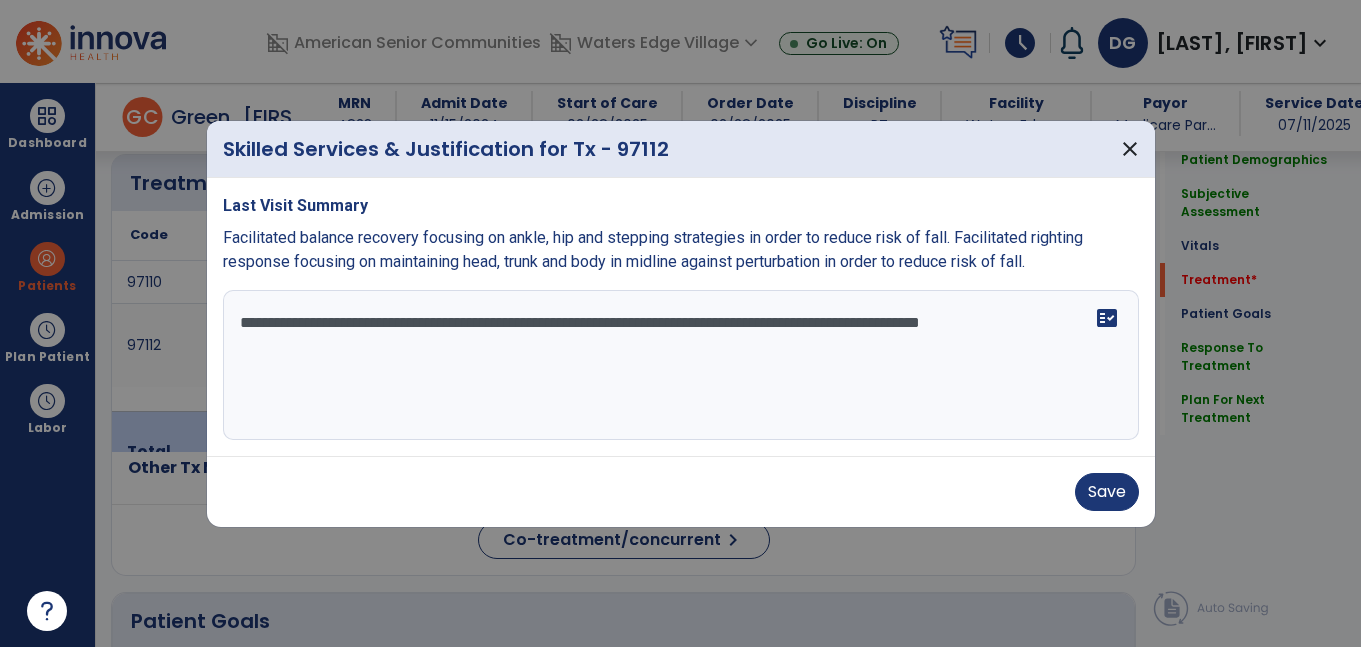 click on "**********" at bounding box center [681, 365] 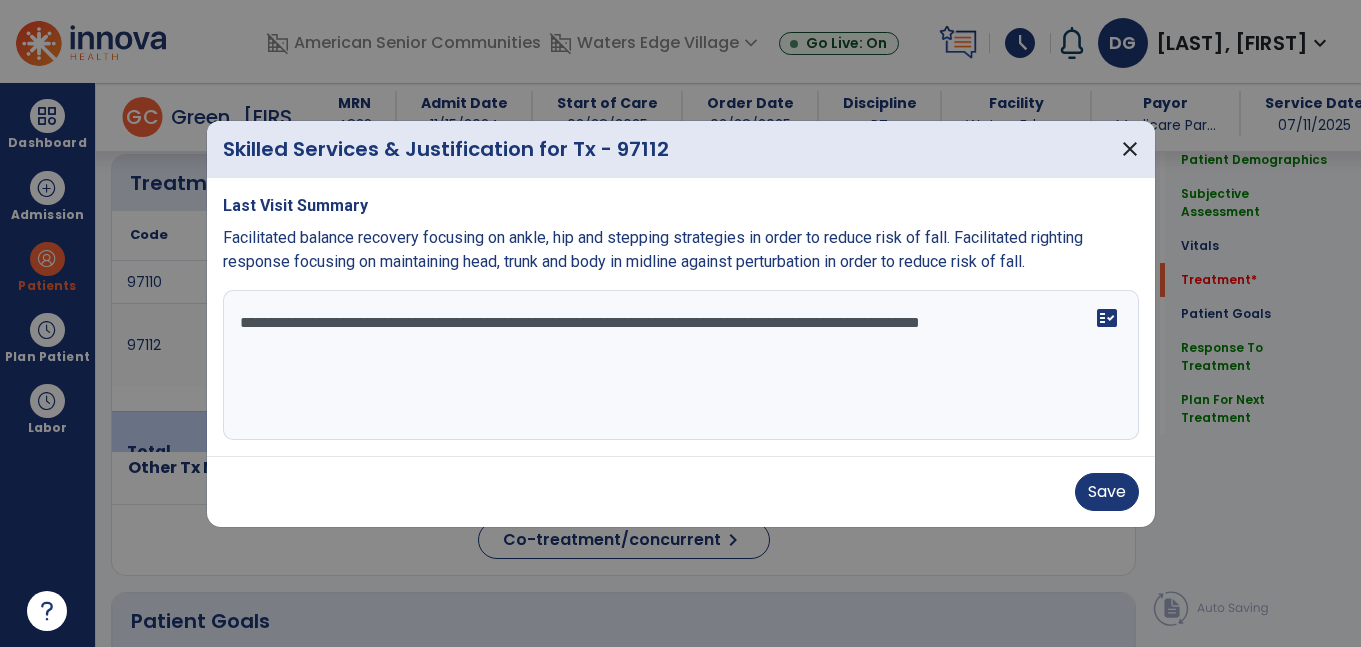 click on "**********" at bounding box center [681, 365] 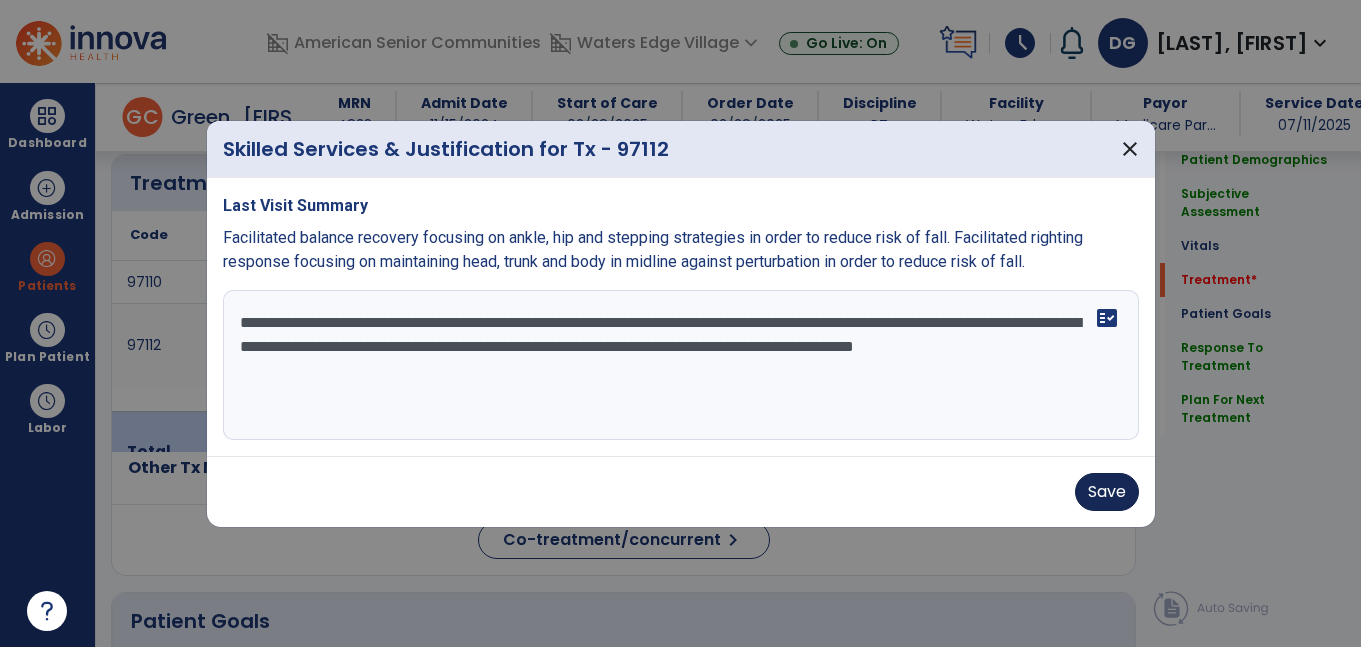 type on "**********" 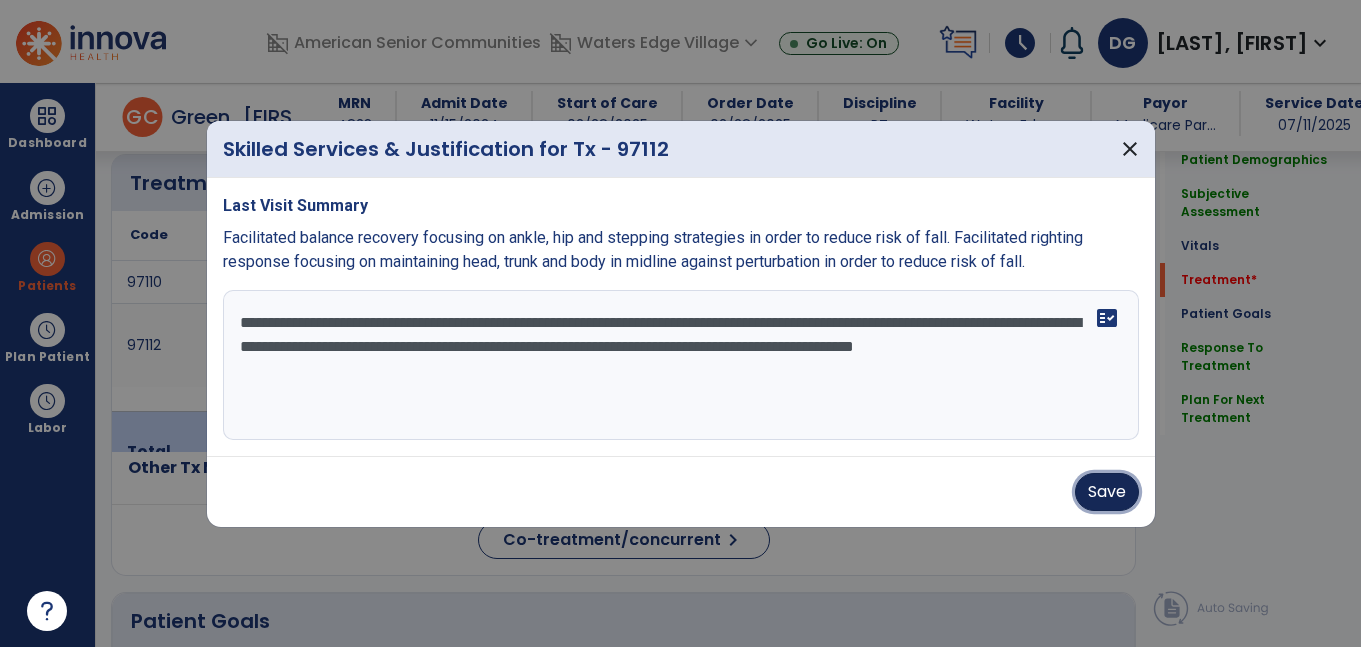 click on "Save" at bounding box center (1107, 492) 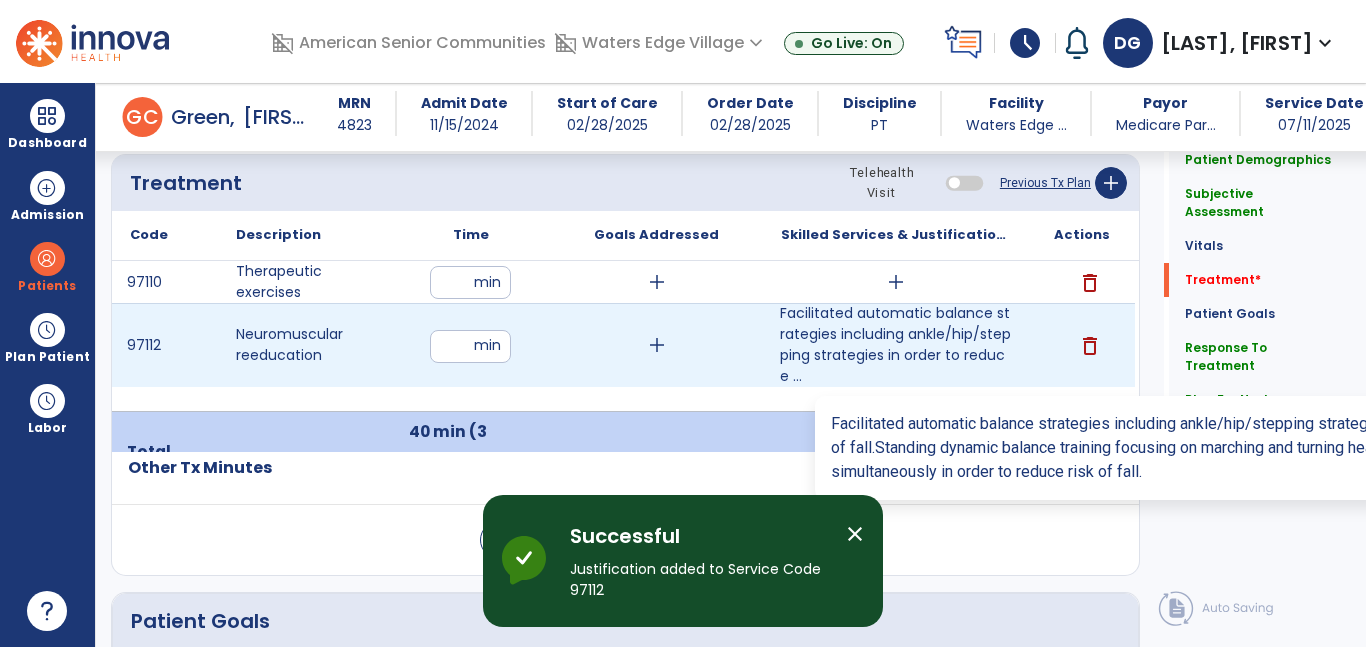 click on "Facilitated automatic balance strategies including ankle/hip/stepping strategies in order to reduce ..." at bounding box center (896, 345) 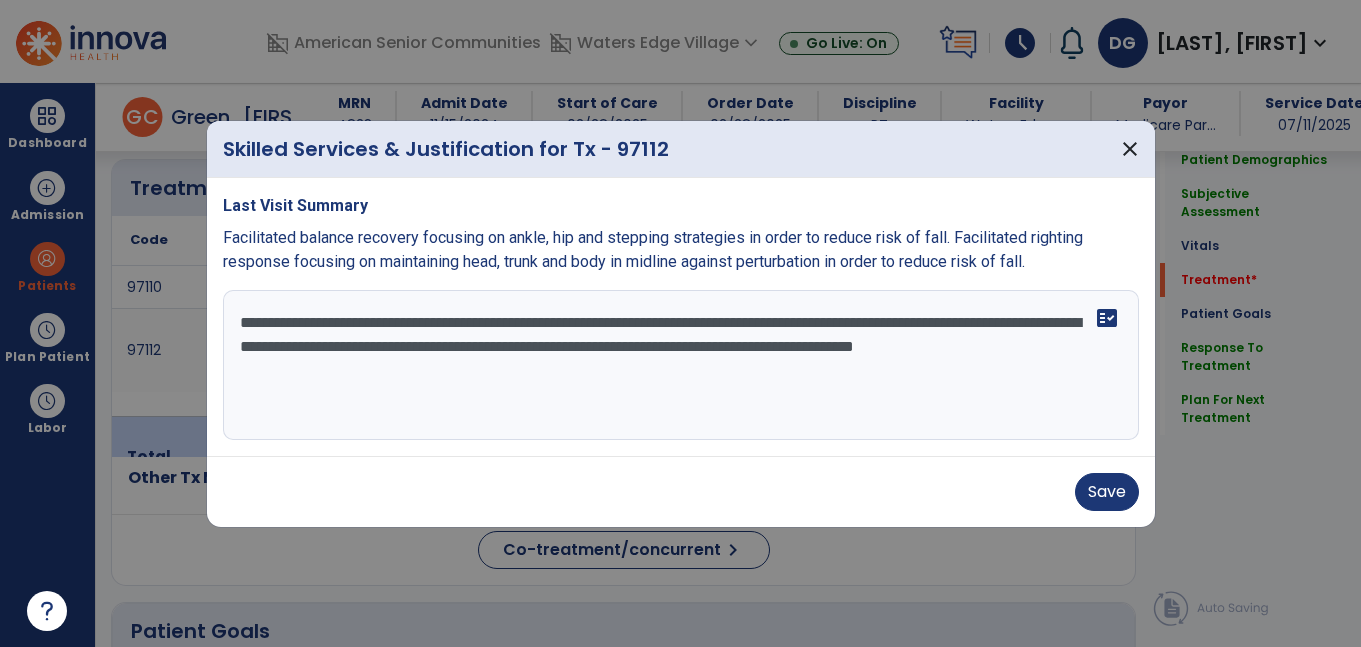 scroll, scrollTop: 1215, scrollLeft: 0, axis: vertical 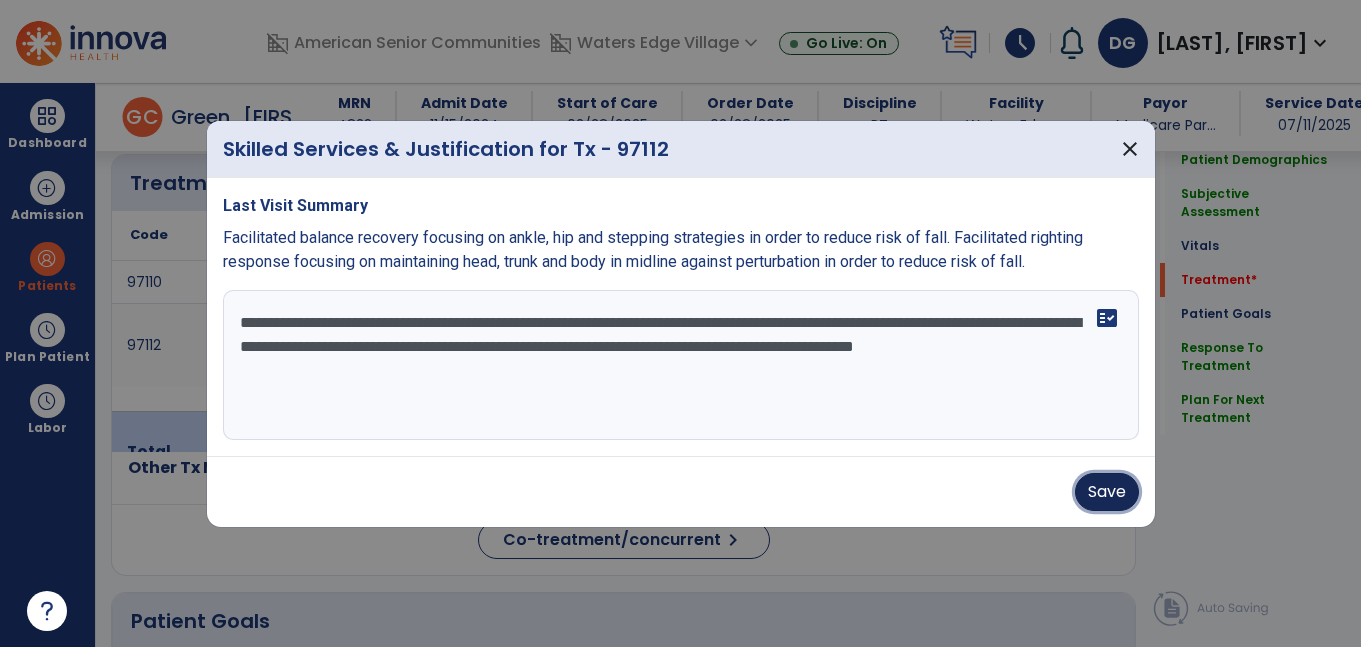 click on "Save" at bounding box center (1107, 492) 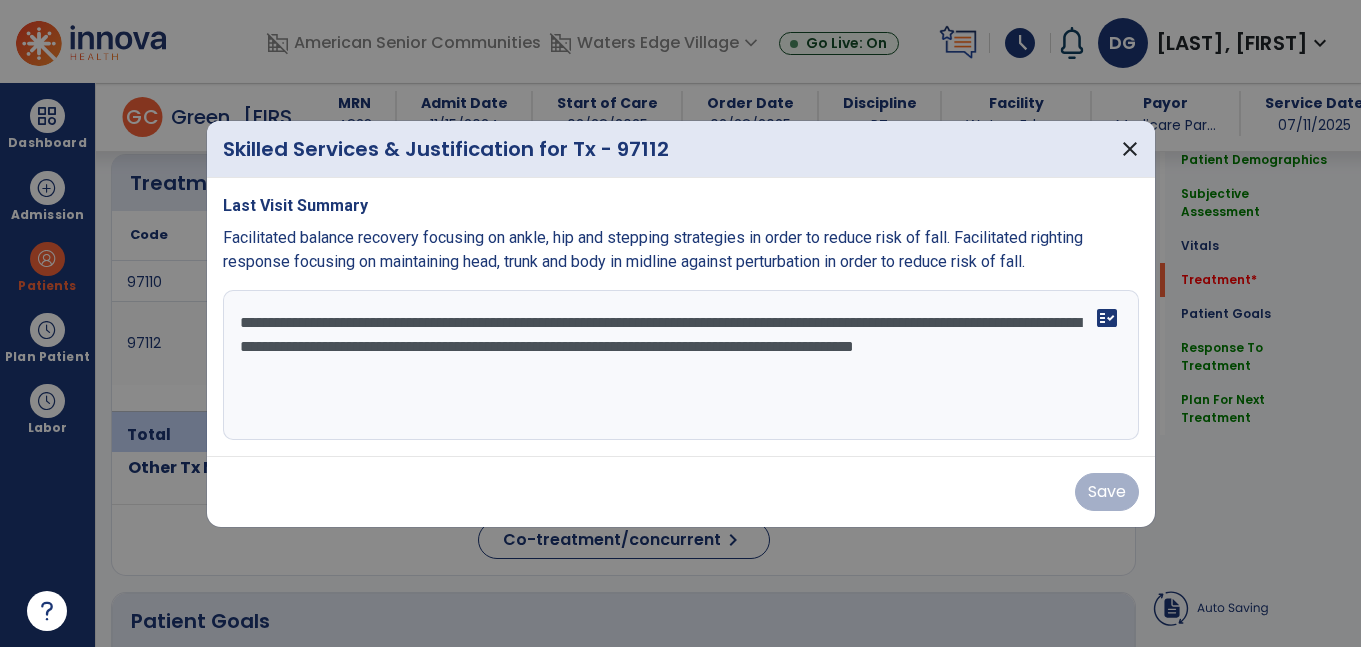click 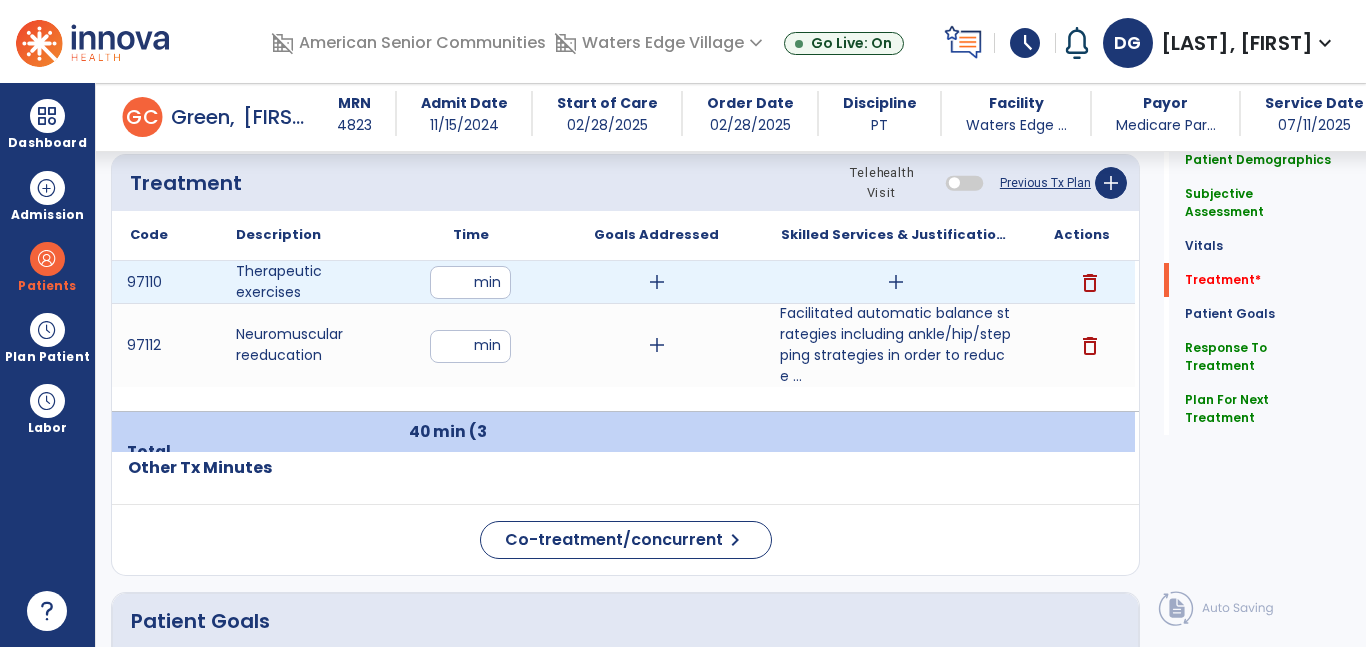 click on "add" at bounding box center [896, 282] 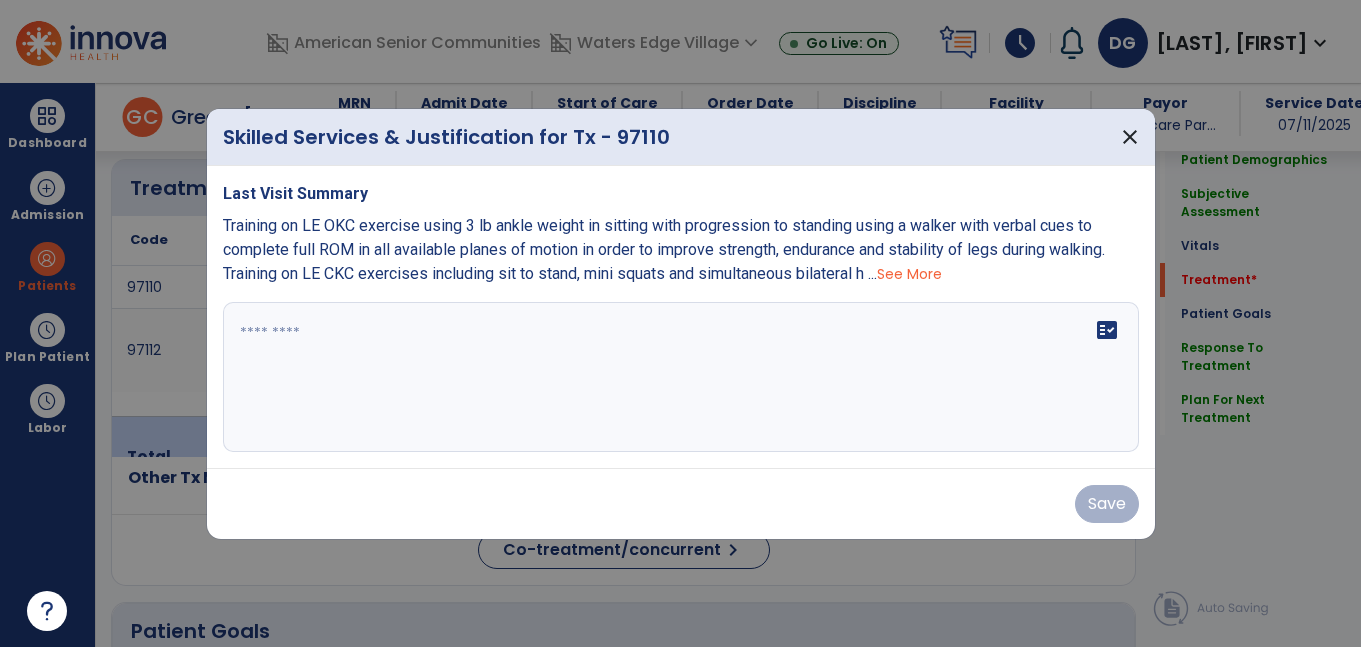 scroll, scrollTop: 1215, scrollLeft: 0, axis: vertical 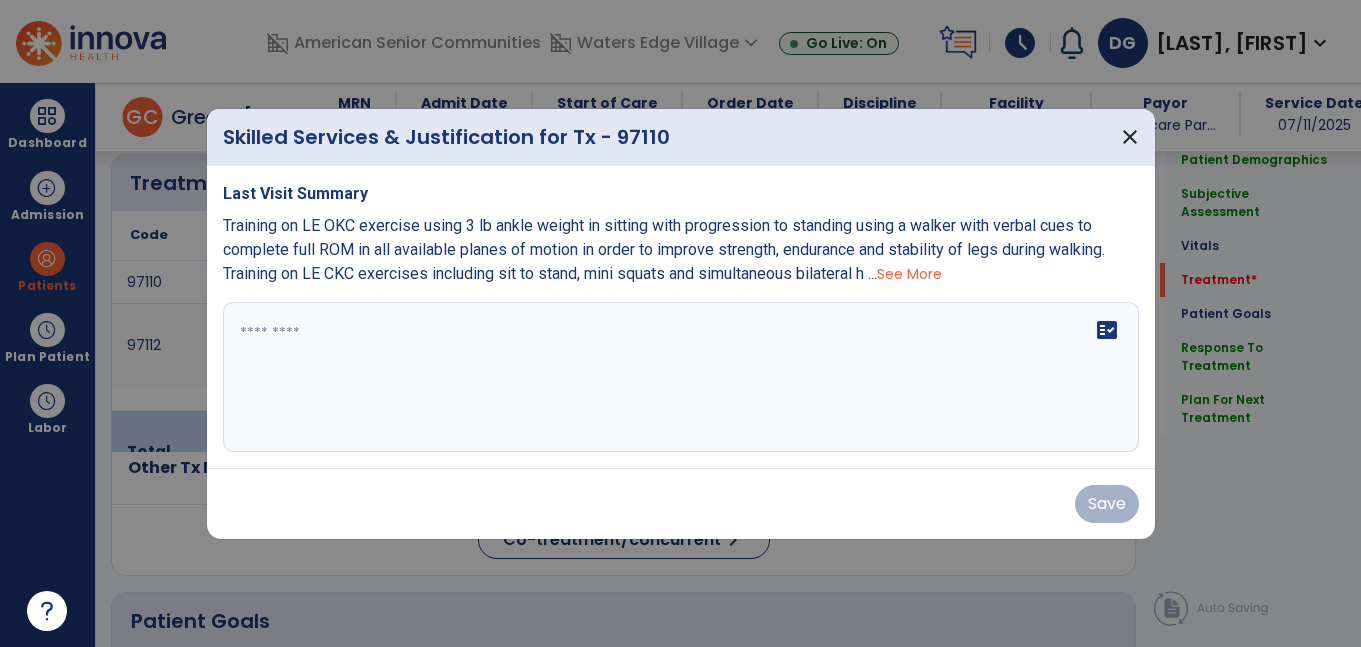 click on "fact_check" at bounding box center [681, 377] 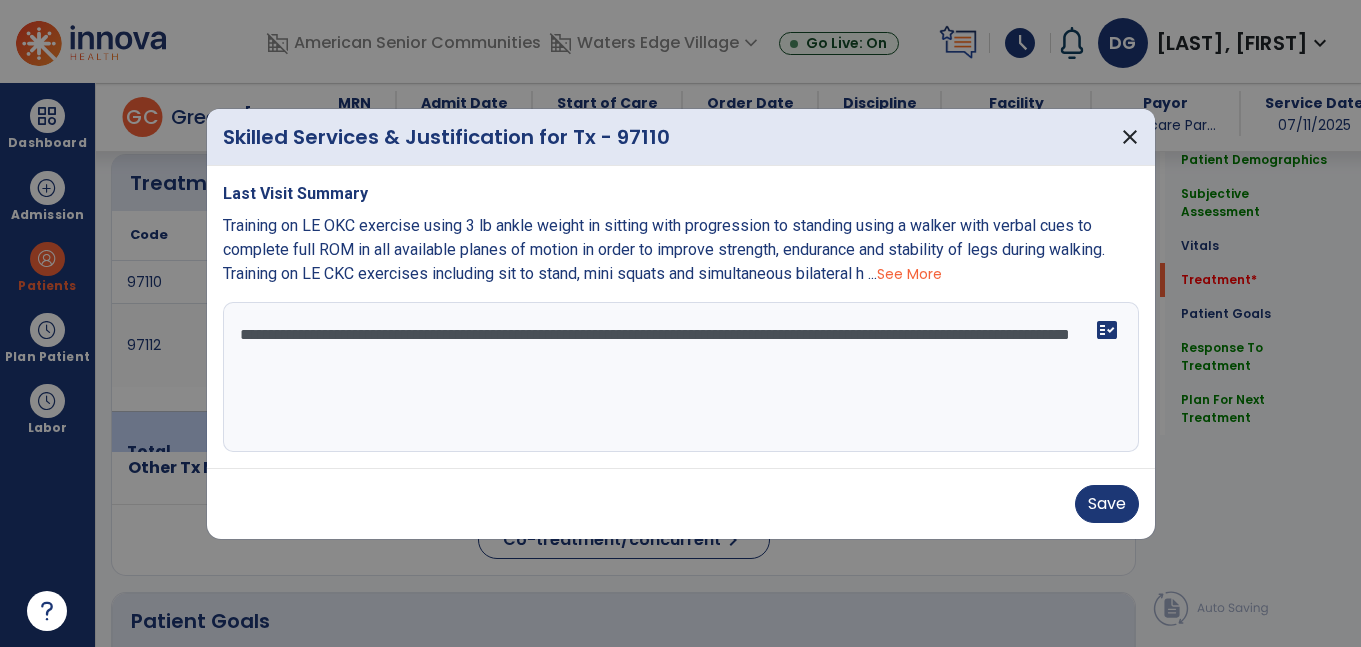 click on "**********" at bounding box center (681, 377) 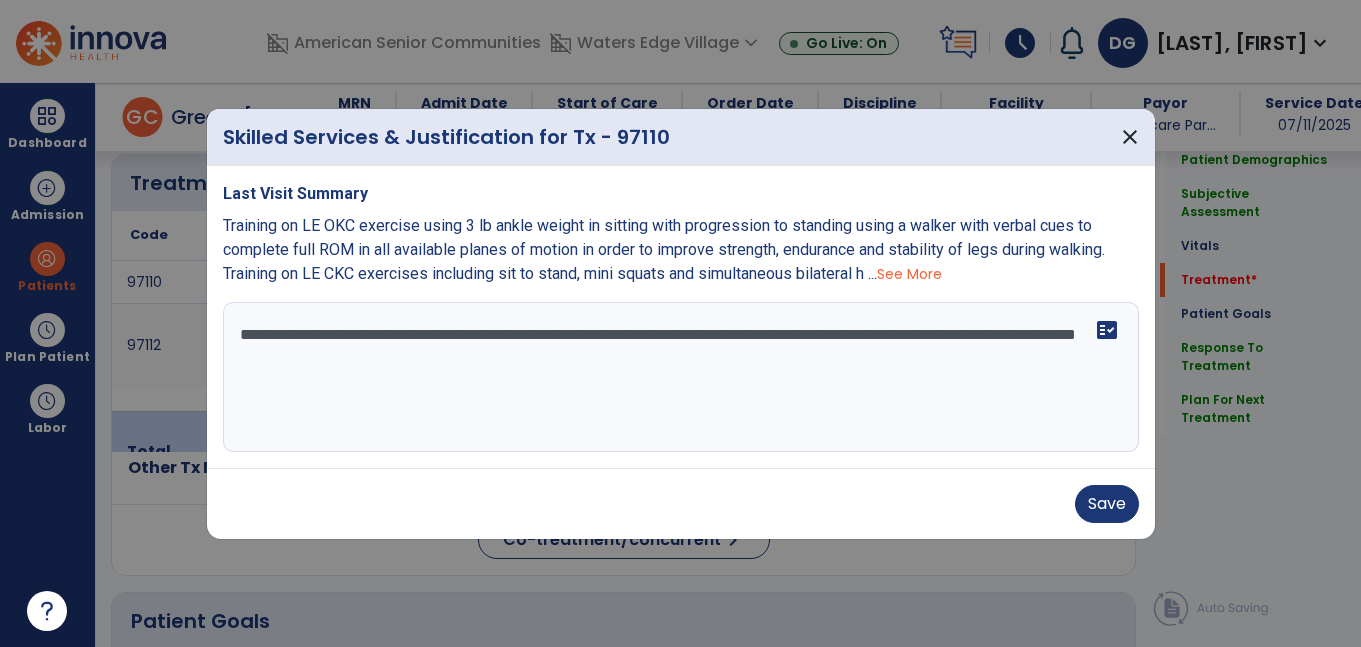 click on "**********" at bounding box center (681, 377) 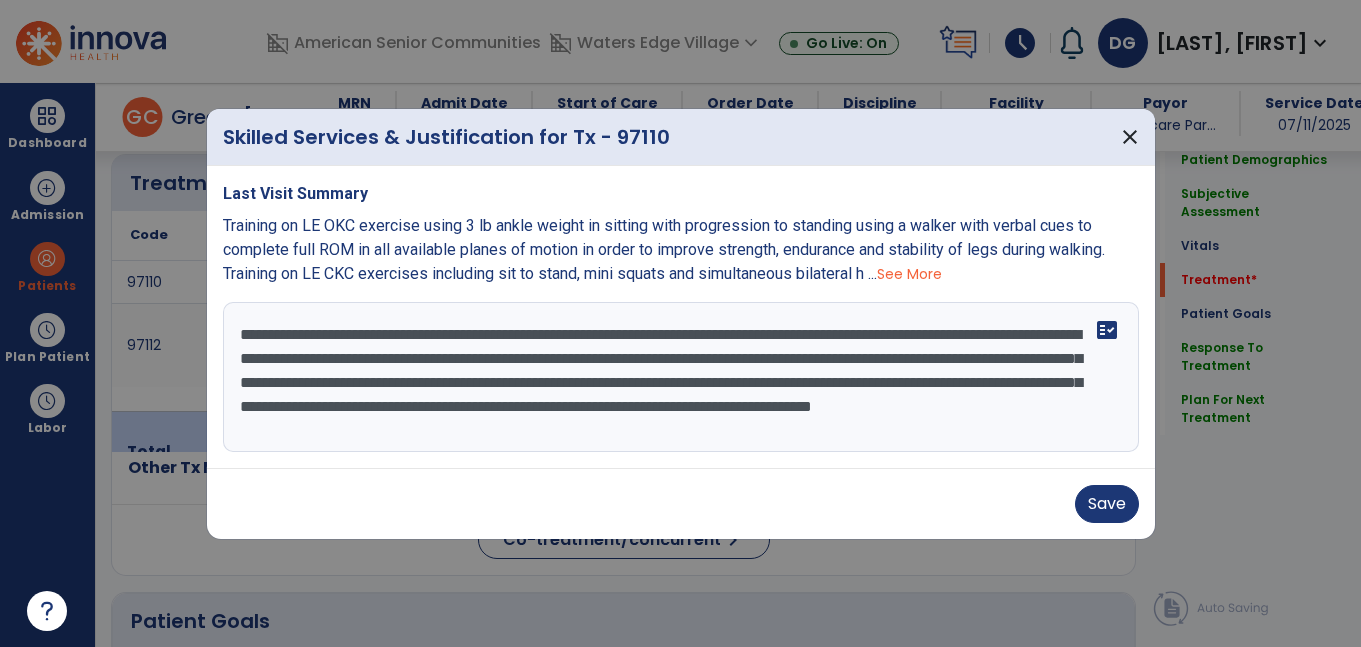 scroll, scrollTop: 16, scrollLeft: 0, axis: vertical 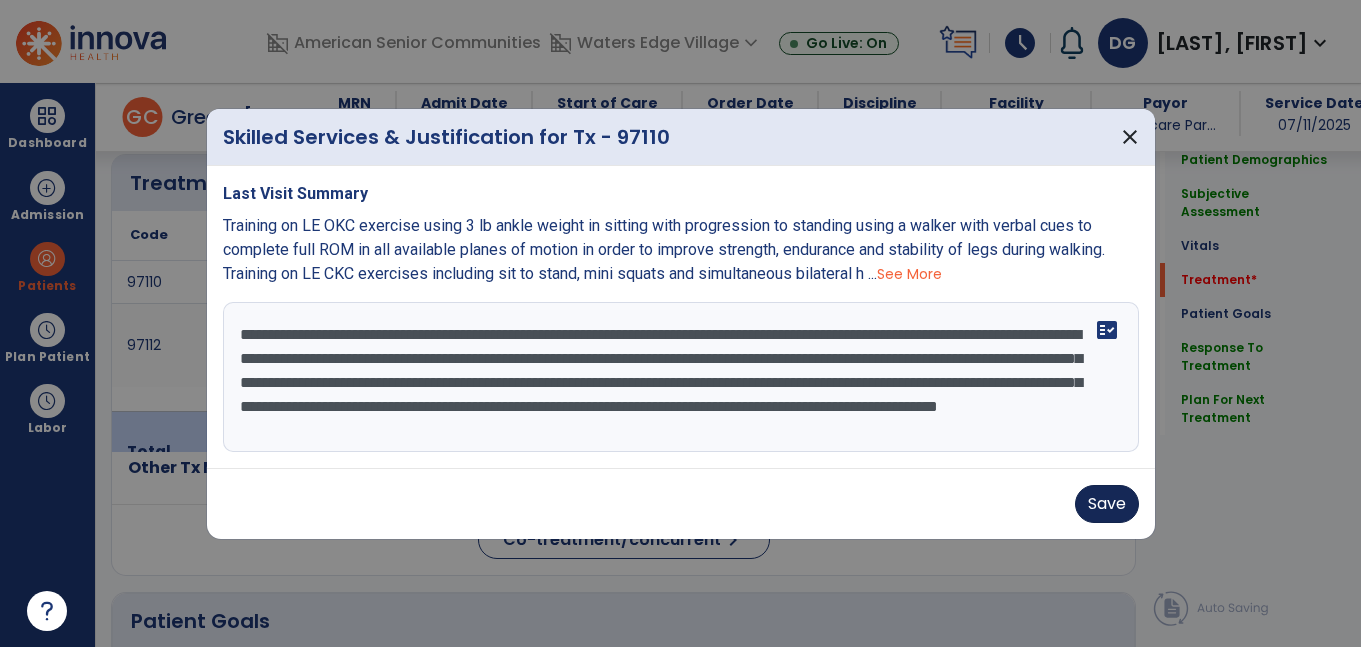 type on "**********" 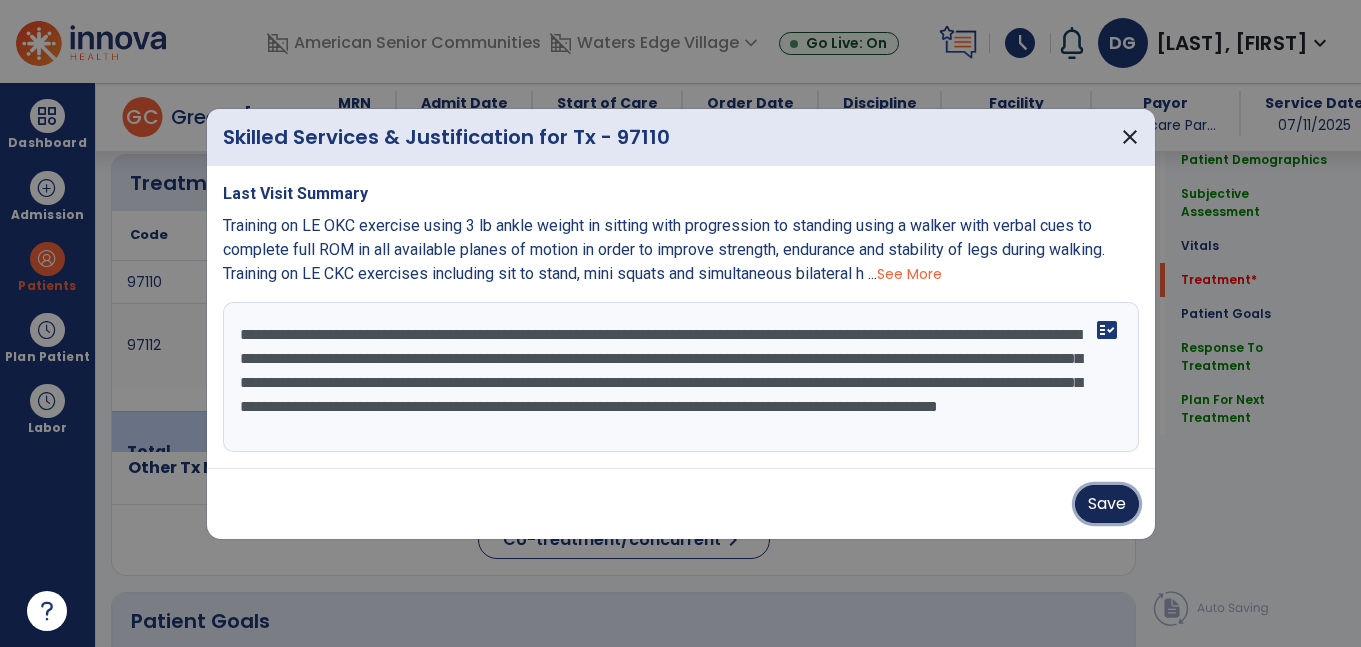 click on "Save" at bounding box center (1107, 504) 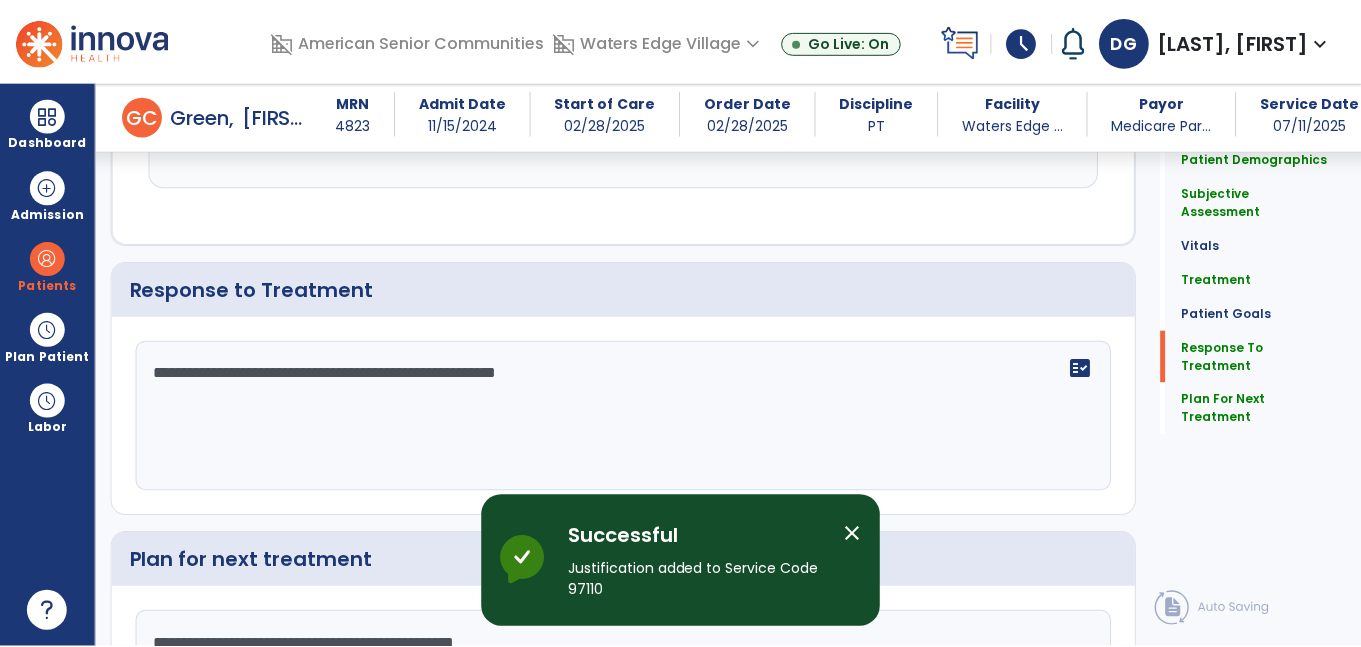 scroll, scrollTop: 3579, scrollLeft: 0, axis: vertical 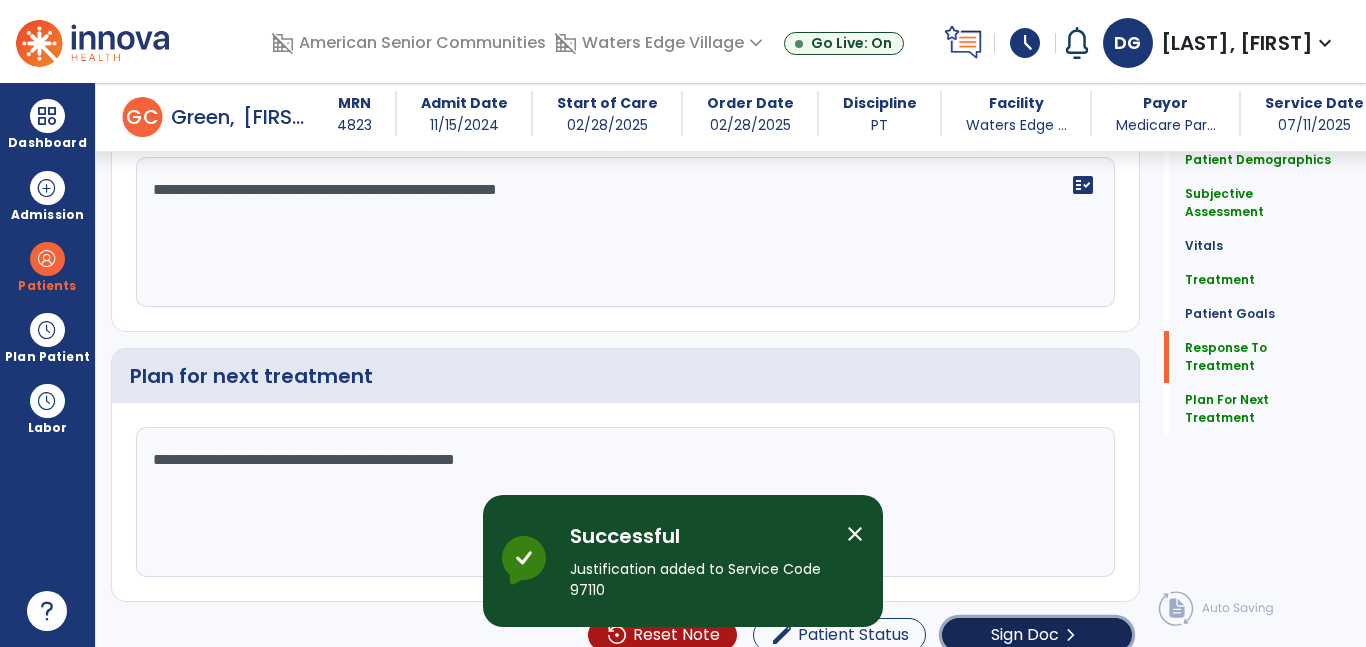 click on "Sign Doc  chevron_right" 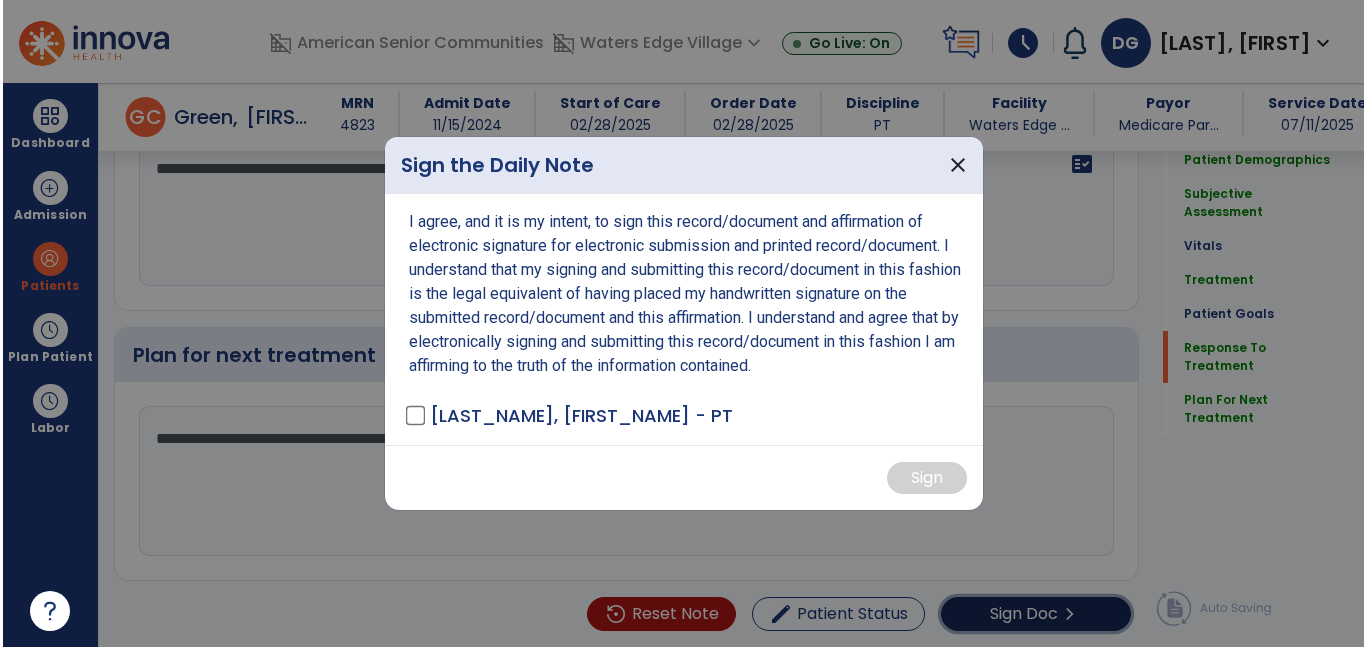 scroll, scrollTop: 3600, scrollLeft: 0, axis: vertical 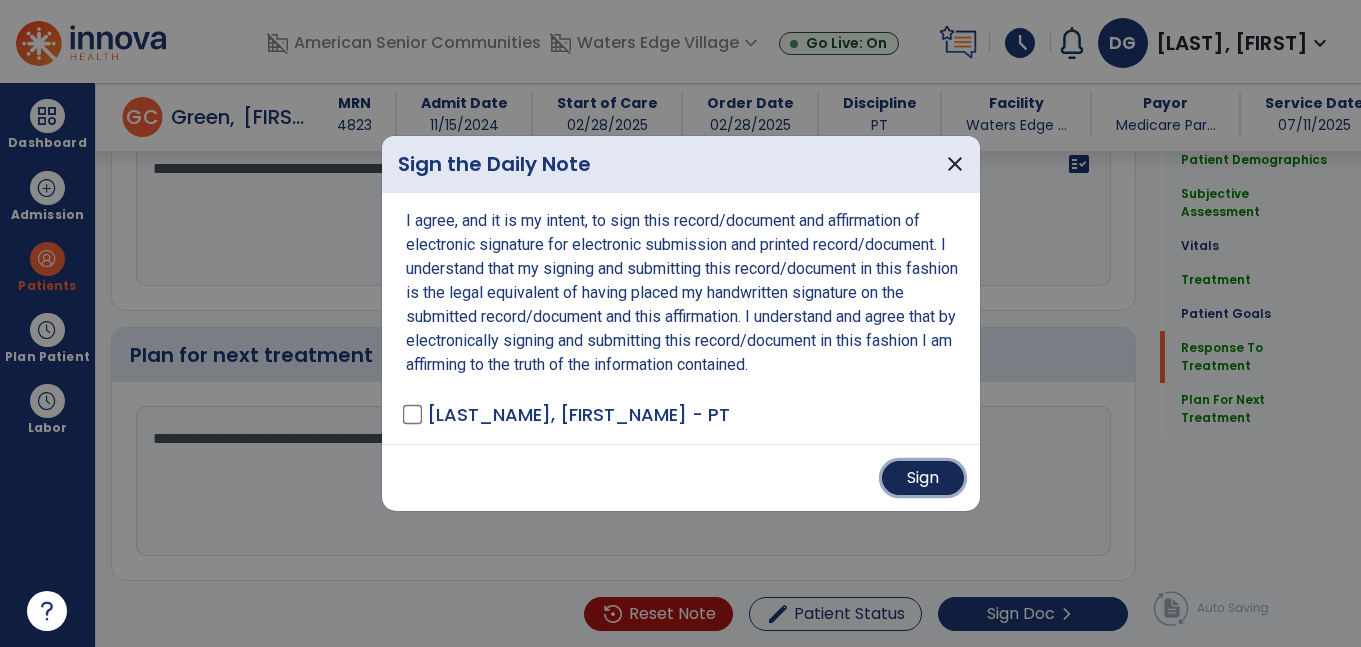 click on "Sign" at bounding box center (923, 478) 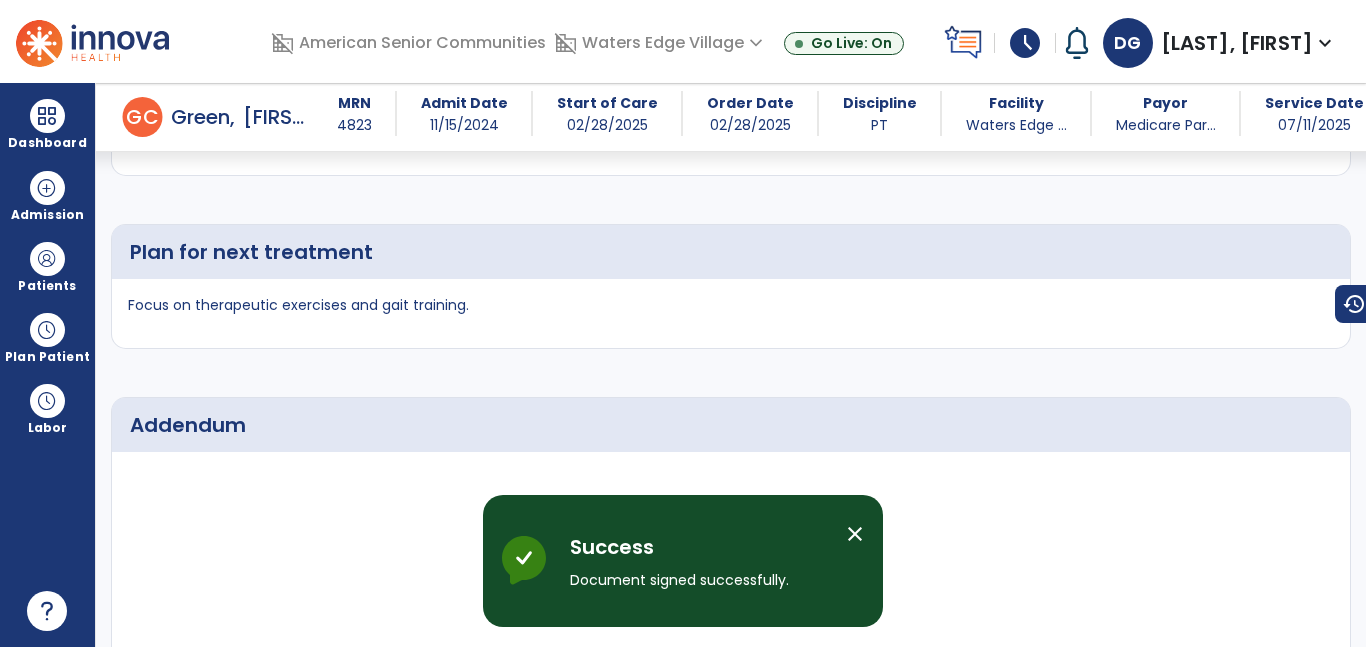 scroll, scrollTop: 5009, scrollLeft: 0, axis: vertical 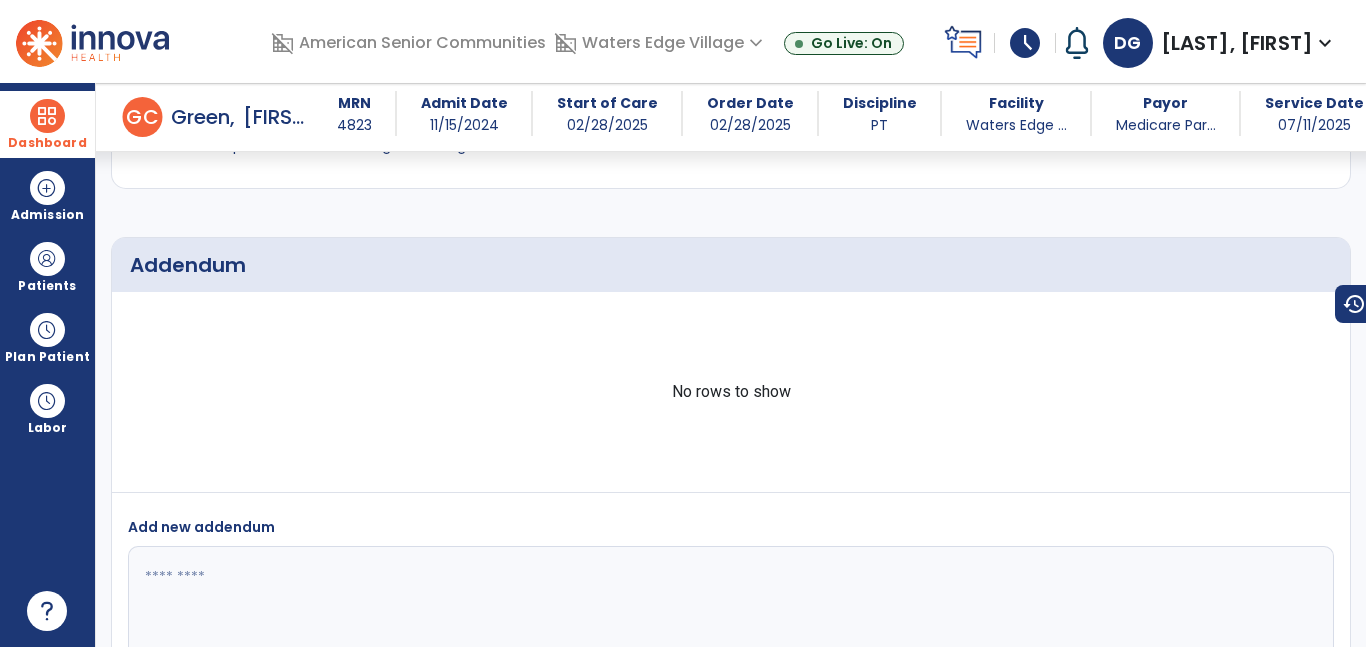 click on "Dashboard" at bounding box center (47, 143) 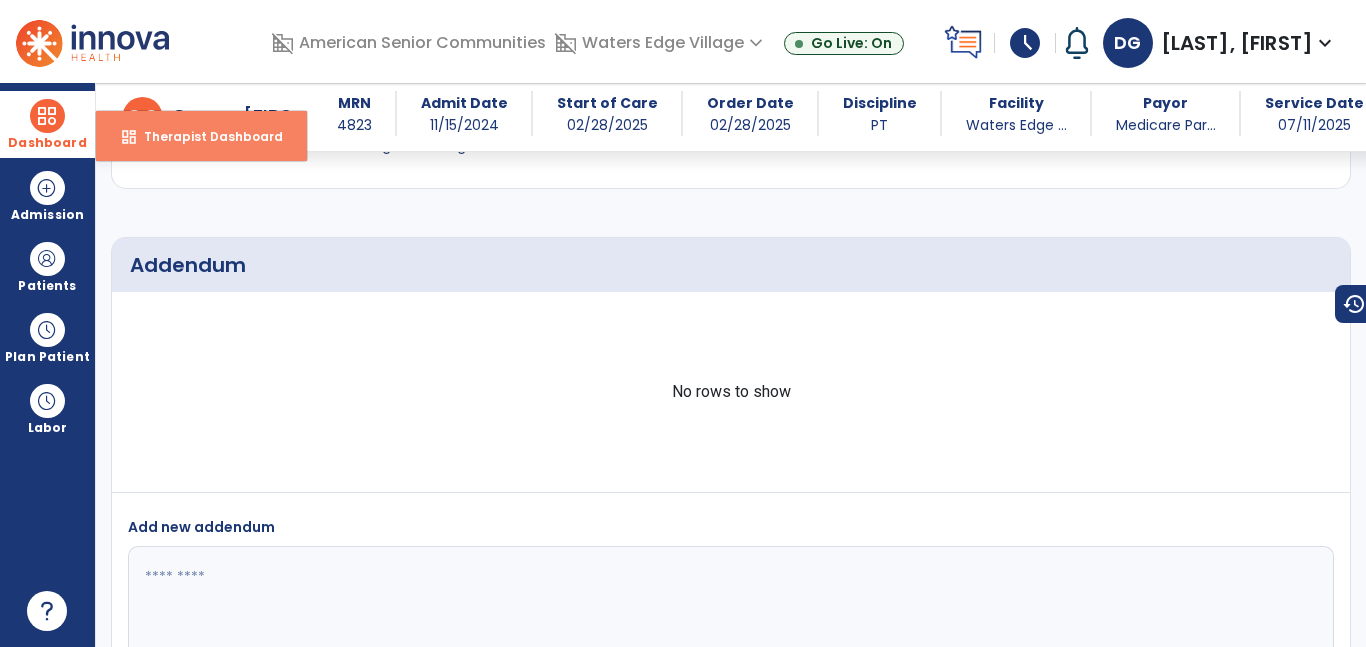 click on "Therapist Dashboard" at bounding box center (205, 136) 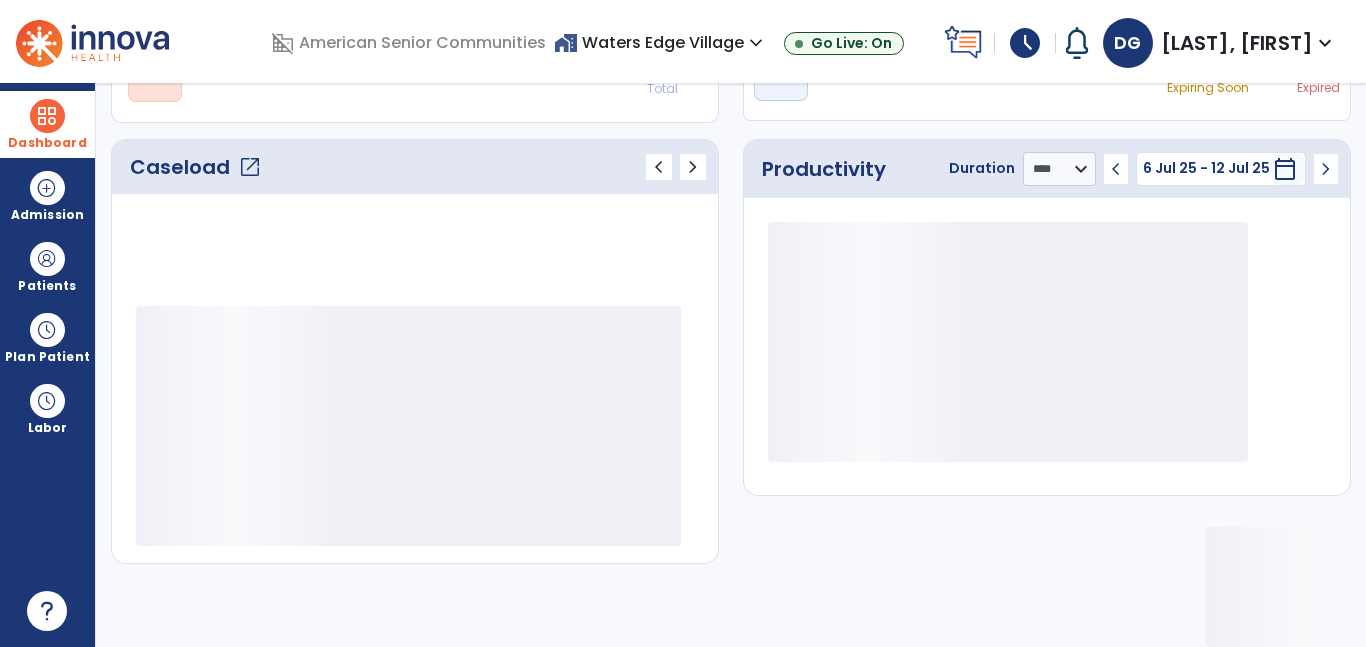 scroll, scrollTop: 230, scrollLeft: 0, axis: vertical 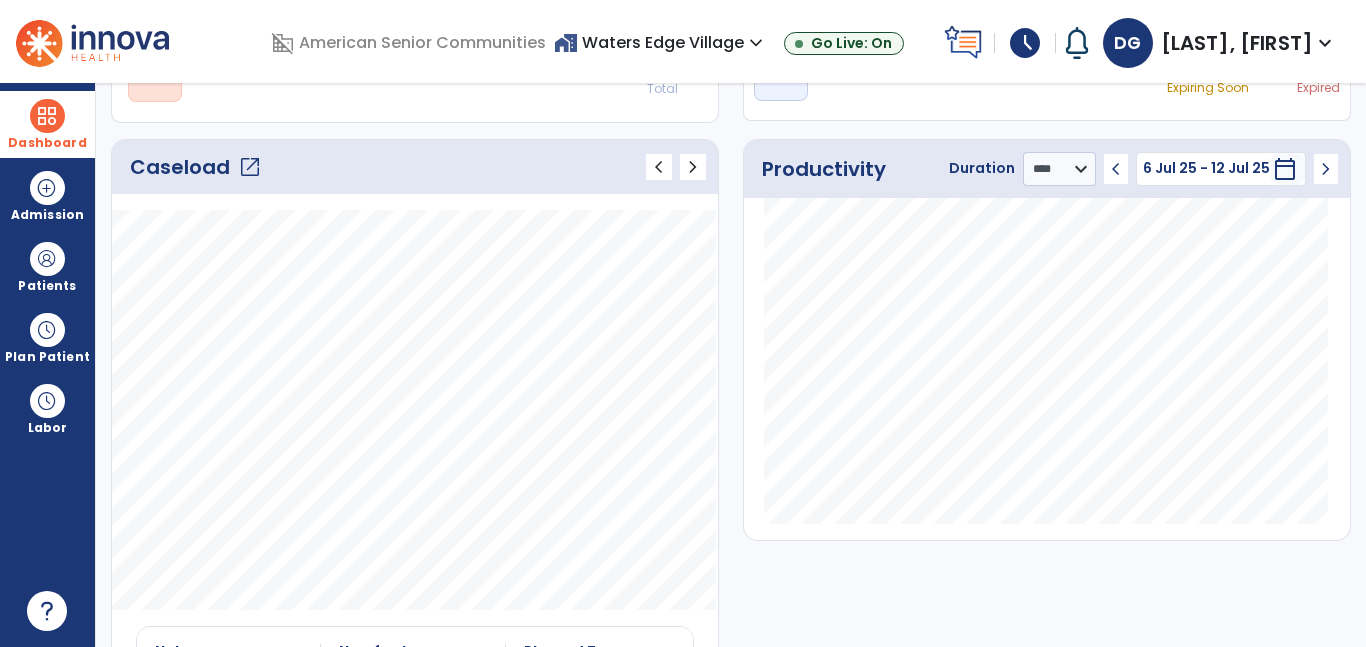 click on "open_in_new" 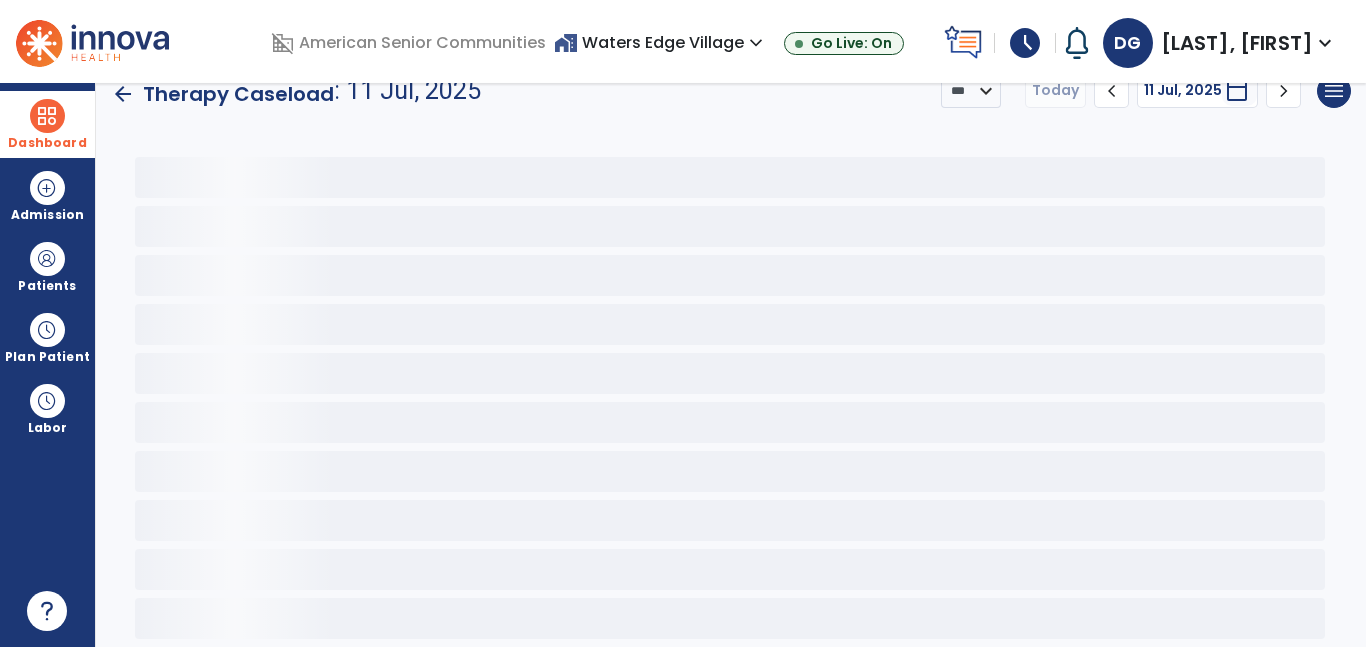scroll, scrollTop: 30, scrollLeft: 0, axis: vertical 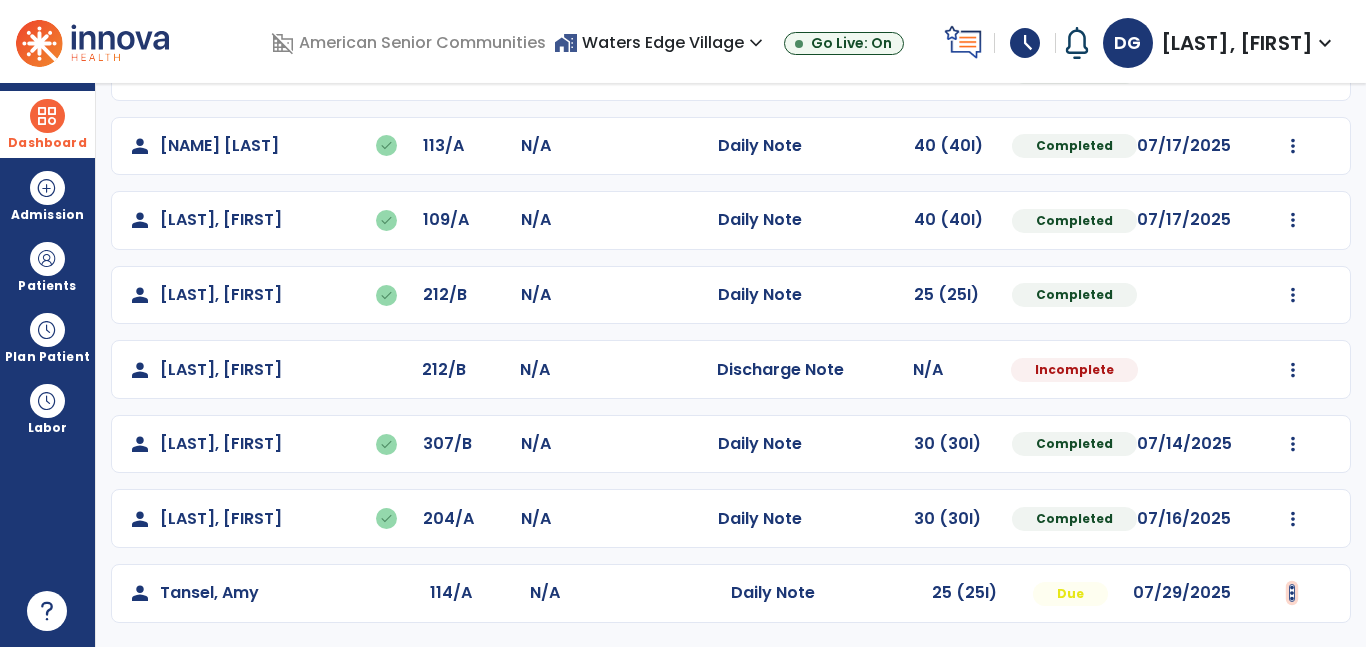 click at bounding box center (1293, -227) 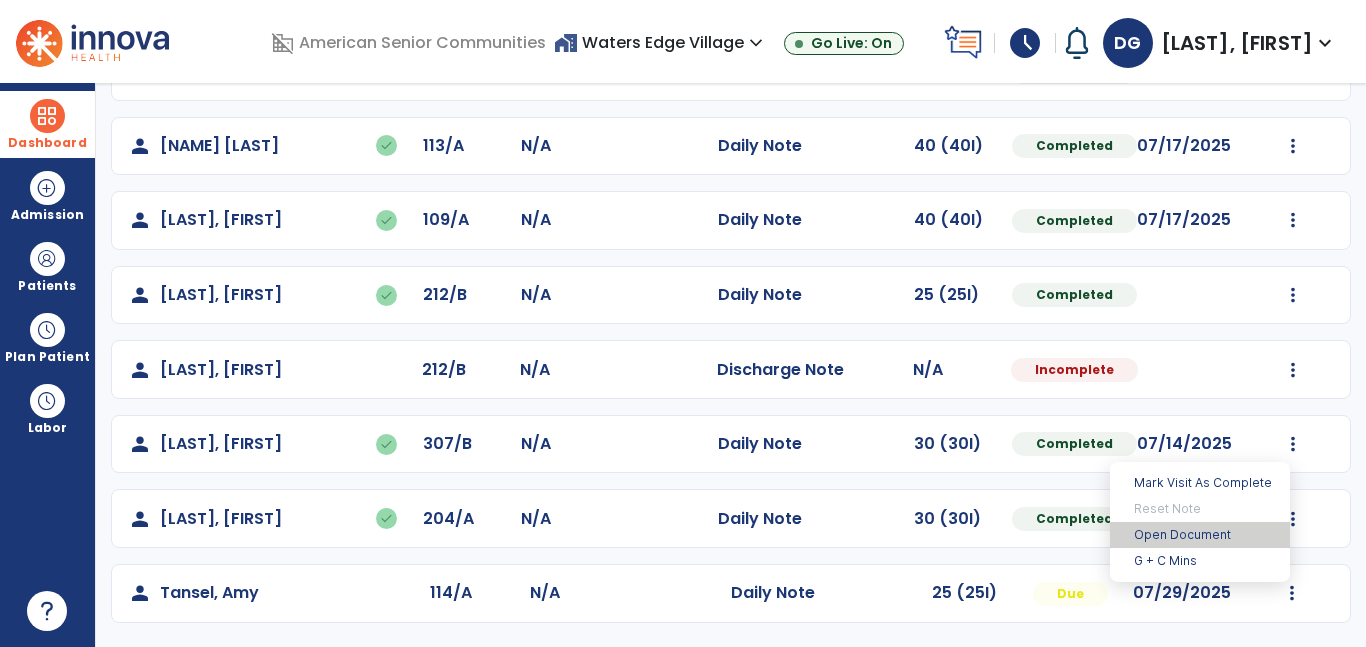 click on "Open Document" at bounding box center (1200, 535) 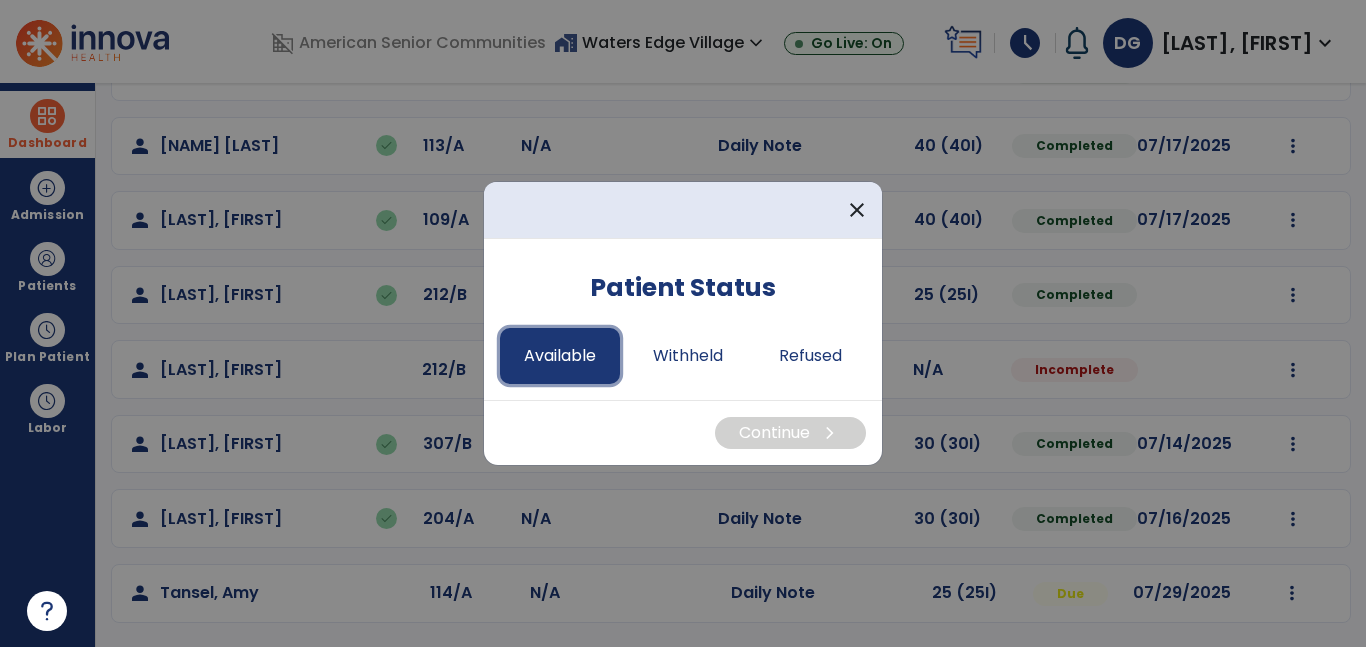click on "Available" at bounding box center (560, 356) 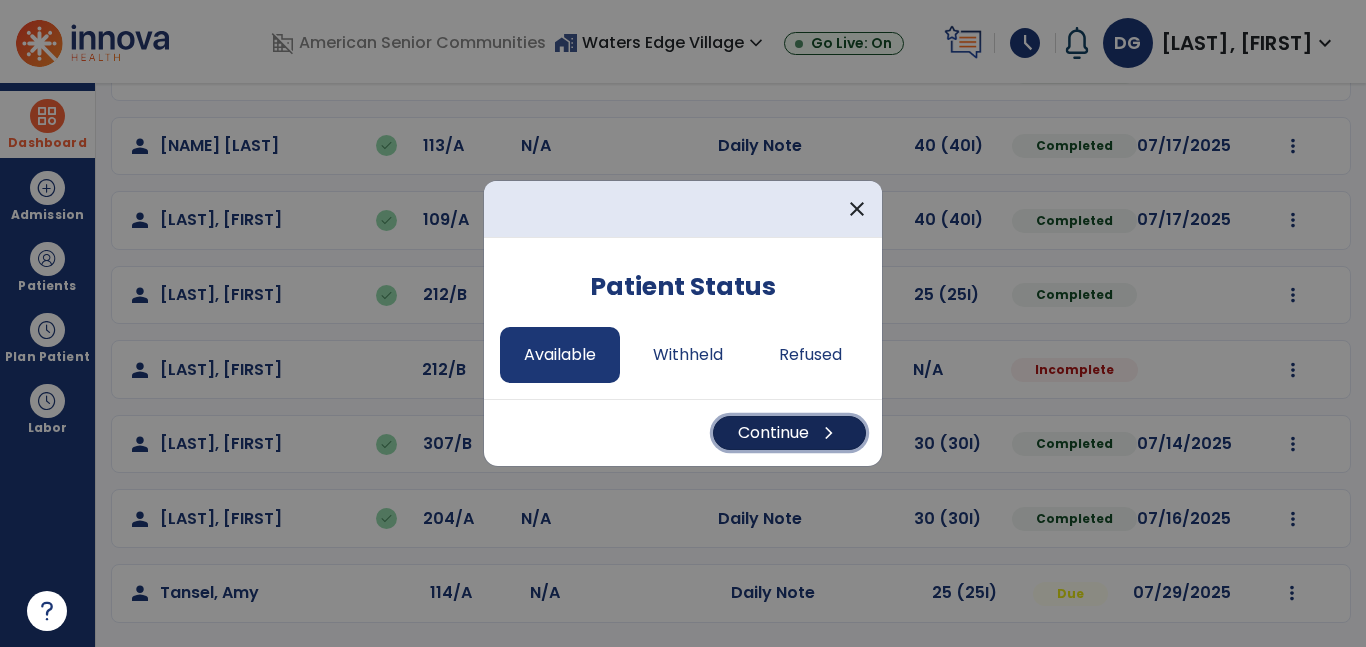 click on "chevron_right" at bounding box center [829, 433] 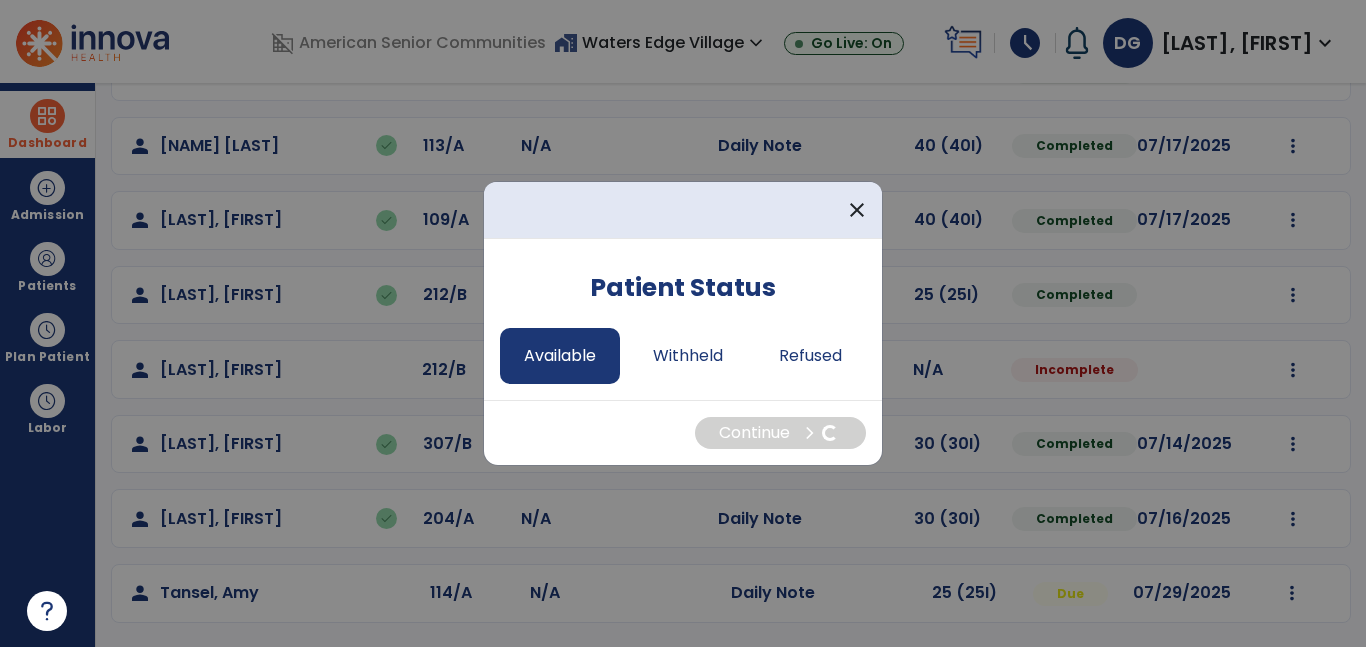 select on "*" 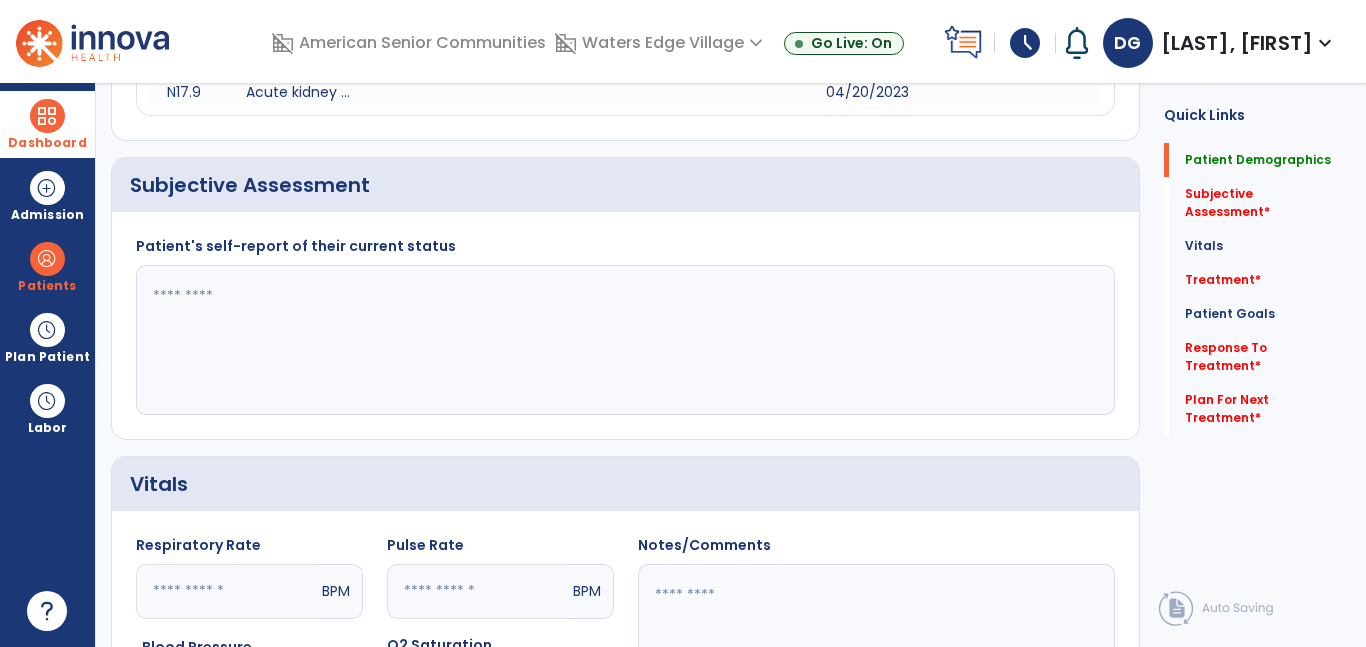 scroll, scrollTop: 0, scrollLeft: 0, axis: both 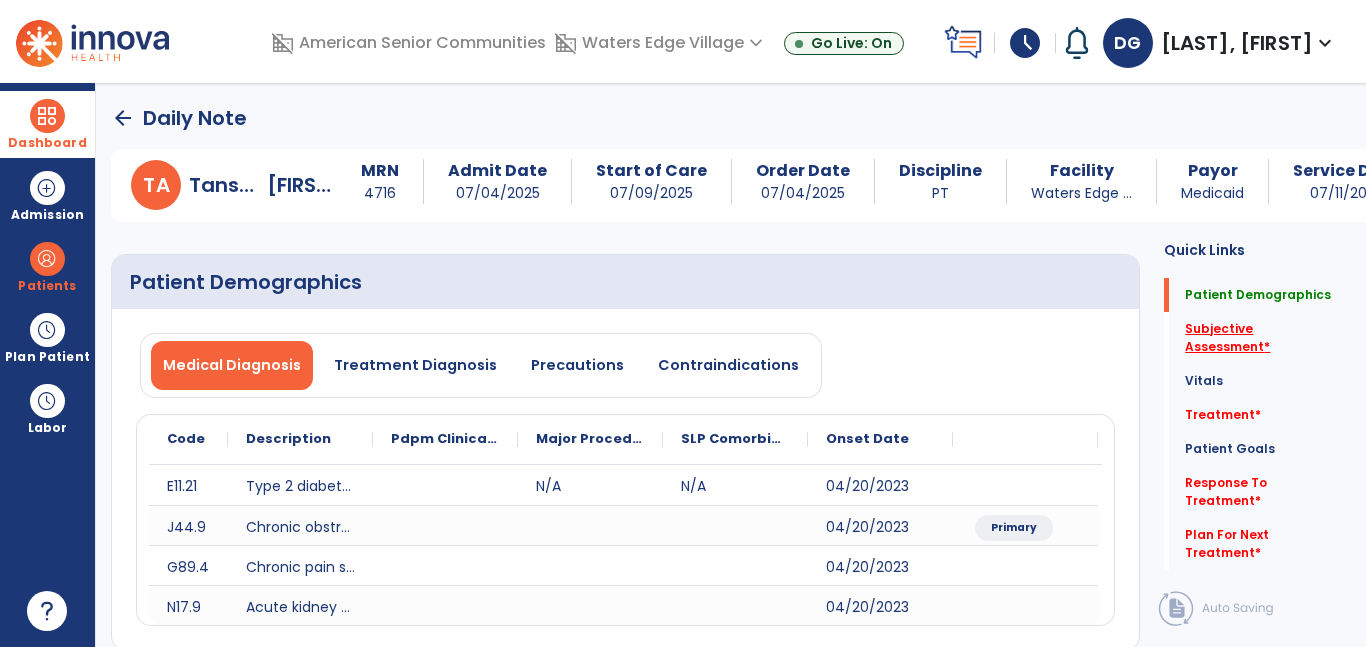 click on "Subjective Assessment   *" 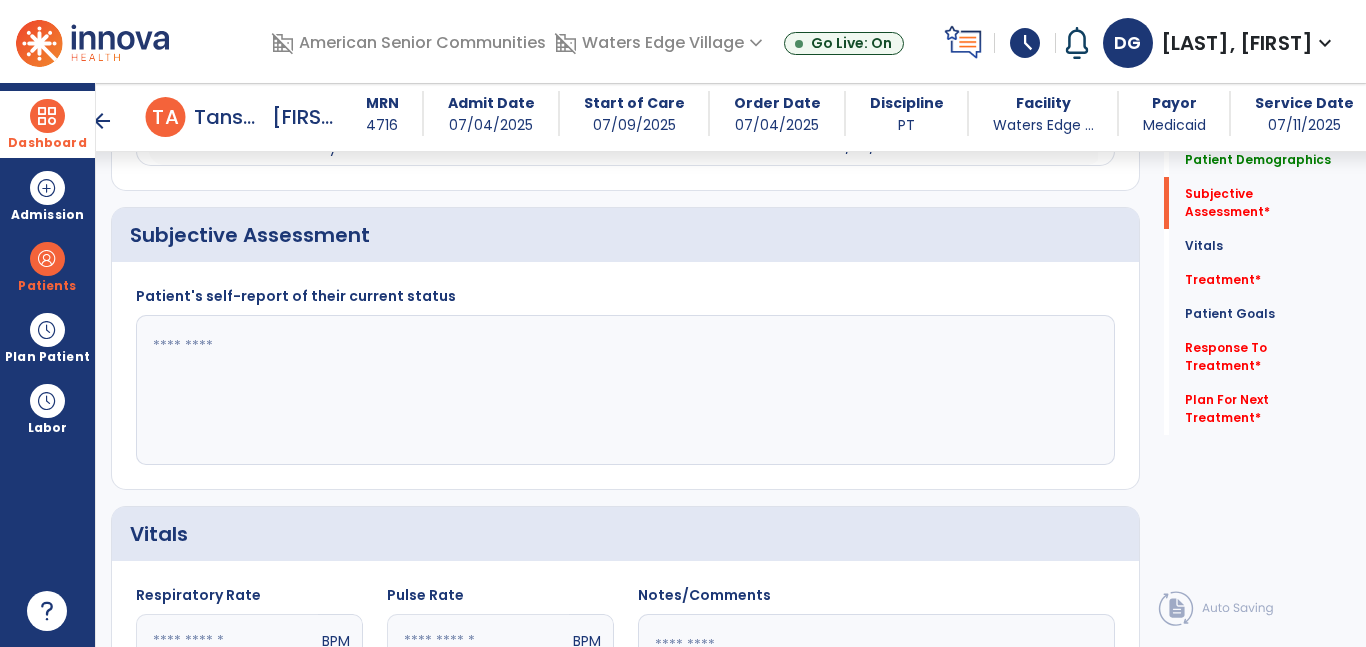 scroll, scrollTop: 443, scrollLeft: 0, axis: vertical 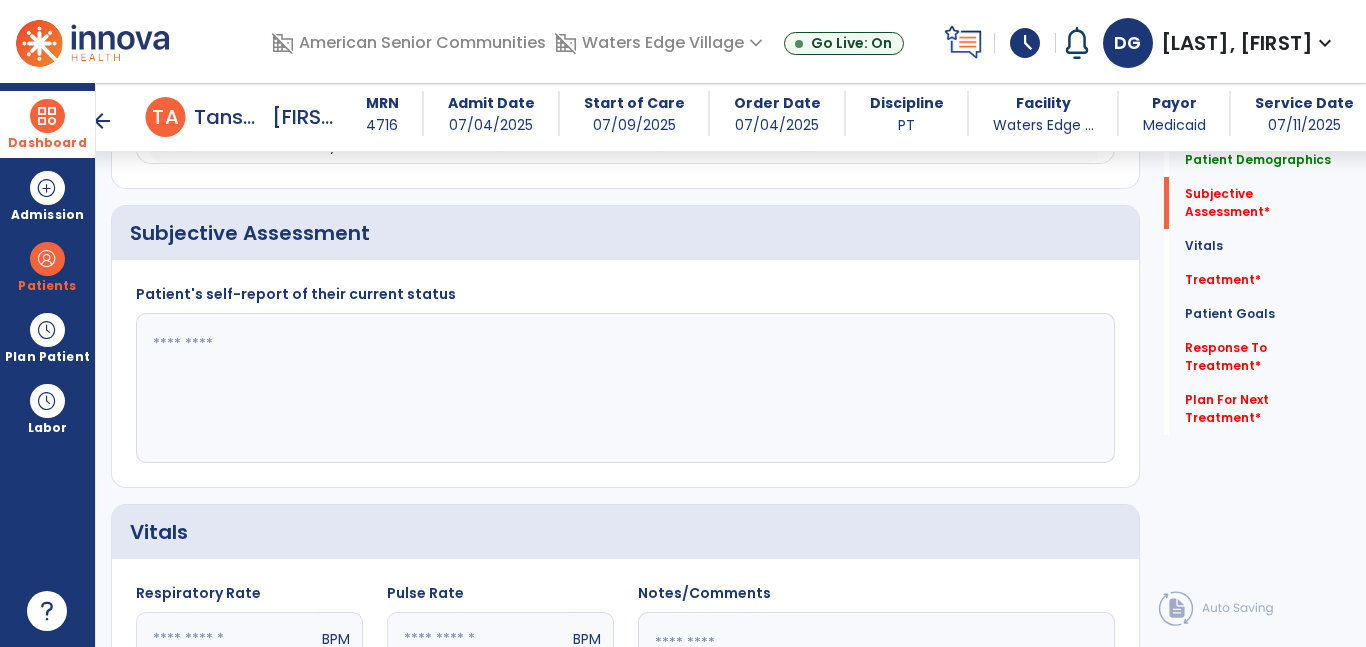 click on "Patient Demographics  Medical Diagnosis   Treatment Diagnosis   Precautions   Contraindications
Code
Description
Pdpm Clinical Category
E11.21" 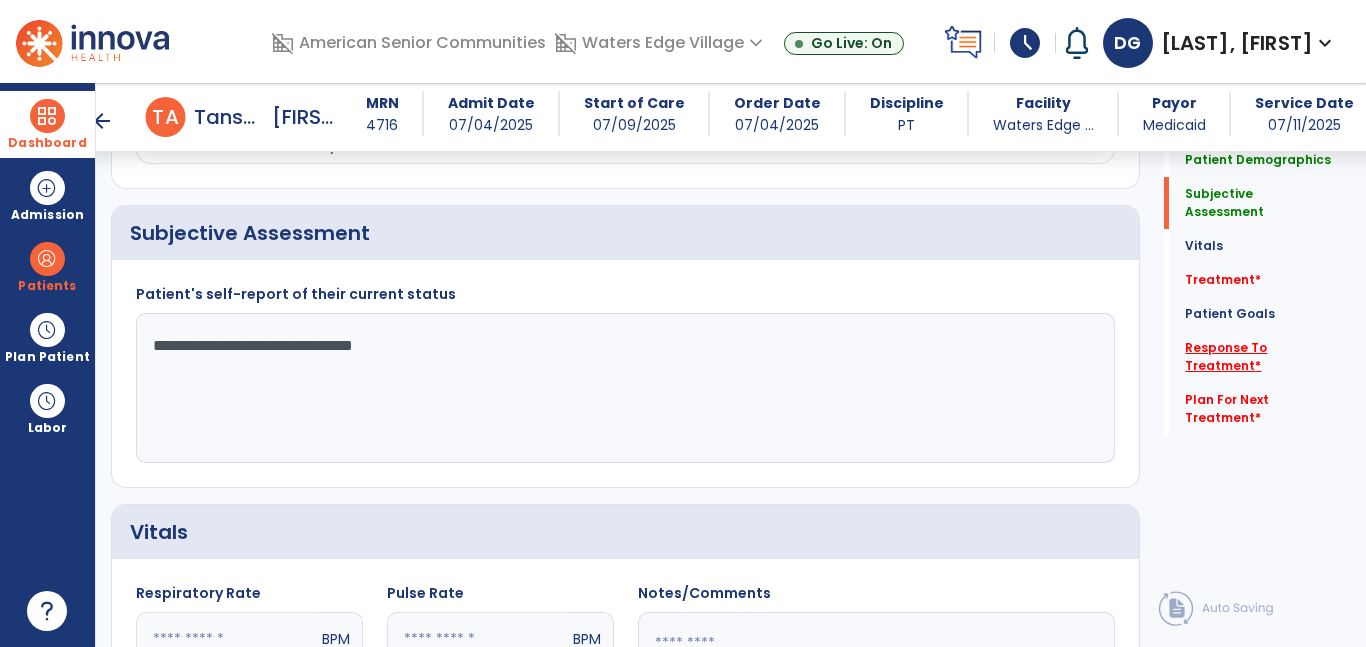 type on "**********" 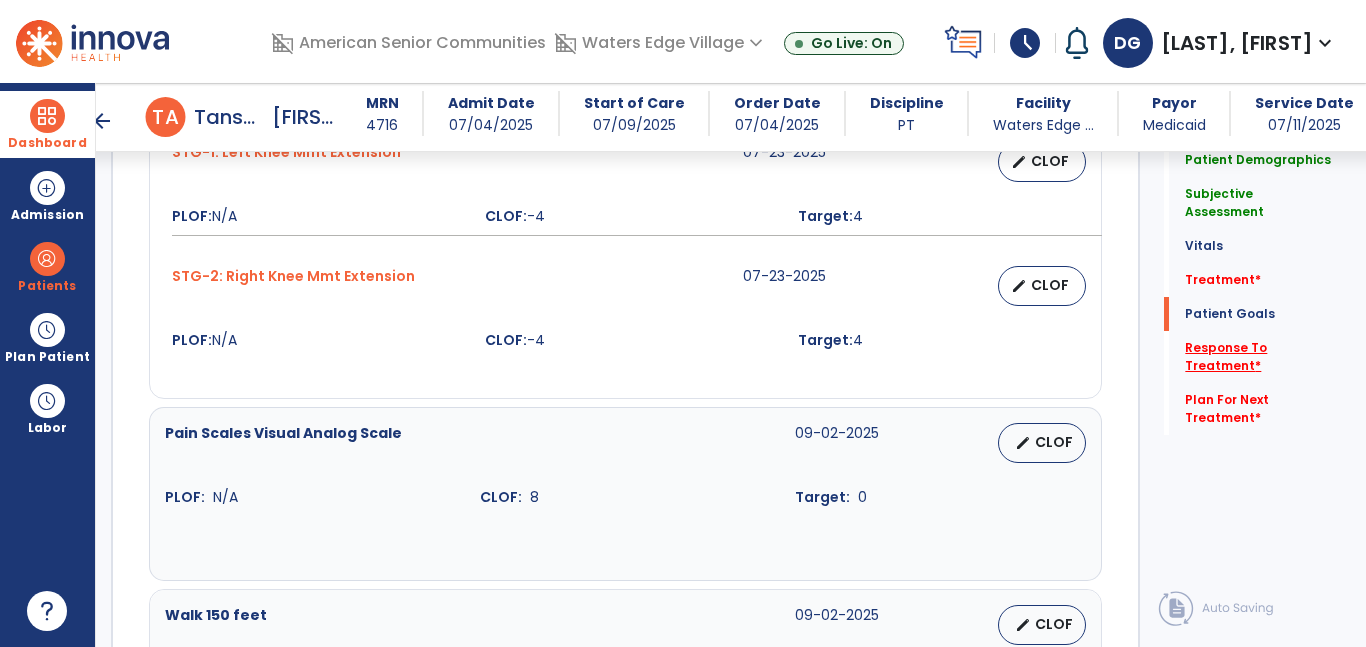 scroll, scrollTop: 3164, scrollLeft: 0, axis: vertical 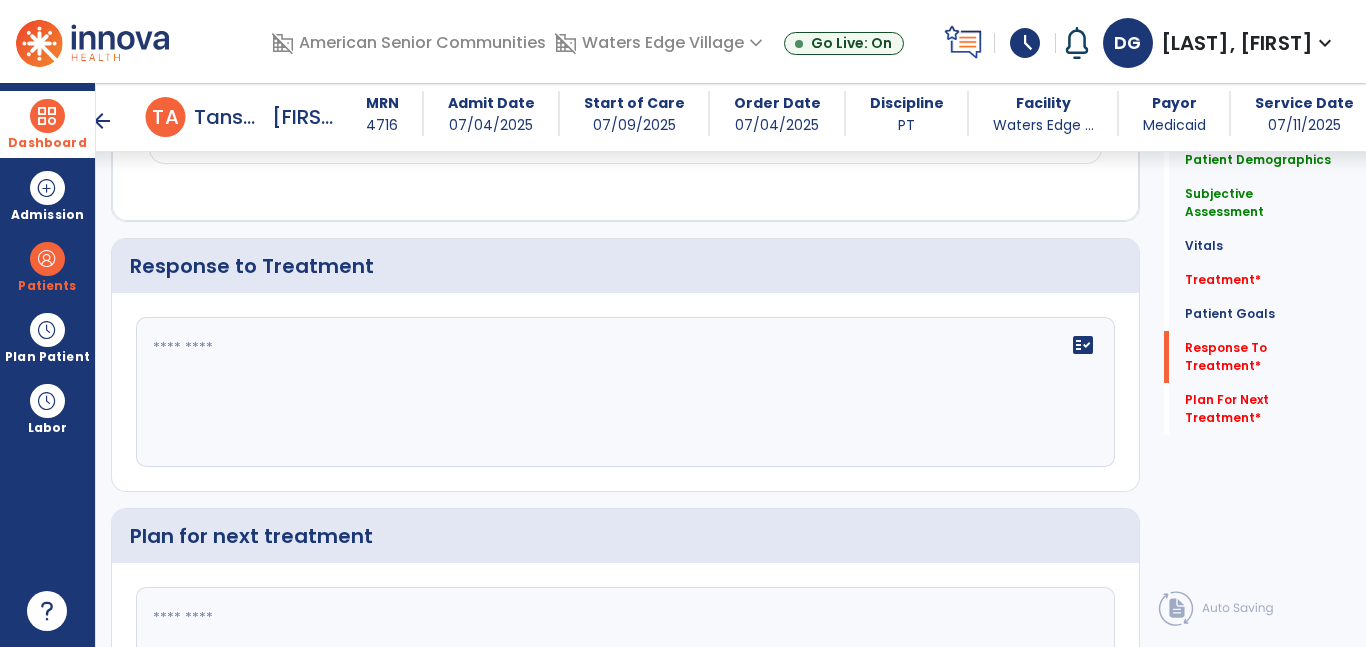click 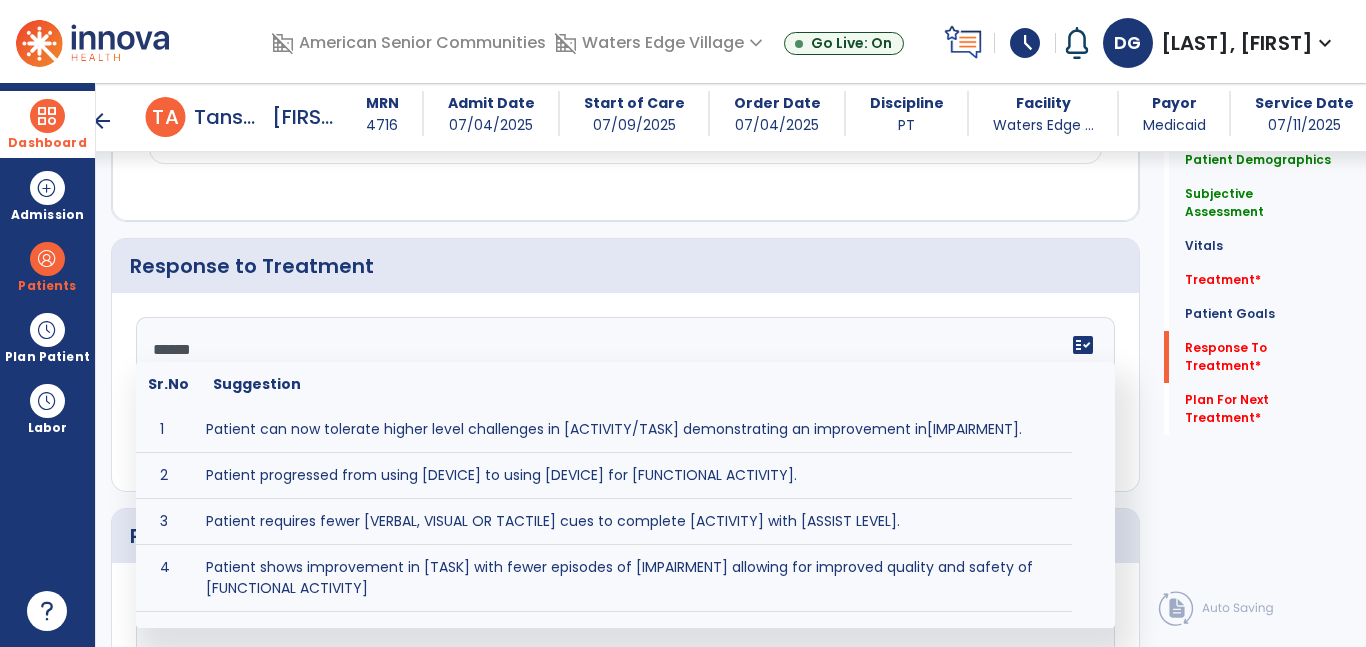 type on "*******" 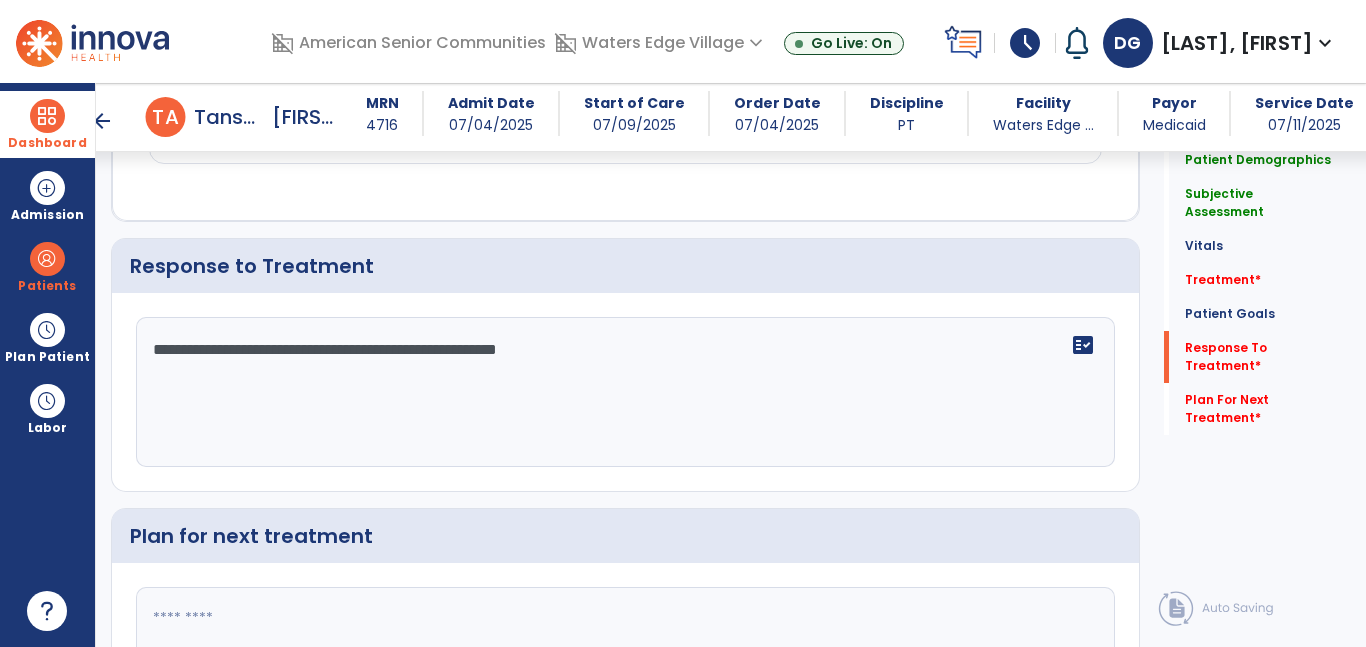 type on "**********" 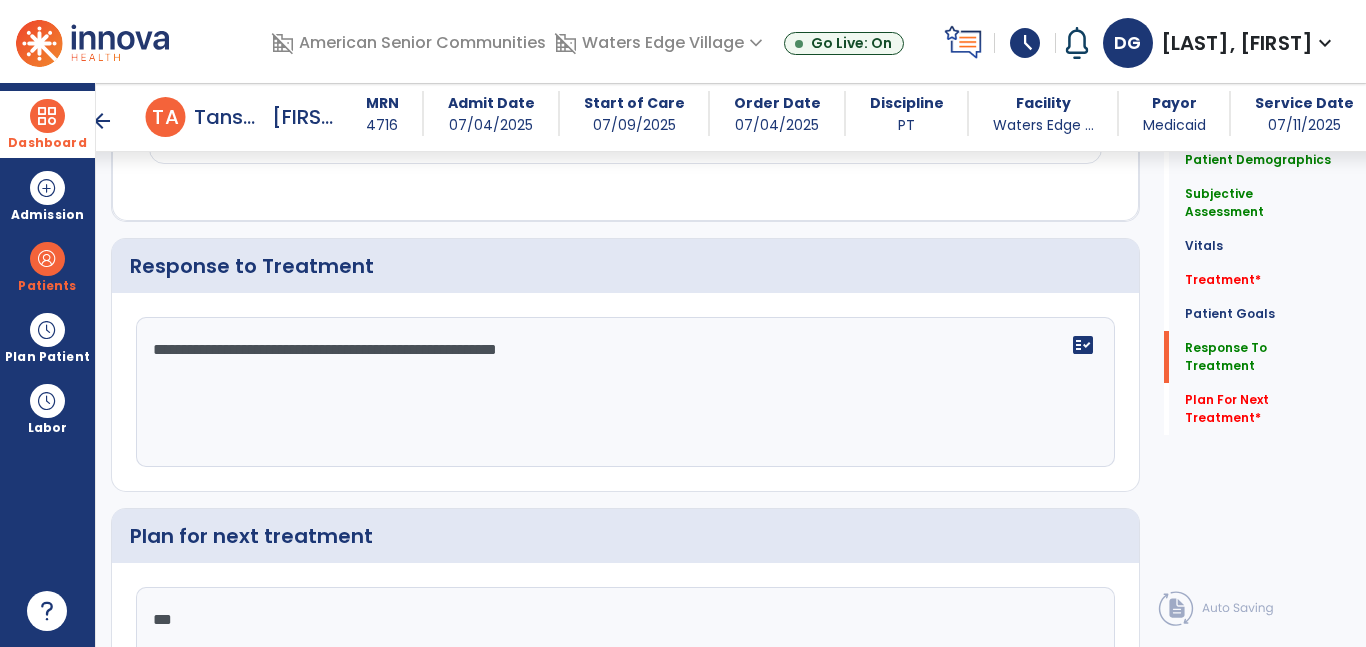 type on "****" 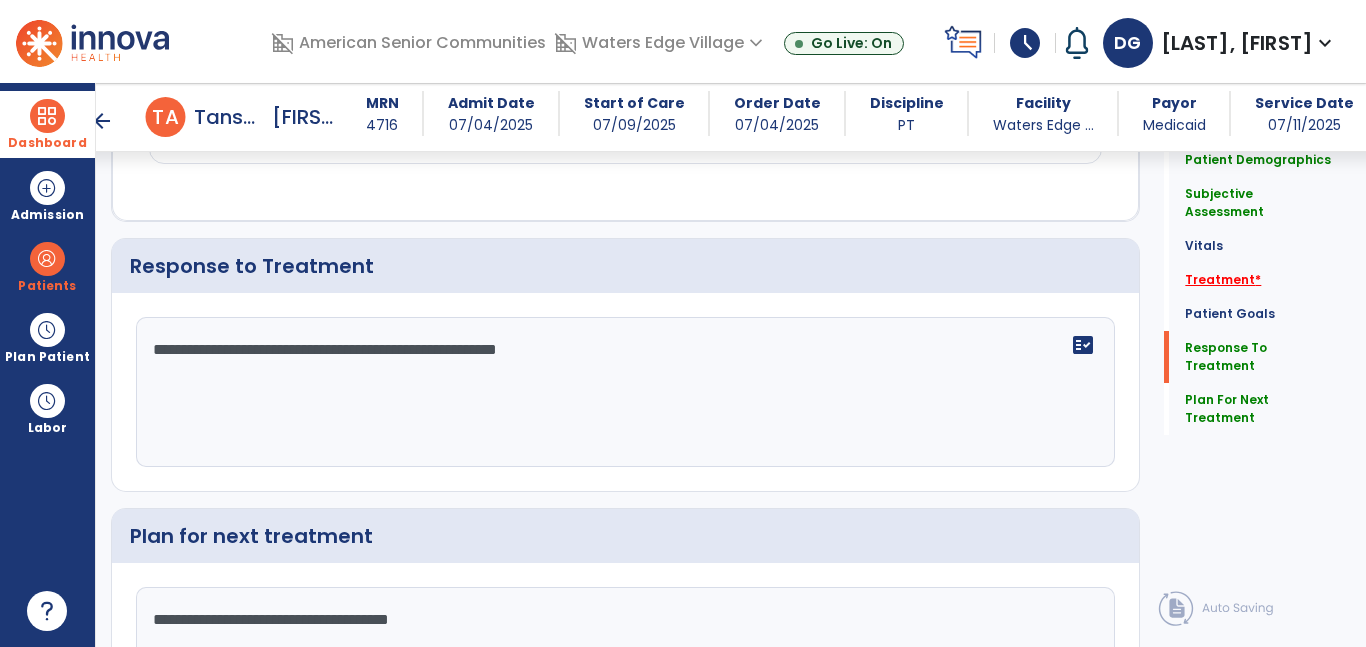 type on "**********" 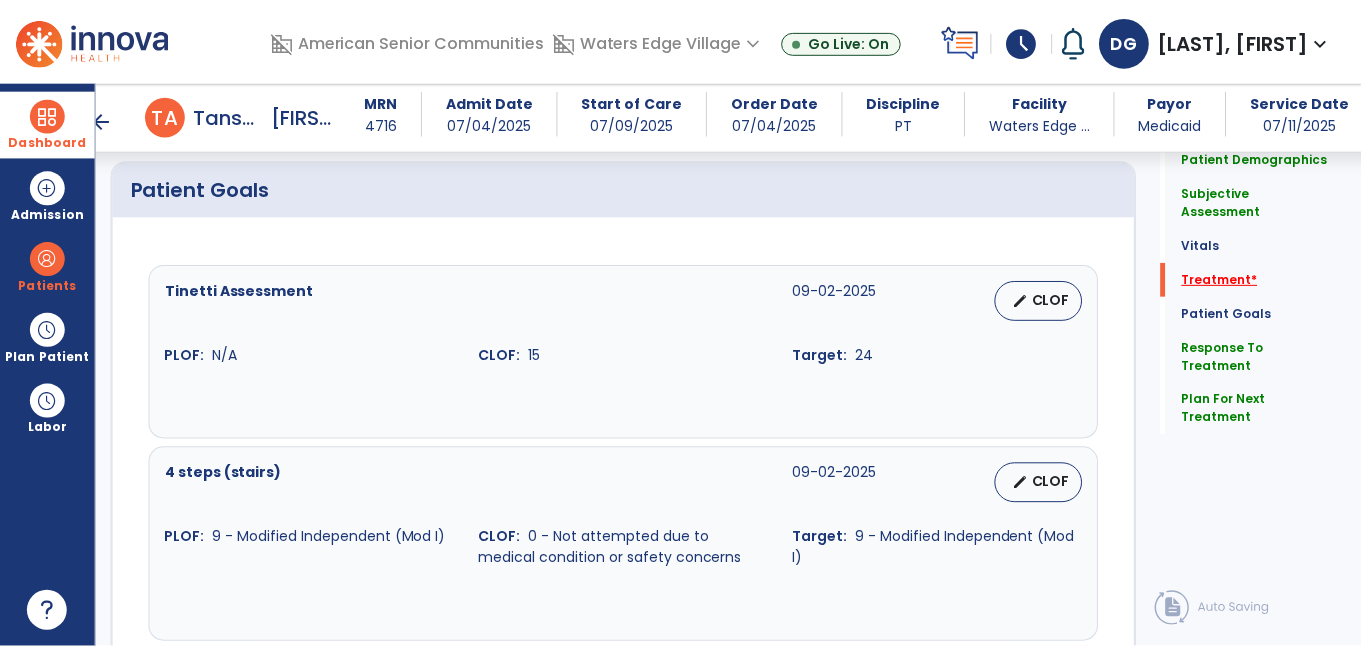 scroll, scrollTop: 1132, scrollLeft: 0, axis: vertical 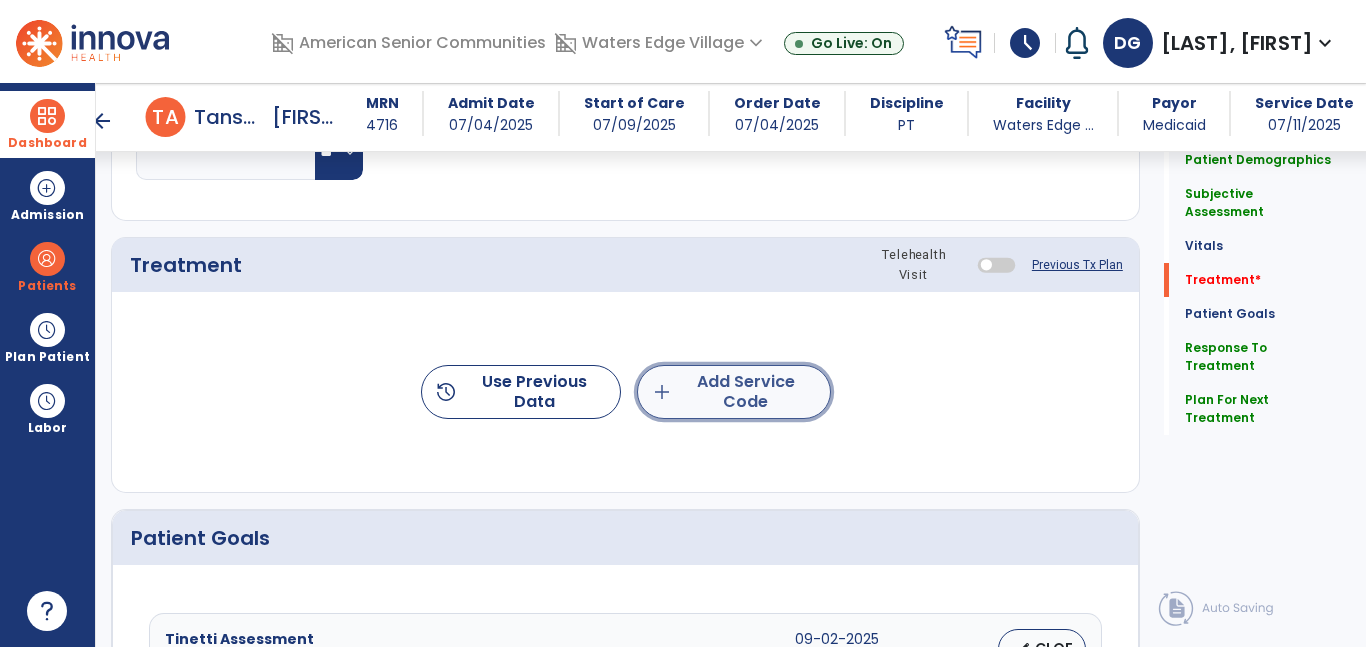 click on "add  Add Service Code" 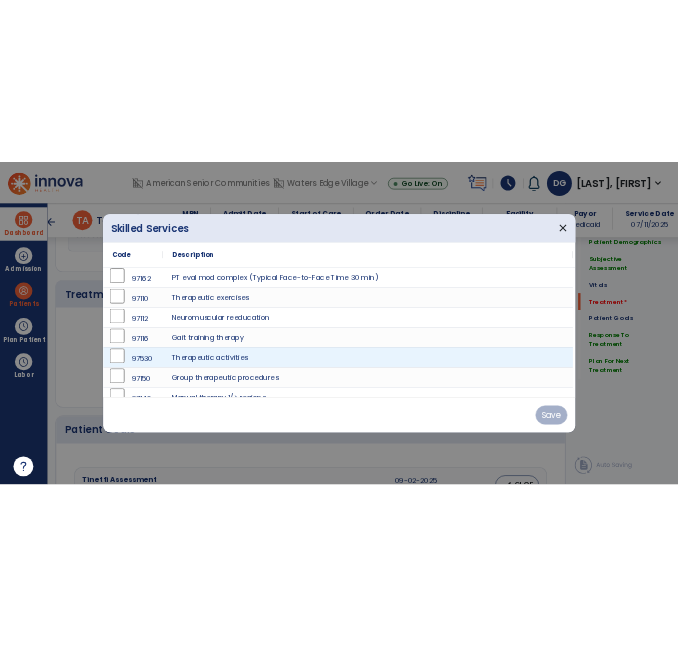 scroll, scrollTop: 1132, scrollLeft: 0, axis: vertical 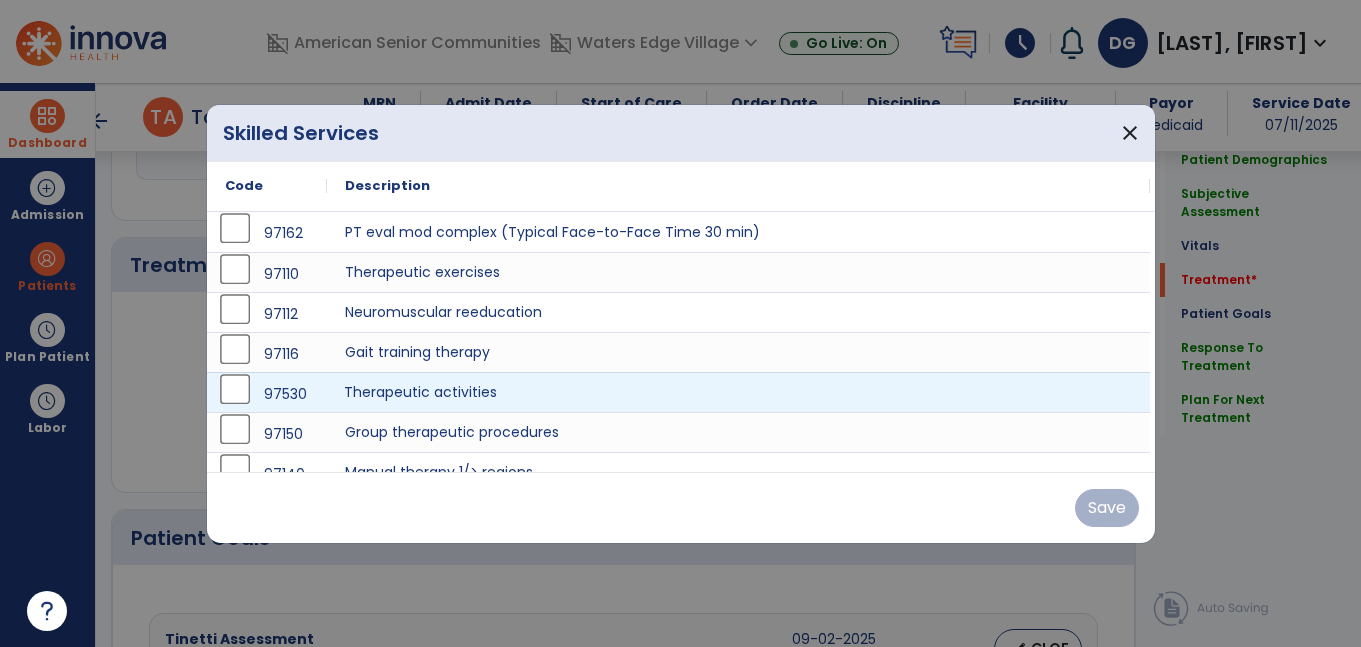 click on "Therapeutic activities" at bounding box center (738, 392) 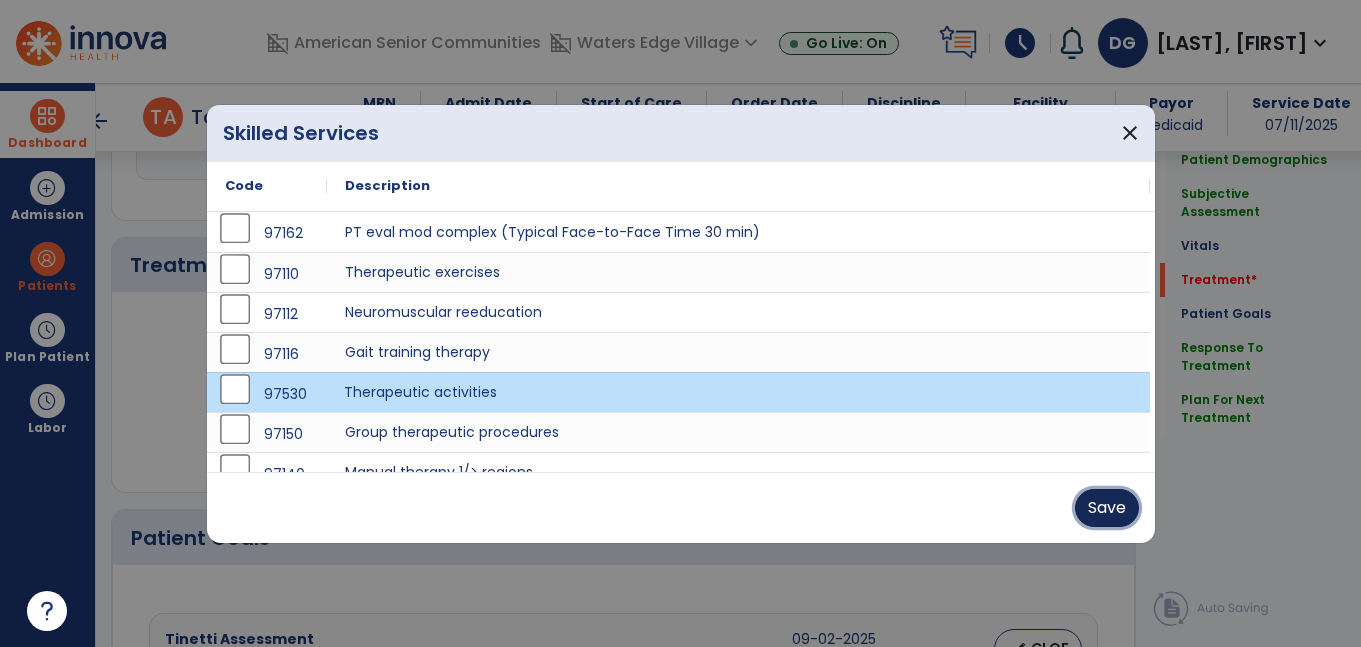 click on "Save" at bounding box center [1107, 508] 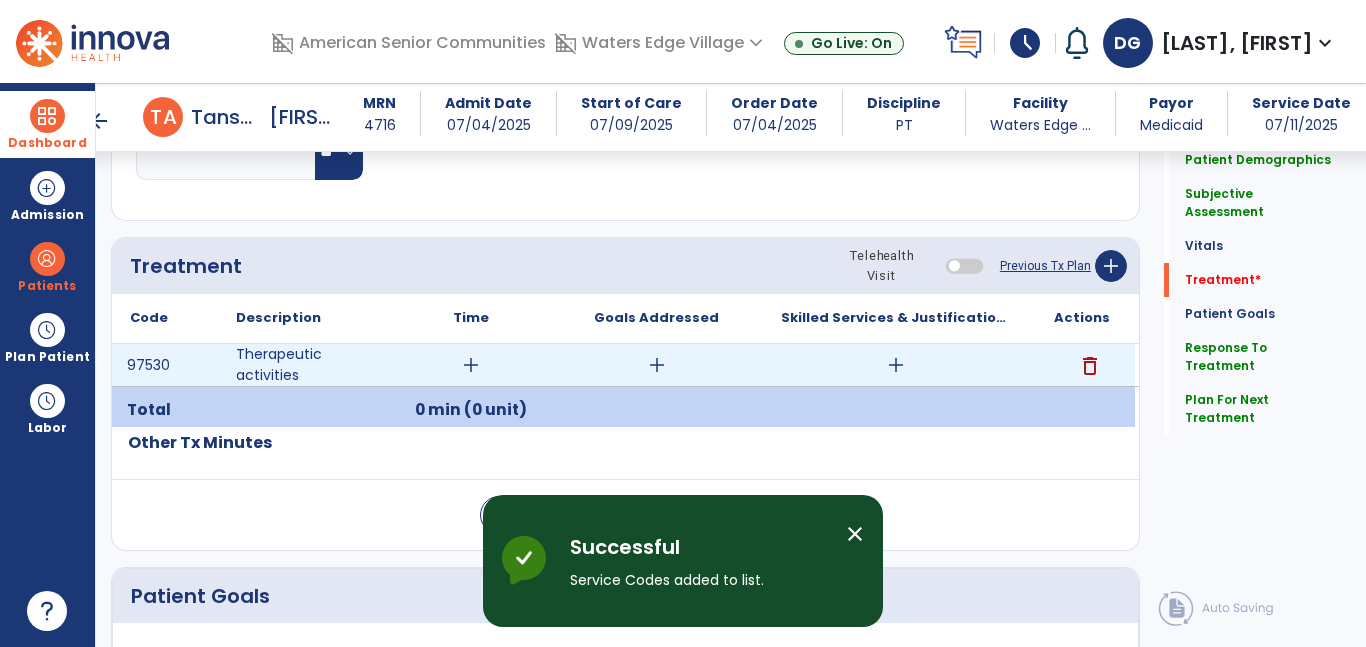 click on "add" at bounding box center (471, 365) 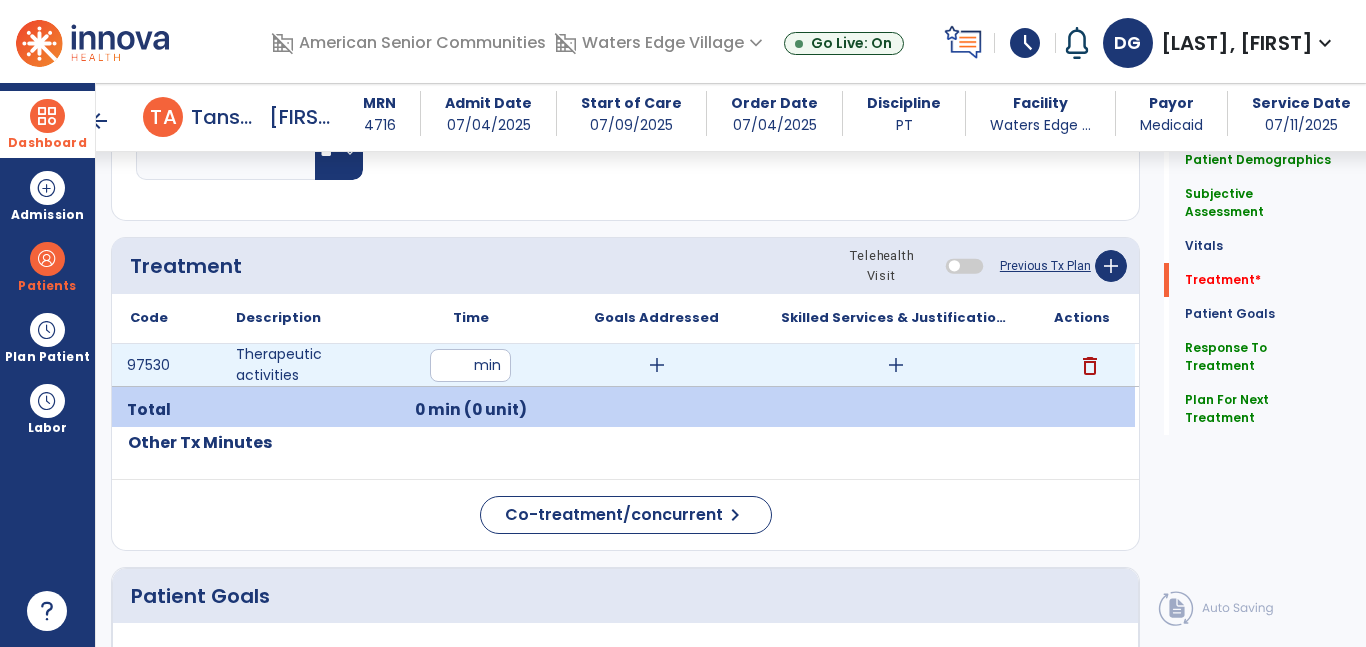 type on "**" 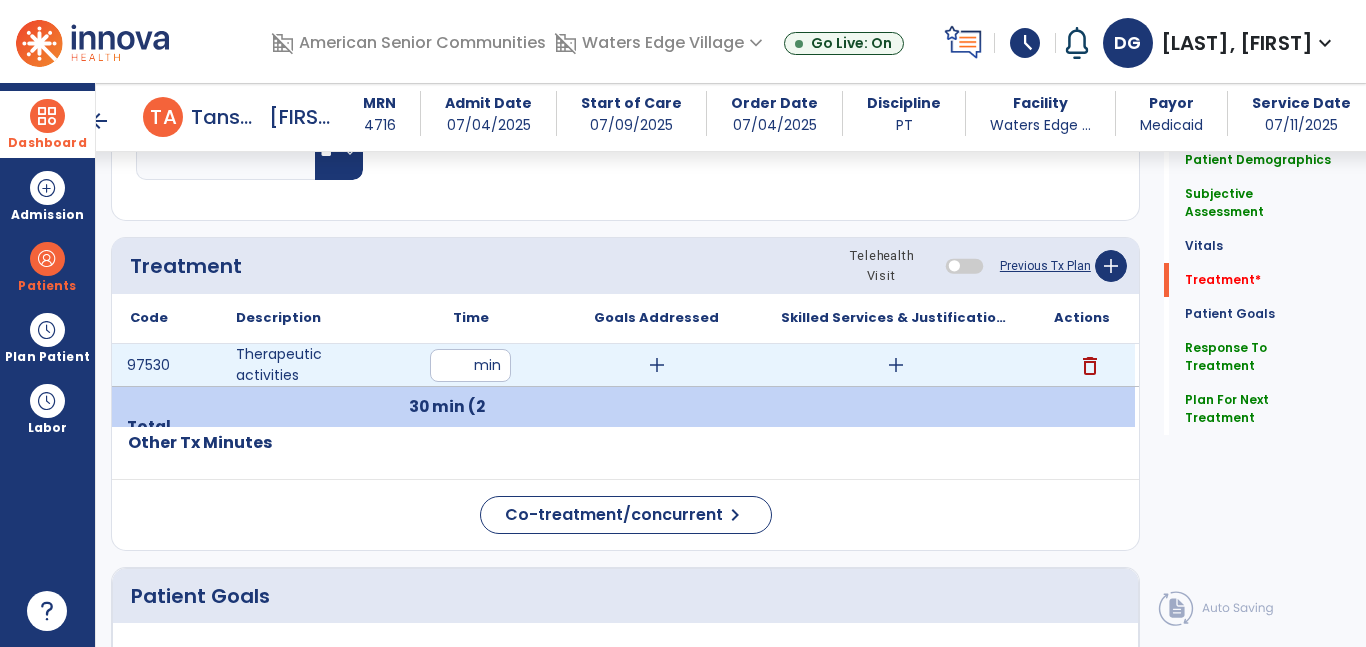 click on "add" at bounding box center [896, 365] 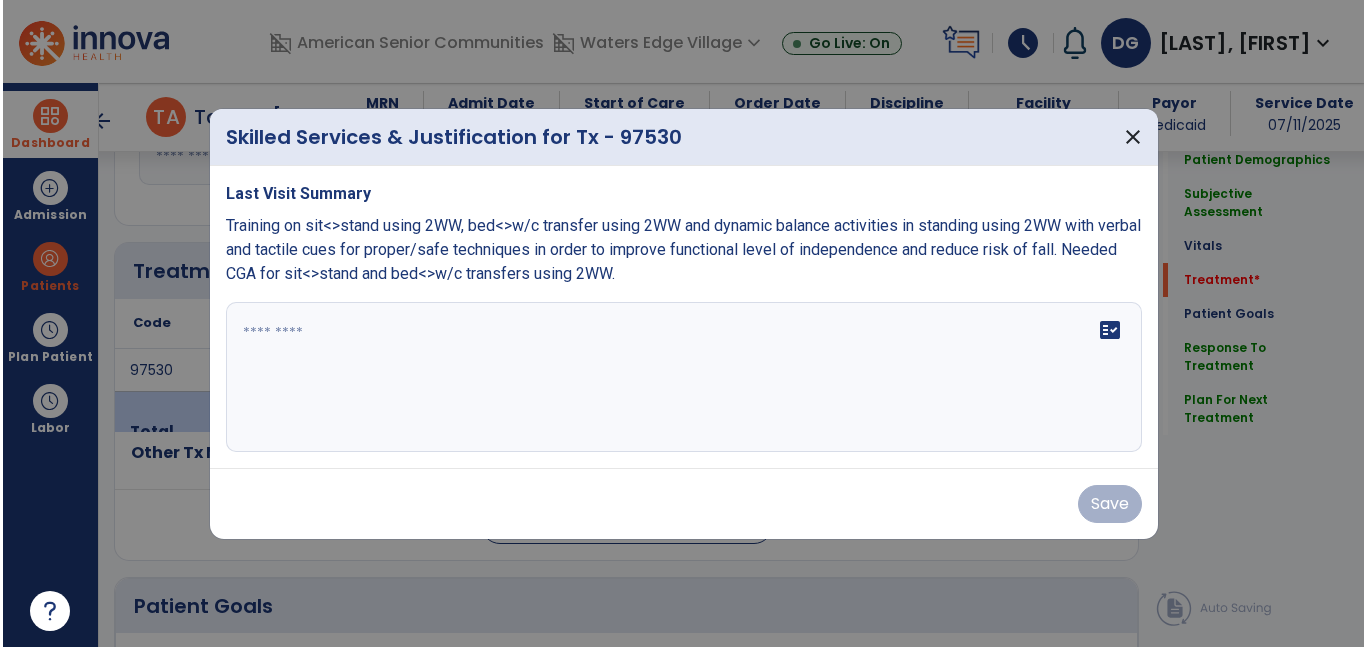scroll, scrollTop: 1132, scrollLeft: 0, axis: vertical 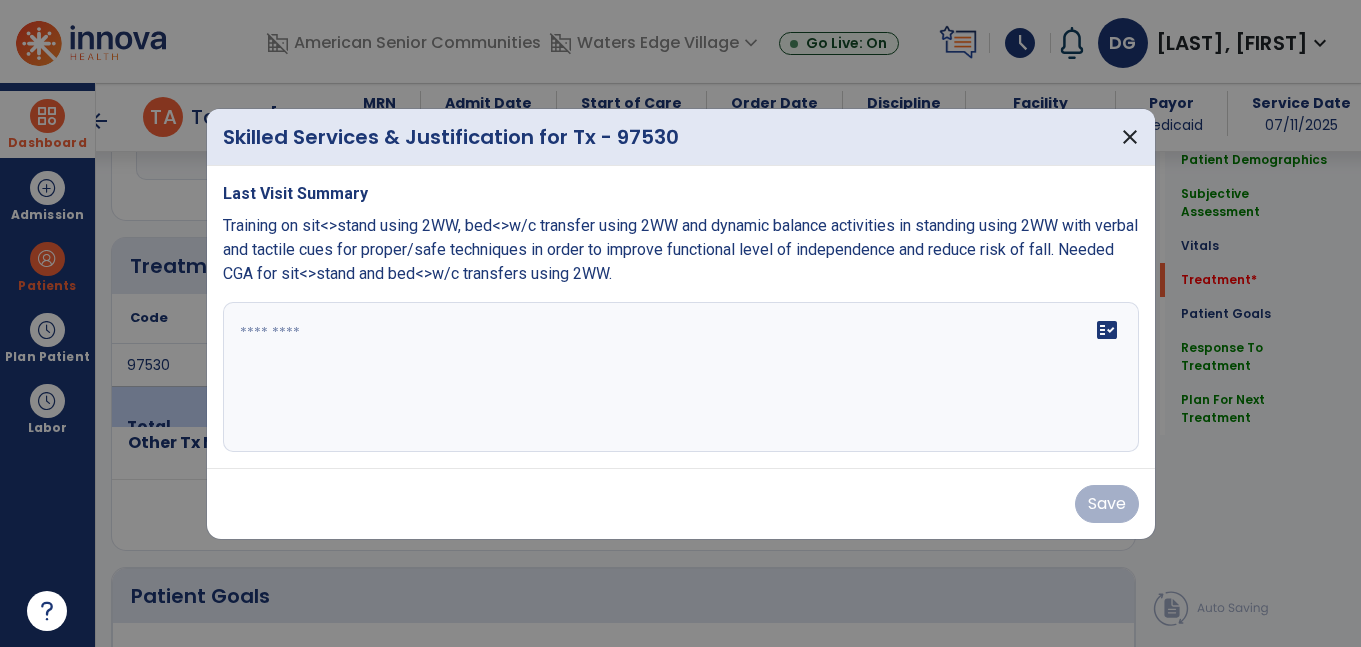 click on "fact_check" at bounding box center (681, 377) 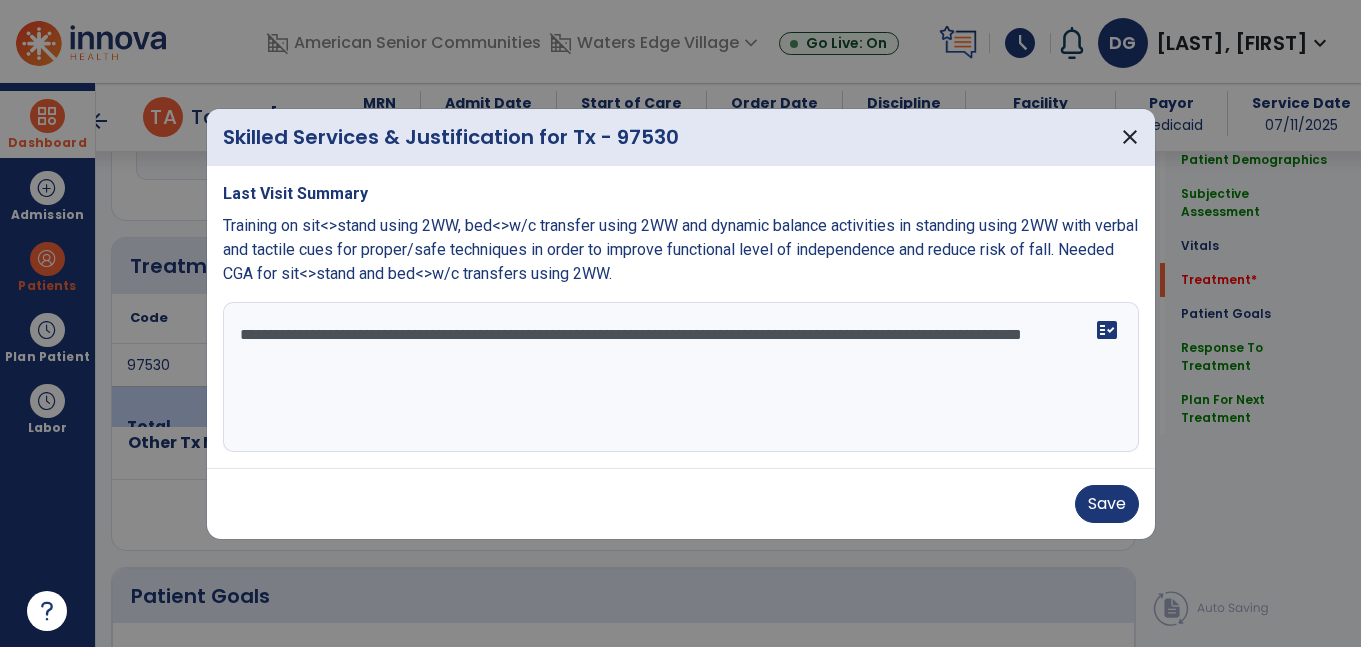 click on "**********" at bounding box center [681, 377] 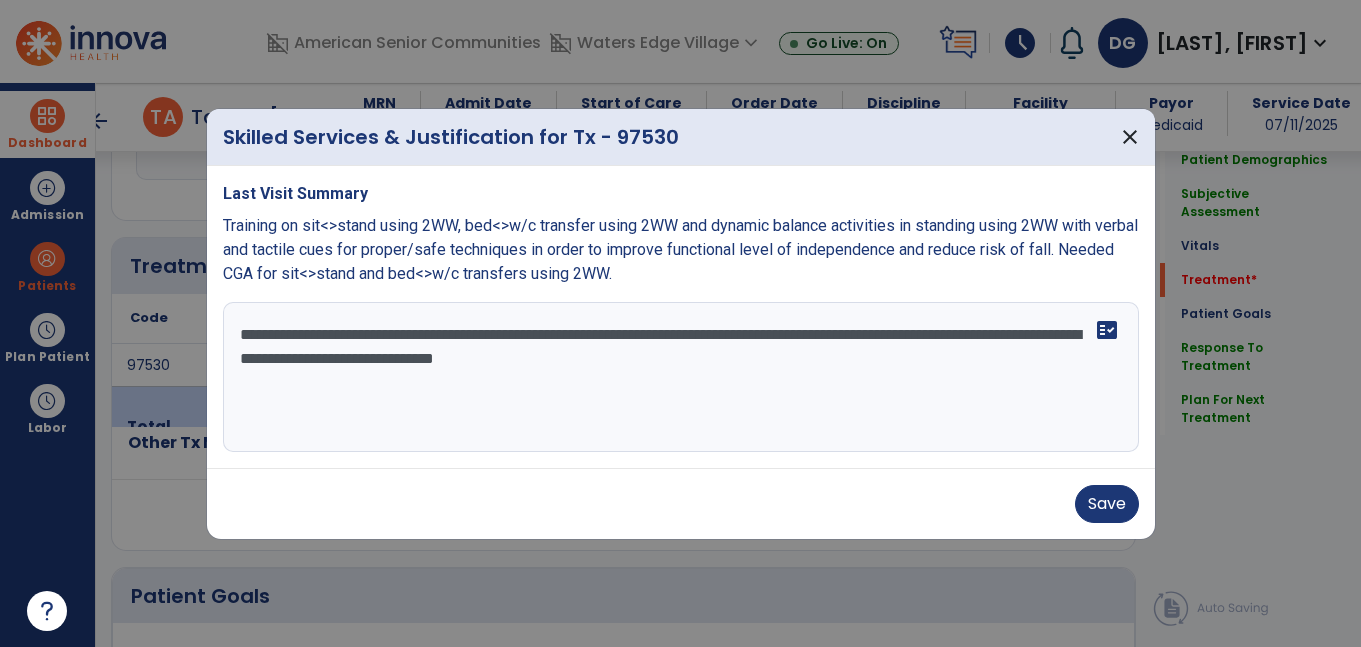 click on "**********" at bounding box center [681, 377] 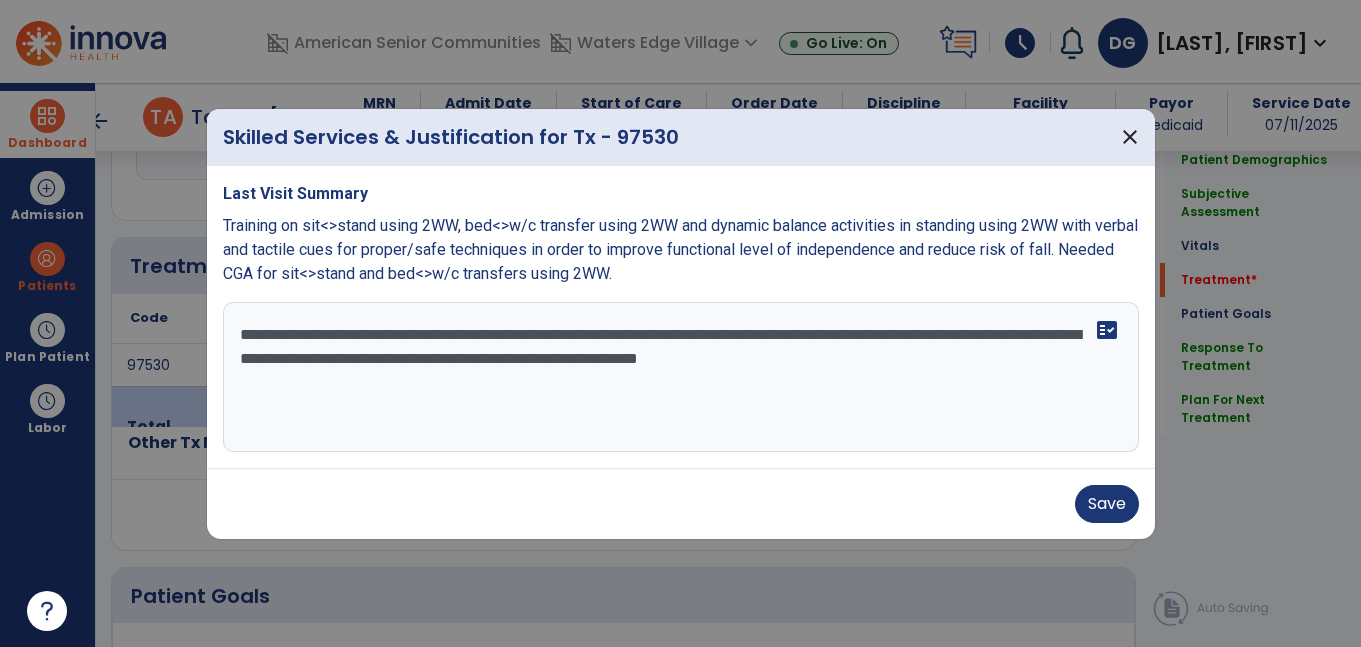 click on "**********" at bounding box center (681, 377) 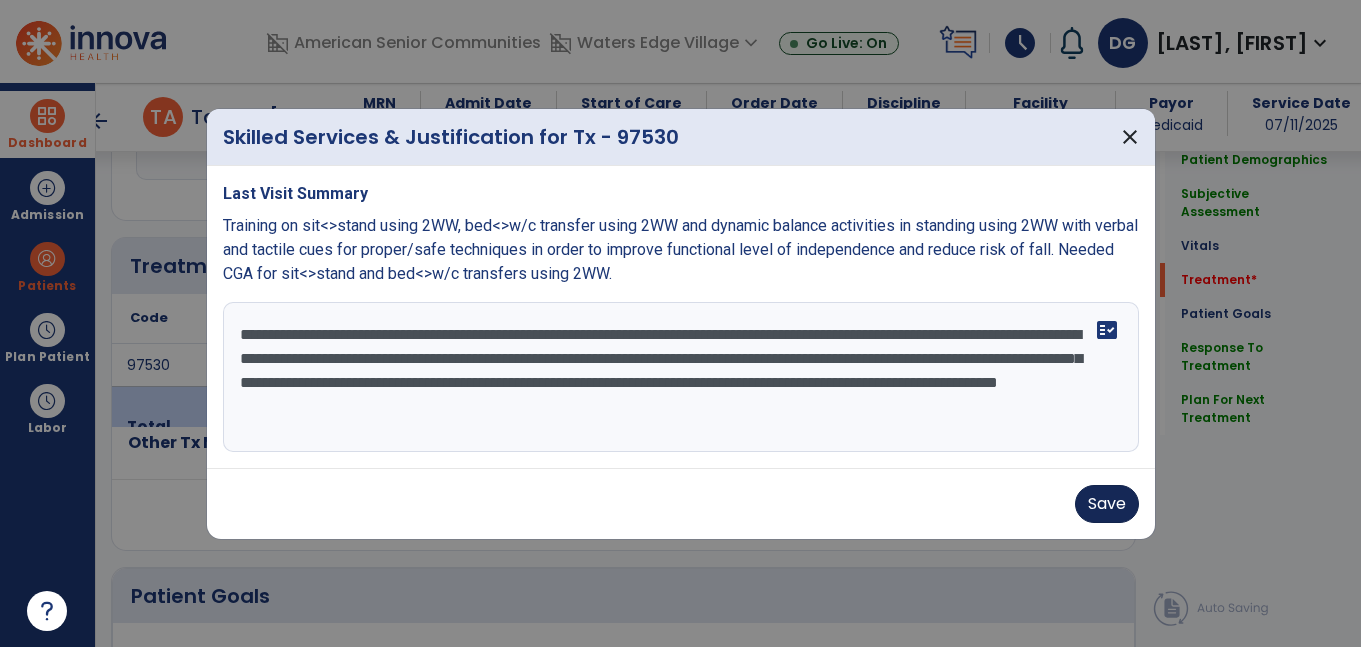 type on "**********" 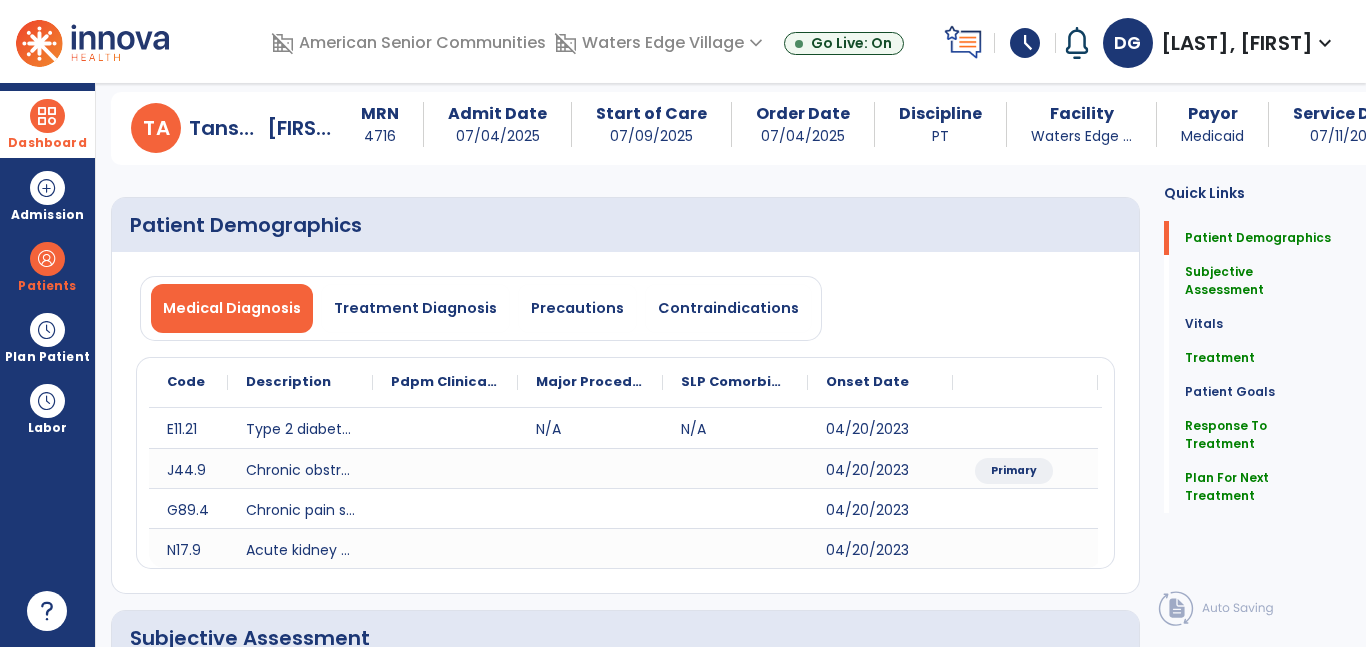 scroll, scrollTop: 0, scrollLeft: 0, axis: both 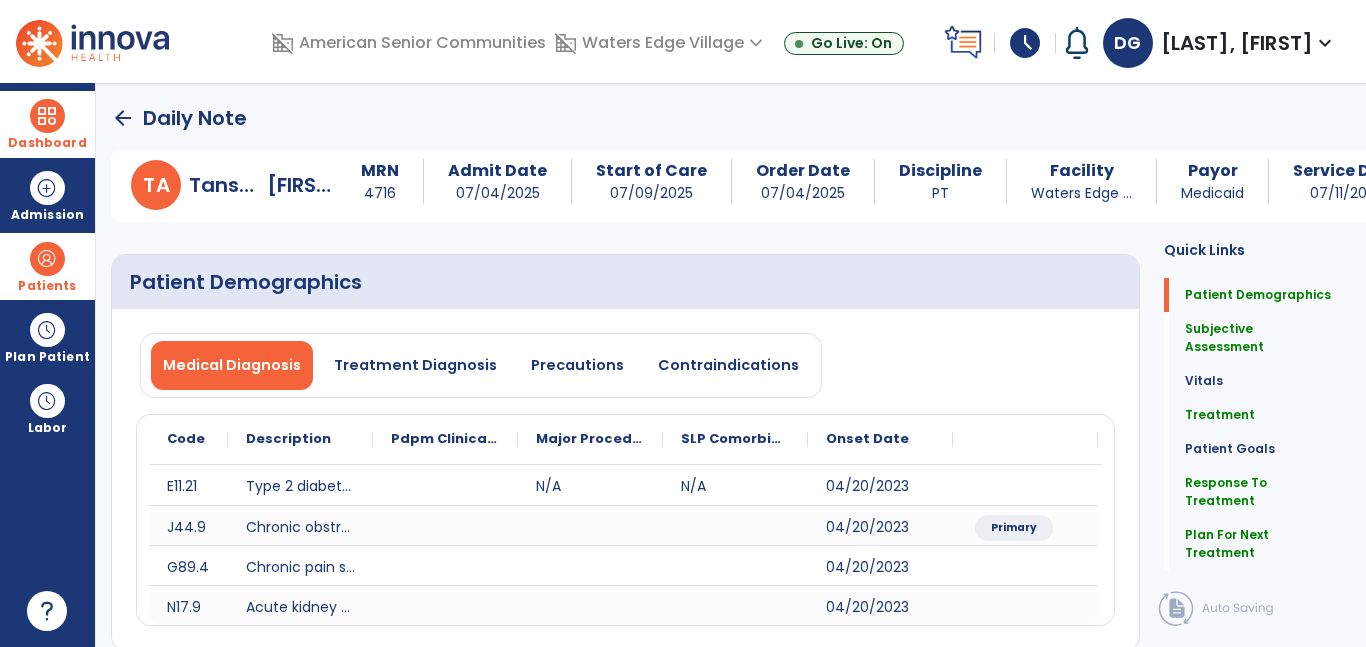 click at bounding box center [47, 259] 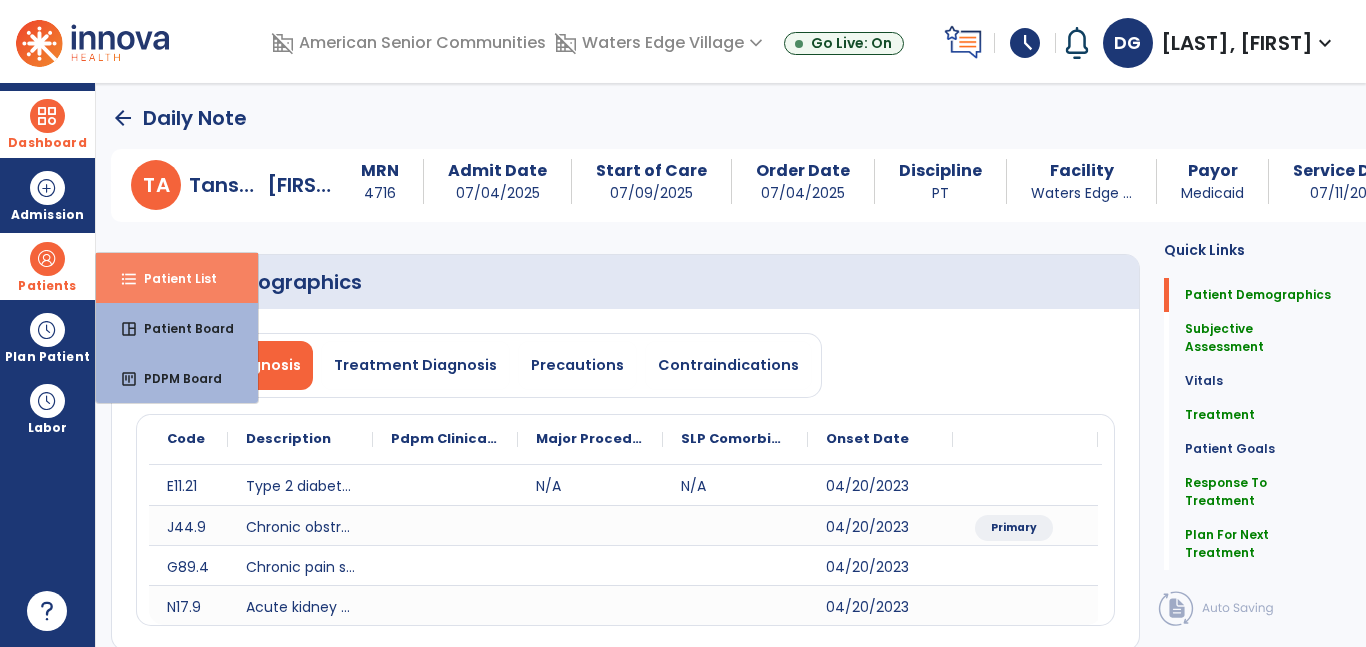click on "format_list_bulleted  Patient List" at bounding box center [177, 278] 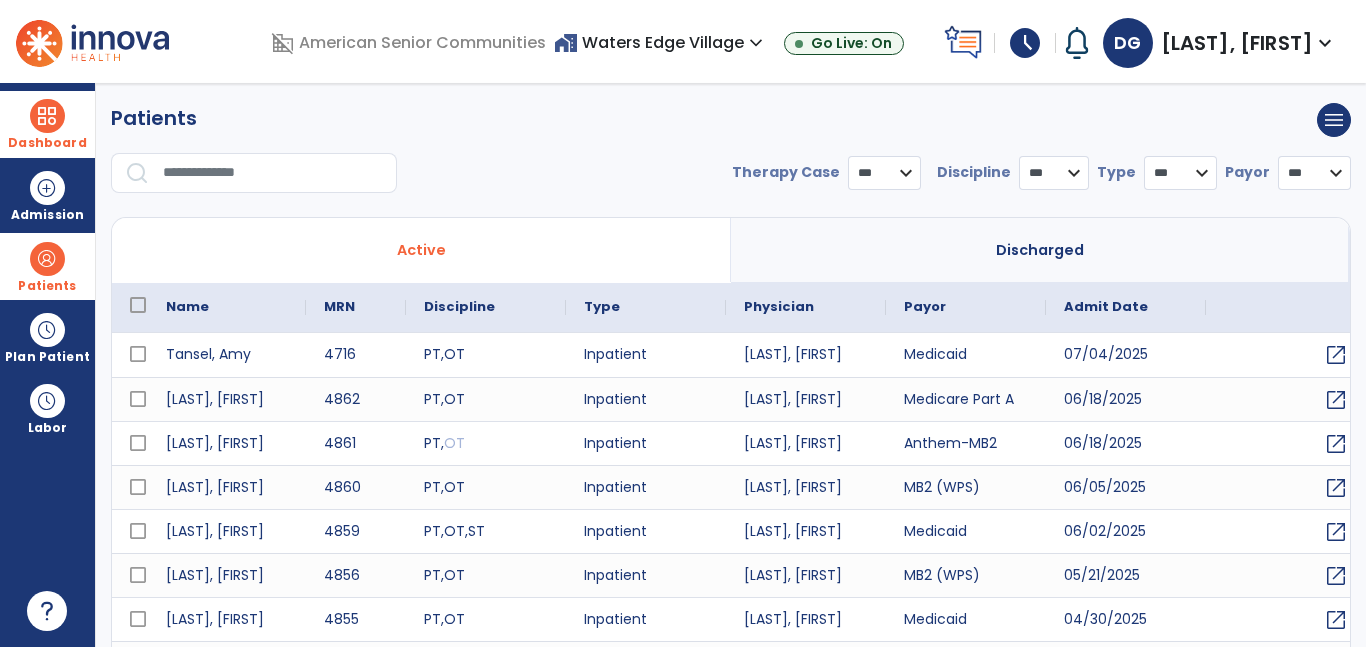 select on "***" 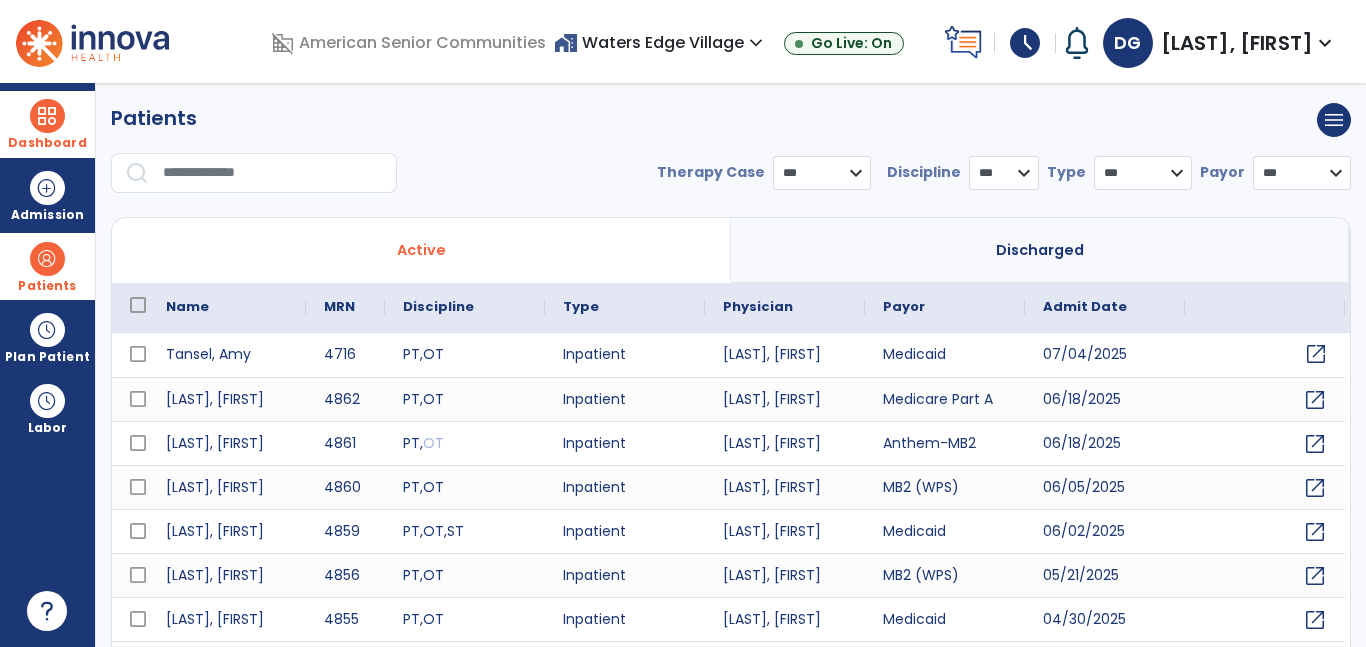 click on "open_in_new" at bounding box center [1316, 354] 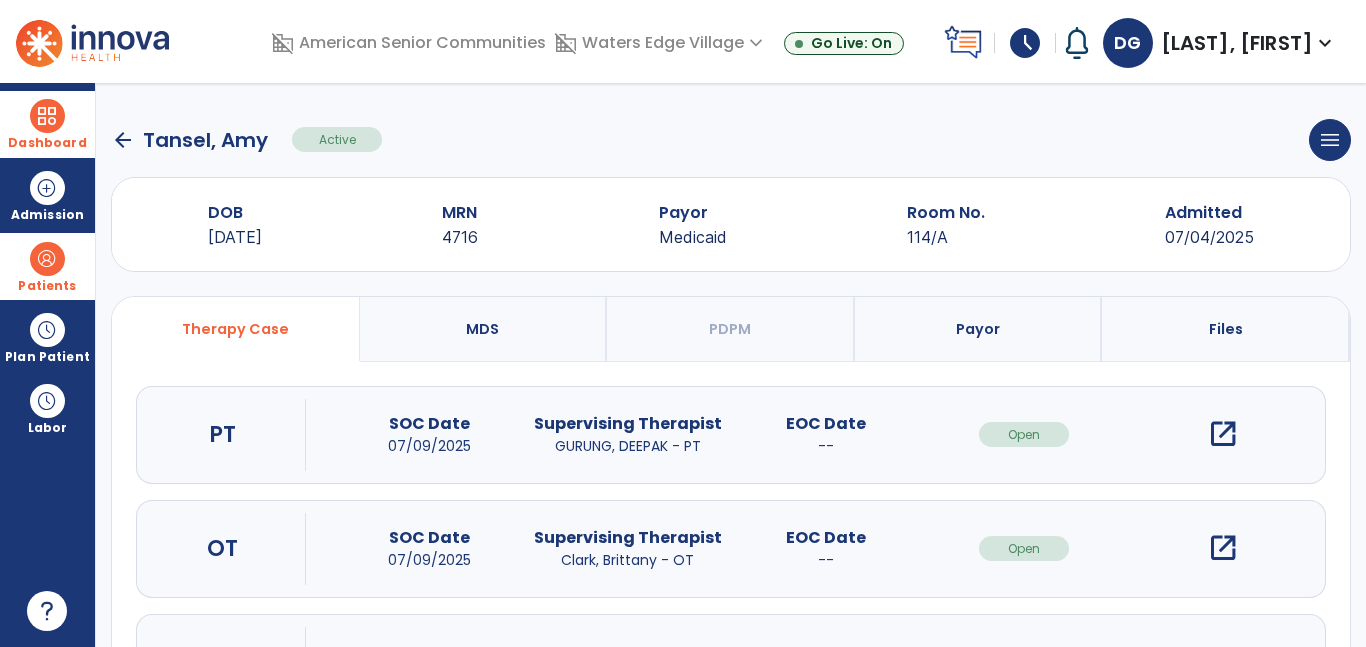 click on "open_in_new" at bounding box center [1223, 434] 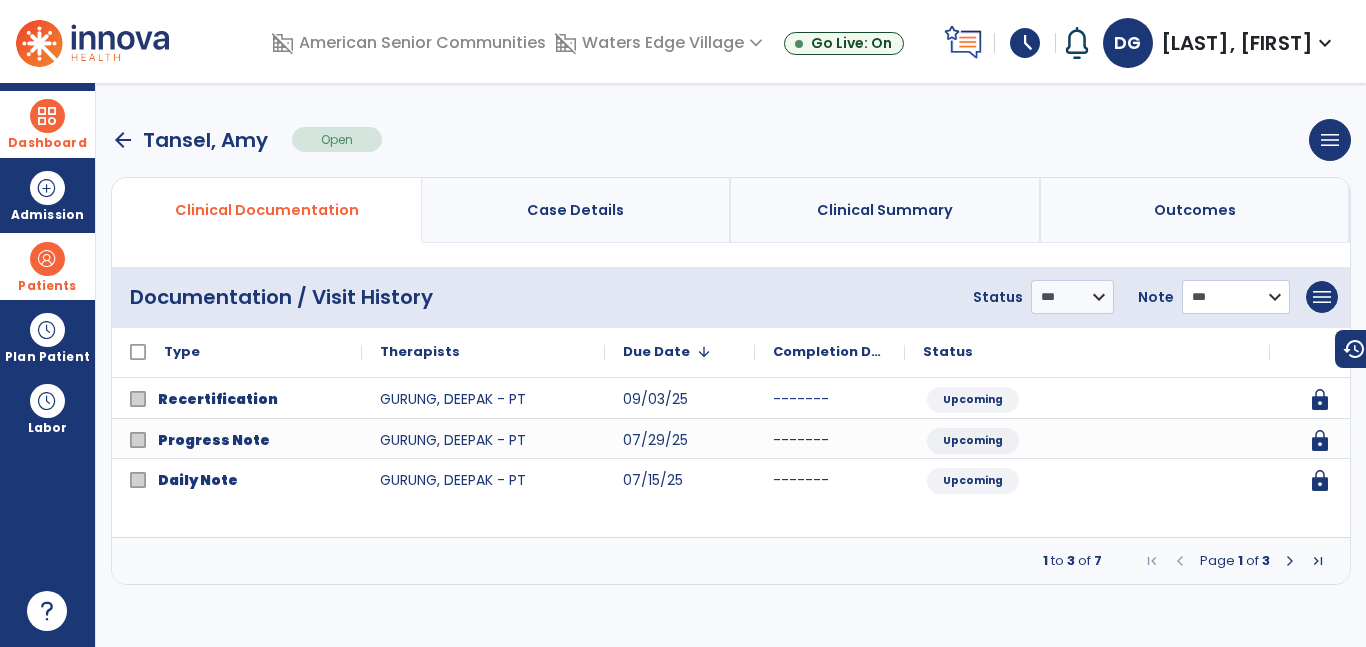 click on "**********" at bounding box center (1072, 297) 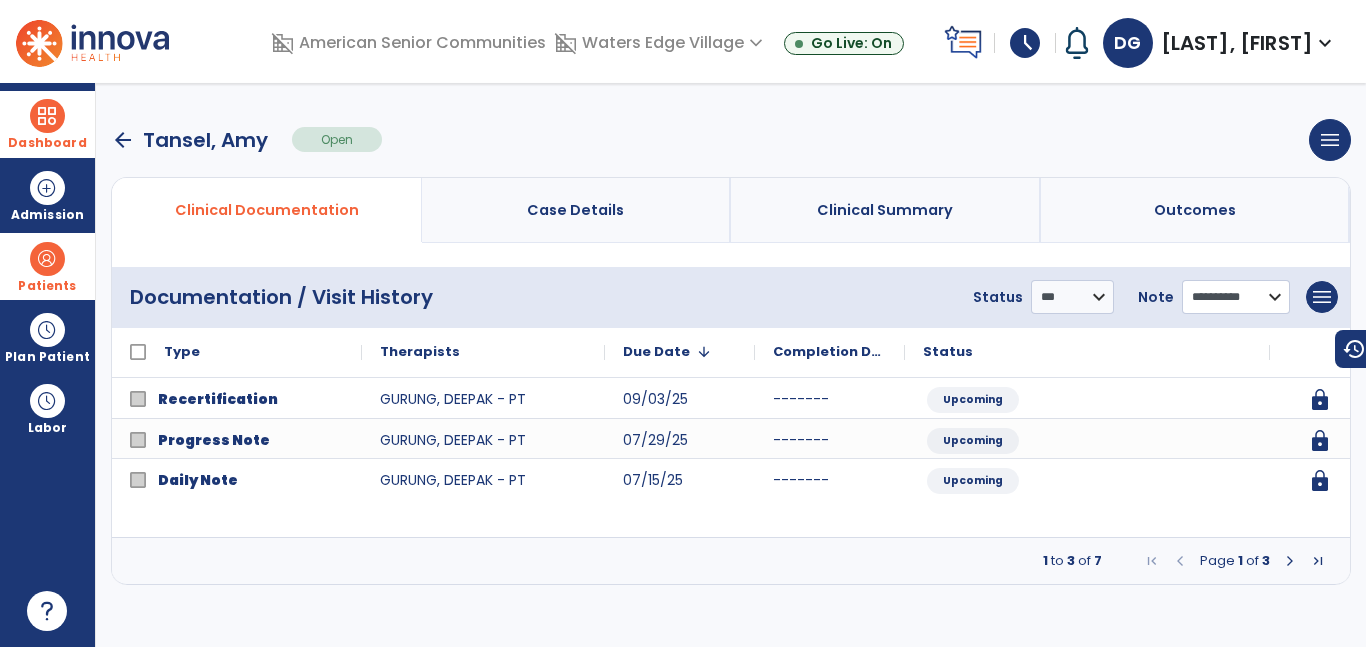 click on "**********" at bounding box center [1072, 297] 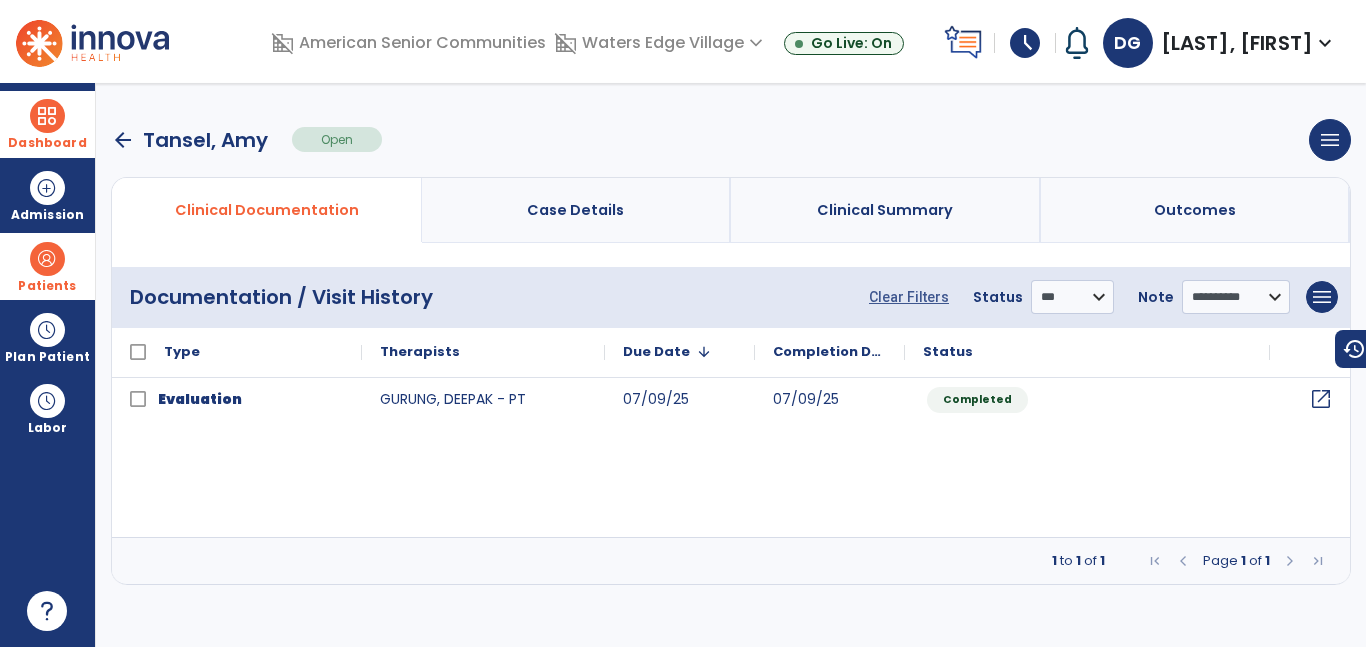 click on "open_in_new" 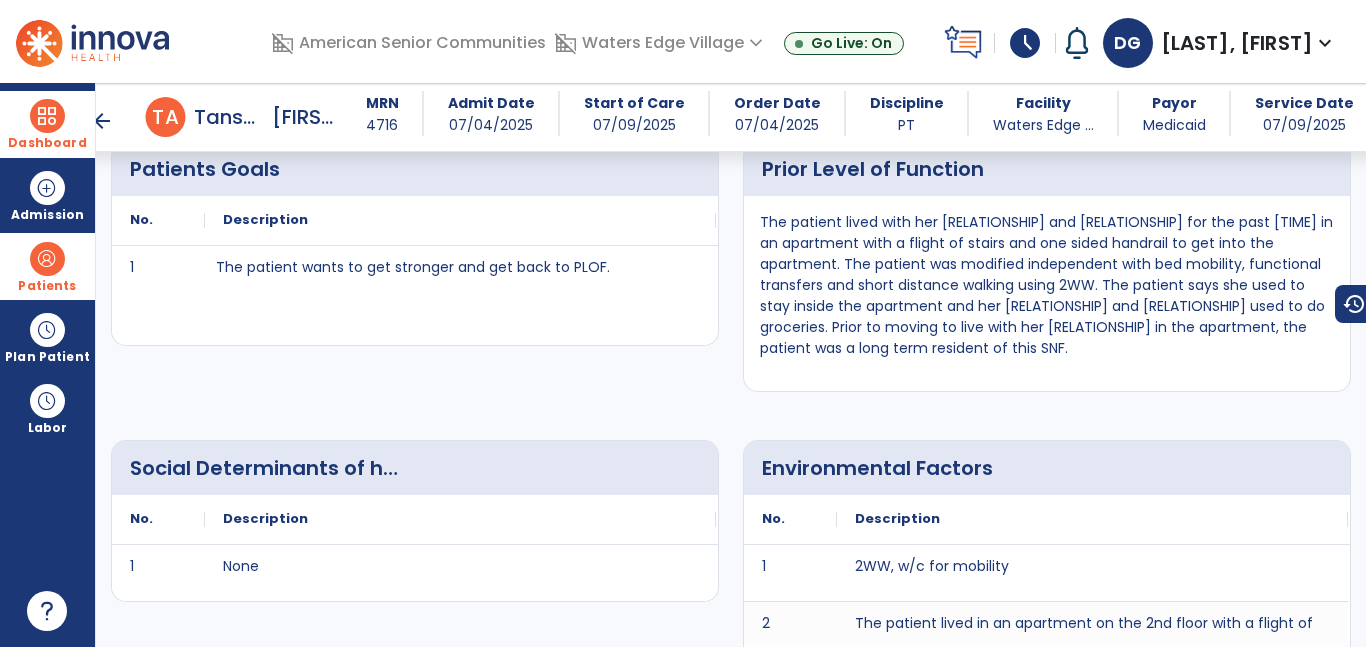 scroll, scrollTop: 0, scrollLeft: 0, axis: both 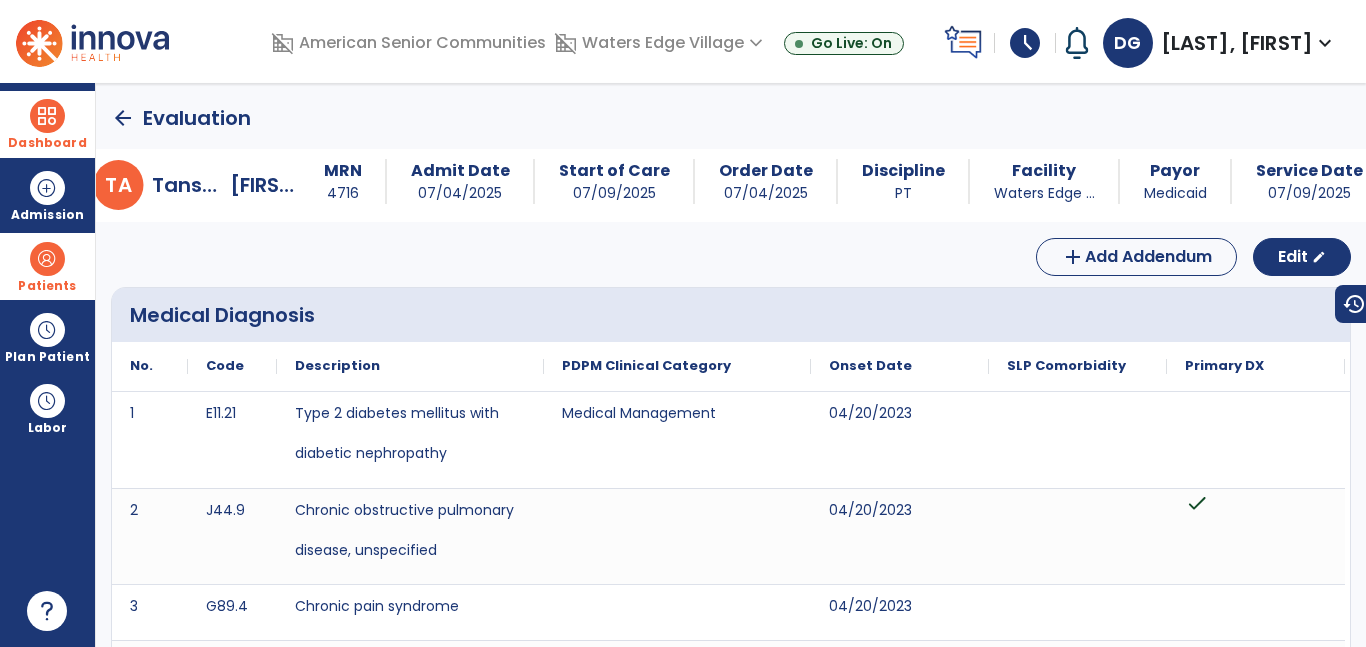 click on "arrow_back" 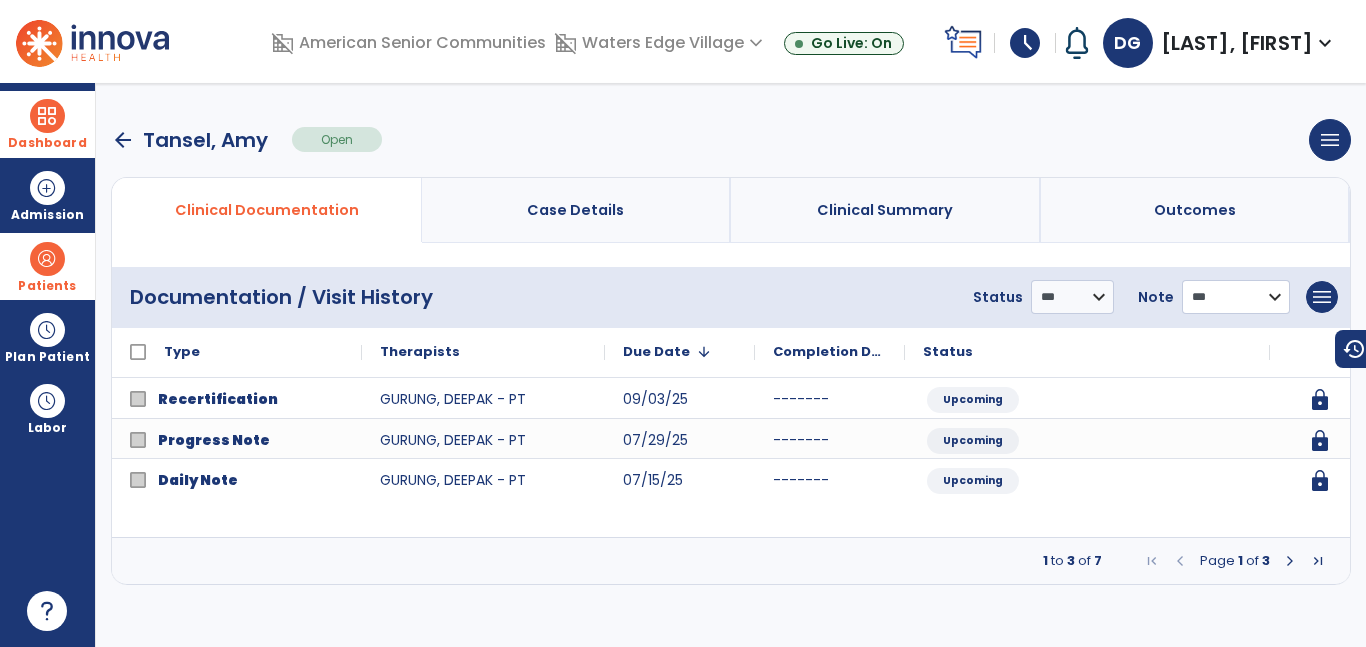 click on "**********" at bounding box center [1072, 297] 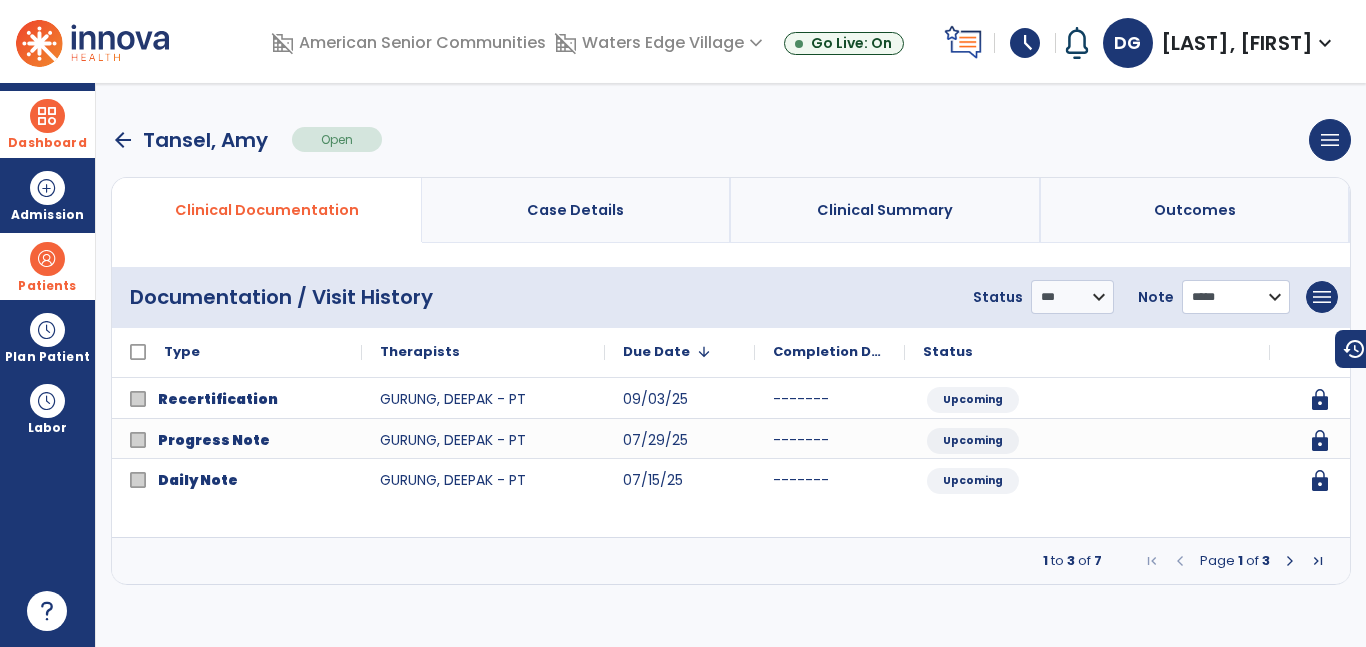 click on "**********" at bounding box center [1072, 297] 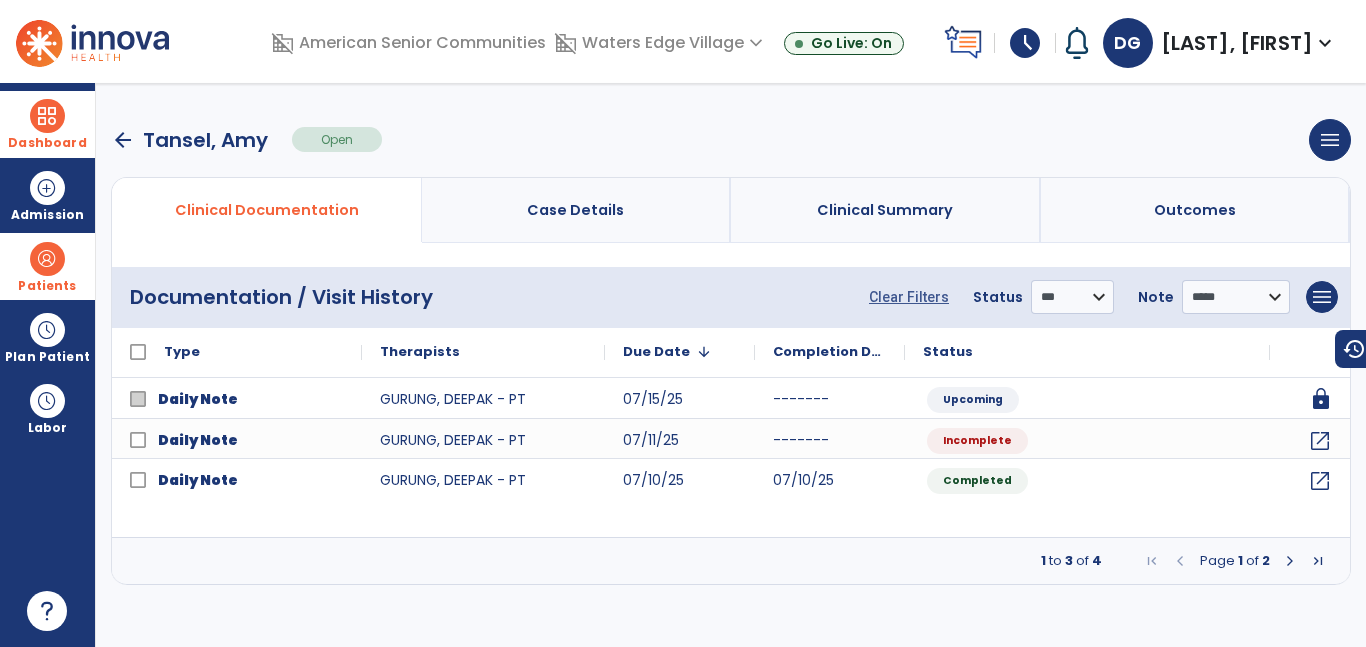 click on "lock" 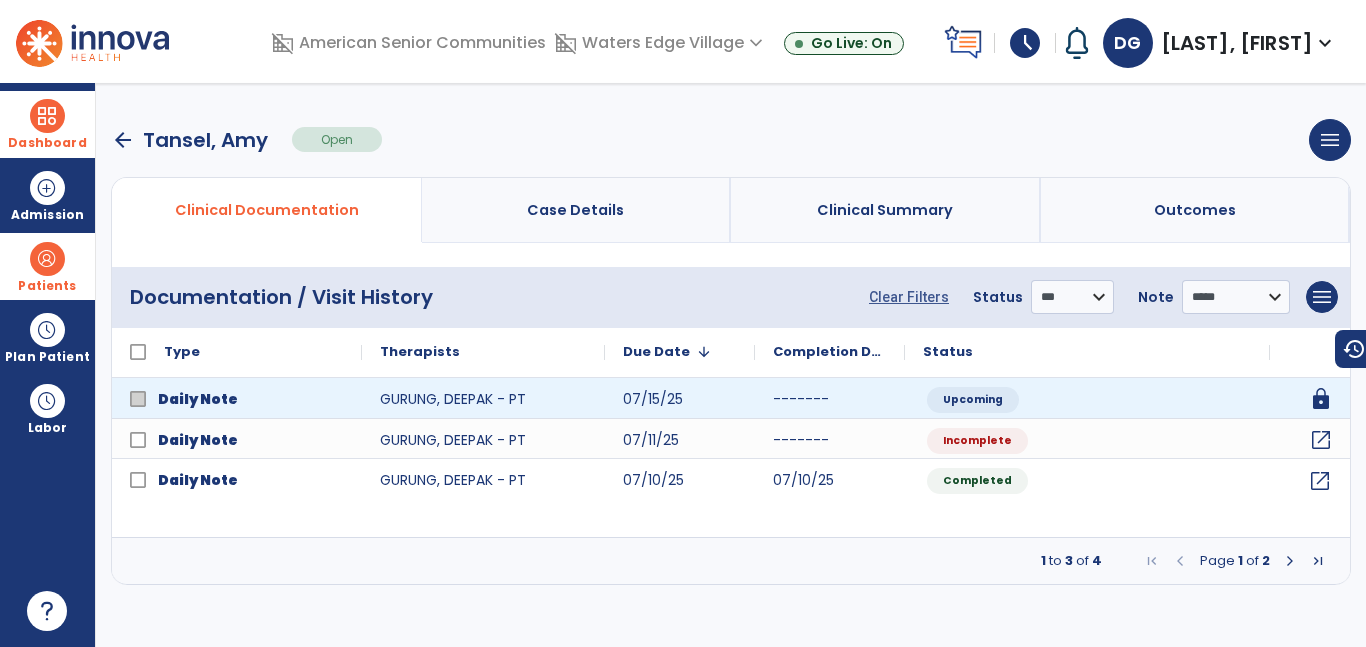 click on "open_in_new" 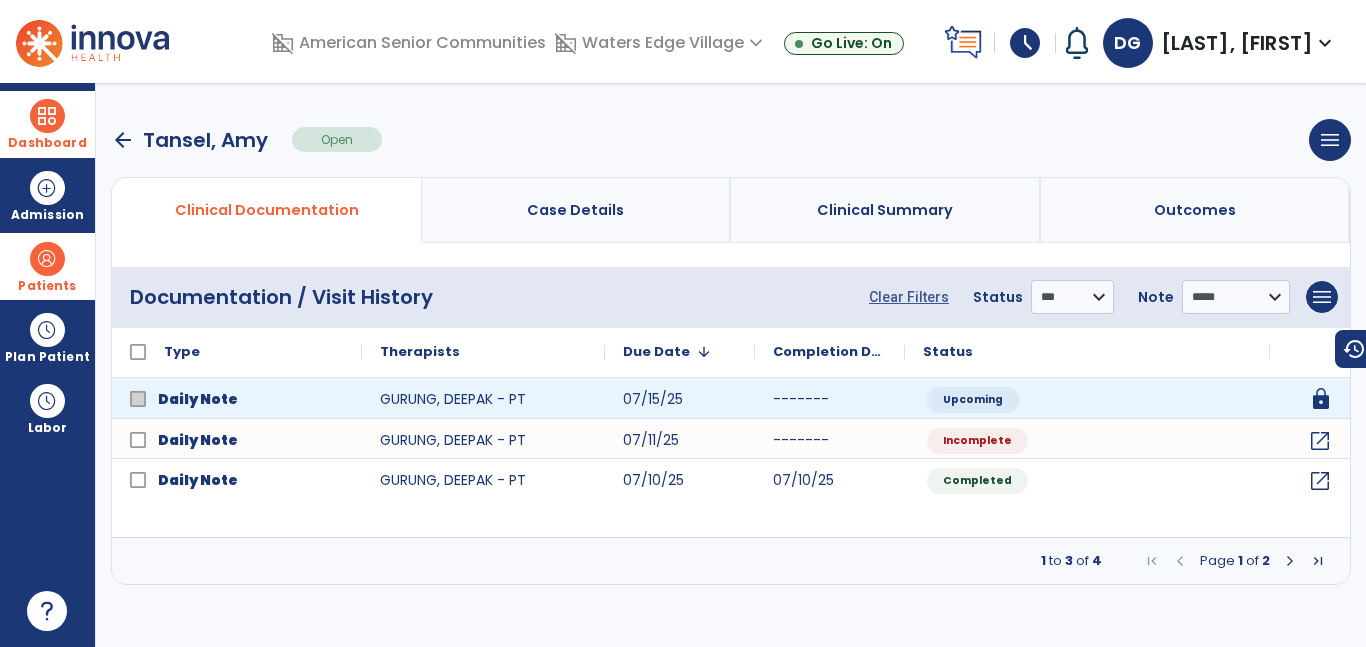 select on "*" 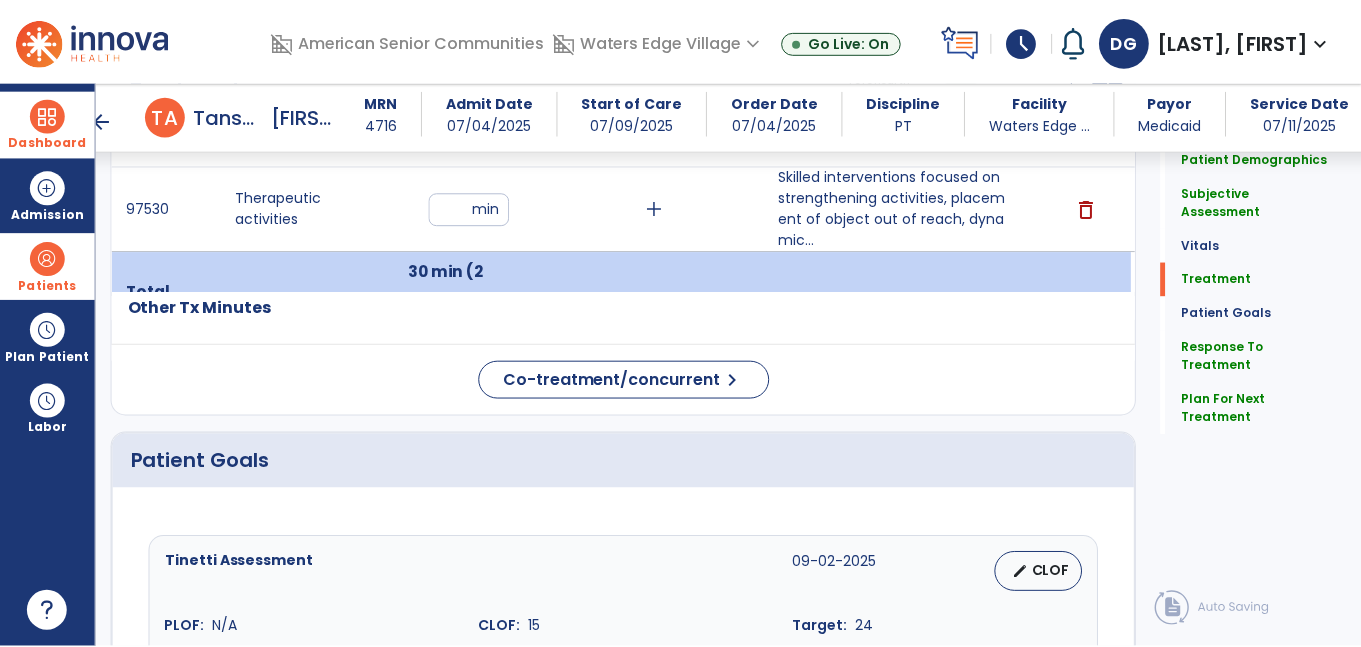 scroll, scrollTop: 1348, scrollLeft: 0, axis: vertical 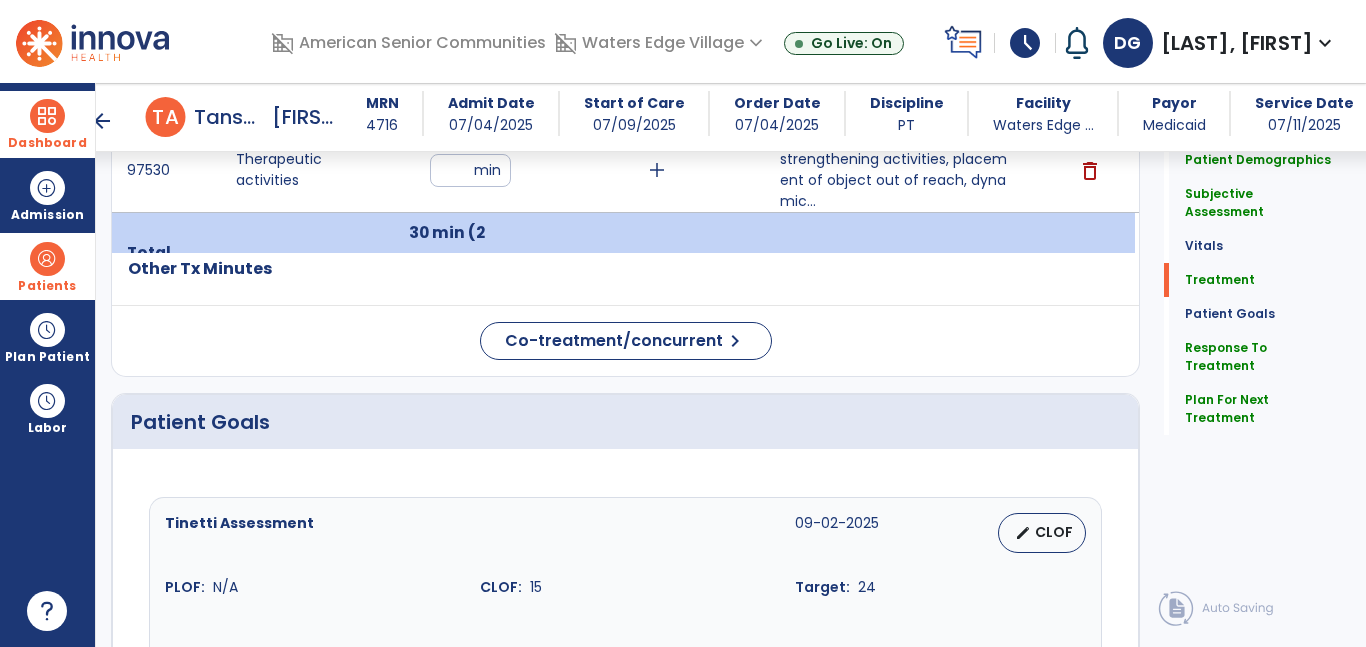 click on "Skilled interventions focused on strengthening activities, placement of object out of reach, dynamic..." at bounding box center [896, 170] 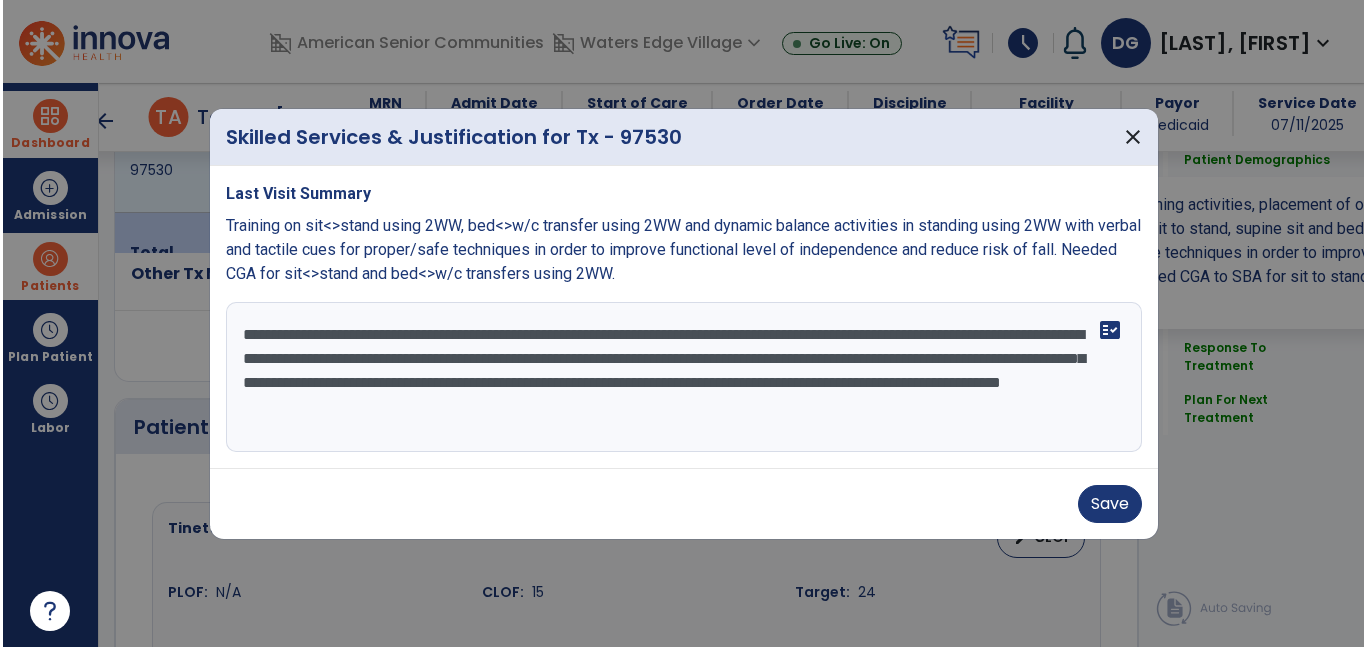 scroll, scrollTop: 1348, scrollLeft: 0, axis: vertical 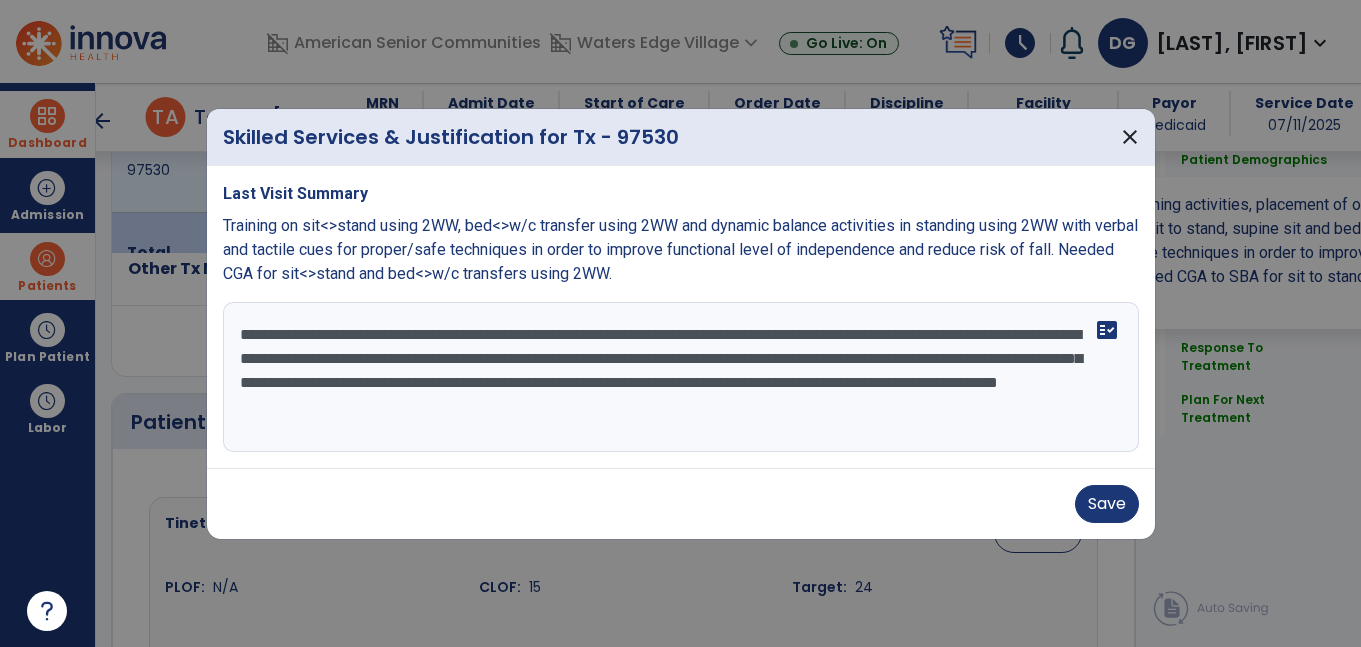 click on "**********" at bounding box center (681, 377) 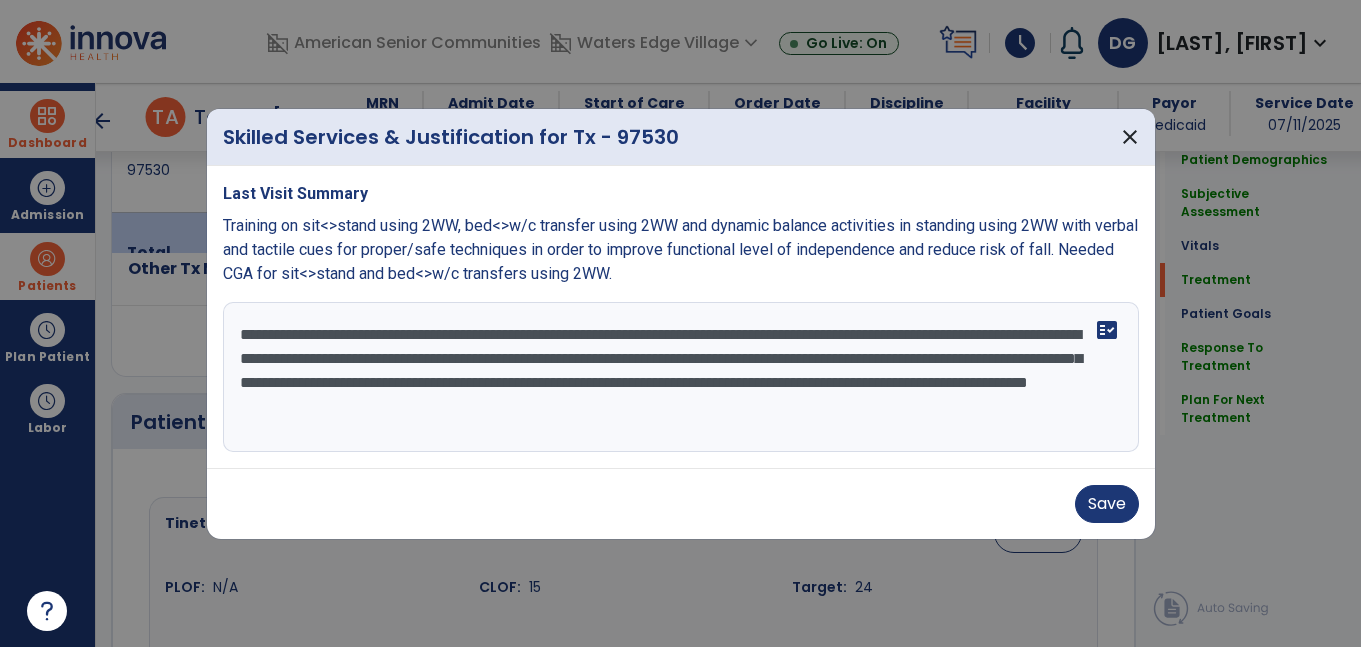 click on "**********" at bounding box center (681, 377) 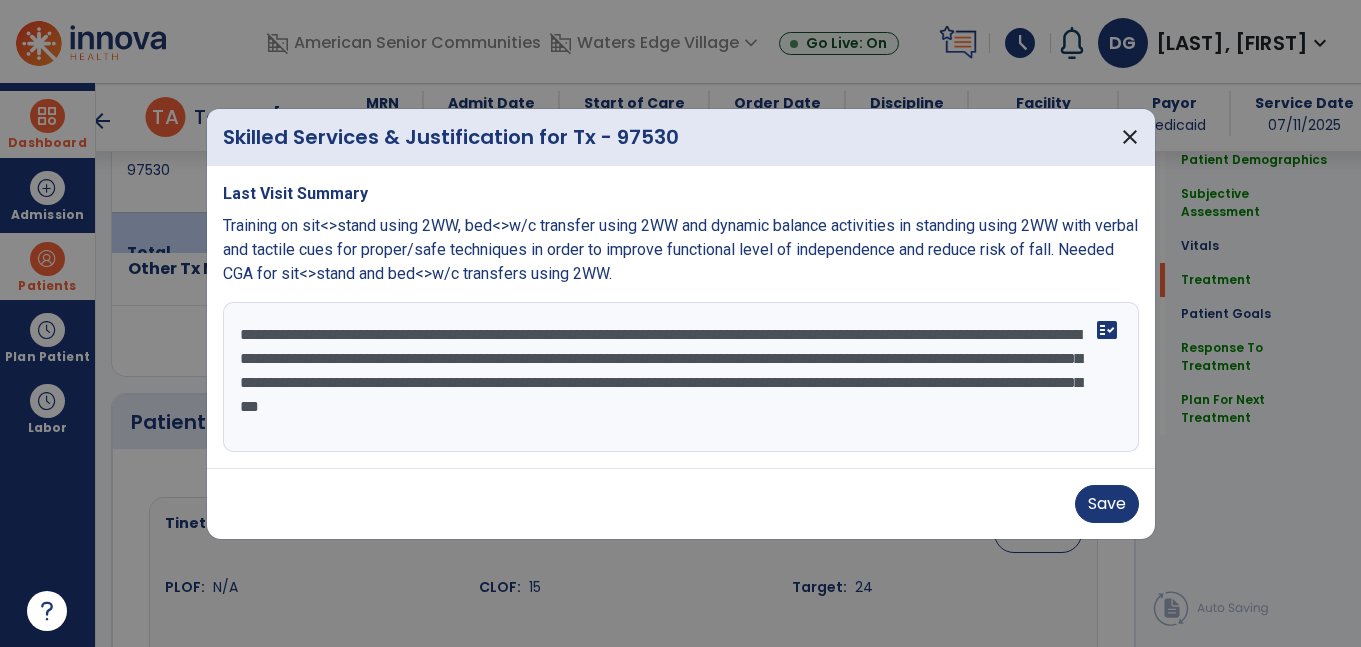 click on "**********" at bounding box center [681, 377] 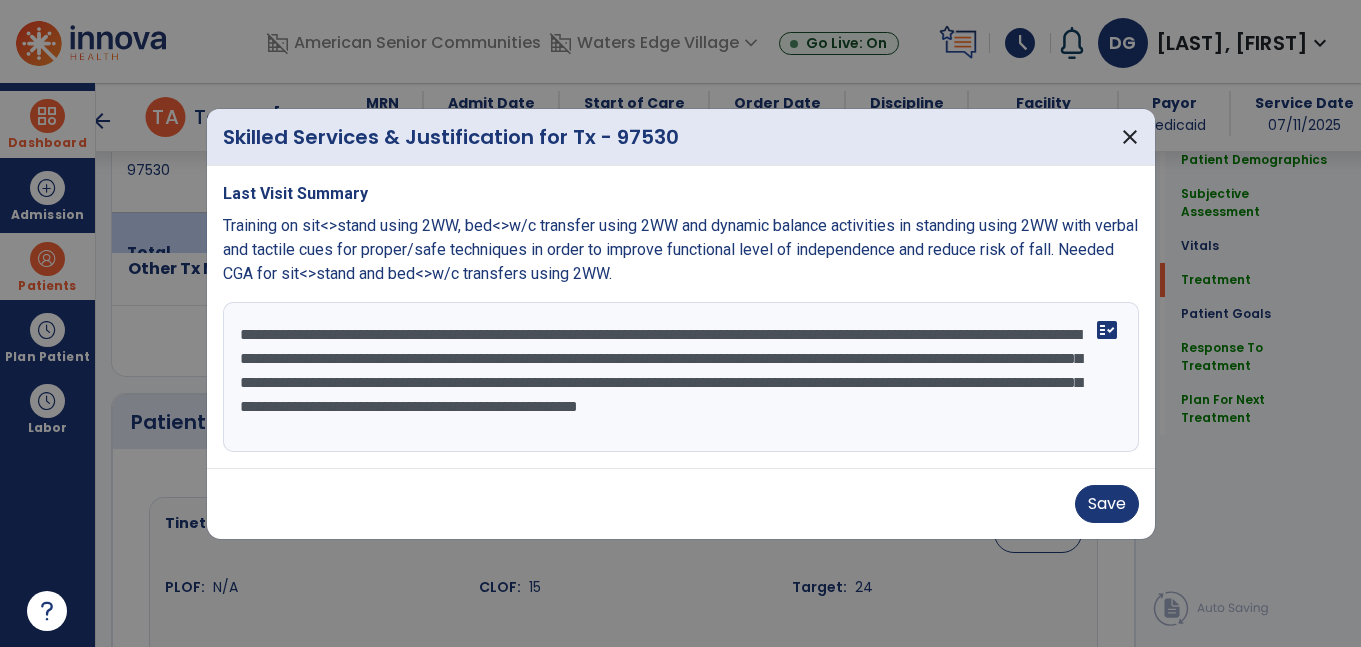 click on "**********" at bounding box center (681, 377) 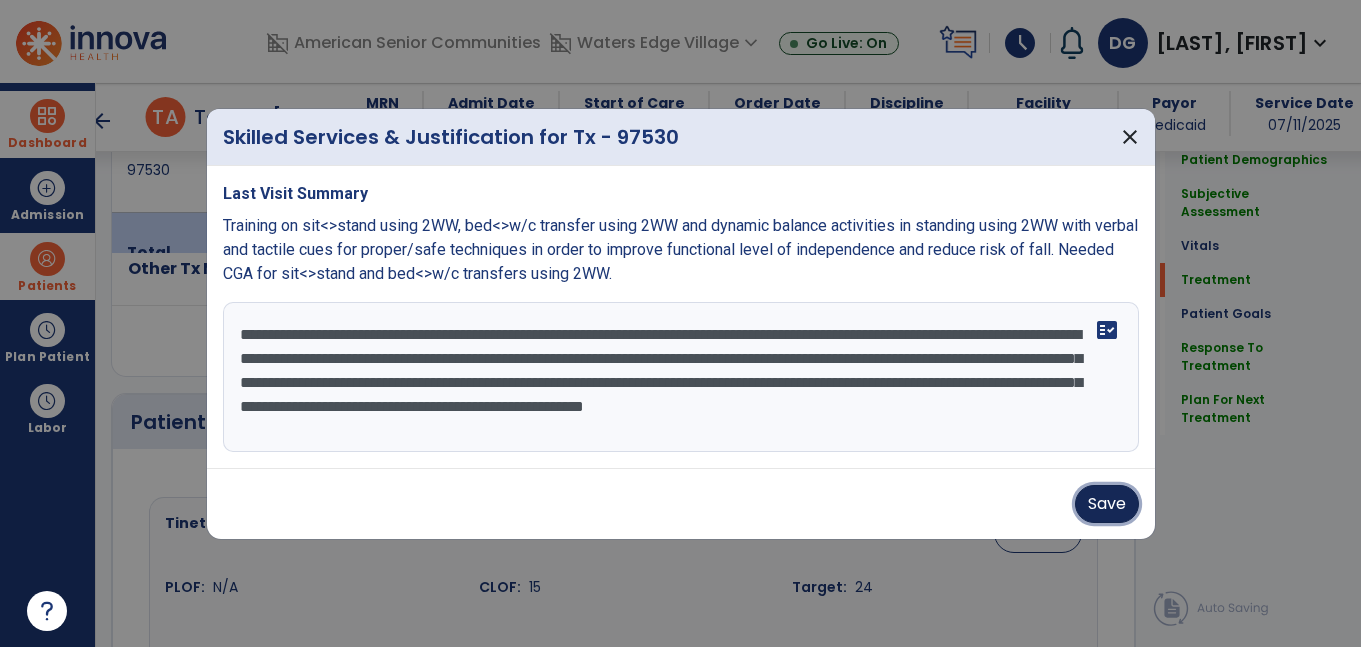 click on "Save" at bounding box center [1107, 504] 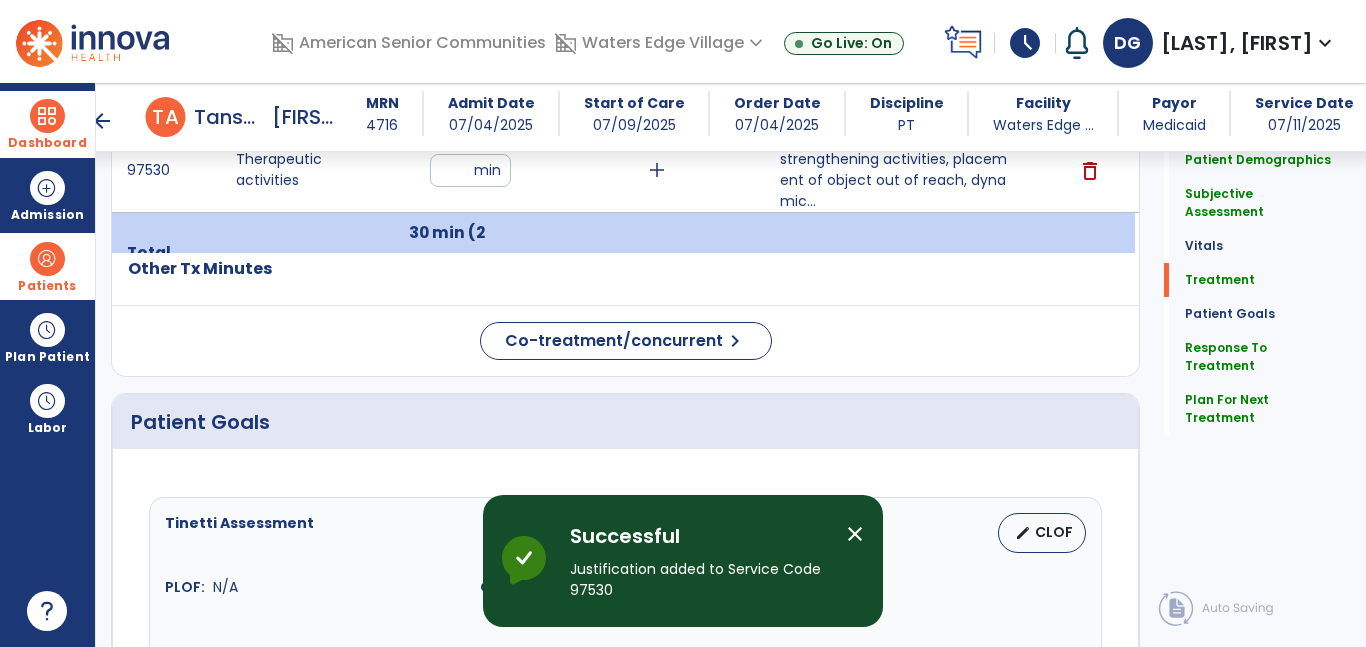 click at bounding box center (47, 116) 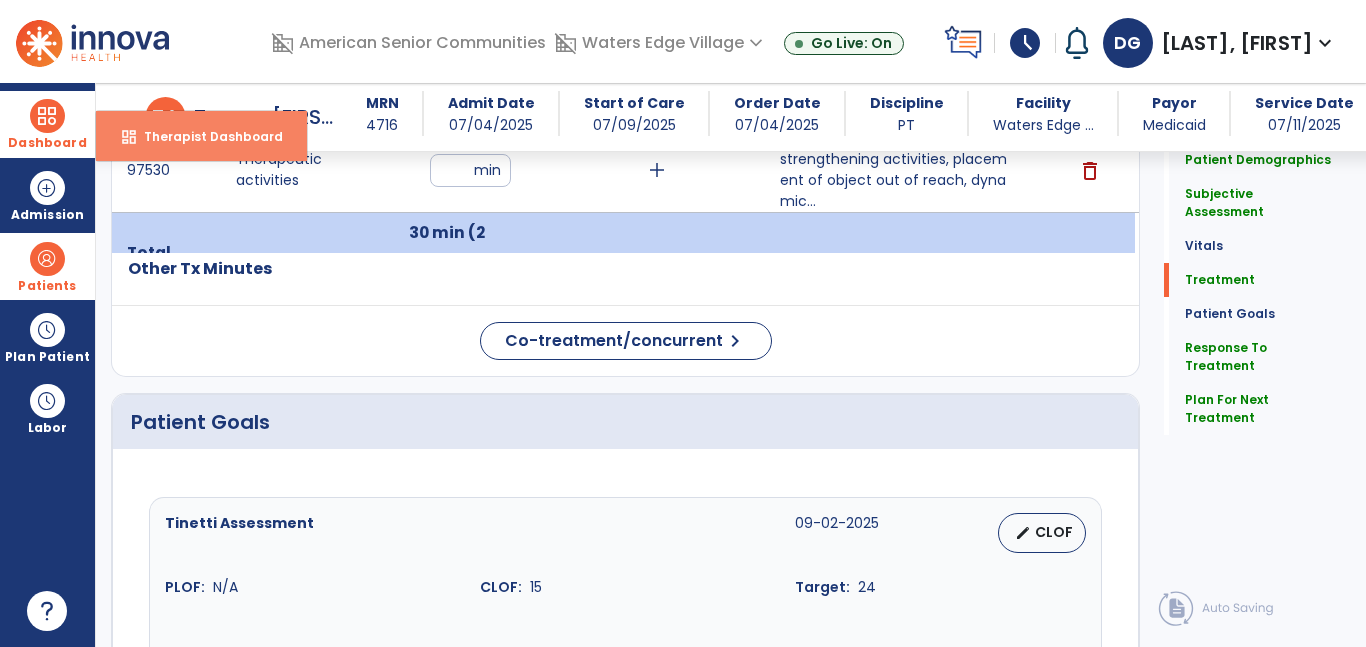 click on "dashboard  Therapist Dashboard" at bounding box center [201, 136] 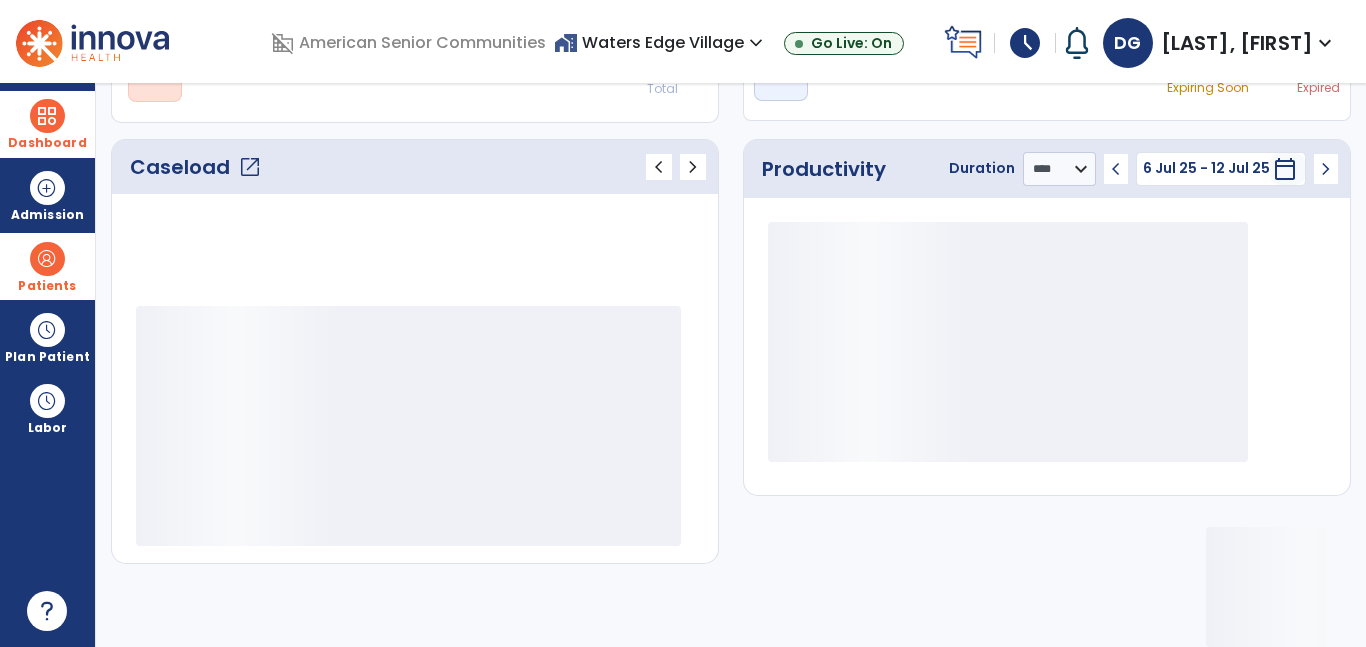 scroll, scrollTop: 230, scrollLeft: 0, axis: vertical 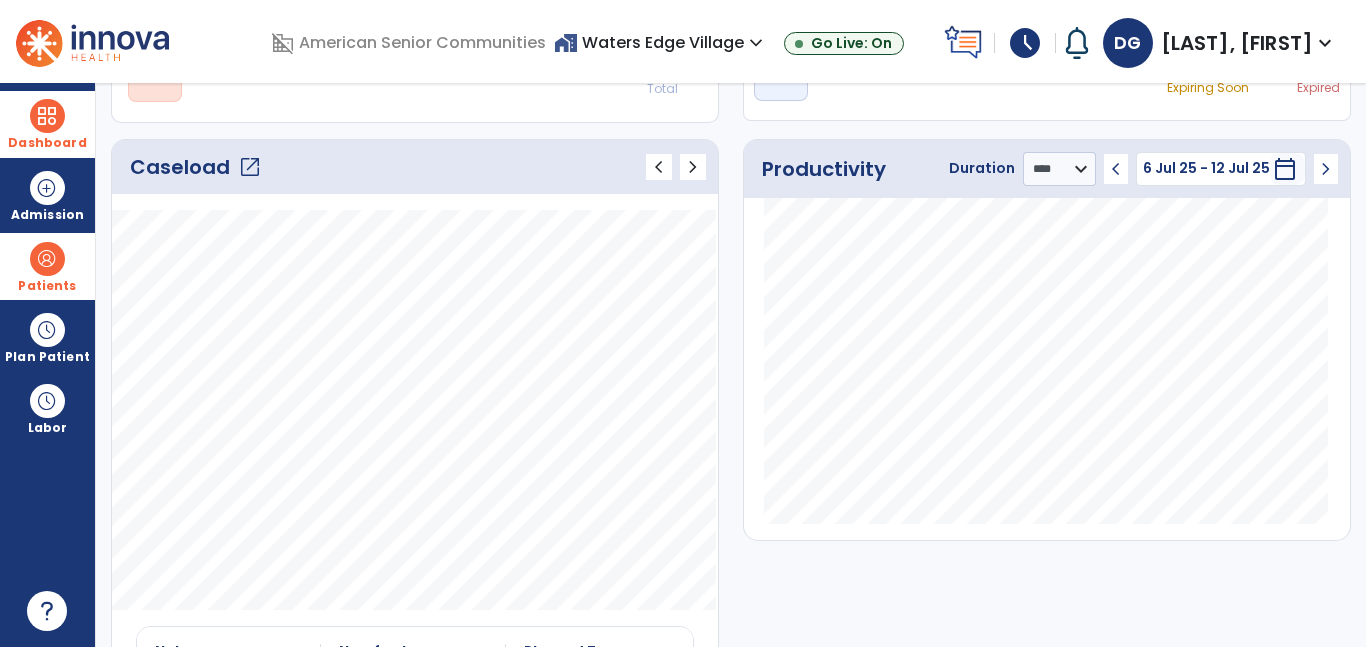 click on "open_in_new" 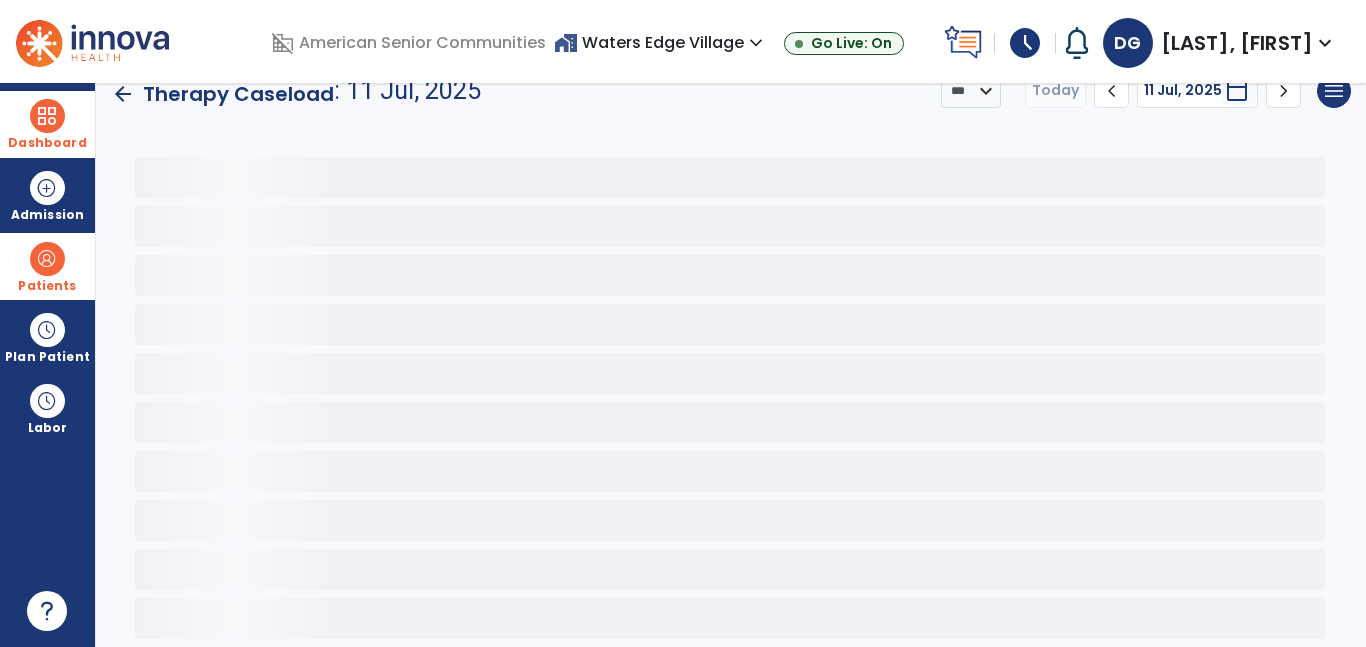 scroll, scrollTop: 30, scrollLeft: 0, axis: vertical 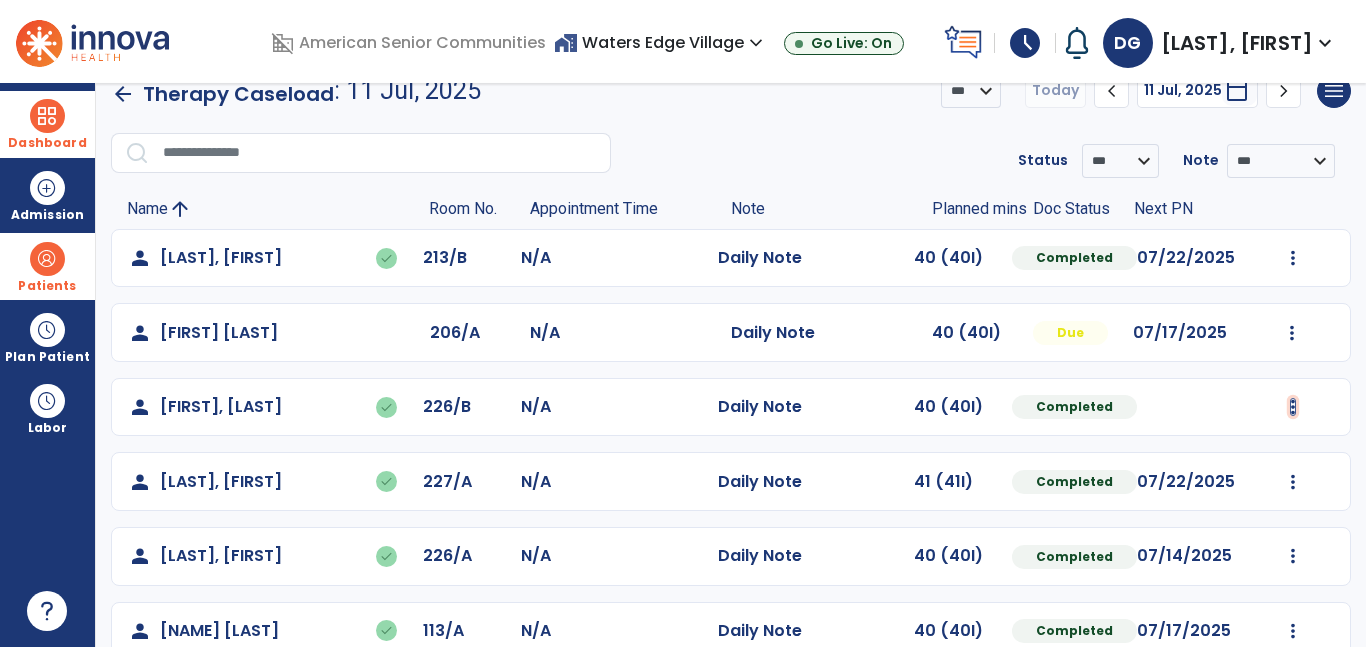 click at bounding box center (1293, 258) 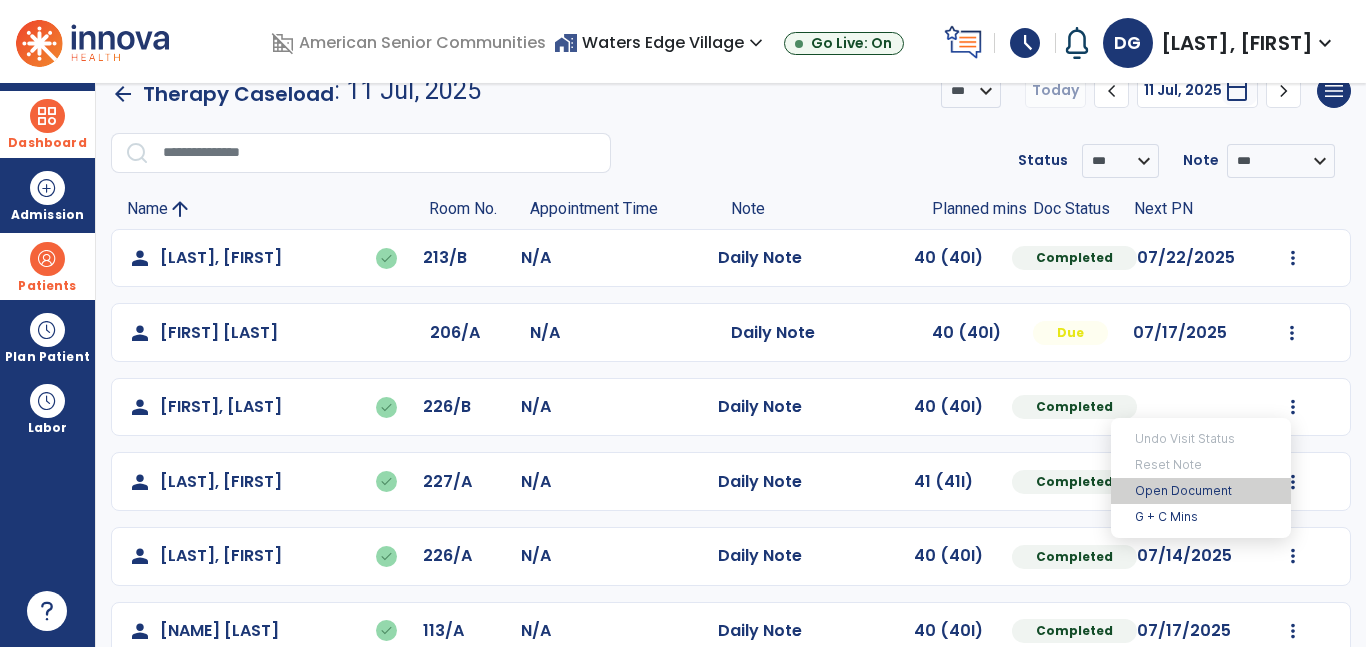 click on "Open Document" at bounding box center [1201, 491] 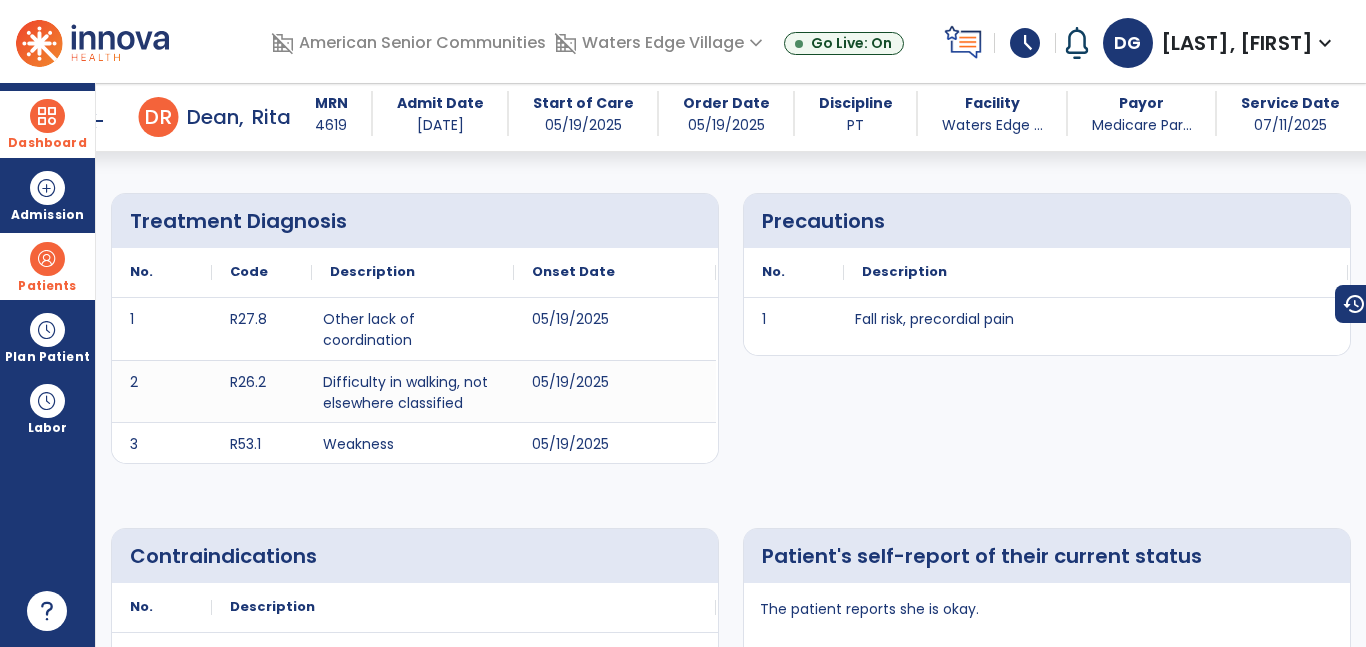 scroll, scrollTop: 0, scrollLeft: 0, axis: both 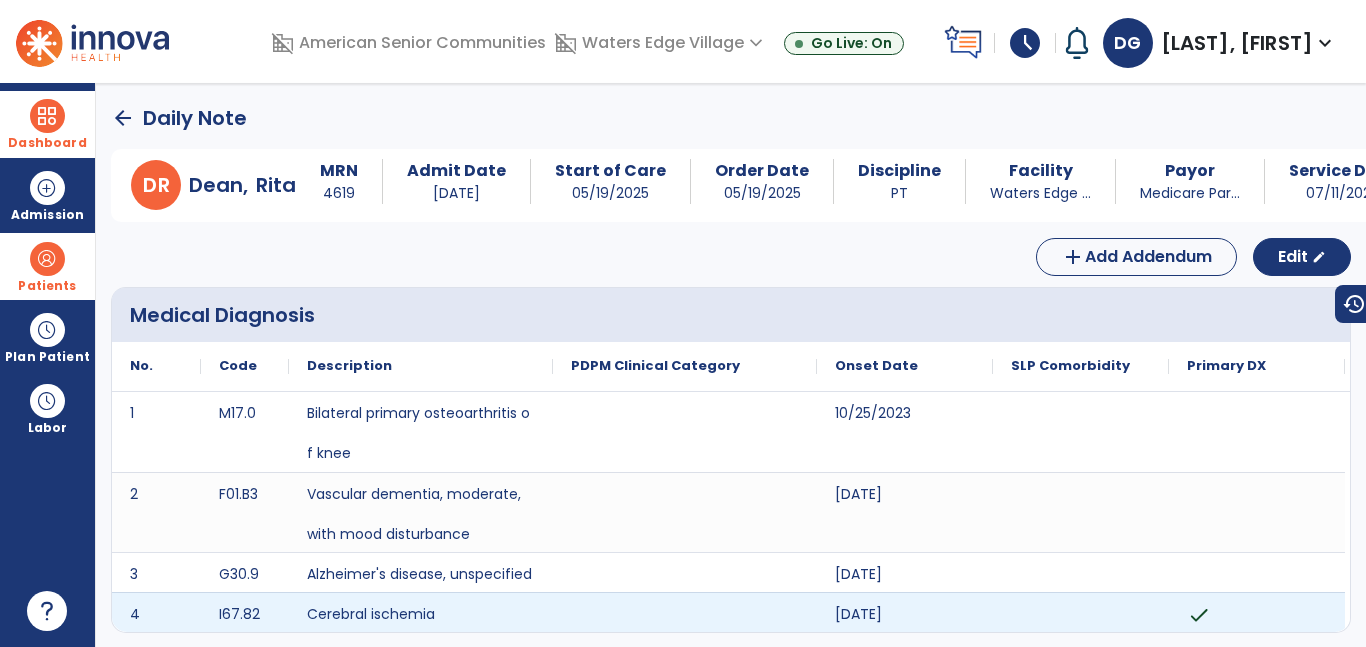click on "arrow_back" 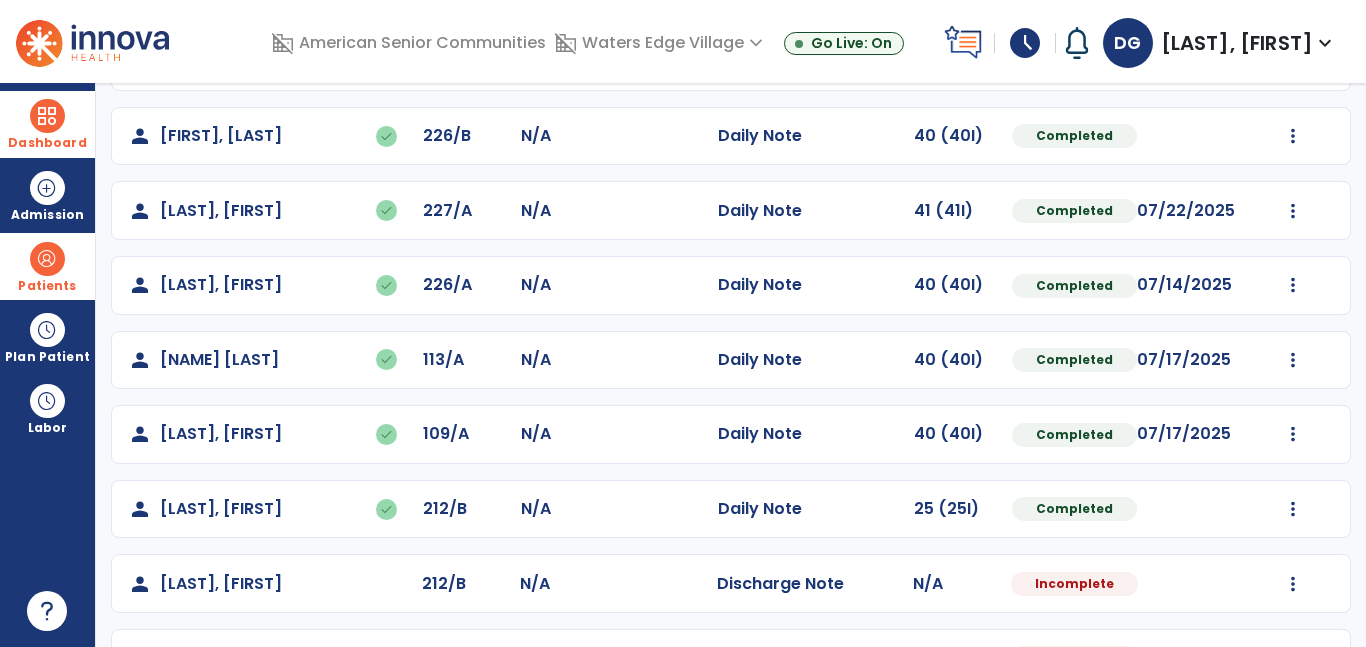 scroll, scrollTop: 307, scrollLeft: 0, axis: vertical 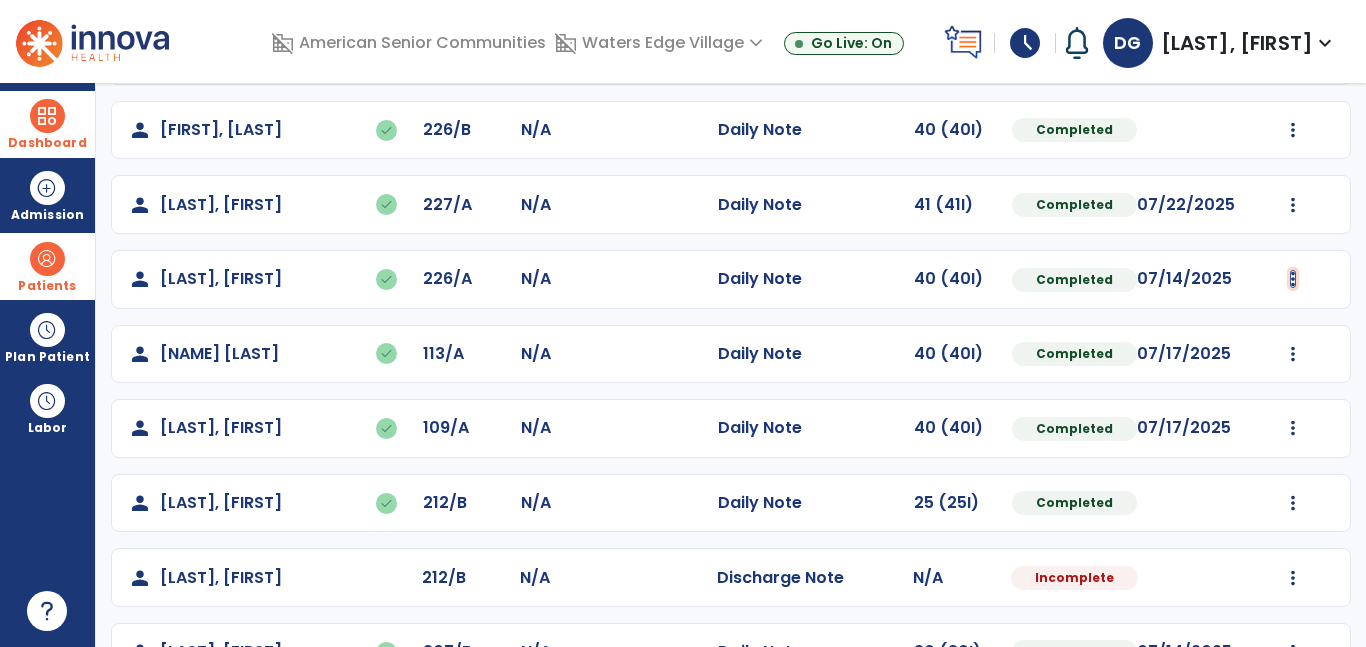click at bounding box center [1293, -19] 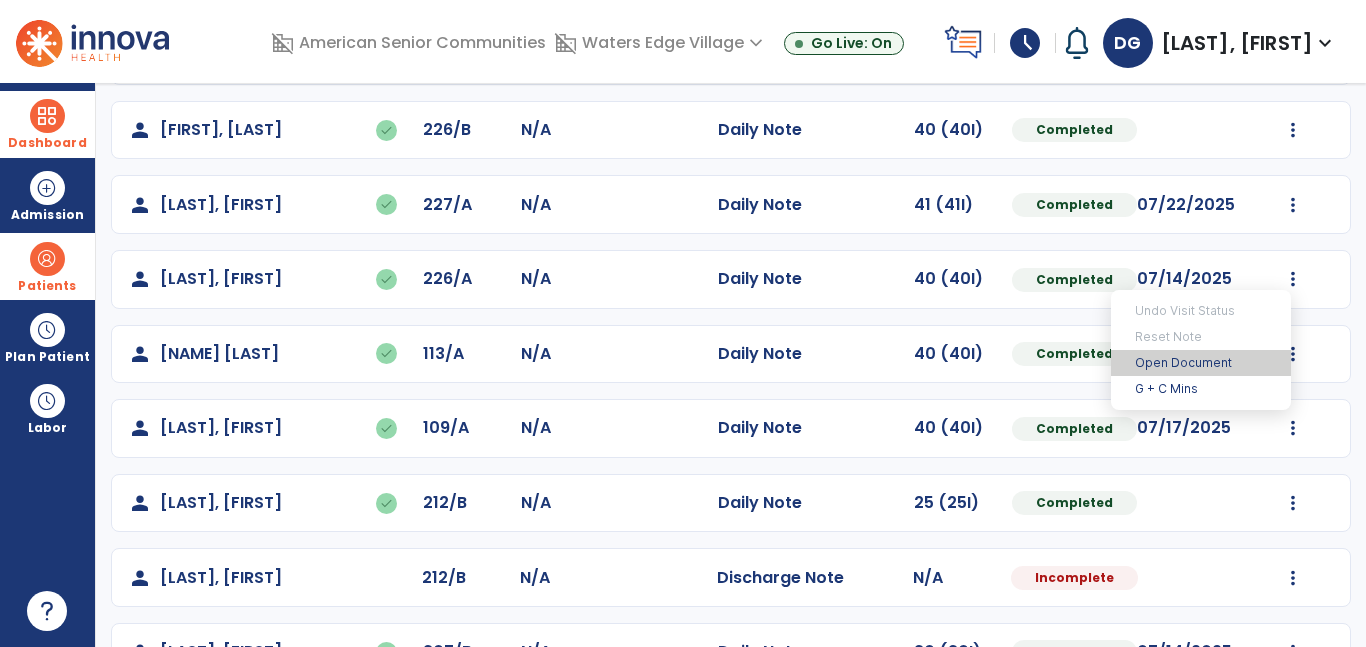 click on "Open Document" at bounding box center [1201, 363] 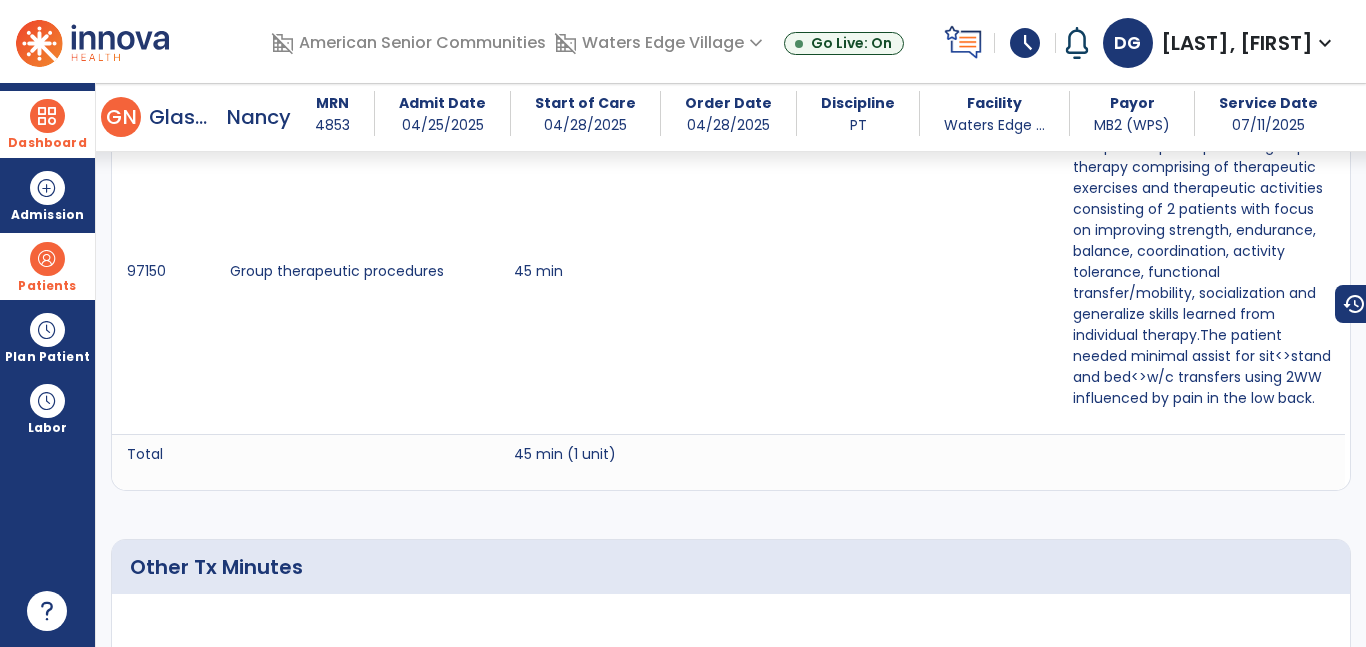 scroll, scrollTop: 1544, scrollLeft: 0, axis: vertical 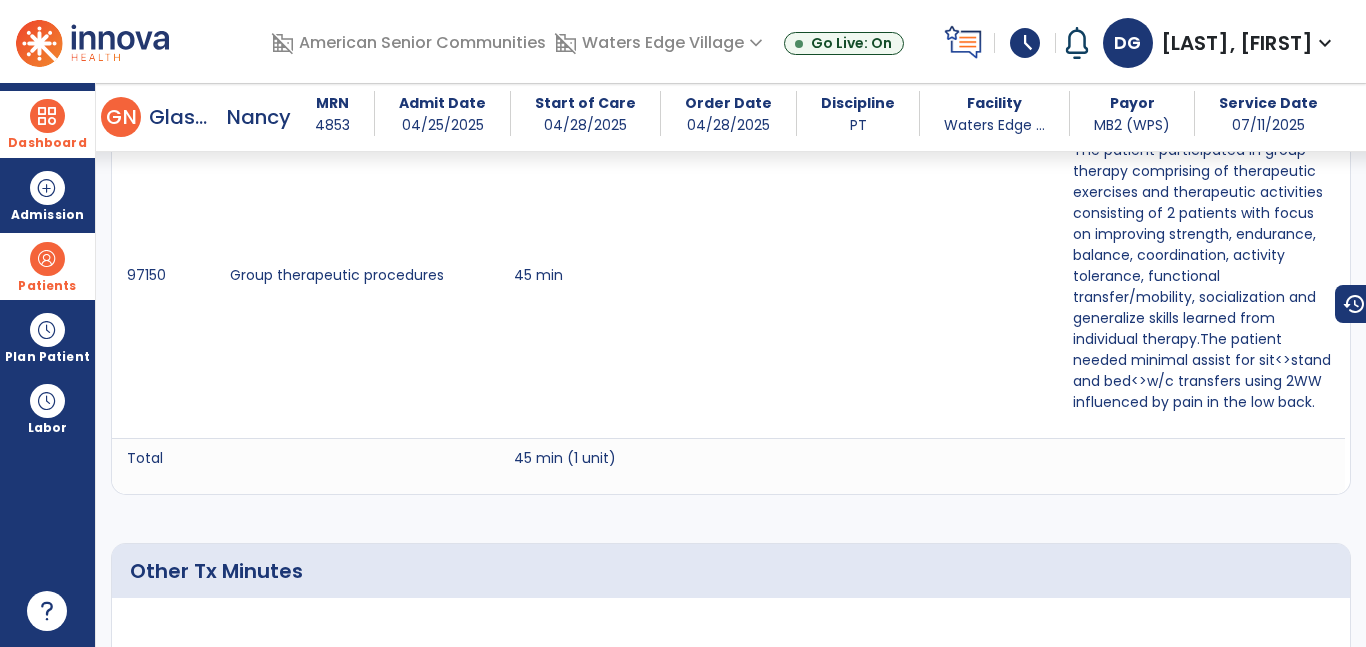 click on "Other Tx Minutes No rows to show" 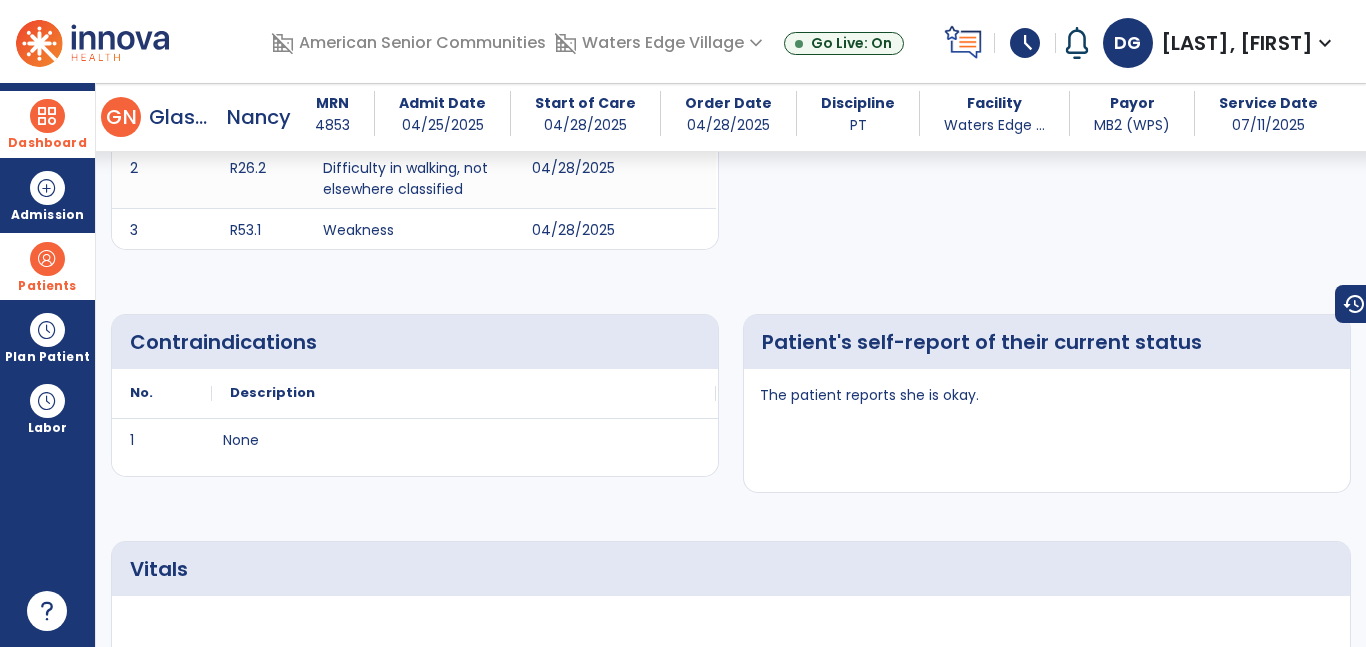 scroll, scrollTop: 0, scrollLeft: 0, axis: both 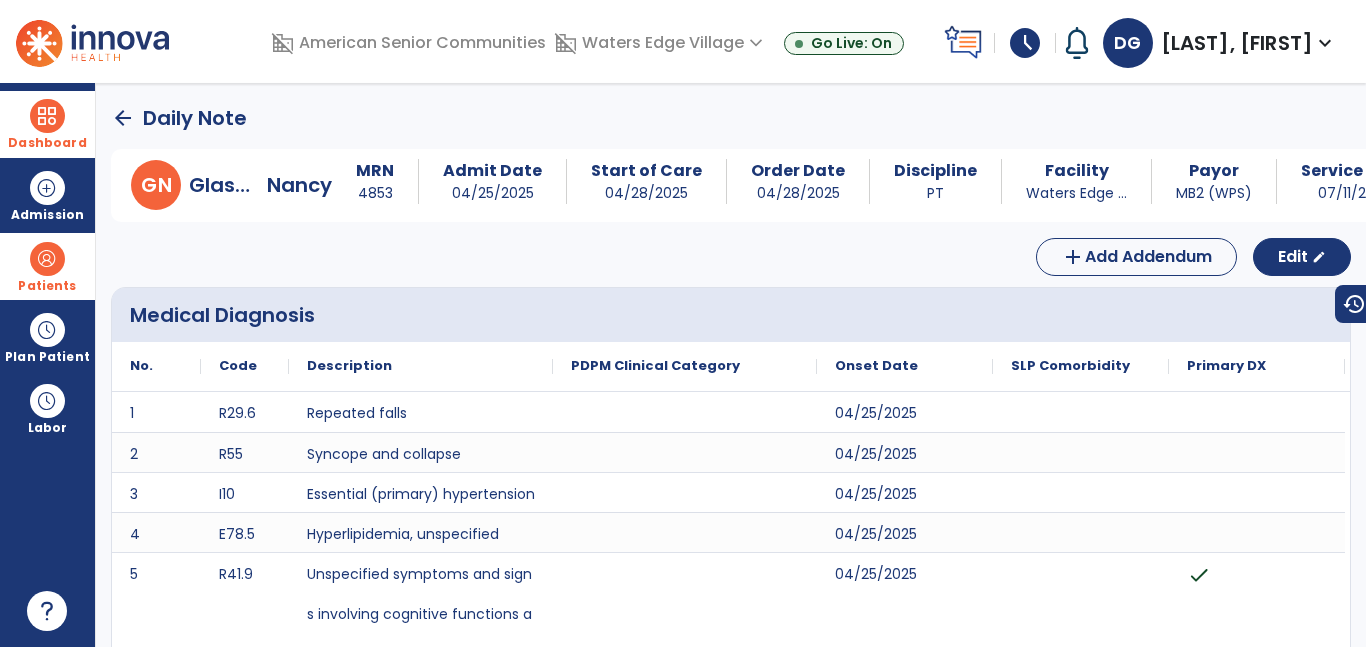 click on "arrow_back" 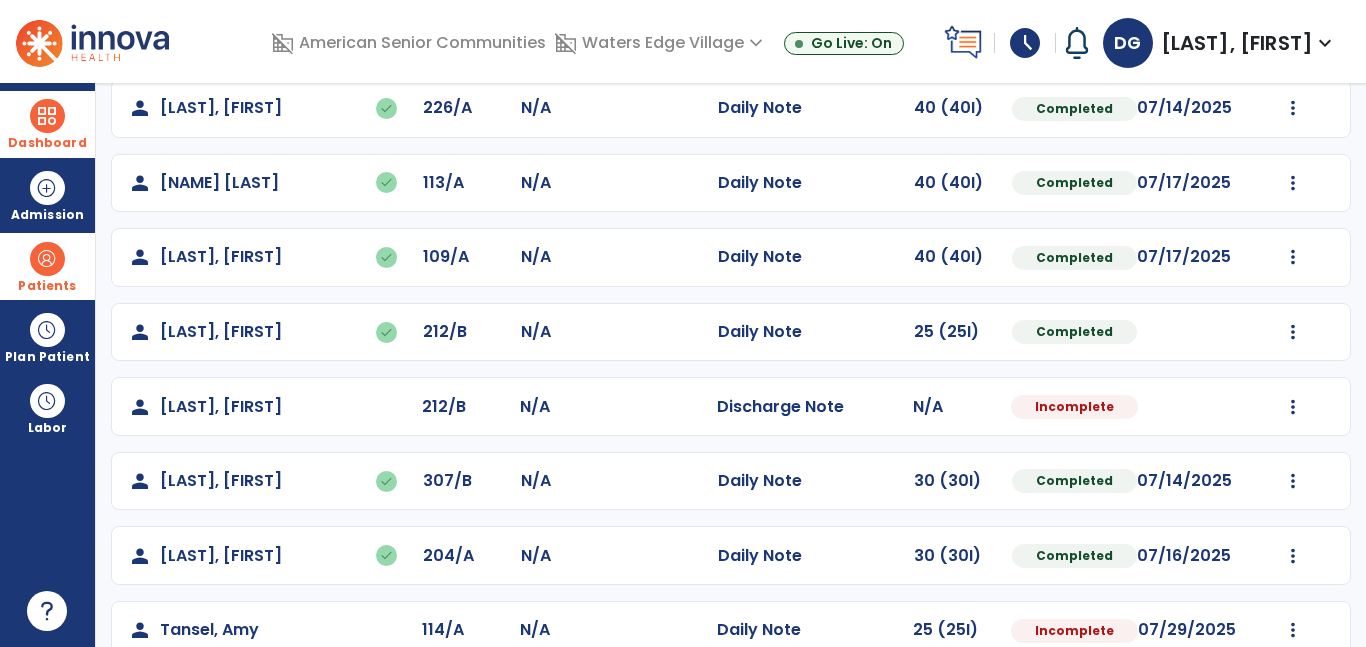 scroll, scrollTop: 515, scrollLeft: 0, axis: vertical 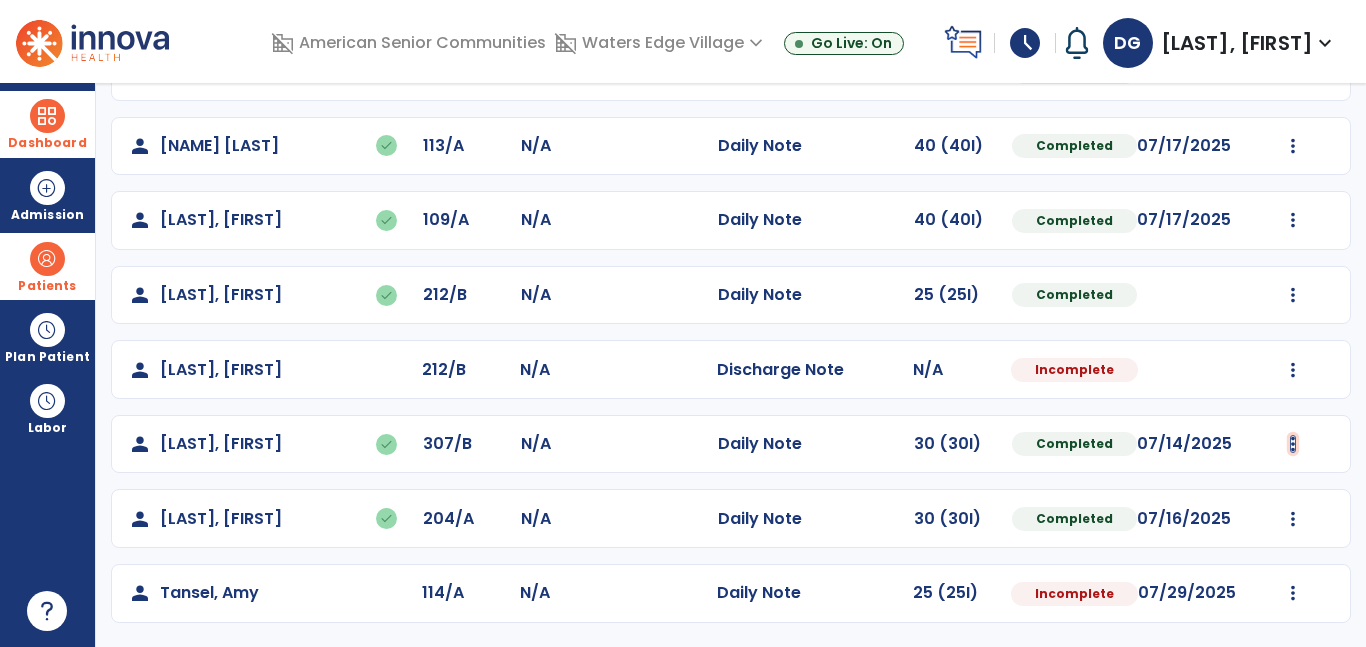 click at bounding box center [1293, -227] 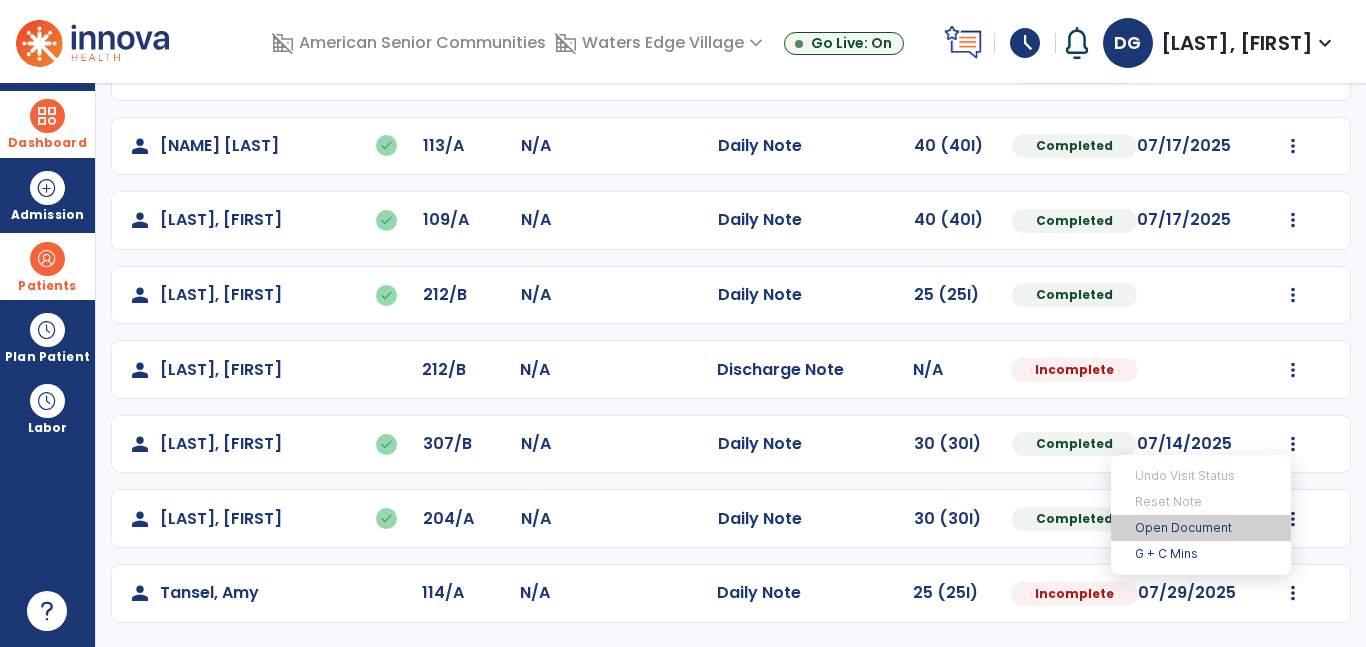 click on "Open Document" at bounding box center [1201, 528] 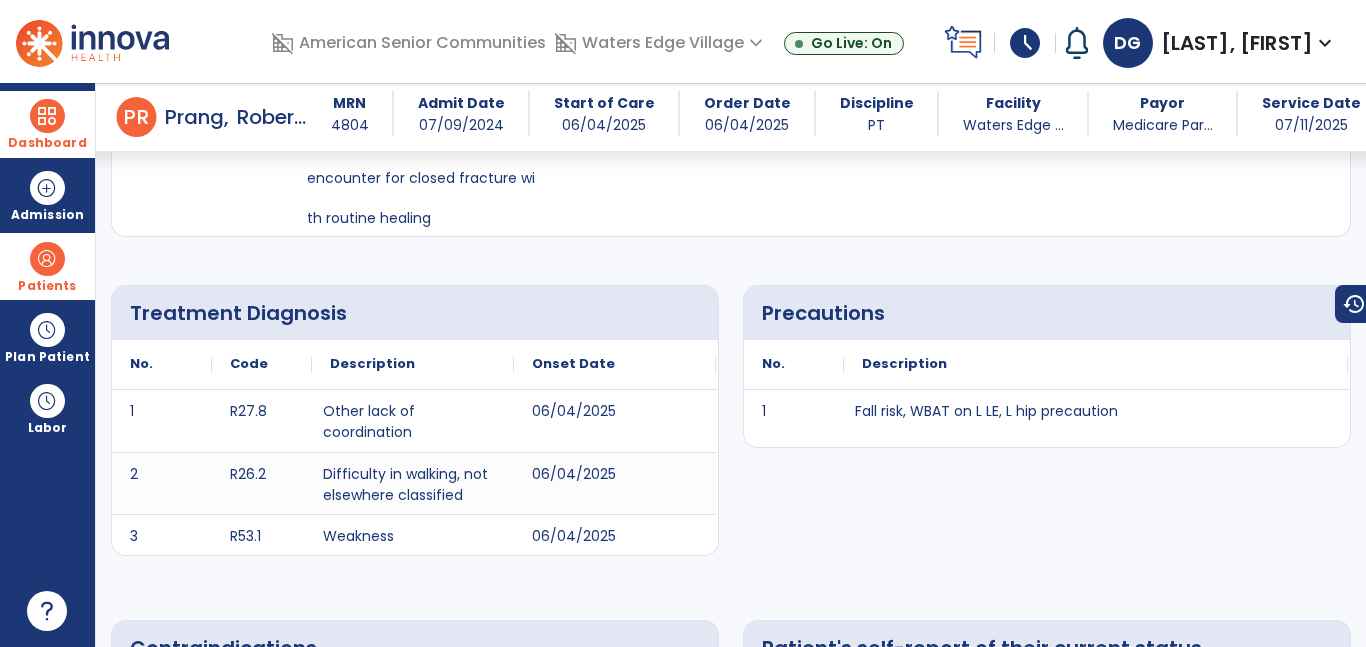 scroll, scrollTop: 0, scrollLeft: 0, axis: both 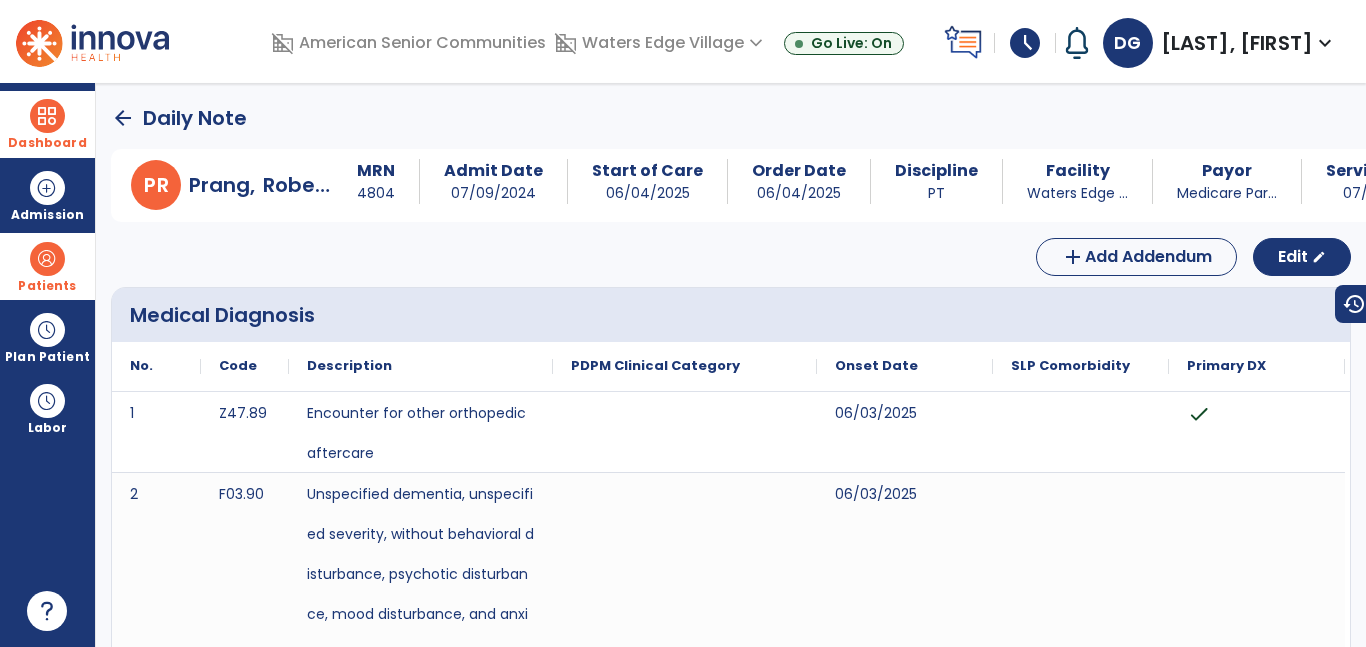 click on "arrow_back" 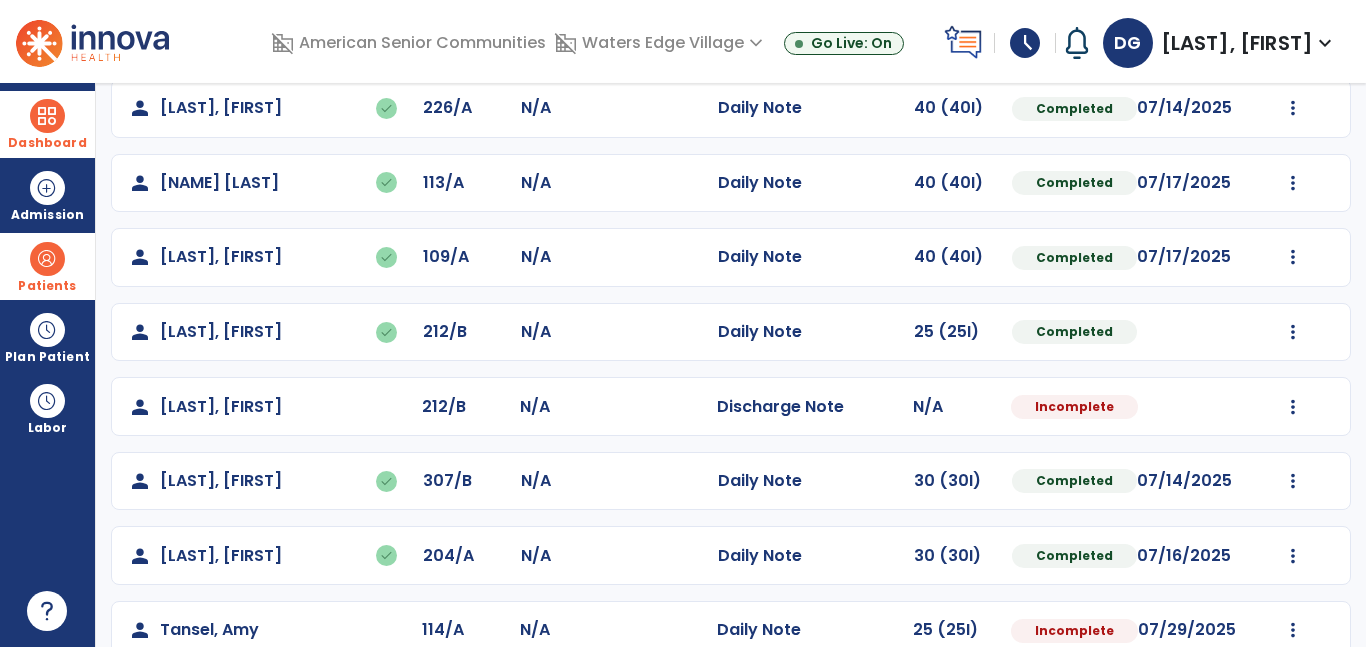 scroll, scrollTop: 515, scrollLeft: 0, axis: vertical 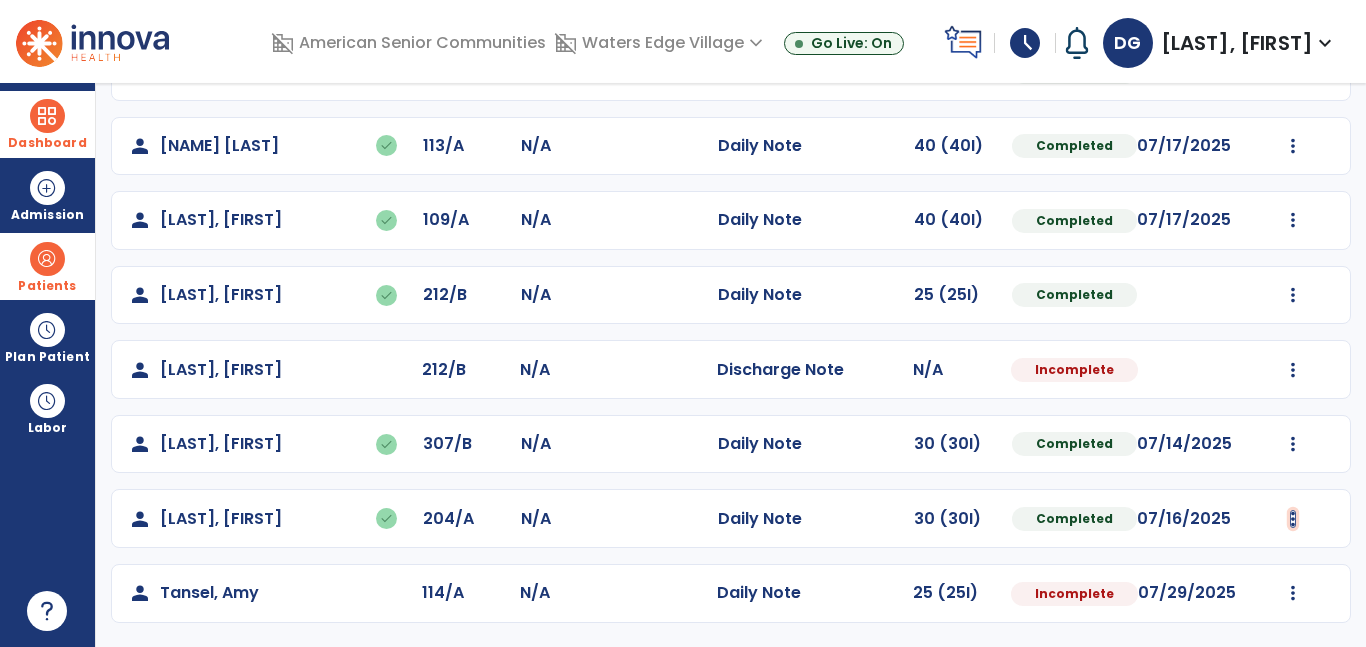 click at bounding box center [1293, -227] 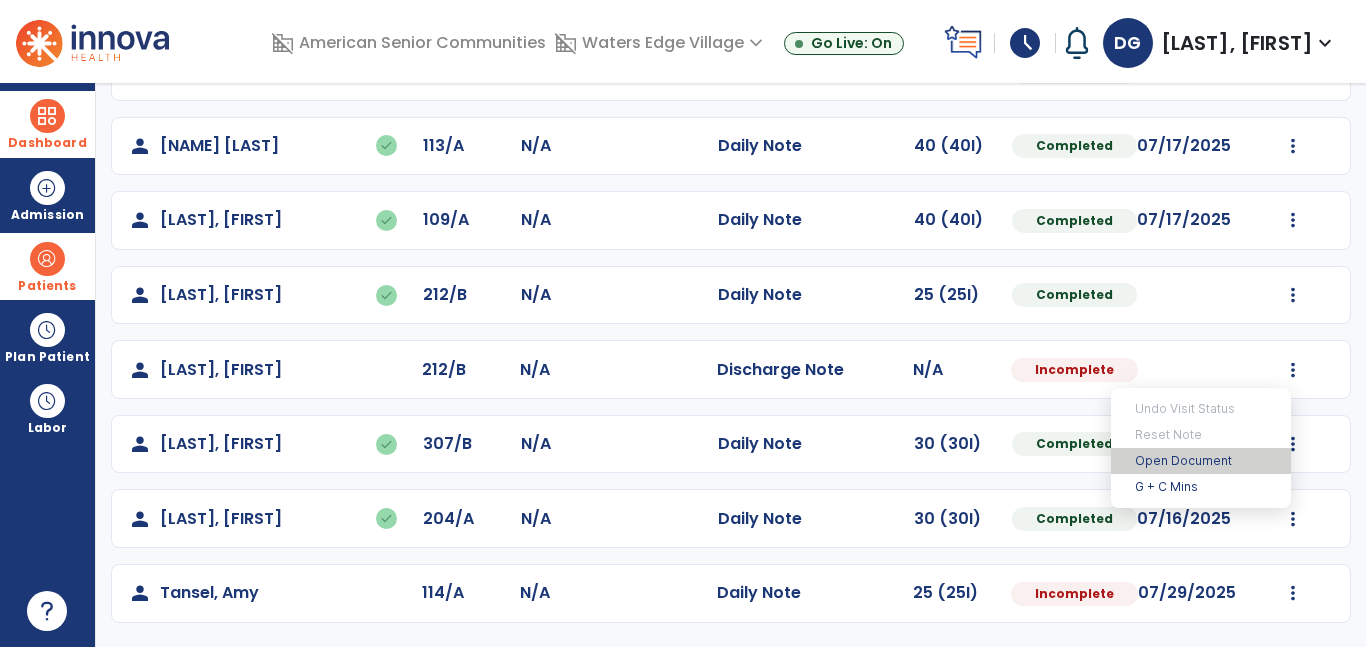 click on "Open Document" at bounding box center [1201, 461] 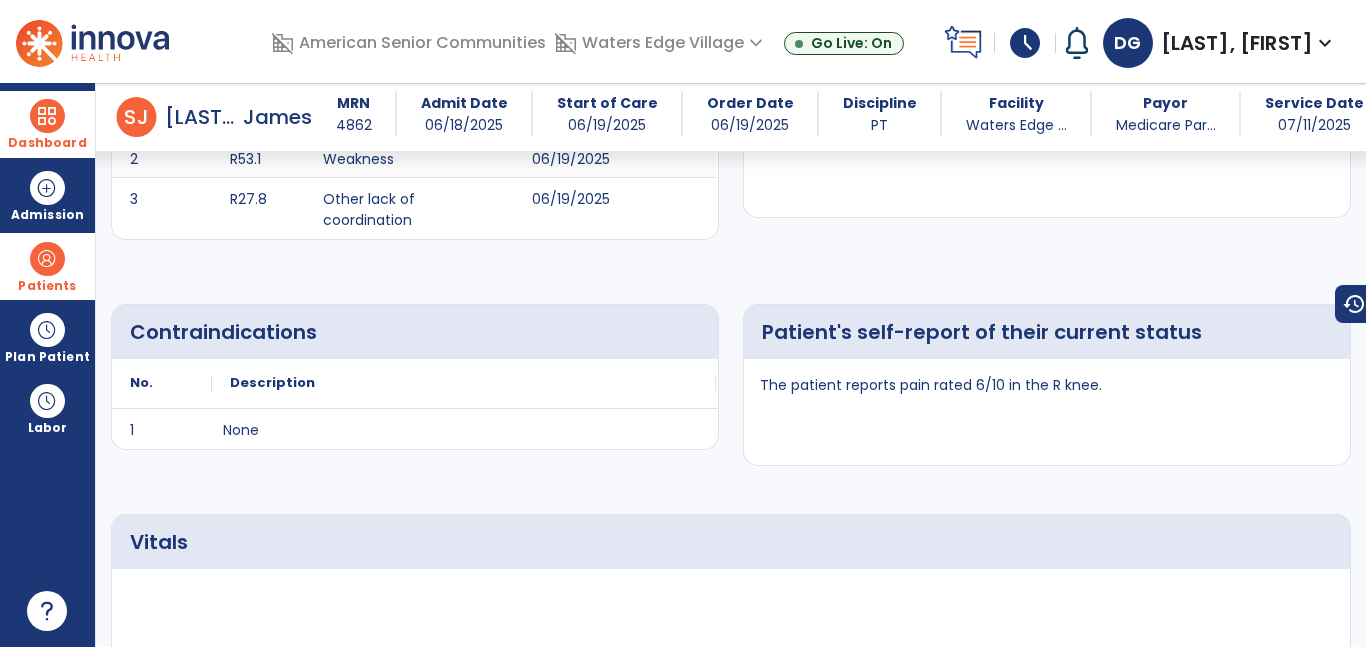 scroll, scrollTop: 445, scrollLeft: 0, axis: vertical 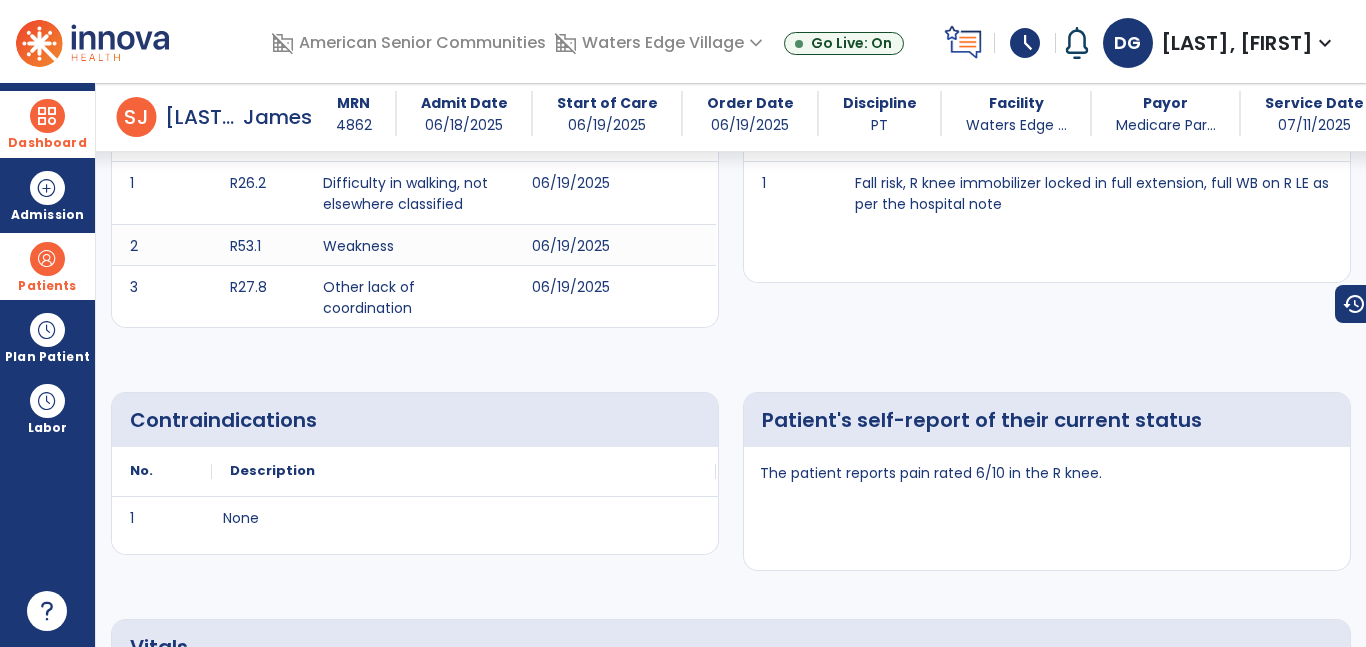 click on "Patient's self-report of their current status The patient reports pain rated 6/10 in the R knee." at bounding box center (1047, 481) 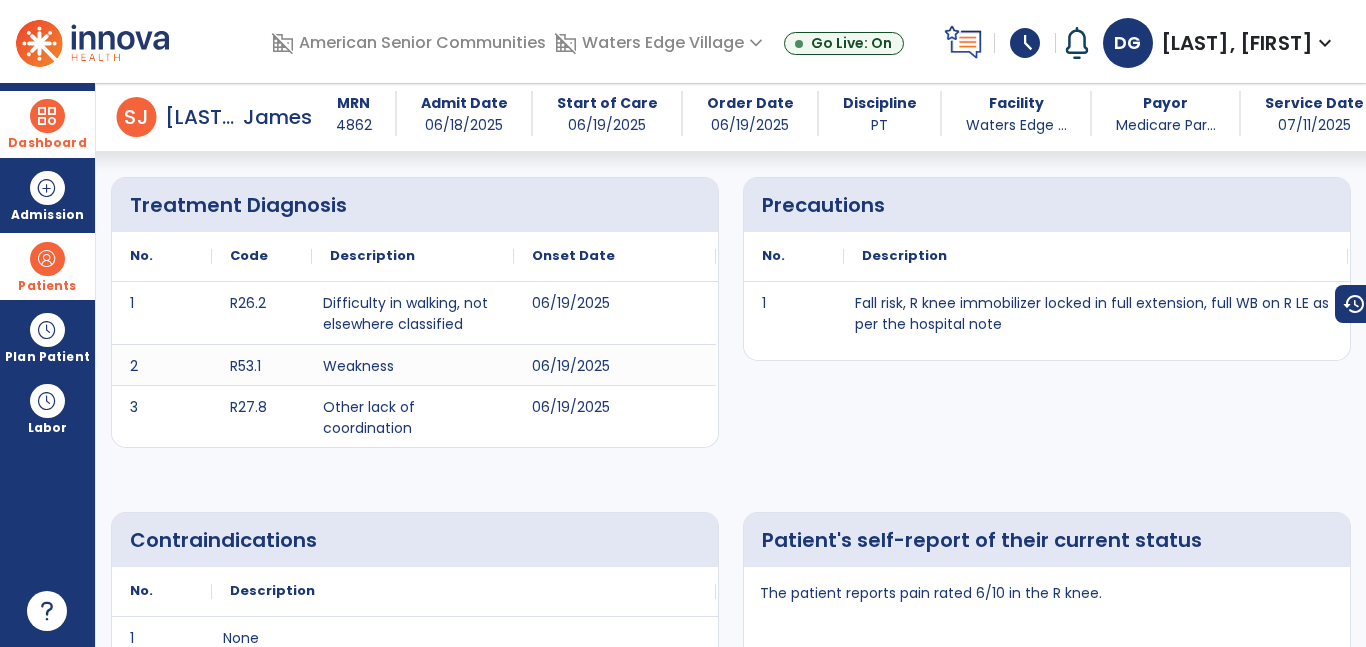 click on "Patient's self-report of their current status The patient reports pain rated 6/10 in the R knee." at bounding box center [1047, 601] 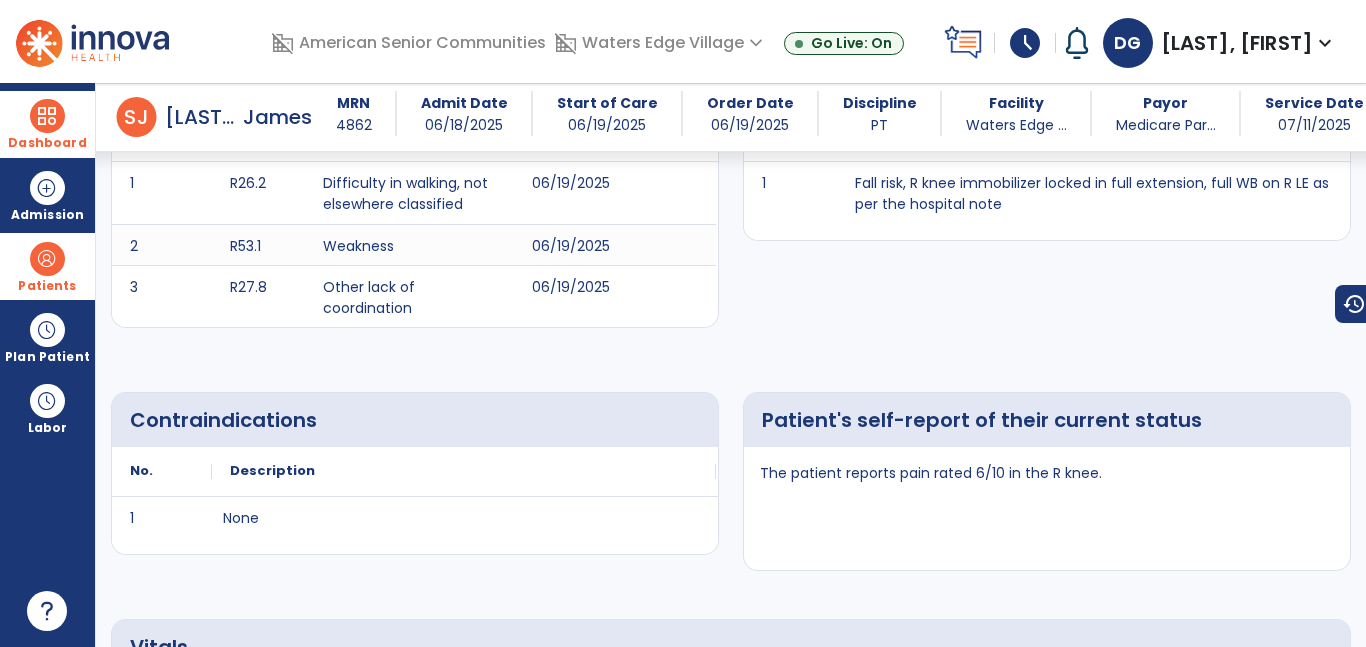 click on "Patient's self-report of their current status The patient reports pain rated 6/10 in the R knee." at bounding box center [1047, 481] 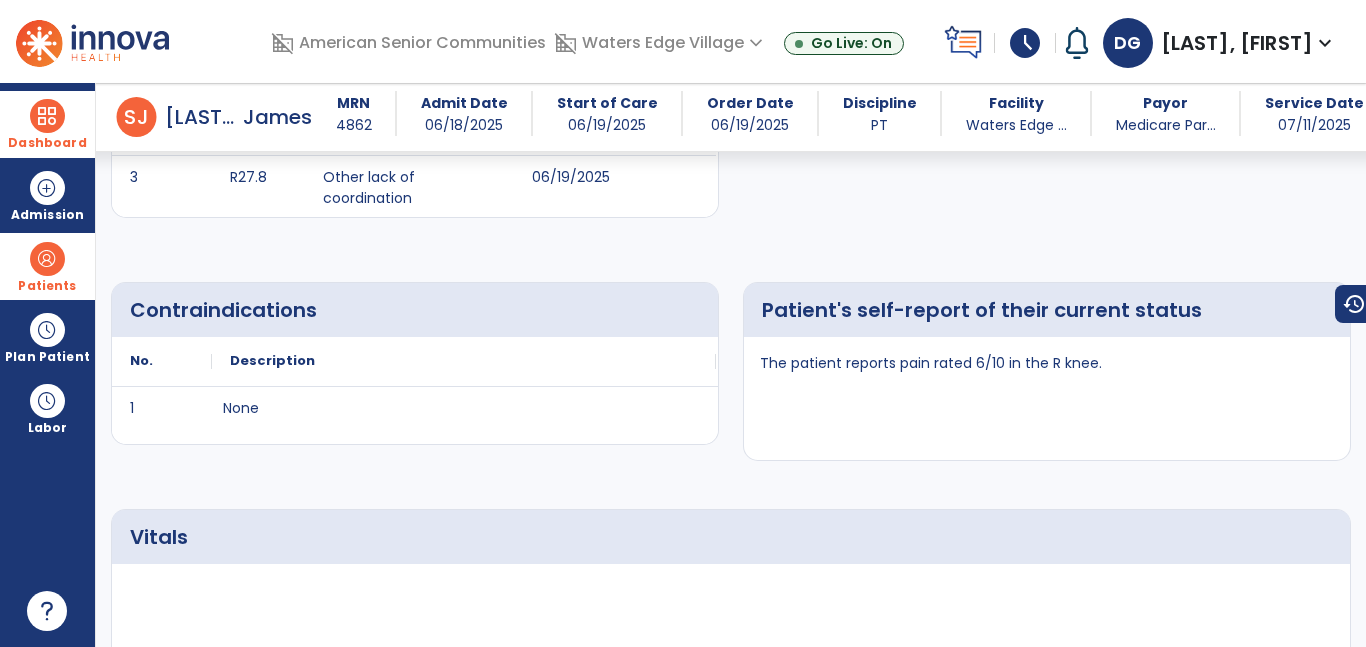 scroll, scrollTop: 0, scrollLeft: 0, axis: both 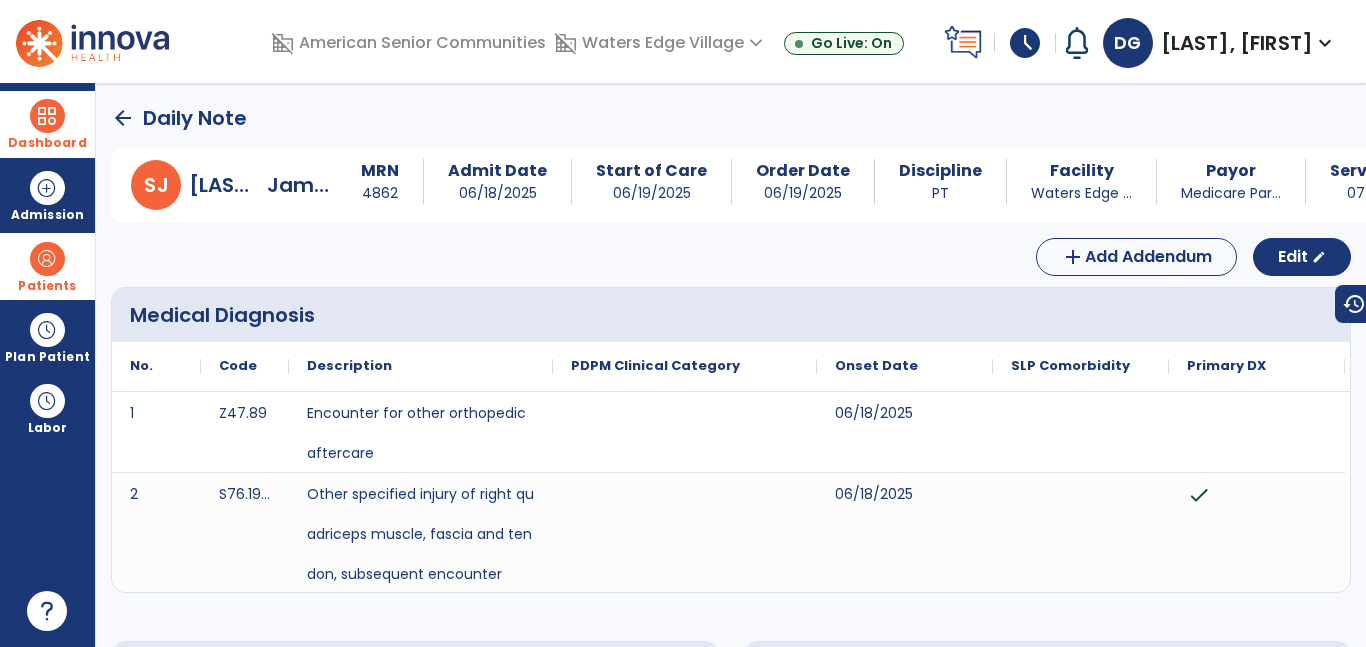 click on "arrow_back" 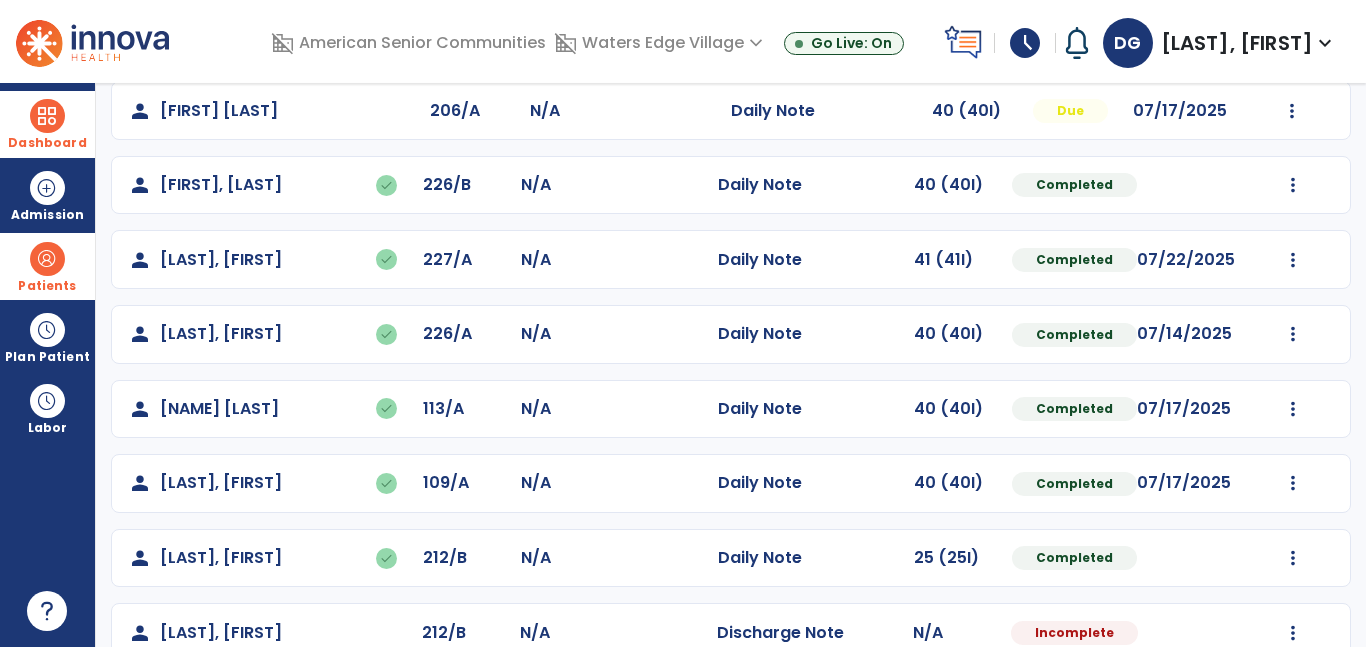 scroll, scrollTop: 265, scrollLeft: 0, axis: vertical 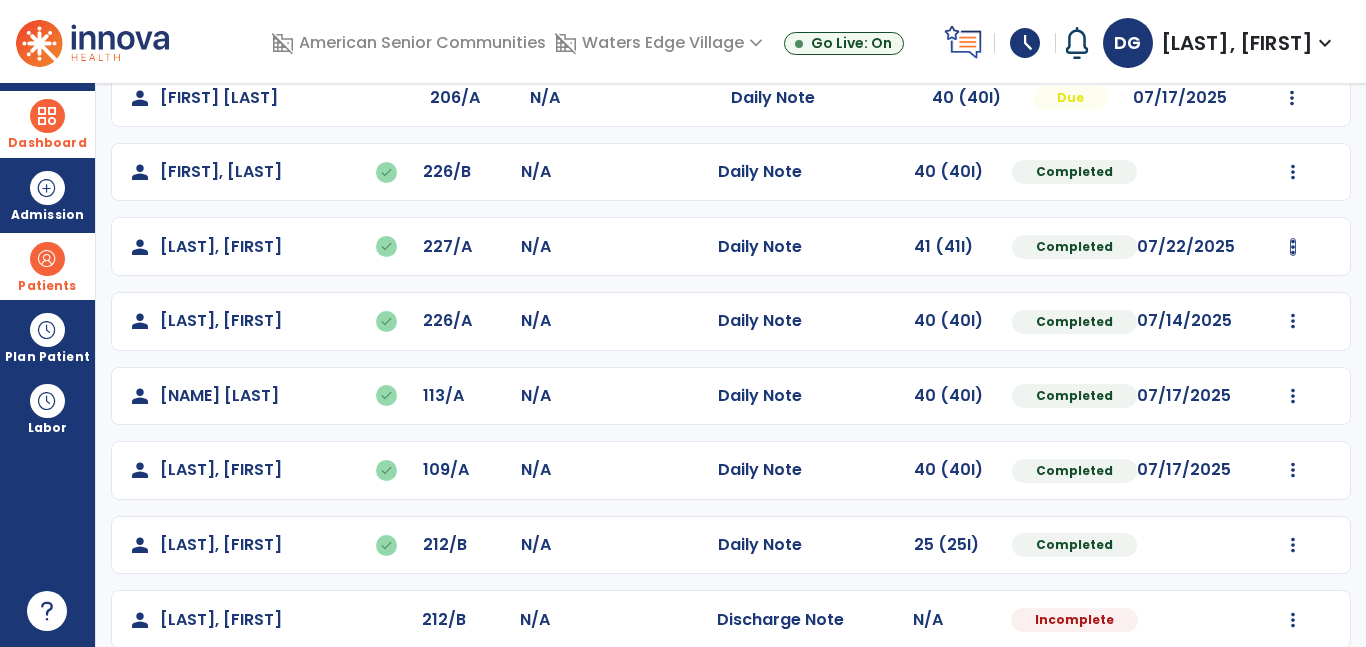 click at bounding box center [1293, 23] 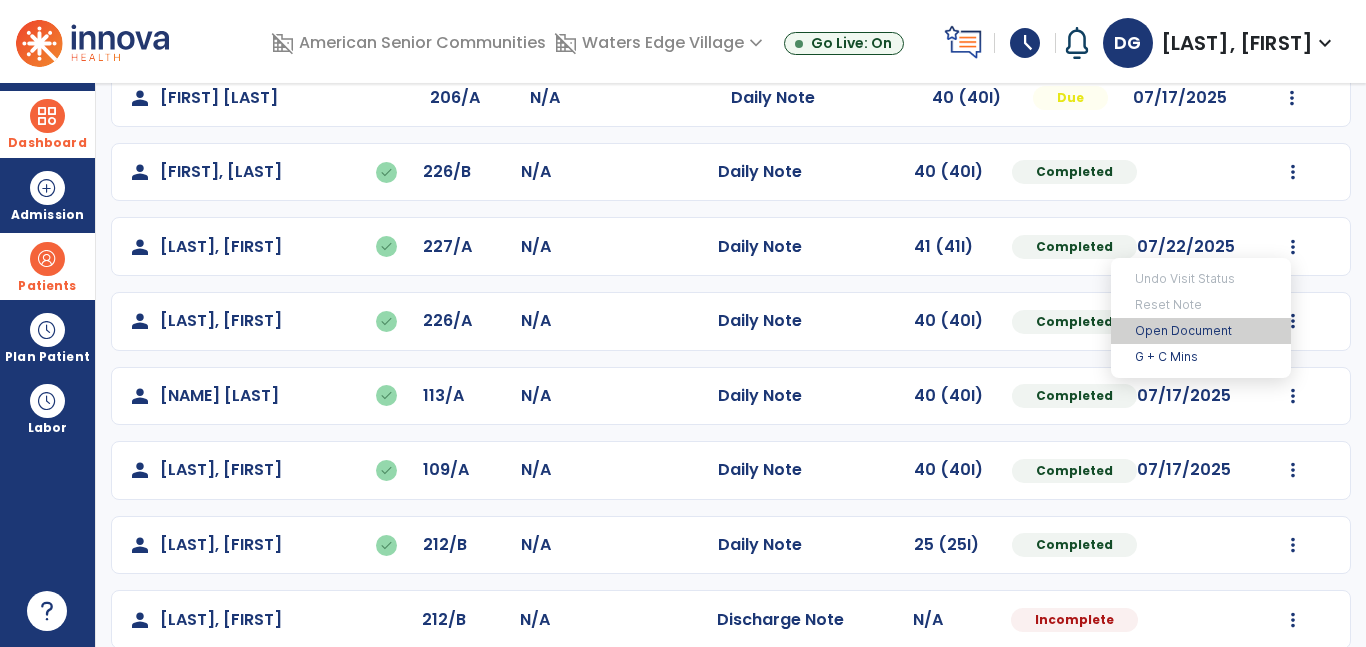 click on "Open Document" at bounding box center (1201, 331) 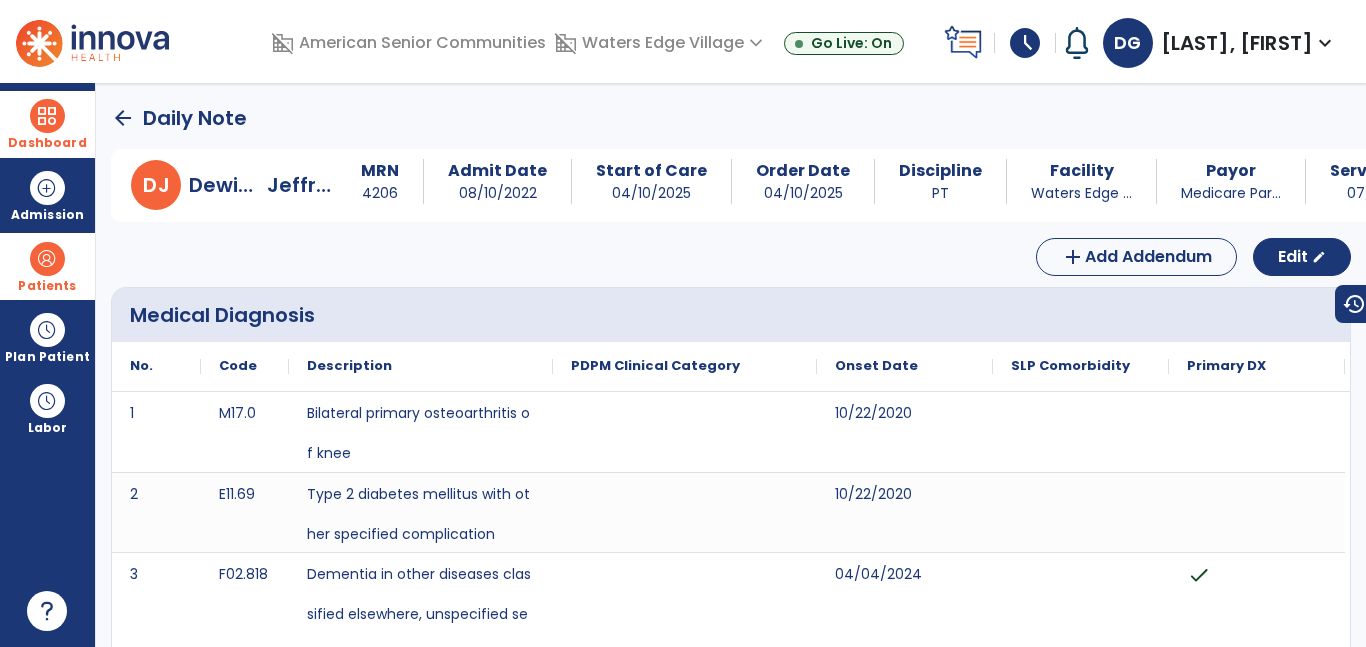 scroll, scrollTop: 22, scrollLeft: 0, axis: vertical 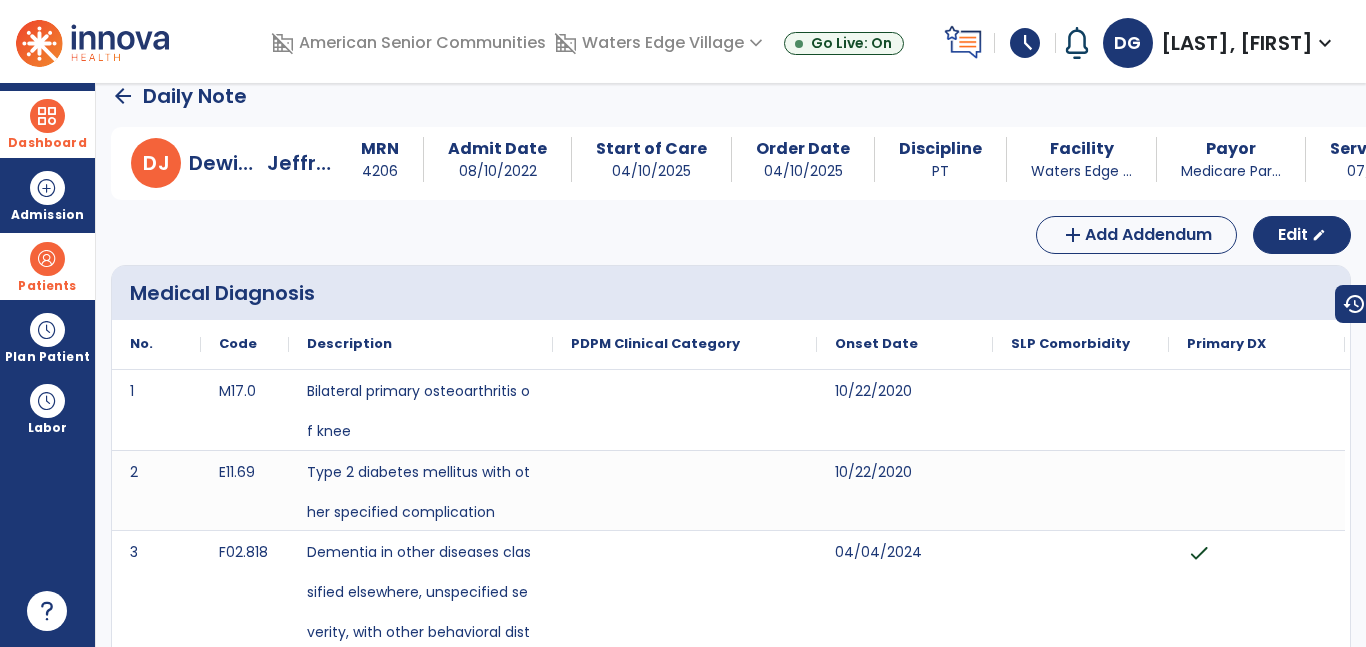 click on "arrow_back" 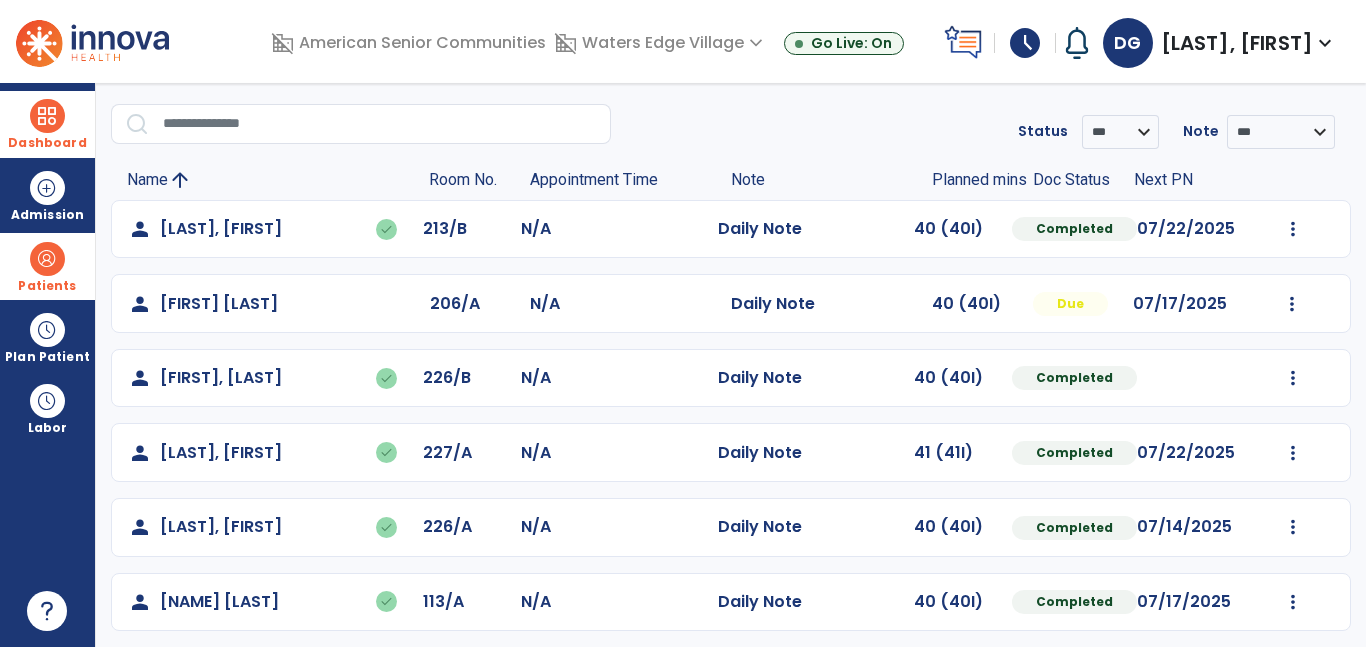 scroll, scrollTop: 0, scrollLeft: 0, axis: both 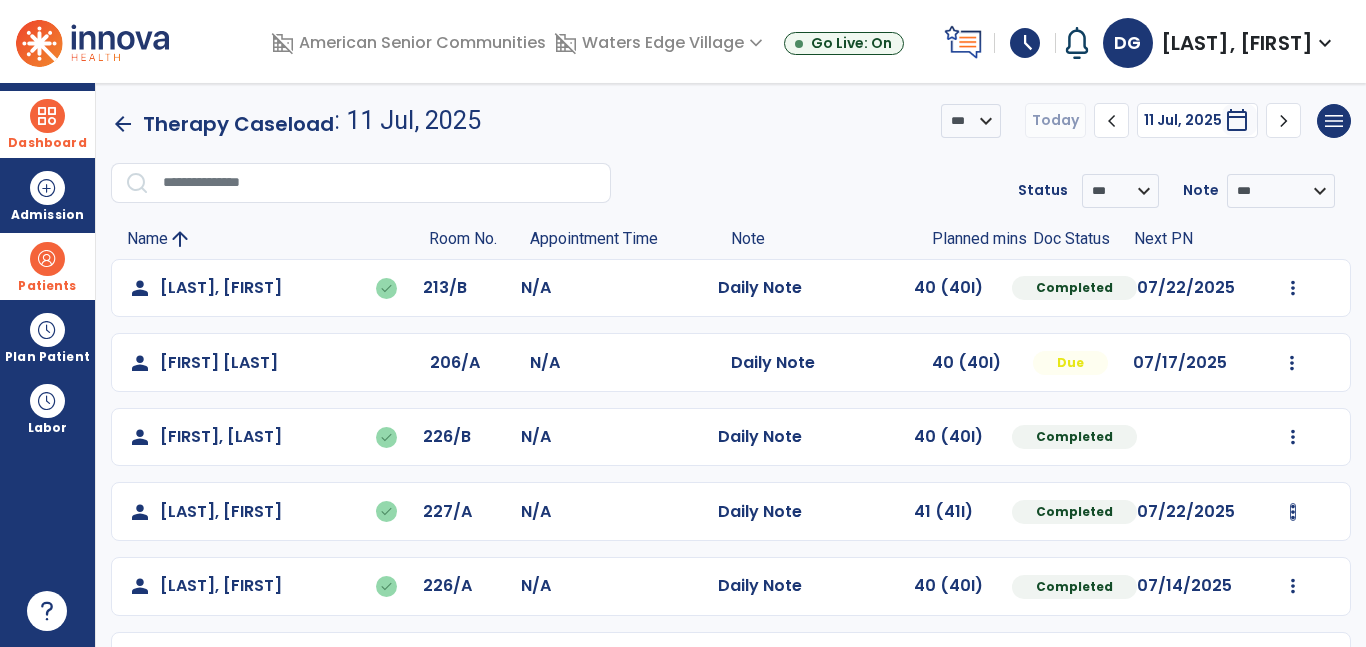 click at bounding box center (1293, 288) 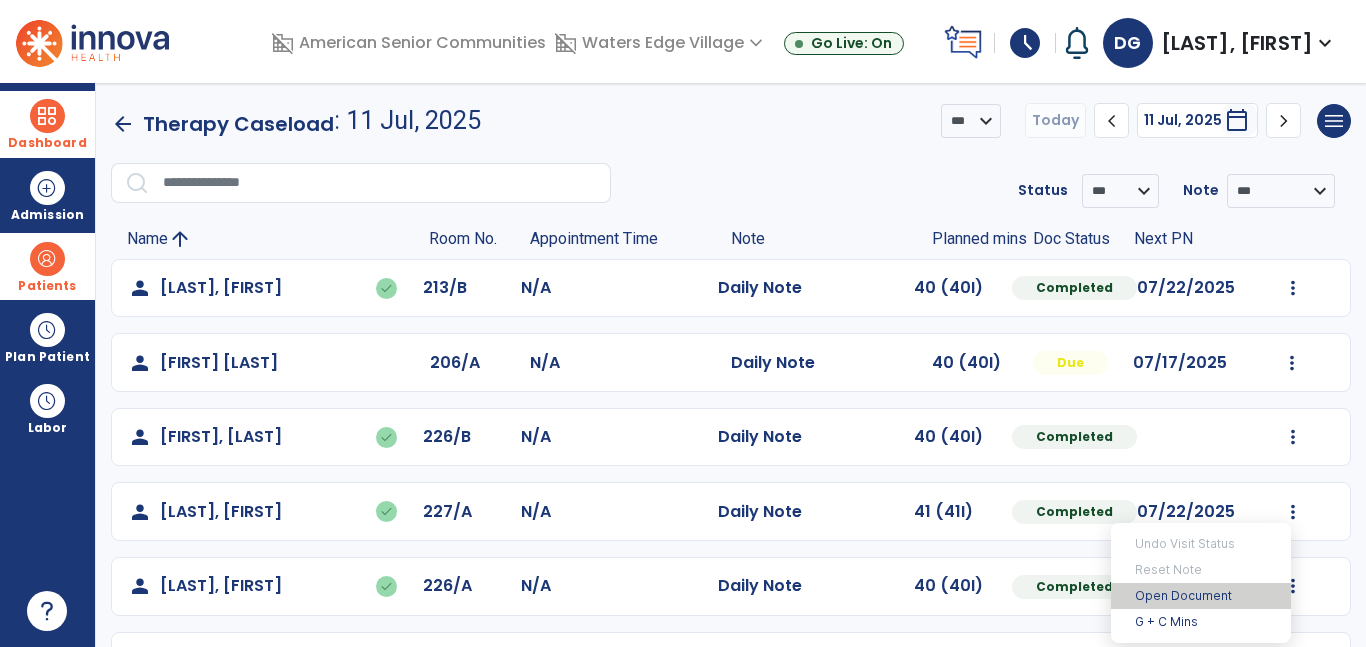 click on "Open Document" at bounding box center [1201, 596] 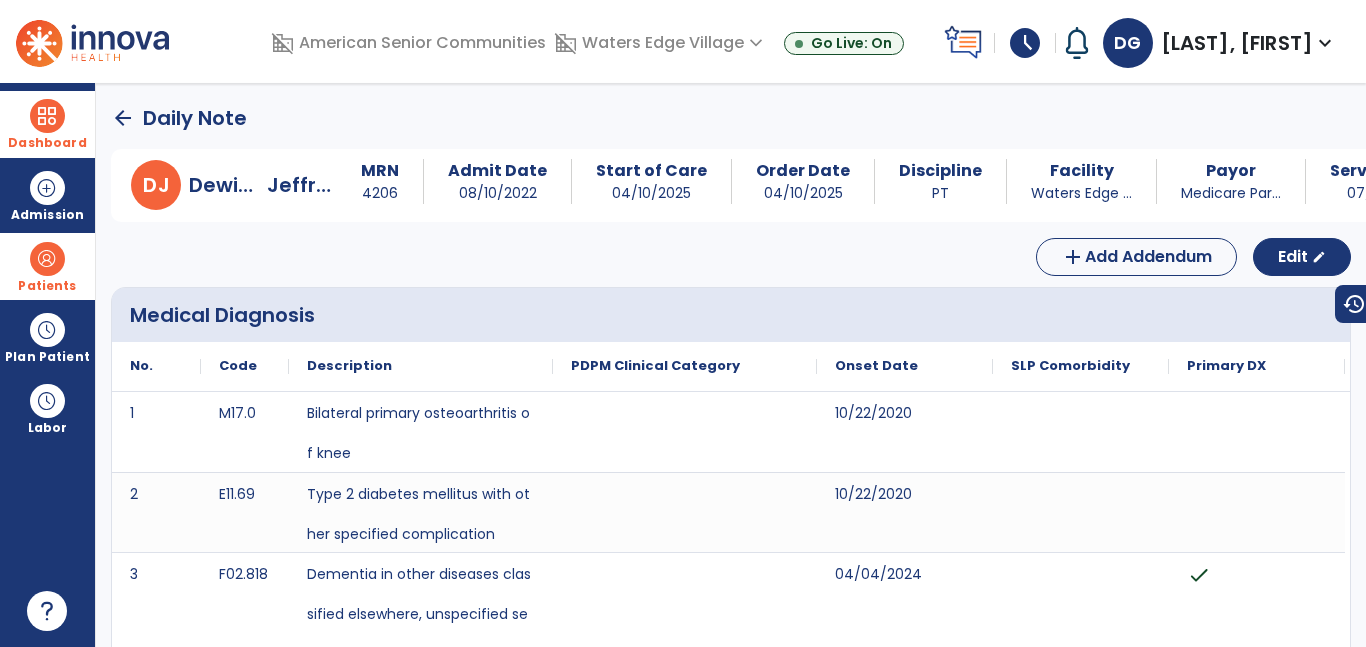 click at bounding box center [47, 116] 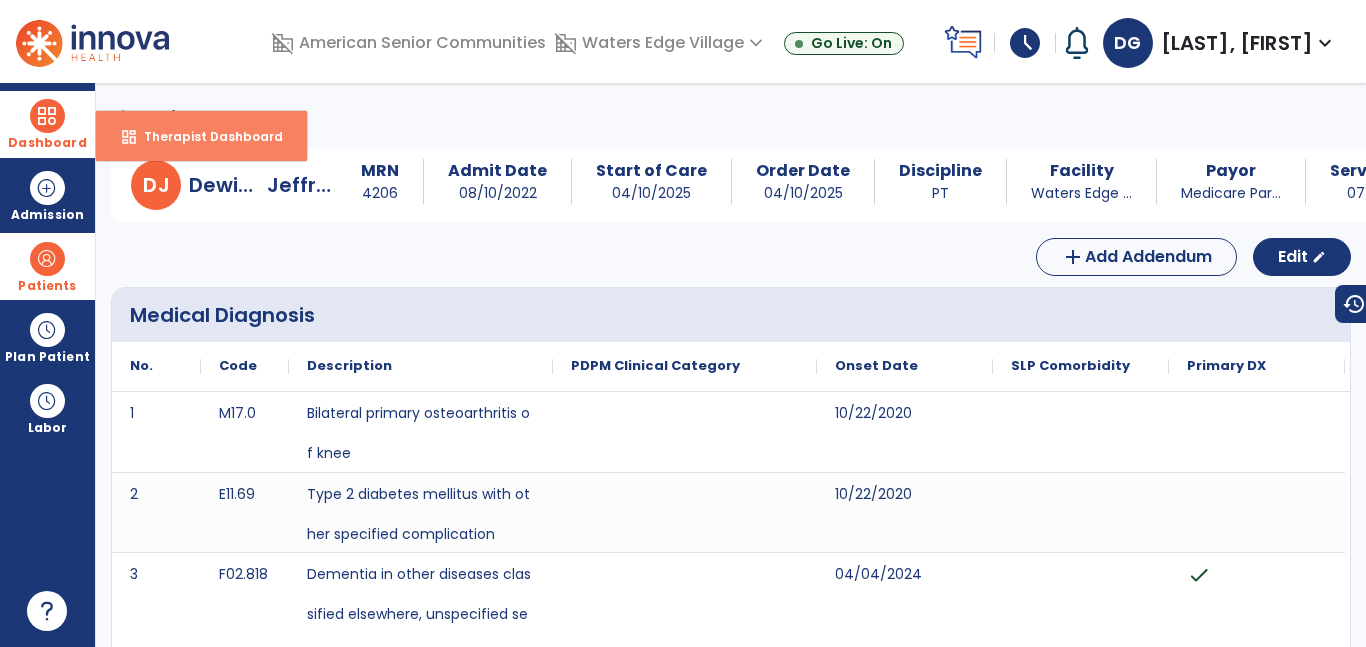 click on "Therapist Dashboard" at bounding box center (205, 136) 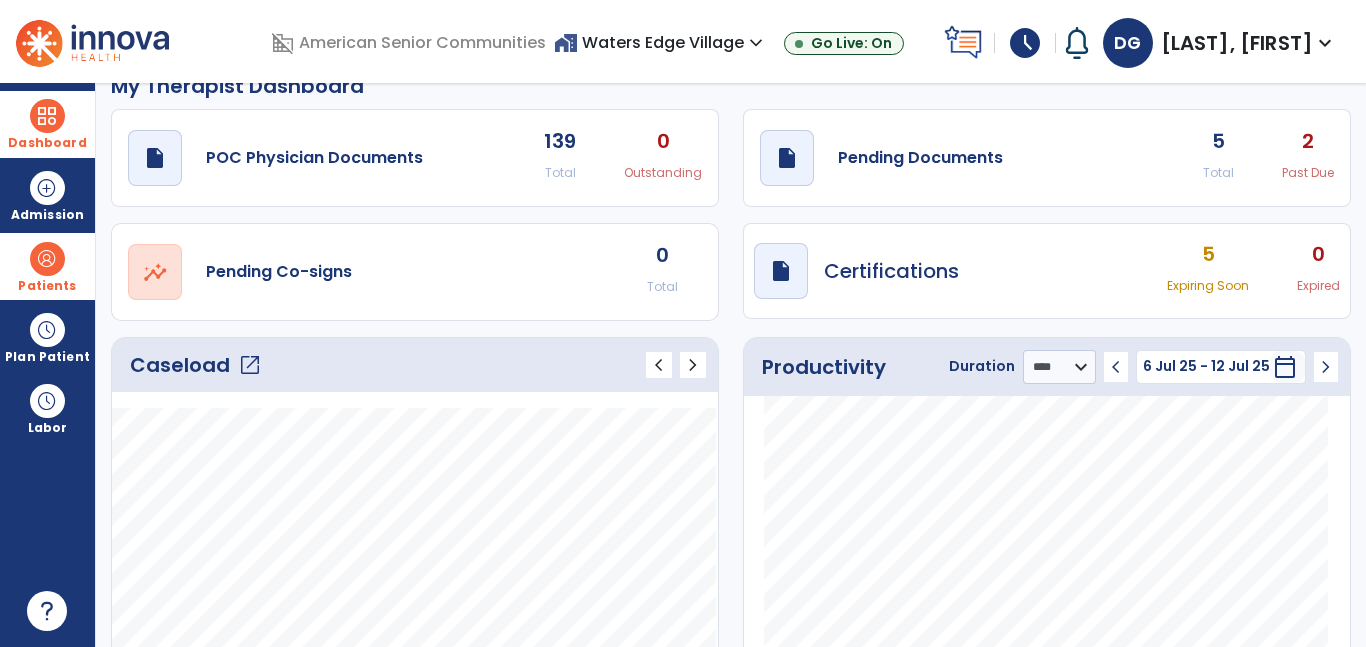 click on "open_in_new" 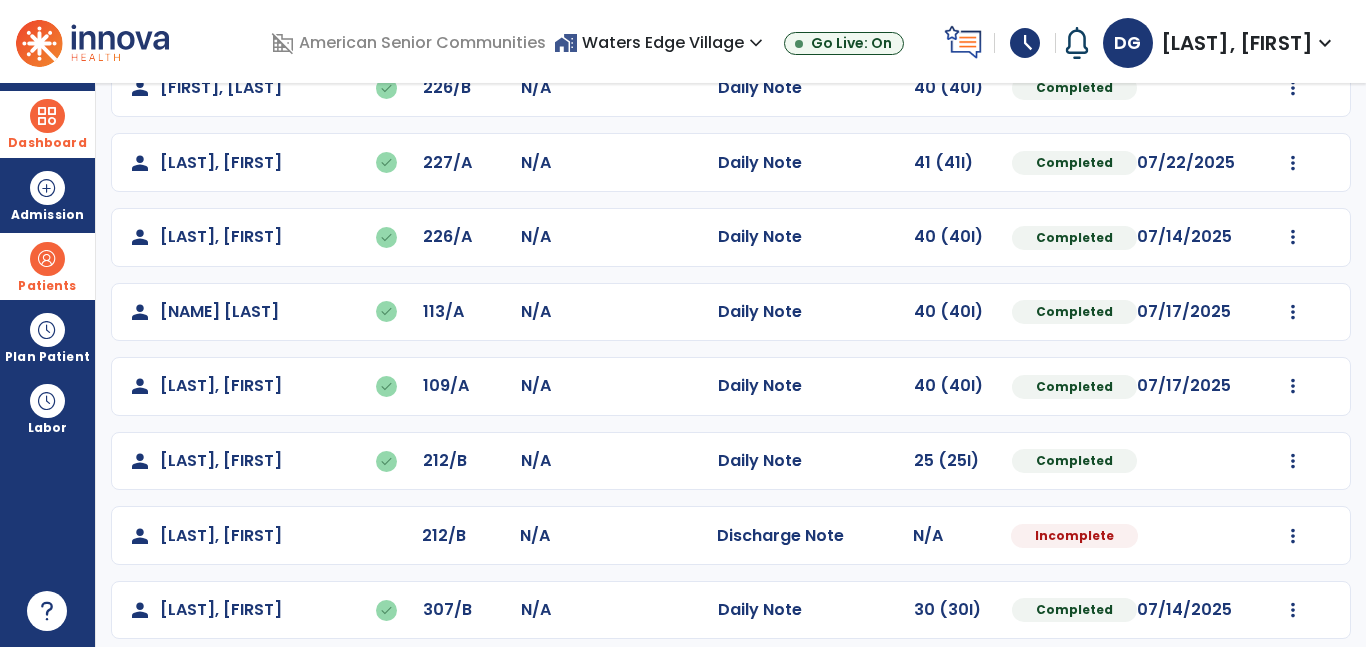 scroll, scrollTop: 515, scrollLeft: 0, axis: vertical 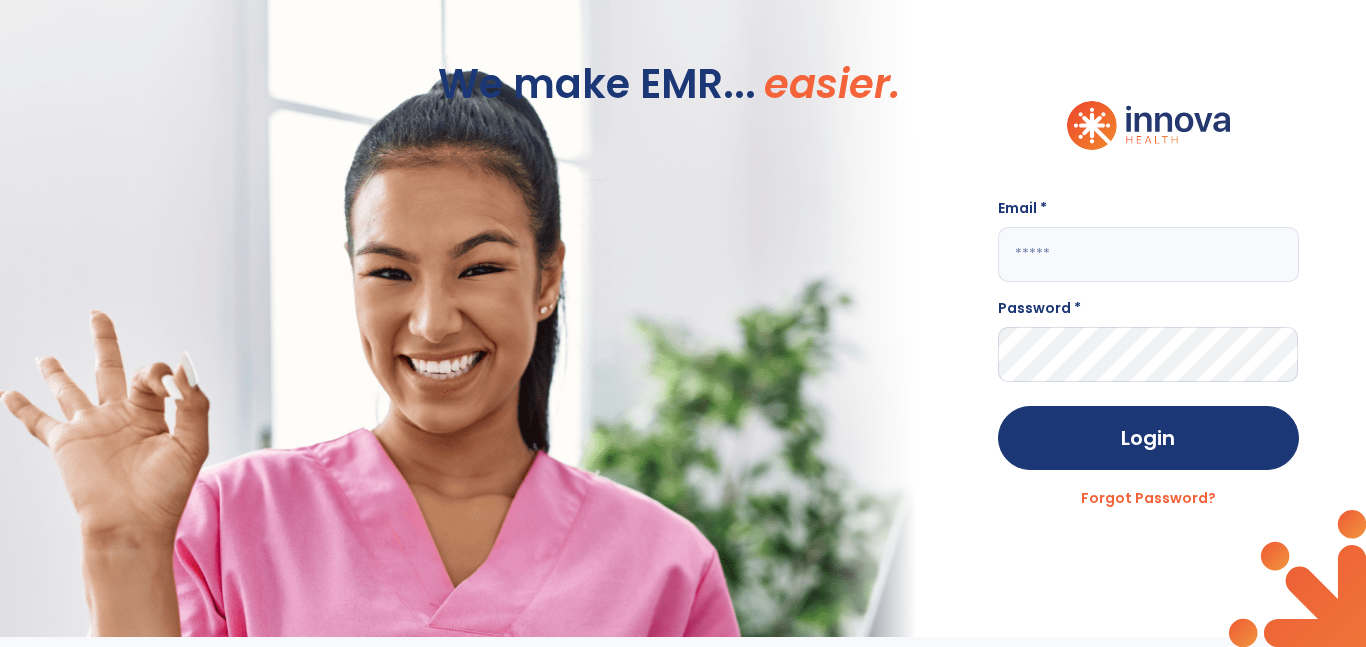 click 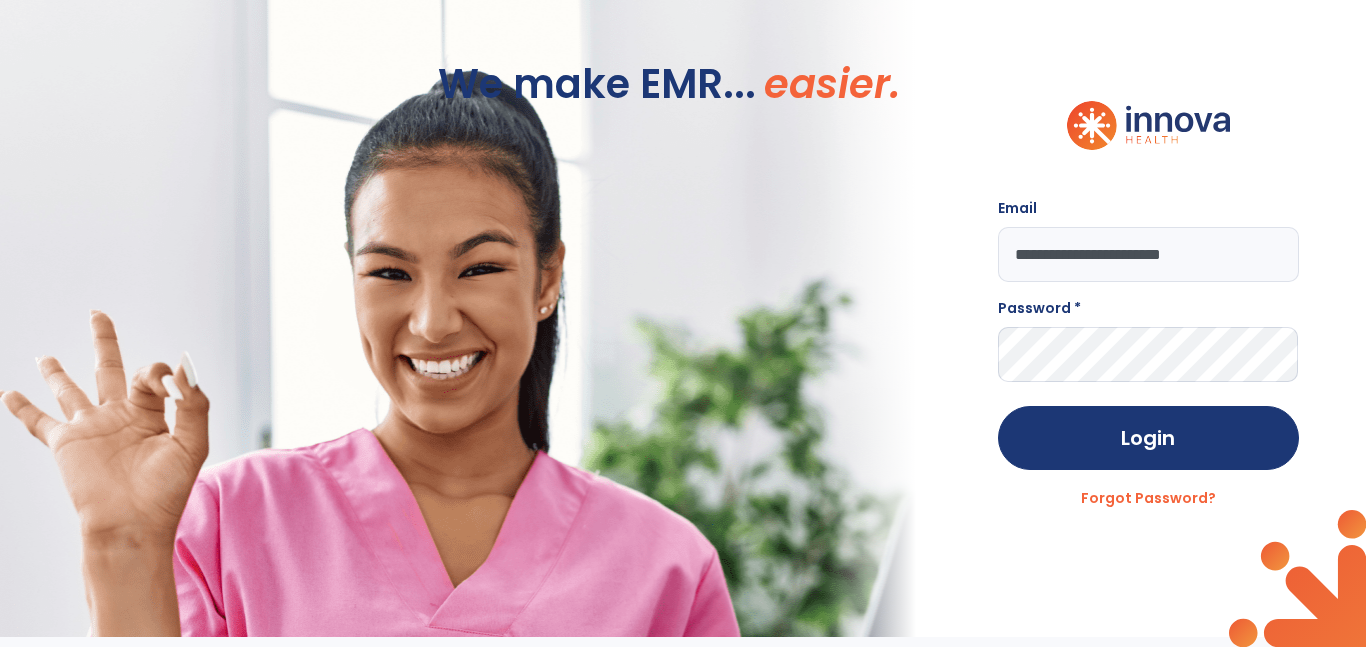 type on "**********" 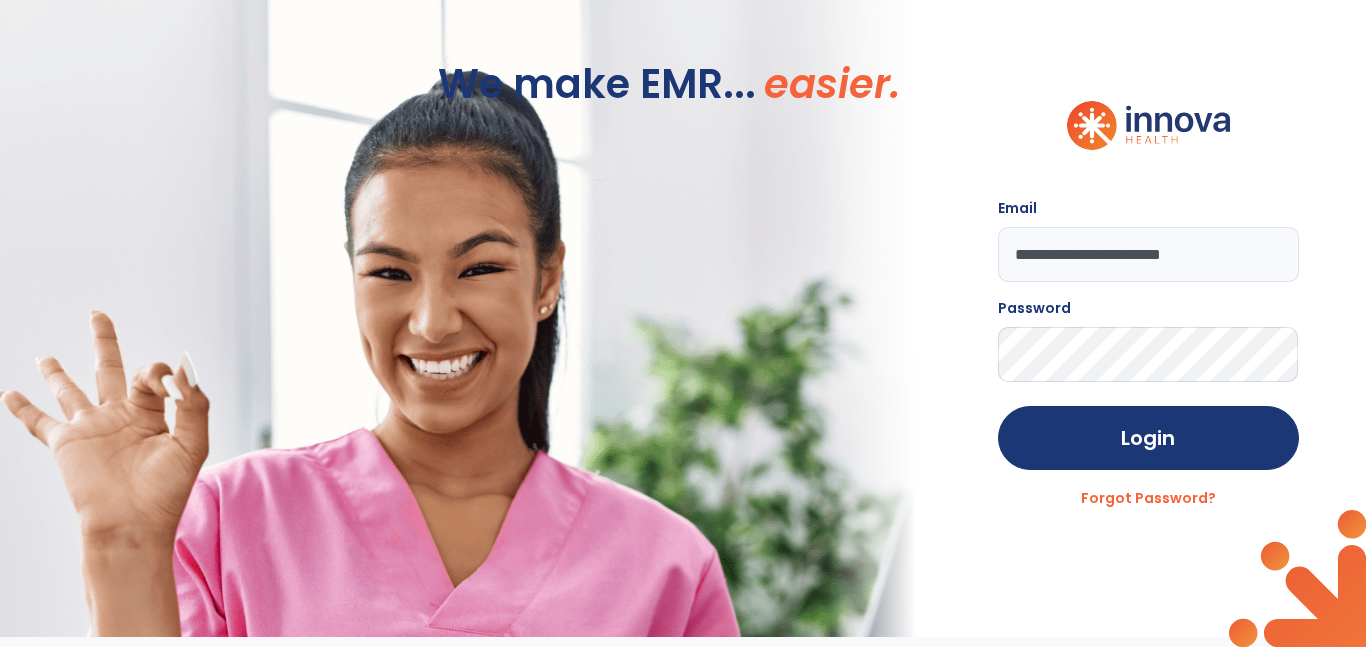 click on "Login" 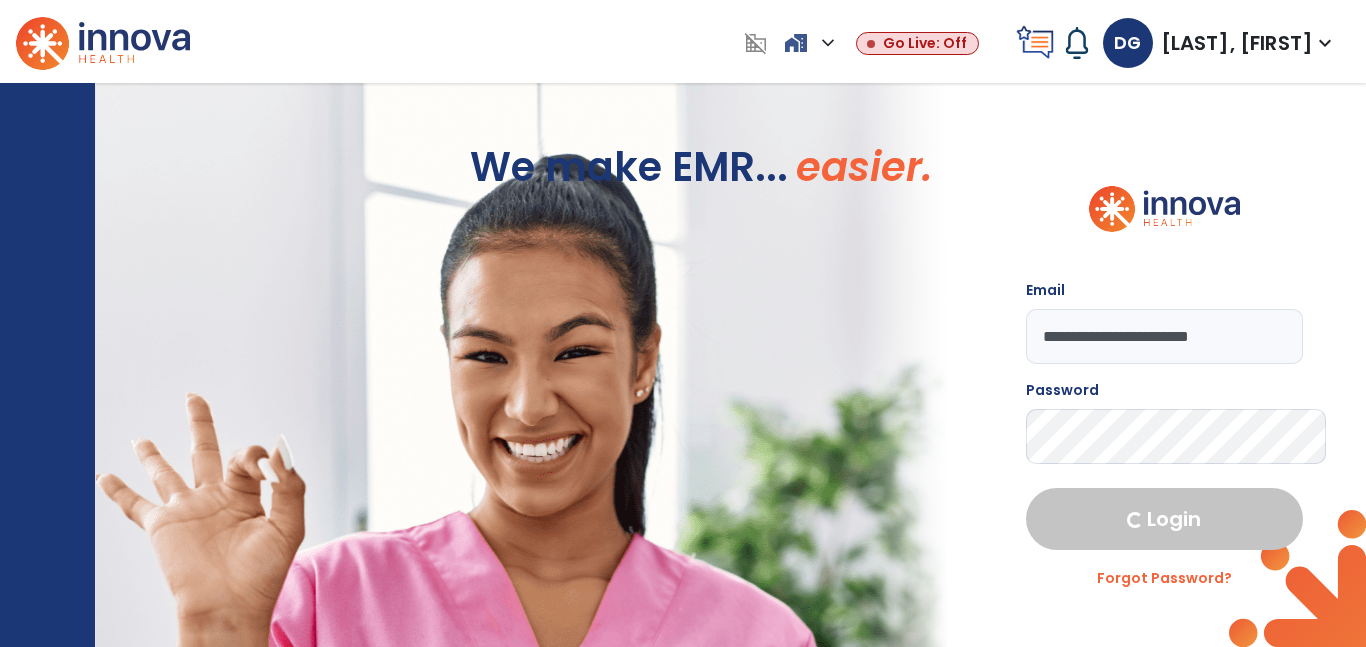select on "****" 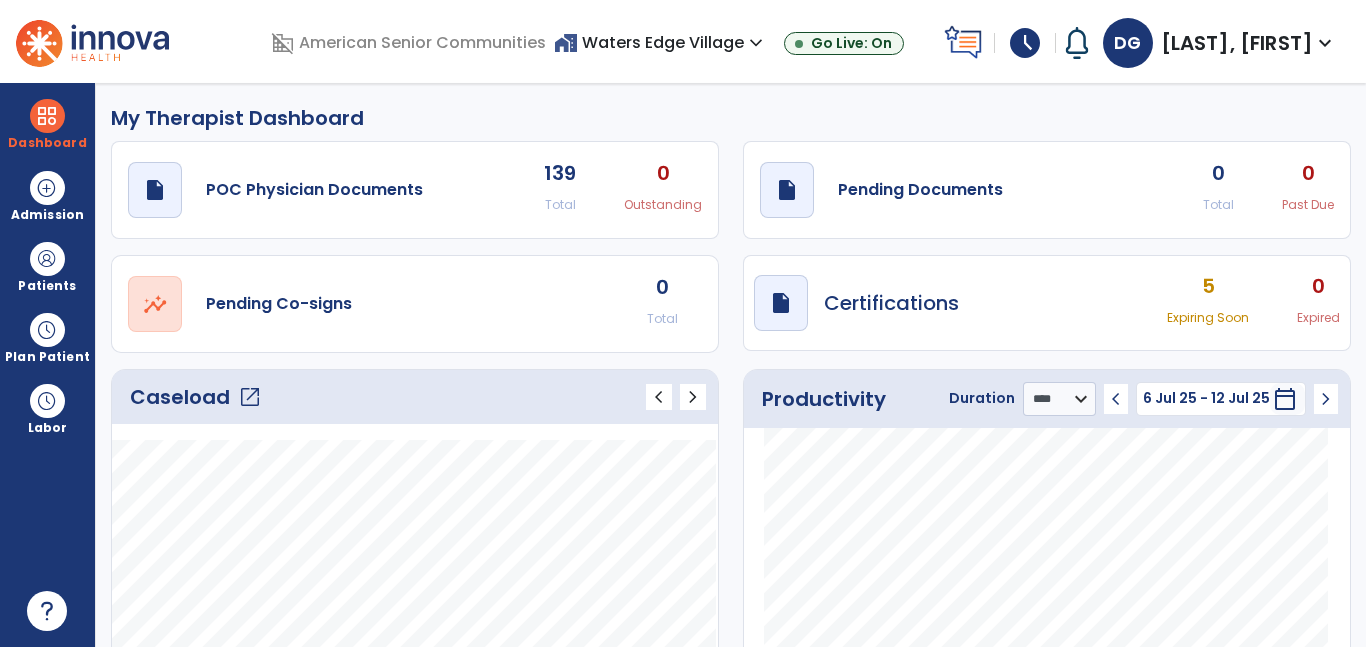 click on "open_in_new" 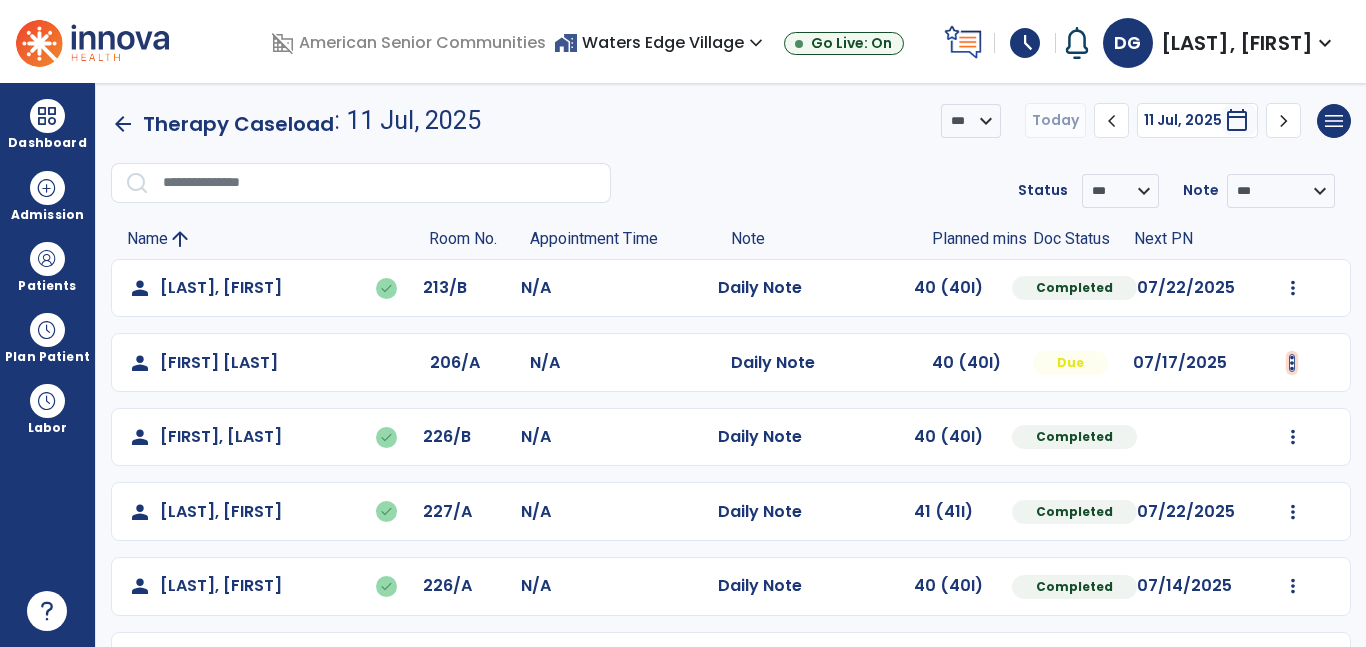 click at bounding box center (1293, 288) 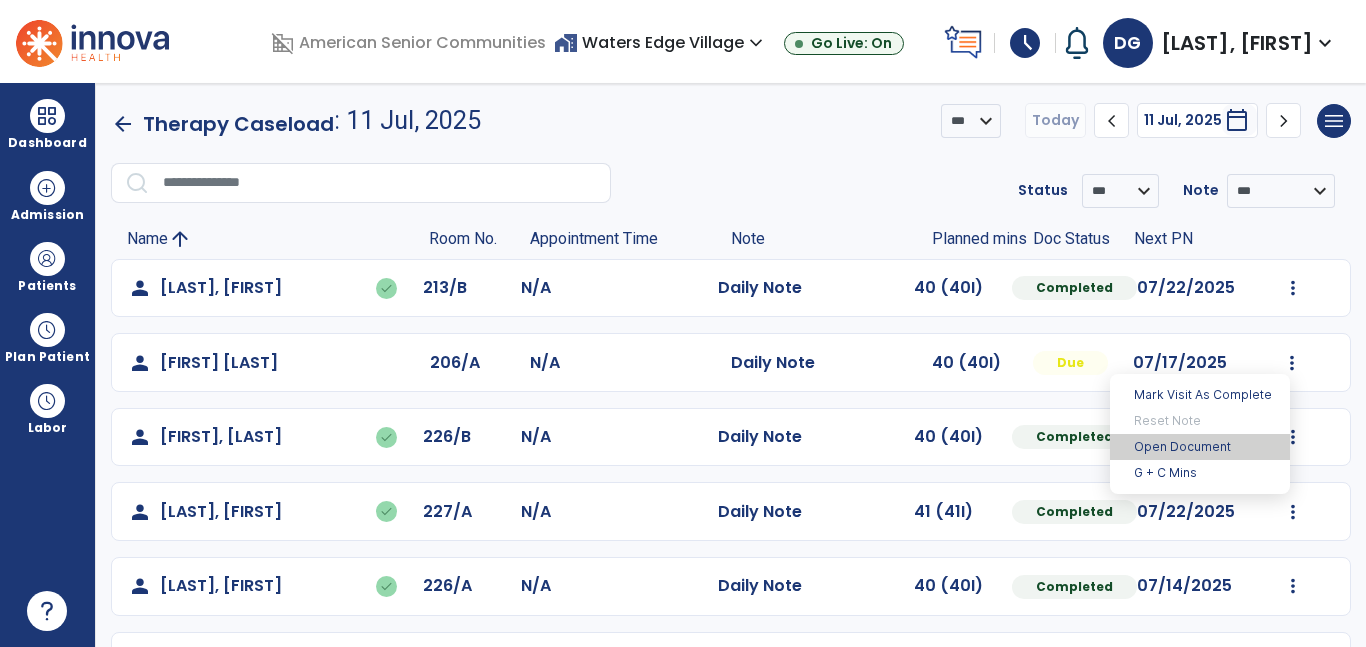 click on "Open Document" at bounding box center (1200, 447) 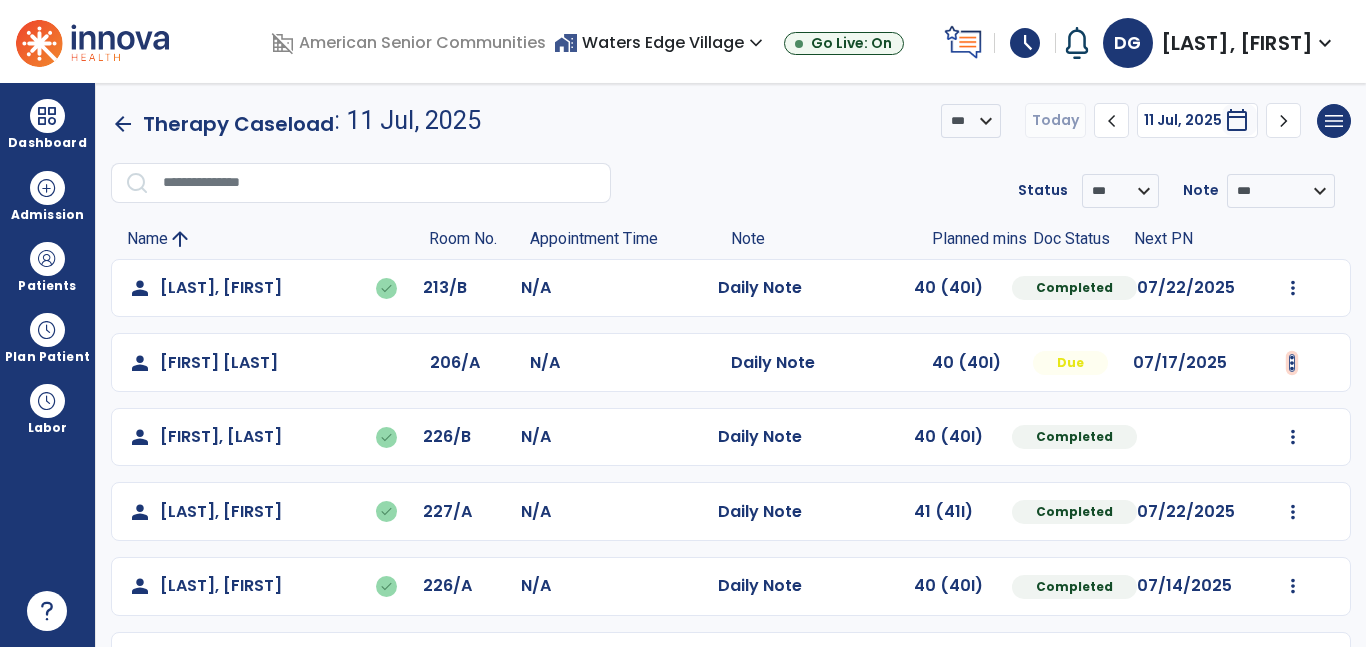 click at bounding box center (1293, 288) 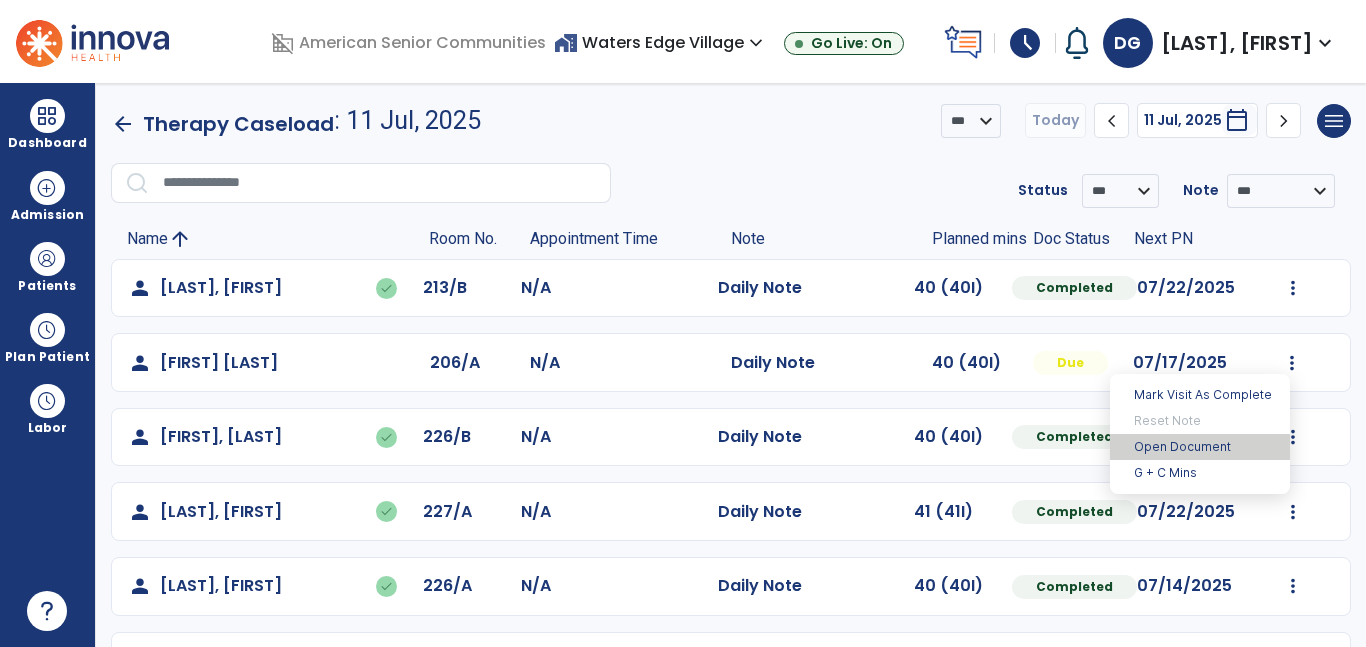 click on "Open Document" at bounding box center [1200, 447] 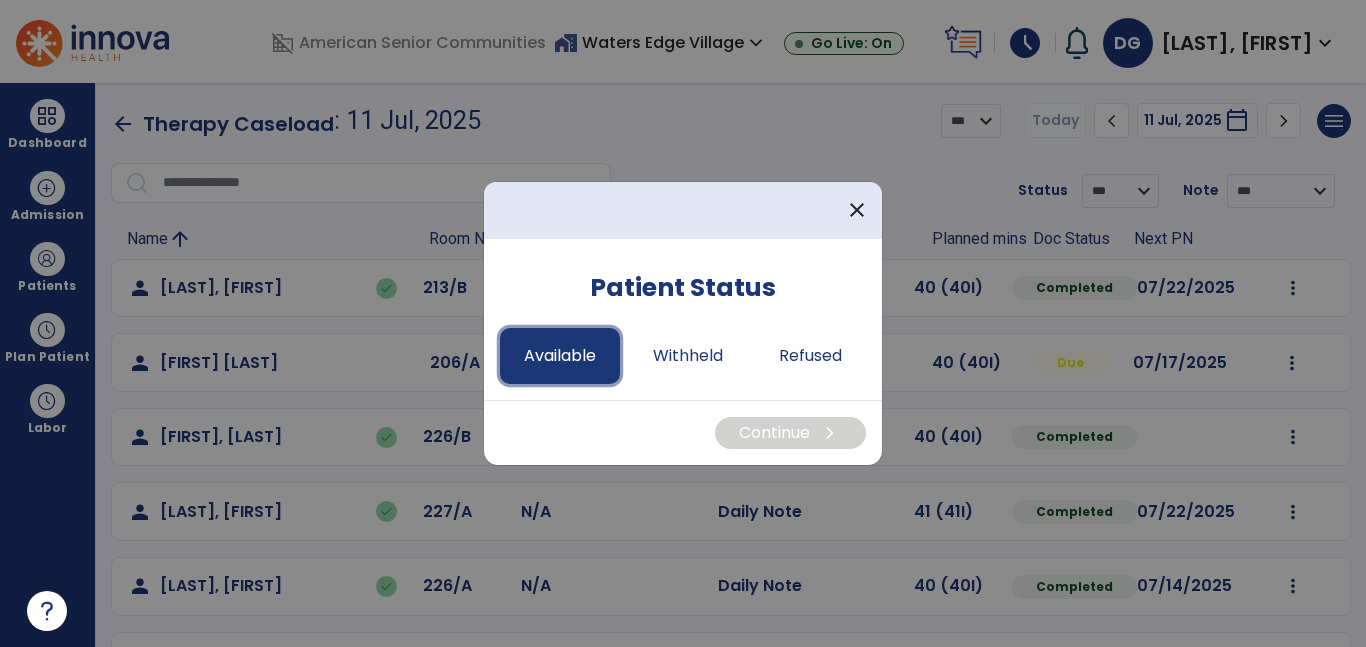 click on "Available" at bounding box center [560, 356] 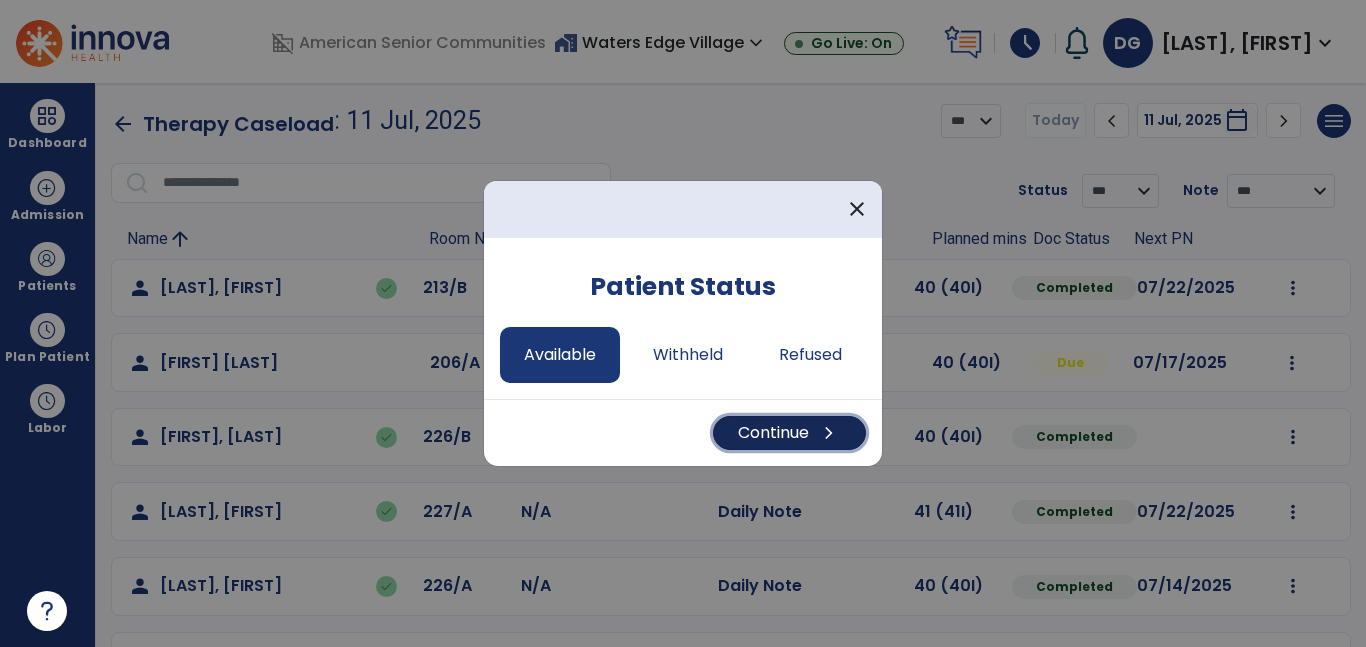 click on "chevron_right" at bounding box center (829, 433) 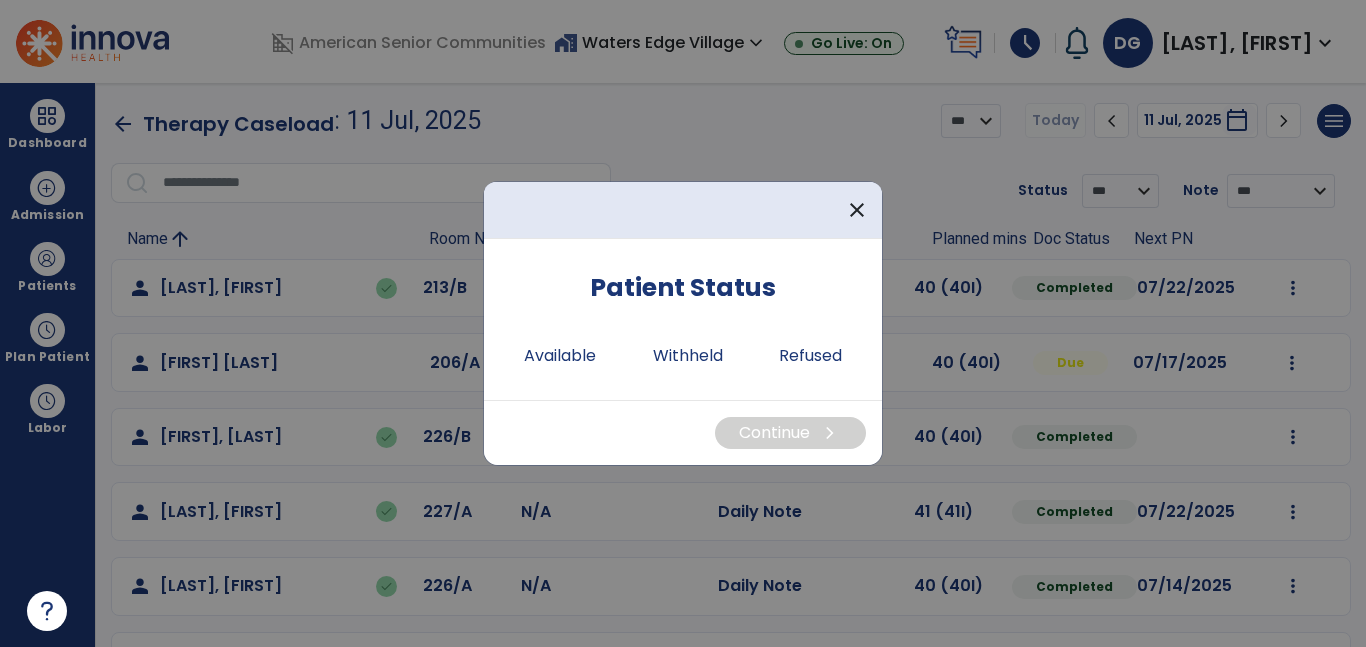 select on "*" 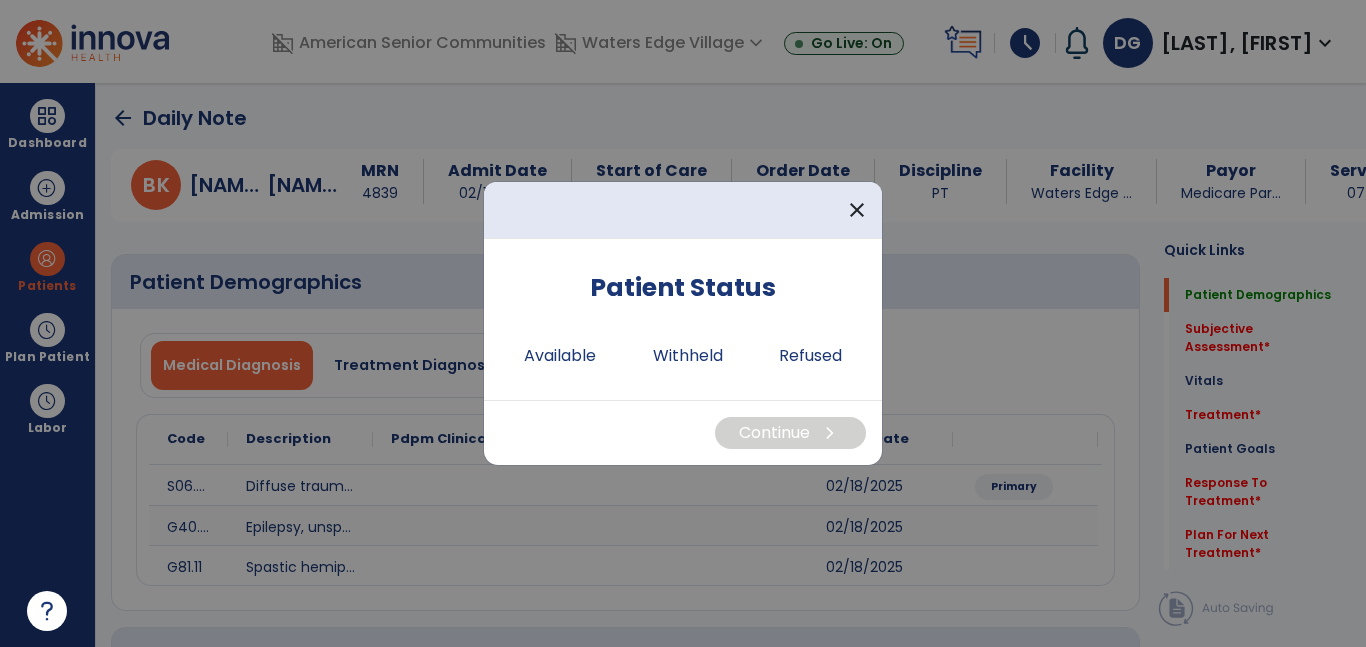 click at bounding box center (683, 323) 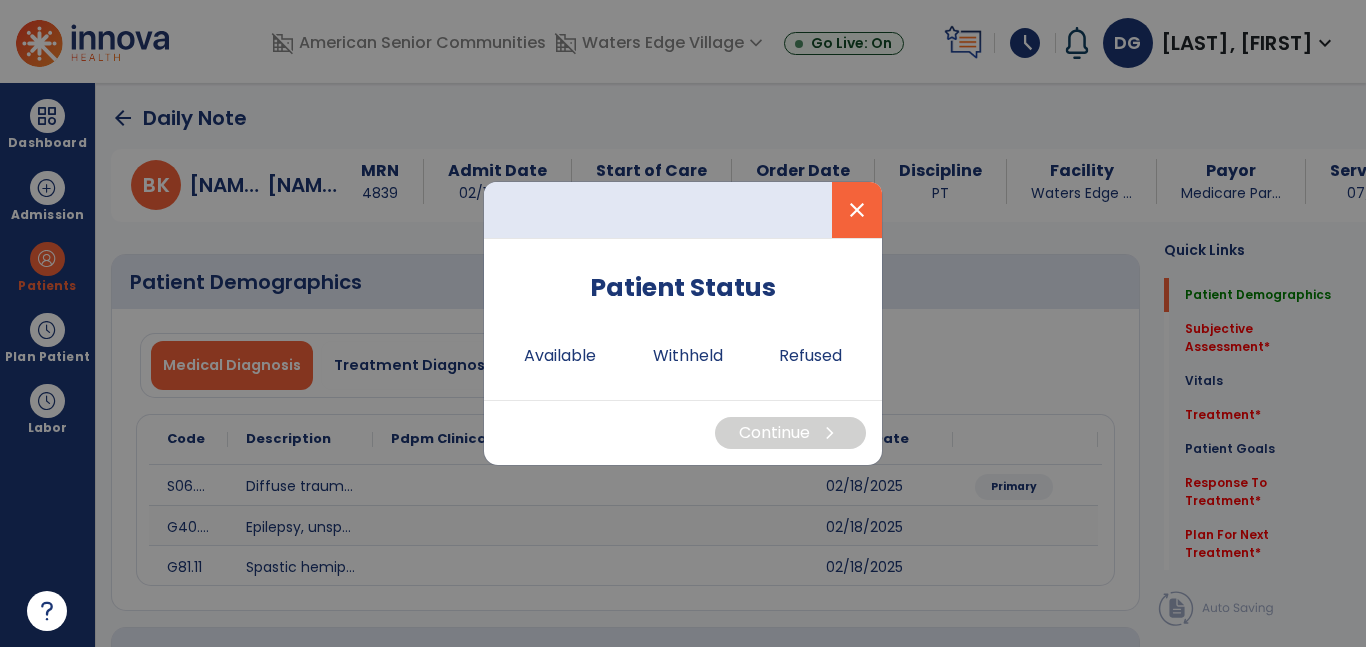 click on "close" at bounding box center [857, 210] 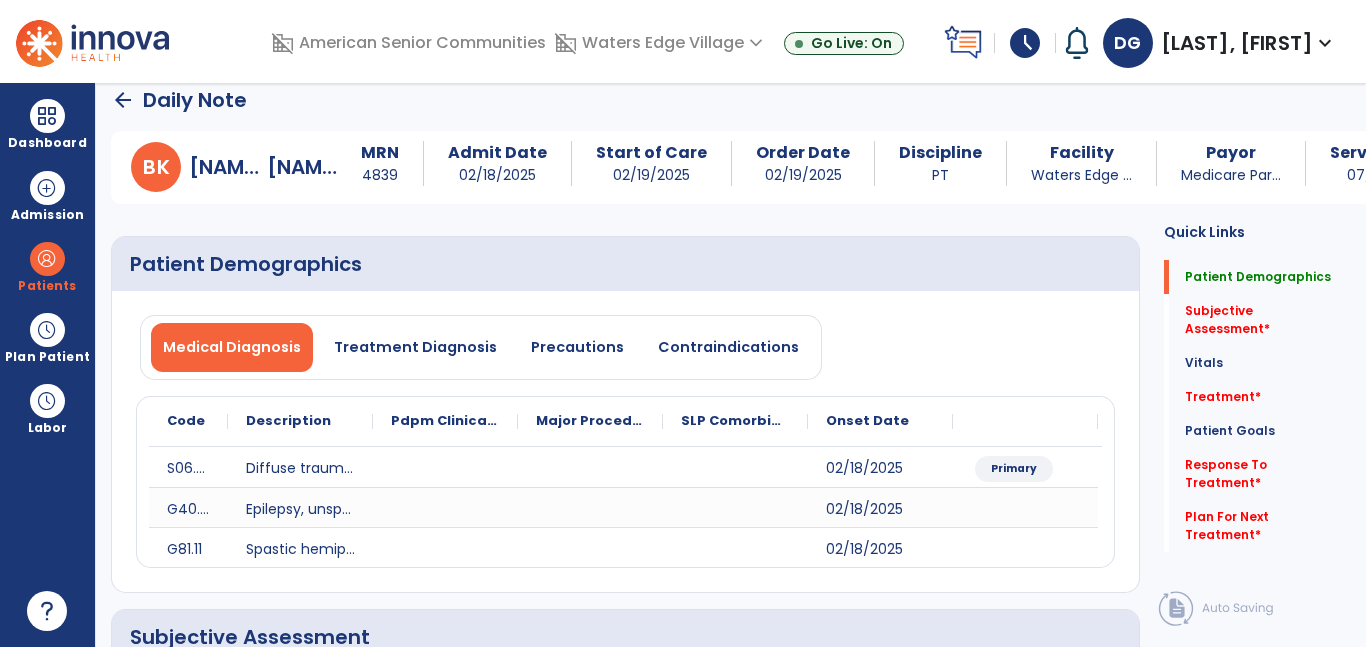 scroll, scrollTop: 41, scrollLeft: 0, axis: vertical 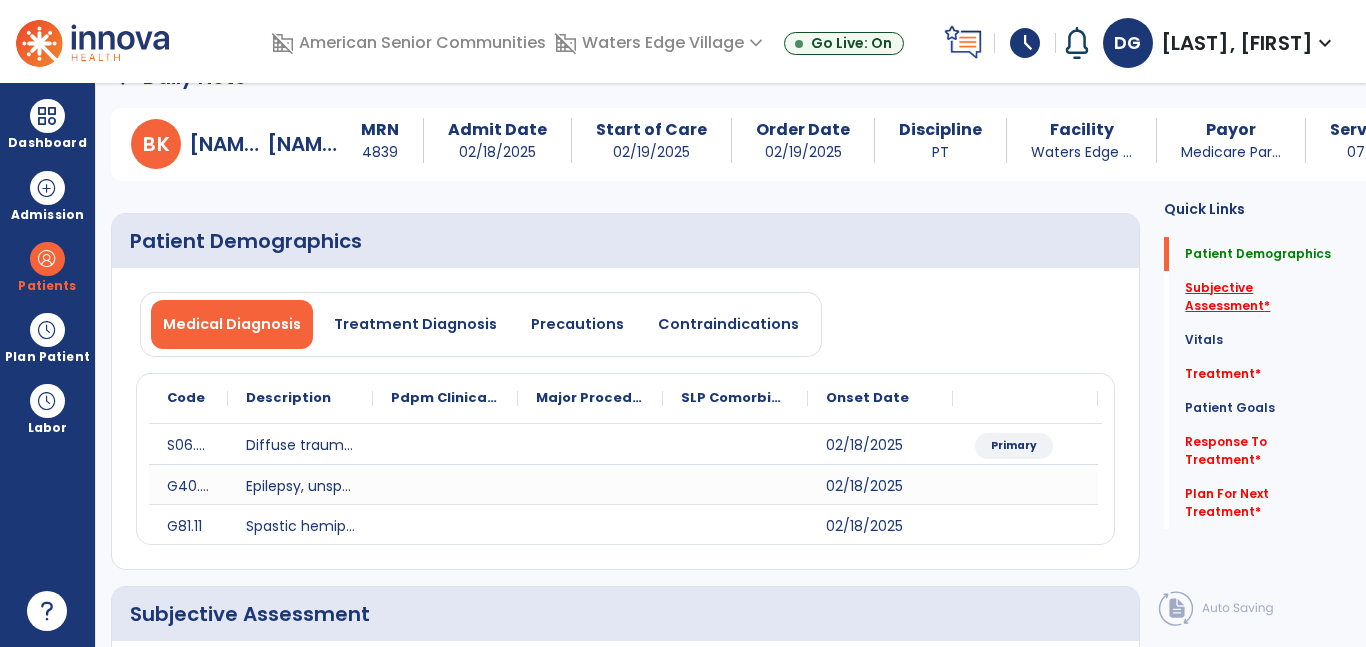 click on "Subjective Assessment   *" 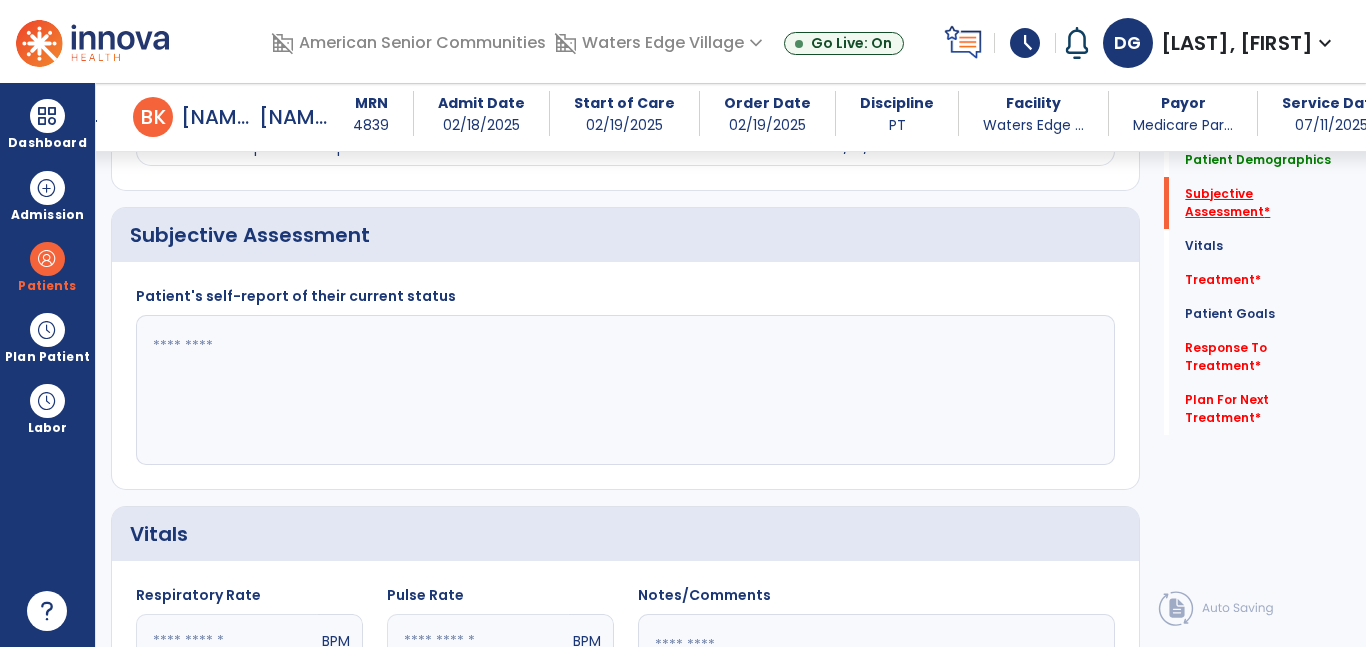 scroll, scrollTop: 403, scrollLeft: 0, axis: vertical 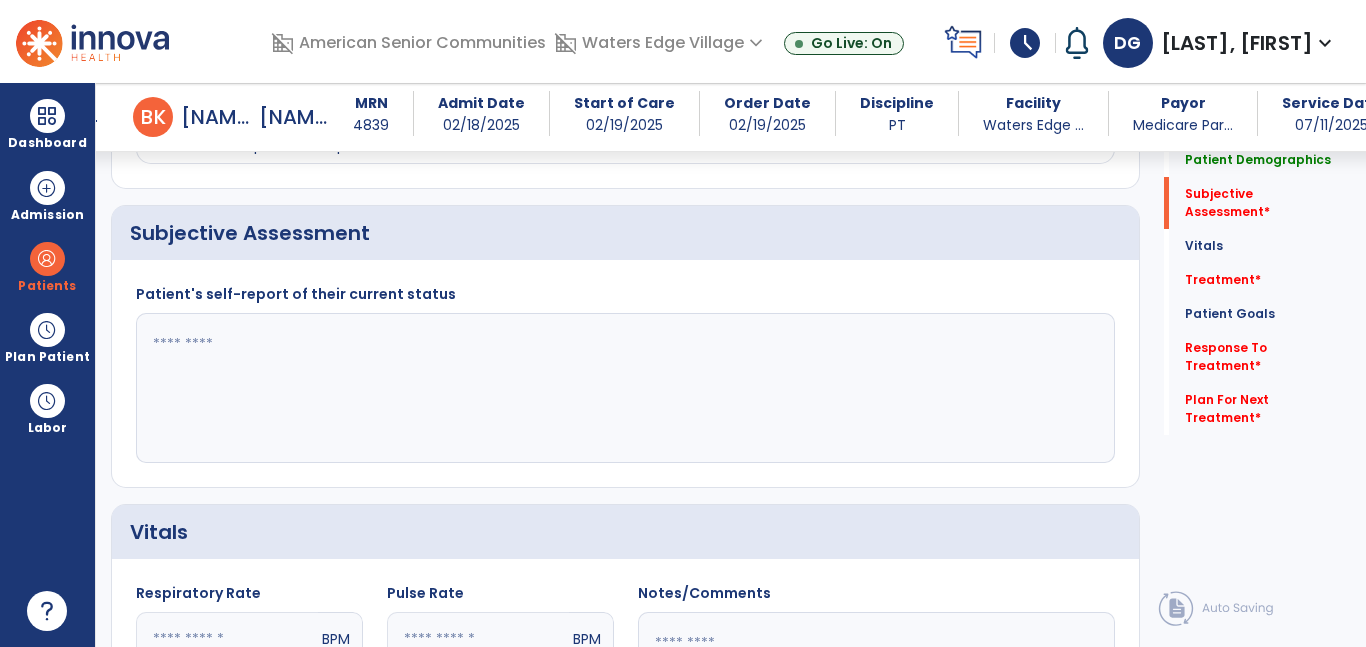 click 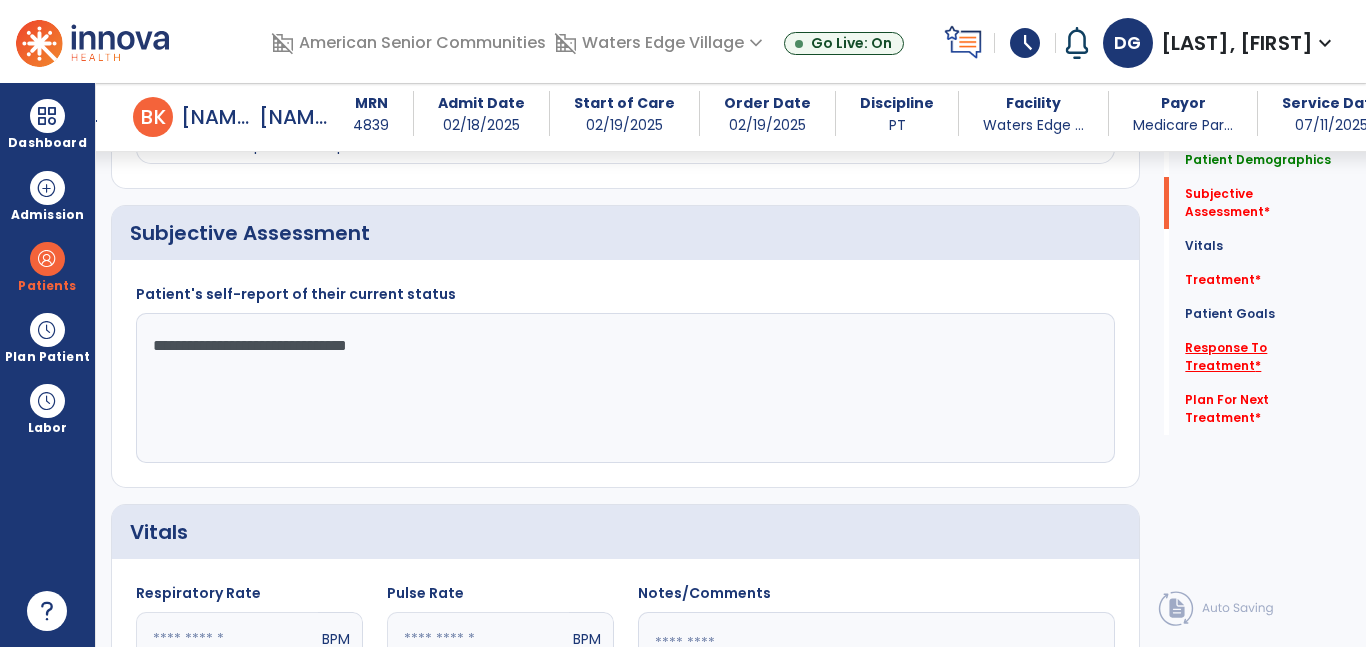 type on "**********" 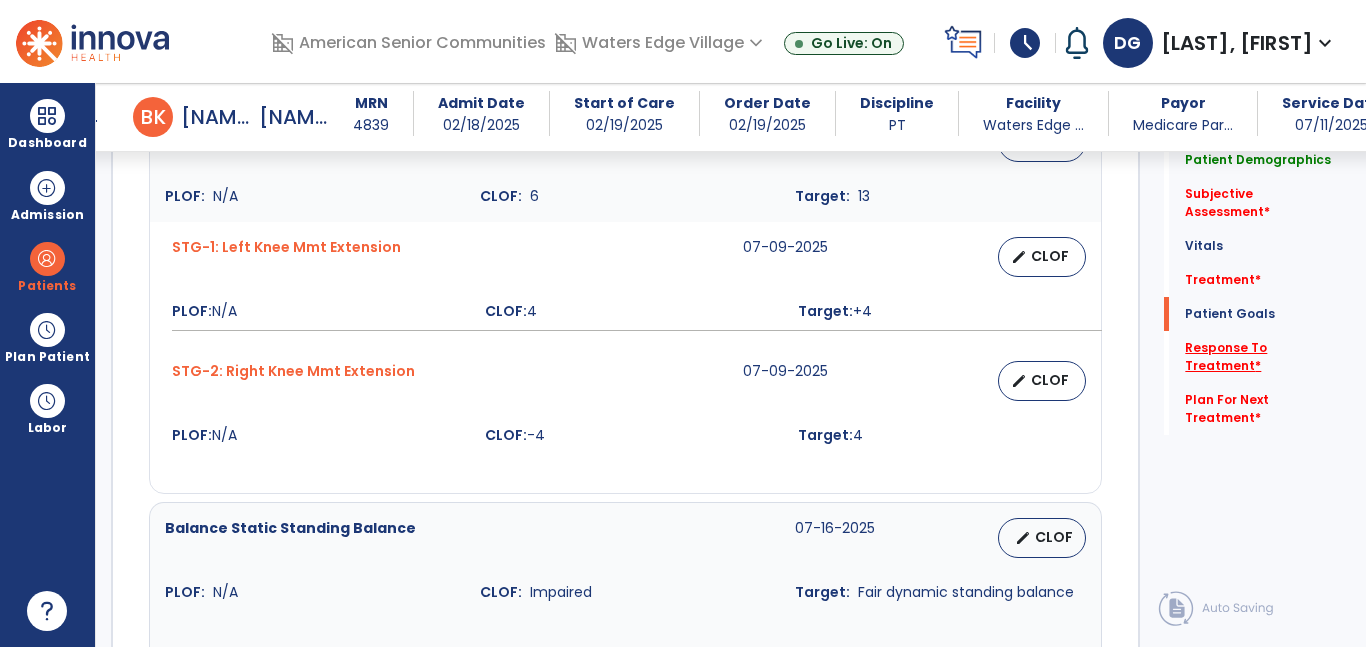 scroll, scrollTop: 2765, scrollLeft: 0, axis: vertical 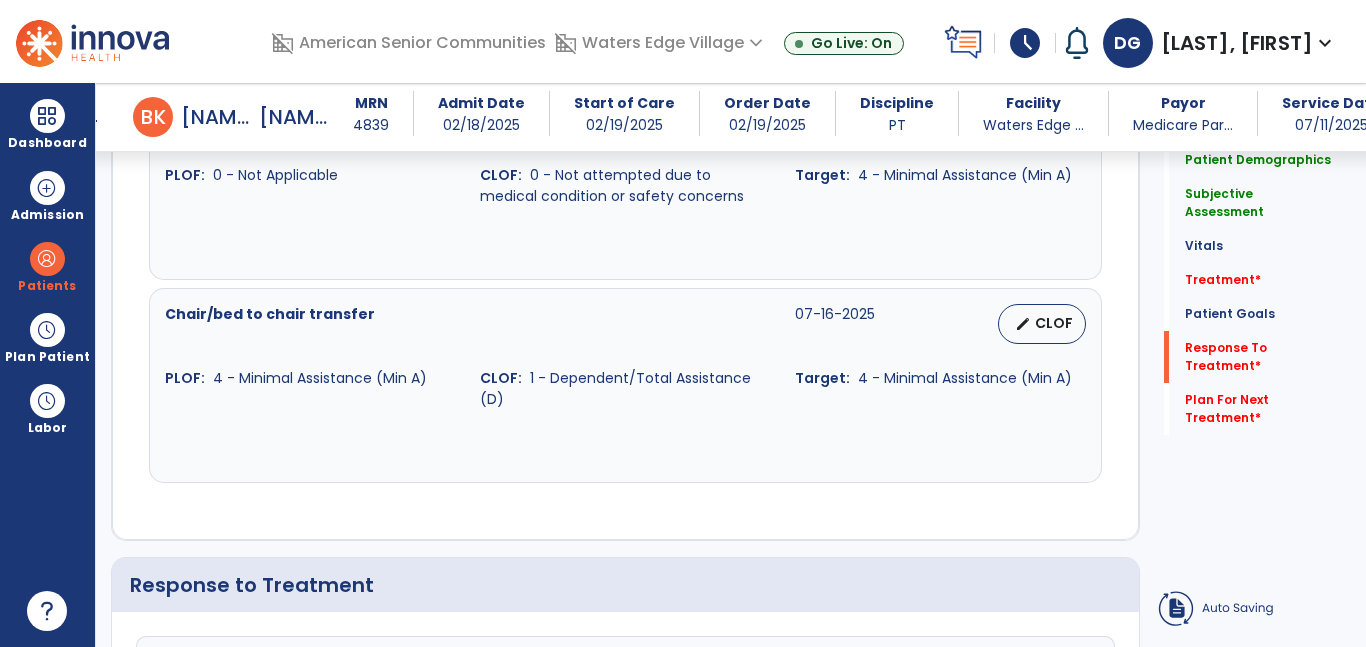 click on "fact_check" 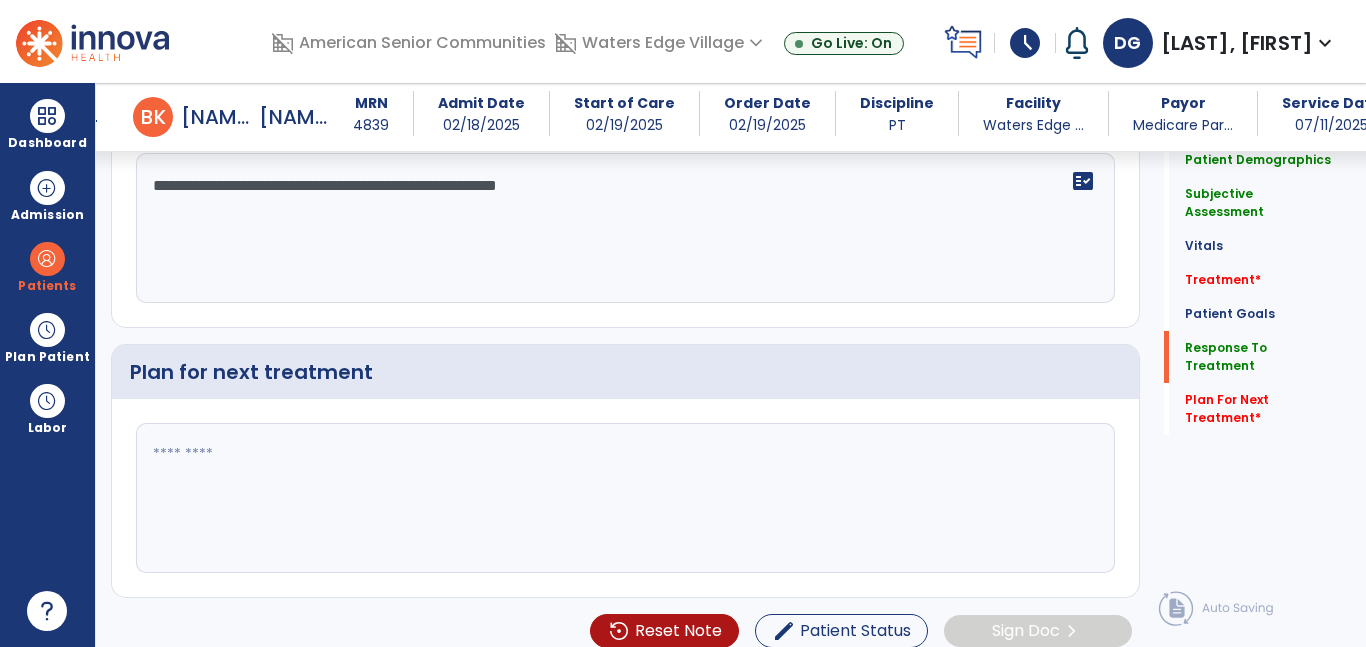 scroll, scrollTop: 3260, scrollLeft: 0, axis: vertical 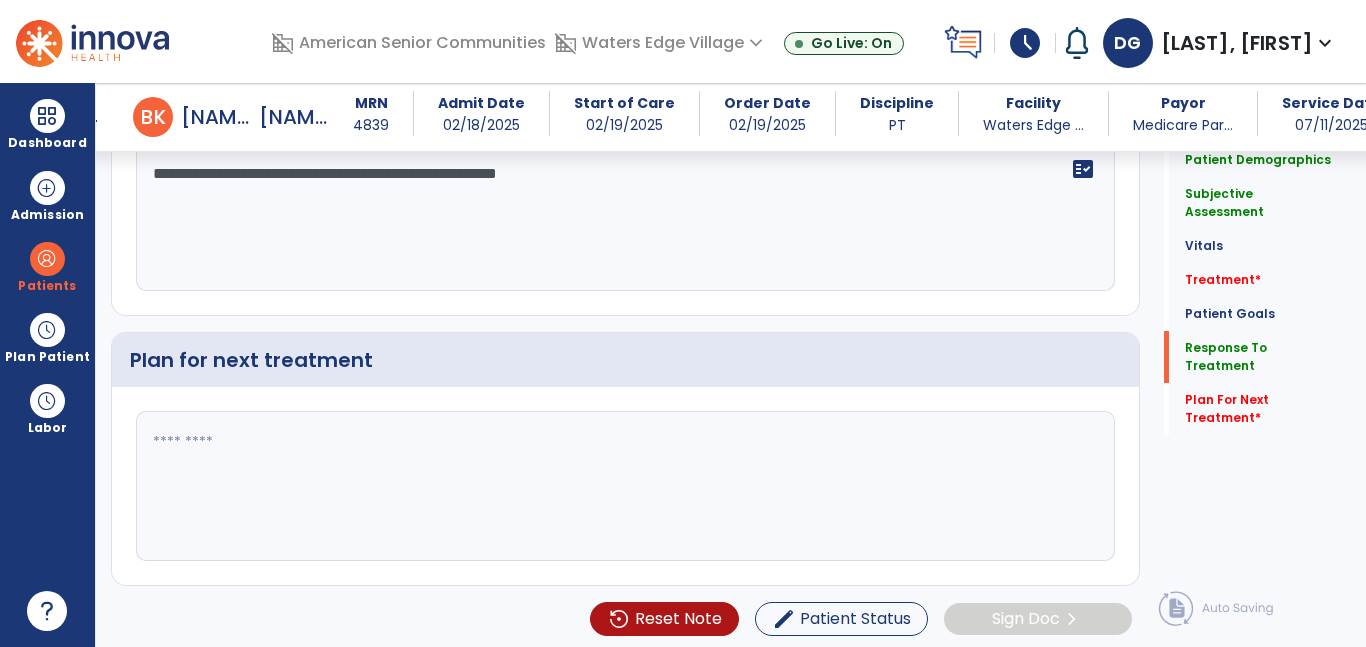 type on "**********" 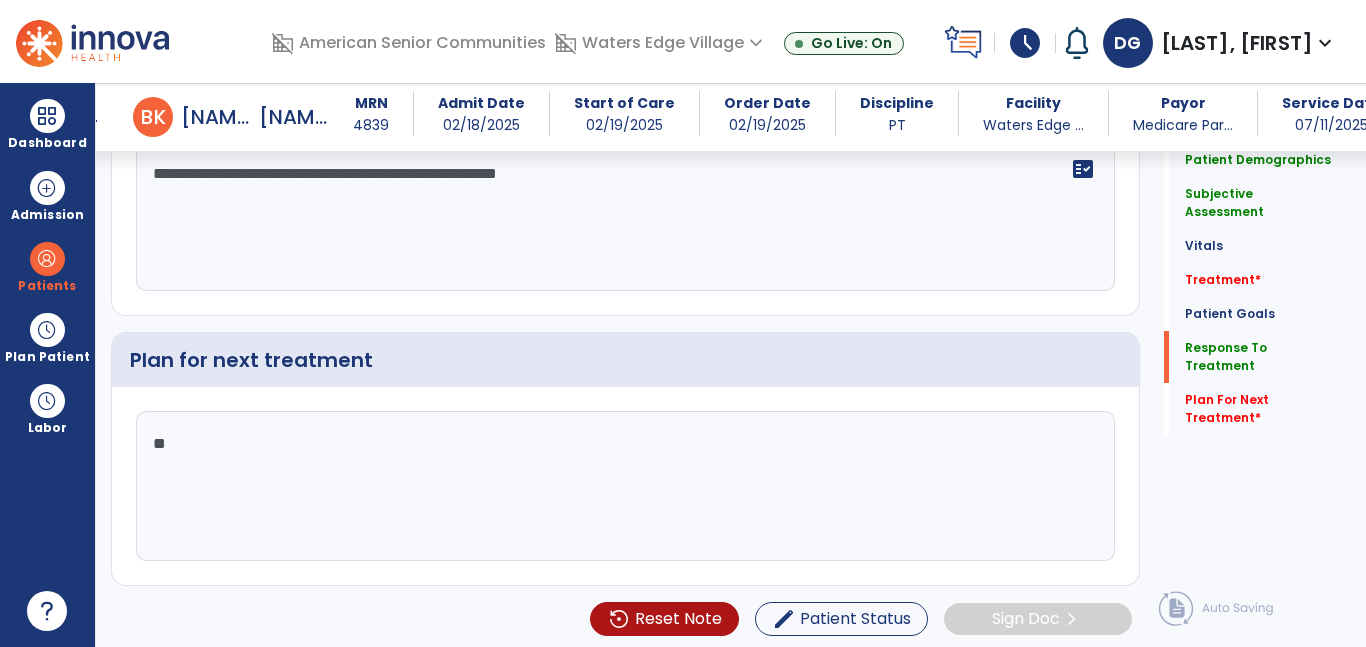 type on "***" 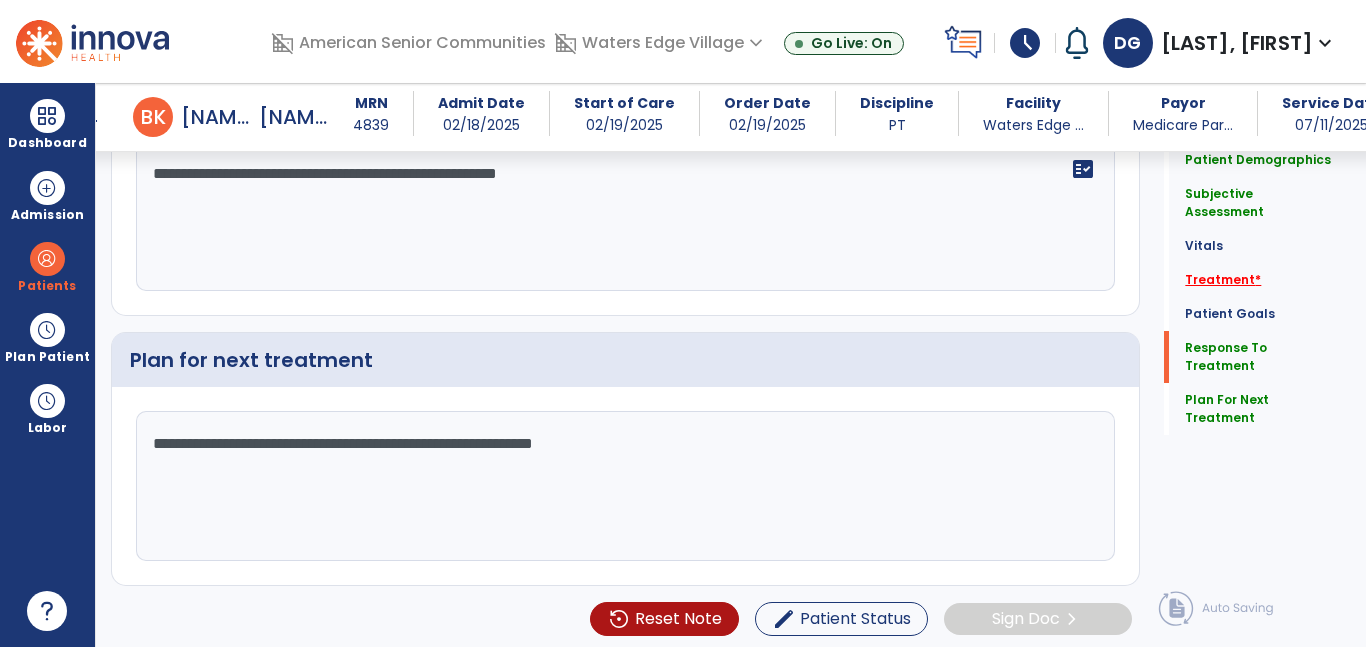 type on "**********" 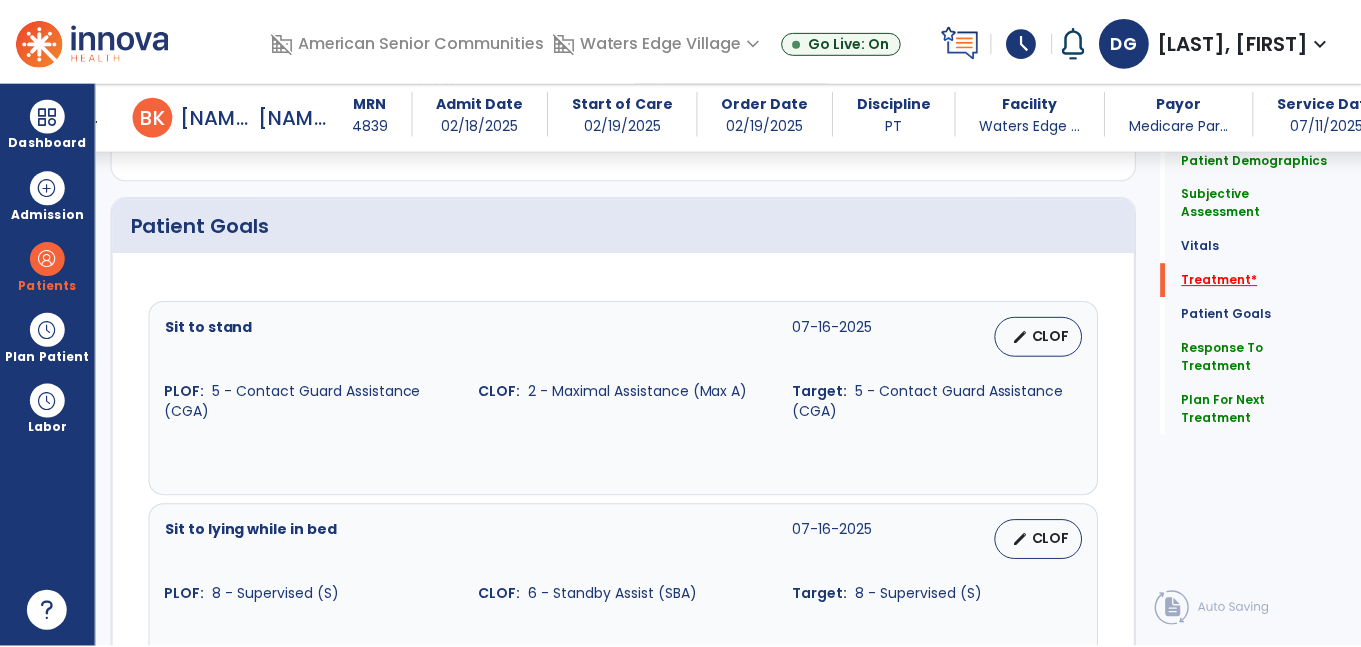 scroll, scrollTop: 1092, scrollLeft: 0, axis: vertical 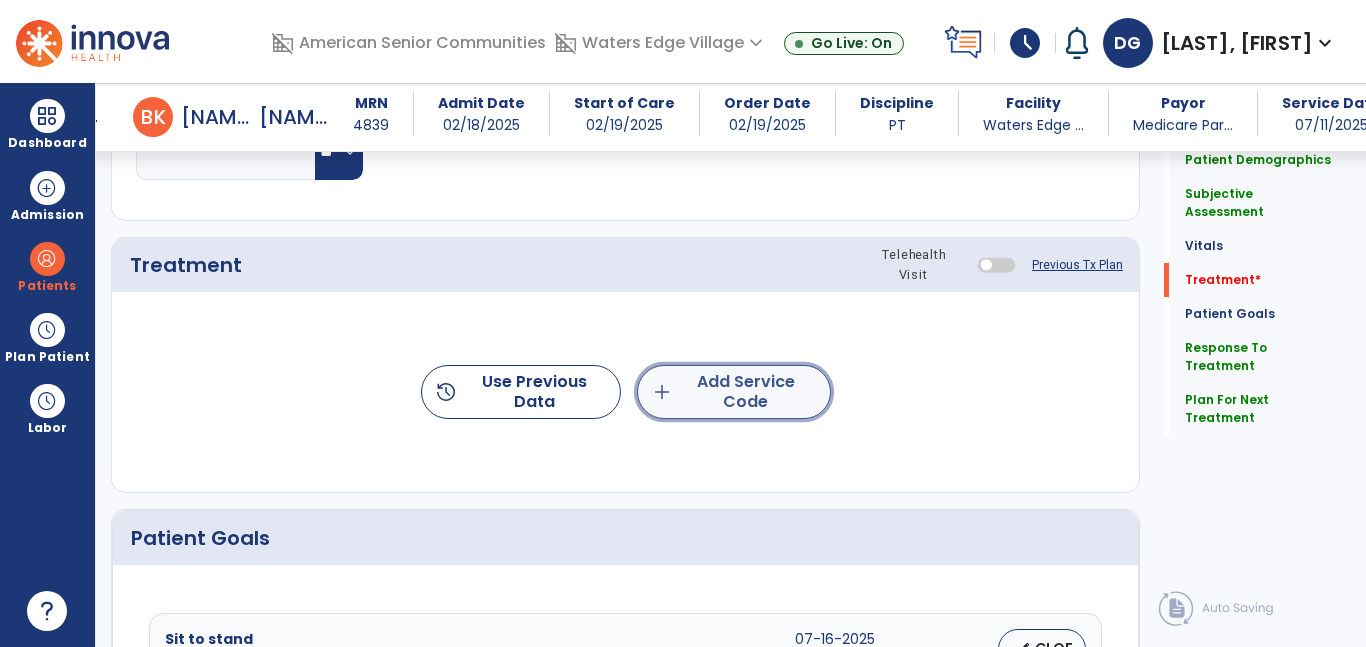 click on "add  Add Service Code" 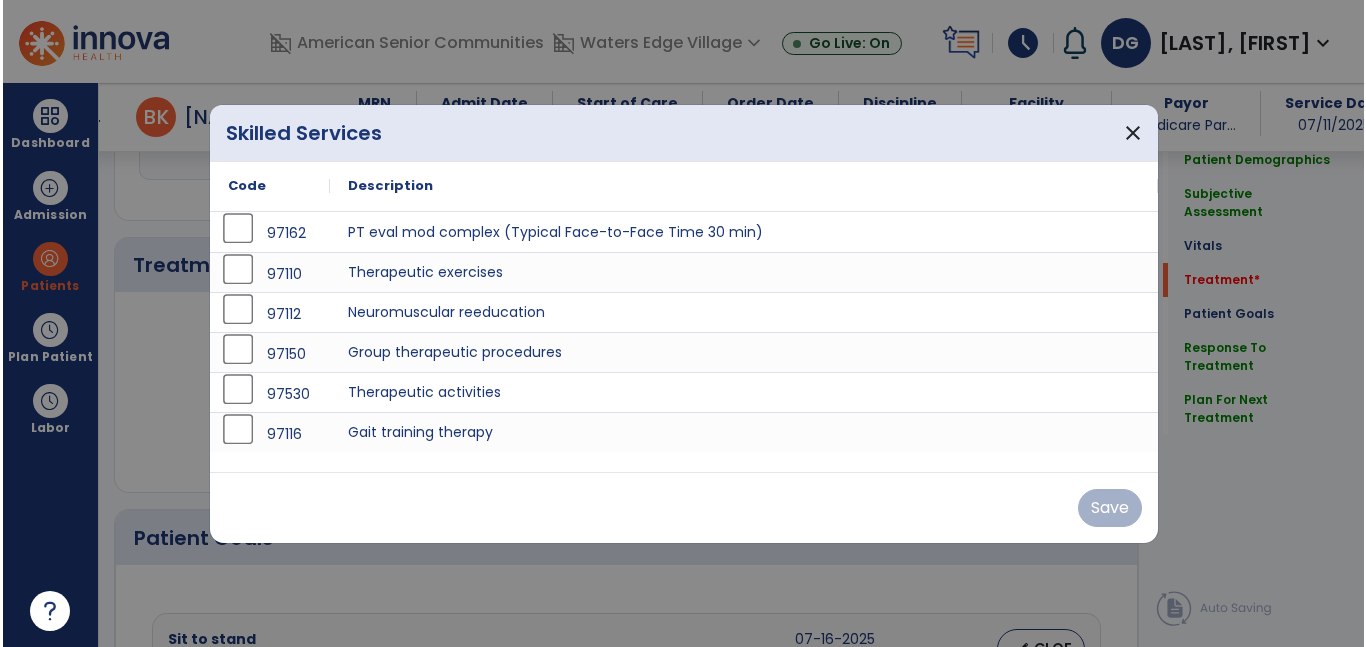 scroll, scrollTop: 1092, scrollLeft: 0, axis: vertical 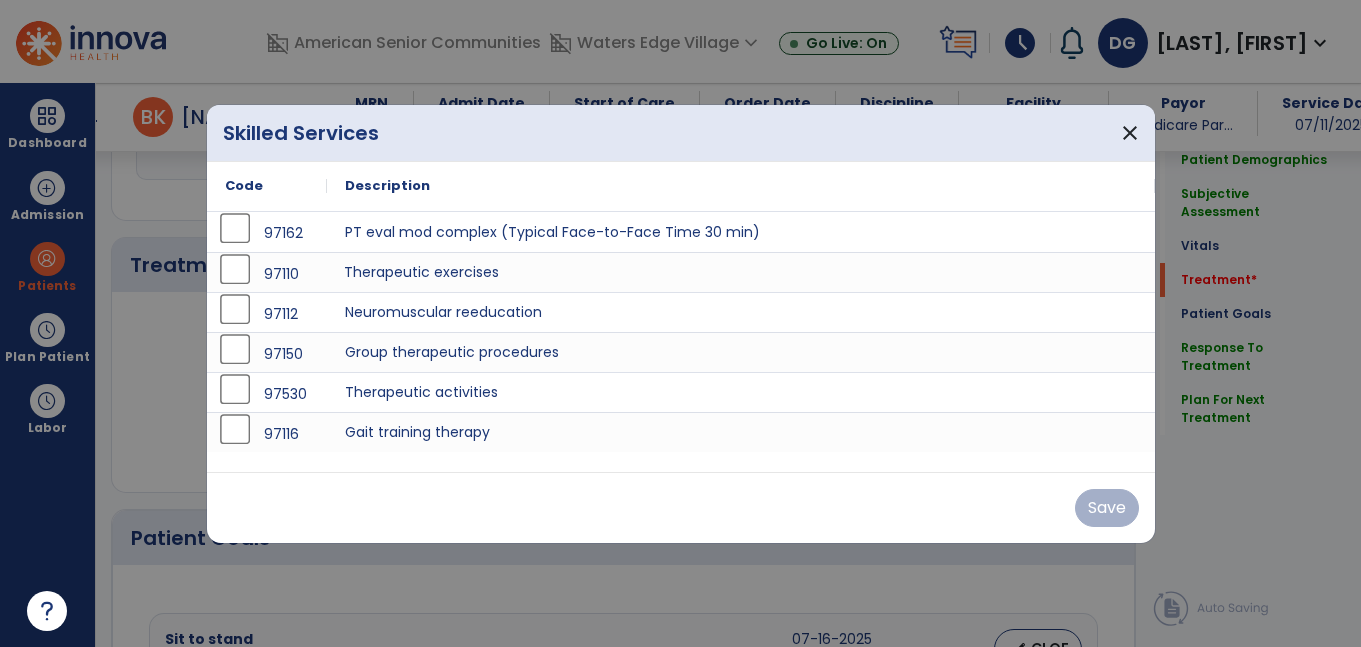 click on "Therapeutic exercises" at bounding box center [741, 272] 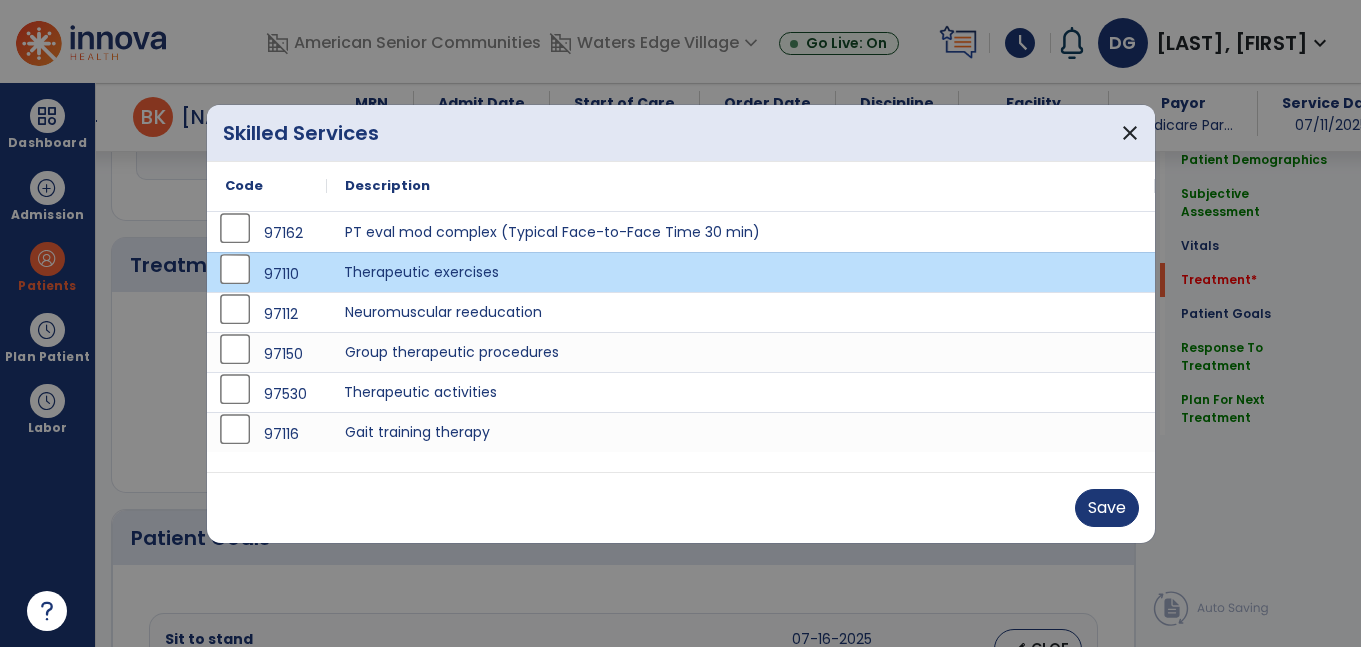click on "Therapeutic activities" at bounding box center (741, 392) 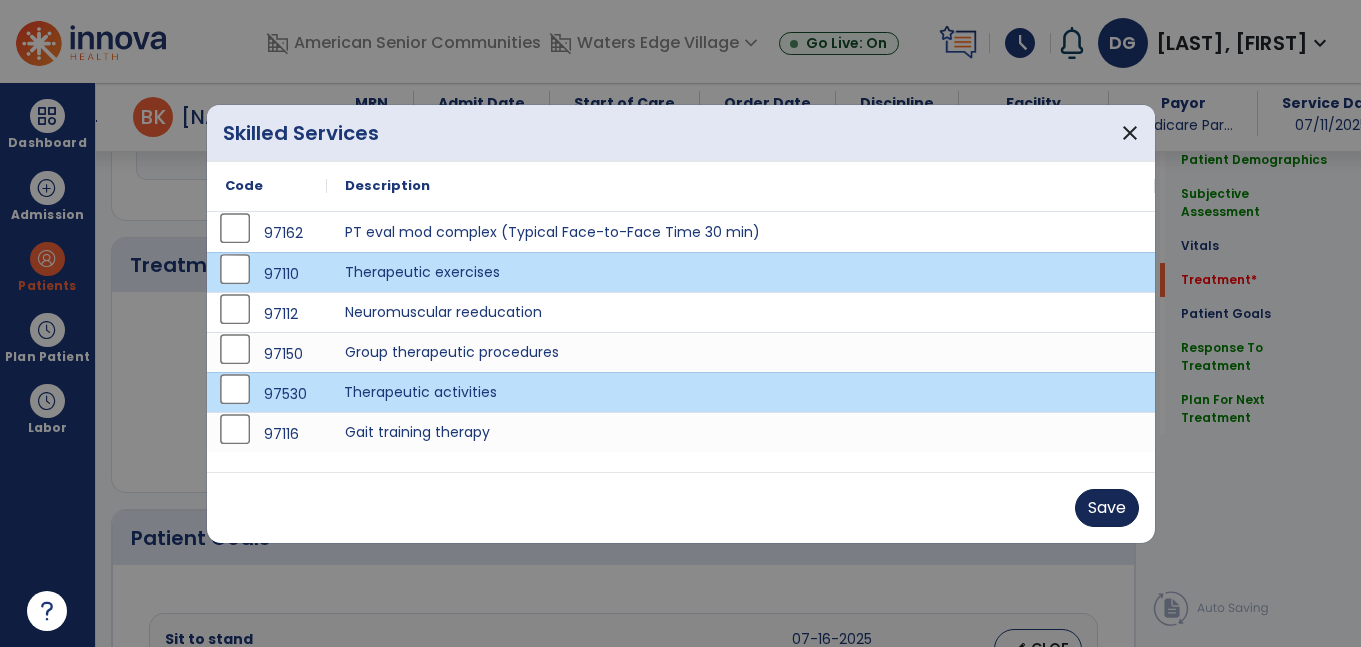 click on "Save" at bounding box center [1107, 508] 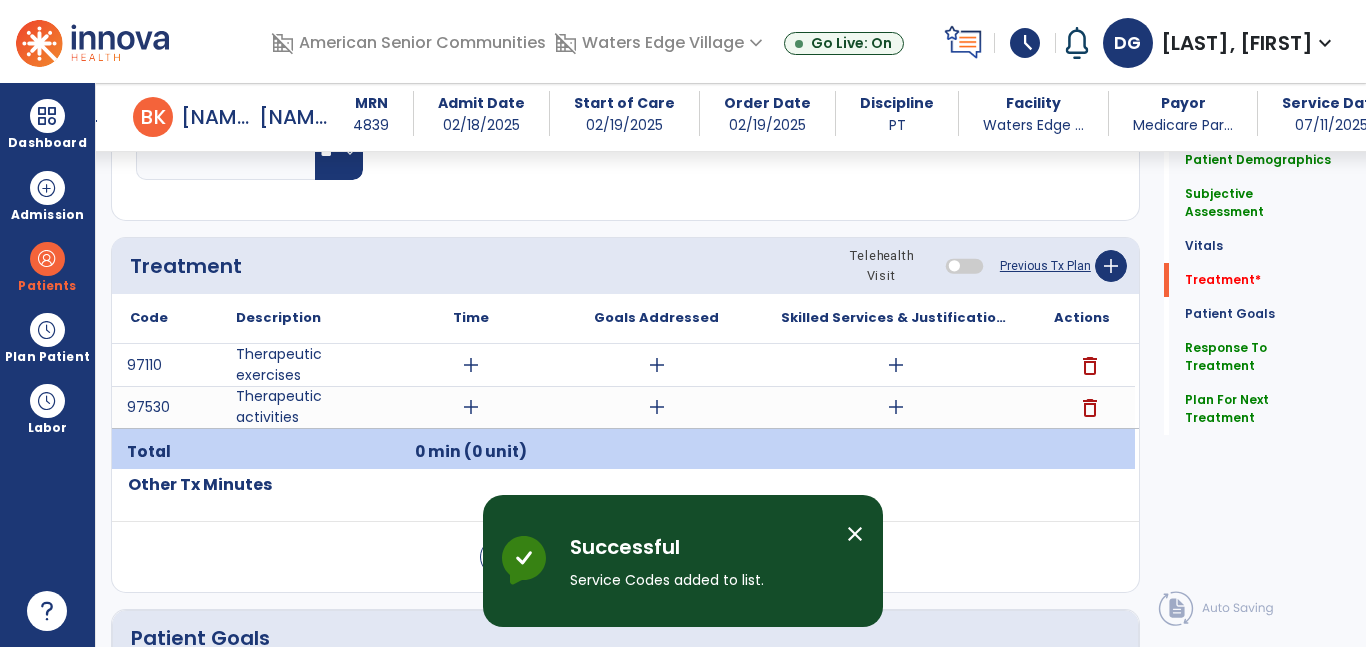 click on "add" at bounding box center [471, 365] 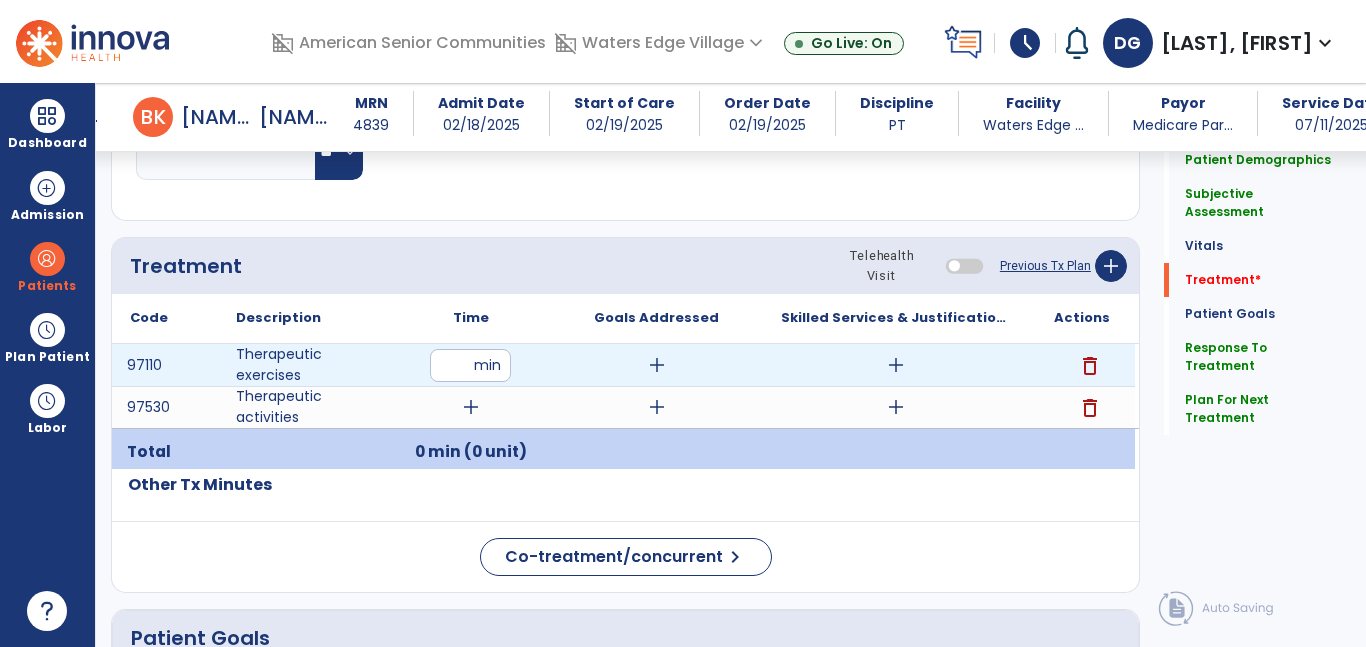 type on "**" 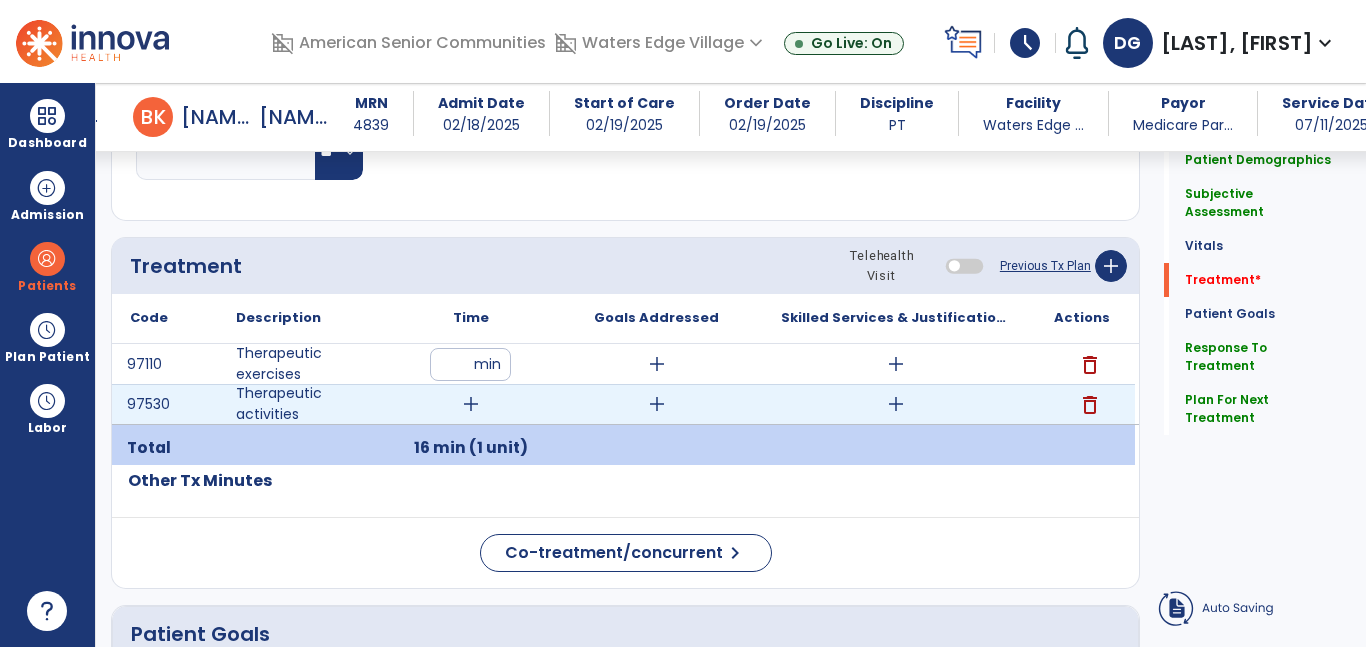 click on "add" at bounding box center [471, 404] 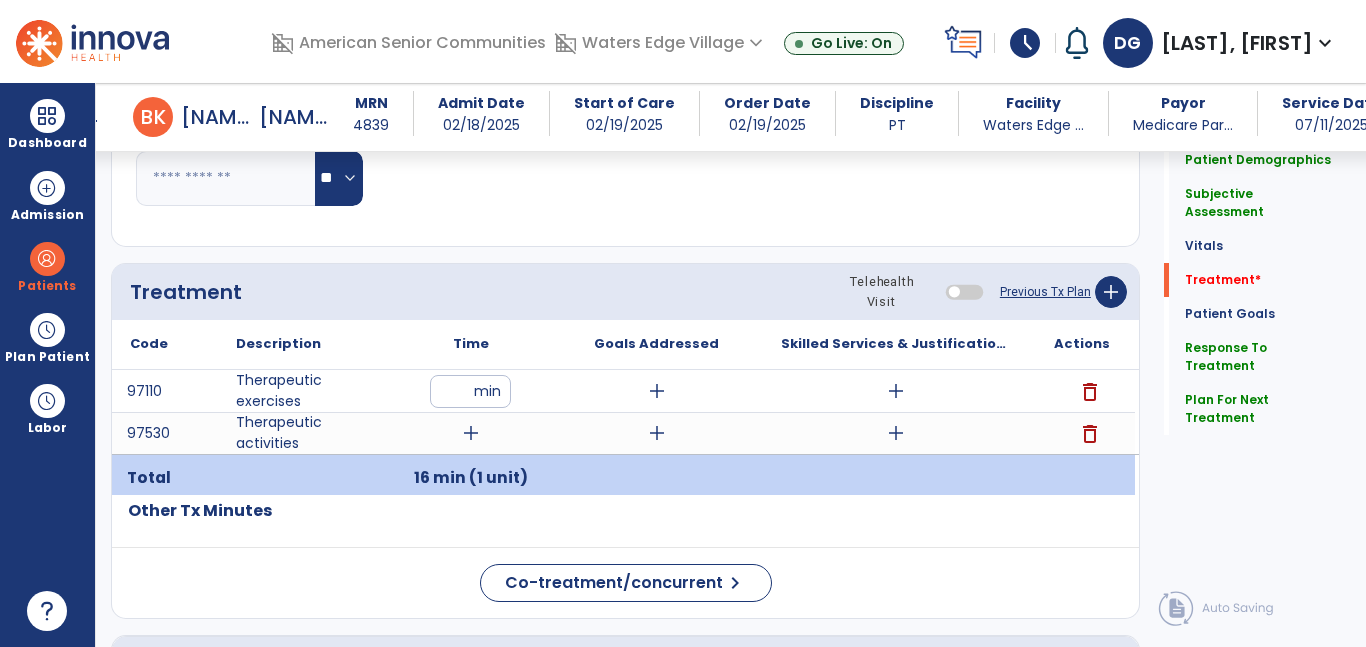 scroll, scrollTop: 1058, scrollLeft: 0, axis: vertical 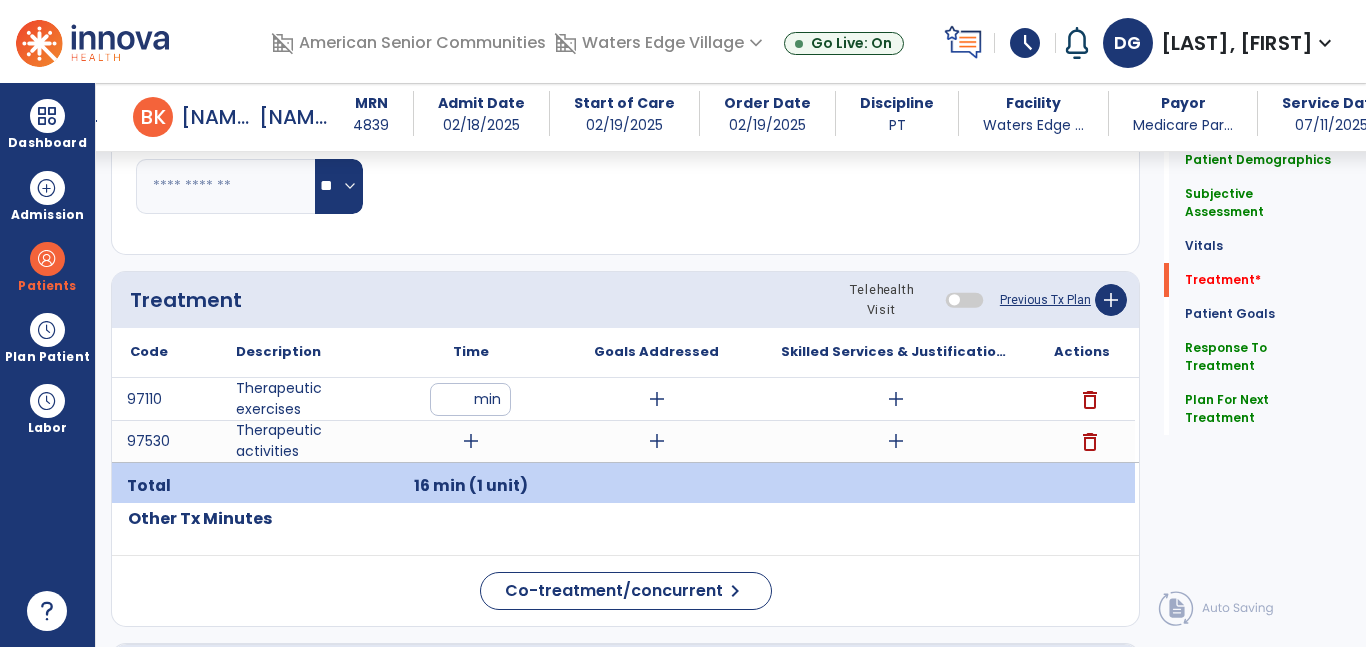 click on "add" at bounding box center (471, 441) 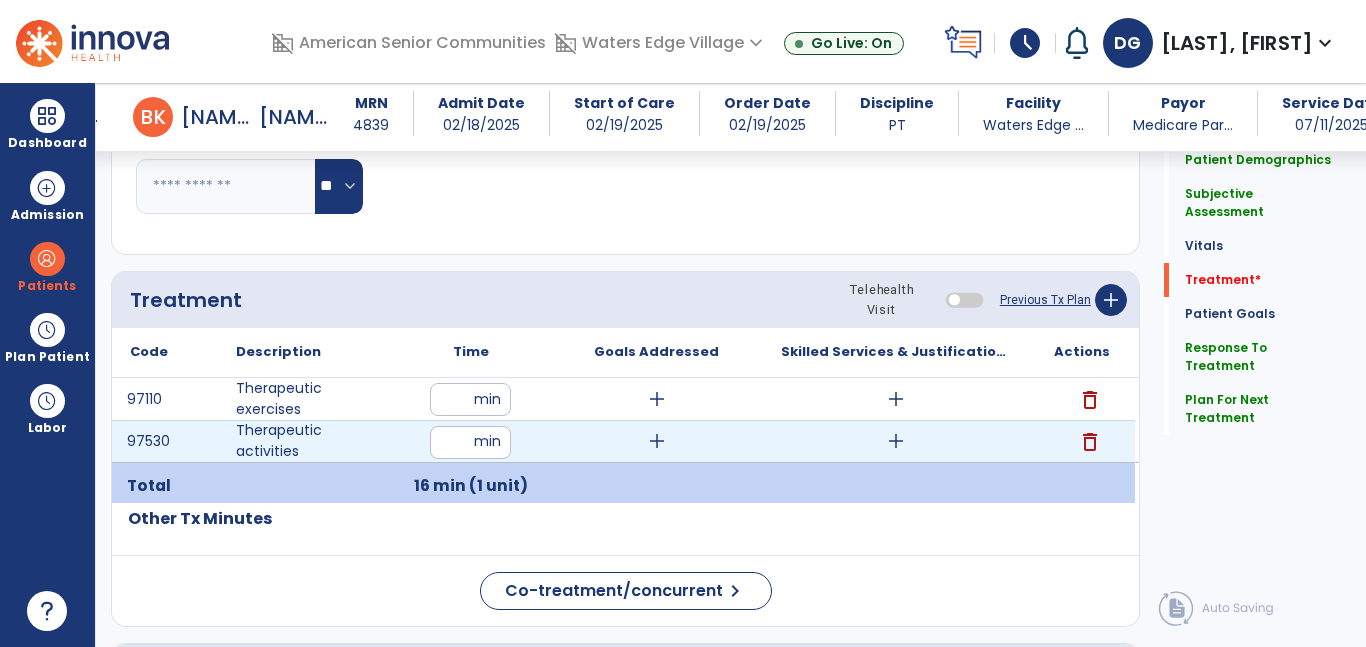 type on "**" 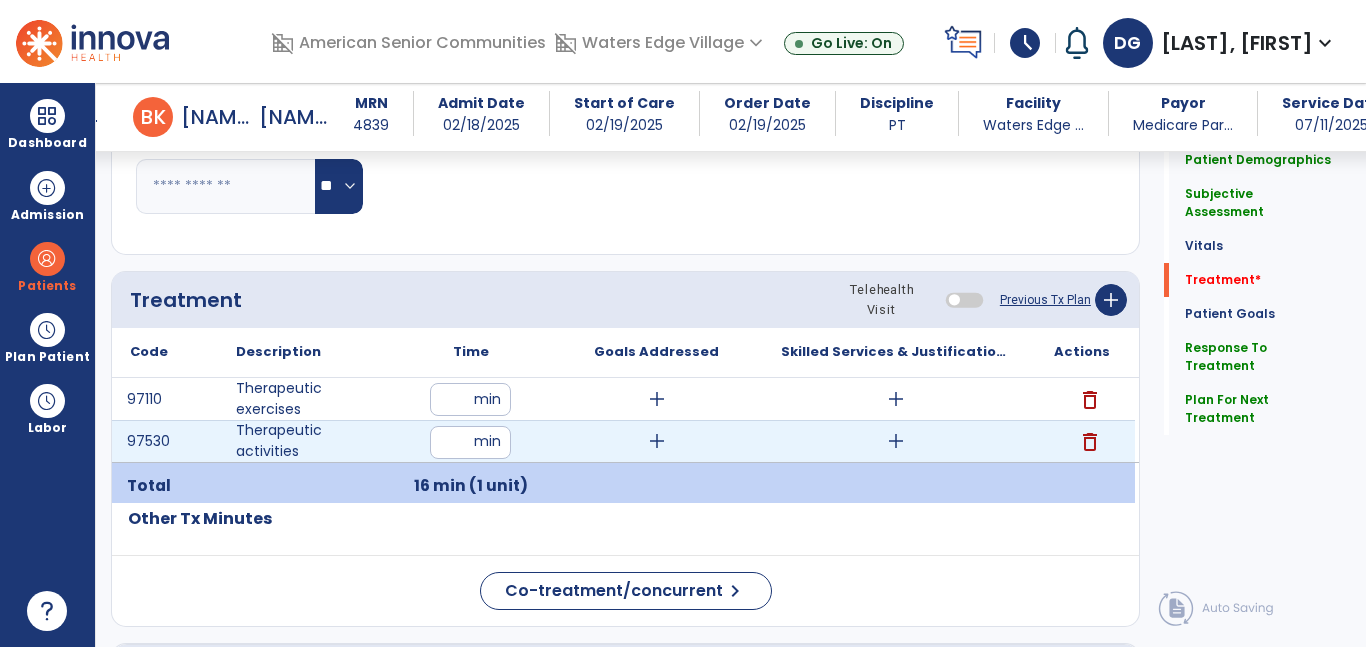 click on "Code
Description
Time" 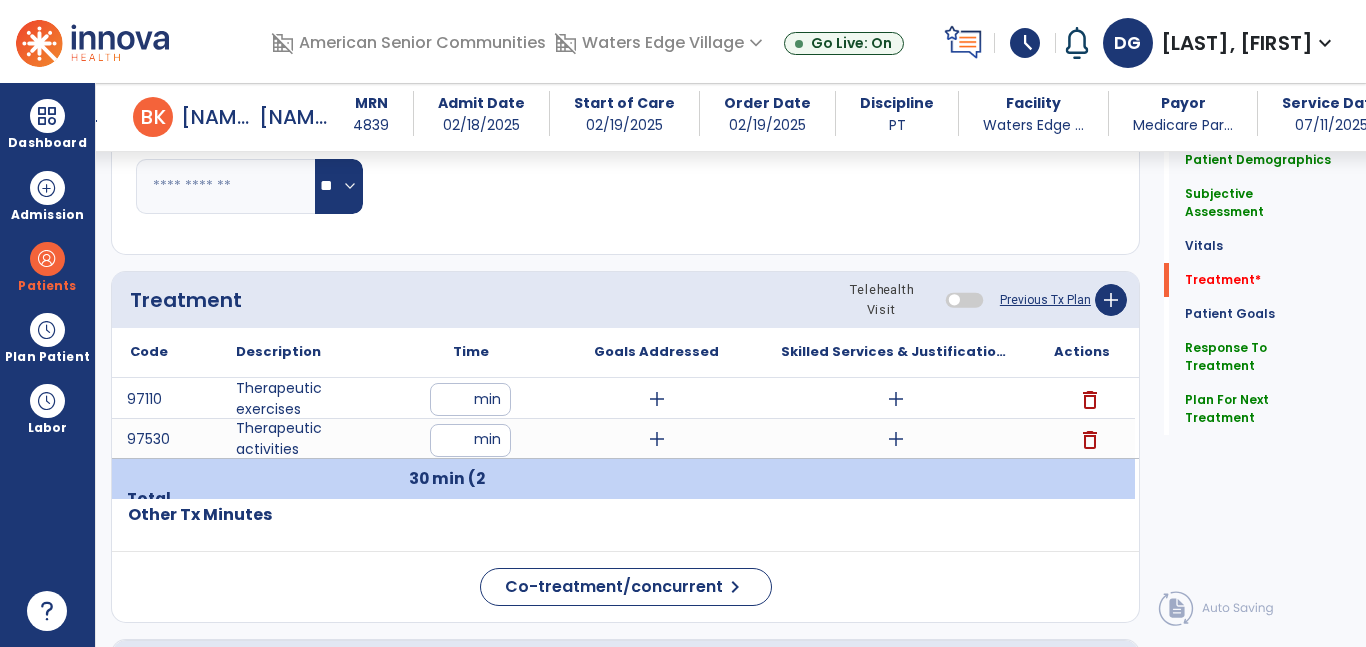 click on "**" at bounding box center (470, 440) 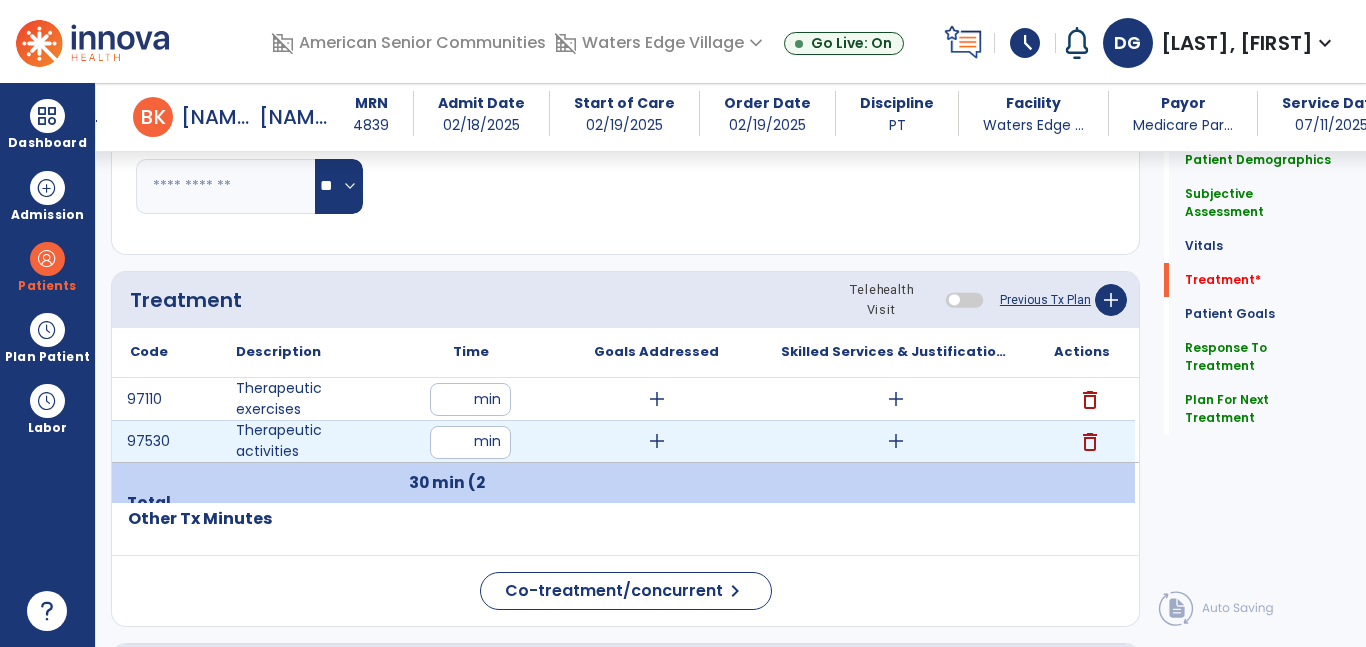 type on "*" 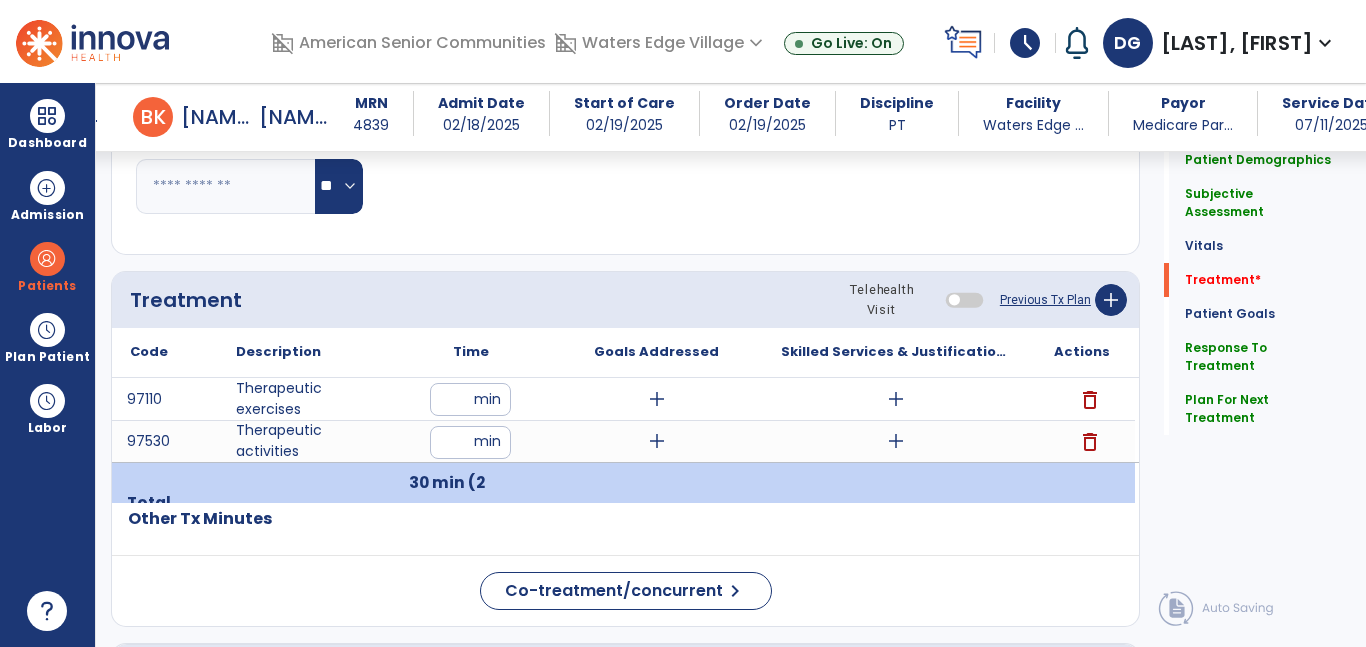click on "Other Tx Minutes" 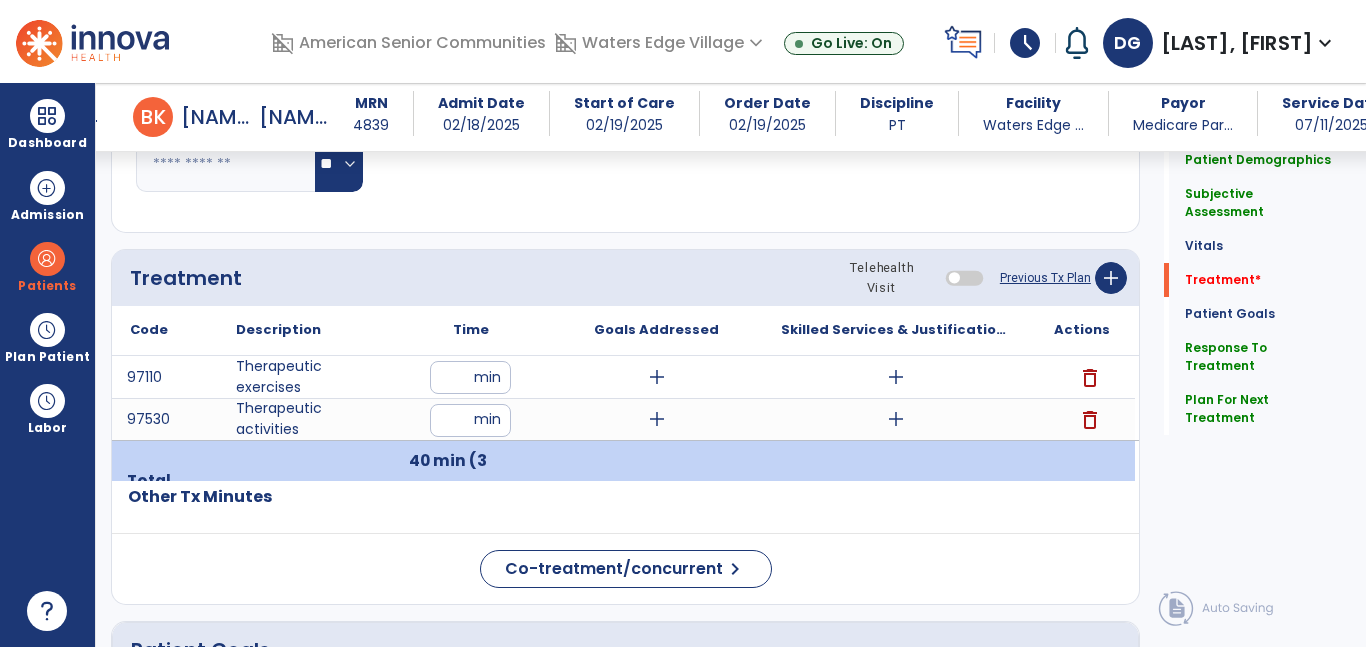 scroll, scrollTop: 1073, scrollLeft: 0, axis: vertical 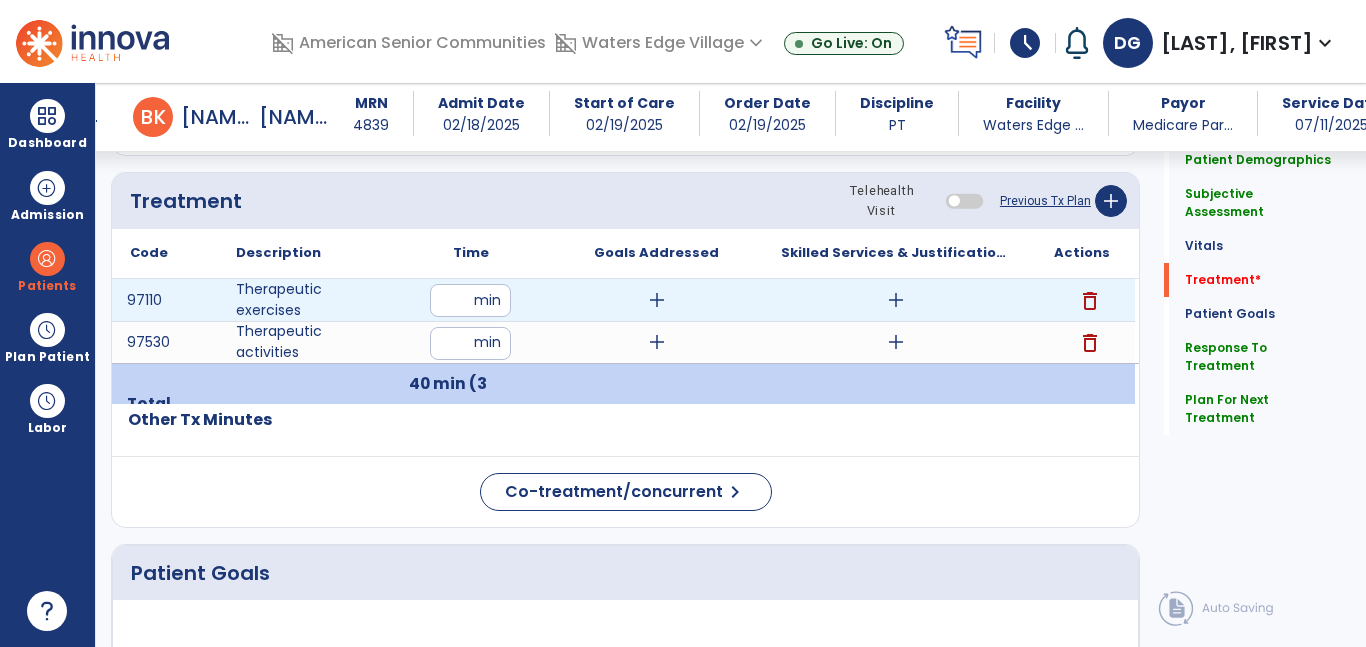 click on "add" at bounding box center (896, 300) 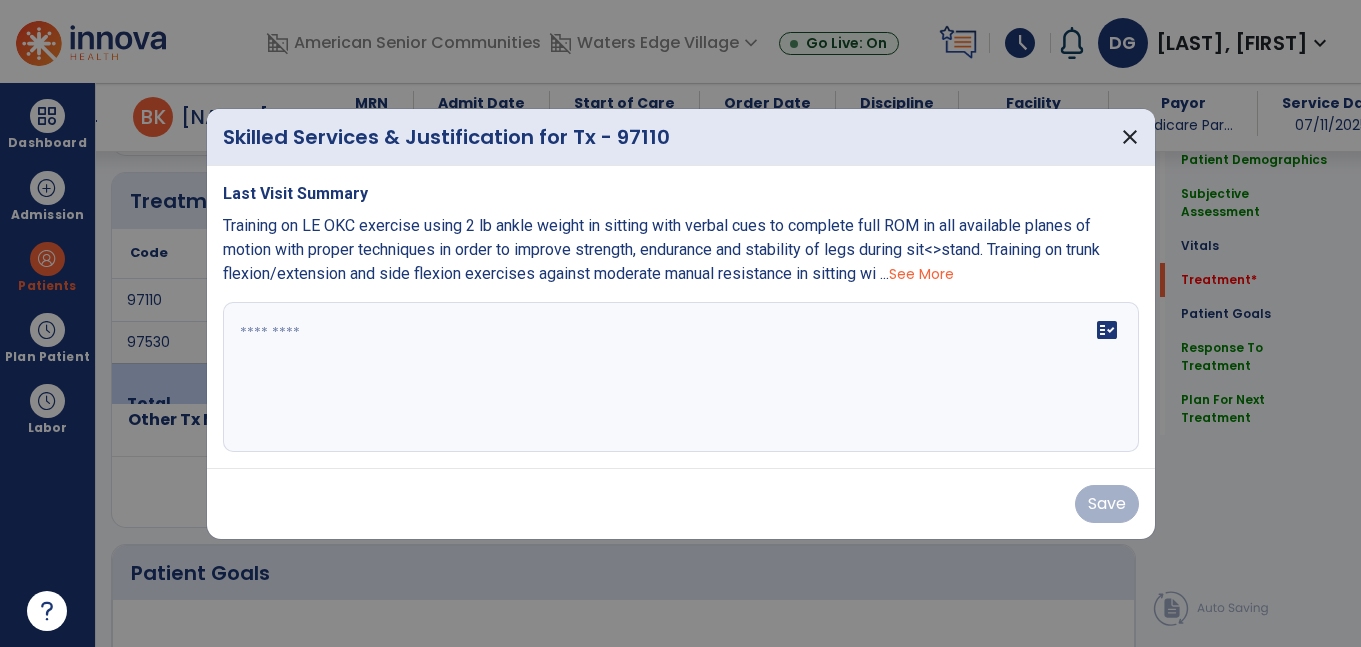 scroll, scrollTop: 1157, scrollLeft: 0, axis: vertical 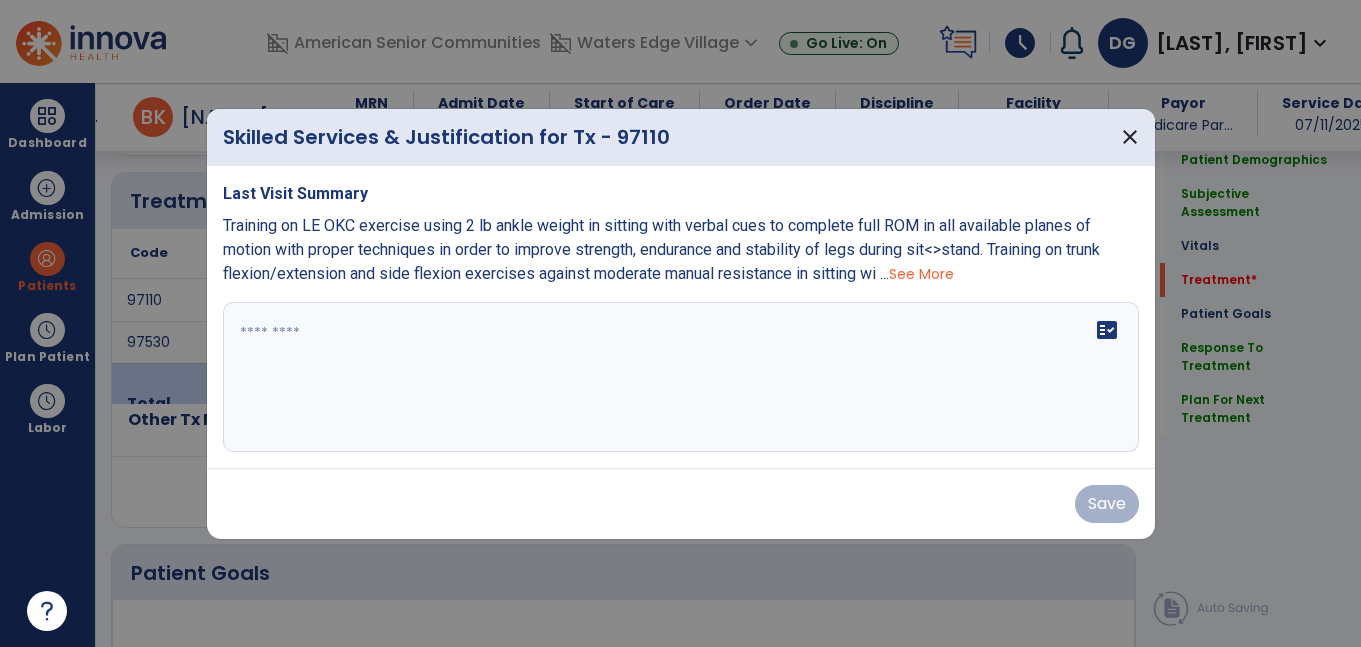 click on "fact_check" at bounding box center (681, 377) 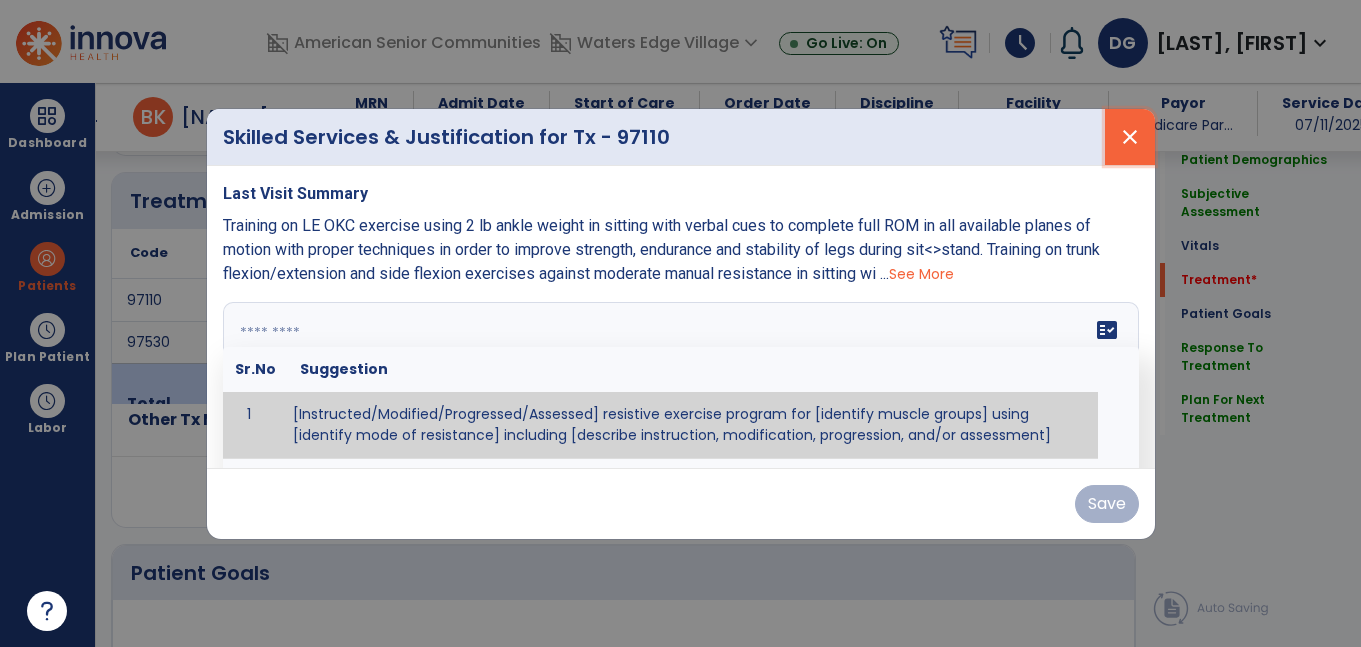 click on "close" at bounding box center [1130, 137] 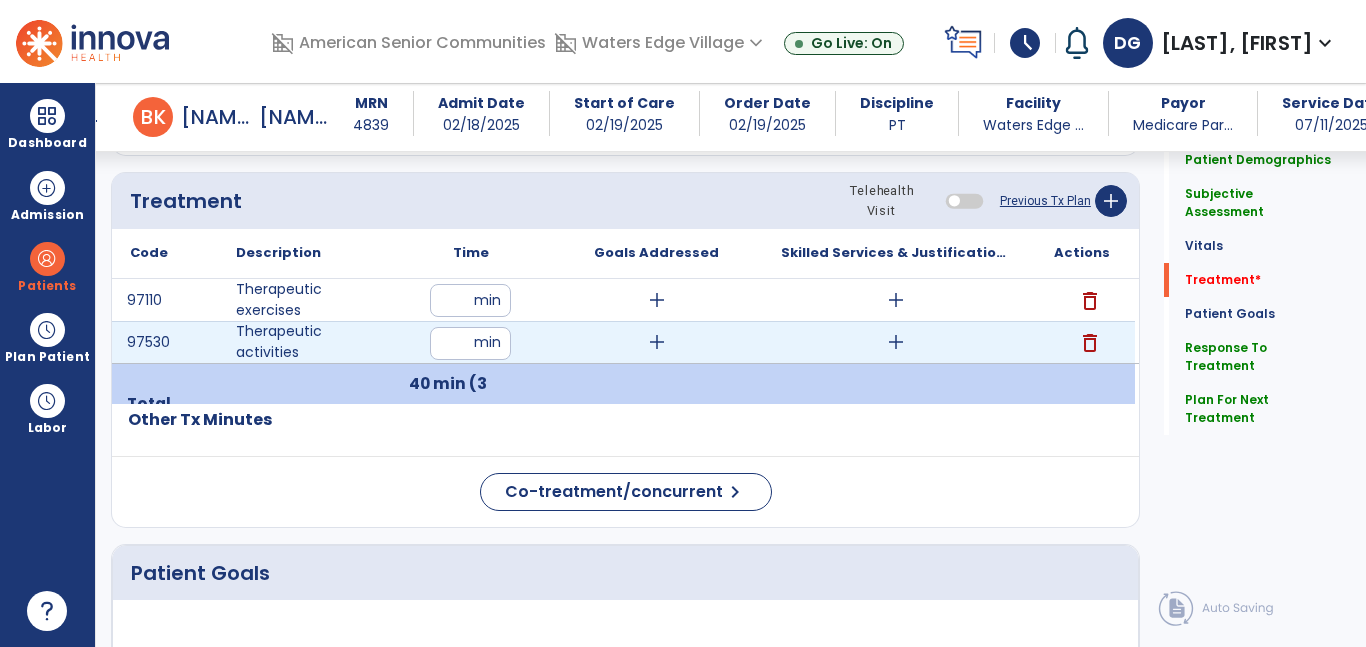 click on "add" at bounding box center [896, 342] 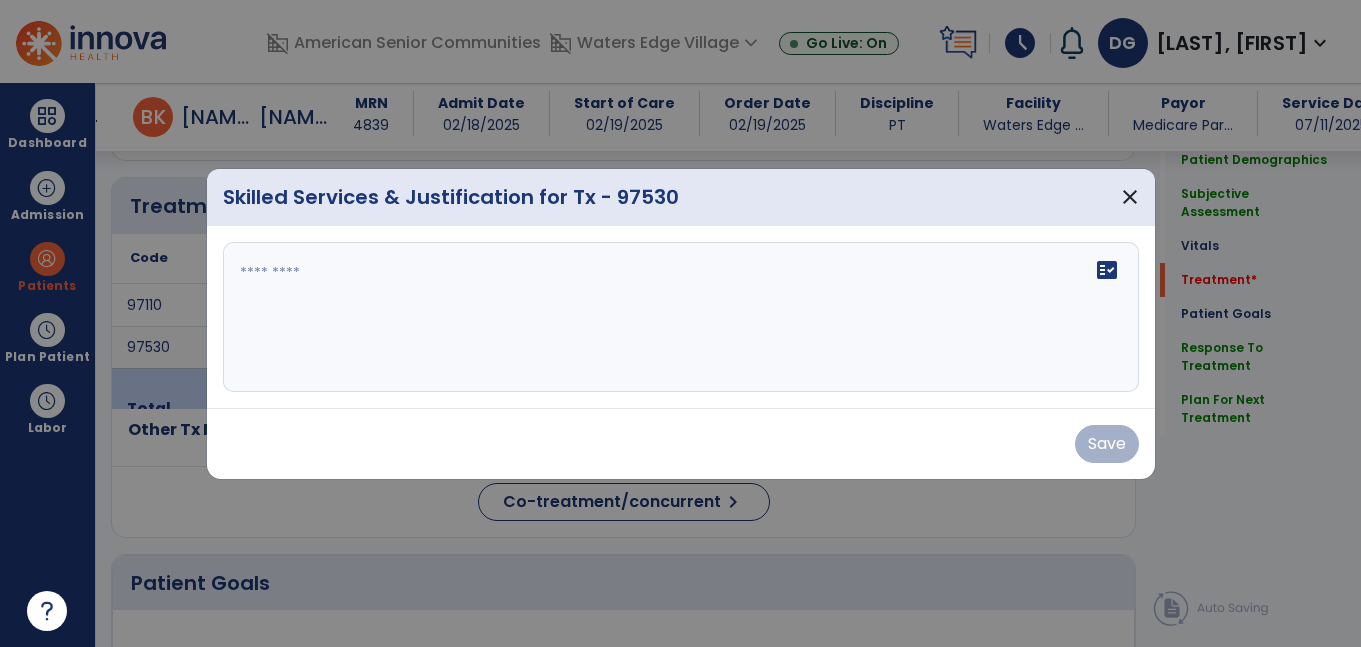 scroll, scrollTop: 1157, scrollLeft: 0, axis: vertical 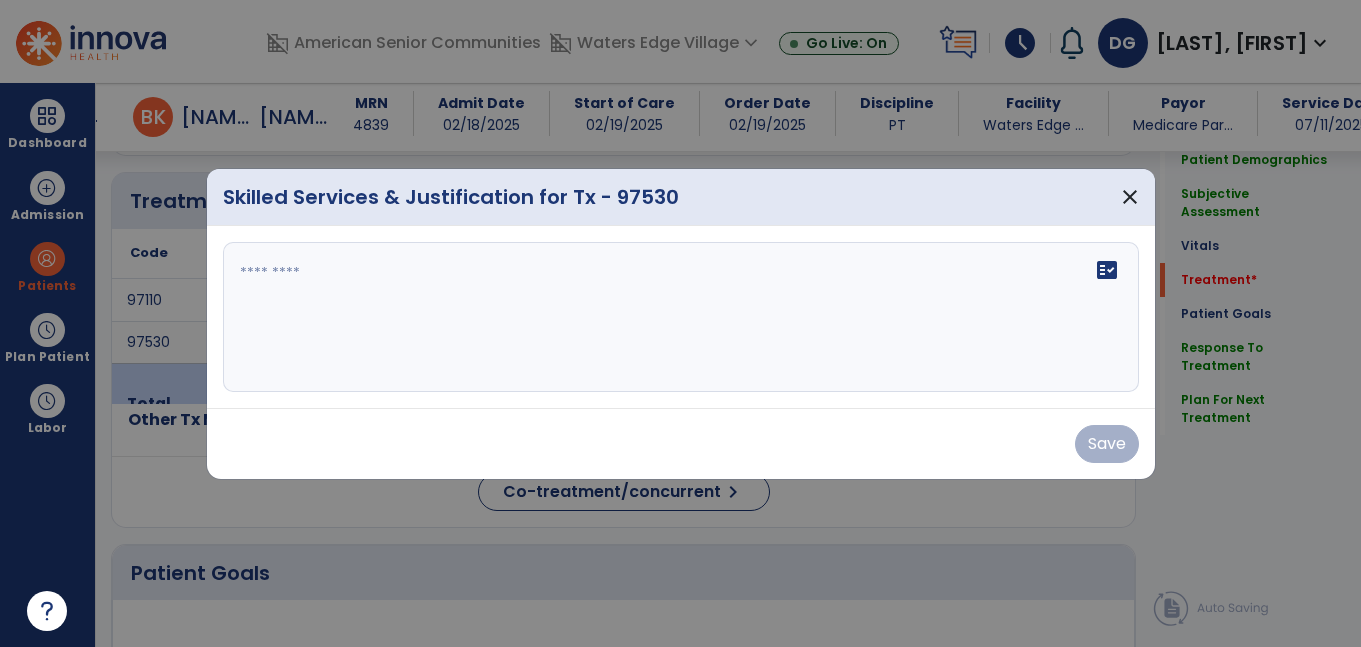 click on "fact_check" at bounding box center [681, 317] 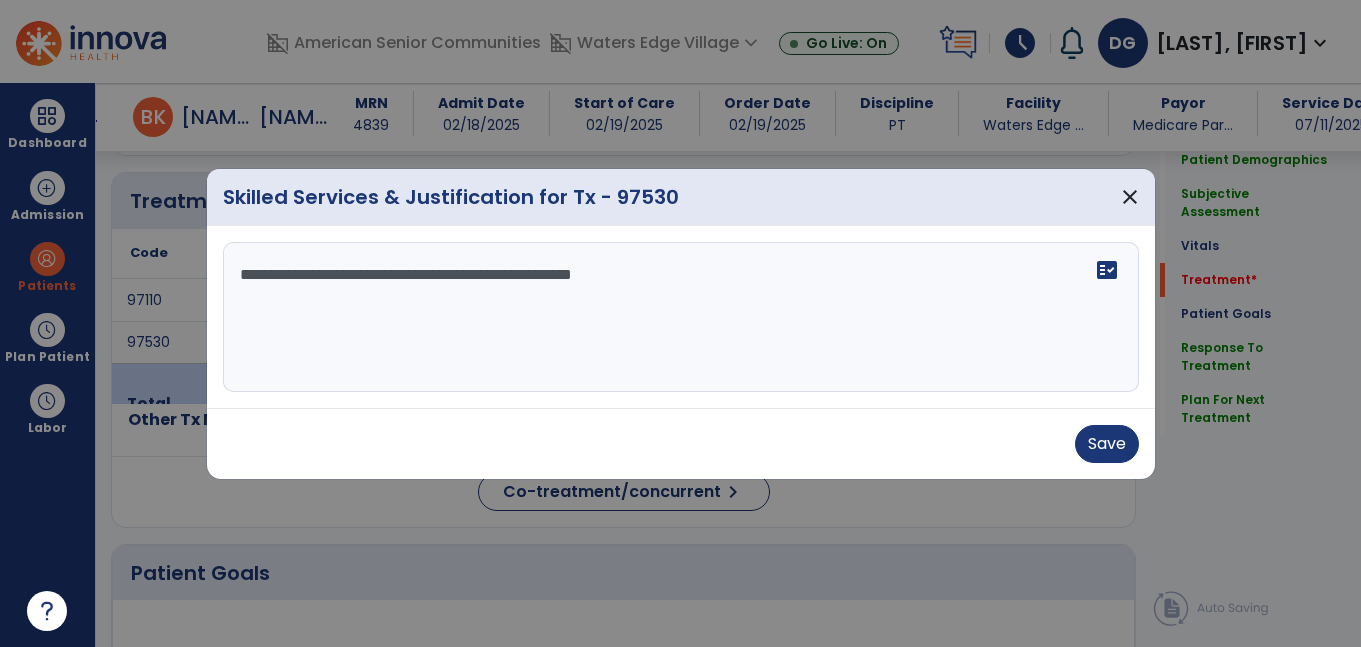 type on "**********" 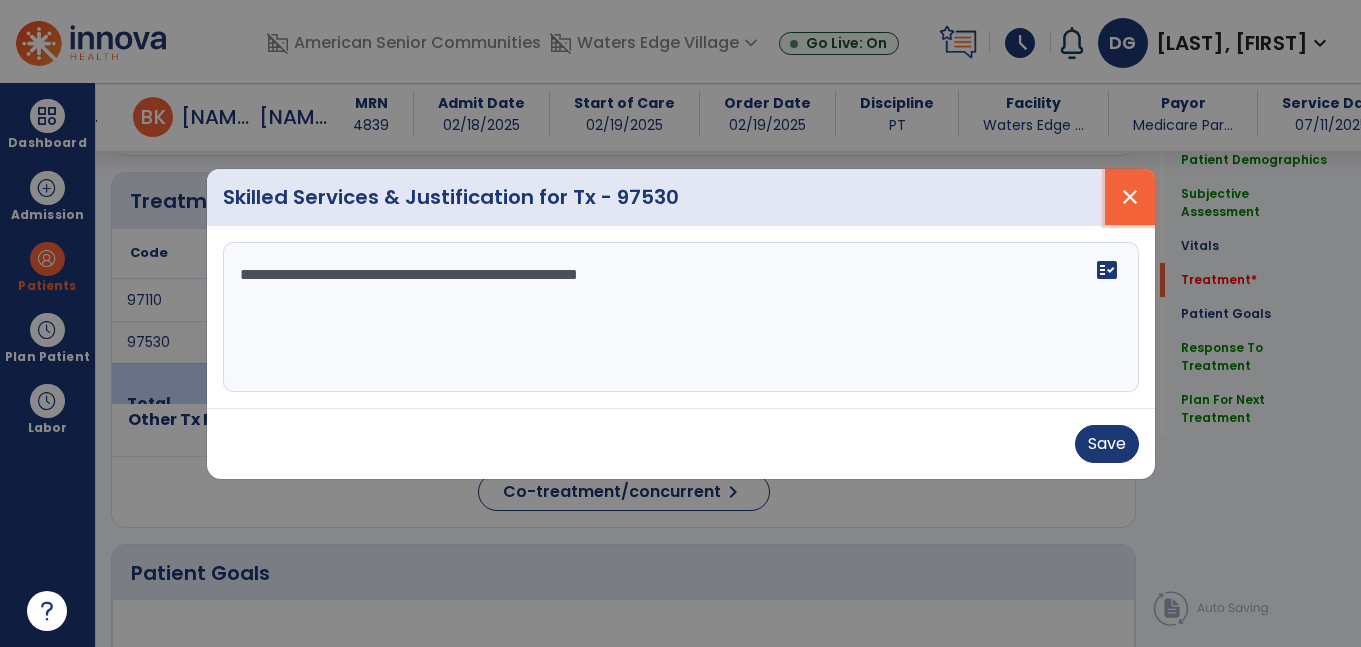 click on "close" at bounding box center [1130, 197] 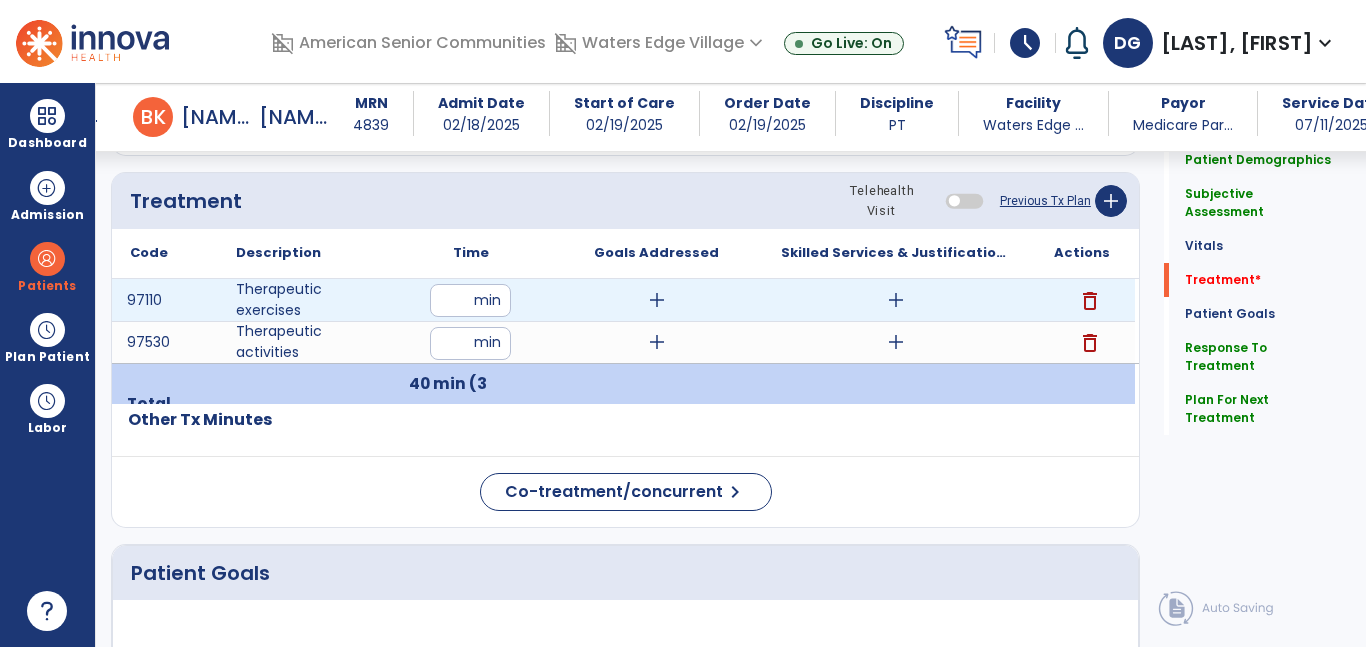 click on "**" at bounding box center [470, 300] 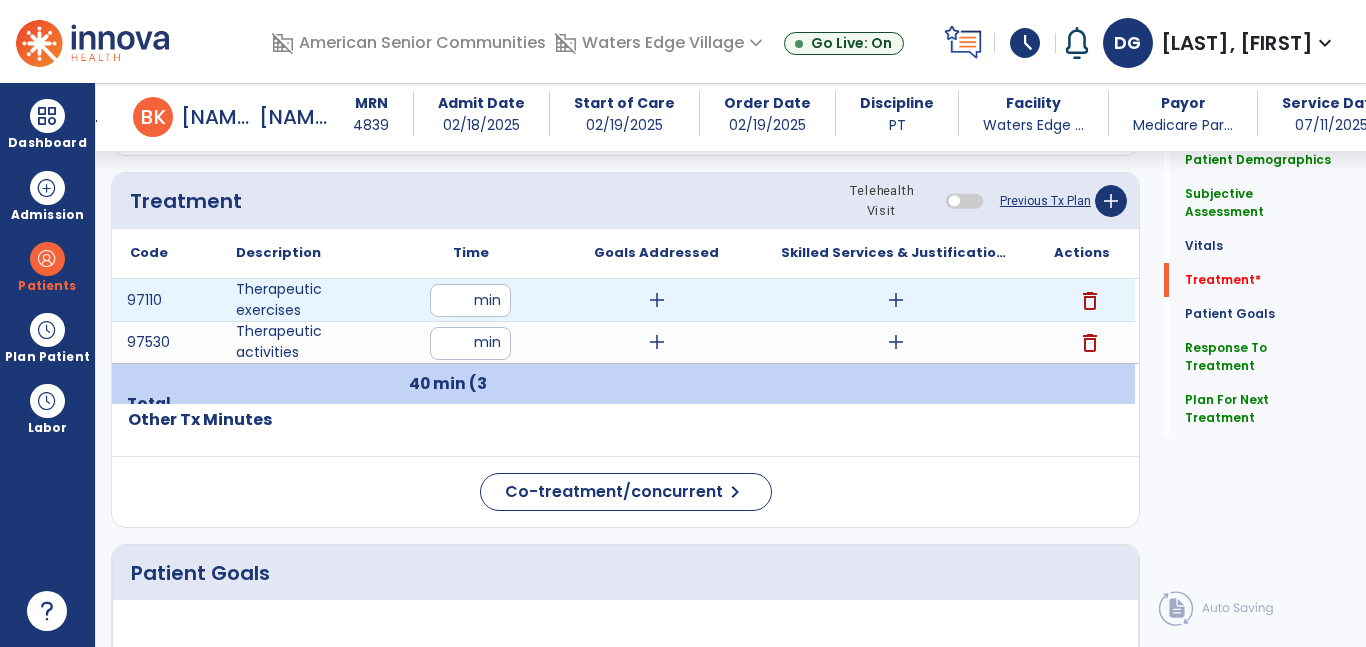 type on "**" 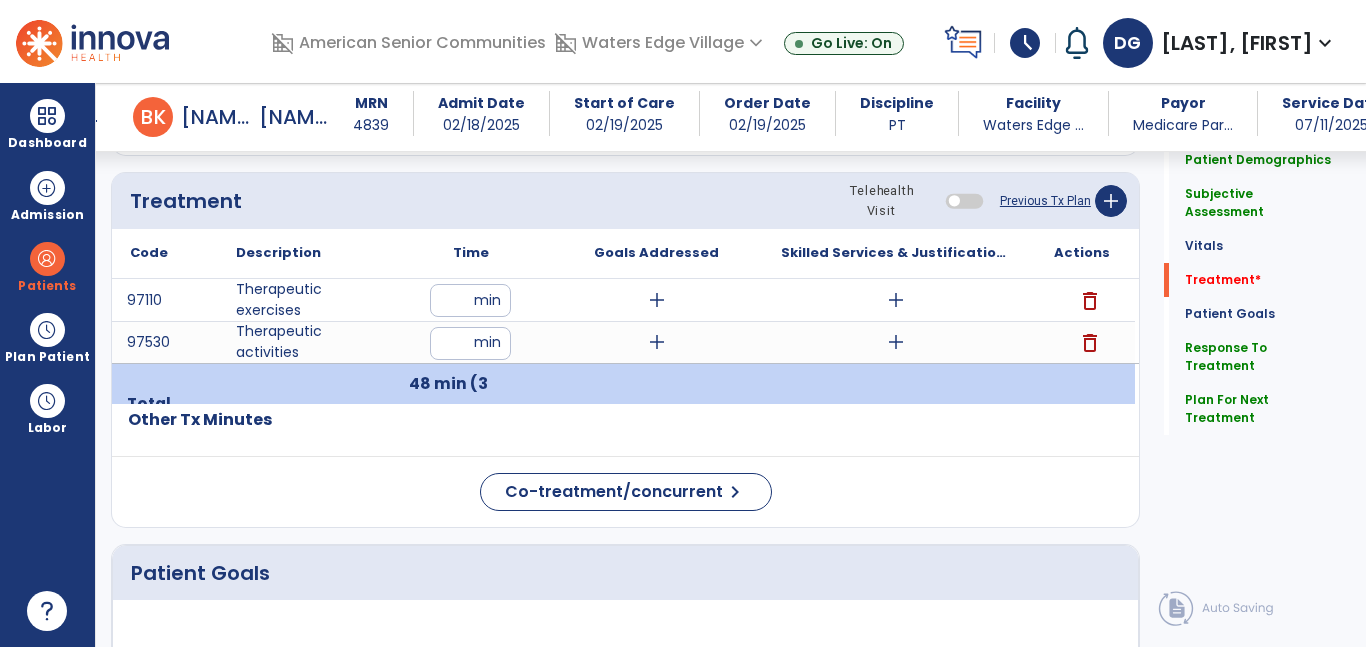 click on "**" at bounding box center (470, 343) 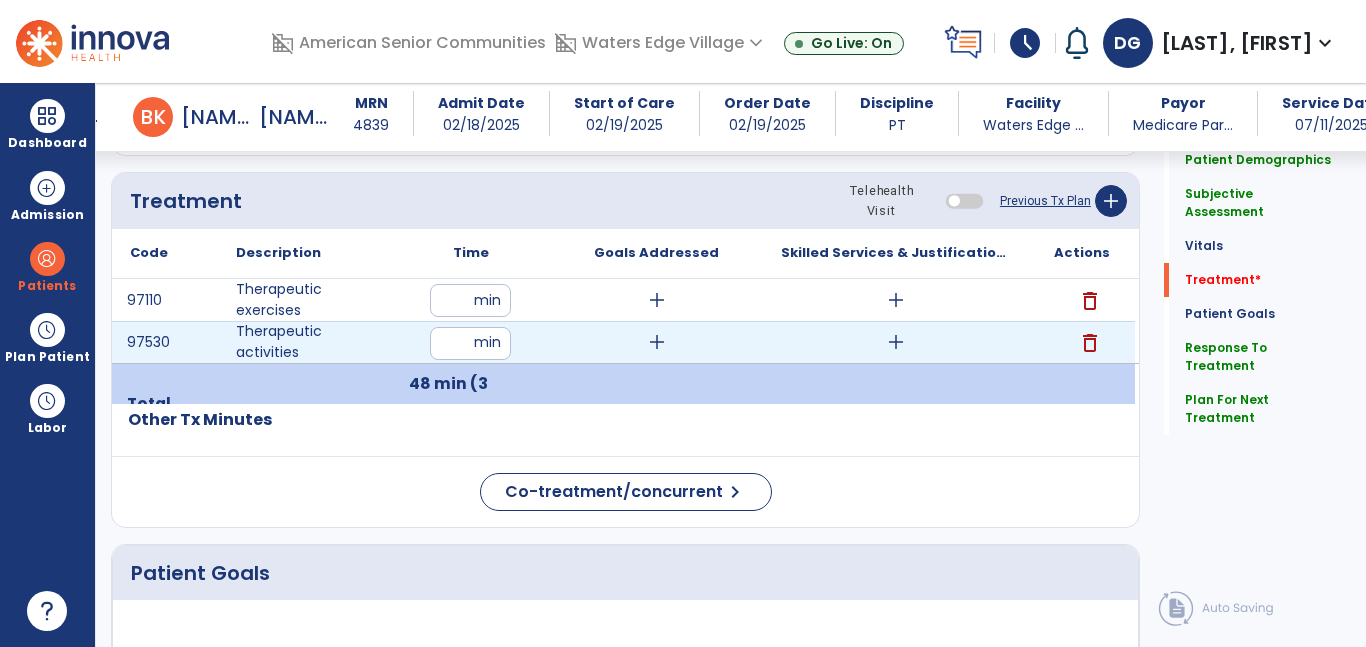 type on "*" 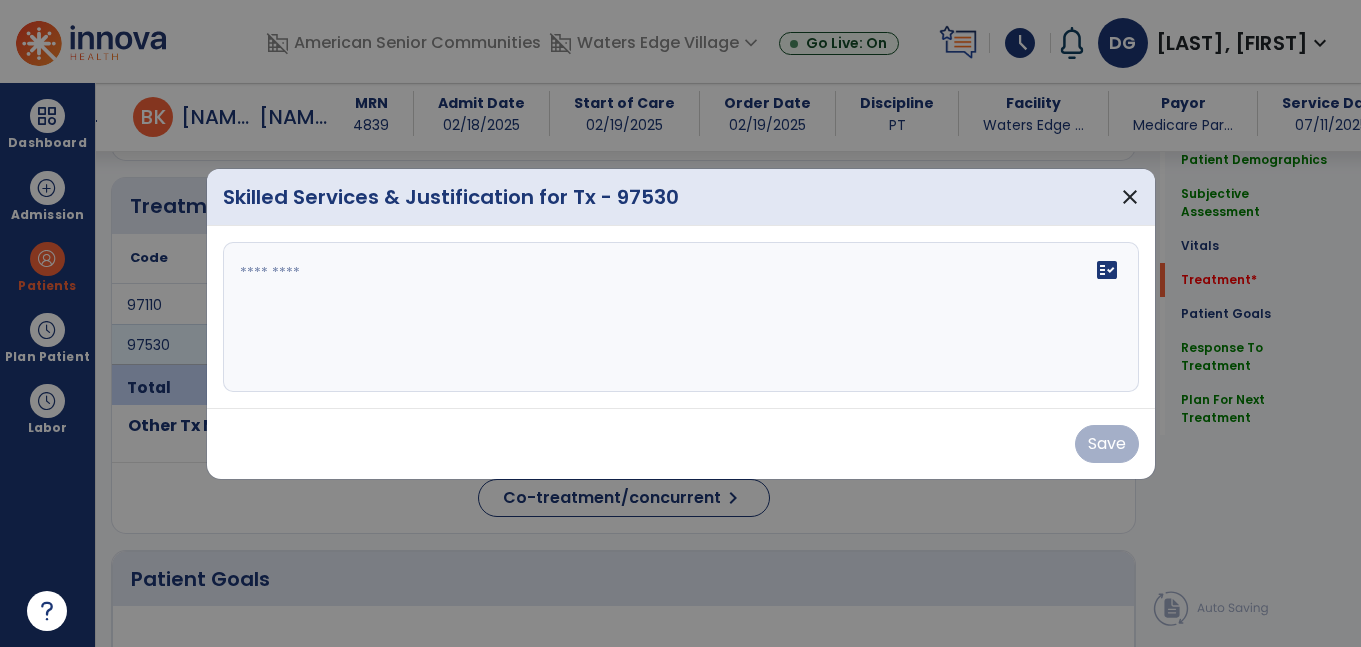 click on "fact_check" at bounding box center (681, 317) 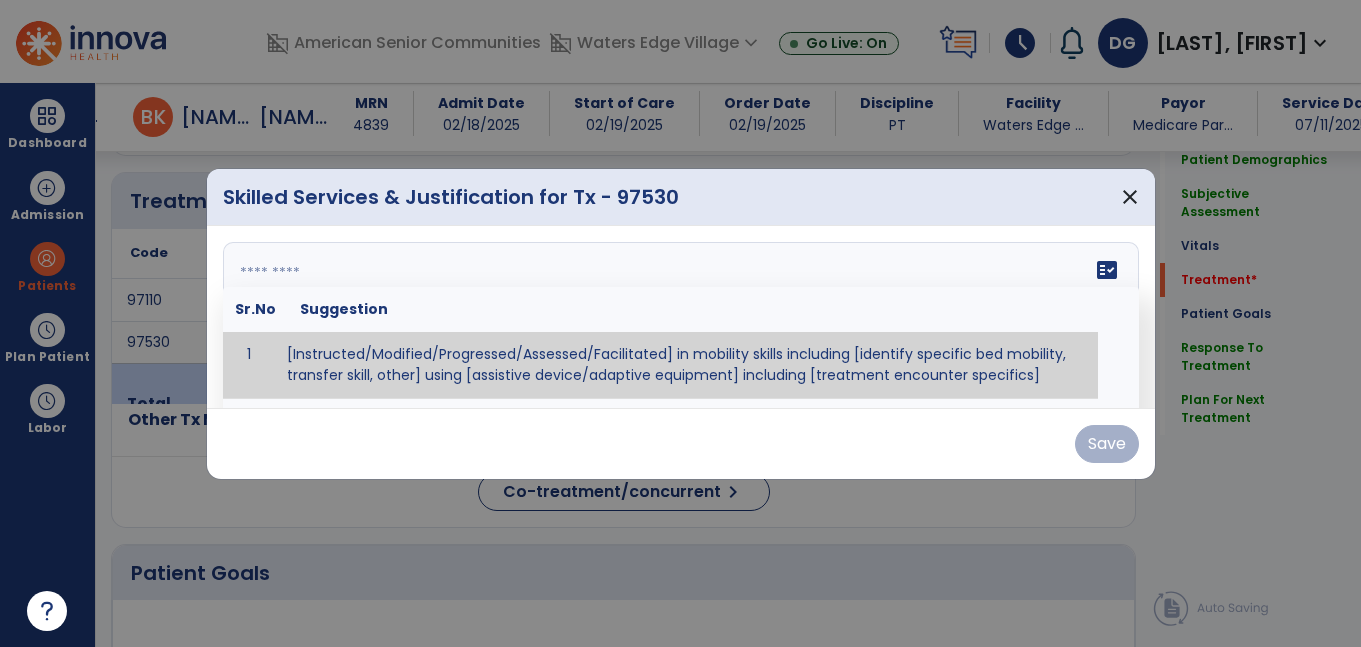 scroll, scrollTop: 1157, scrollLeft: 0, axis: vertical 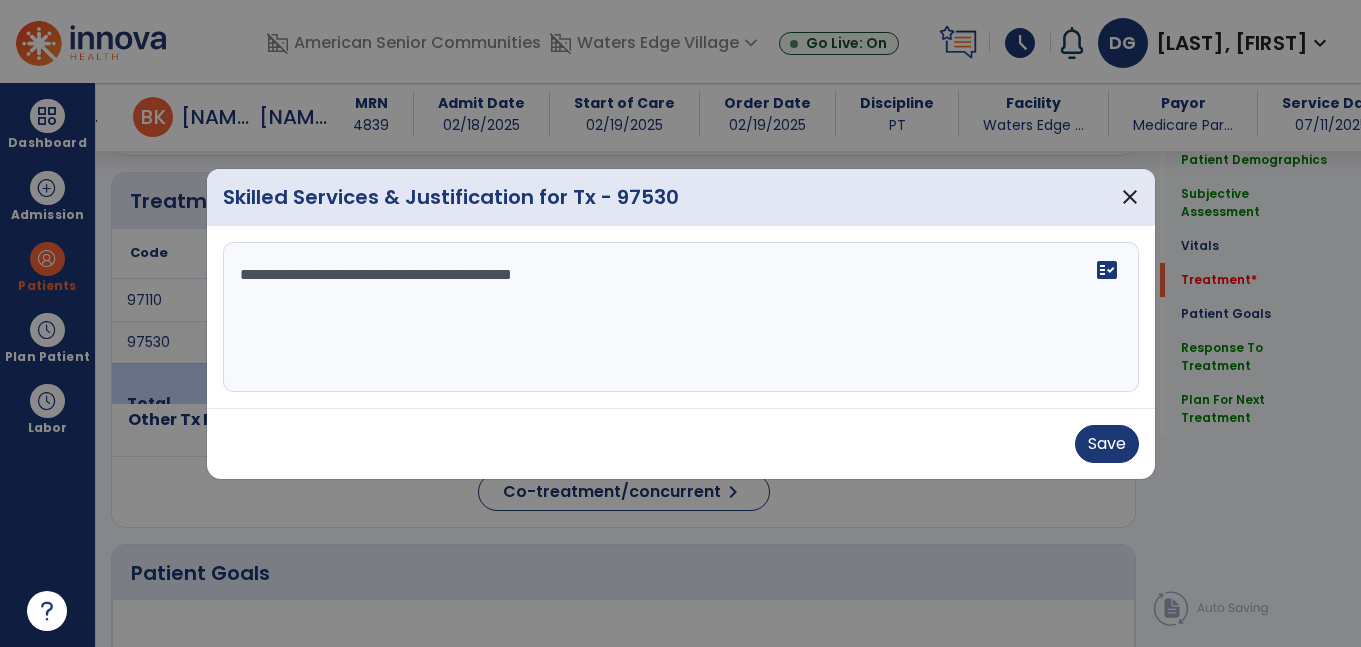 type on "**********" 